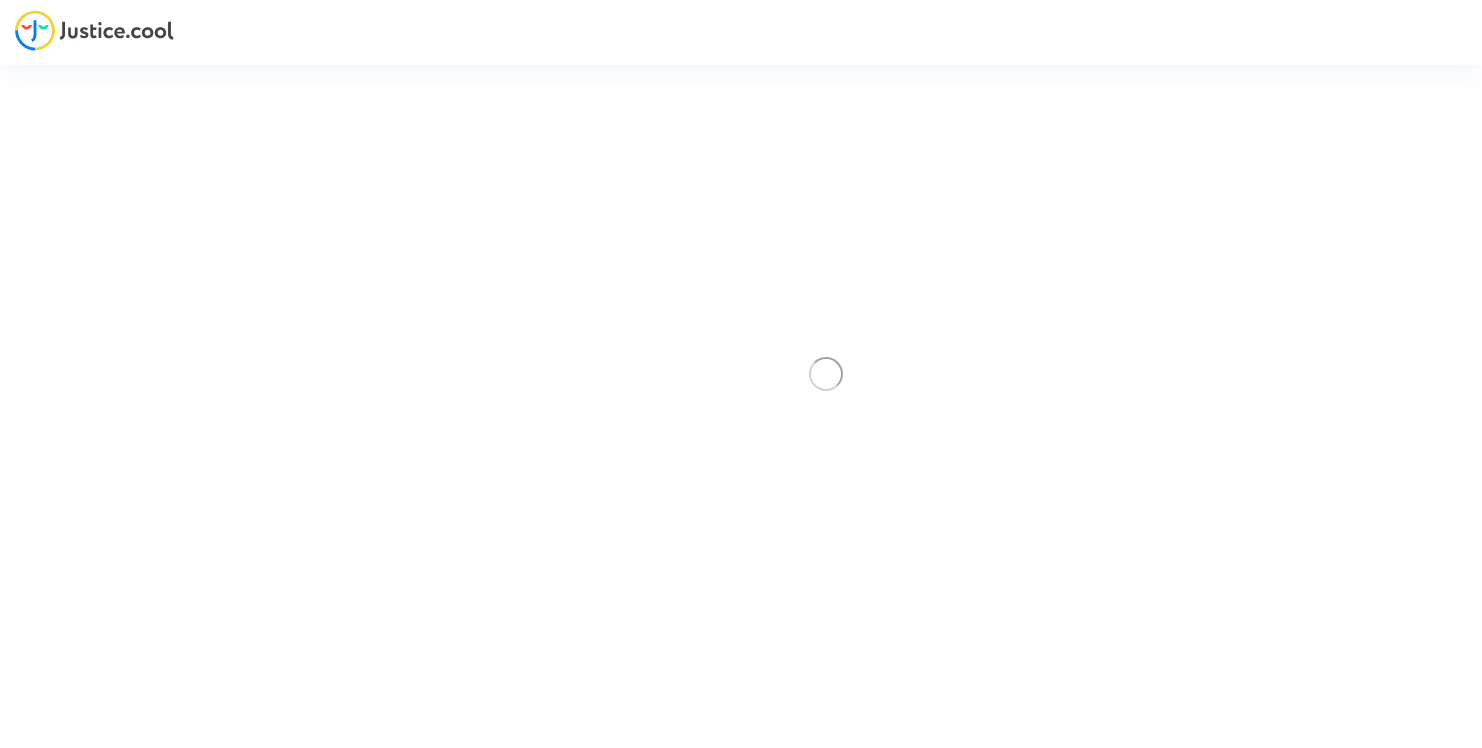 scroll, scrollTop: 0, scrollLeft: 0, axis: both 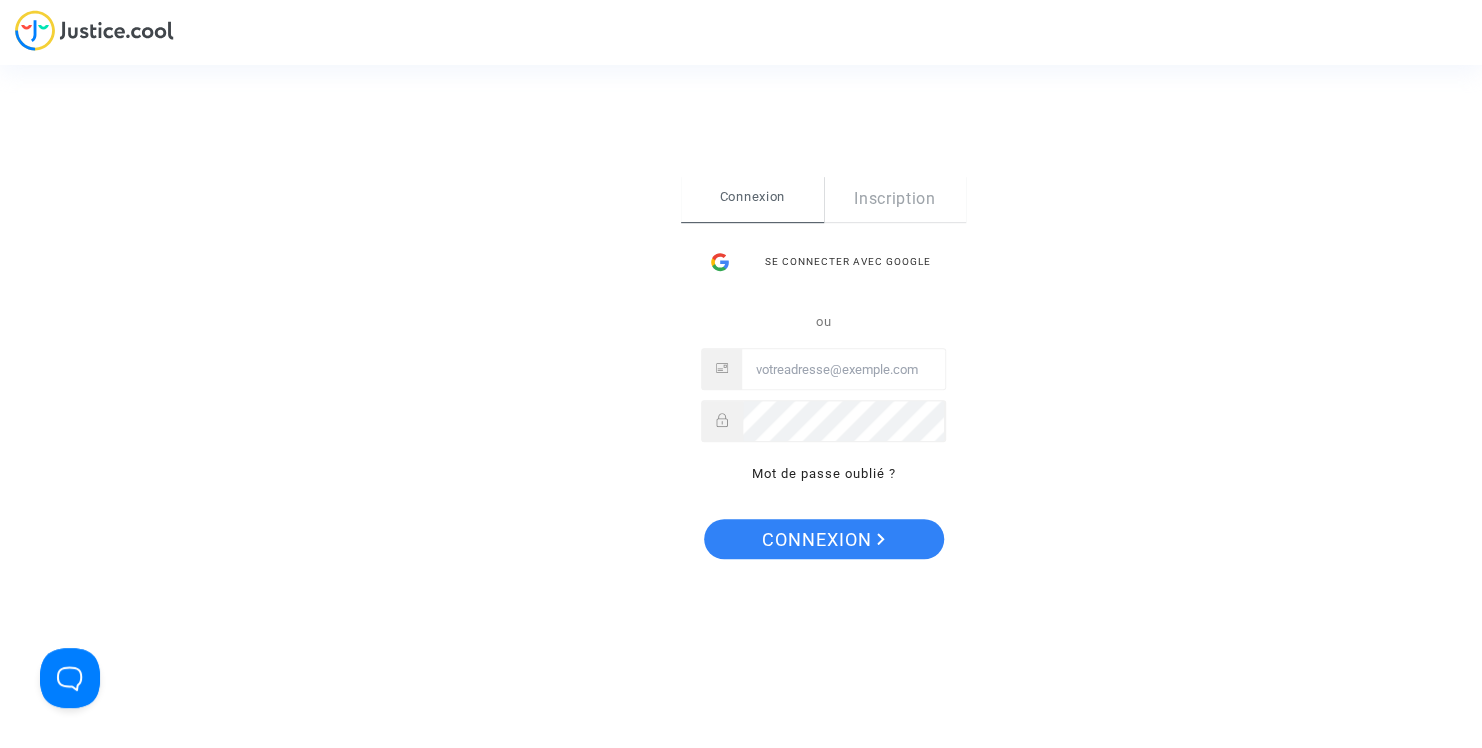 type on "contact@heliofinance.fr" 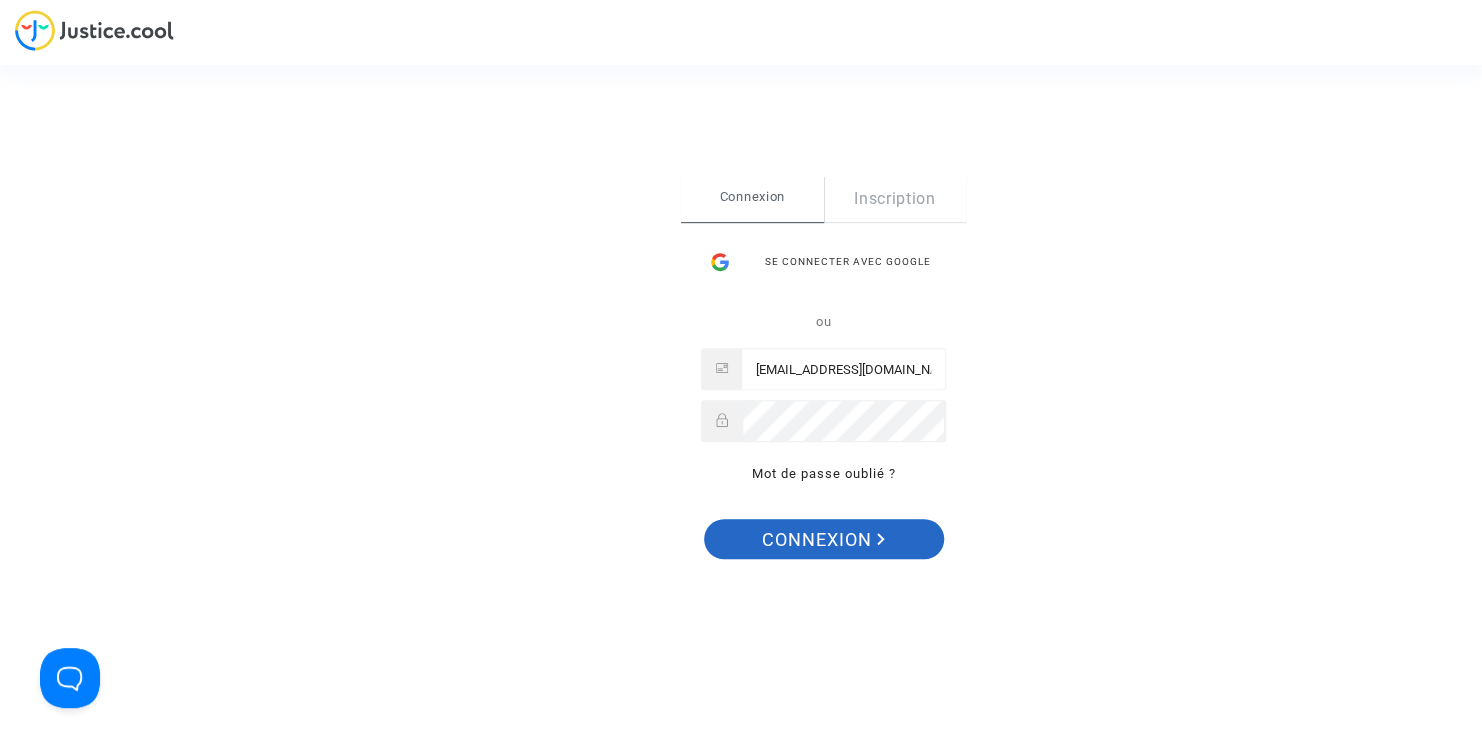 click on "Connexion" at bounding box center [823, 540] 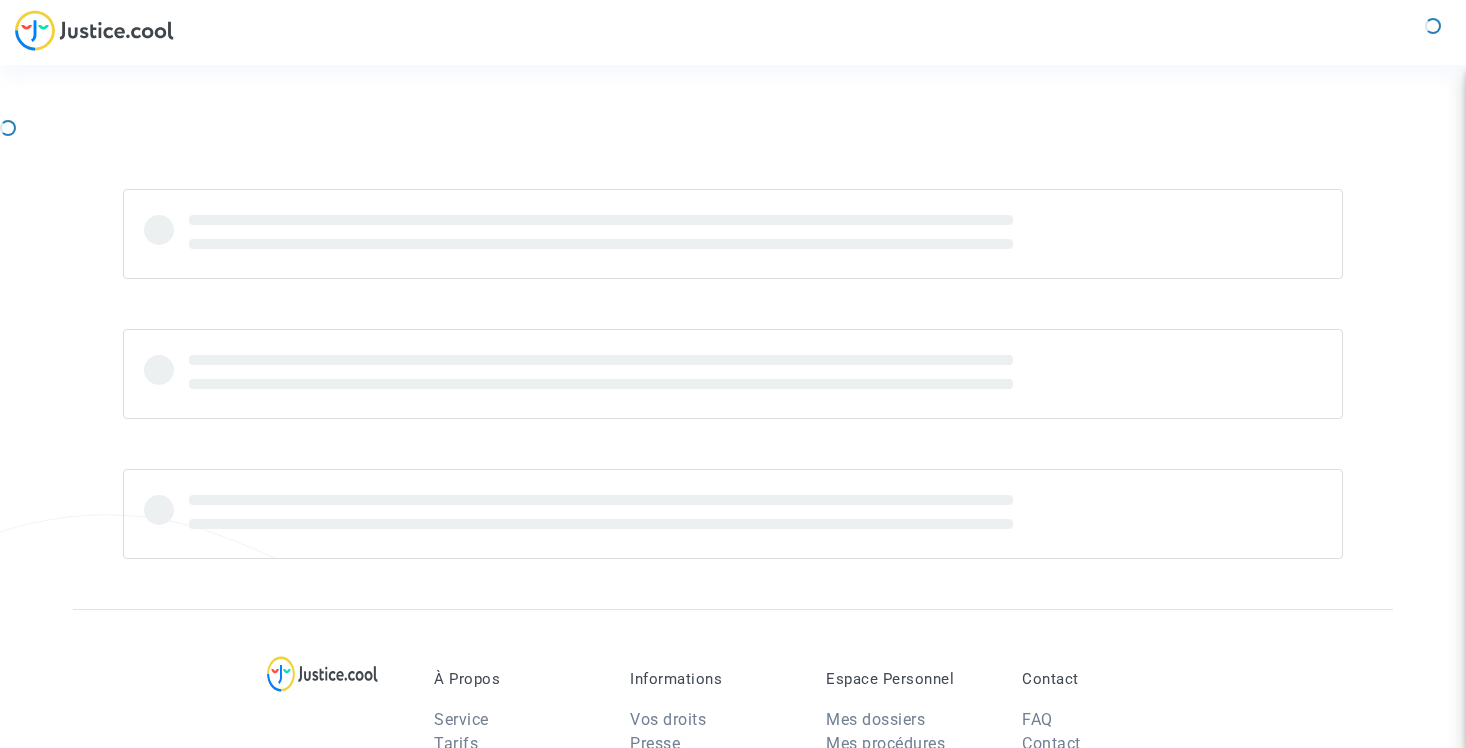 scroll, scrollTop: 0, scrollLeft: 0, axis: both 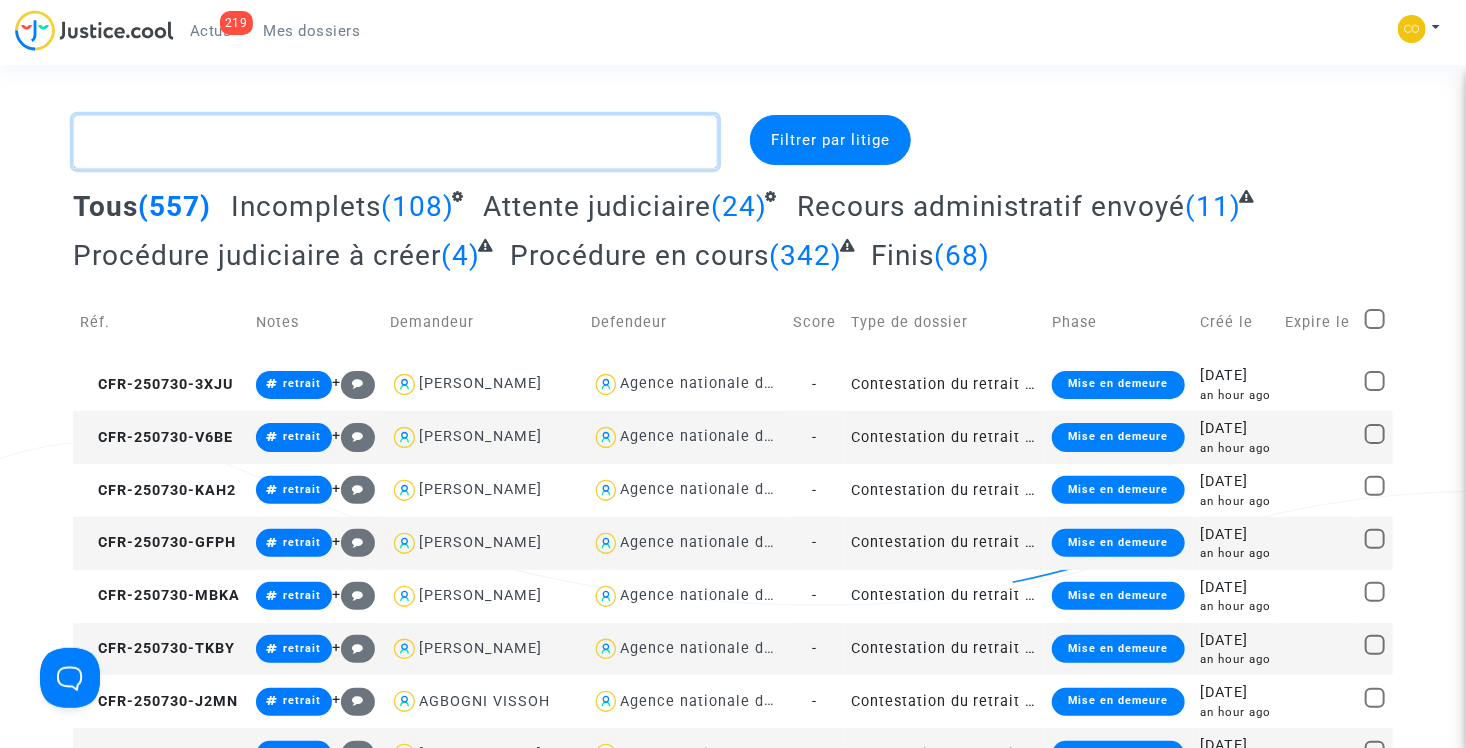 click 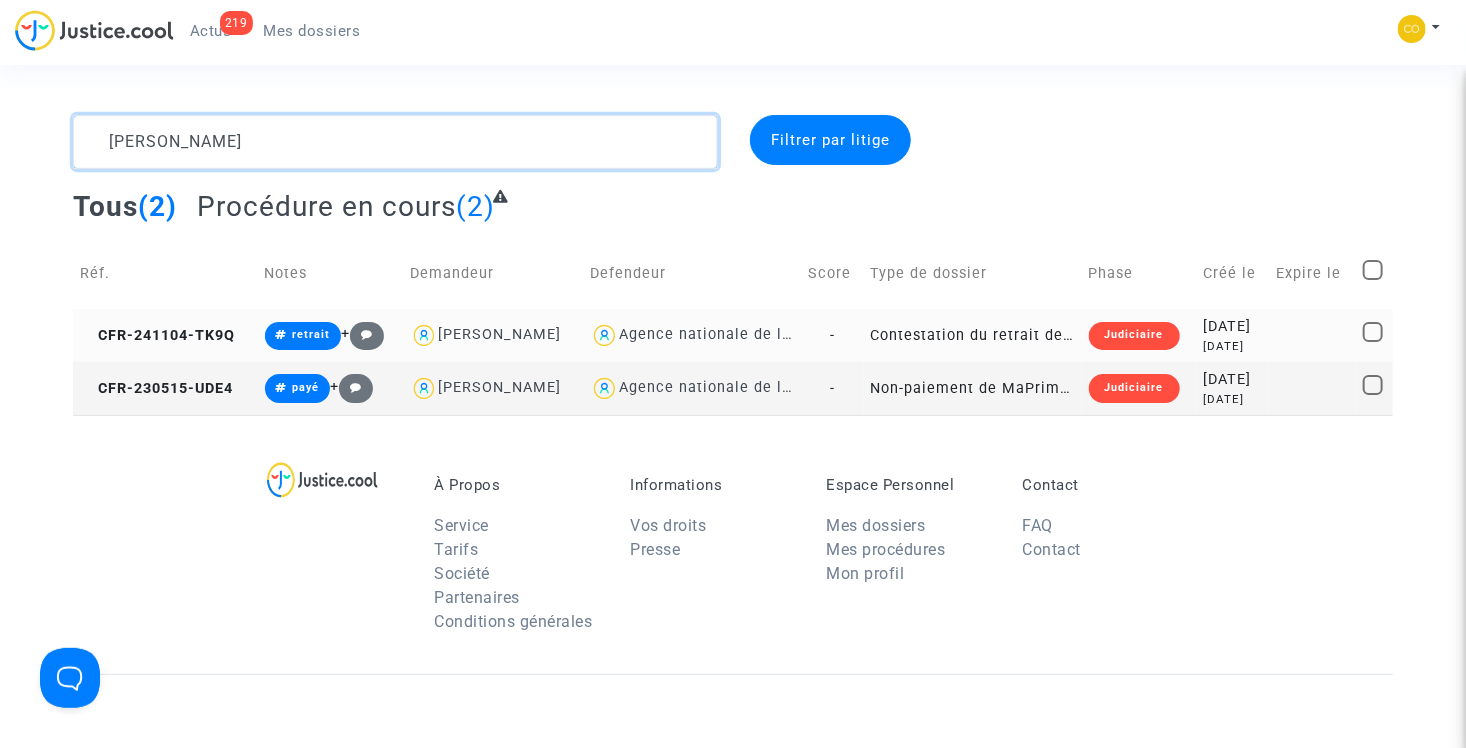 type on "[PERSON_NAME]" 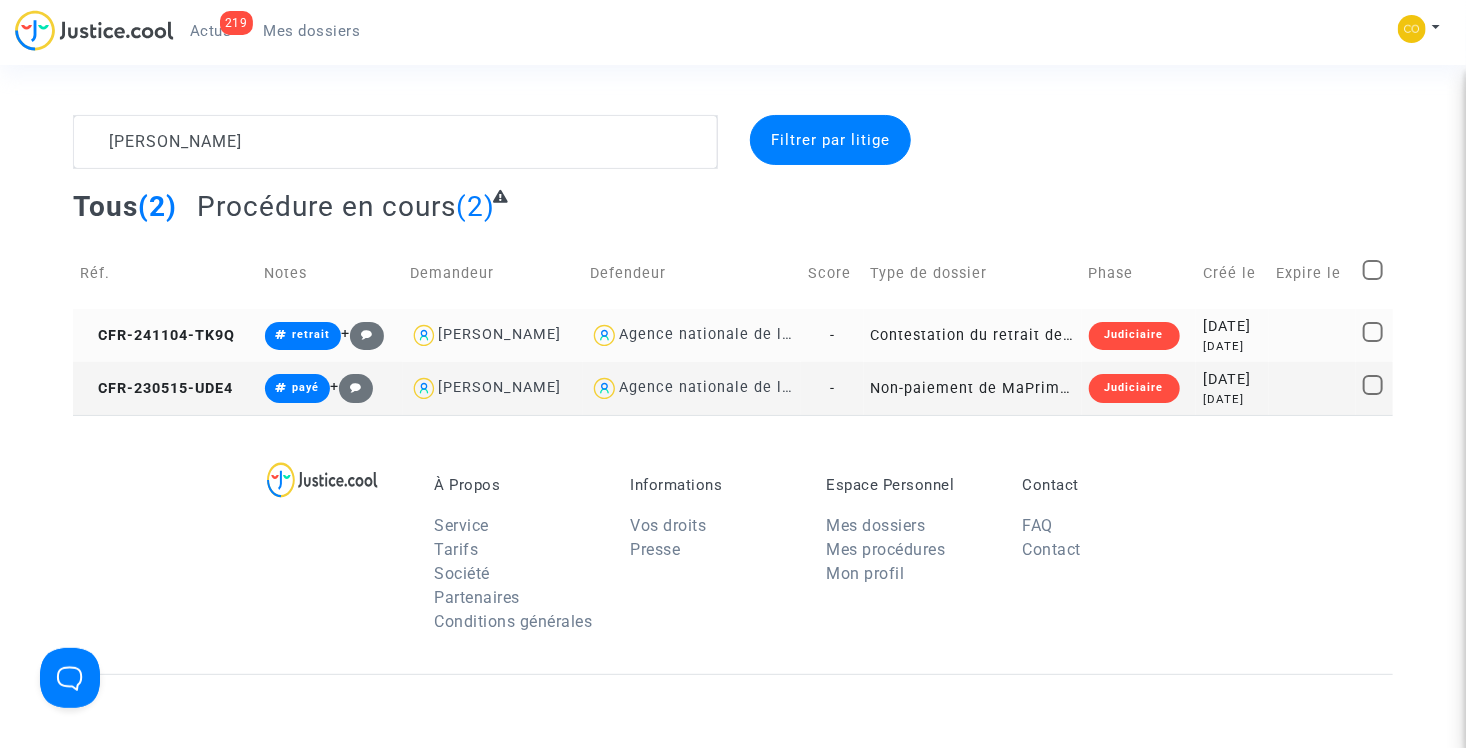 click on "Contestation du retrait de [PERSON_NAME] par l'ANAH (mandataire)" 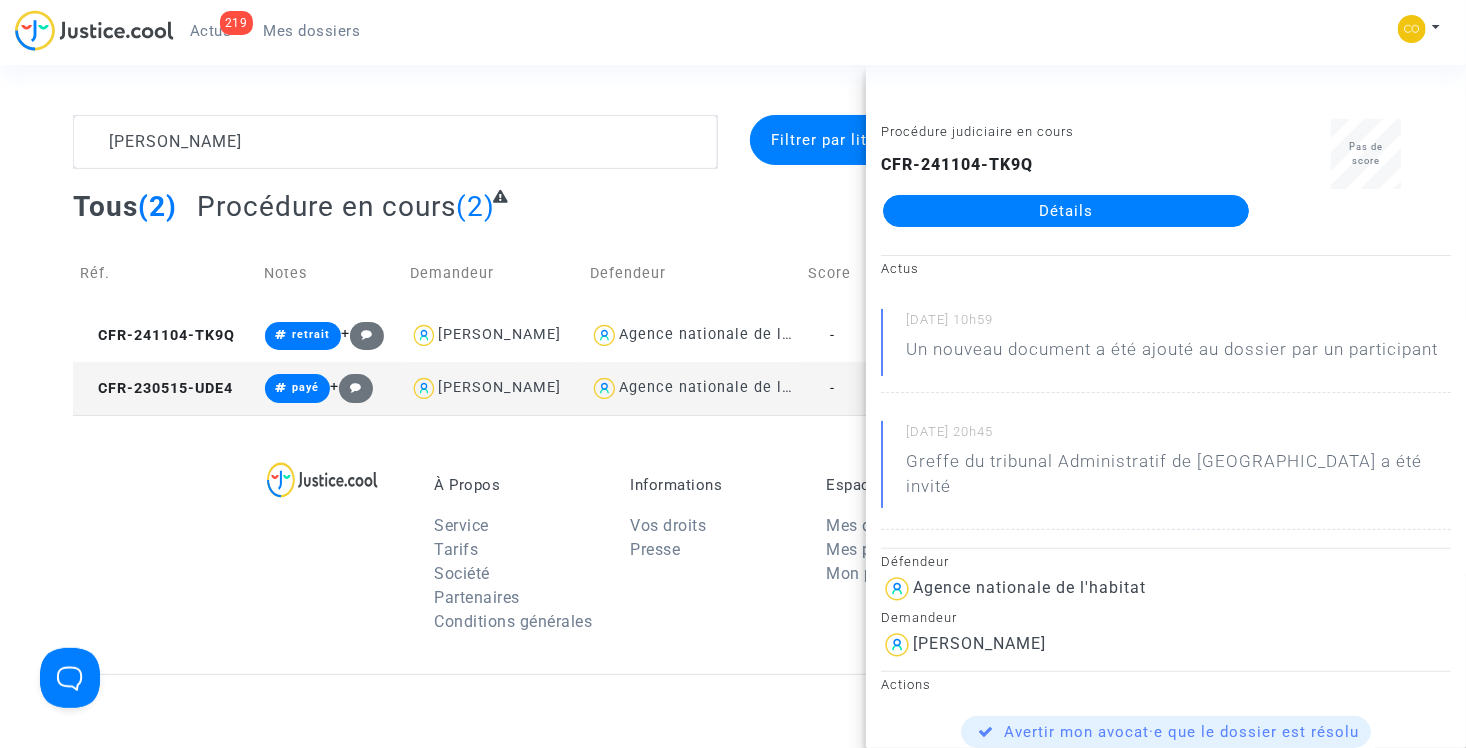 click on "Détails" 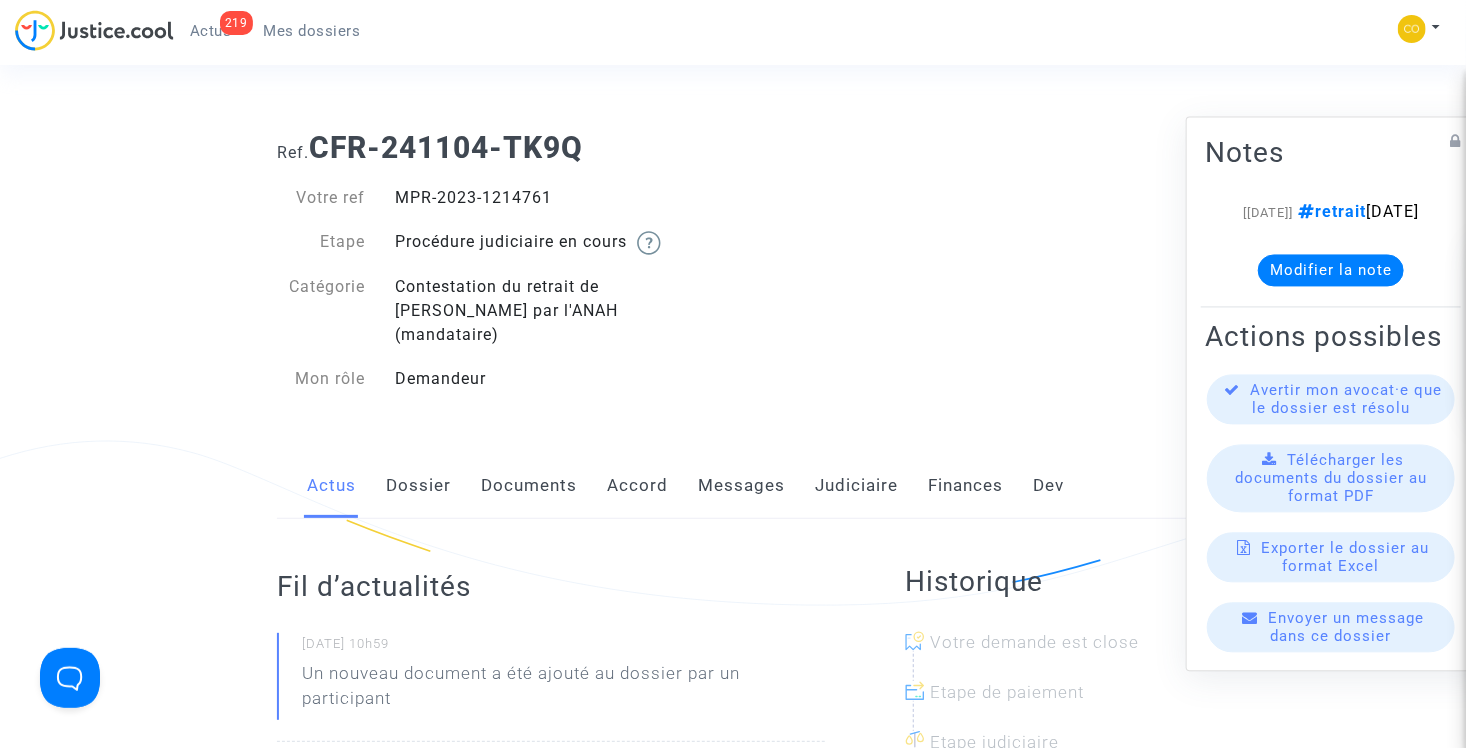 click on "Actus   Dossier   Documents   Accord   Messages   Judiciaire   Finances   Dev" 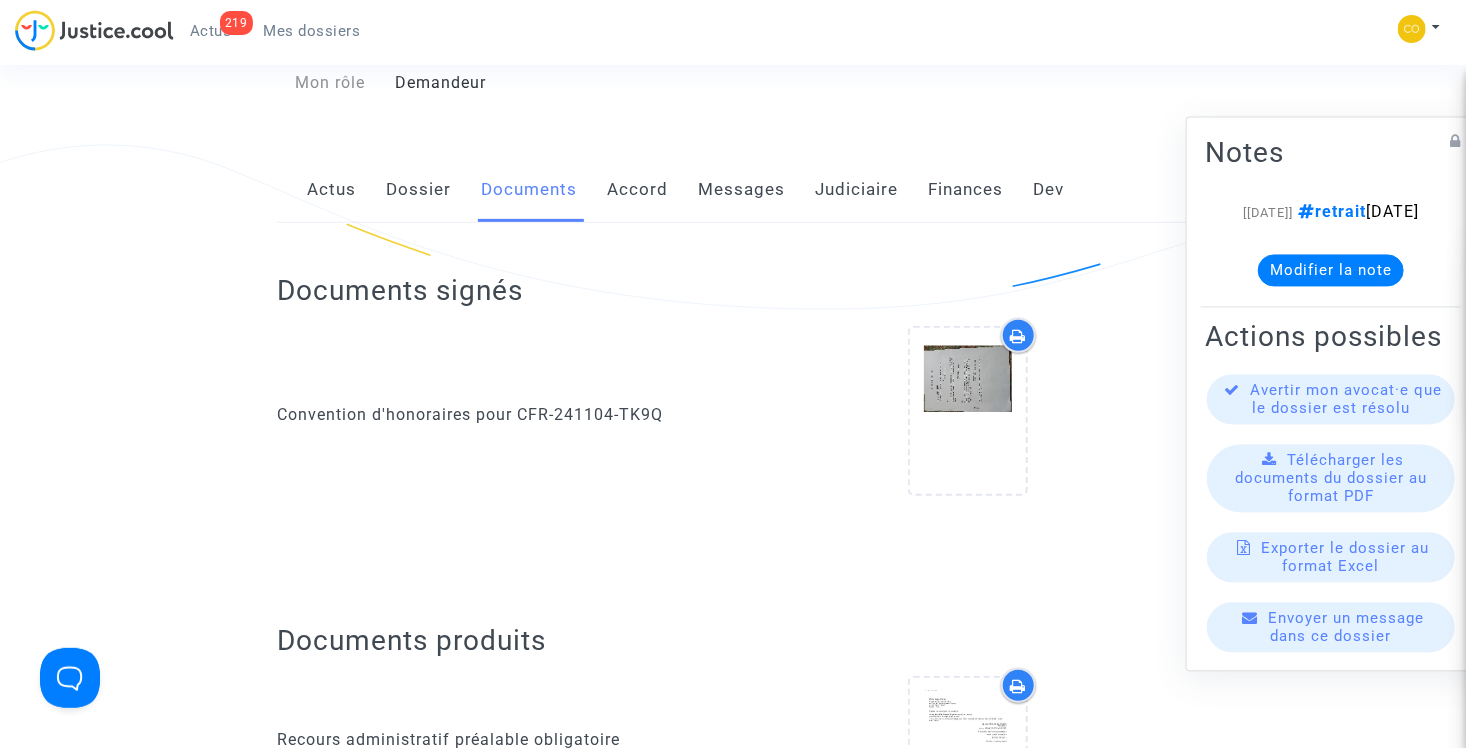 scroll, scrollTop: 300, scrollLeft: 0, axis: vertical 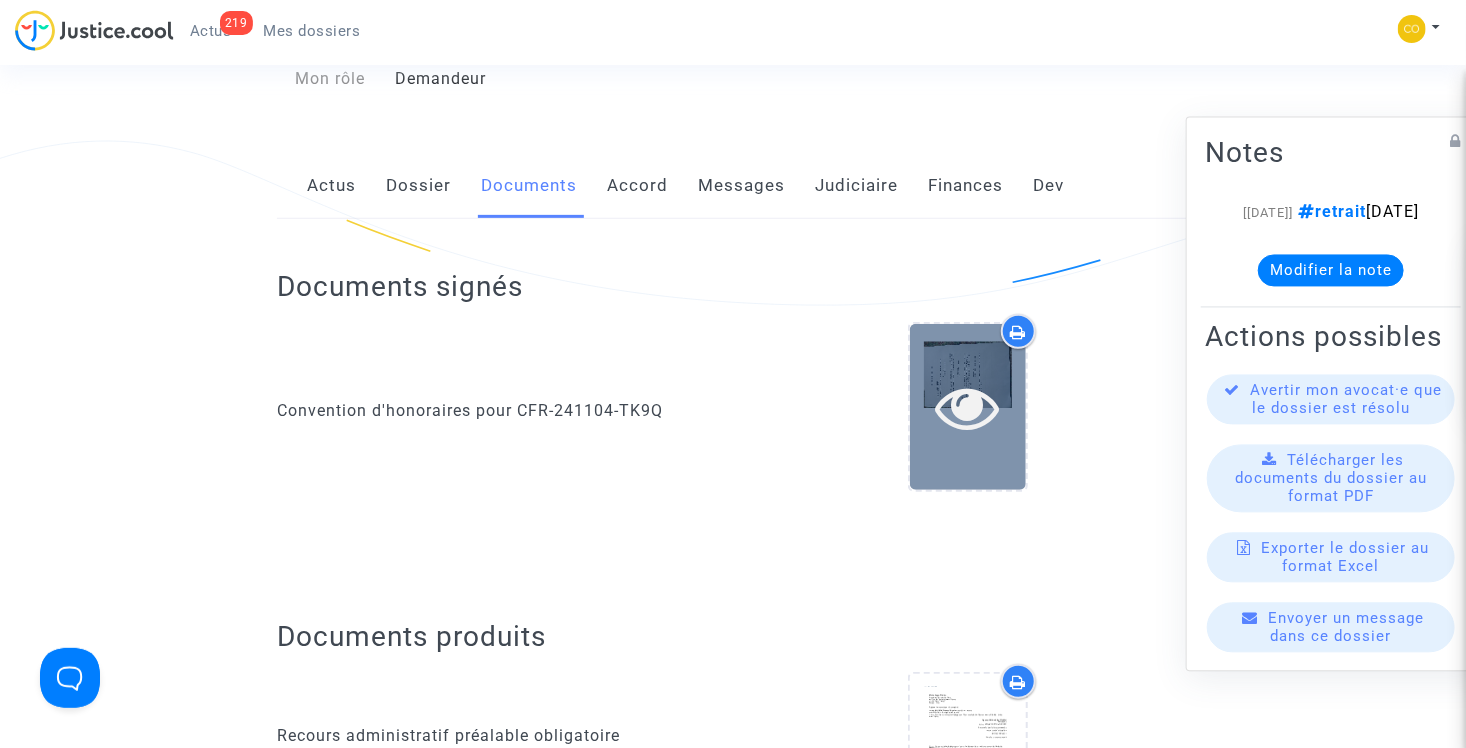 click at bounding box center (968, 407) 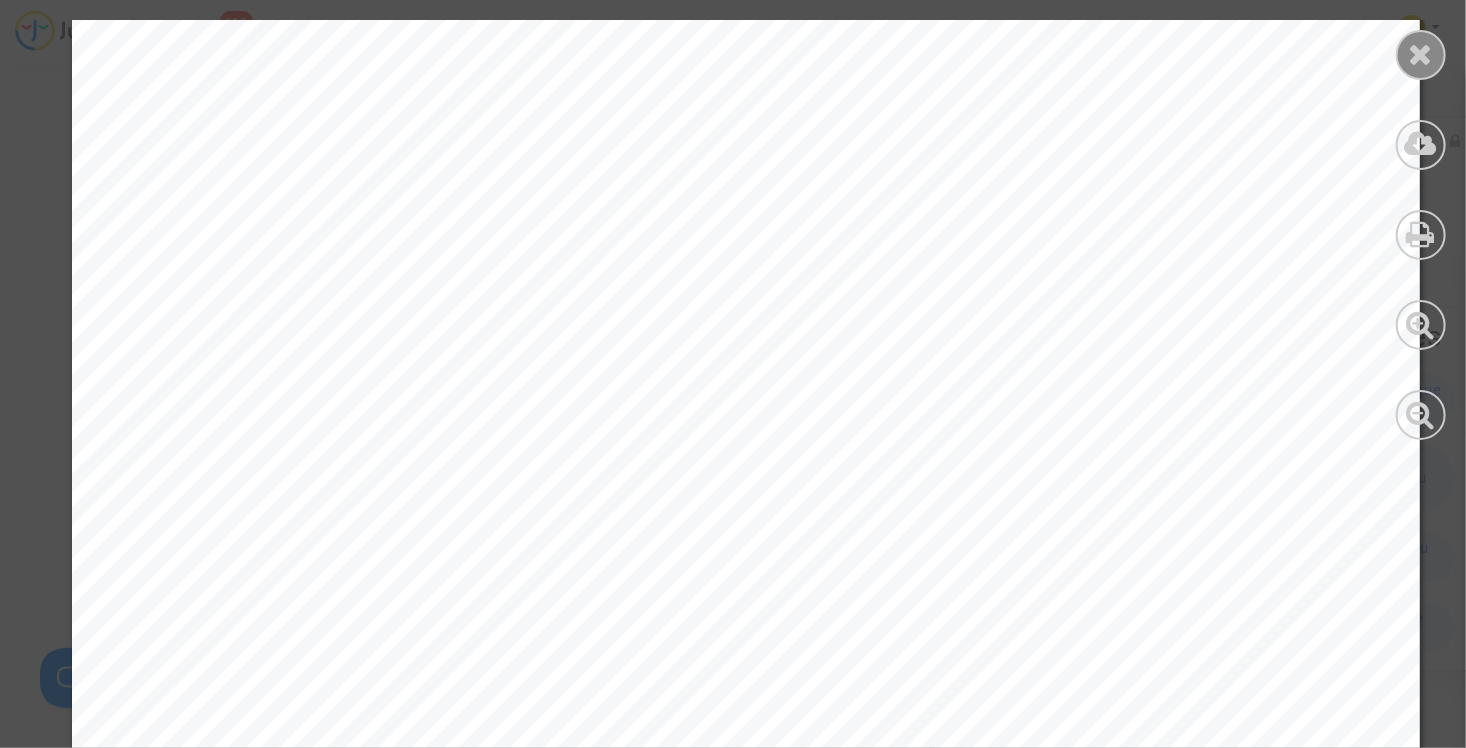 scroll, scrollTop: 2400, scrollLeft: 0, axis: vertical 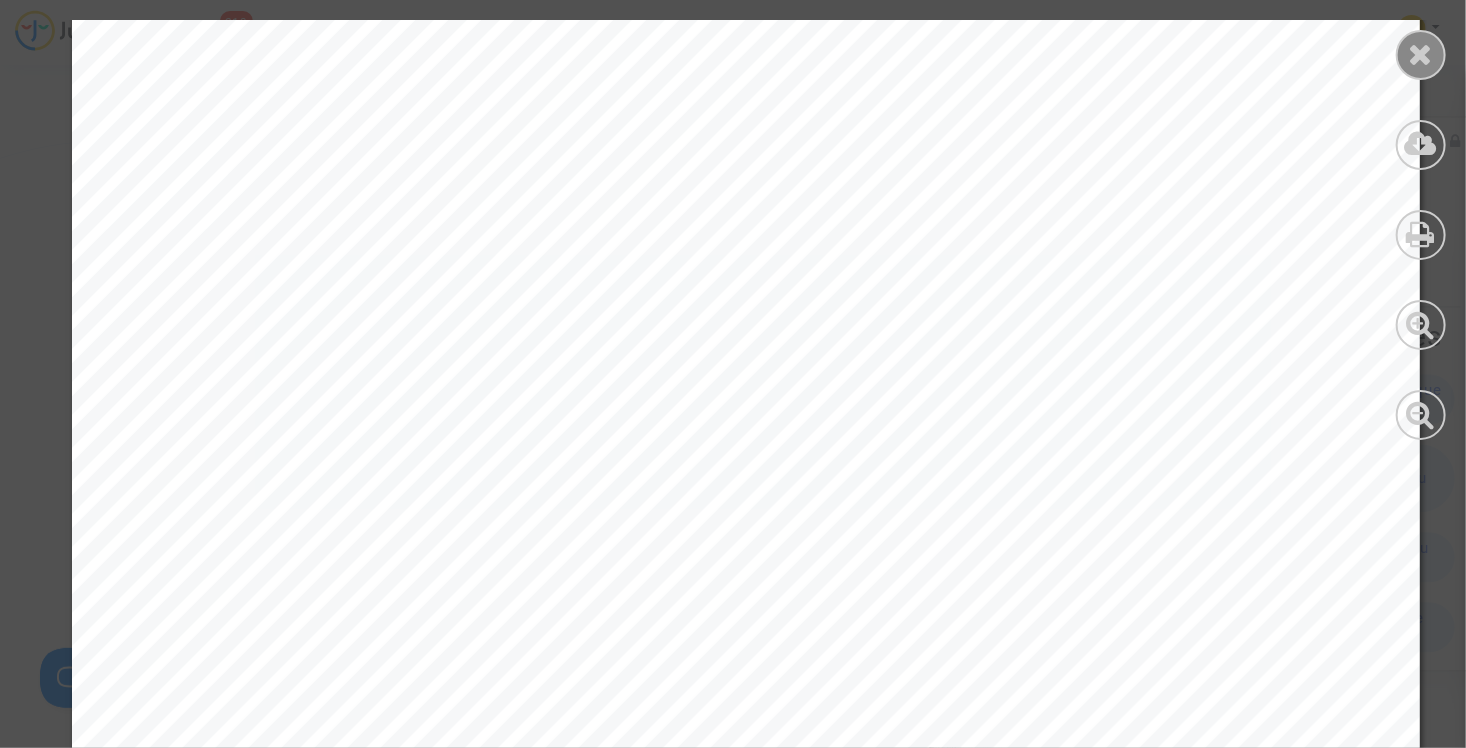 click at bounding box center [1421, 54] 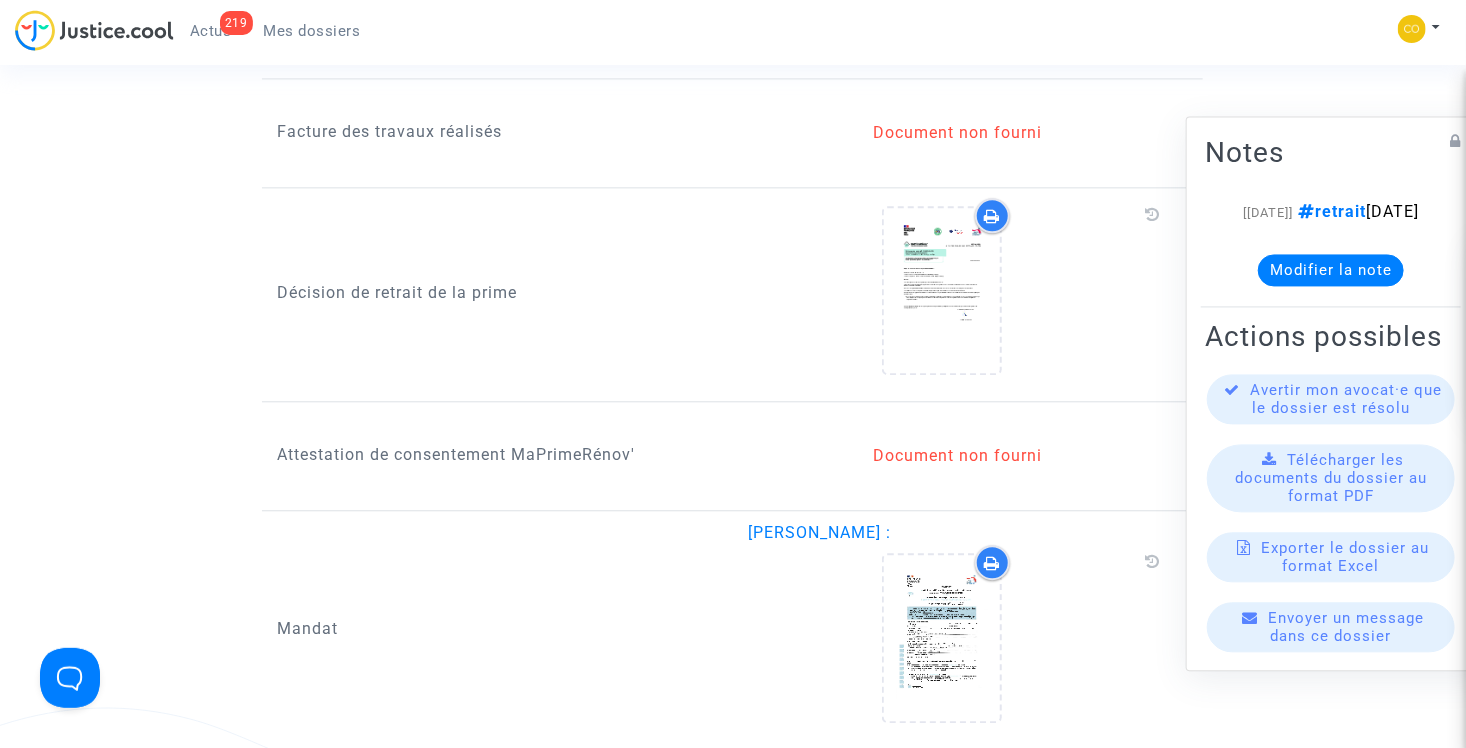 scroll, scrollTop: 2300, scrollLeft: 0, axis: vertical 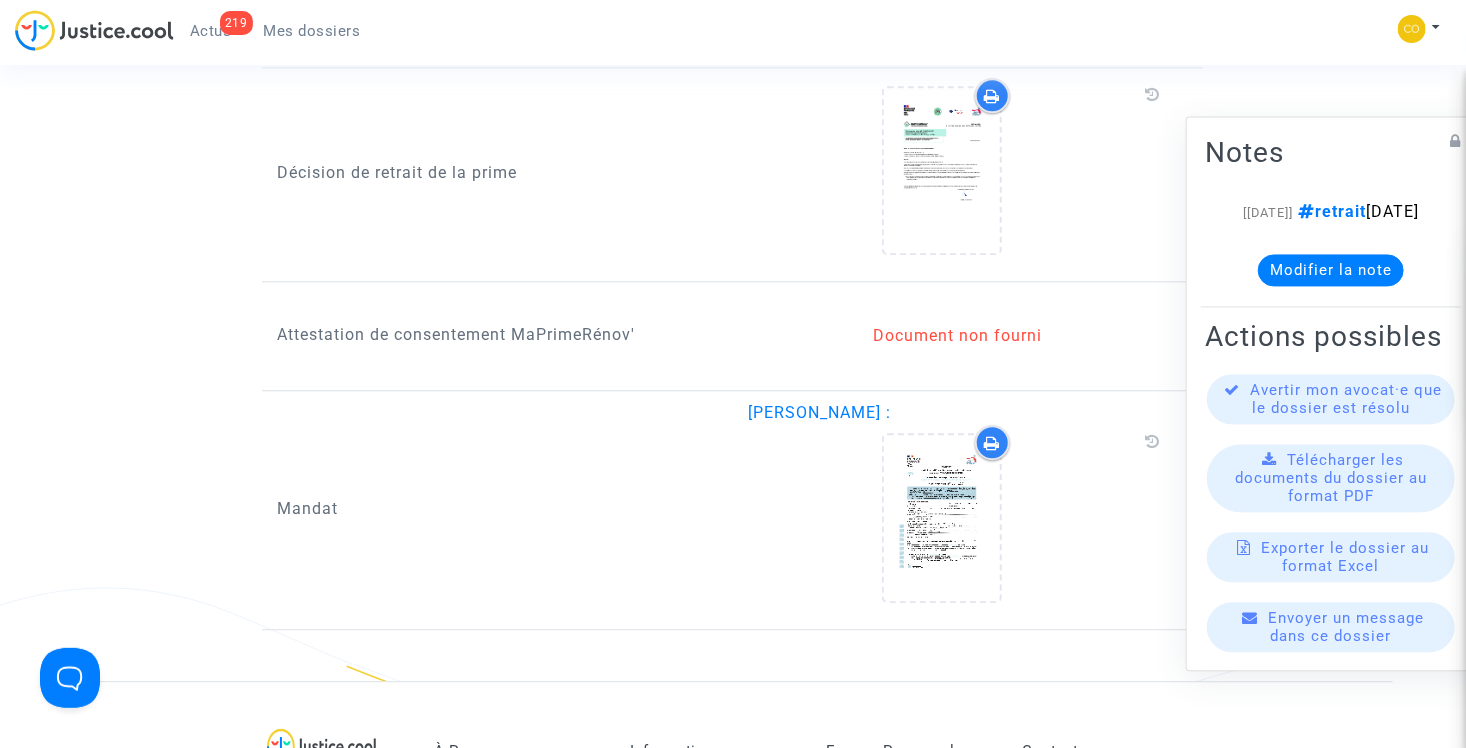 click on "Mes dossiers" at bounding box center (312, 31) 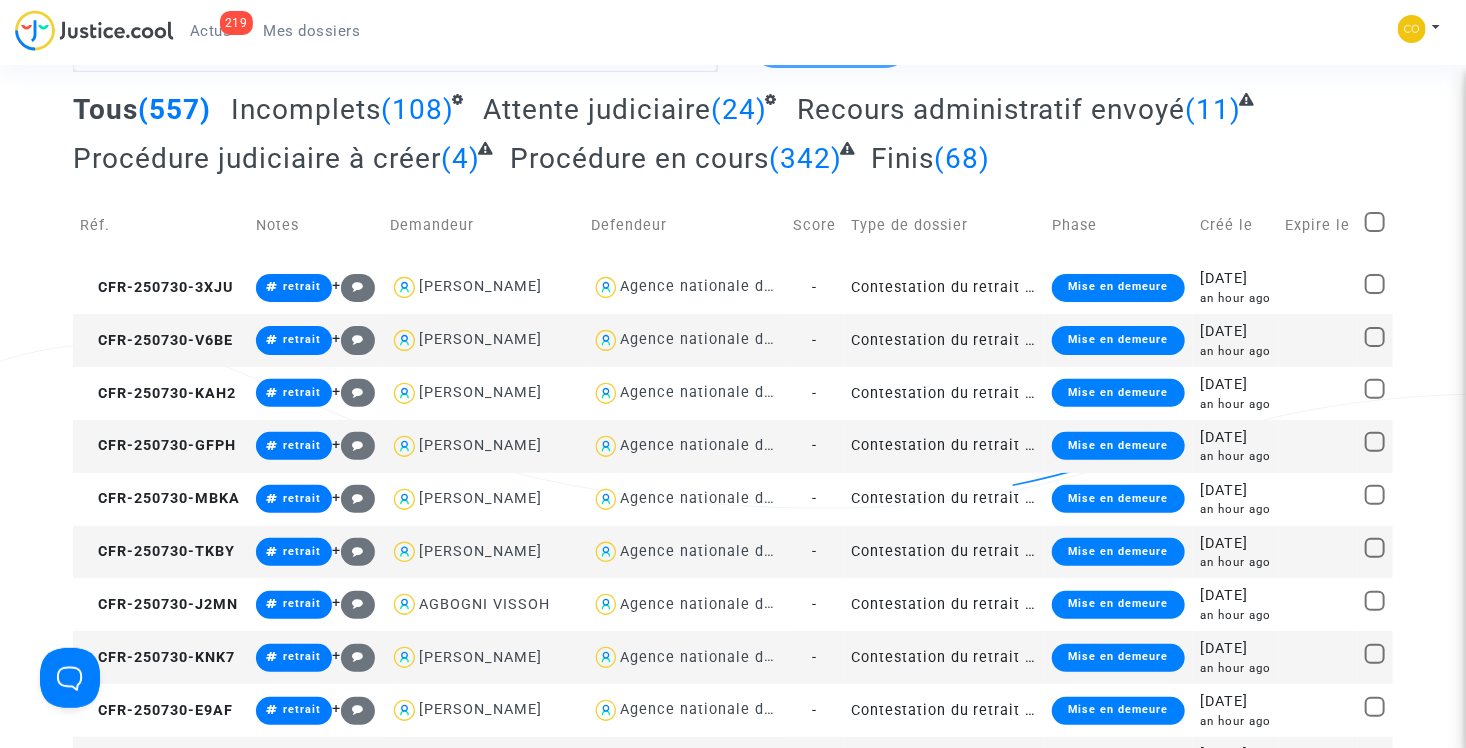 scroll, scrollTop: 0, scrollLeft: 0, axis: both 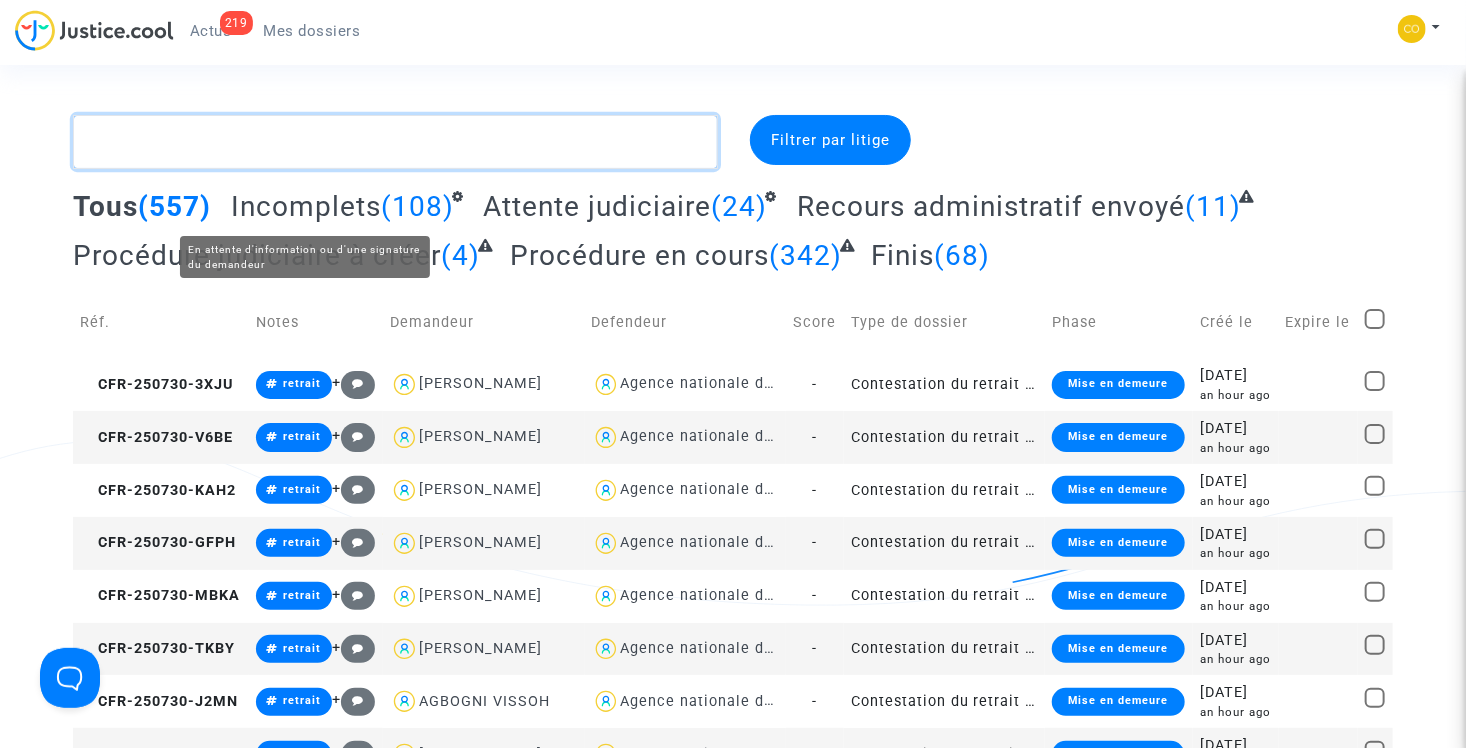 click 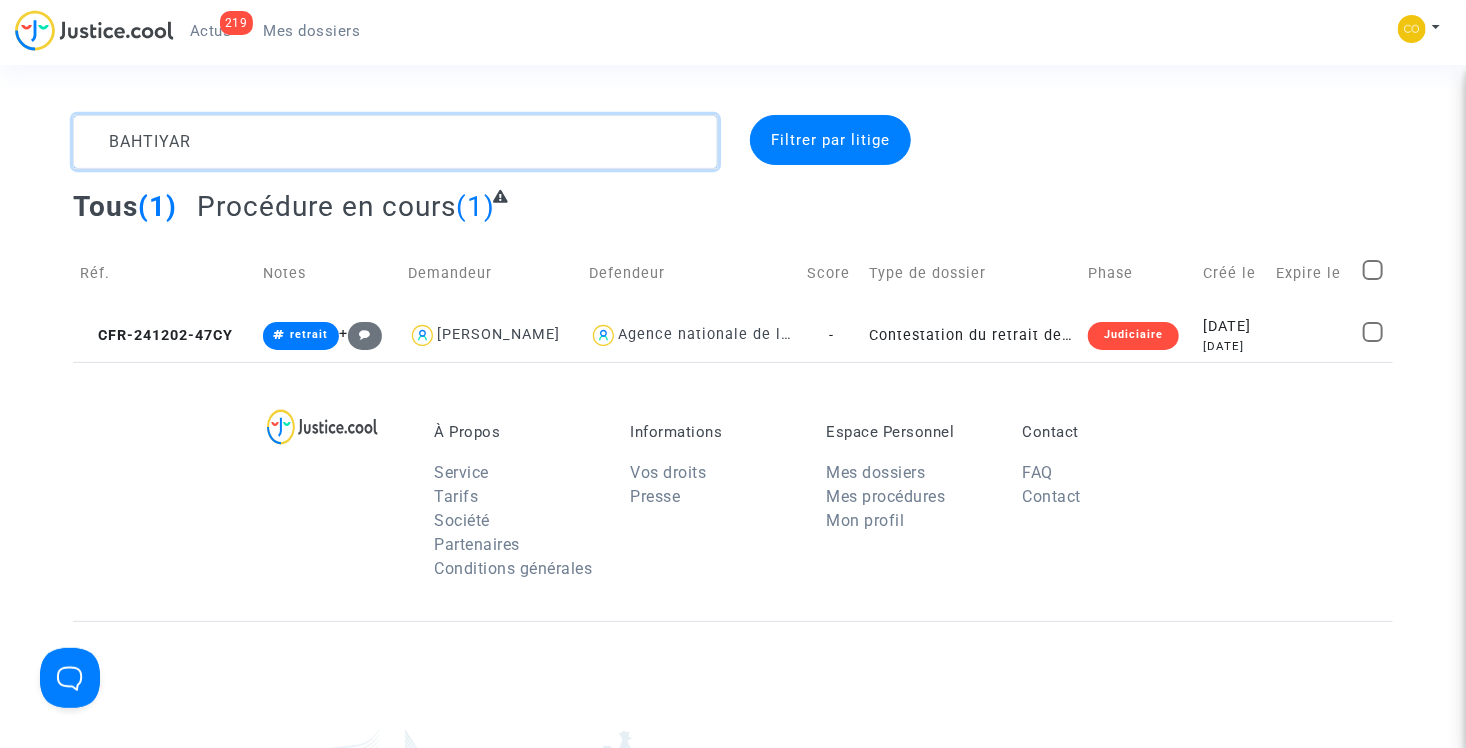 type on "BAHTIYAR" 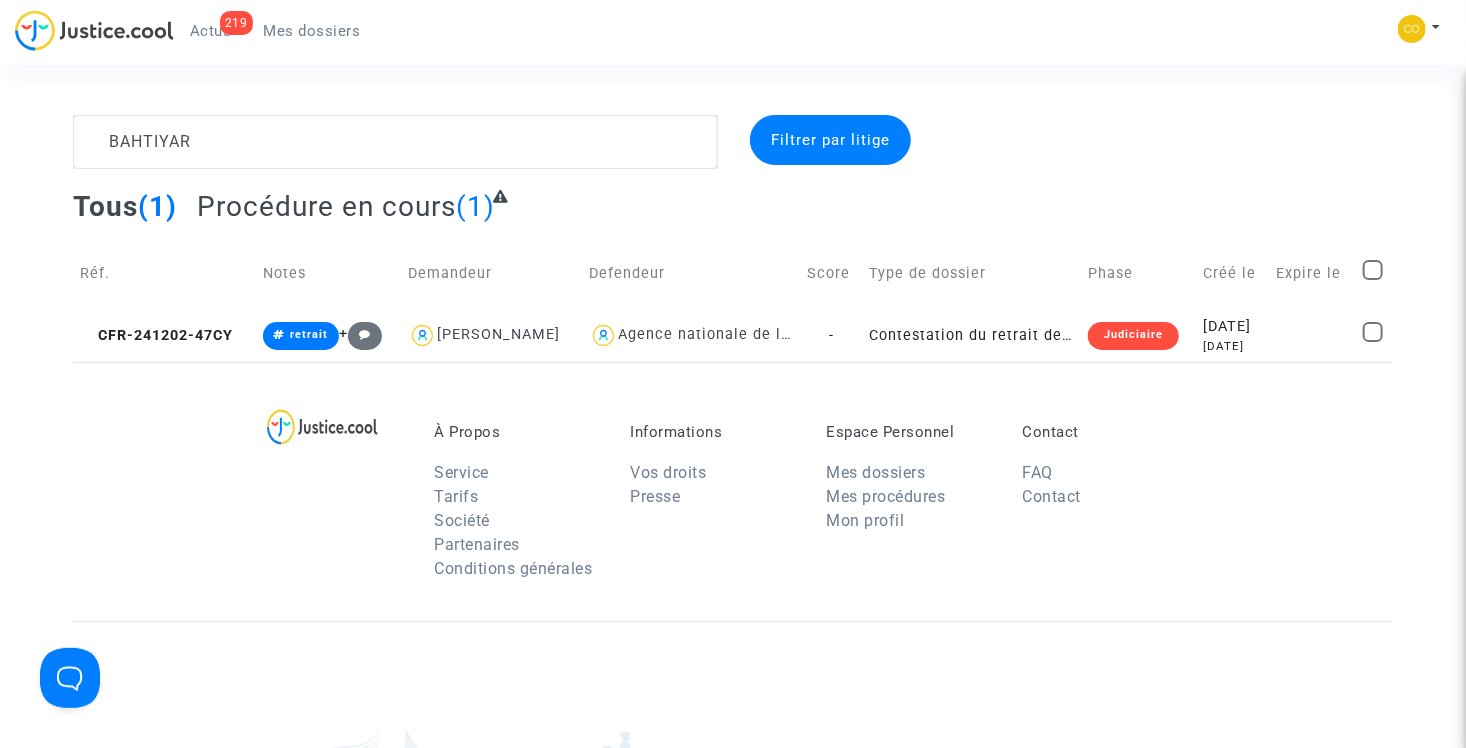 drag, startPoint x: 1061, startPoint y: 291, endPoint x: 1064, endPoint y: 308, distance: 17.262676 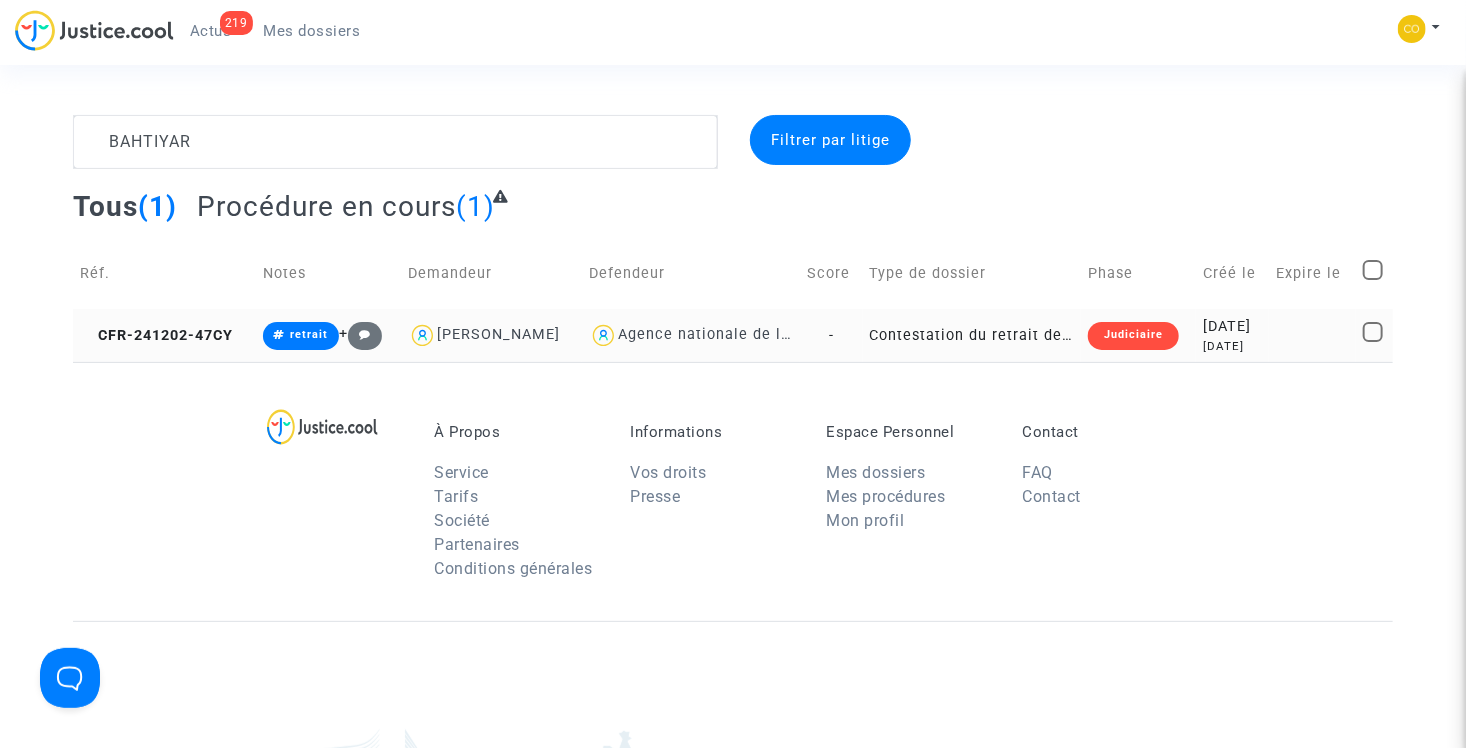 click on "Contestation du retrait de [PERSON_NAME] par l'ANAH (mandataire)" 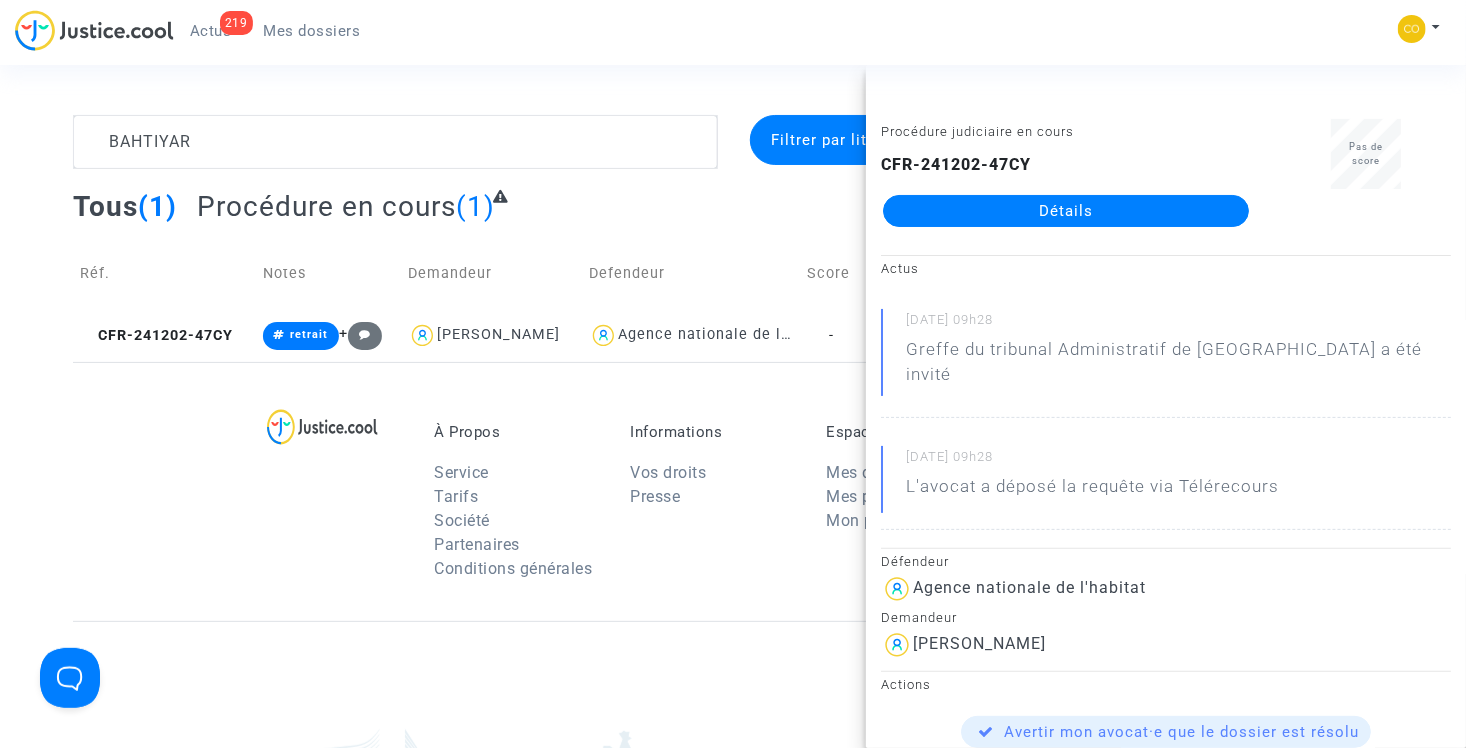 click on "Détails" 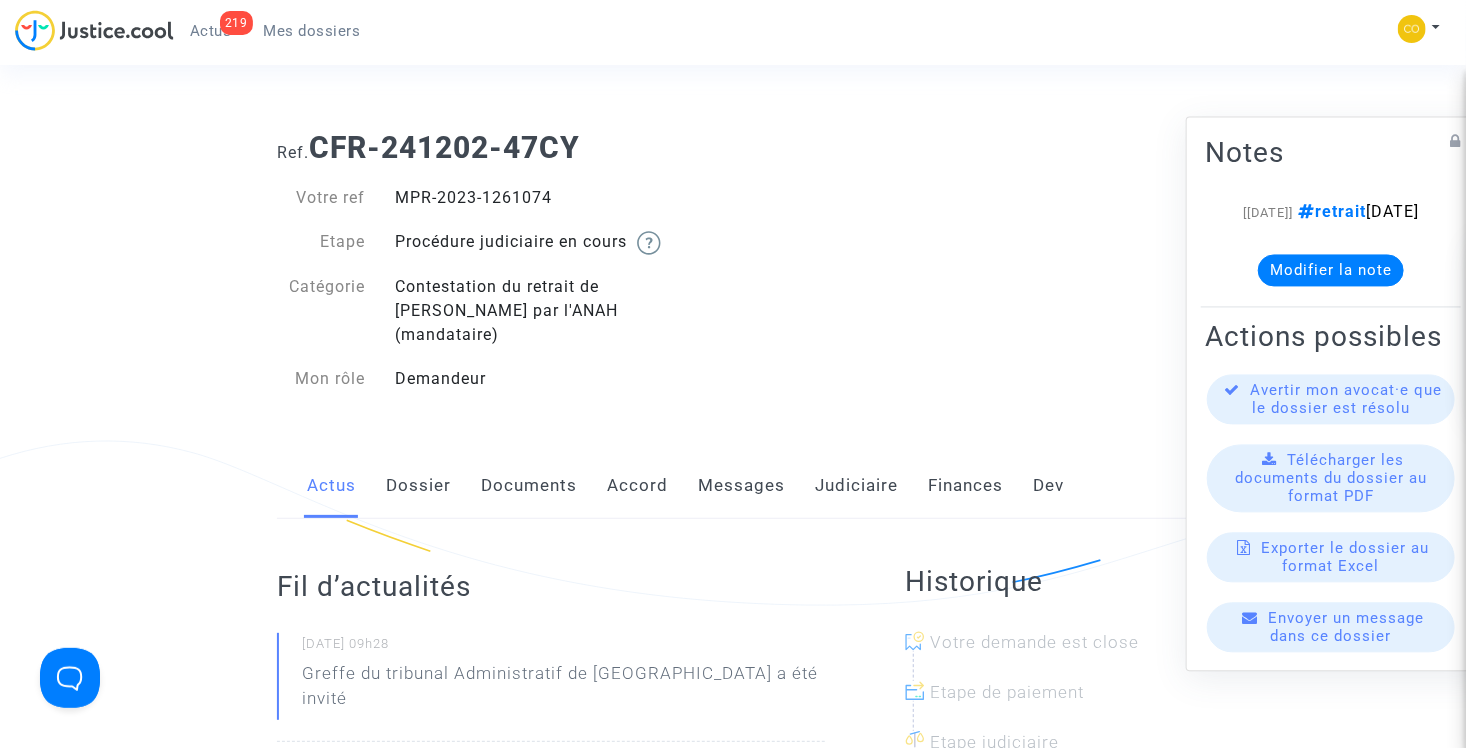 click on "Documents" 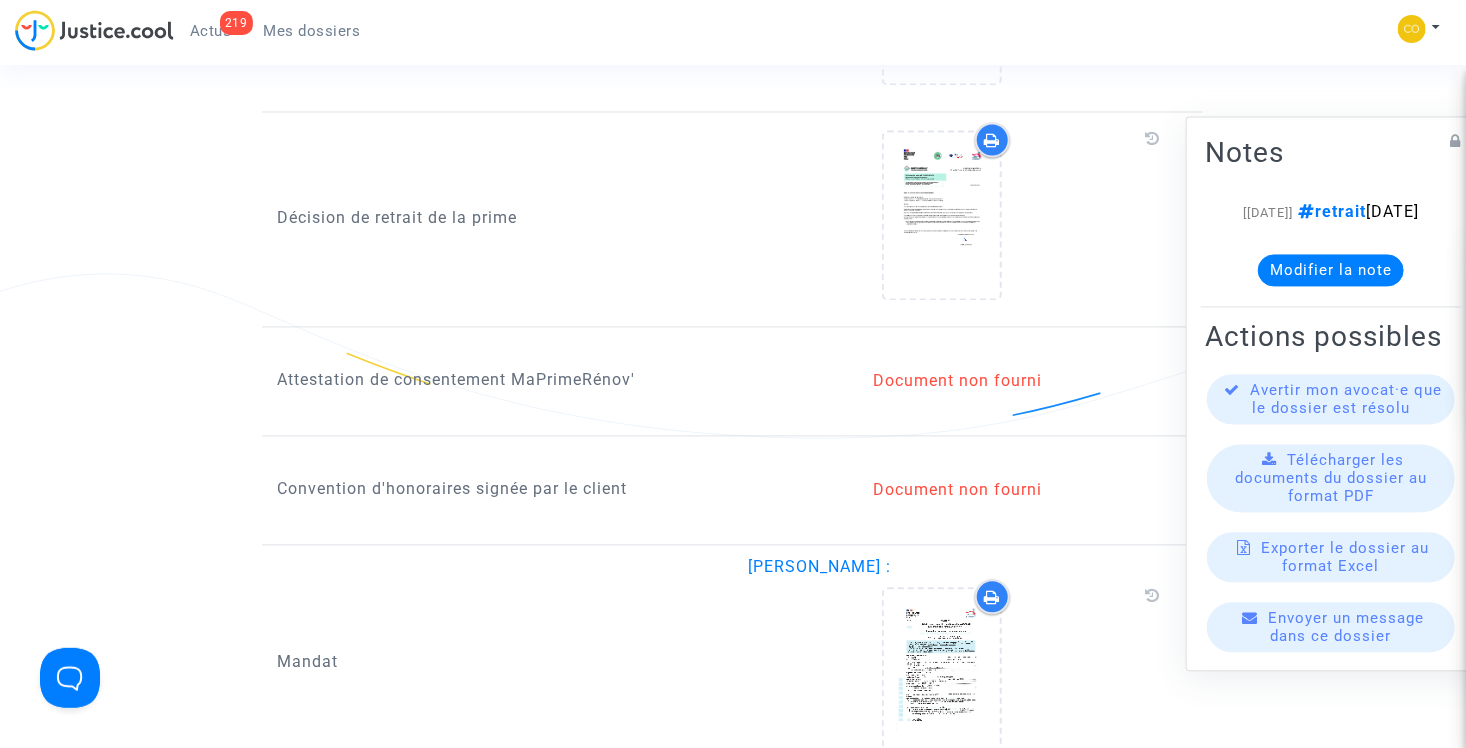 scroll, scrollTop: 1800, scrollLeft: 0, axis: vertical 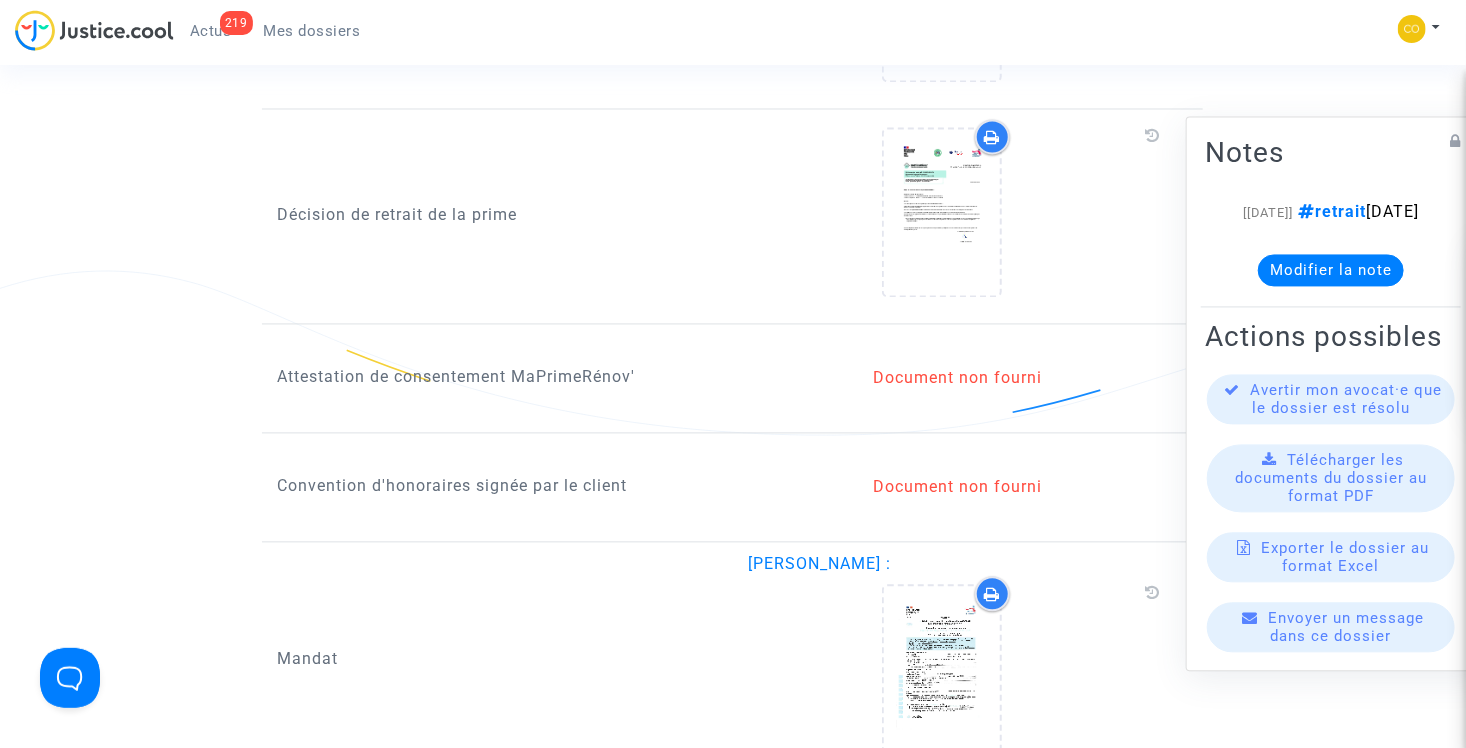 click on "Mes dossiers" at bounding box center (312, 31) 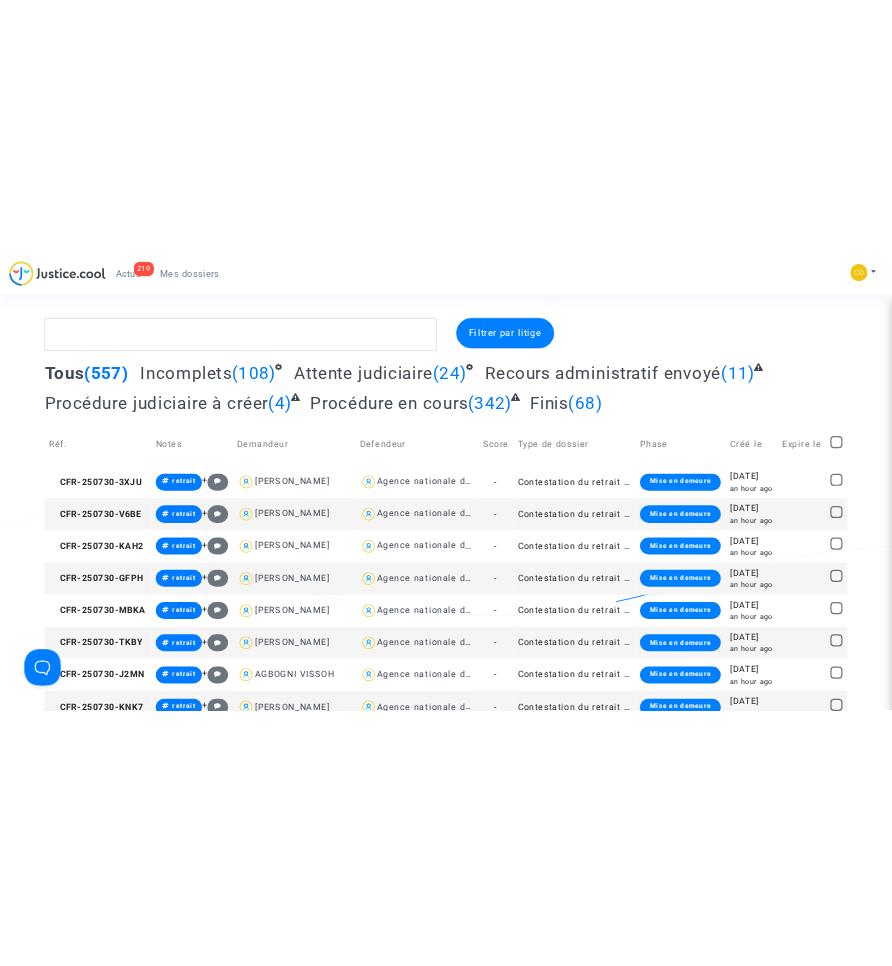 scroll, scrollTop: 0, scrollLeft: 0, axis: both 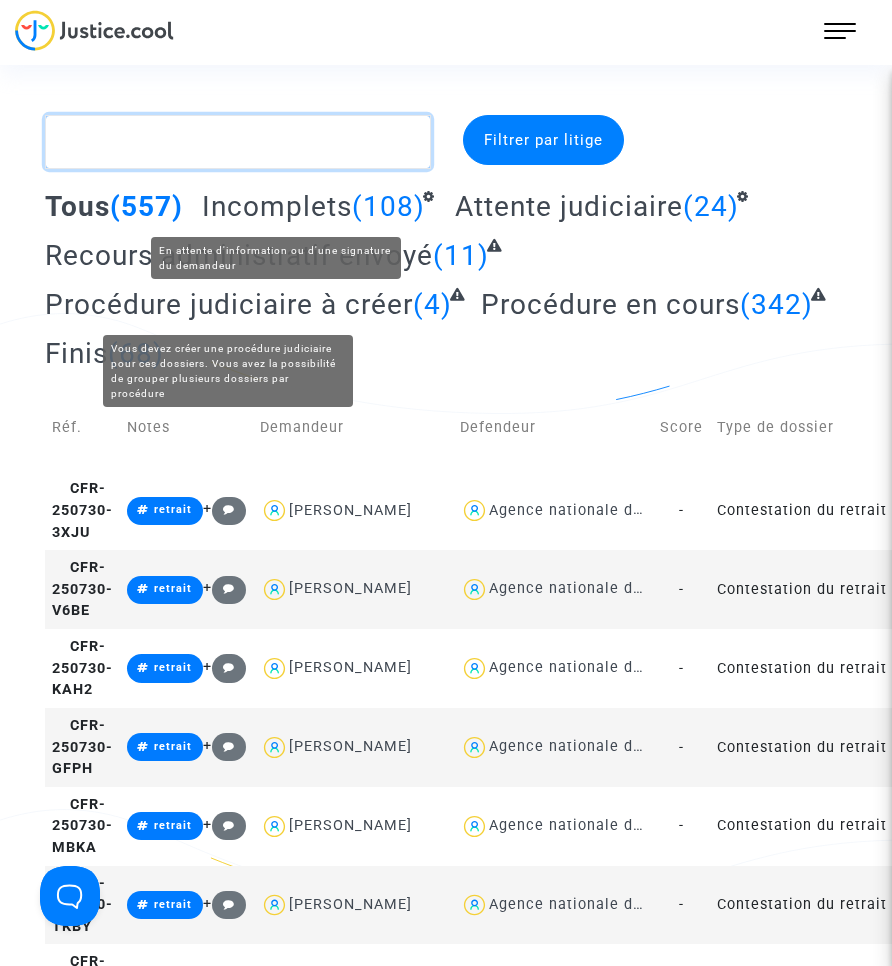click 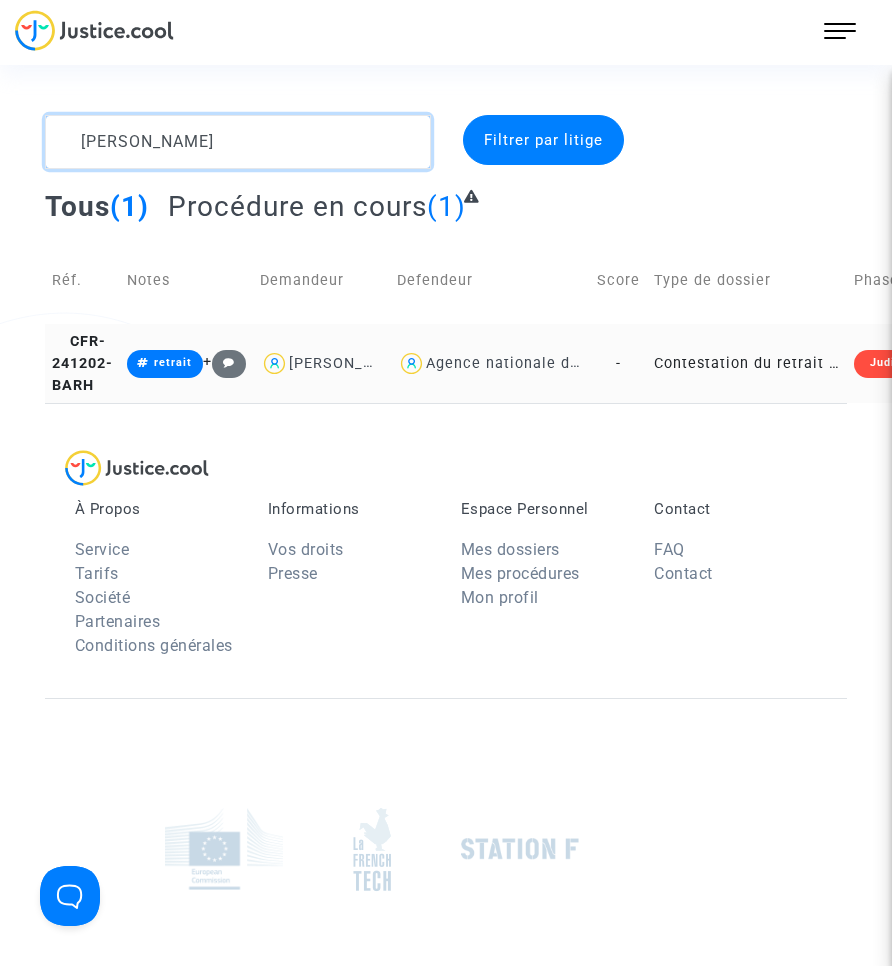 type on "[PERSON_NAME]" 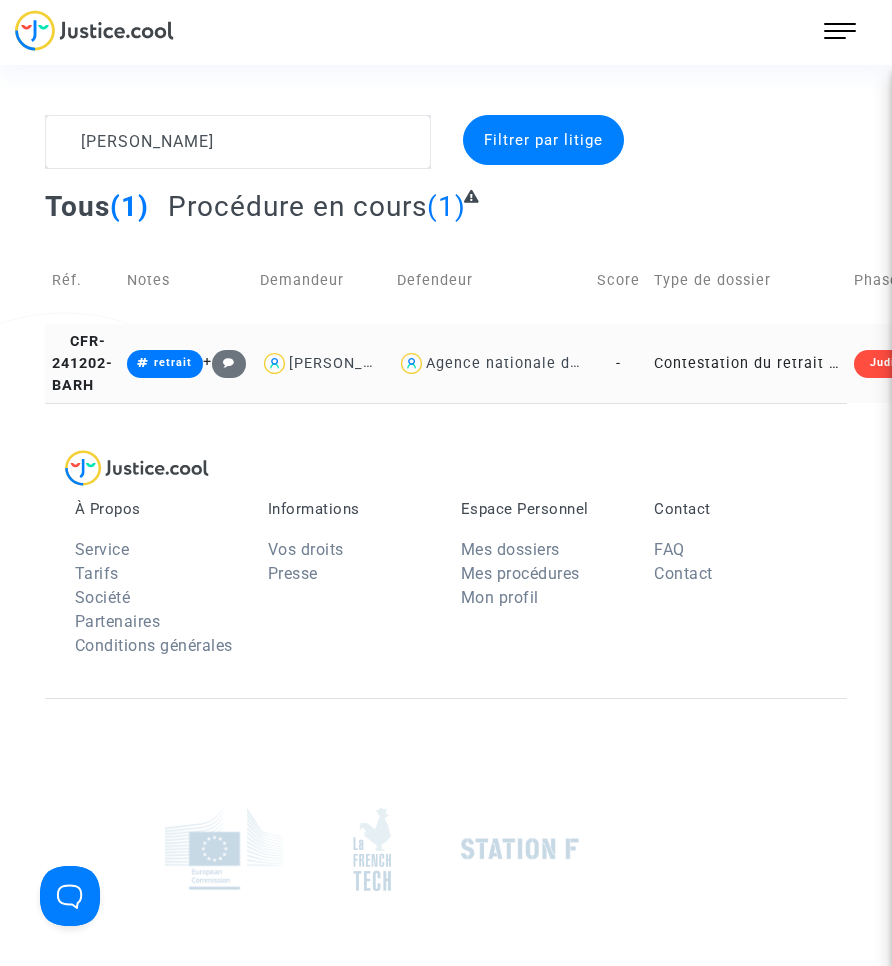 click on "Contestation du retrait de [PERSON_NAME] par l'ANAH (mandataire)" 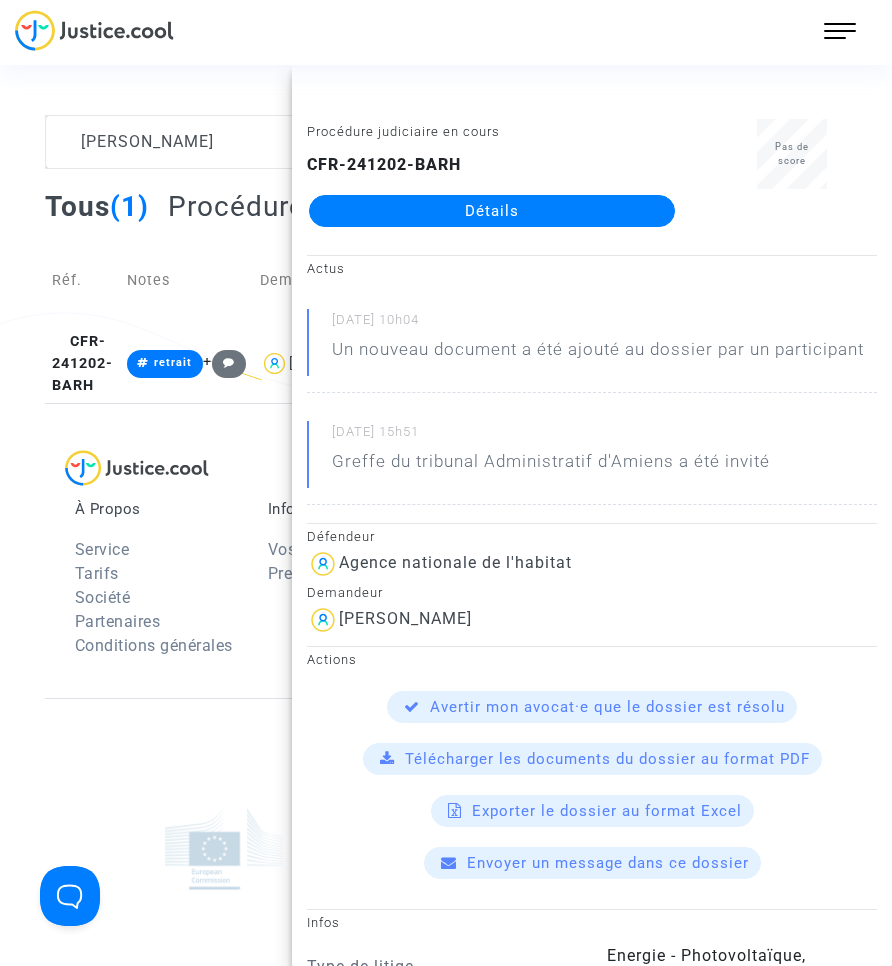 click on "Détails" 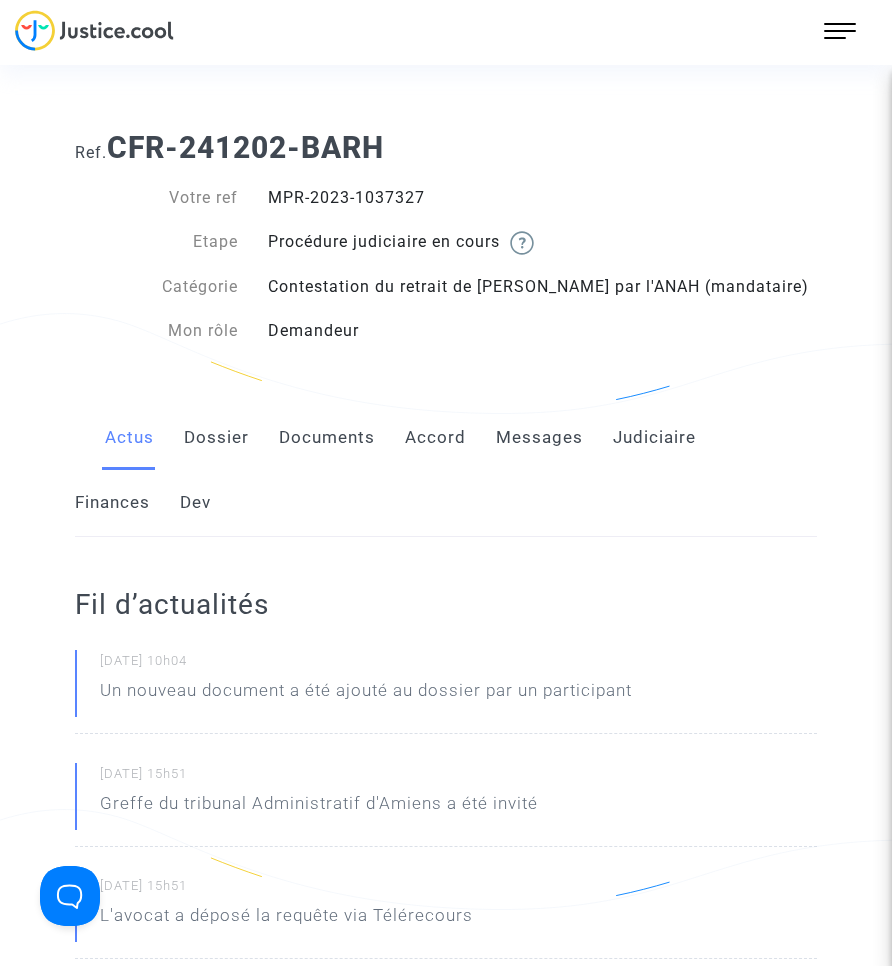 click on "Documents" 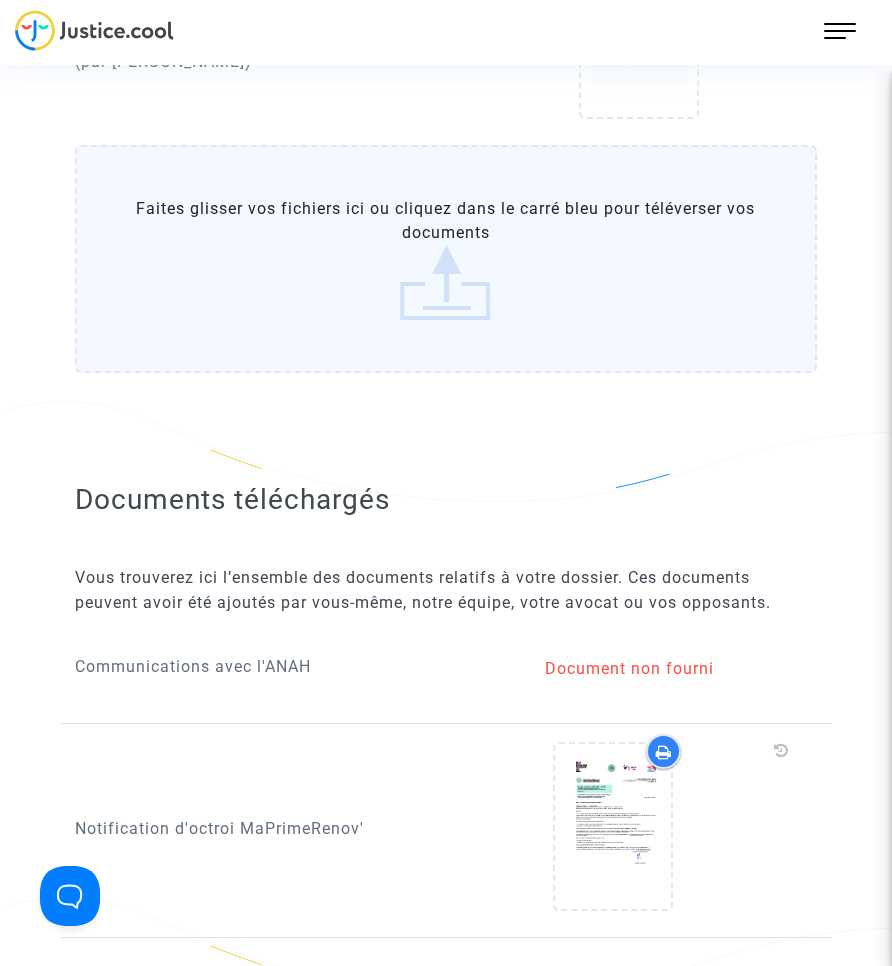 scroll, scrollTop: 600, scrollLeft: 0, axis: vertical 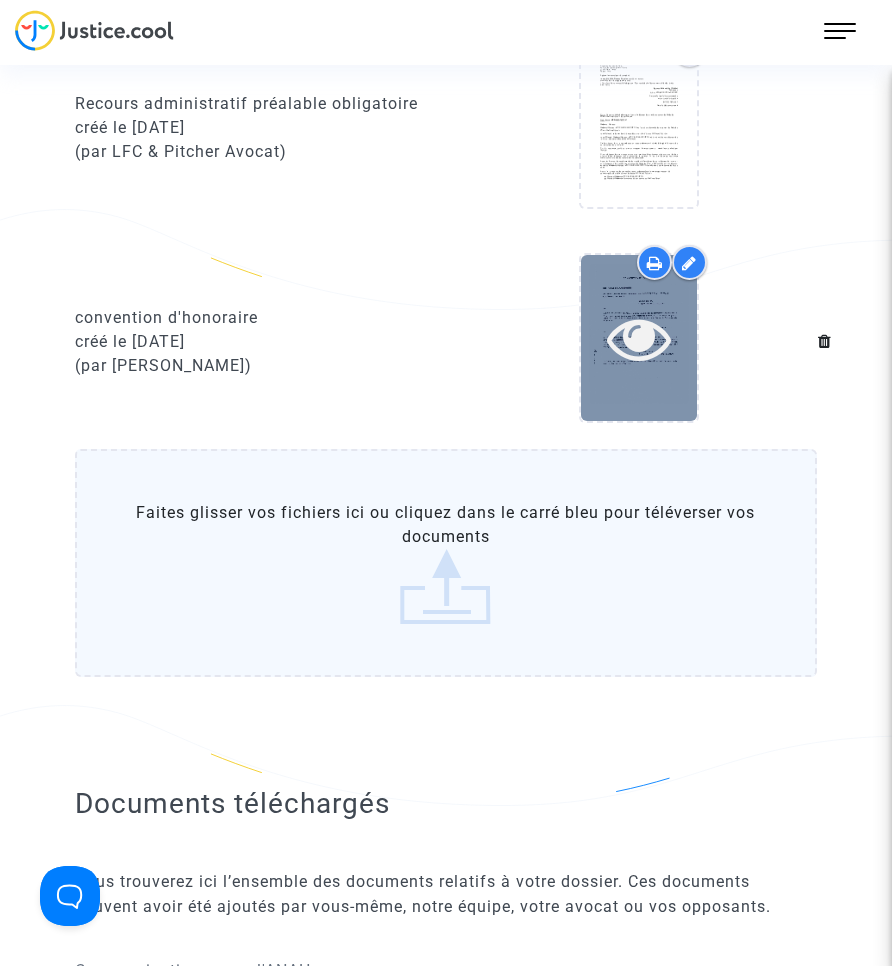 click at bounding box center [639, 338] 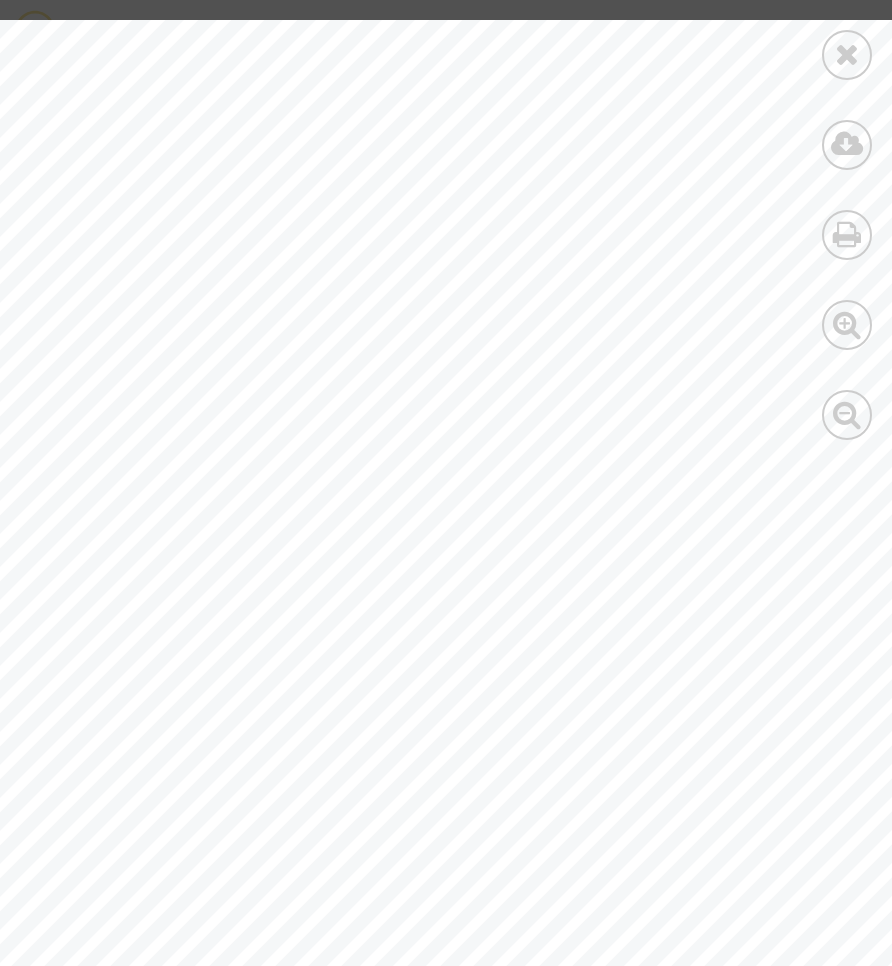 scroll, scrollTop: 2724, scrollLeft: 0, axis: vertical 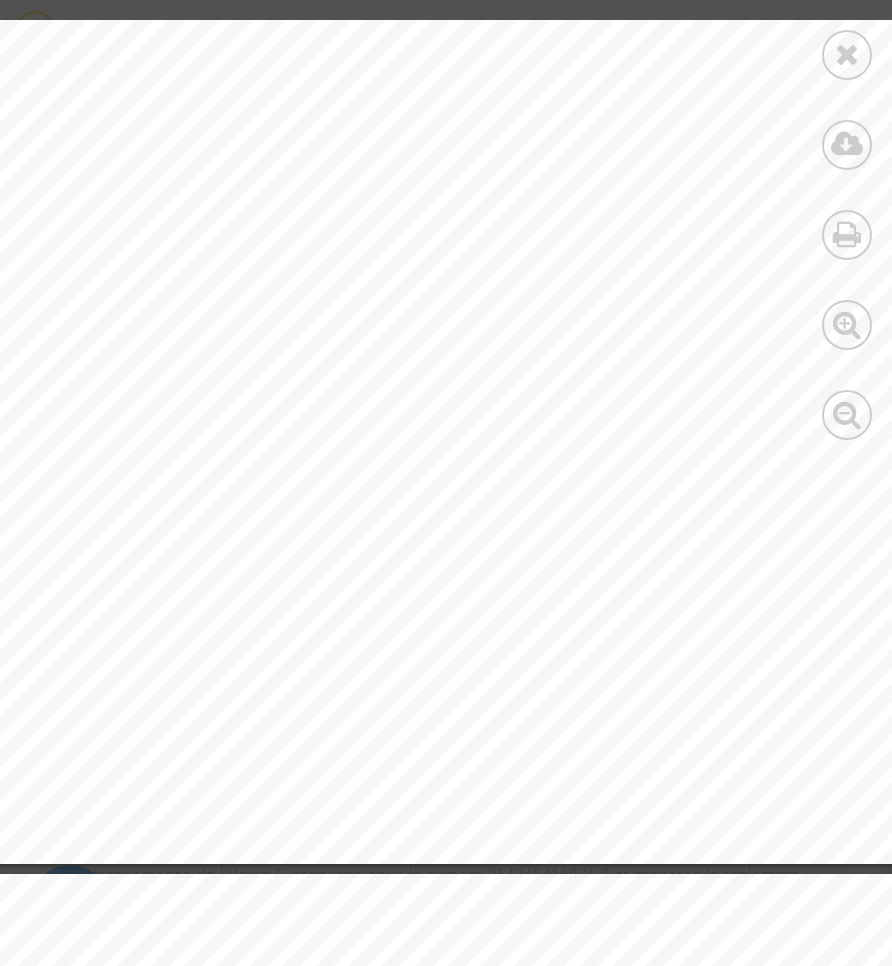 drag, startPoint x: 890, startPoint y: 378, endPoint x: 865, endPoint y: 567, distance: 190.64627 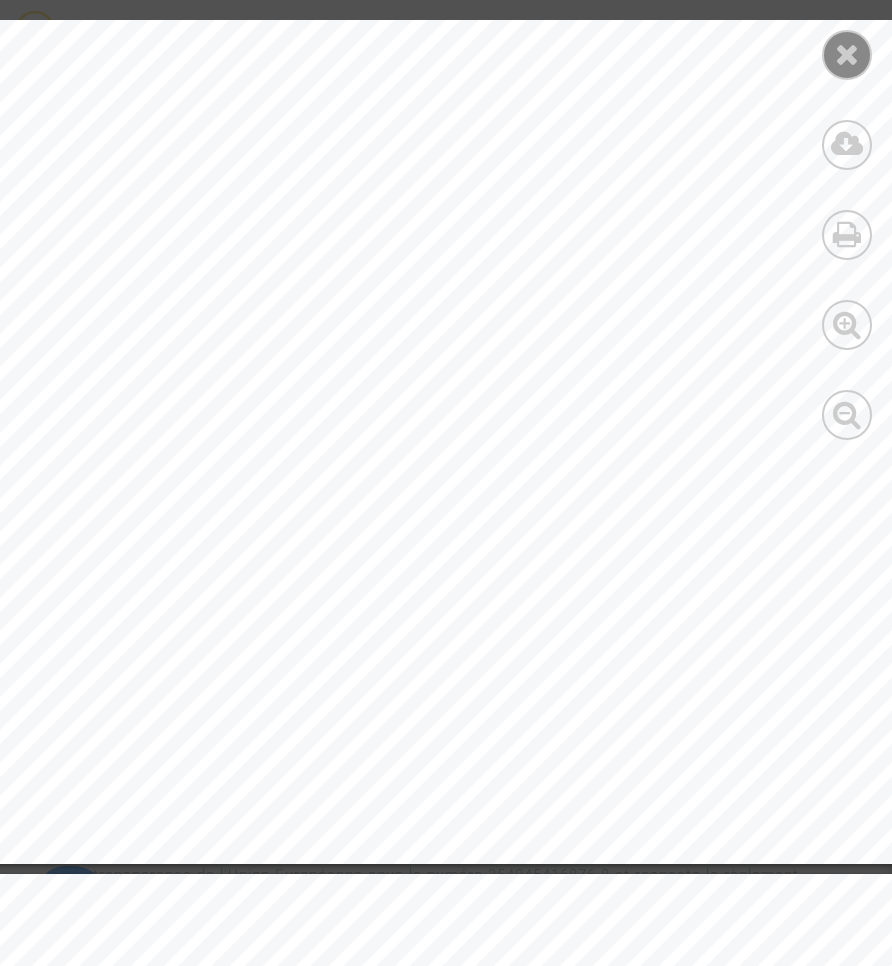 click at bounding box center (847, 55) 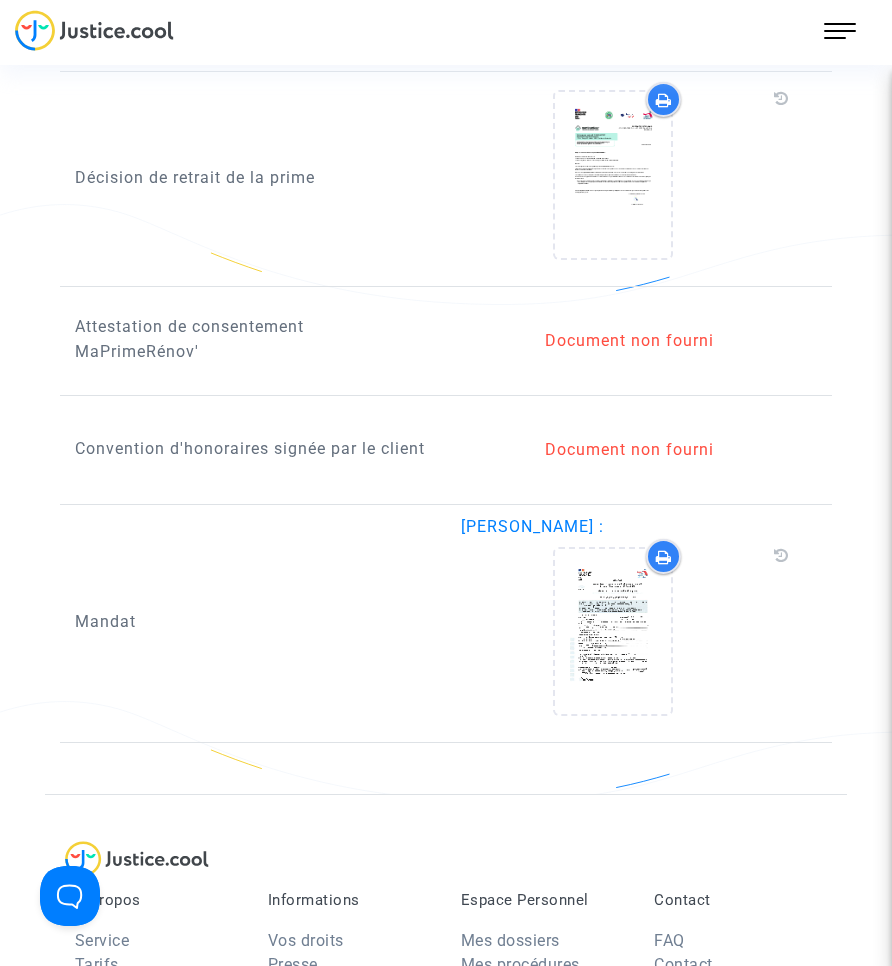 scroll, scrollTop: 1924, scrollLeft: 0, axis: vertical 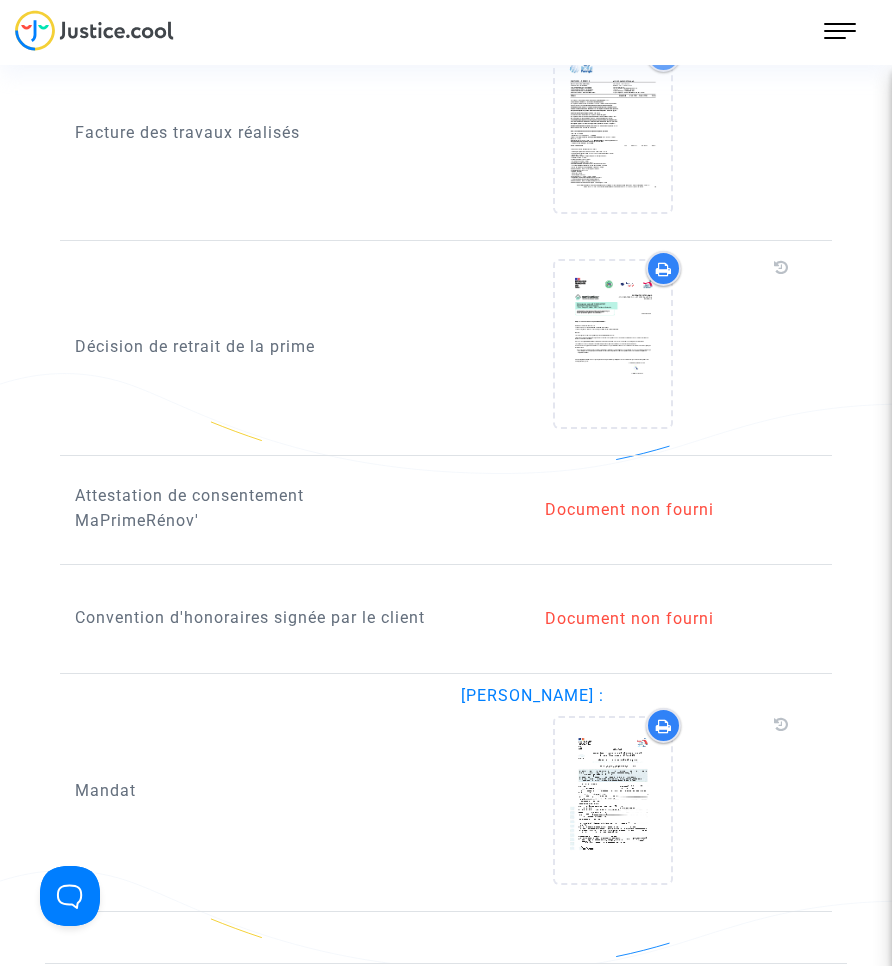 click on "219 Actus Mes dossiers Mon profil Paramètres Déconnexion" at bounding box center (446, 37) 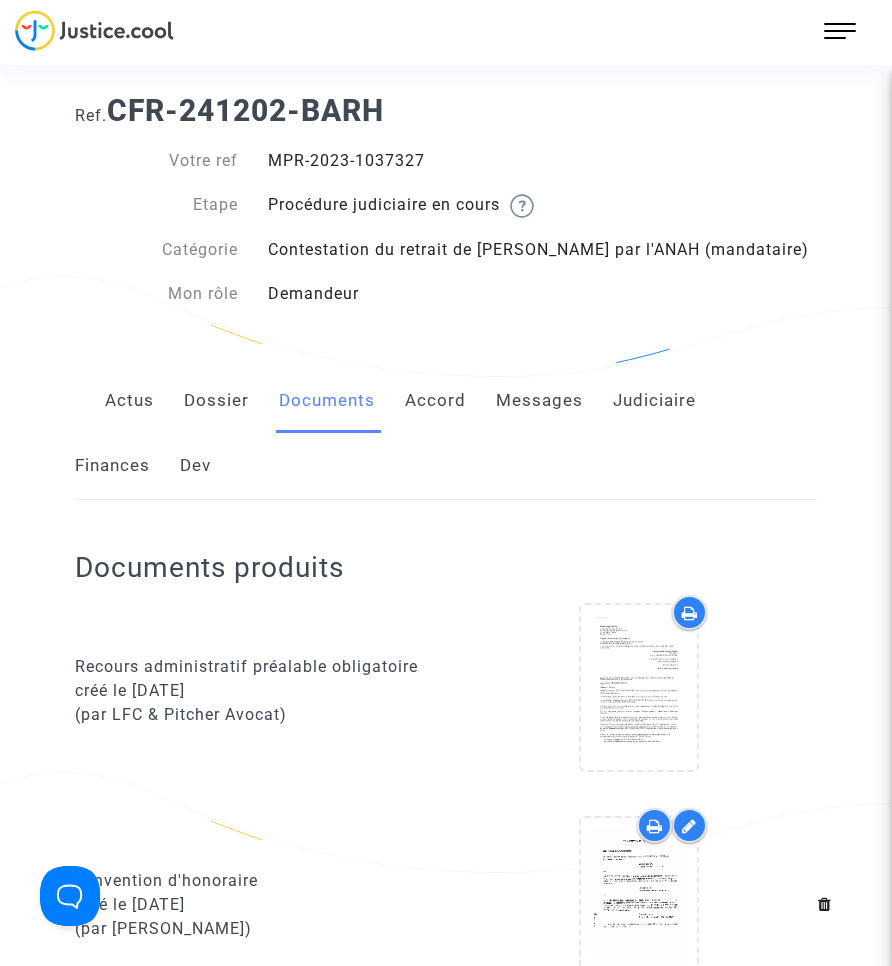 scroll, scrollTop: 14, scrollLeft: 0, axis: vertical 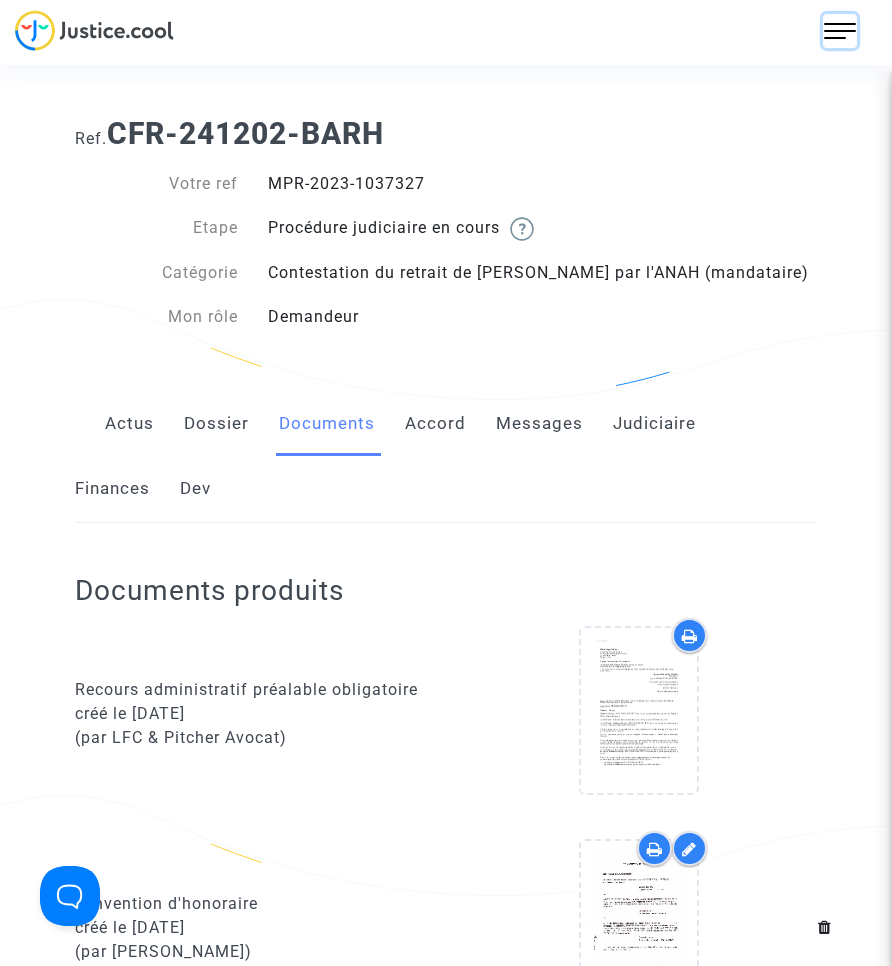click at bounding box center (840, 31) 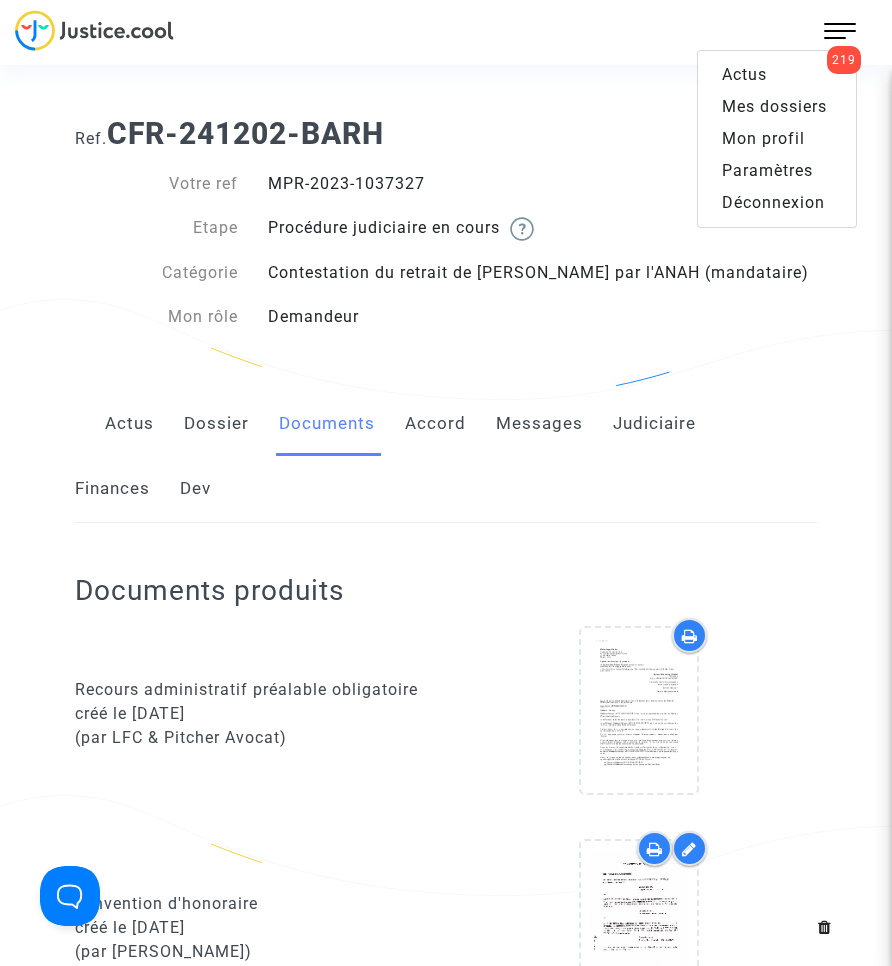 click on "Mes dossiers" at bounding box center [774, 106] 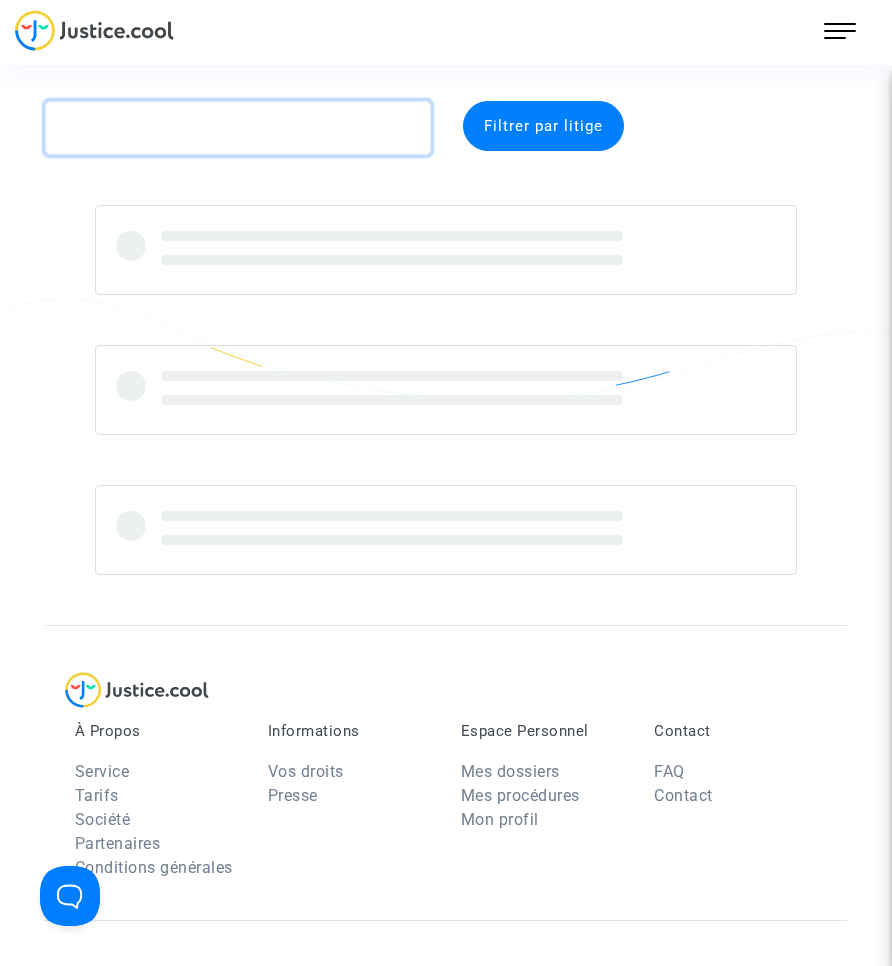 click 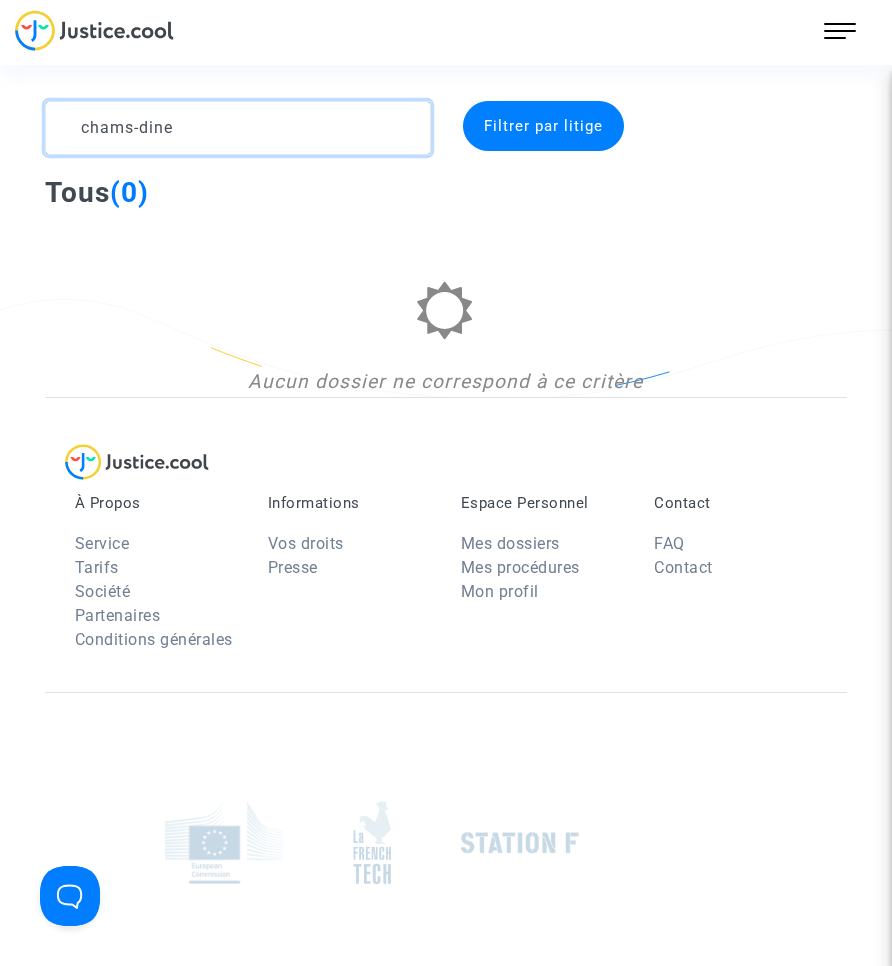 click 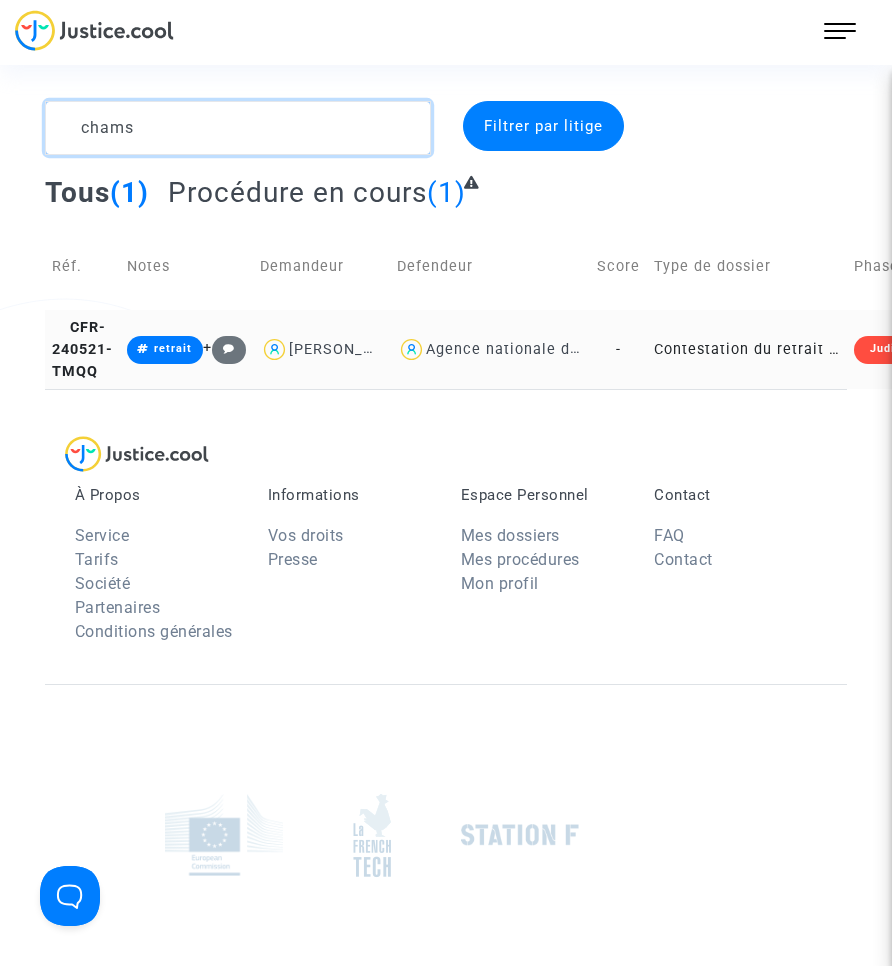 type on "chams" 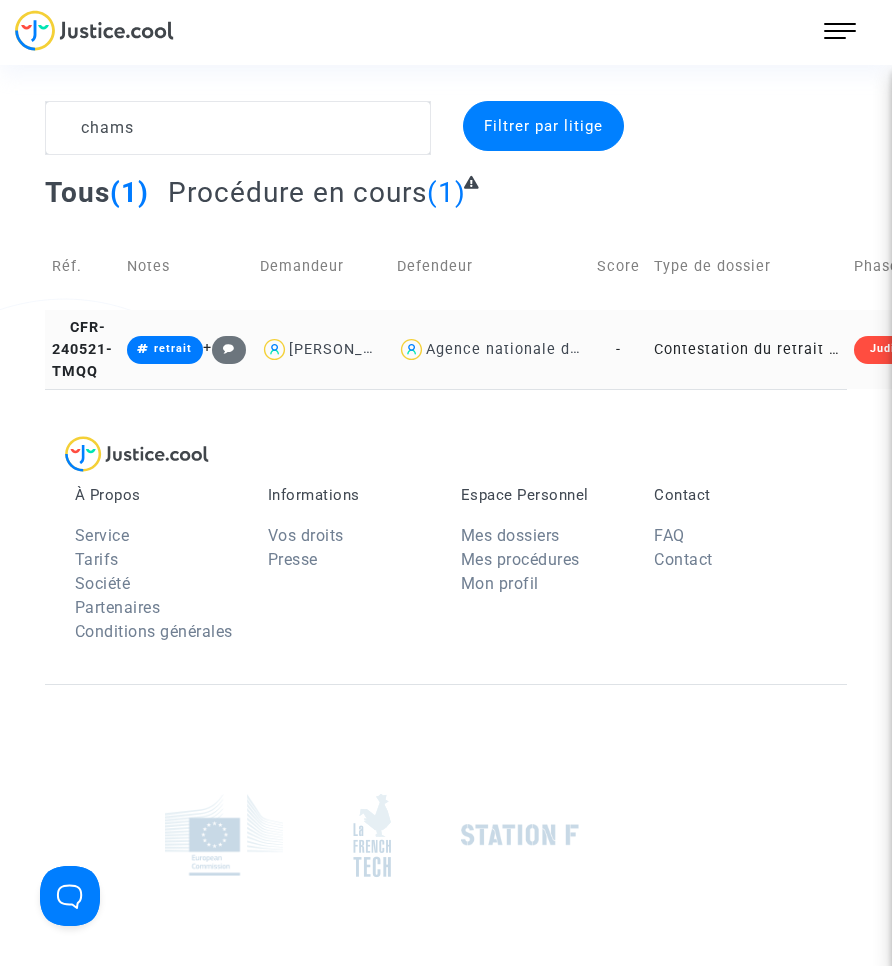 click on "Contestation du retrait de [PERSON_NAME] par l'ANAH (mandataire)" 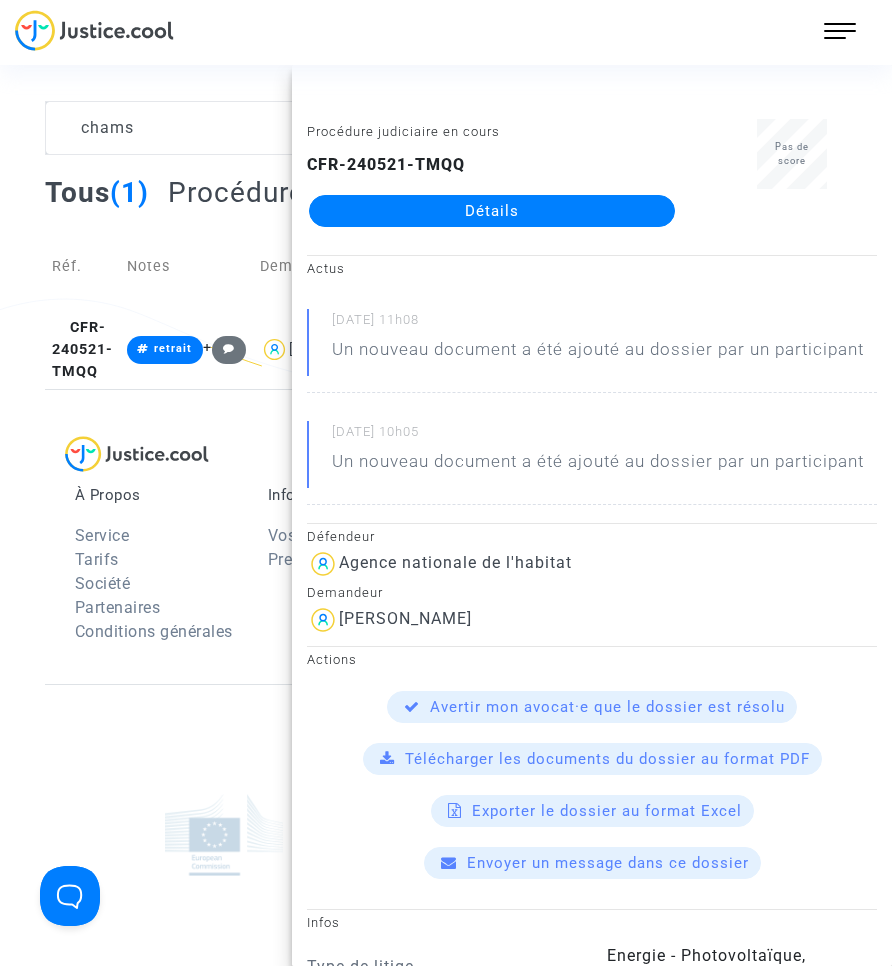 click on "Détails" 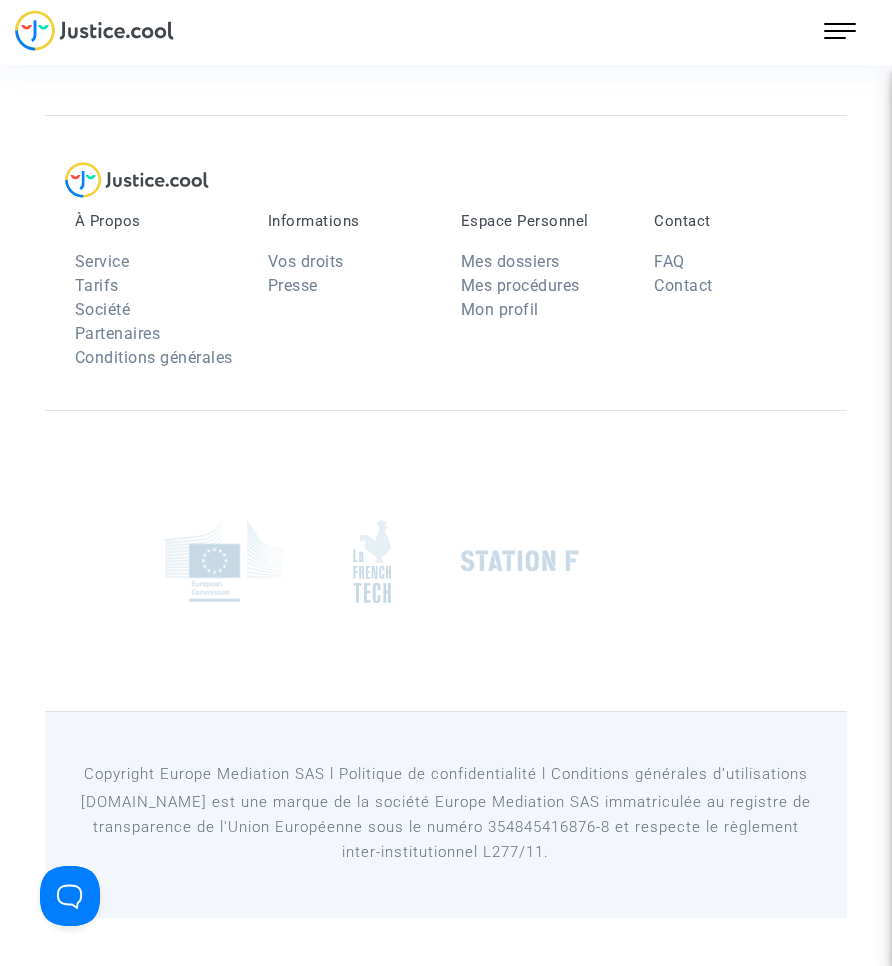 scroll, scrollTop: 0, scrollLeft: 0, axis: both 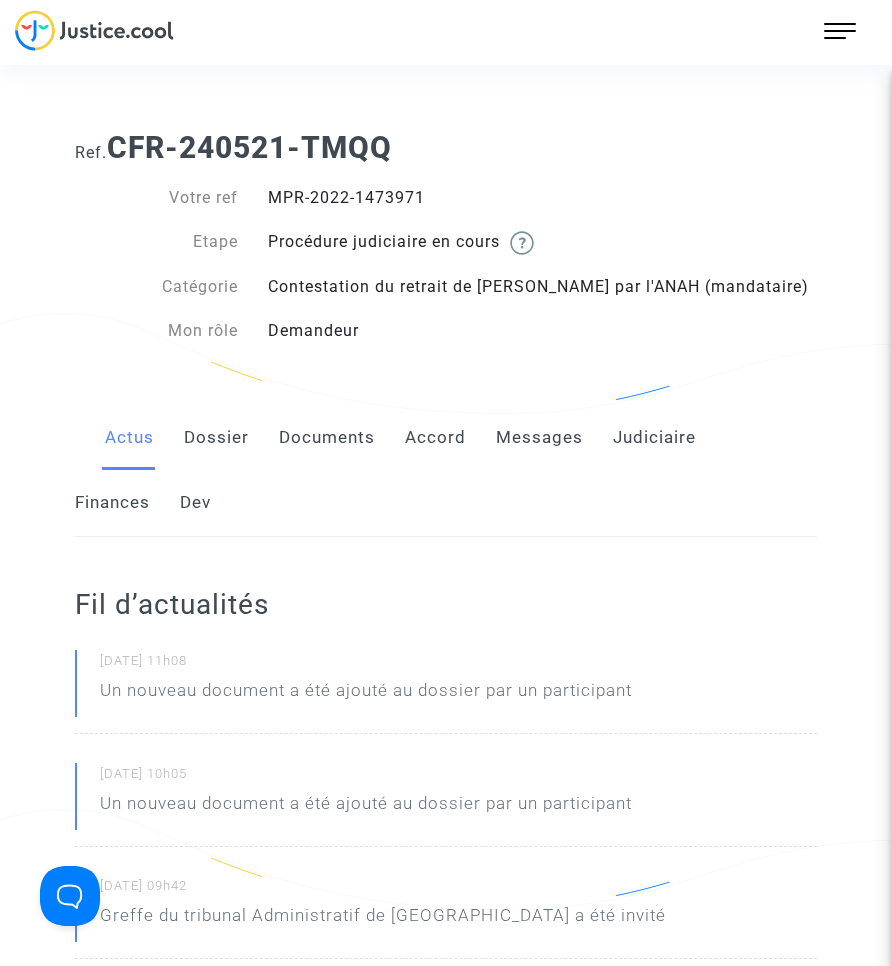 click on "Documents" 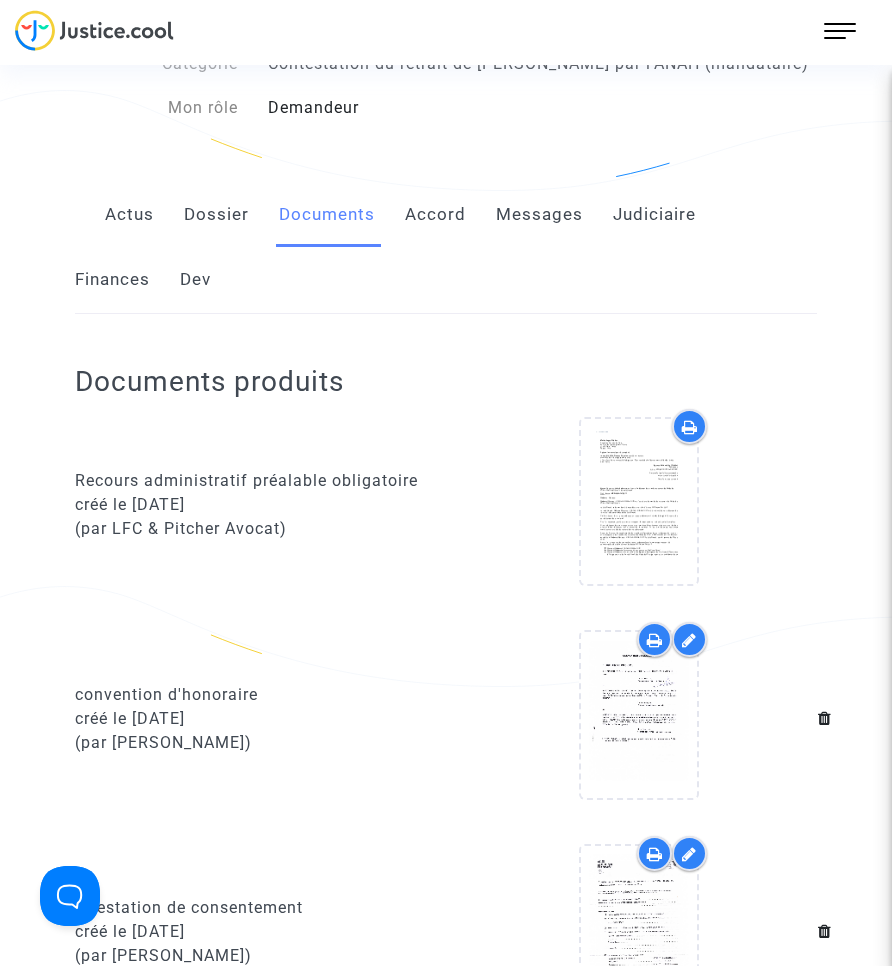 scroll, scrollTop: 0, scrollLeft: 0, axis: both 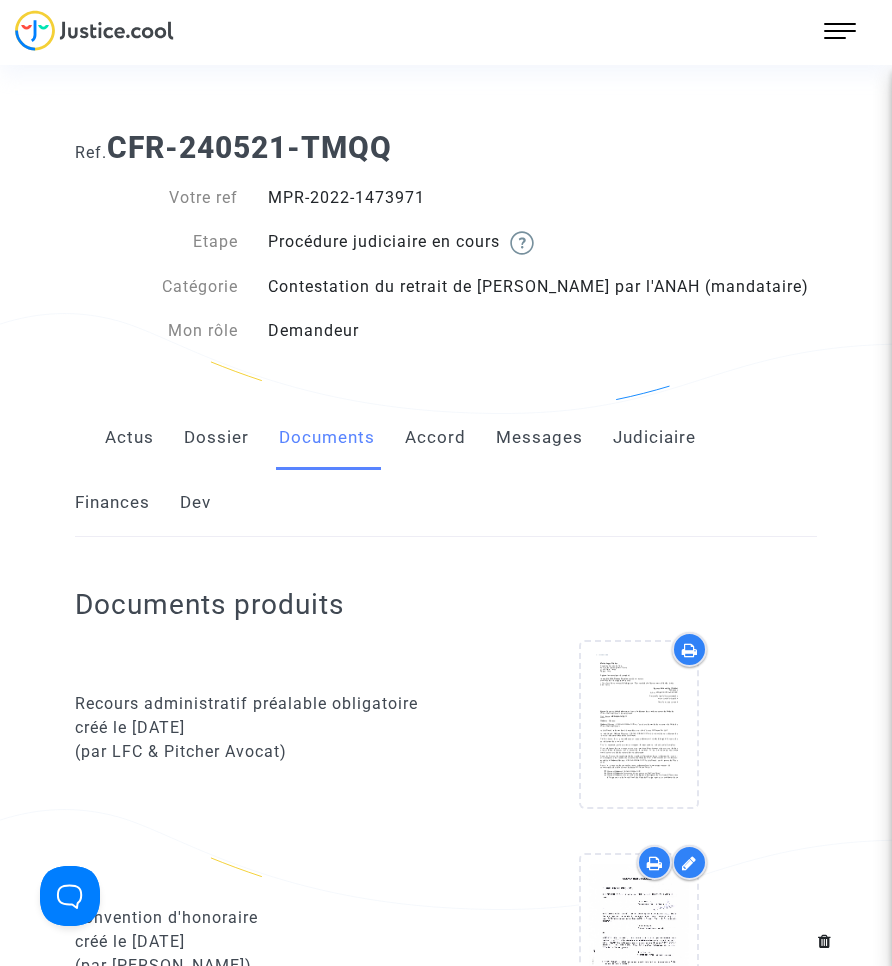 click on "219 Actus Mes dossiers Mon profil Paramètres Déconnexion" at bounding box center [840, 31] 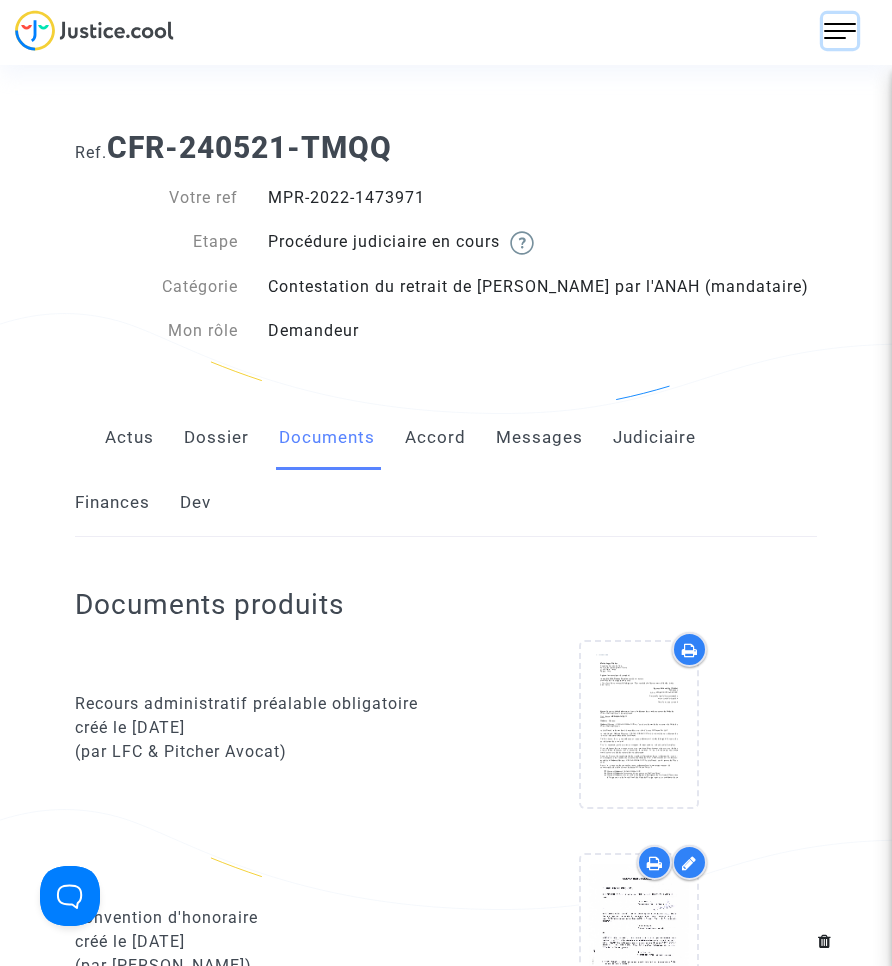 click at bounding box center (840, 31) 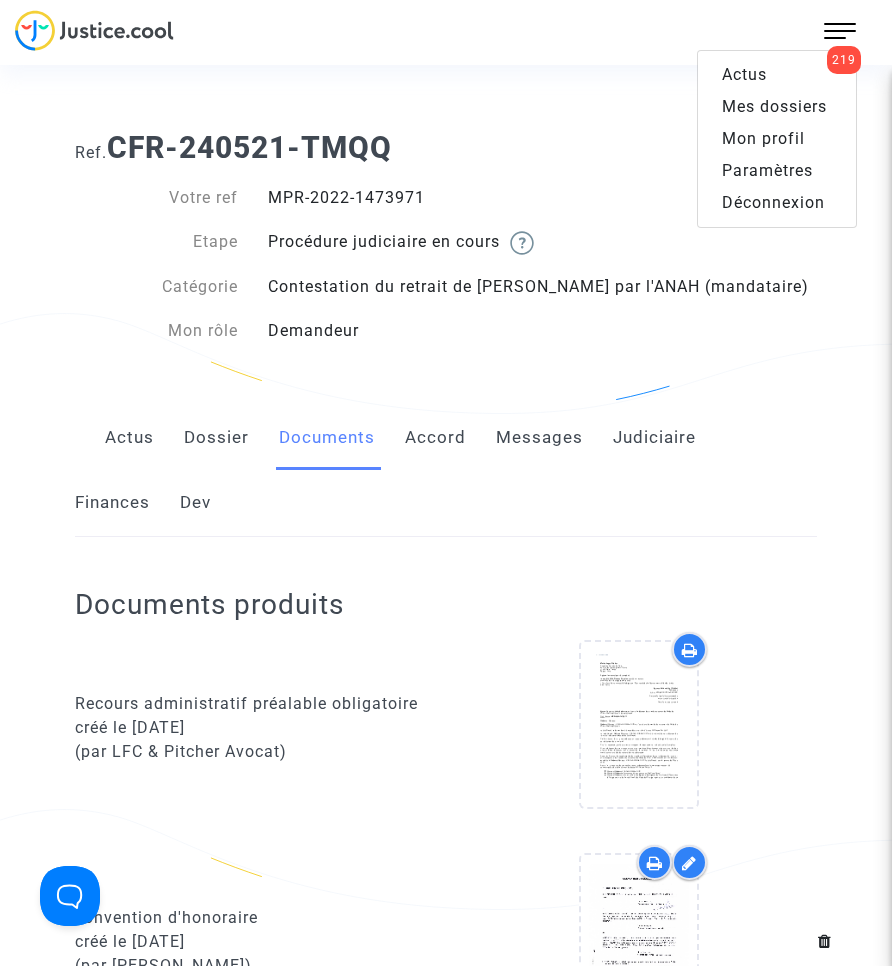 click on "Mes dossiers" at bounding box center [774, 106] 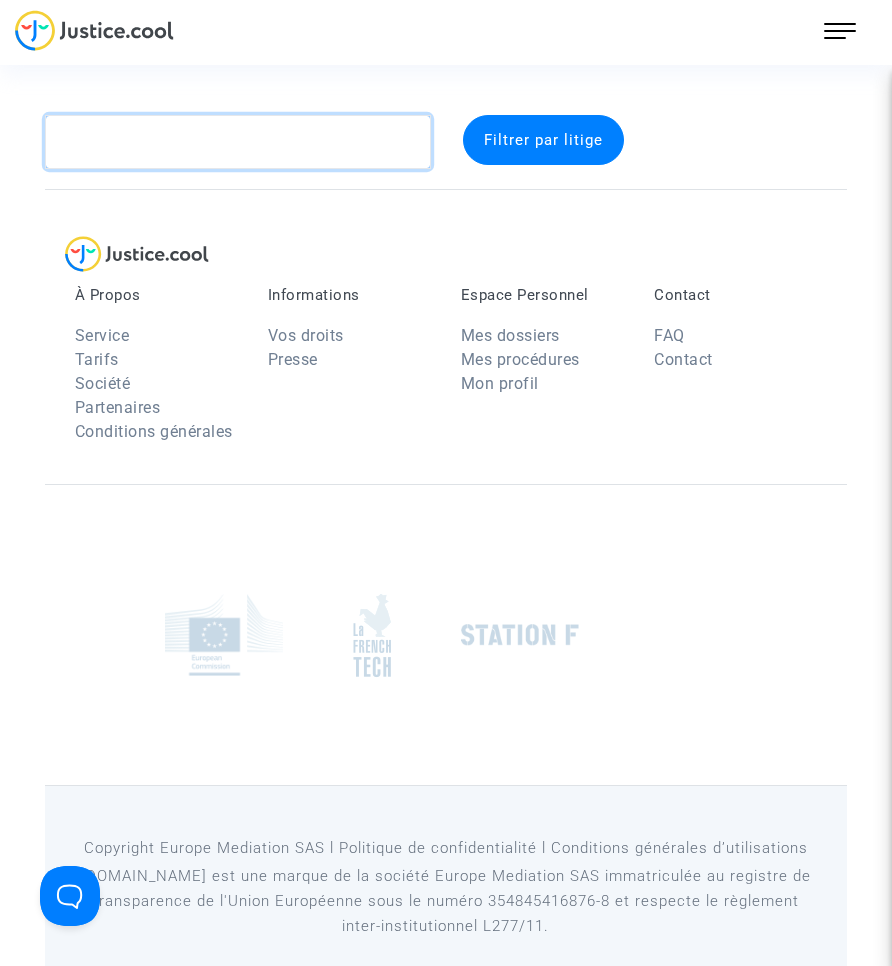 click 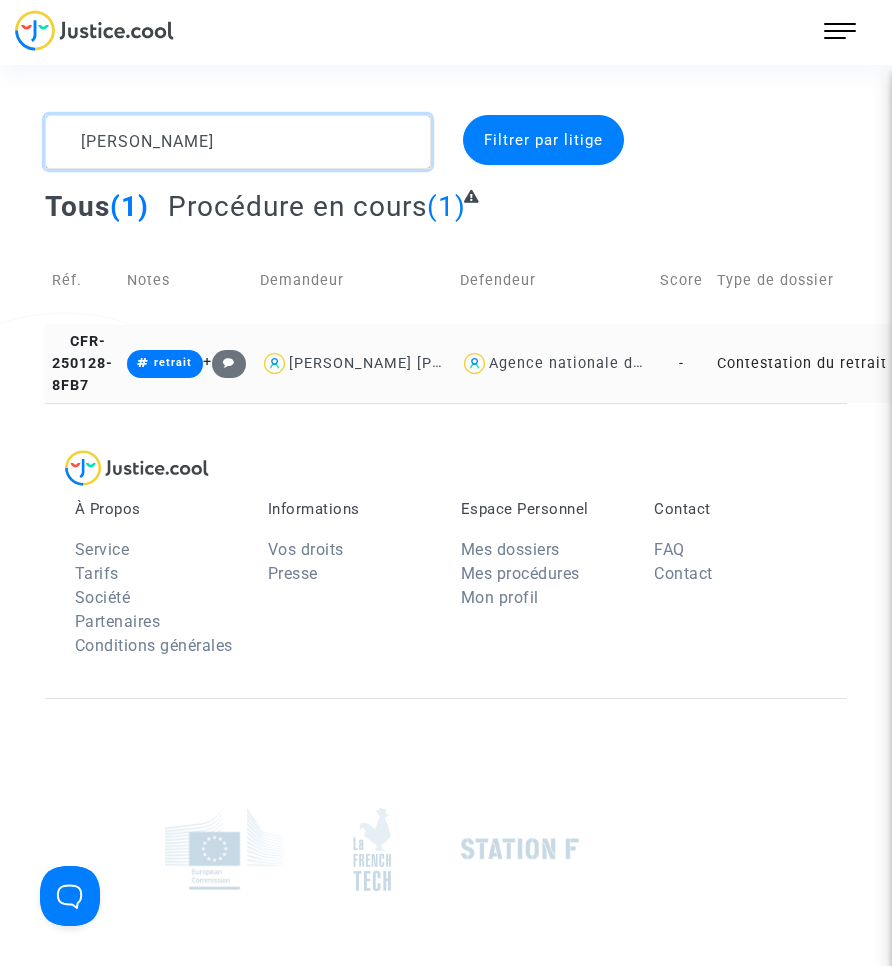 type on "[PERSON_NAME]" 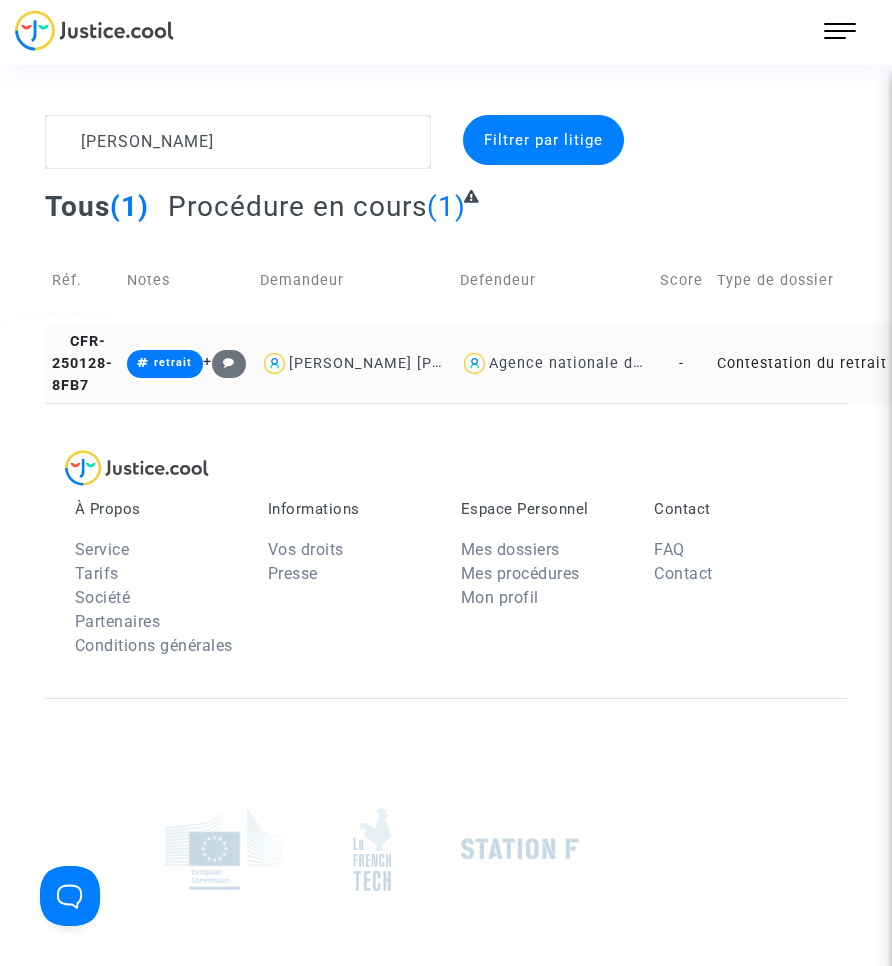 click on "Contestation du retrait de [PERSON_NAME] par l'ANAH (mandataire)" 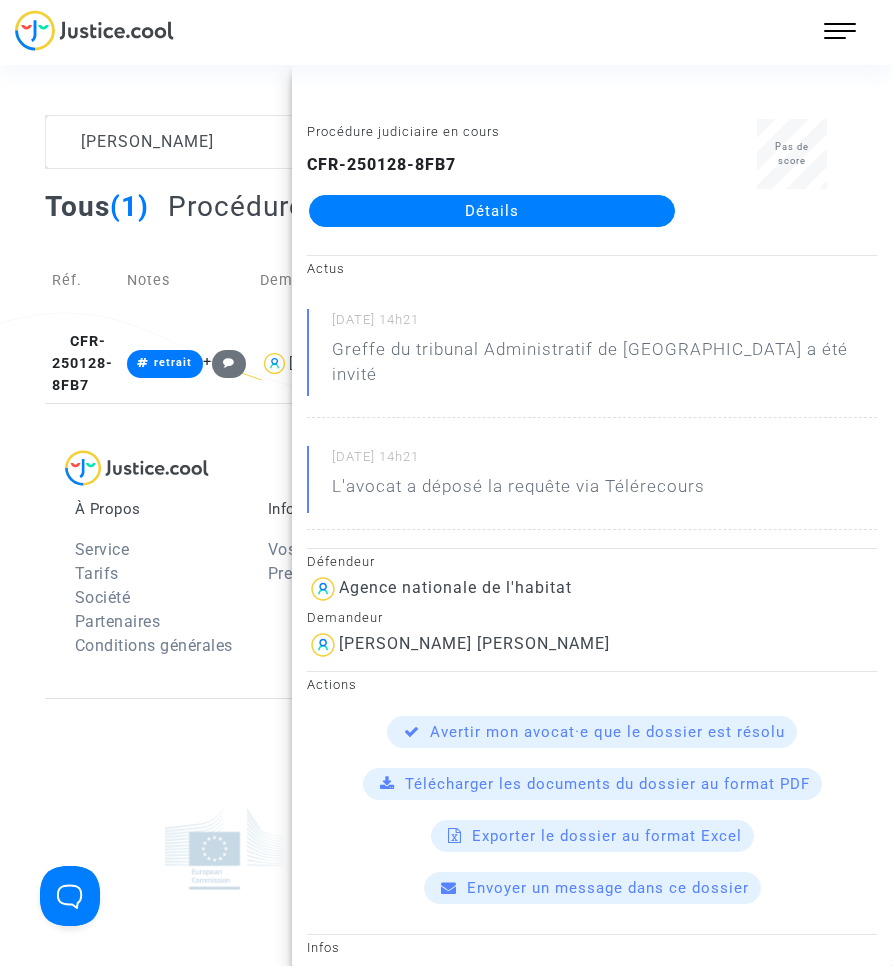 click on "Détails" 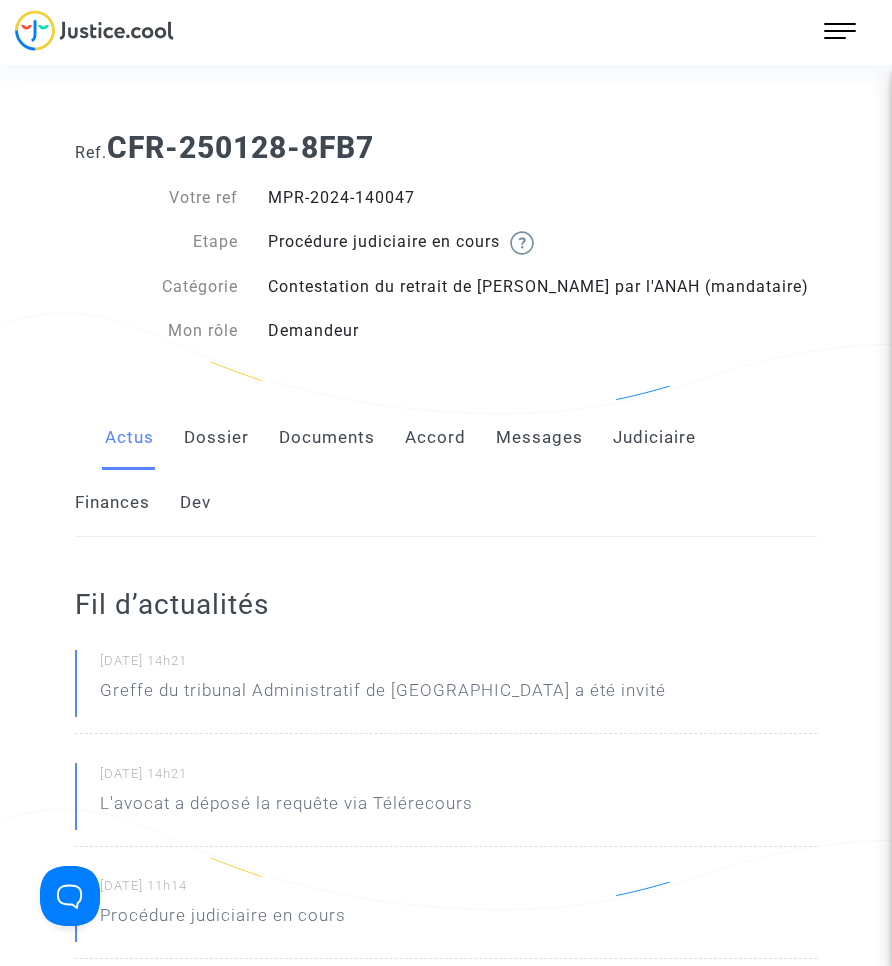 click on "Documents" 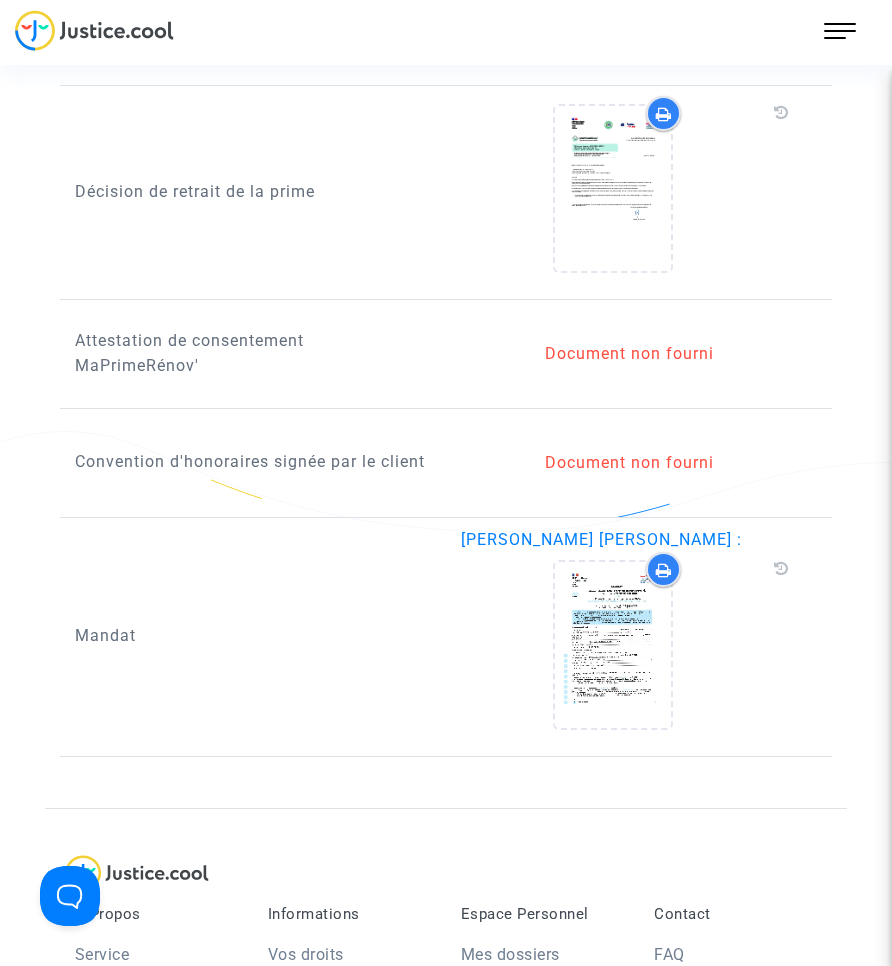 scroll, scrollTop: 1600, scrollLeft: 0, axis: vertical 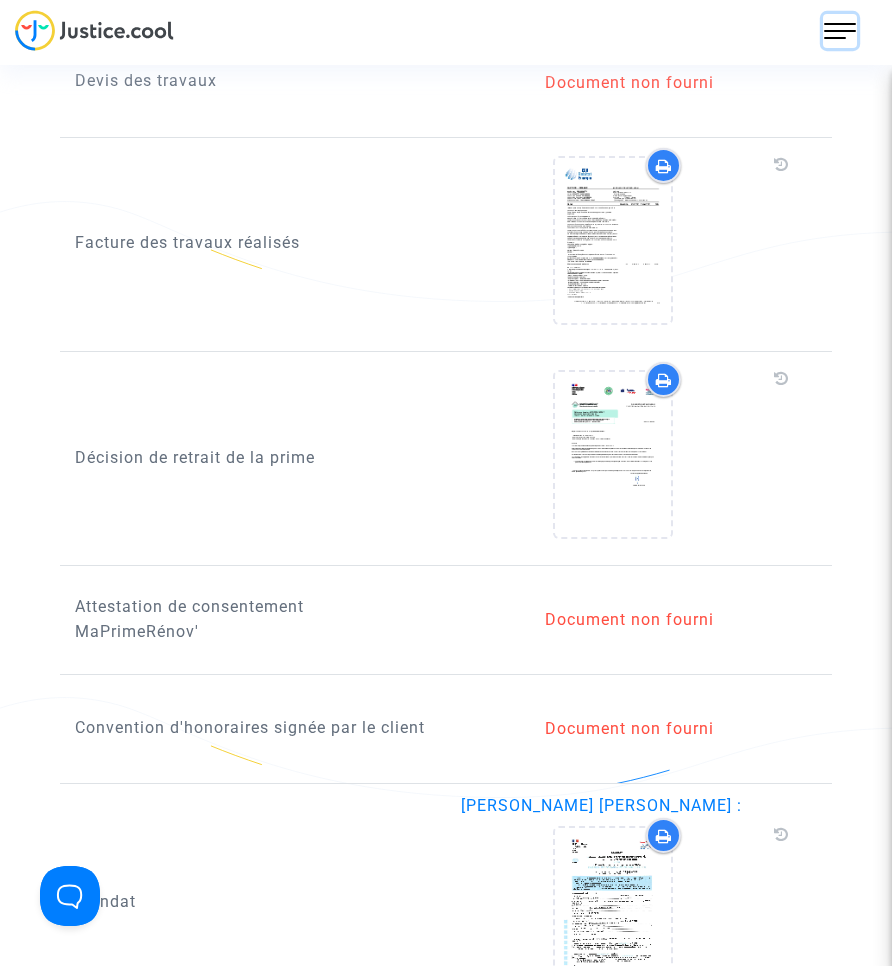 click at bounding box center [840, 31] 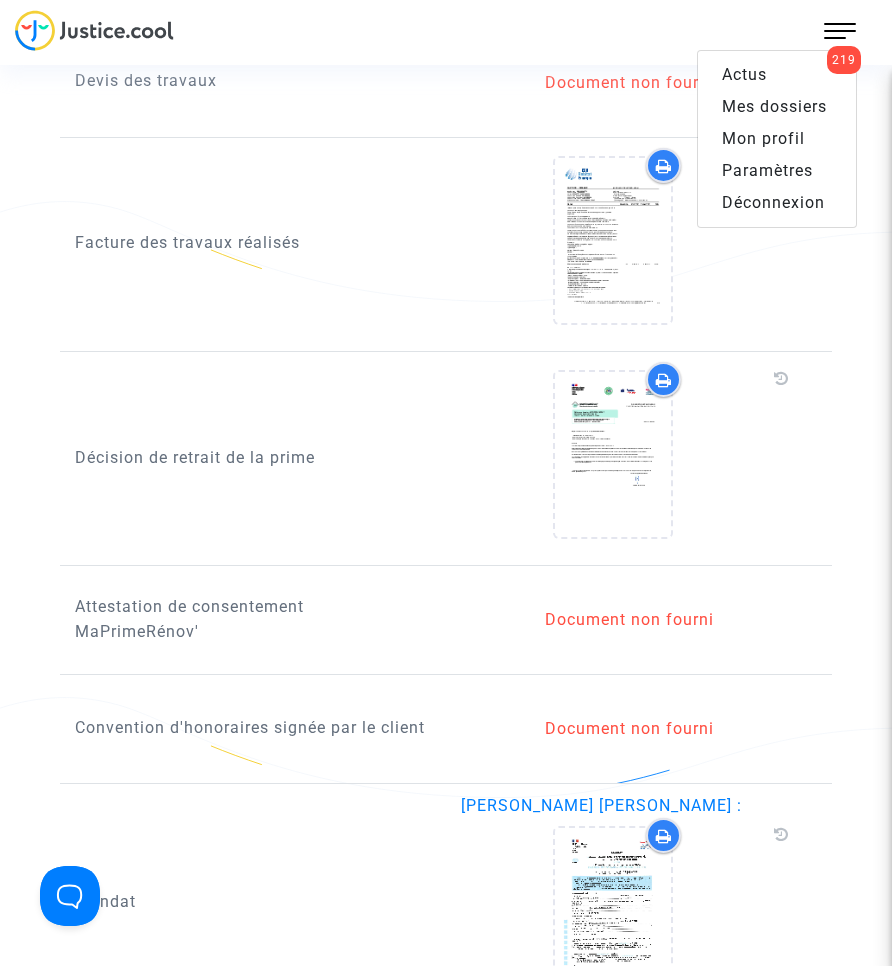 click on "Mes dossiers" at bounding box center [774, 106] 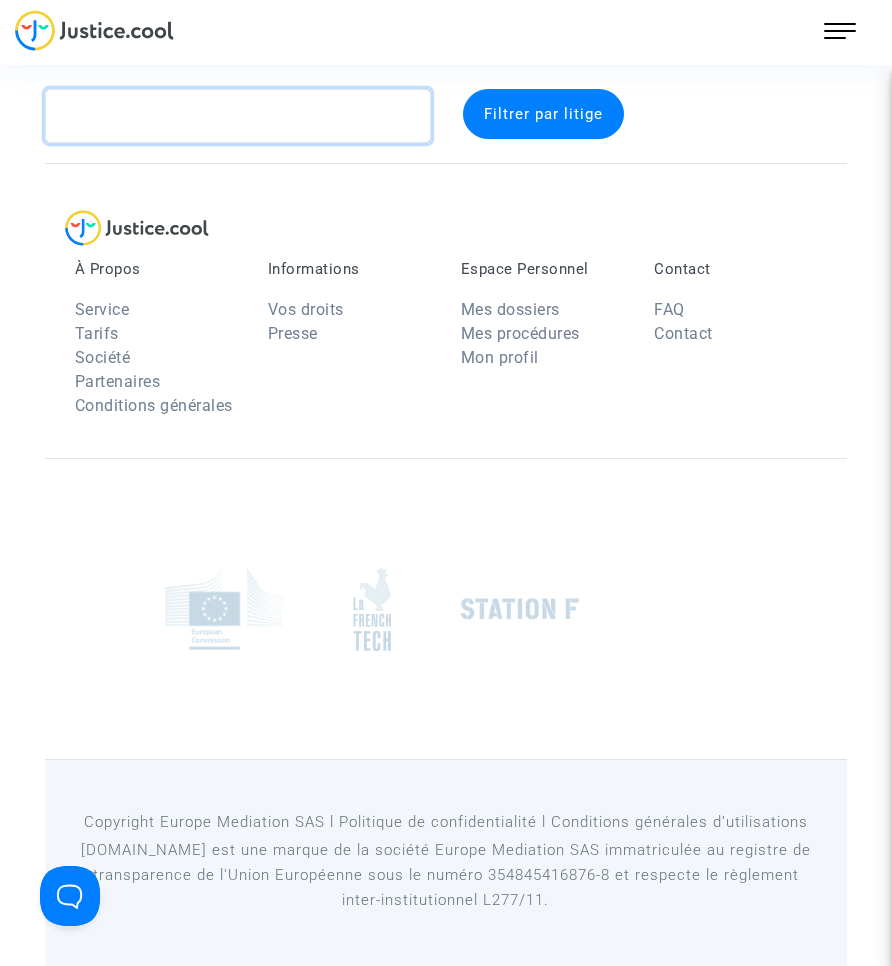 click 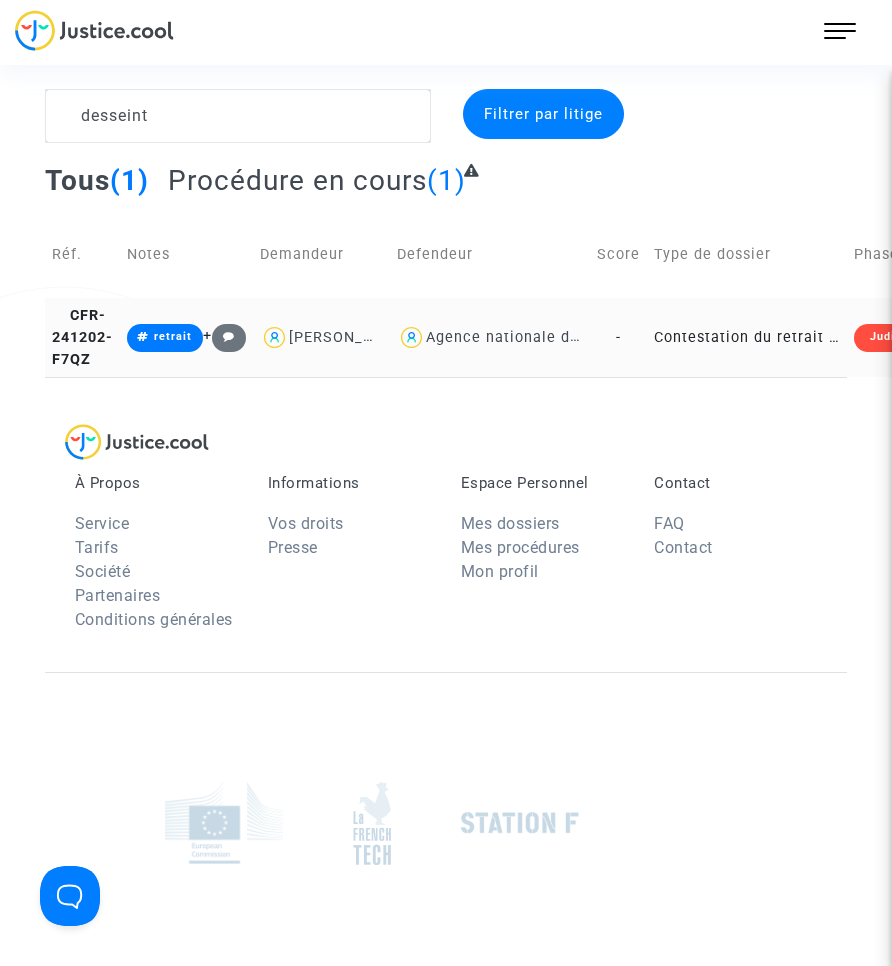 click on "Agence nationale de l'habitat" 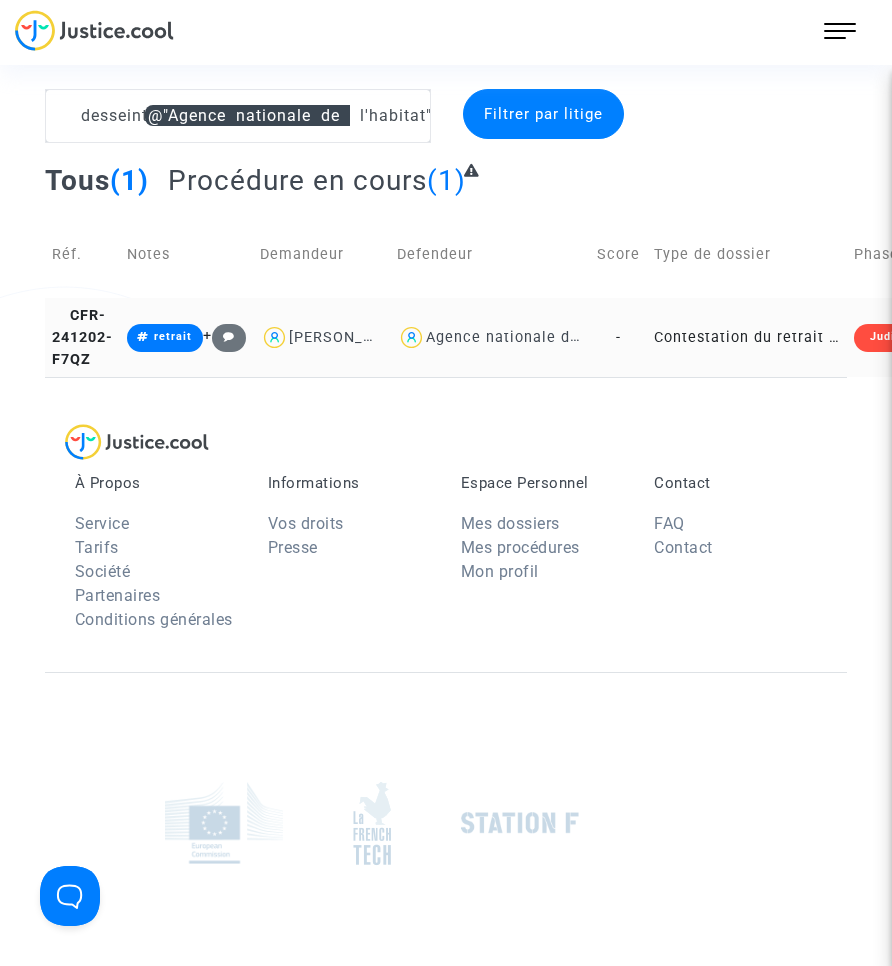 click on "Agence nationale de l'habitat" 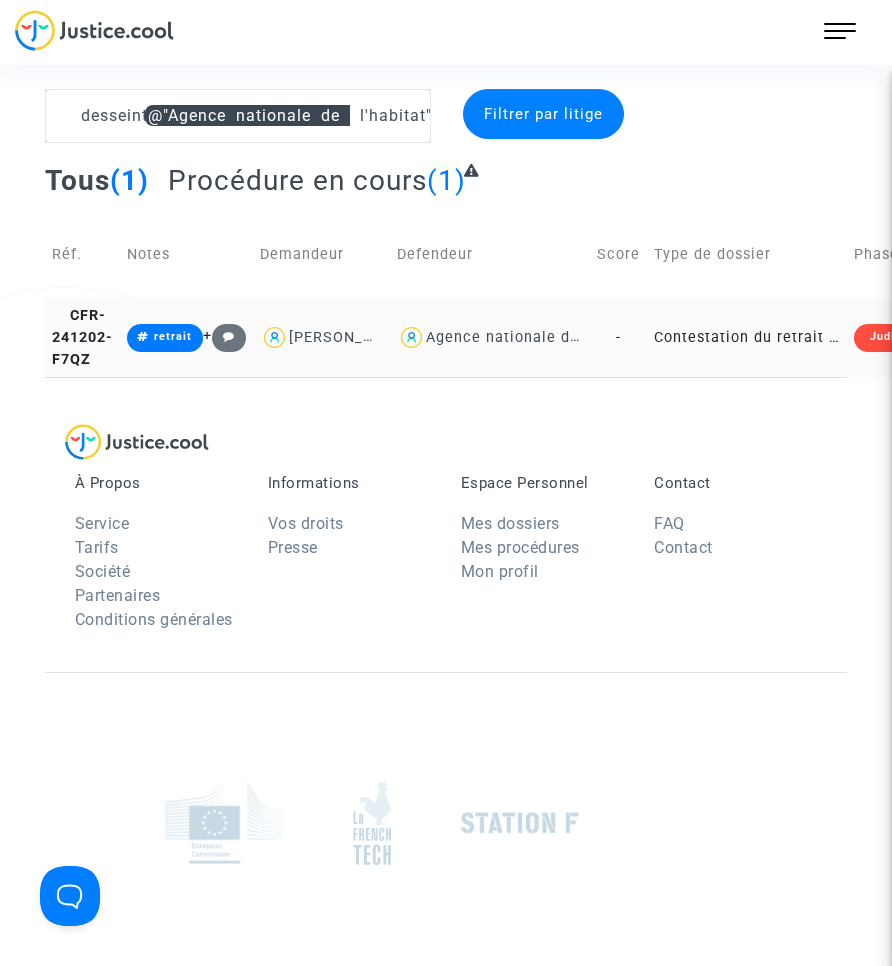 type on "desseint" 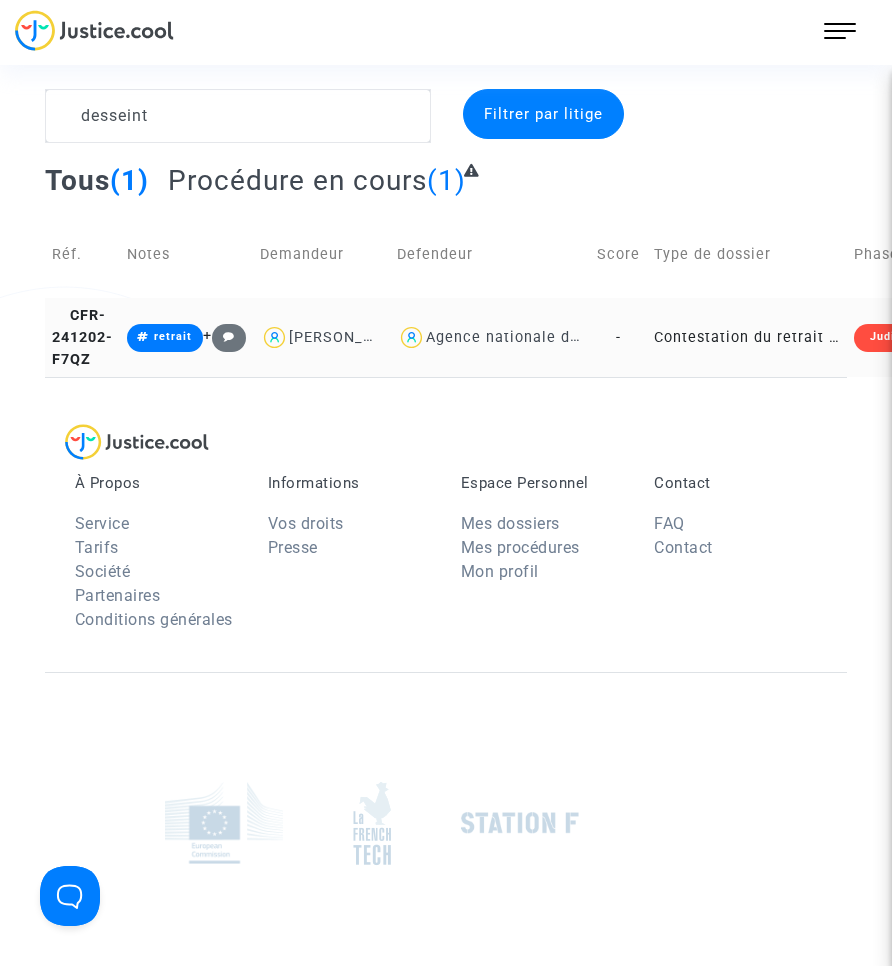 click on "Contestation du retrait de [PERSON_NAME] par l'ANAH (mandataire)" 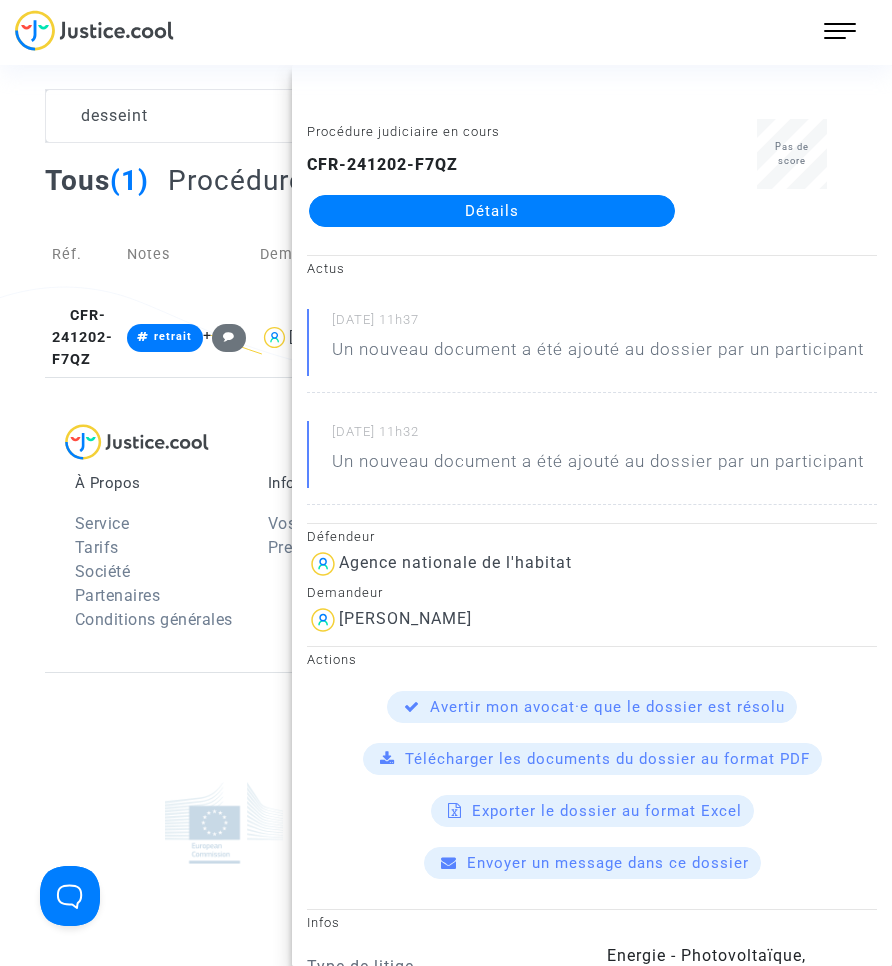 click on "Détails" 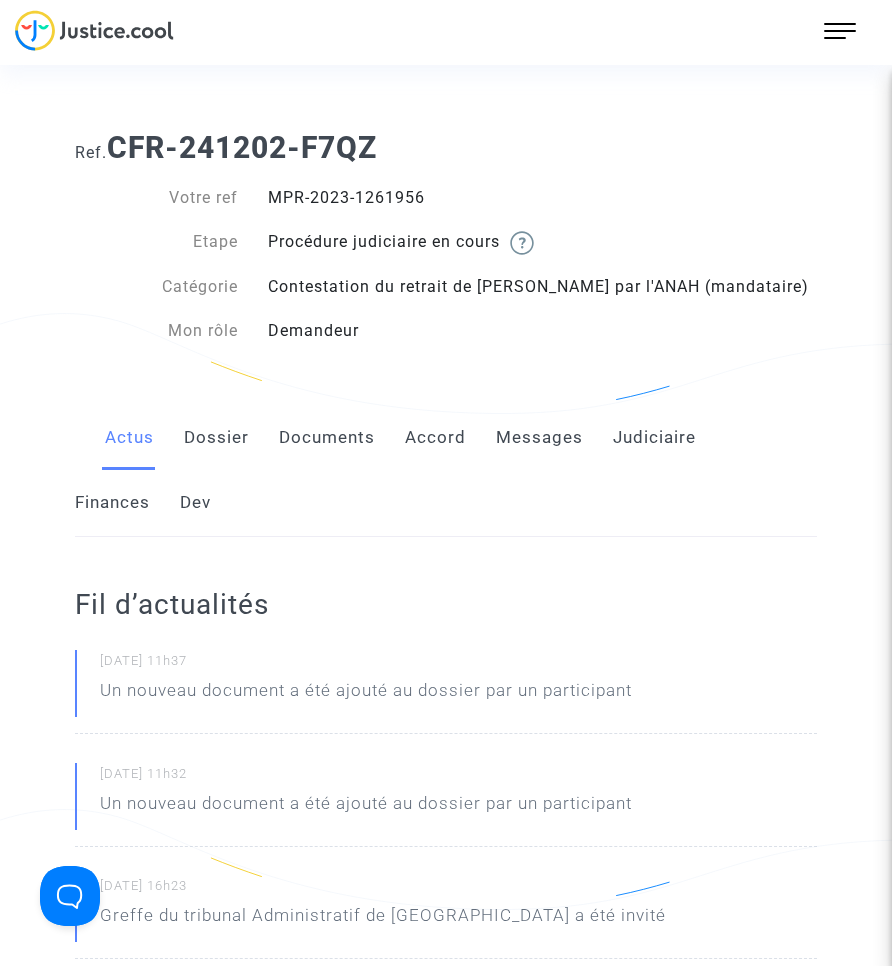click on "Documents" 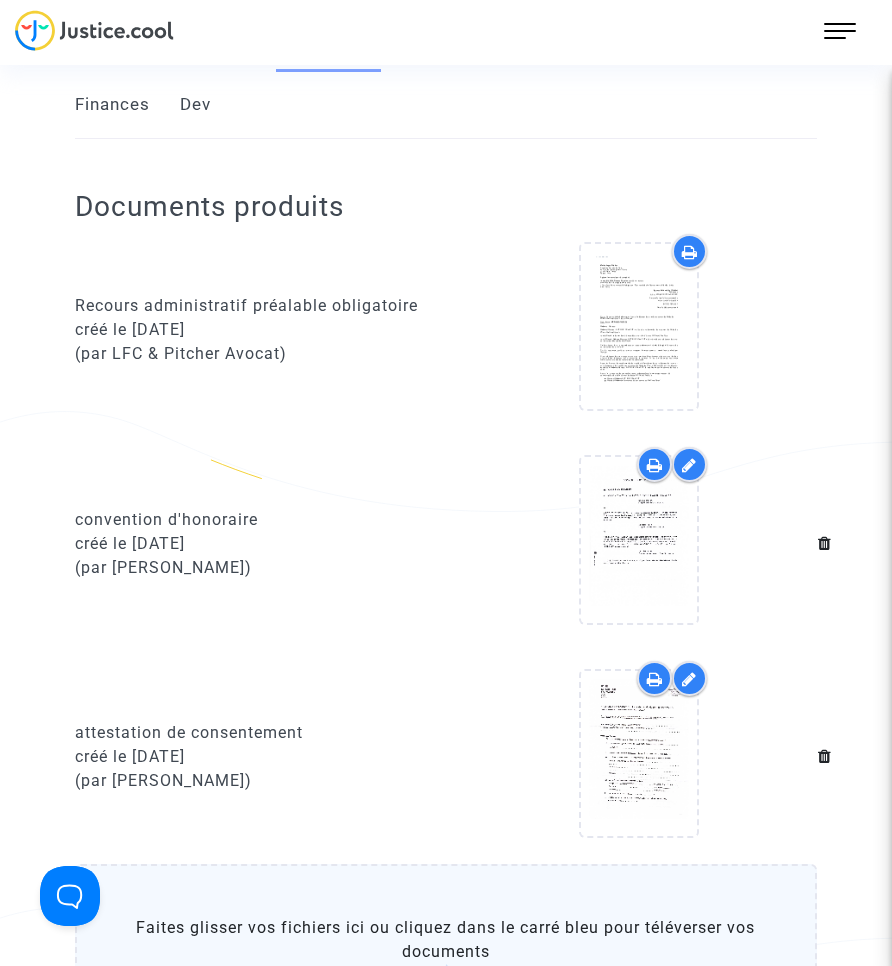 scroll, scrollTop: 400, scrollLeft: 0, axis: vertical 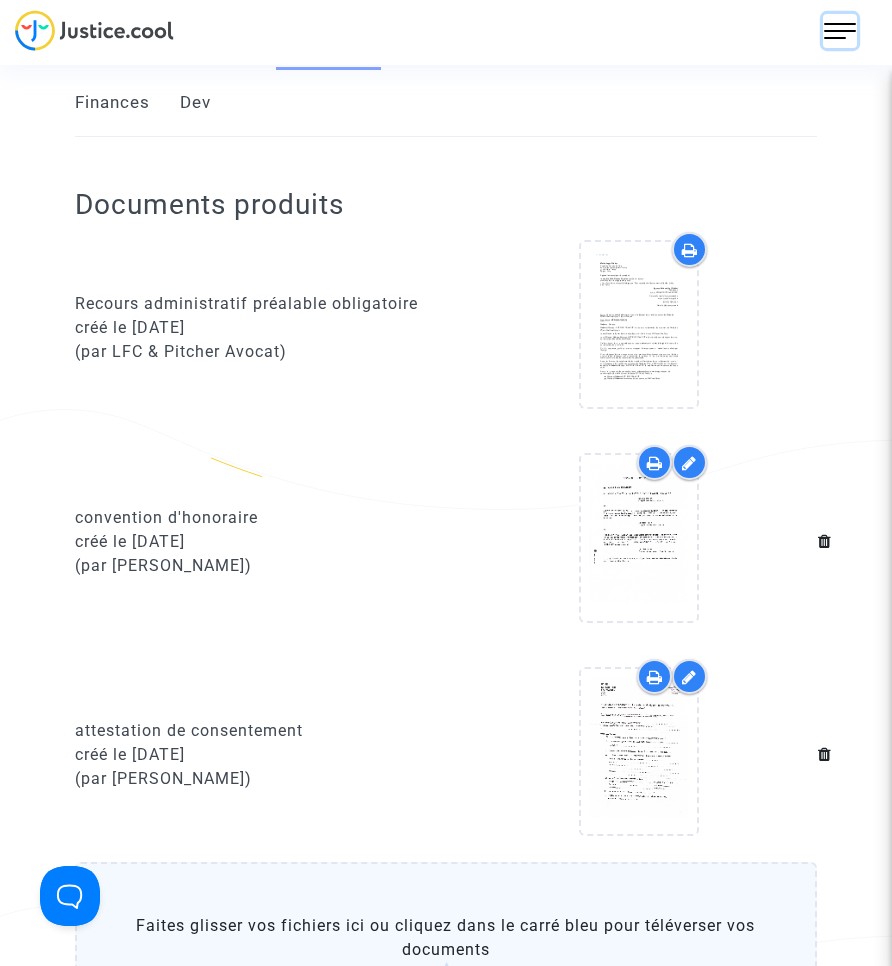 click at bounding box center (840, 31) 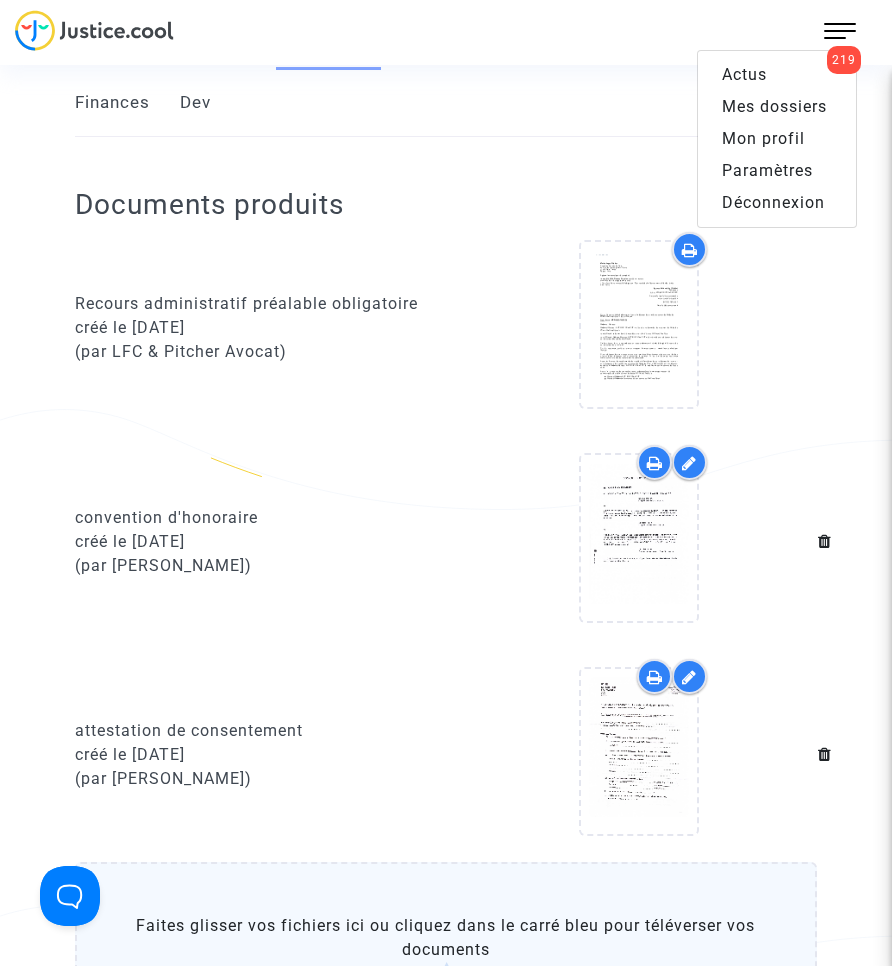 click on "Mes dossiers" at bounding box center (774, 106) 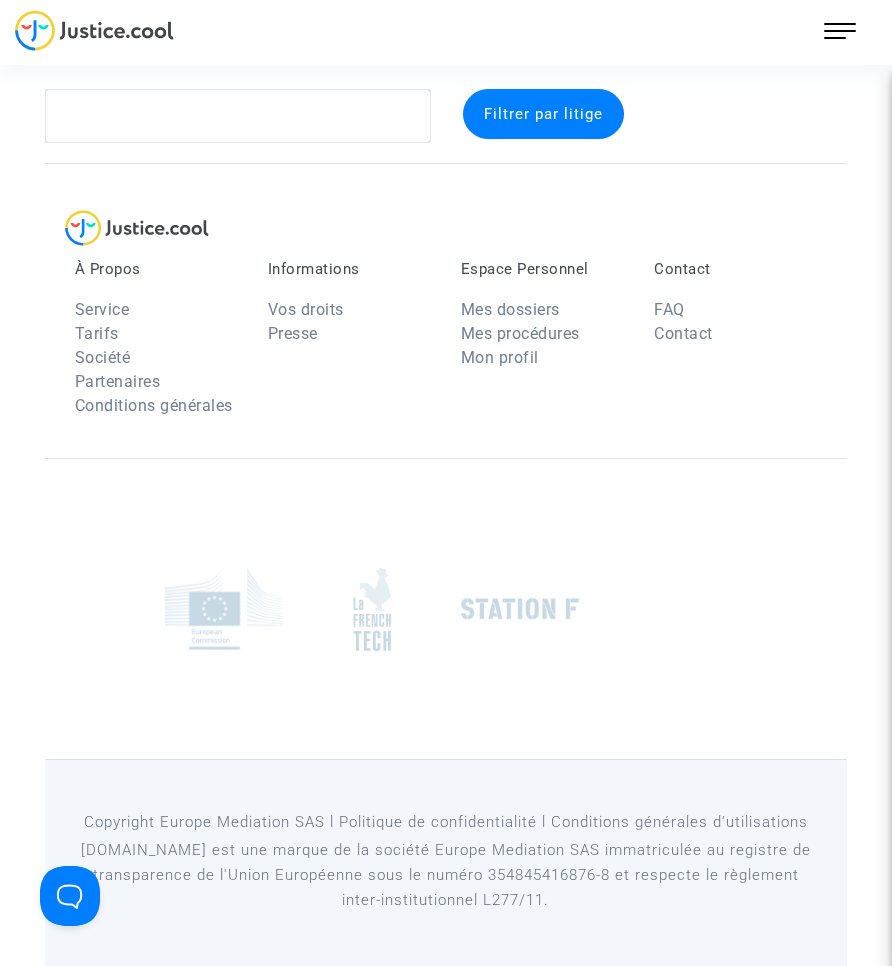 scroll, scrollTop: 26, scrollLeft: 0, axis: vertical 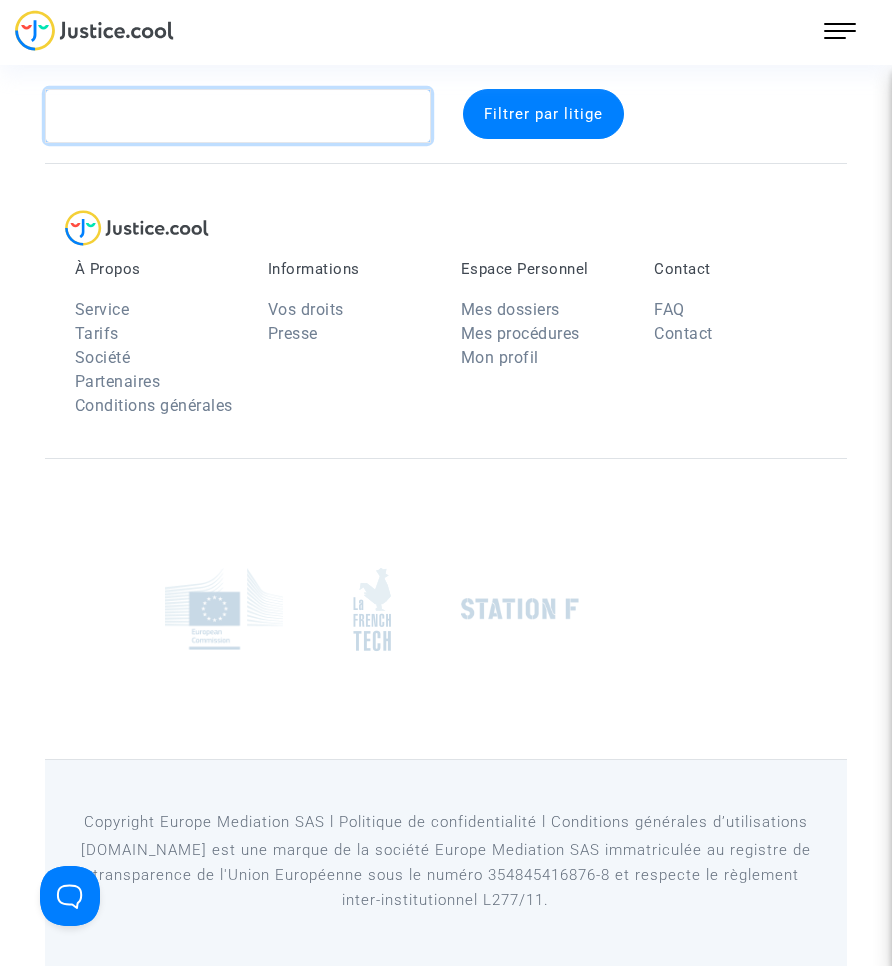 click 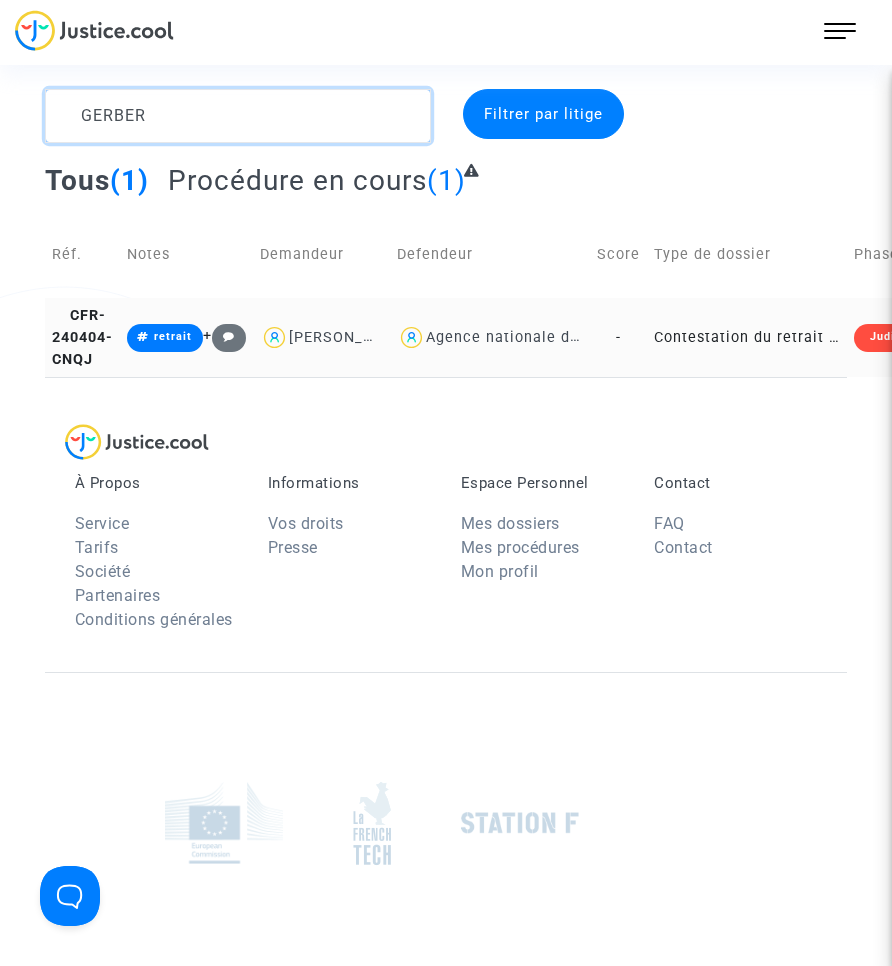 type on "GERBER" 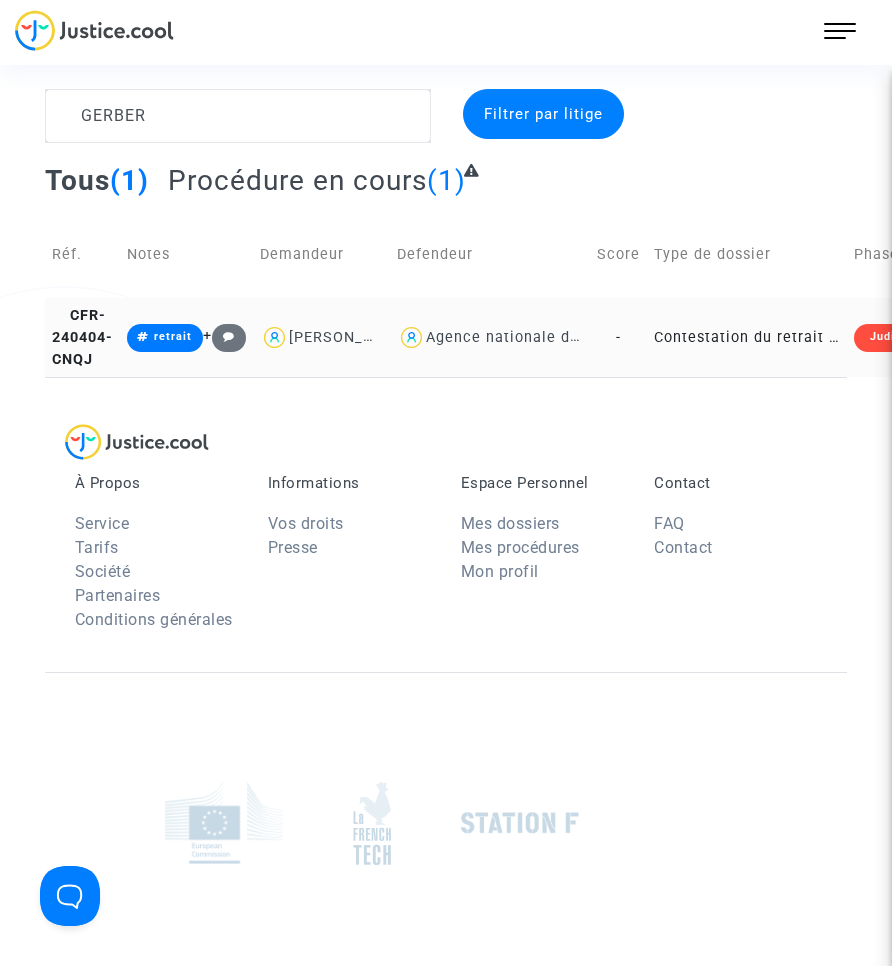 click on "Contestation du retrait de [PERSON_NAME] par l'ANAH (mandataire)" 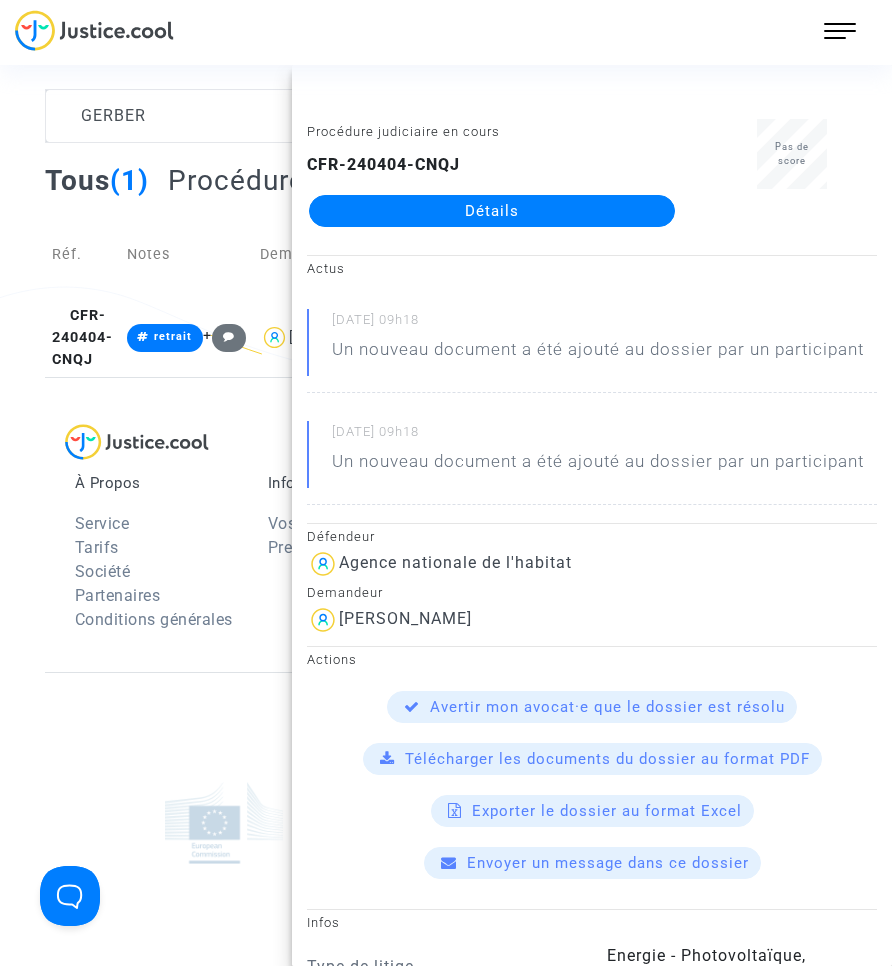 click on "Détails" 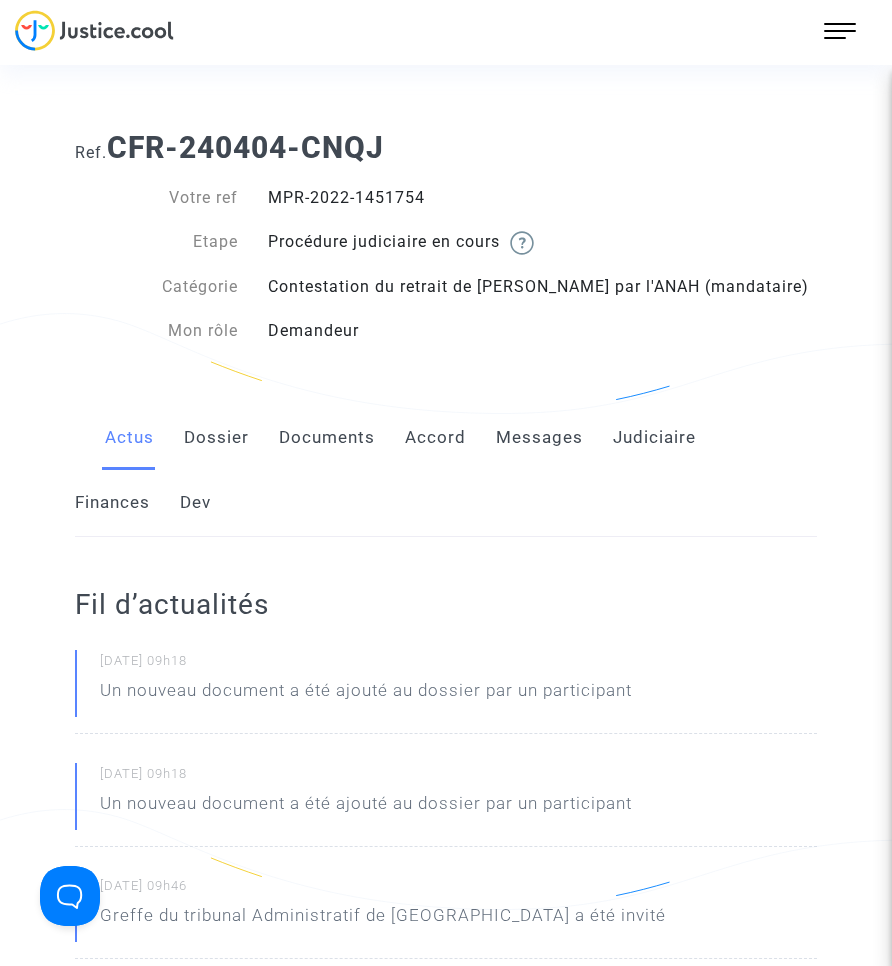 click on "Documents" 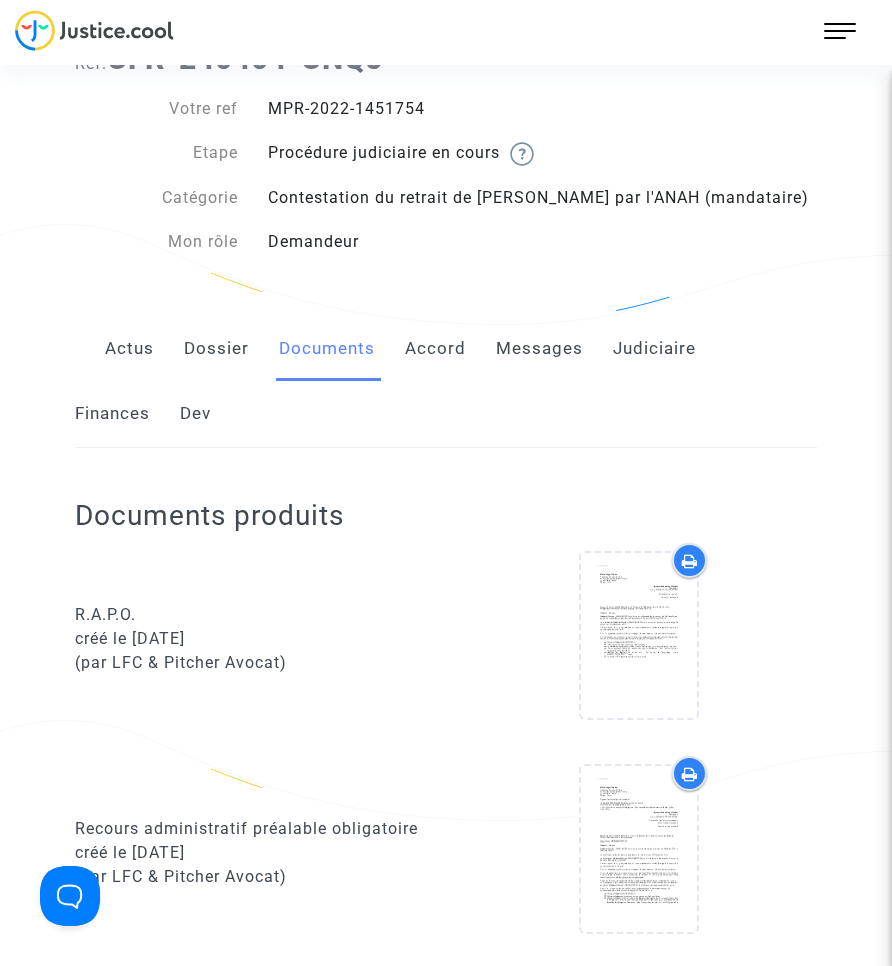 scroll, scrollTop: 0, scrollLeft: 0, axis: both 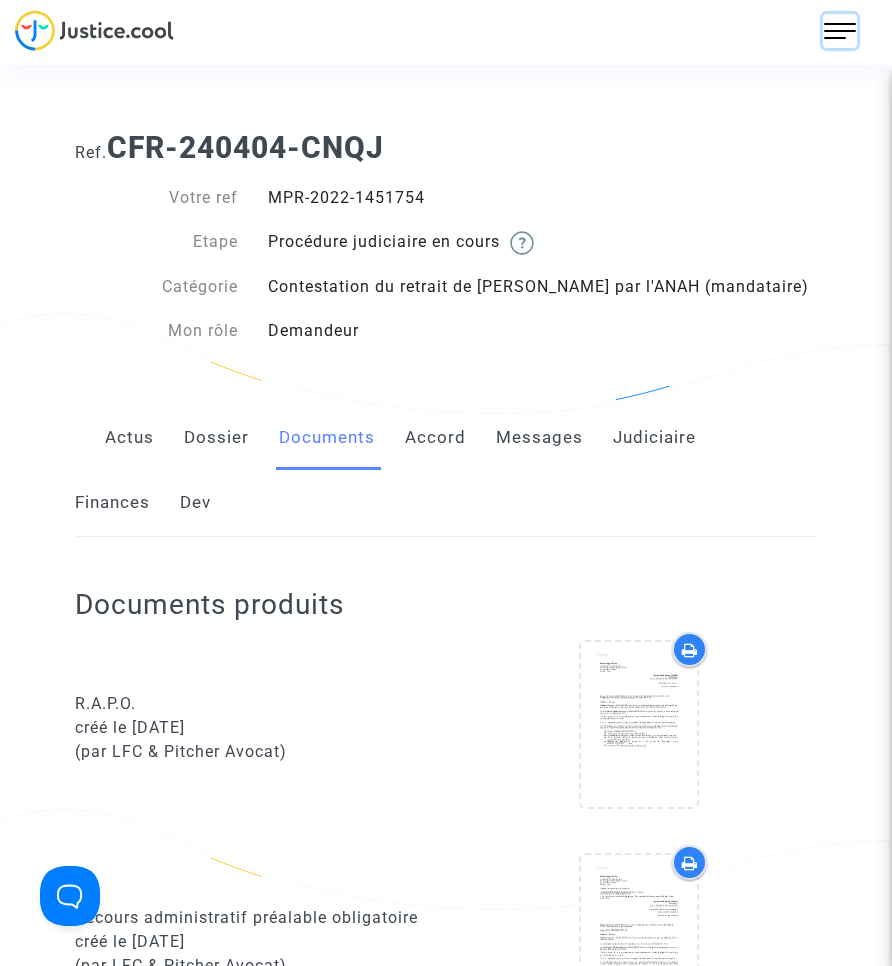 click at bounding box center [840, 31] 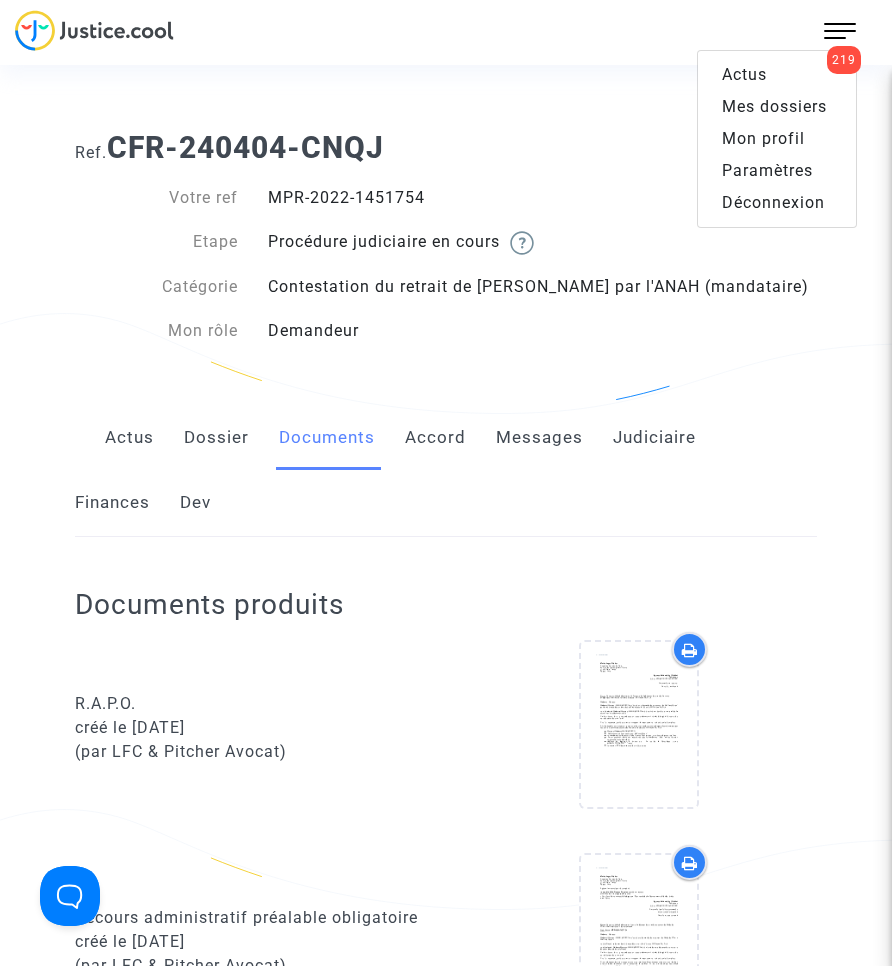 click on "Mes dossiers" at bounding box center (774, 106) 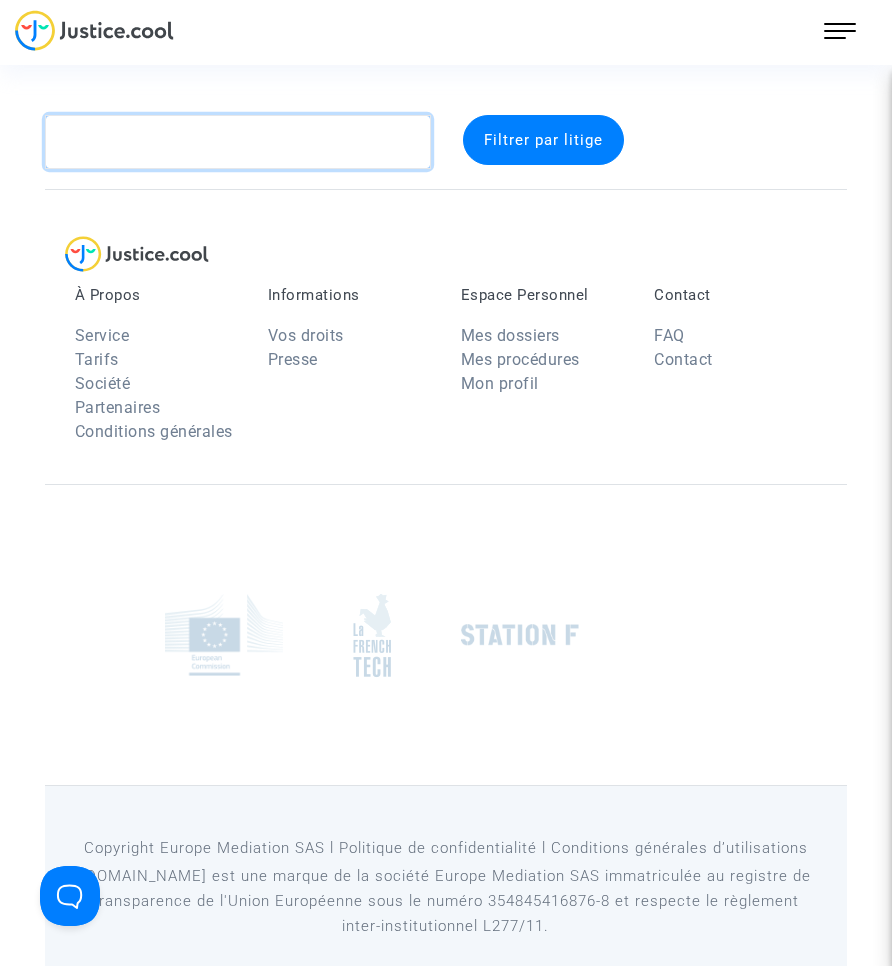 click 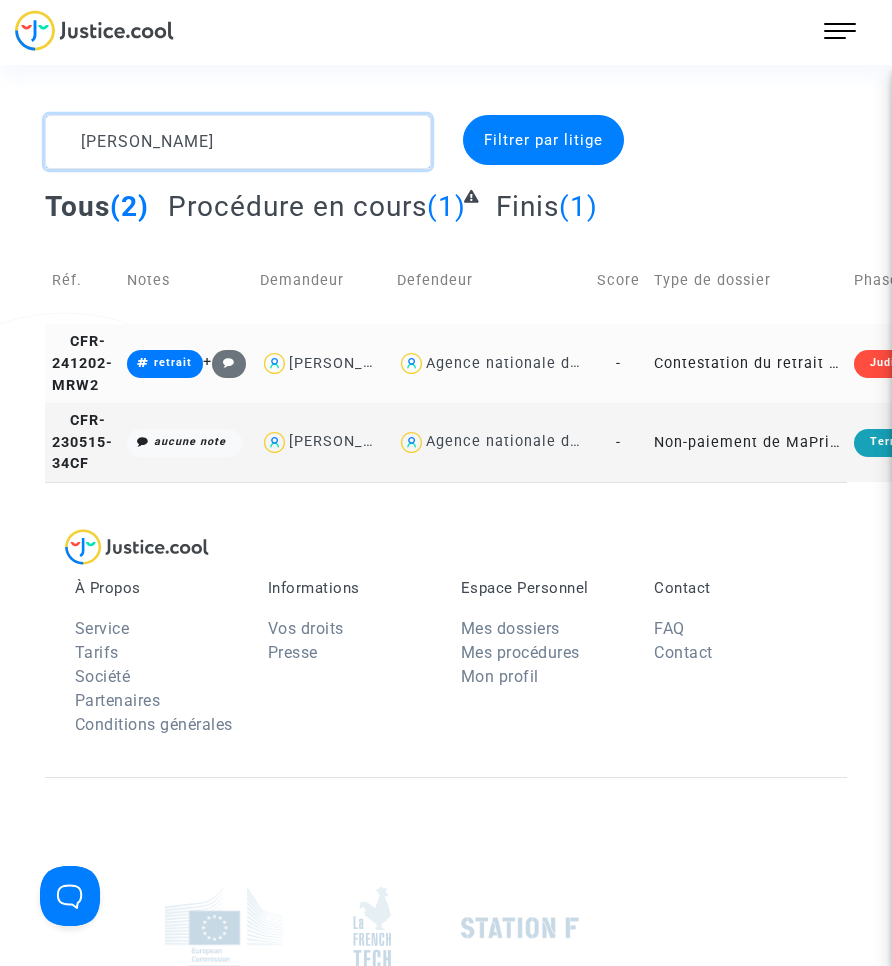 type on "[PERSON_NAME]" 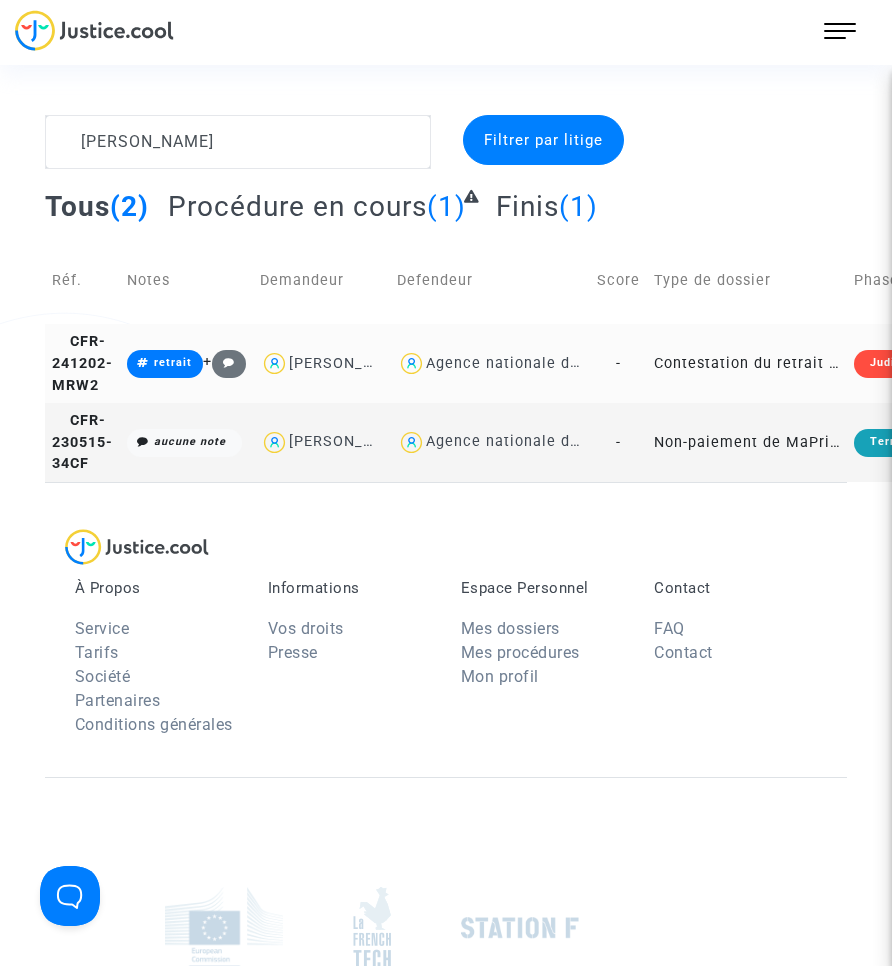 click on "Contestation du retrait de [PERSON_NAME] par l'ANAH (mandataire)" 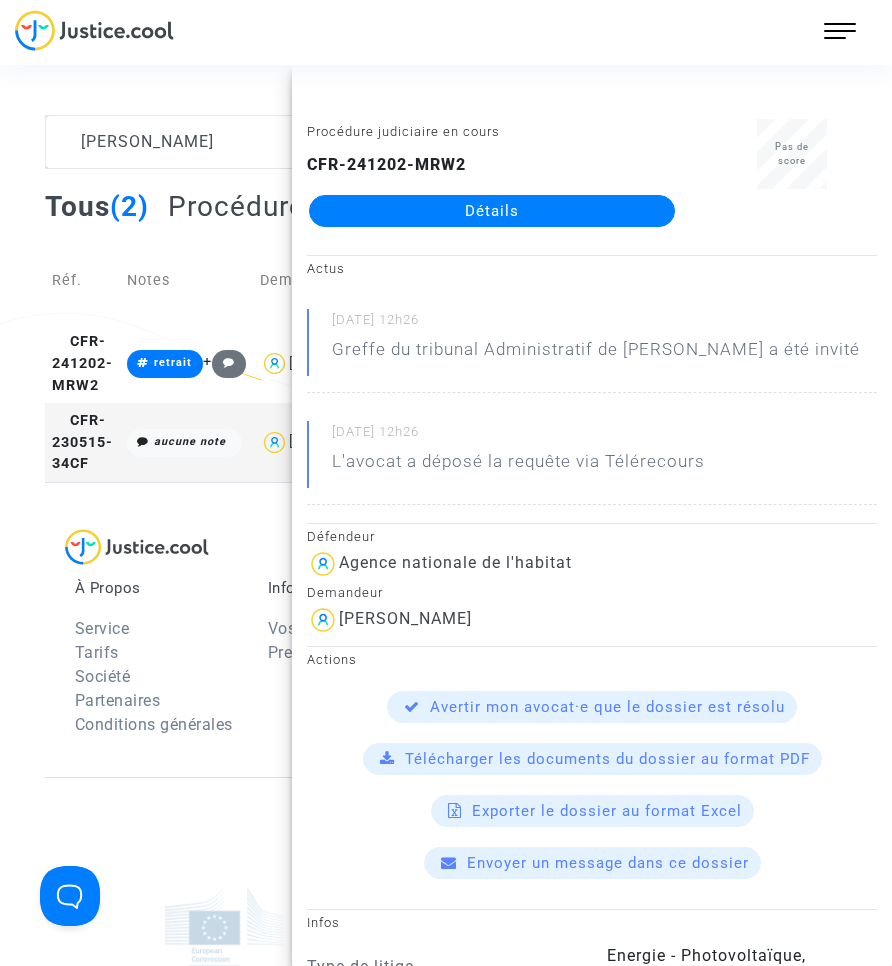 click on "Détails" 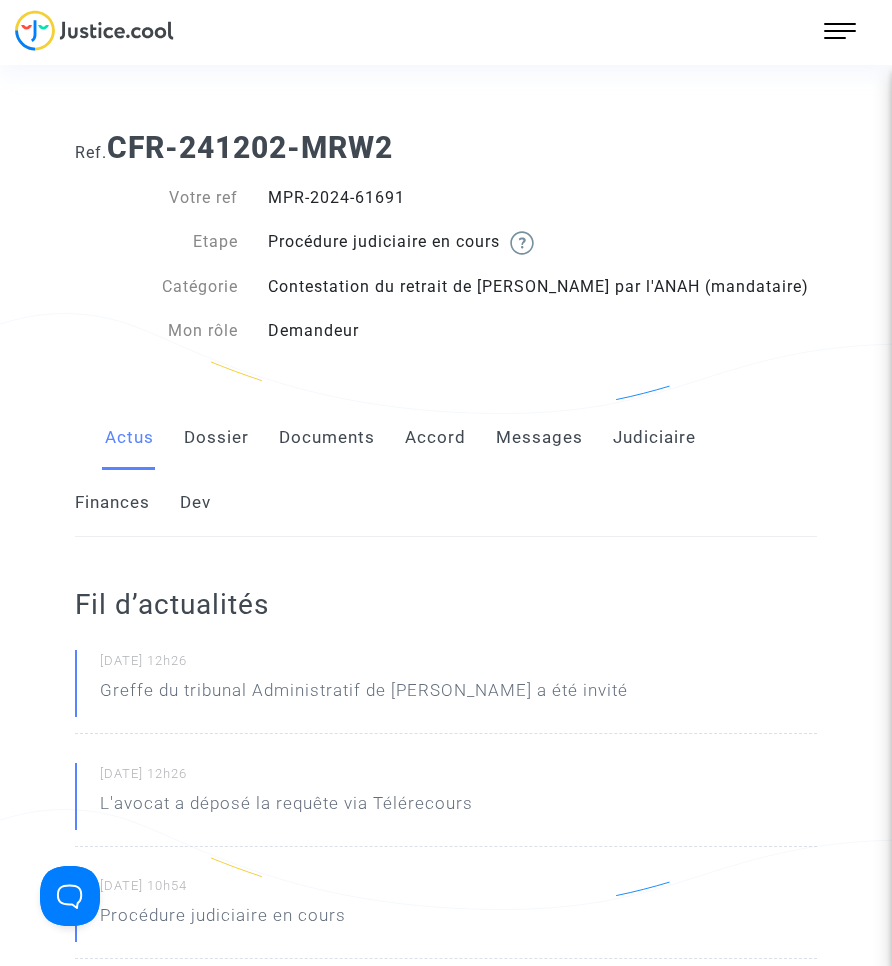 click on "Documents" 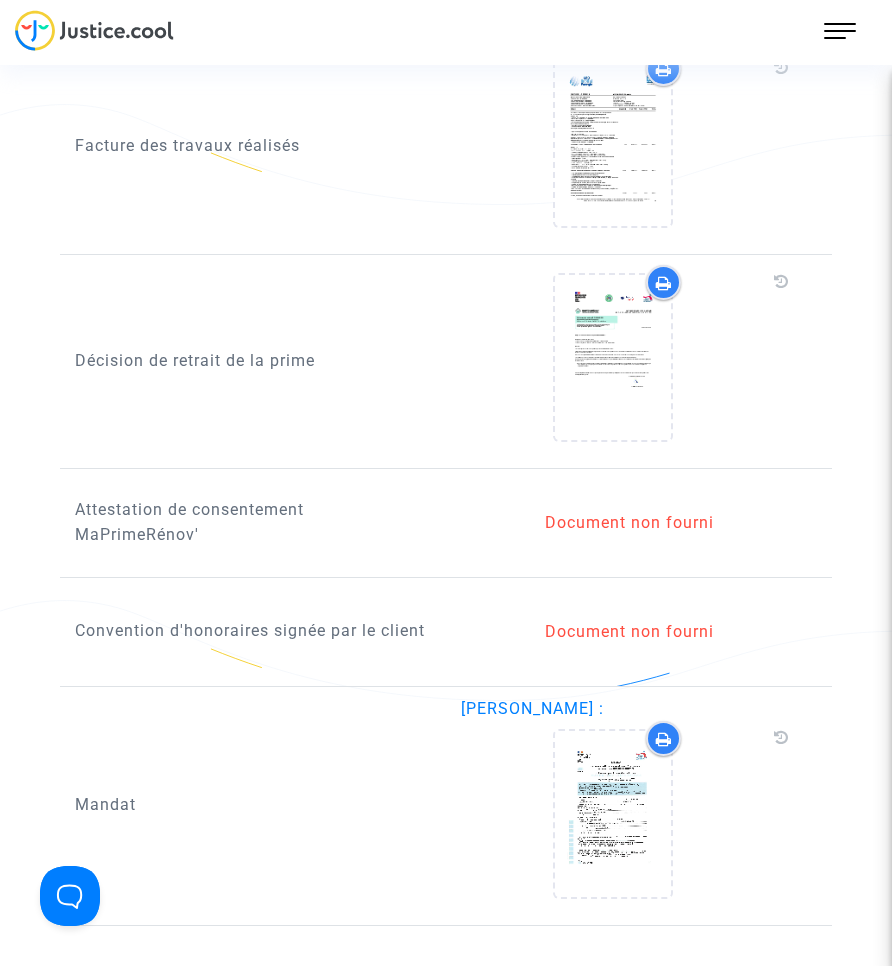 scroll, scrollTop: 1700, scrollLeft: 0, axis: vertical 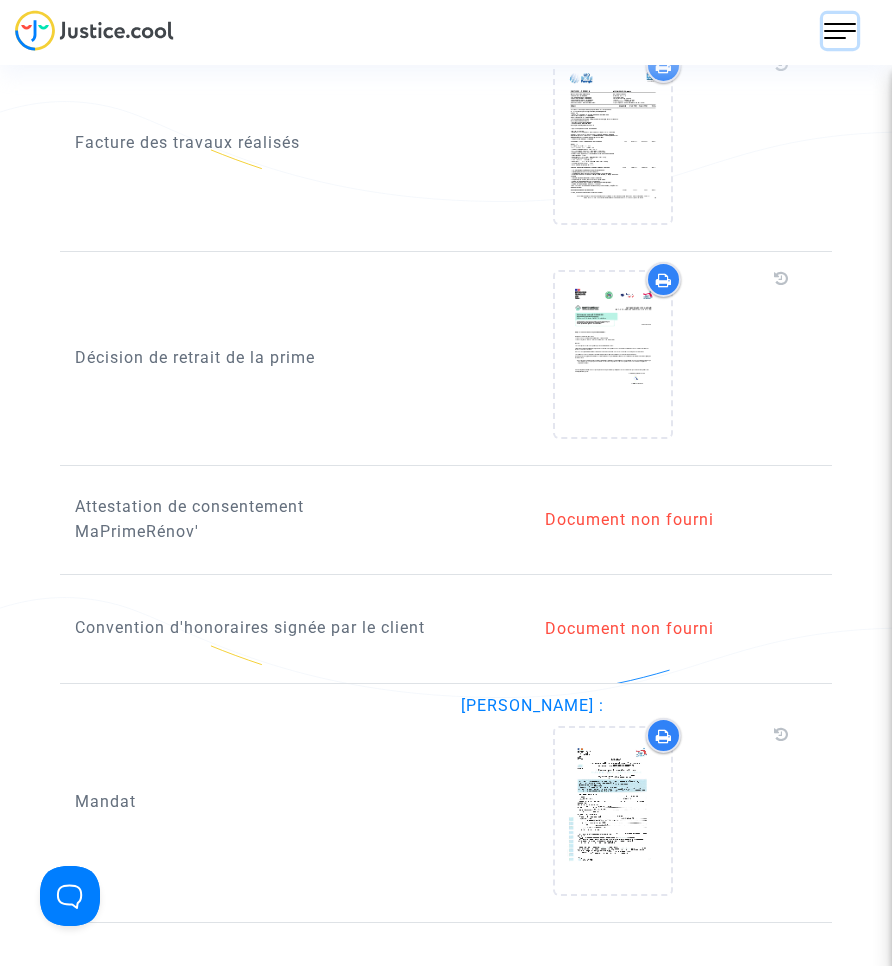 click at bounding box center (840, 31) 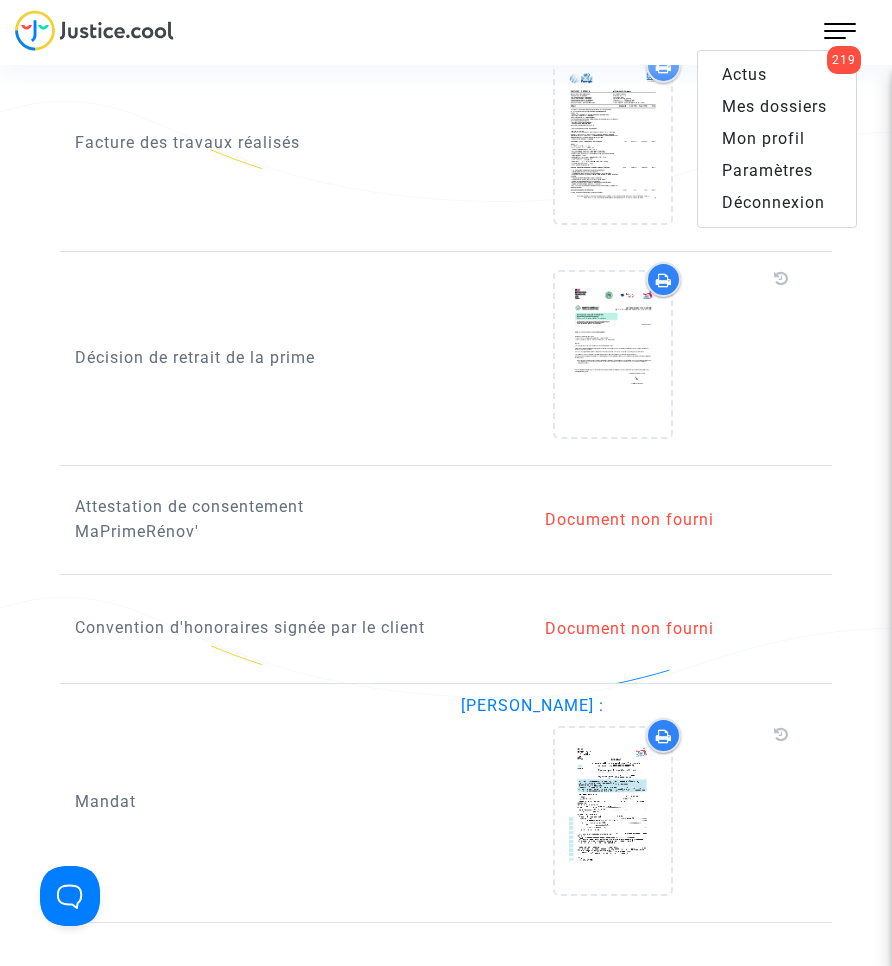 click on "Mes dossiers" at bounding box center (774, 106) 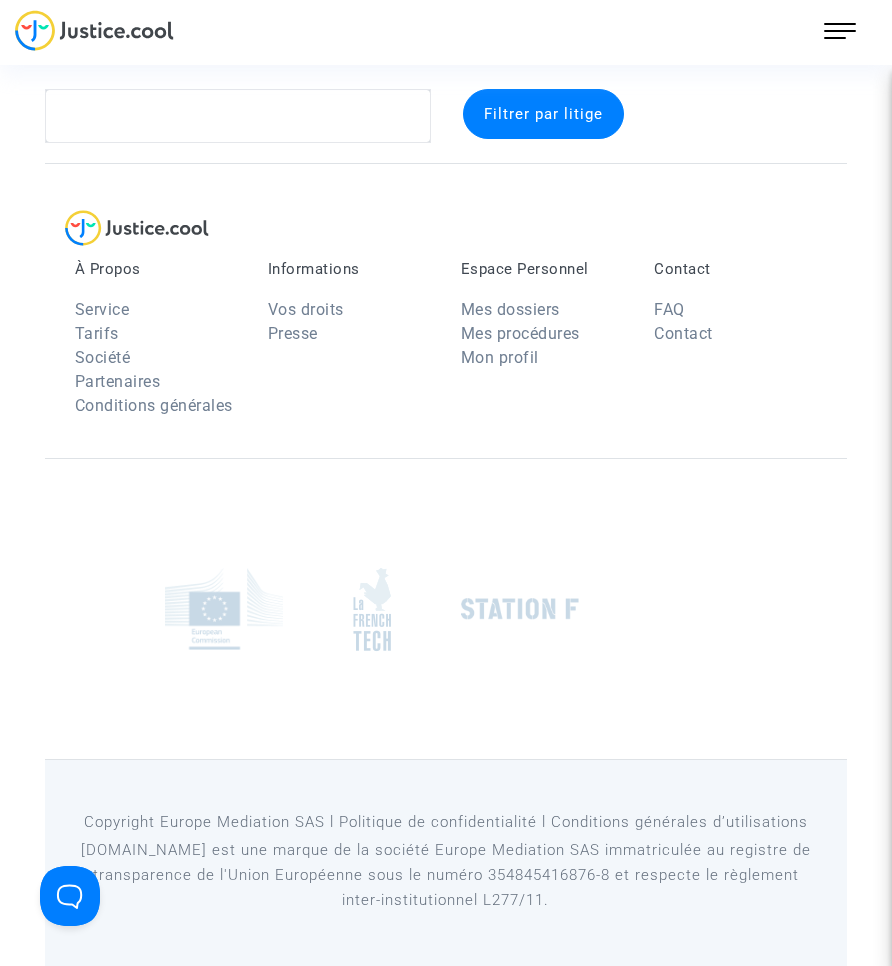 scroll, scrollTop: 26, scrollLeft: 0, axis: vertical 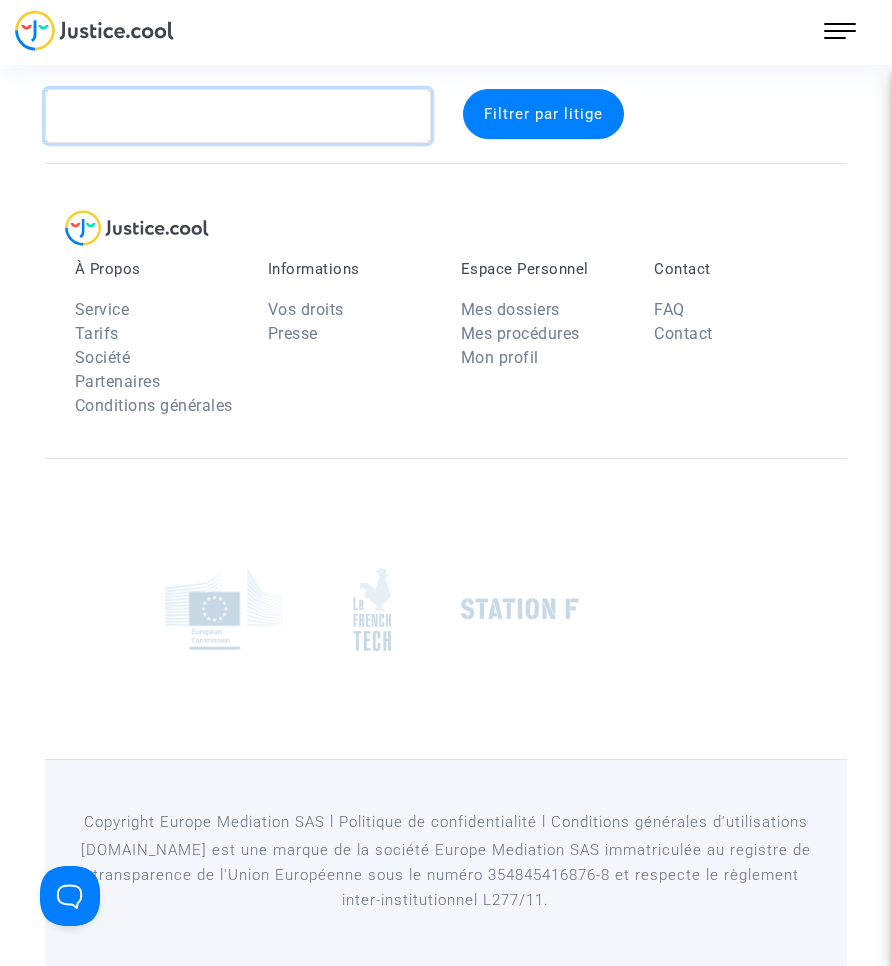 click 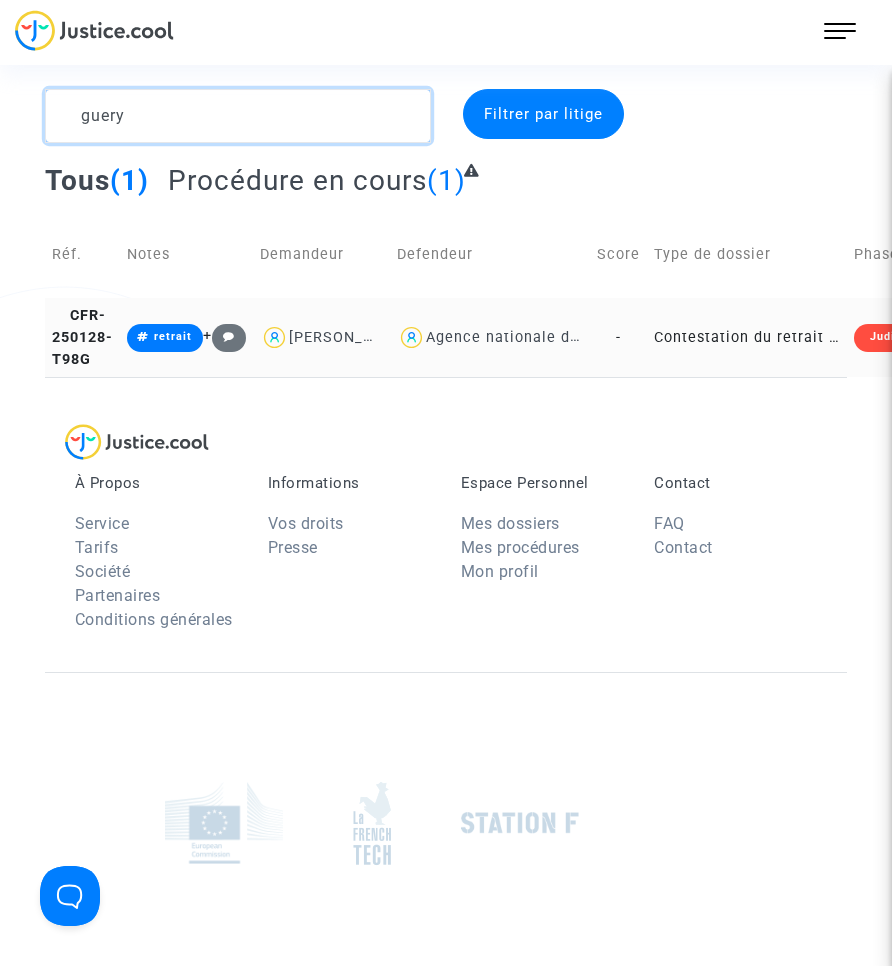 type on "guery" 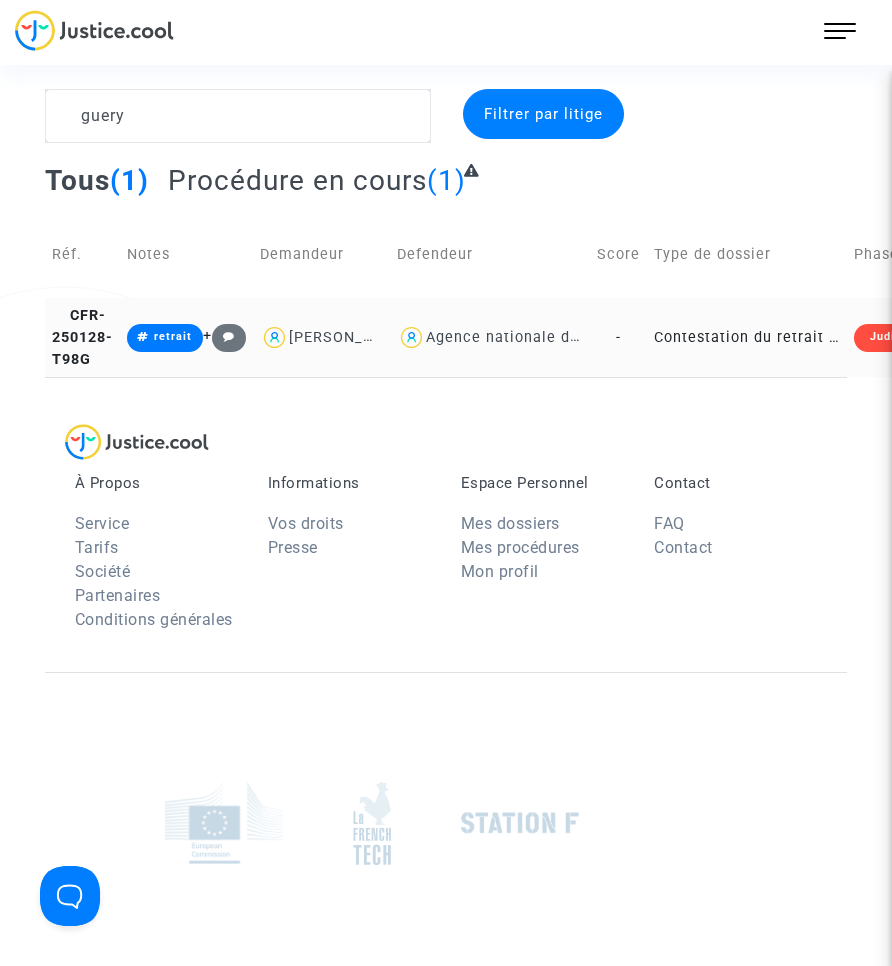 click on "Contestation du retrait de [PERSON_NAME] par l'ANAH (mandataire)" 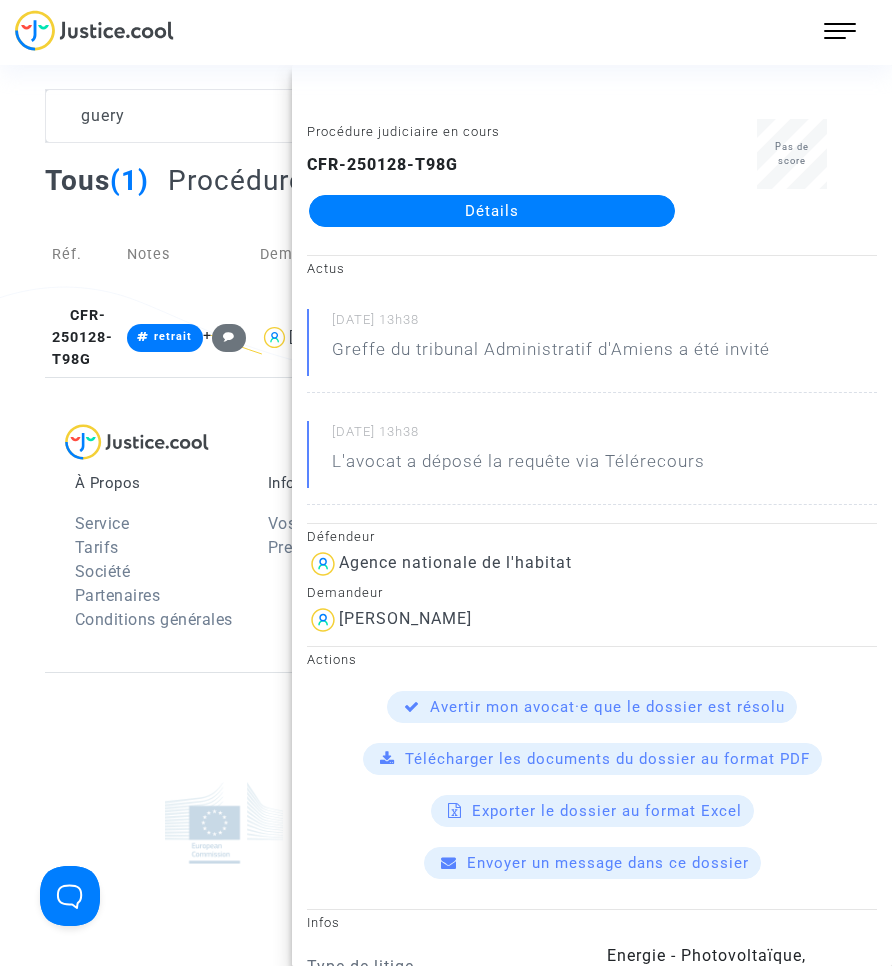 click on "Détails" 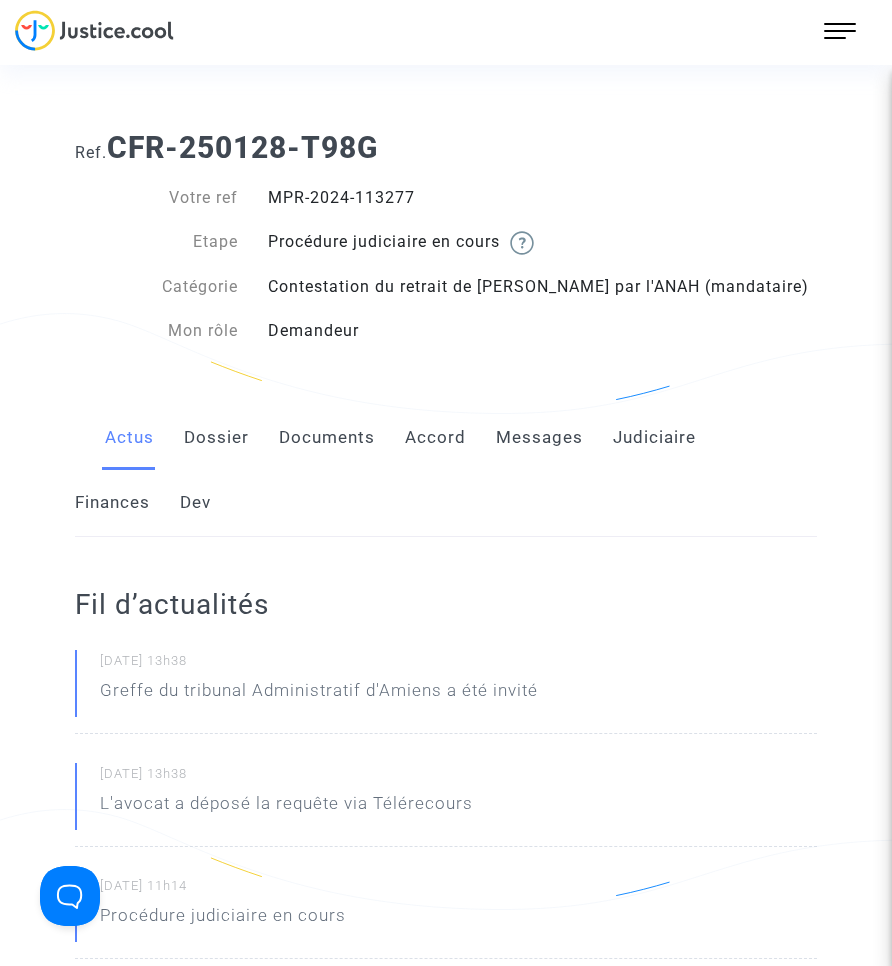 click on "Documents" 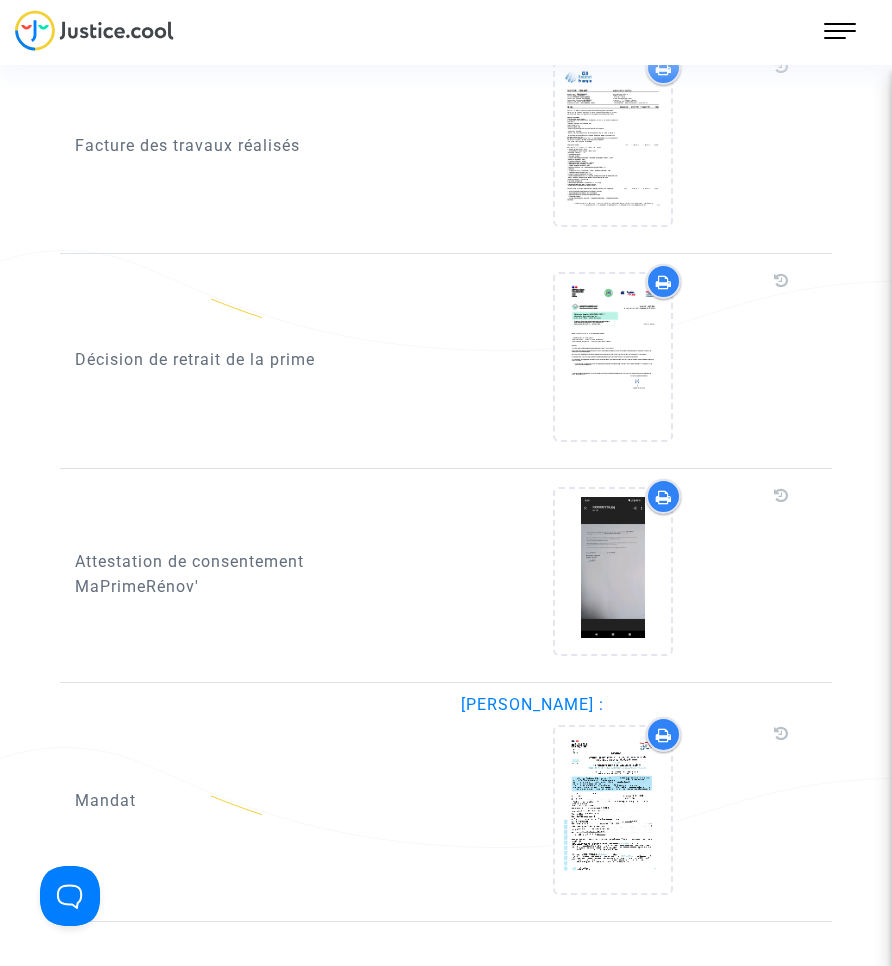 scroll, scrollTop: 2100, scrollLeft: 0, axis: vertical 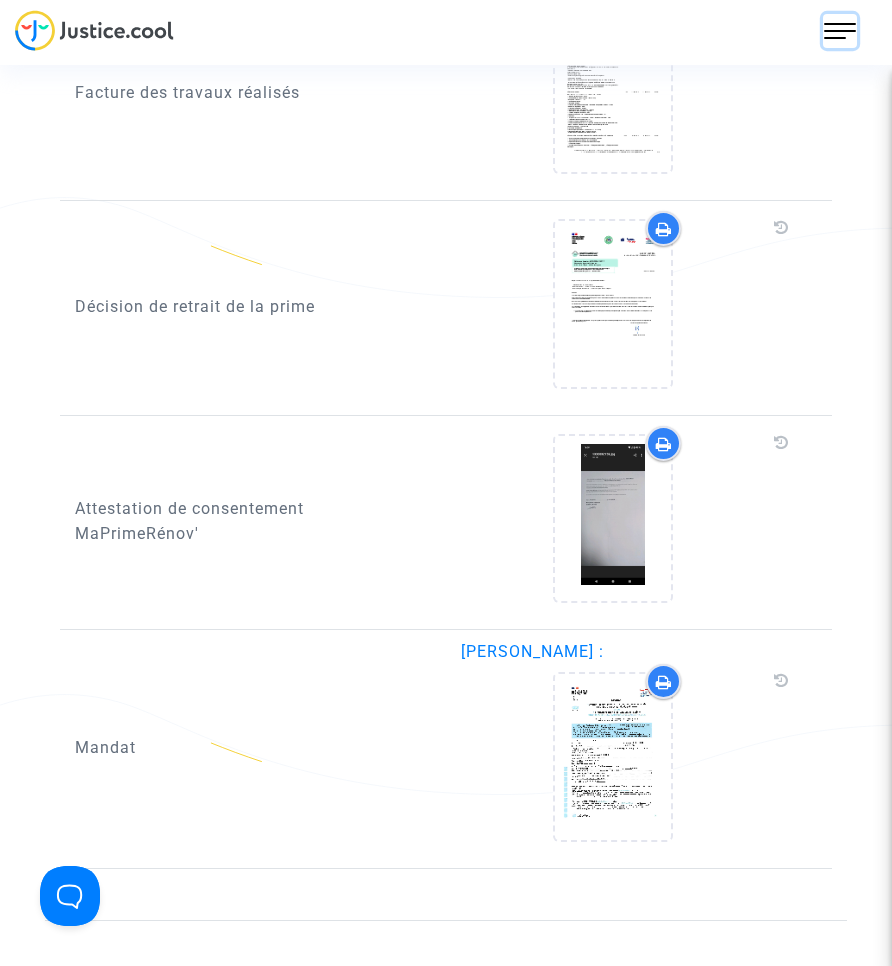 click at bounding box center [840, 31] 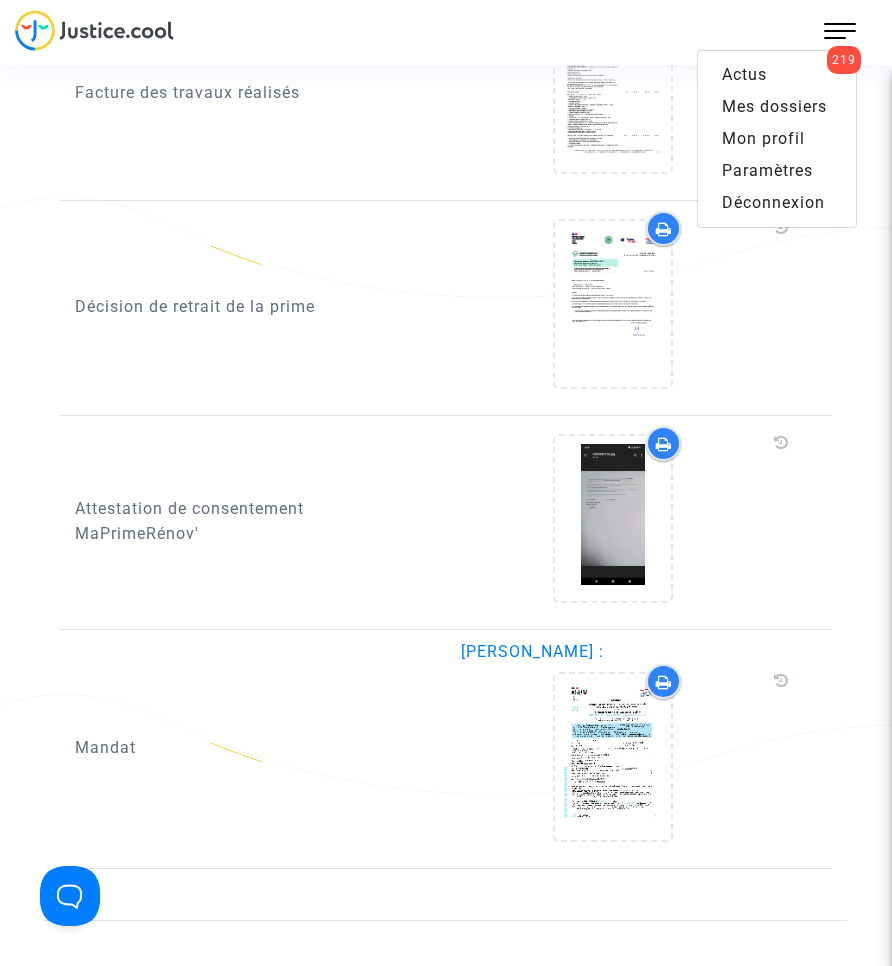 click on "Mes dossiers" at bounding box center (774, 106) 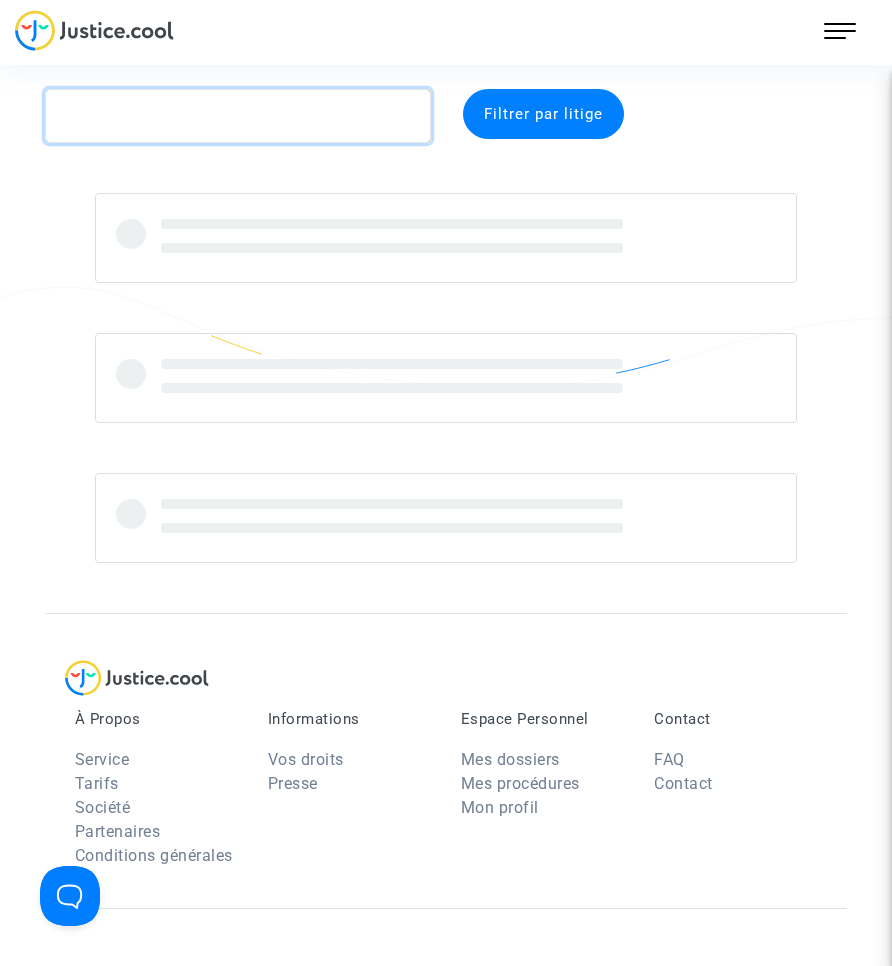 click 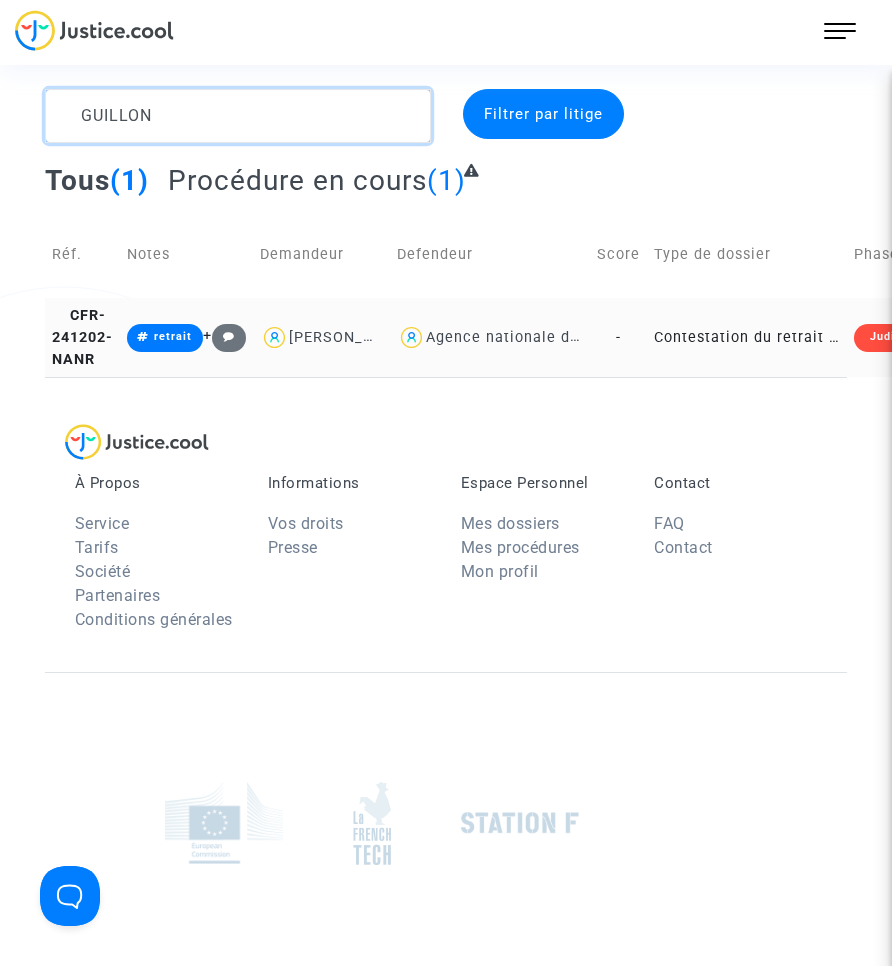 type on "GUILLON" 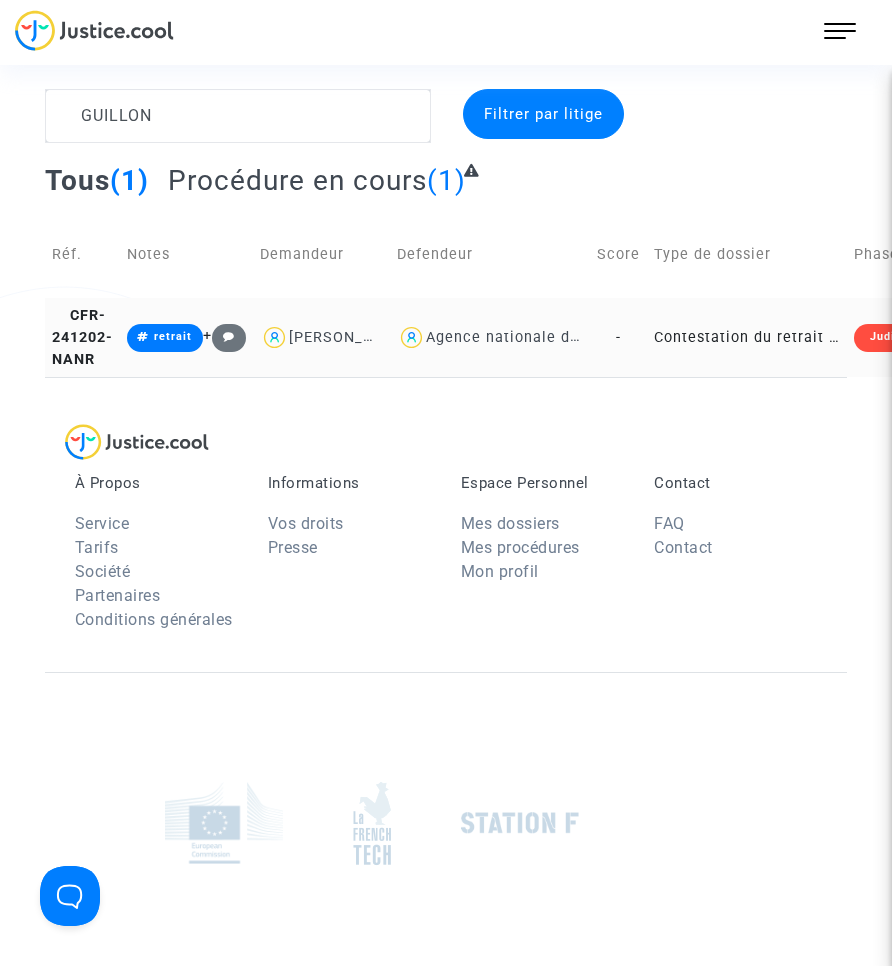click on "Contestation du retrait de [PERSON_NAME] par l'ANAH (mandataire)" 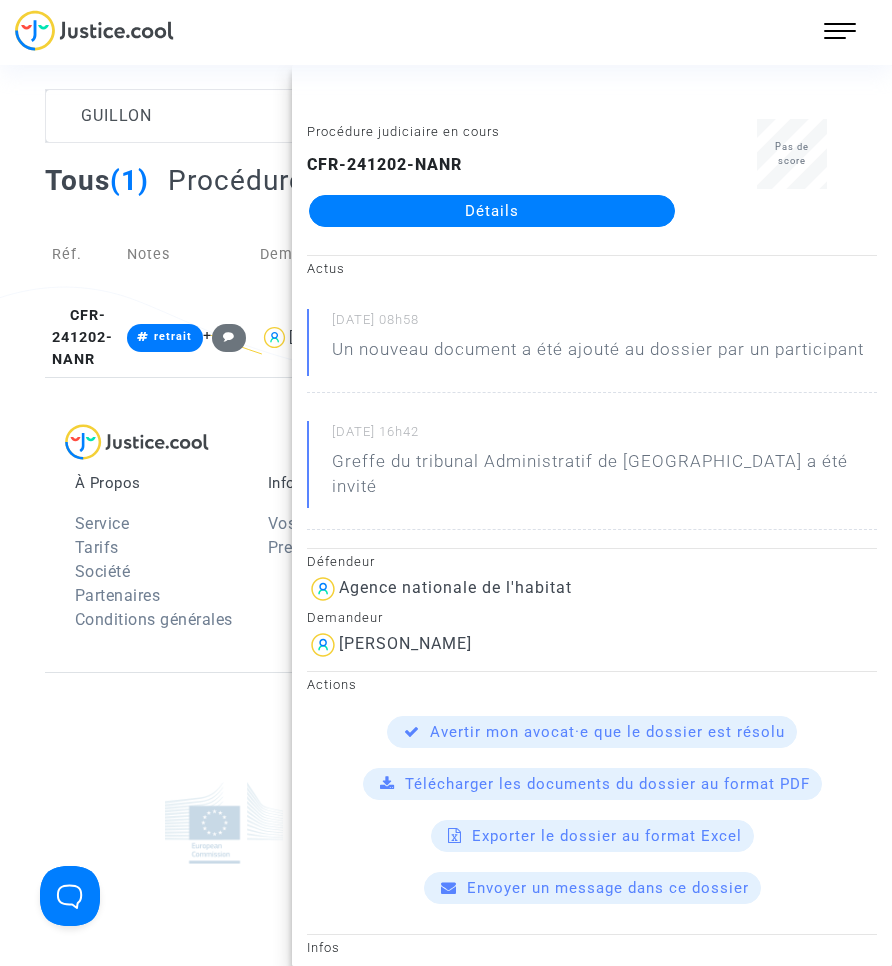 click on "Détails" 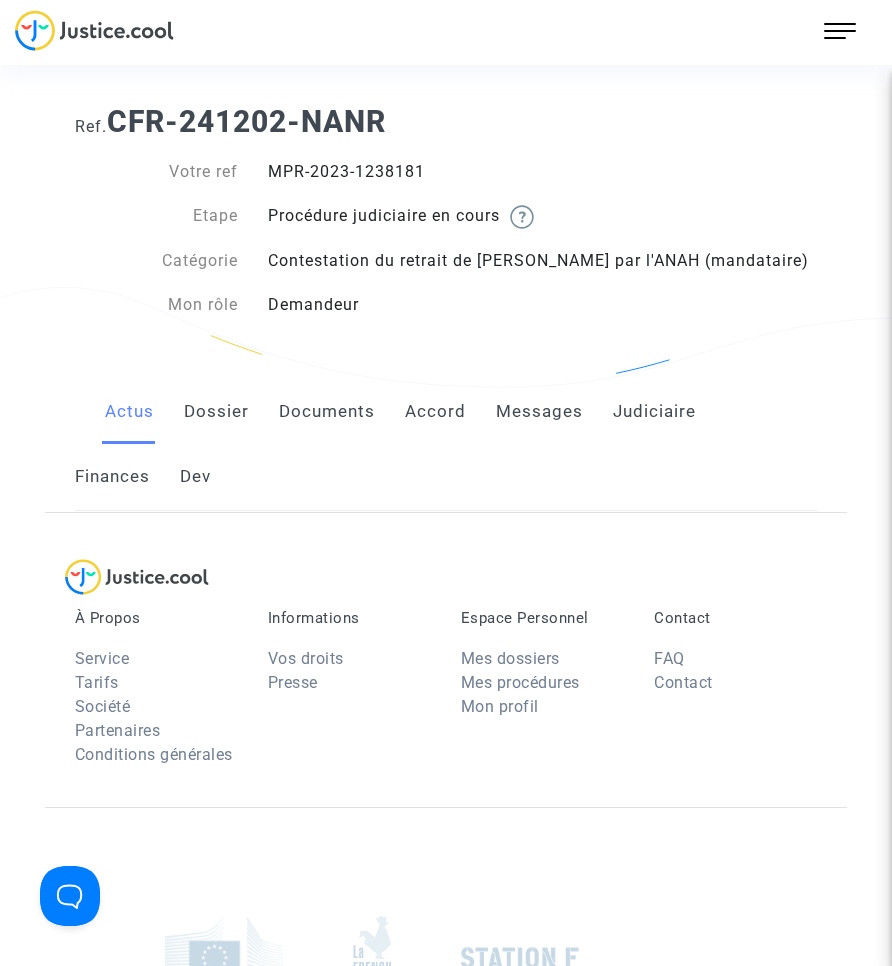 scroll, scrollTop: 0, scrollLeft: 0, axis: both 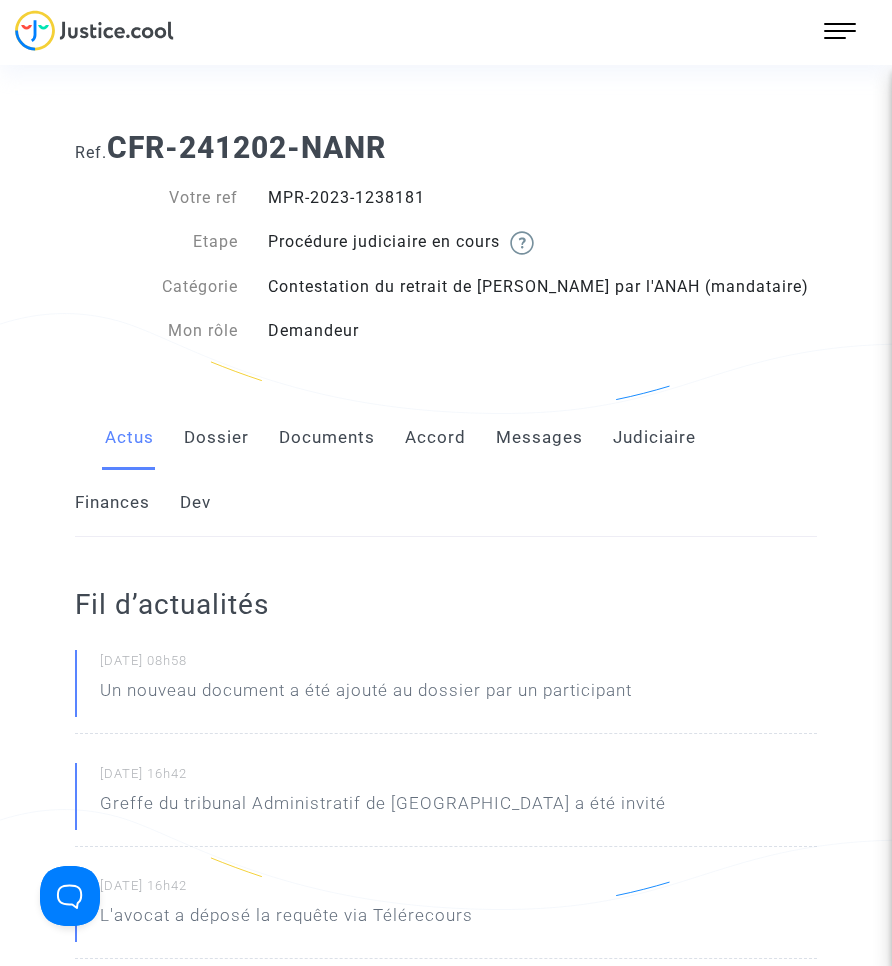 click on "Documents" 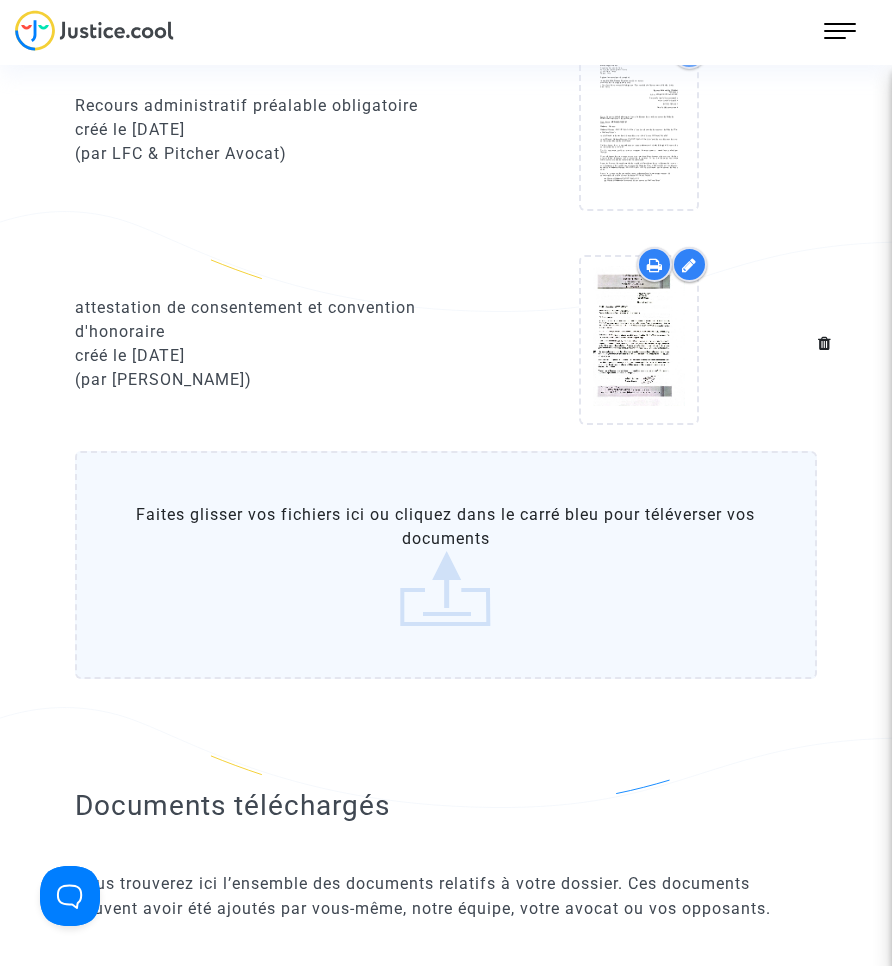 scroll, scrollTop: 600, scrollLeft: 0, axis: vertical 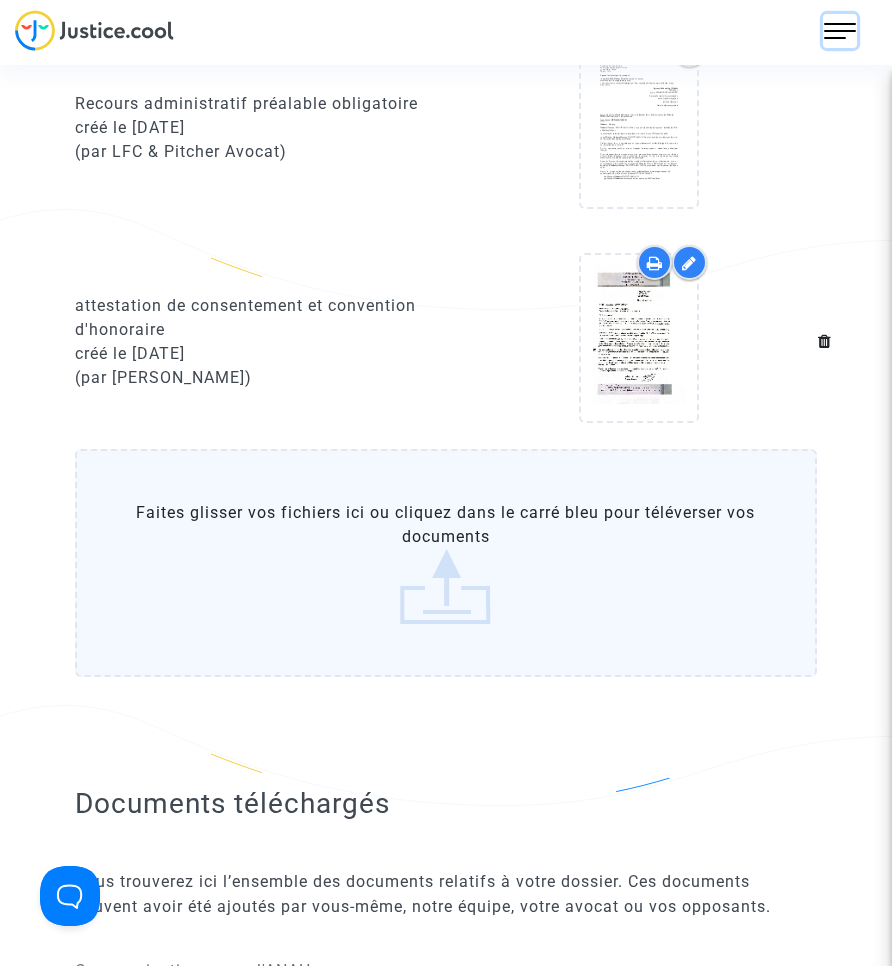 click at bounding box center (840, 31) 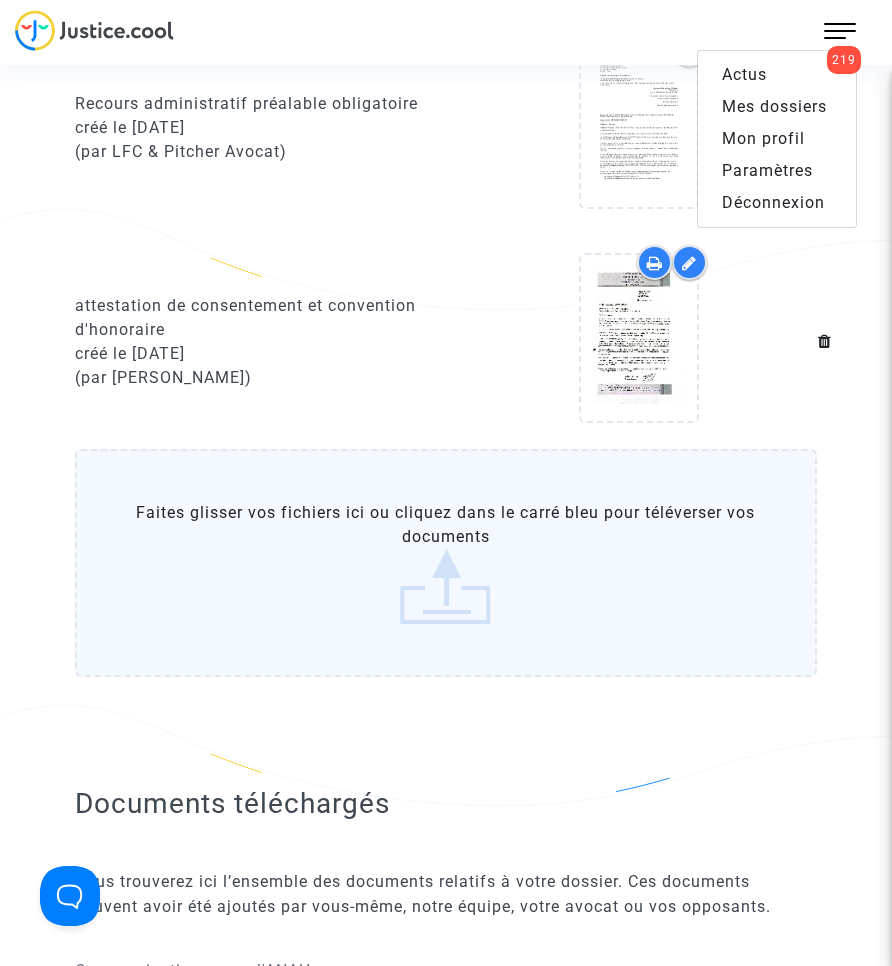 click on "Mes dossiers" at bounding box center (774, 106) 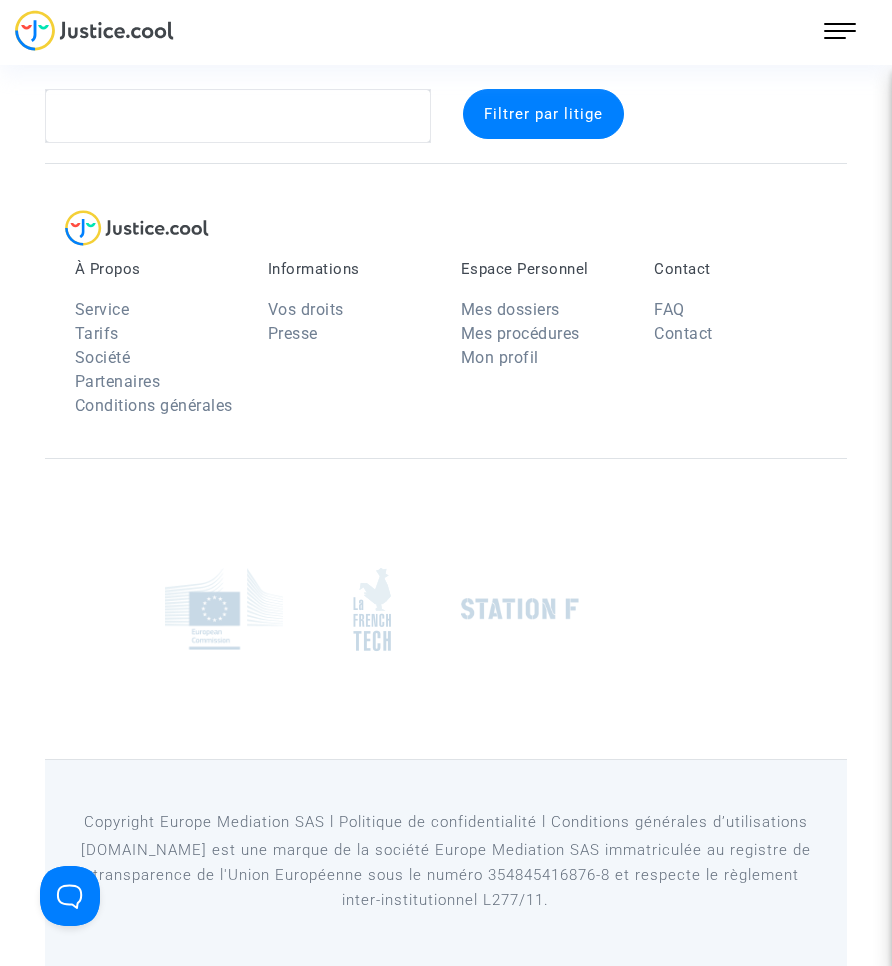 scroll, scrollTop: 26, scrollLeft: 0, axis: vertical 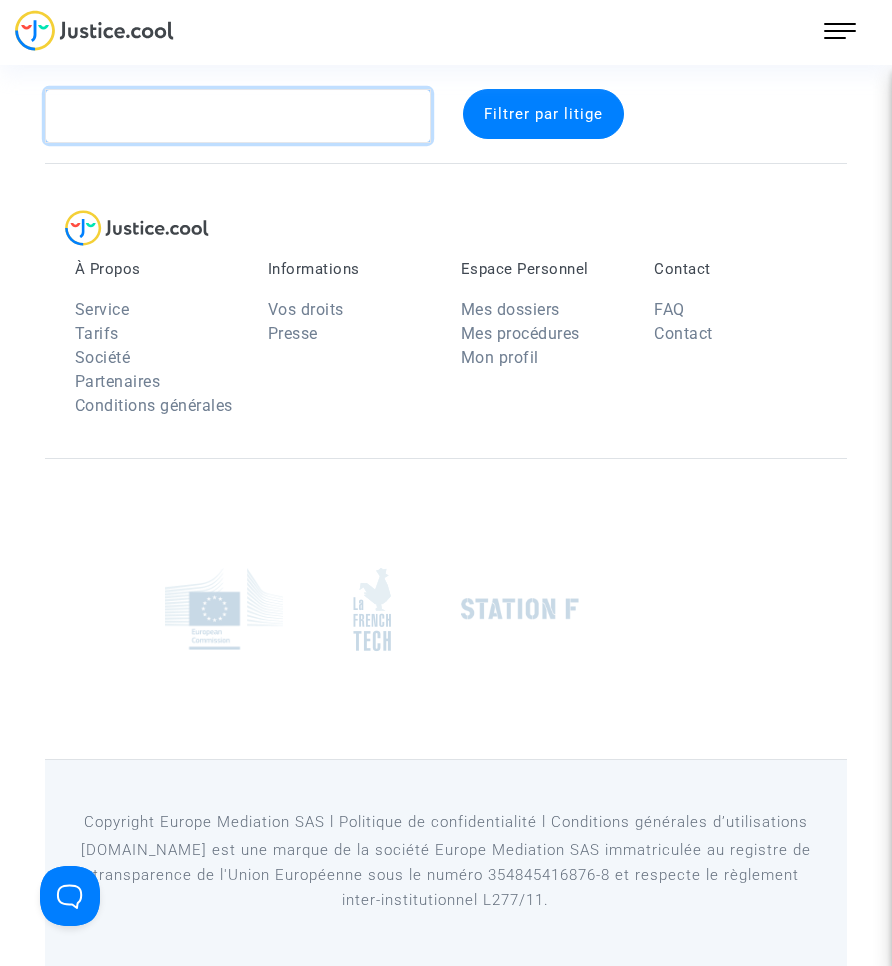 click 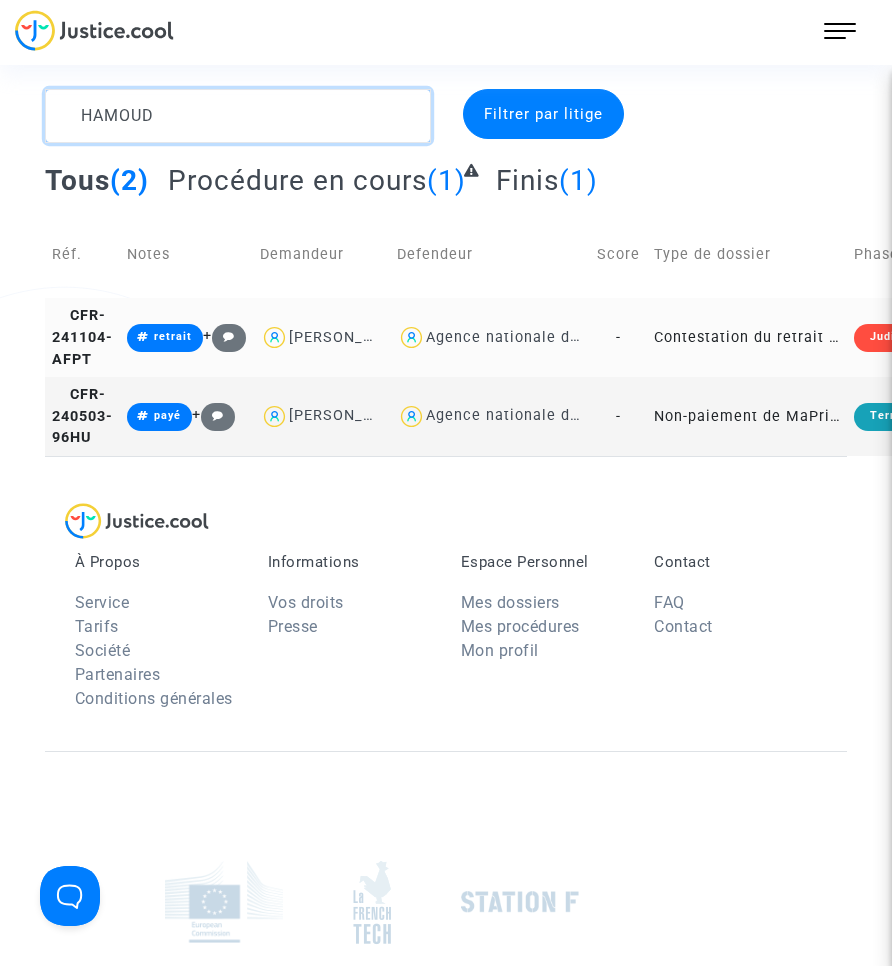 type on "HAMOUD" 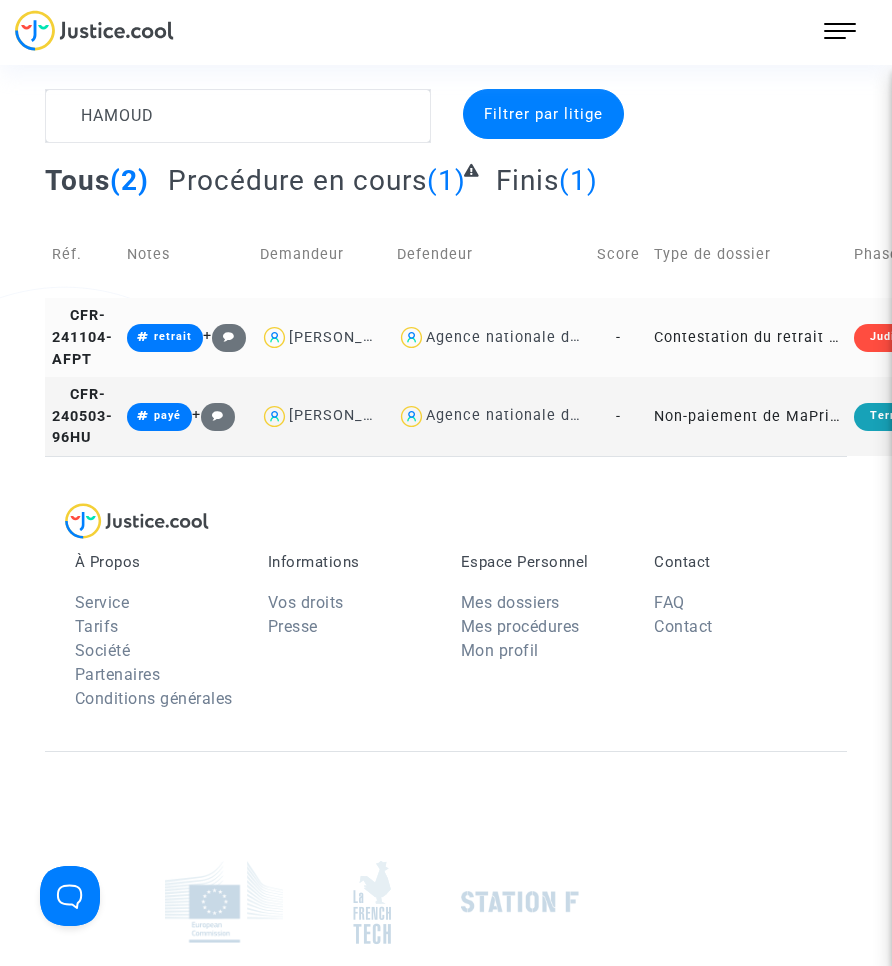 click on "Contestation du retrait de [PERSON_NAME] par l'ANAH (mandataire)" 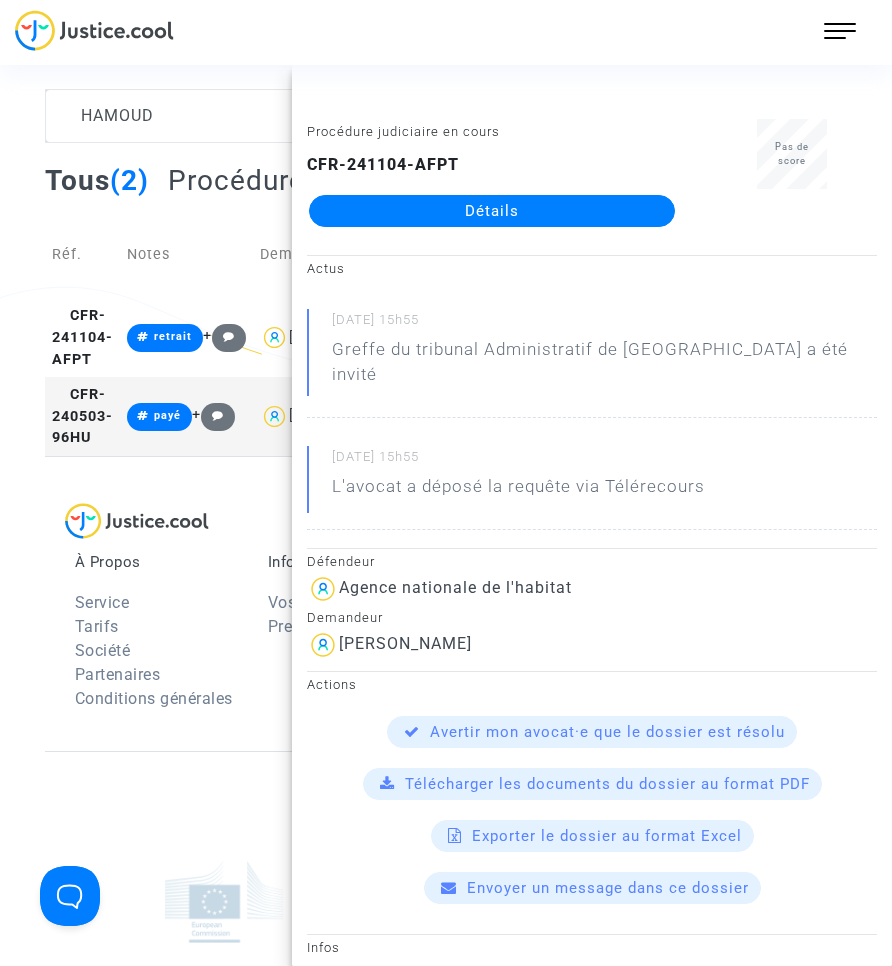 click on "Détails" 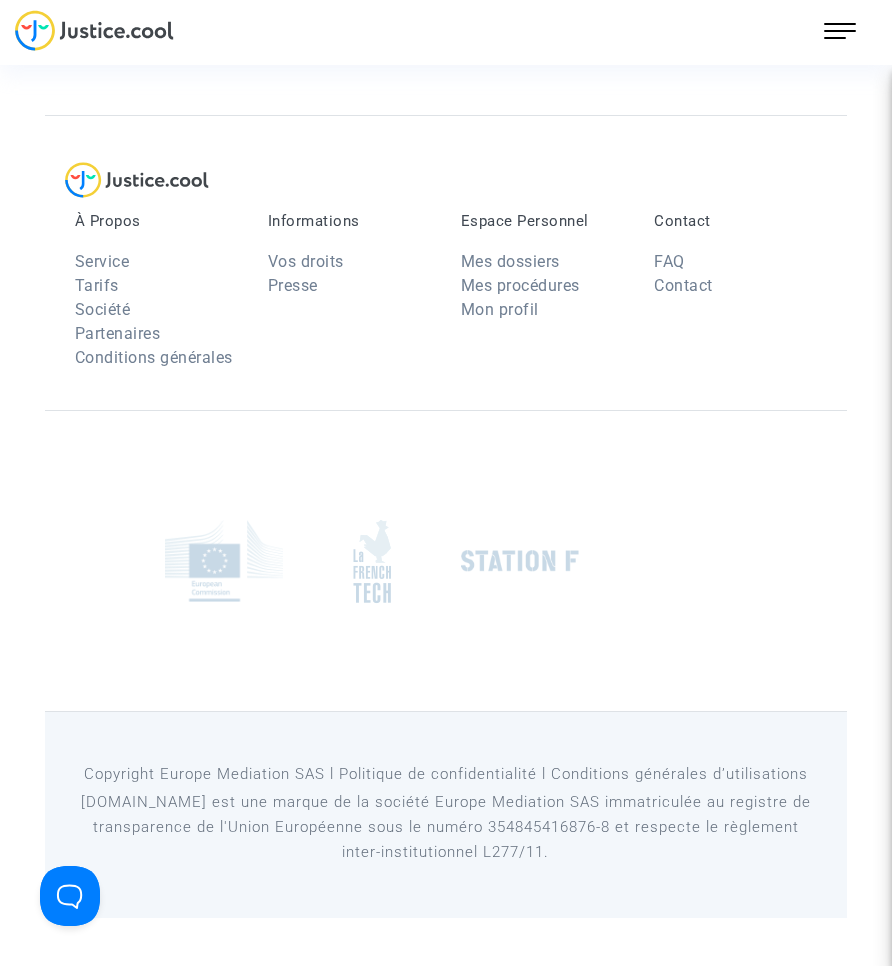 scroll, scrollTop: 0, scrollLeft: 0, axis: both 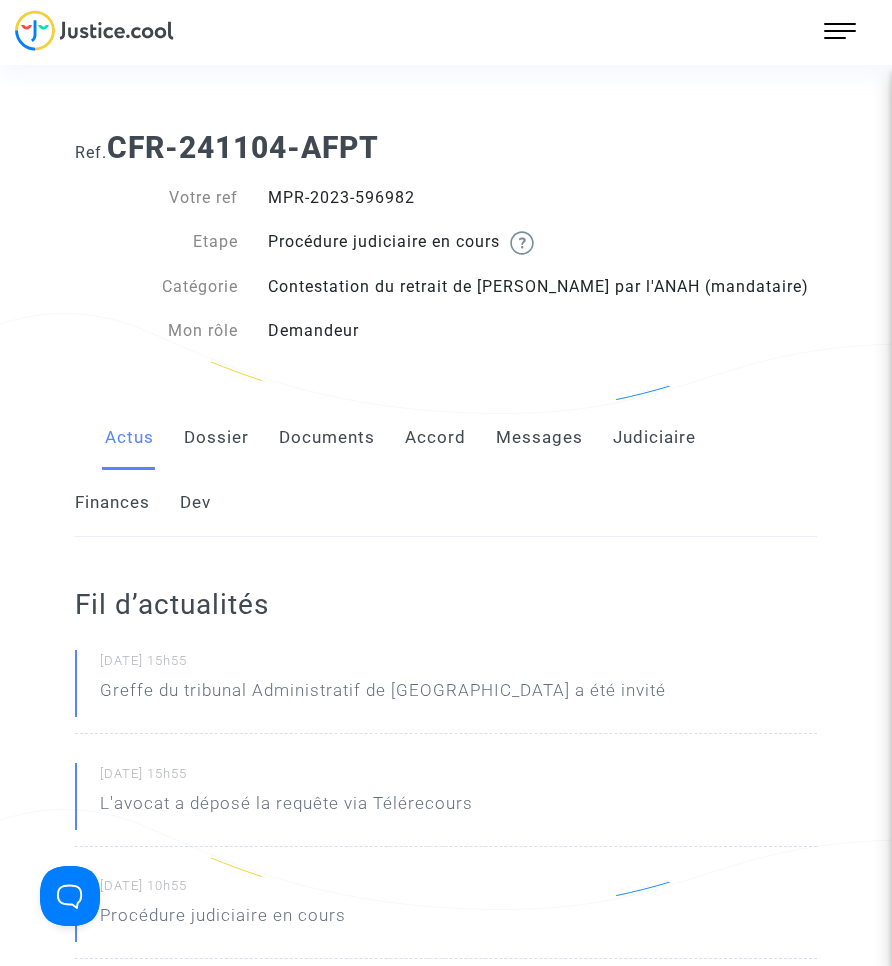 click on "Documents" 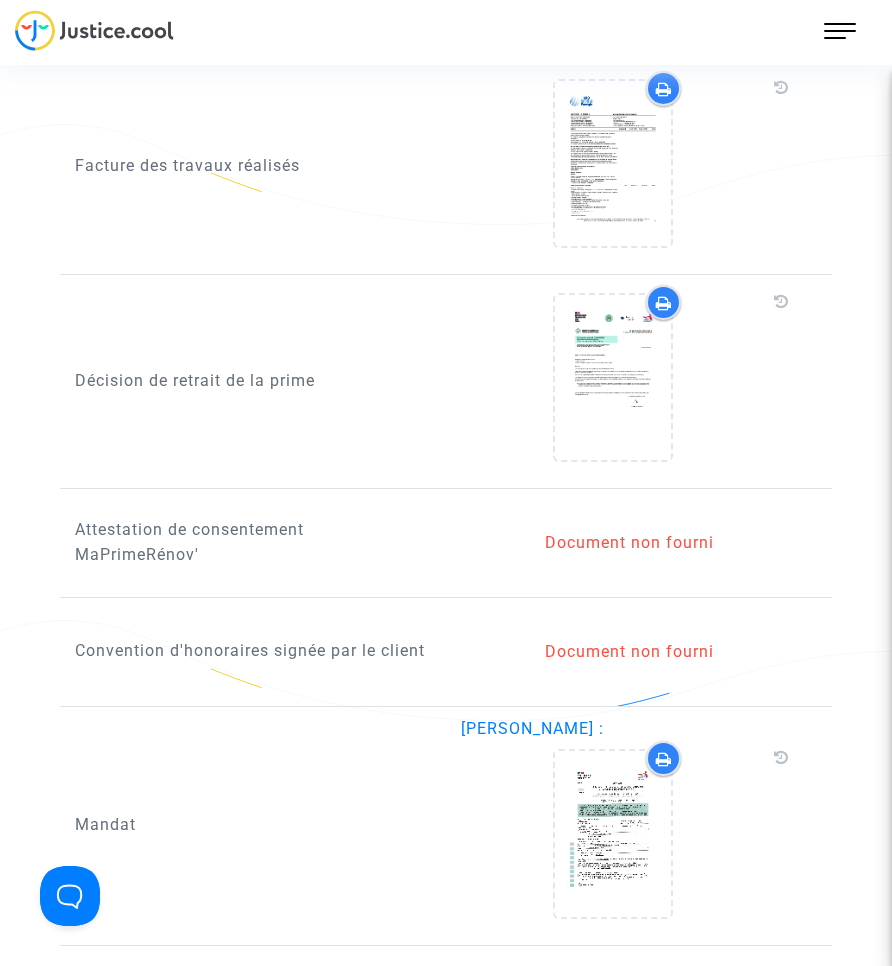 scroll, scrollTop: 1700, scrollLeft: 0, axis: vertical 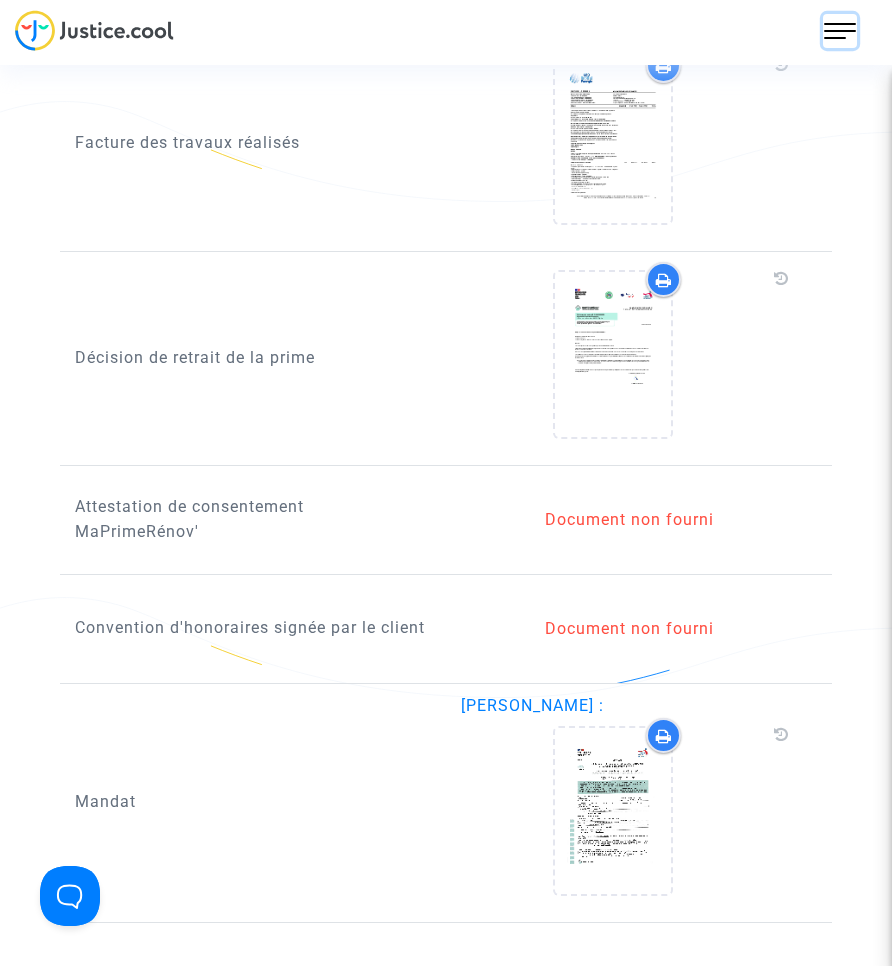 click at bounding box center (840, 31) 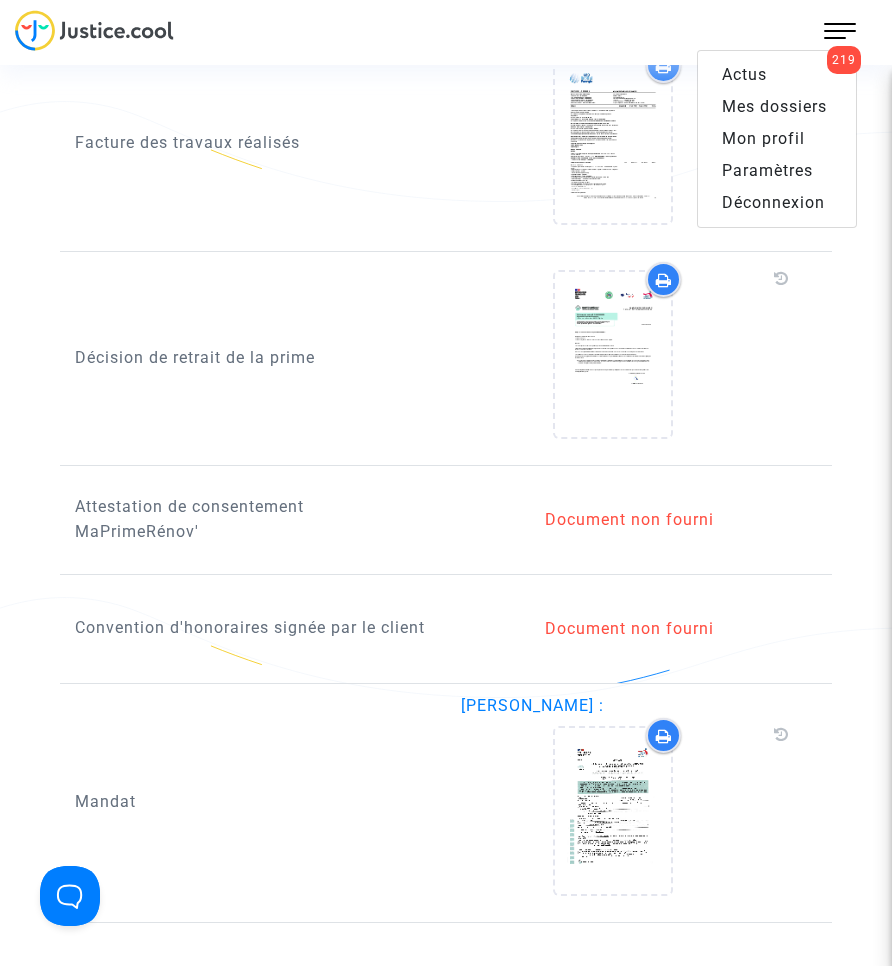 click on "Mon profil" at bounding box center [777, 139] 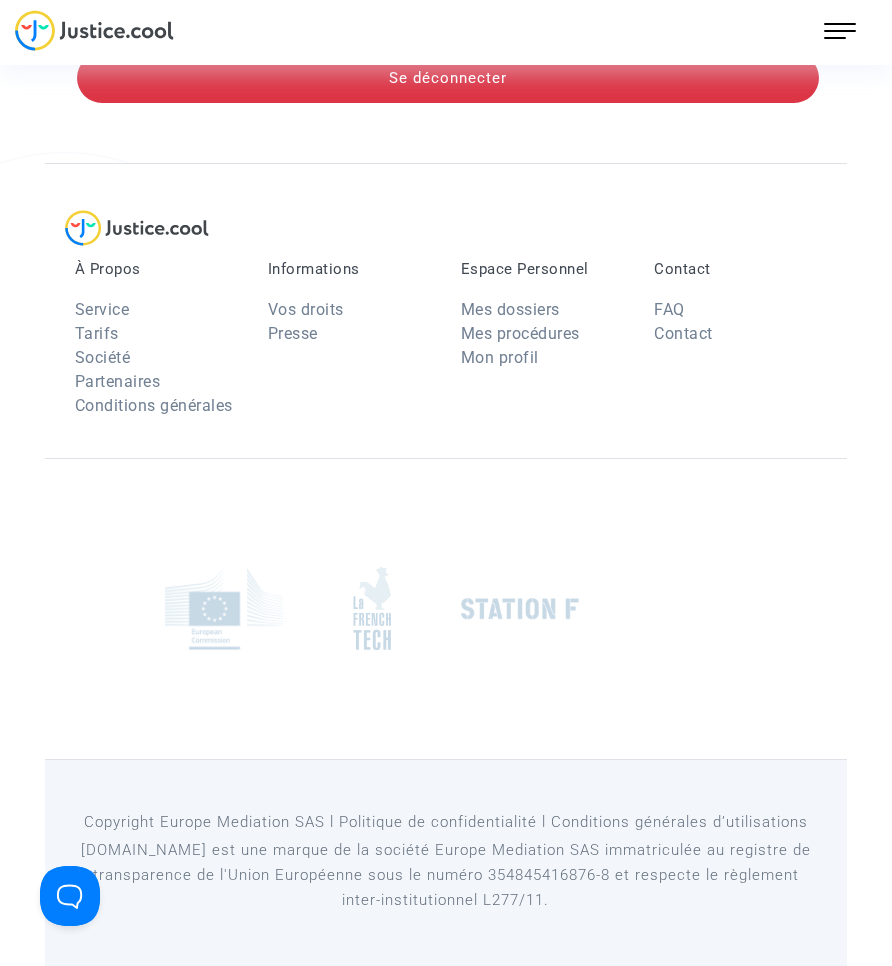 scroll, scrollTop: 657, scrollLeft: 0, axis: vertical 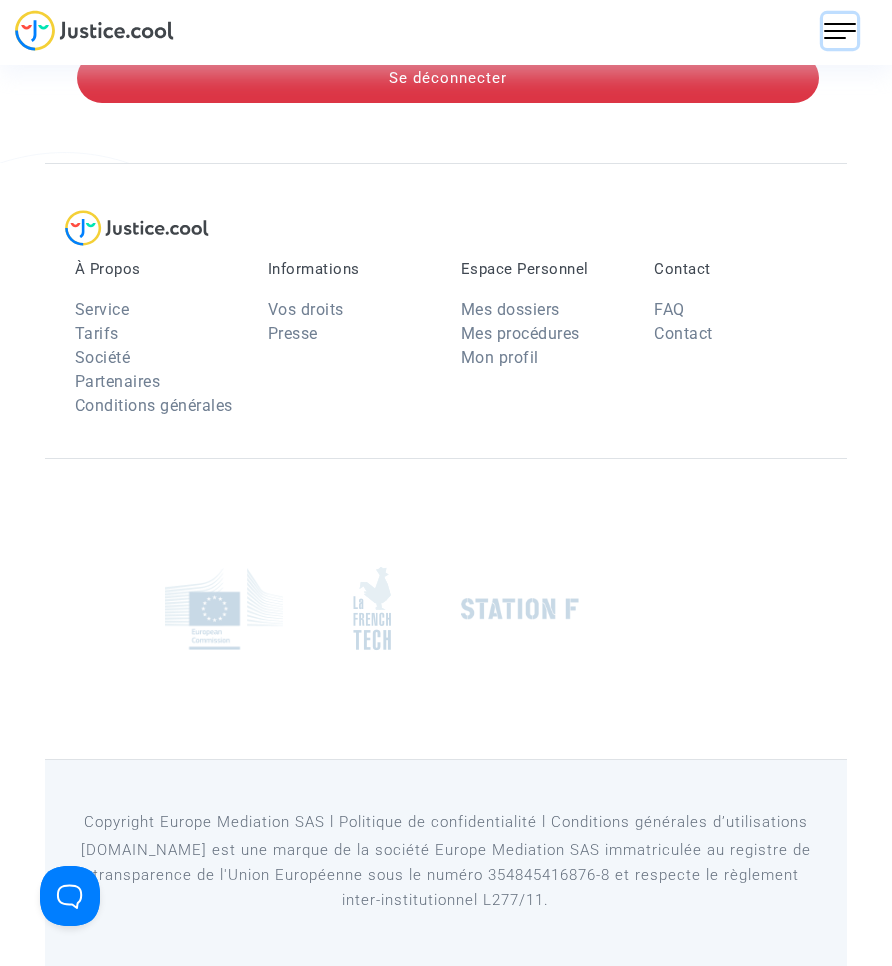 click at bounding box center (840, 31) 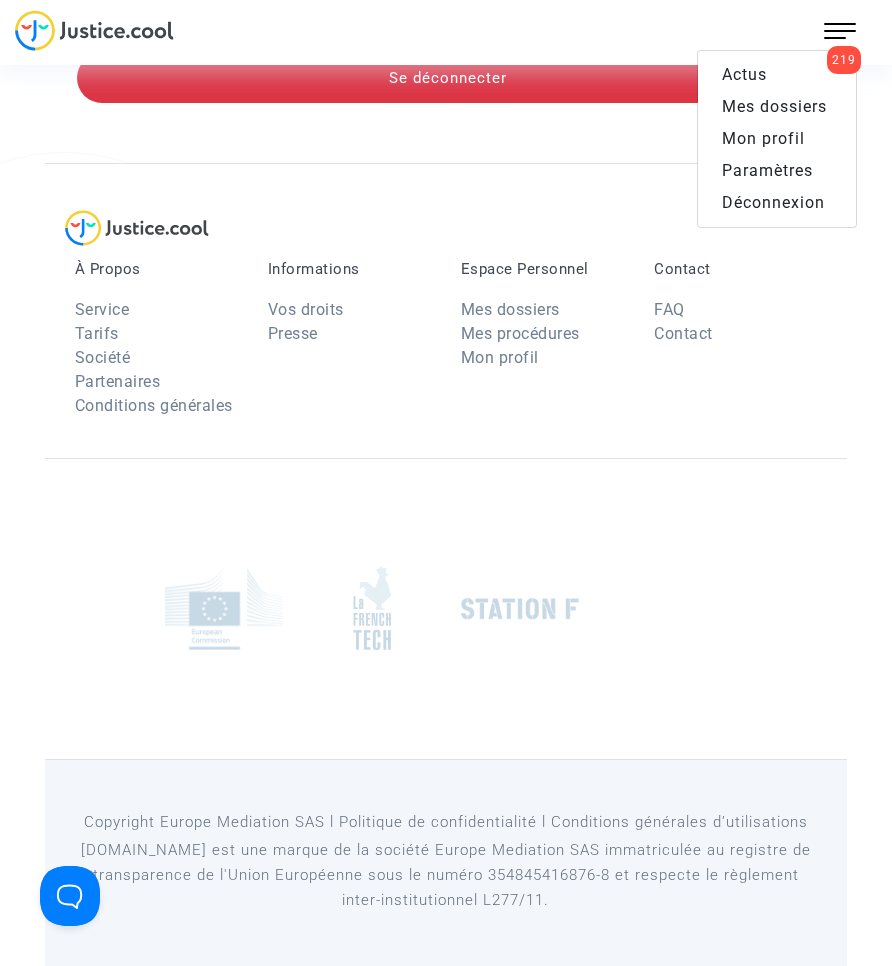click on "Mes dossiers" at bounding box center [774, 106] 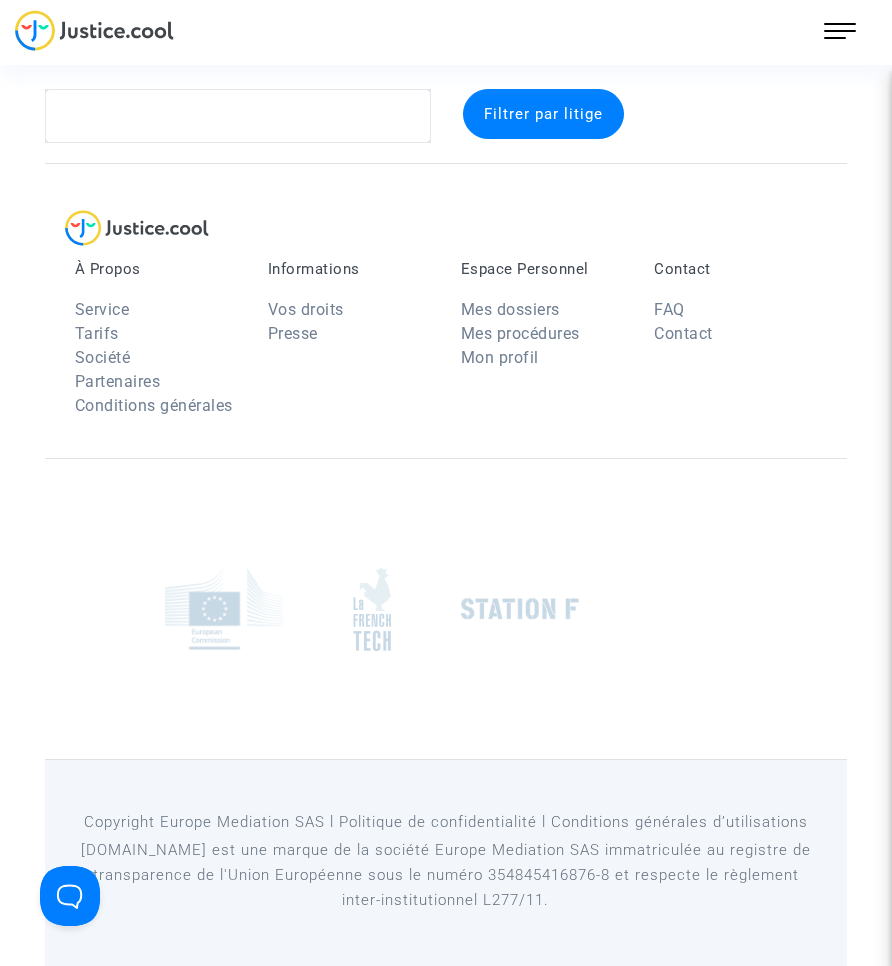 scroll, scrollTop: 26, scrollLeft: 0, axis: vertical 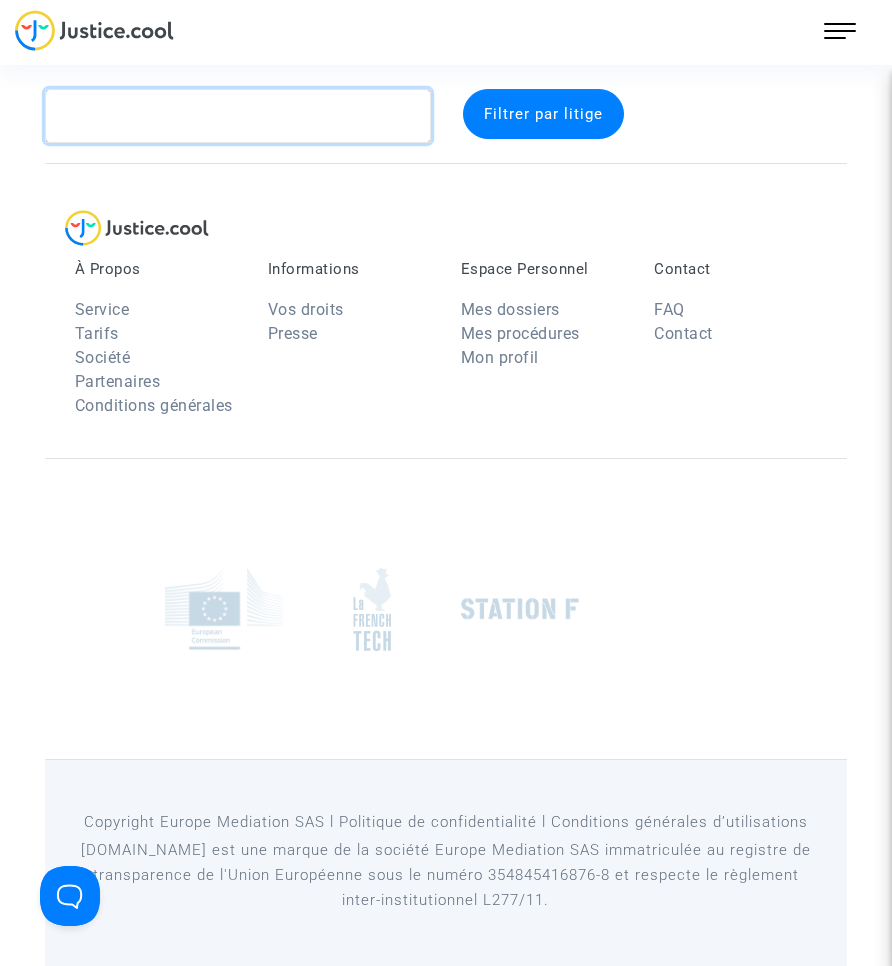 click 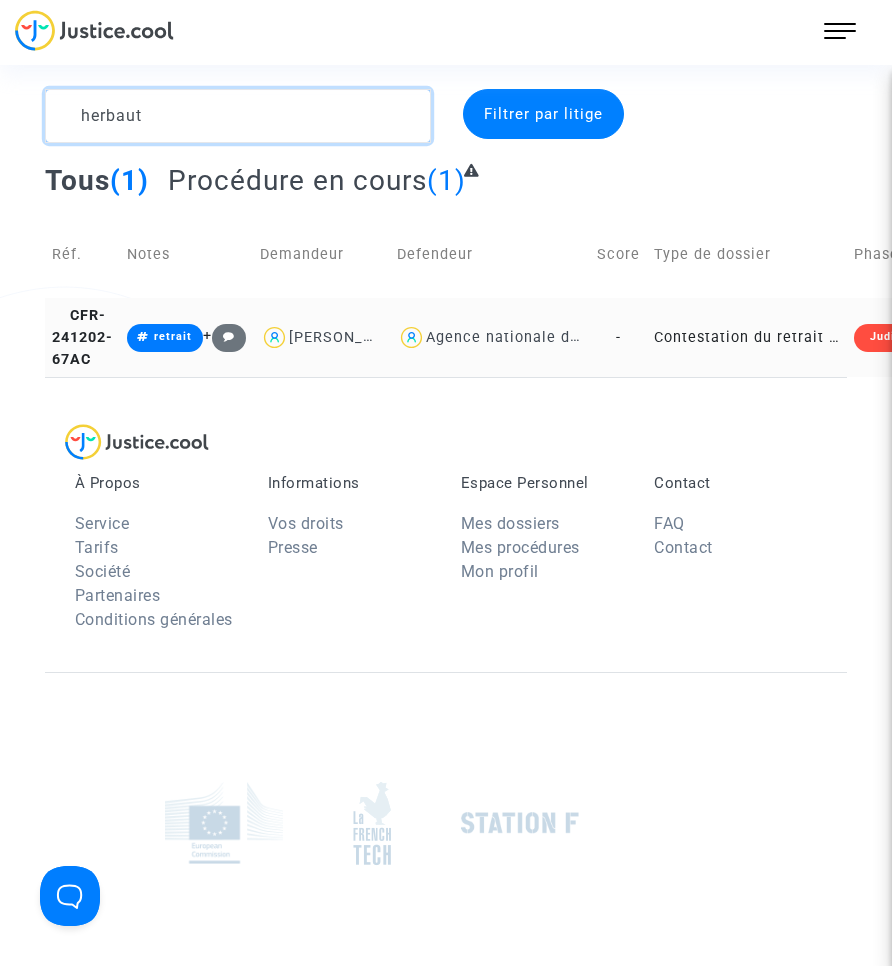 type on "herbaut" 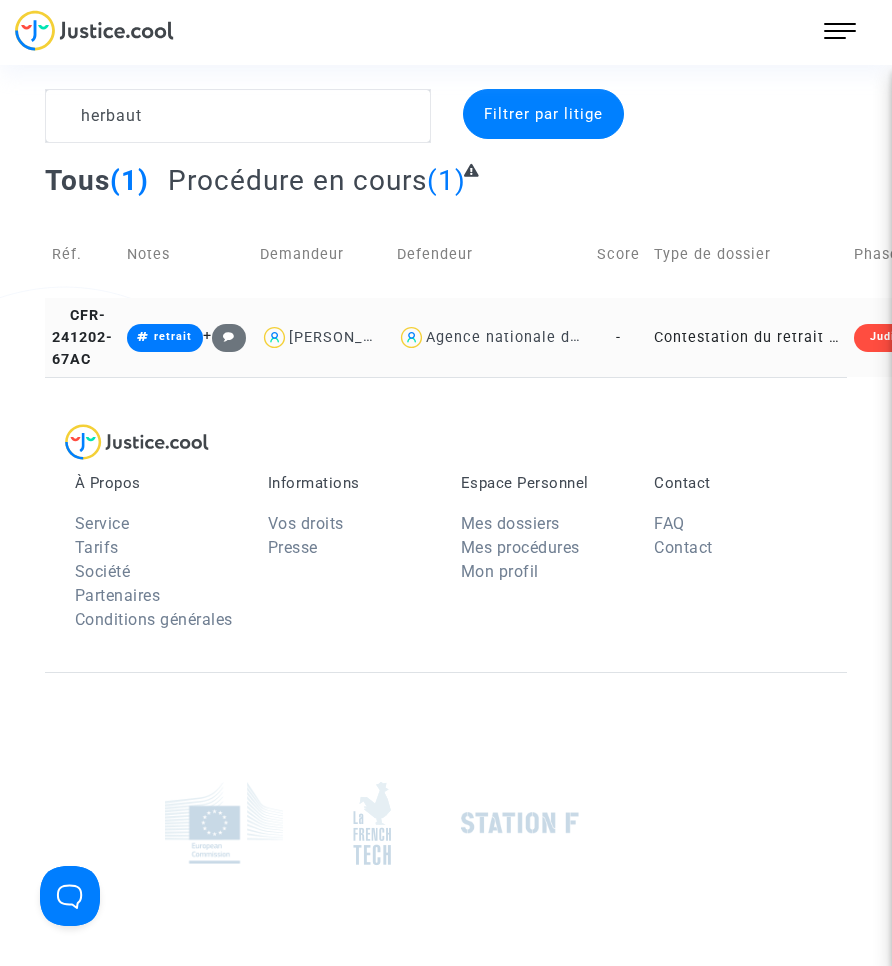 click on "Contestation du retrait de [PERSON_NAME] par l'ANAH (mandataire)" 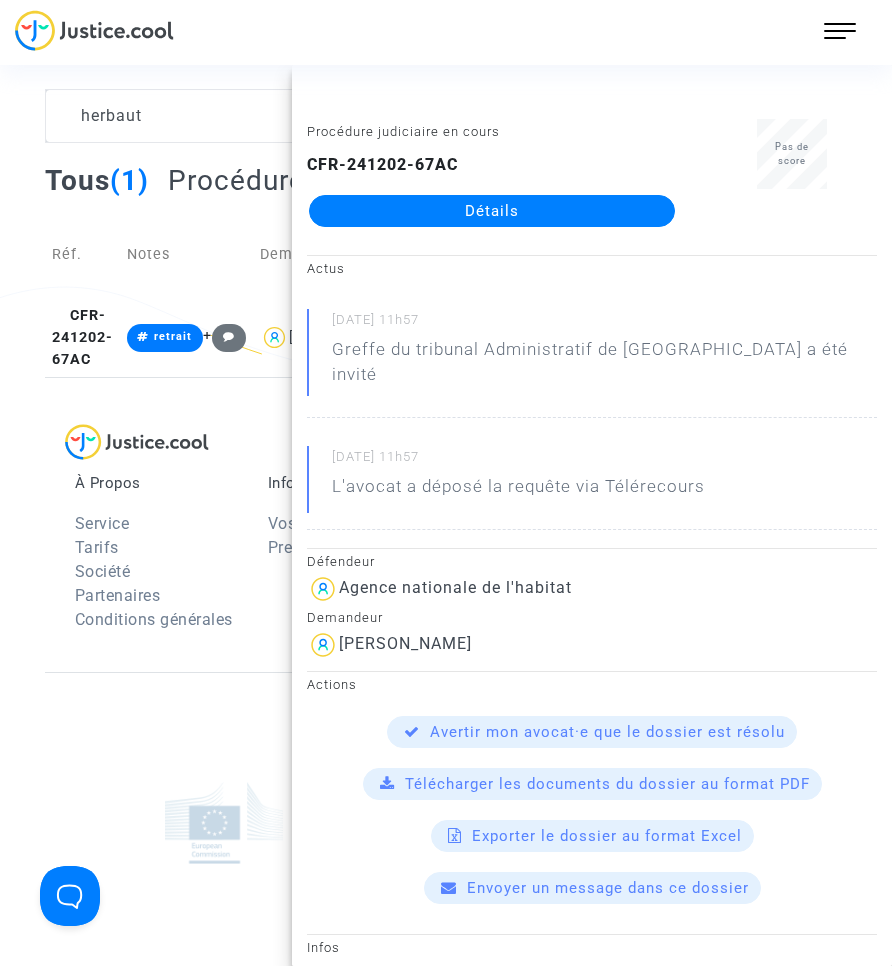 click on "Détails" 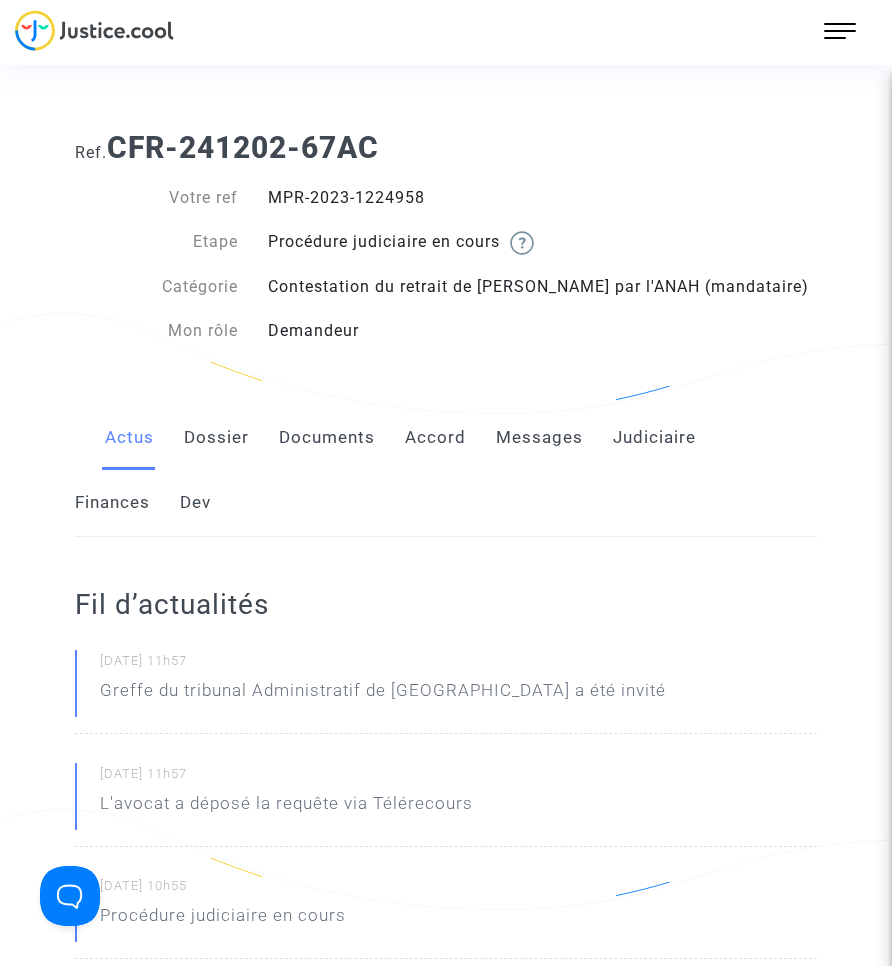 click on "Documents" 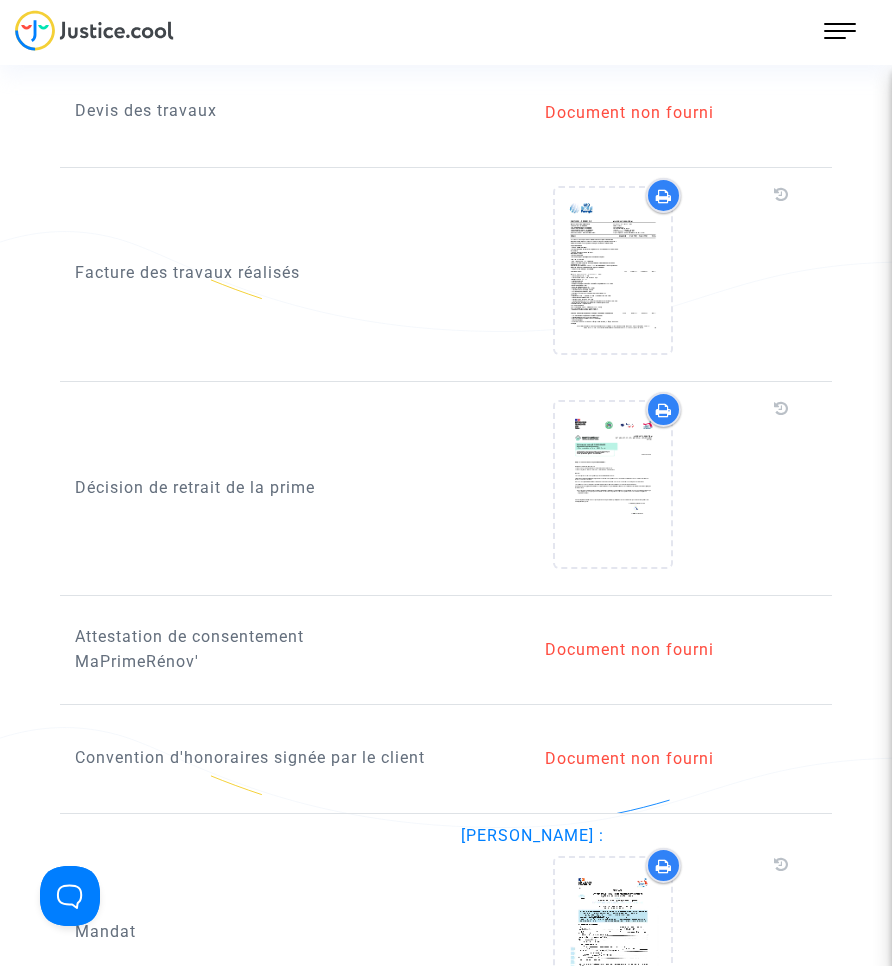 scroll, scrollTop: 1600, scrollLeft: 0, axis: vertical 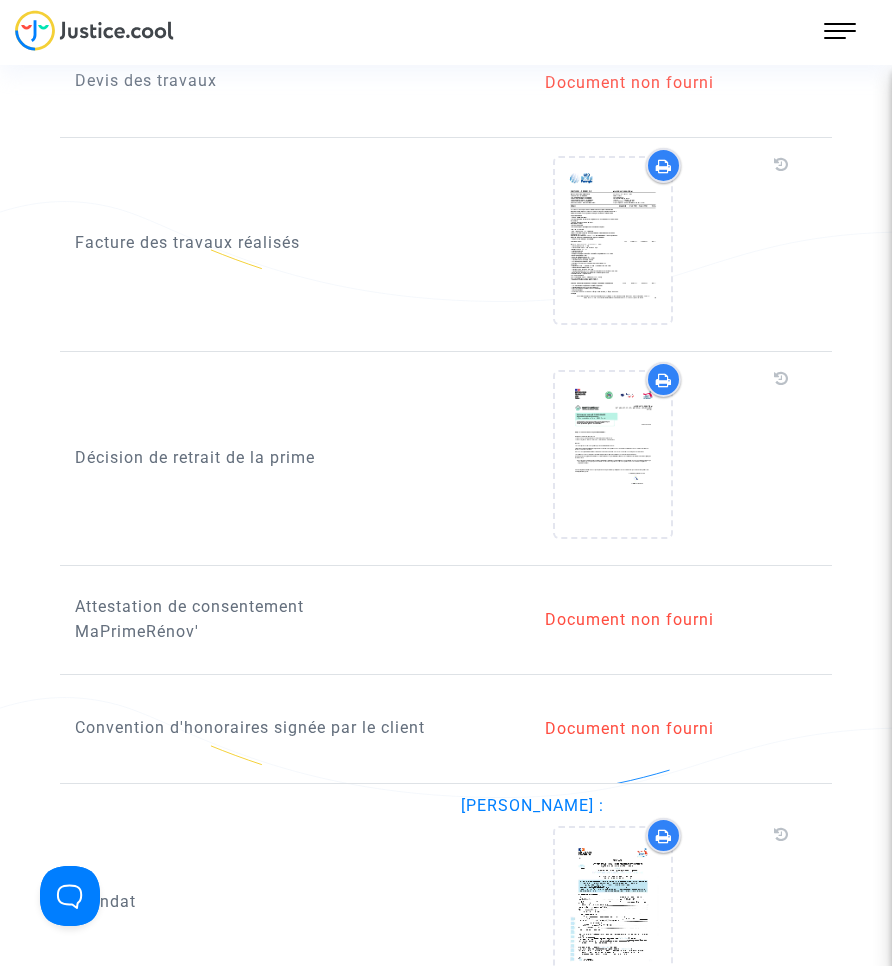 click on "219 Actus Mes dossiers Mon profil Paramètres Déconnexion" at bounding box center [845, 39] 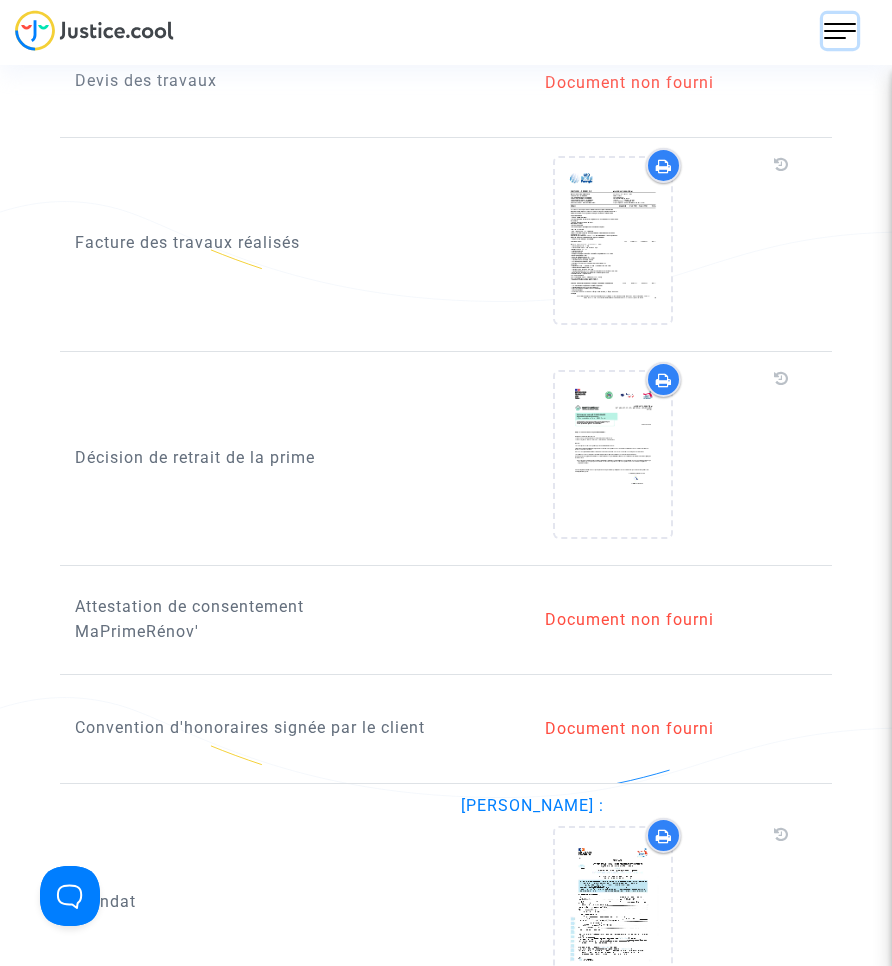click at bounding box center [840, 31] 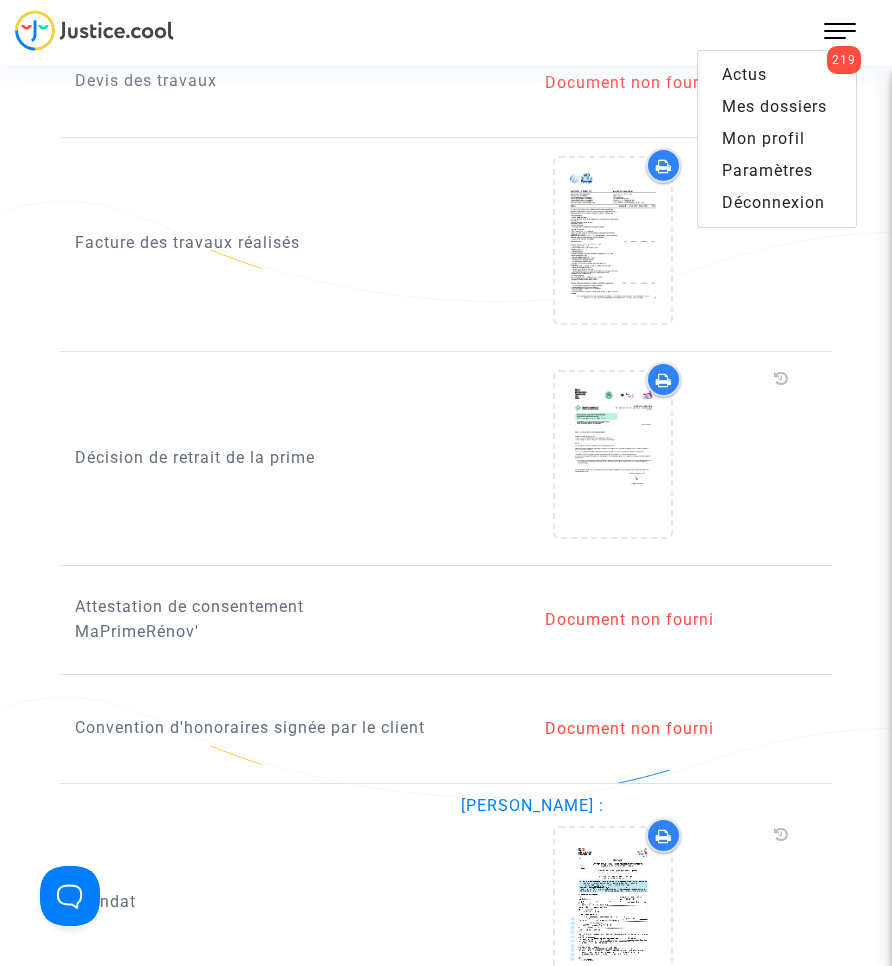click on "Mes dossiers" at bounding box center [774, 106] 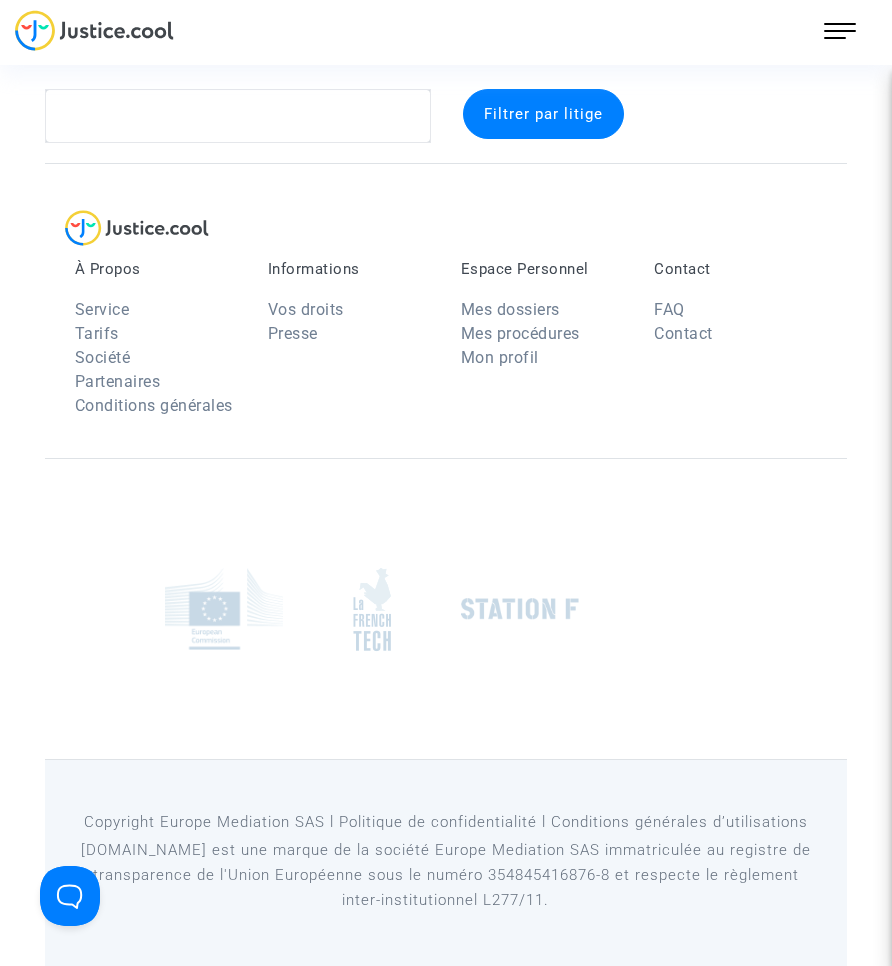 scroll, scrollTop: 26, scrollLeft: 0, axis: vertical 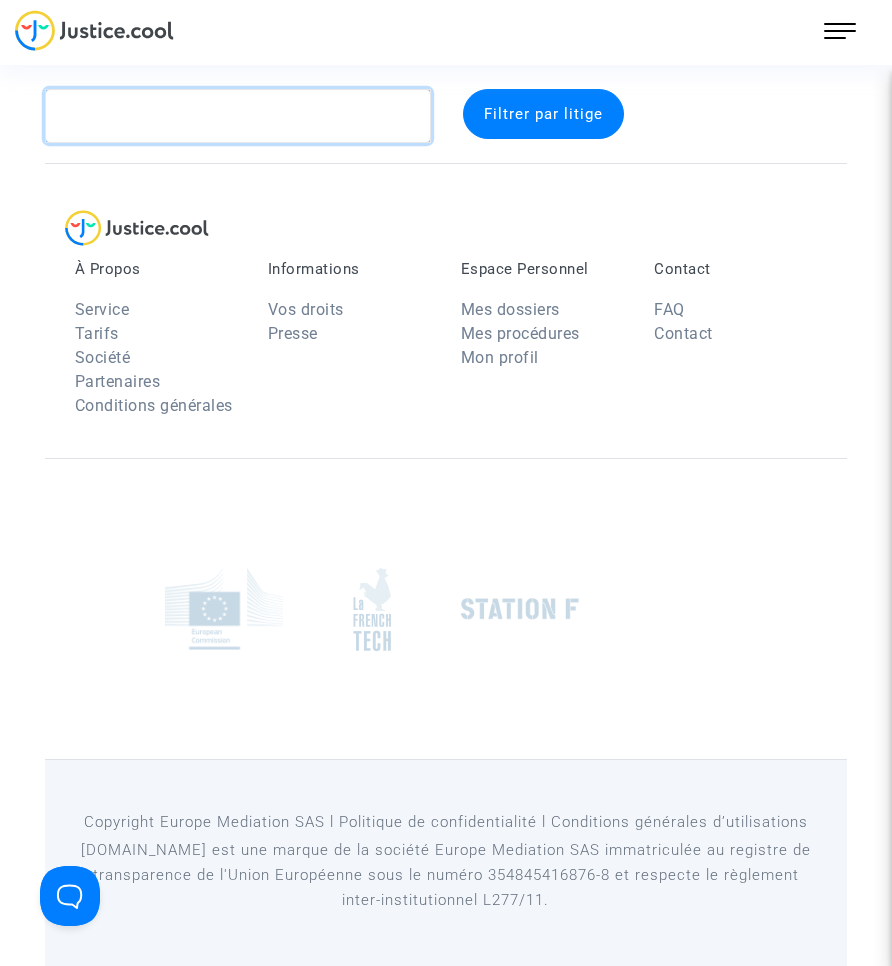 click 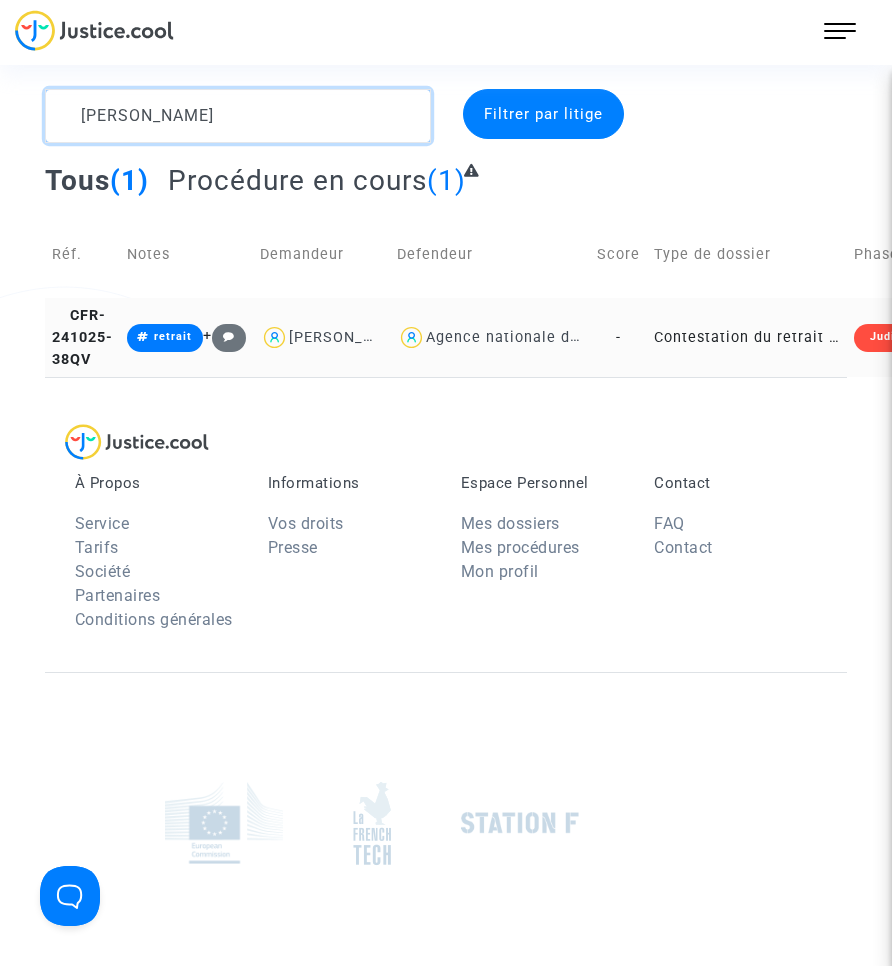 type on "[PERSON_NAME]" 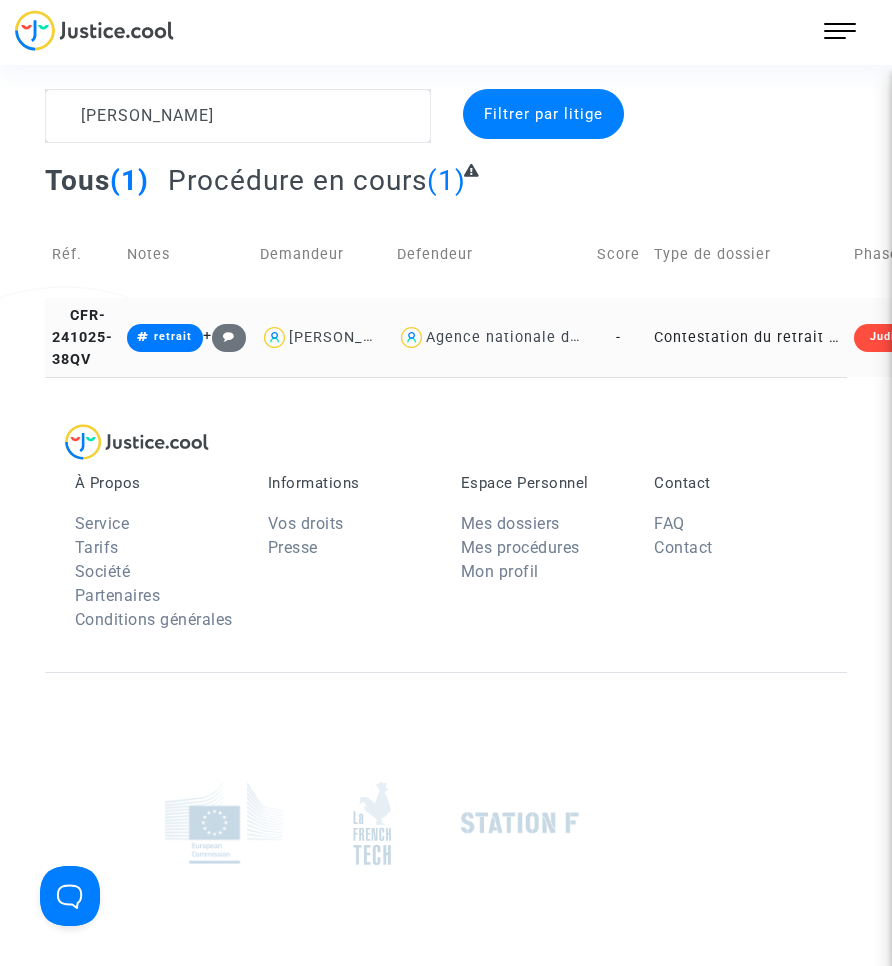 click on "Contestation du retrait de [PERSON_NAME] par l'ANAH (mandataire)" 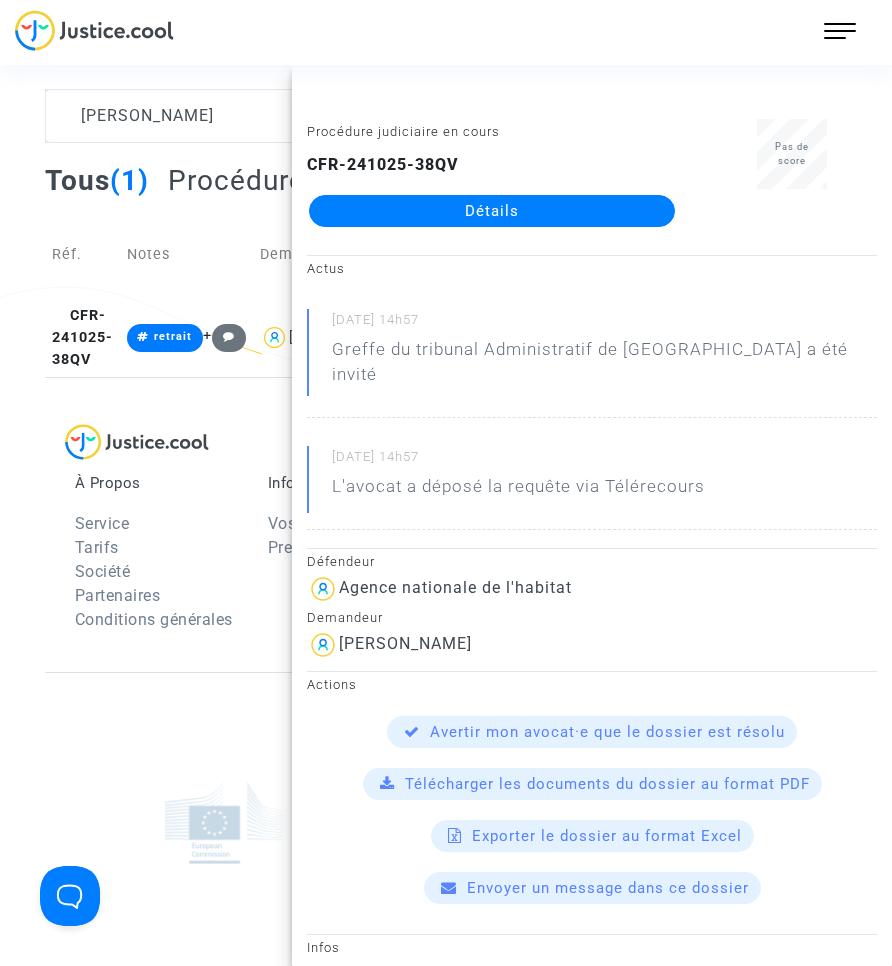 click on "Procédure judiciaire en cours CFR-241025-38QV  Détails" 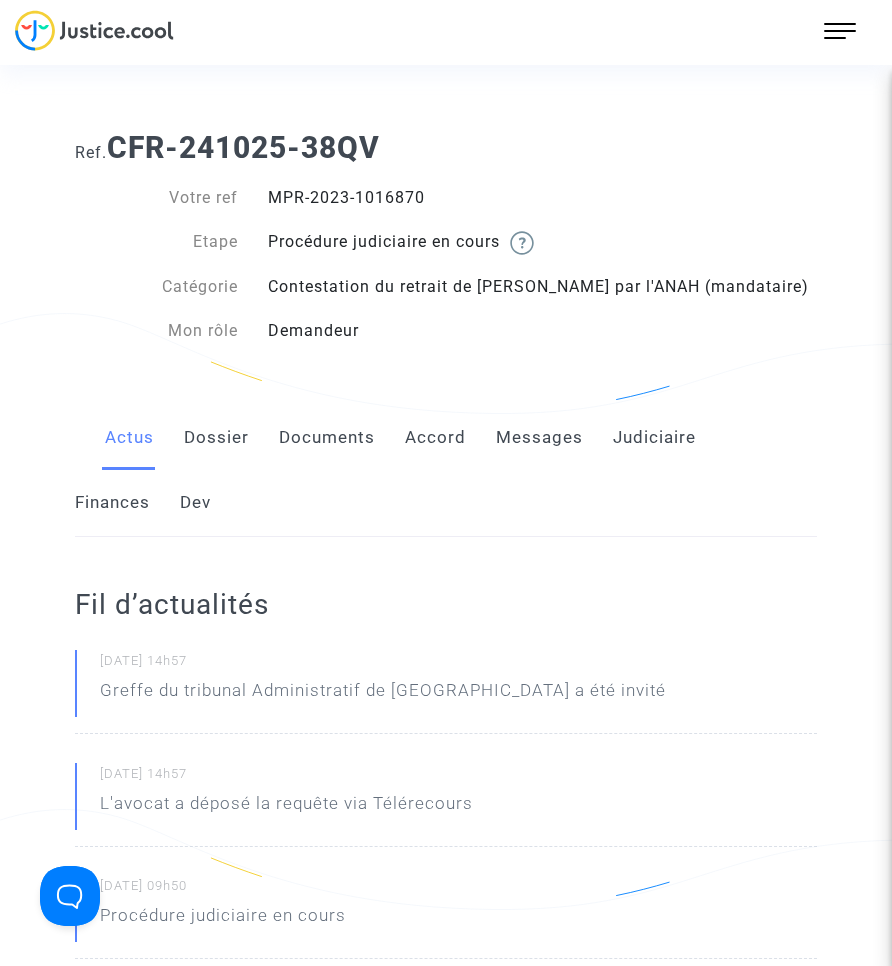 drag, startPoint x: 286, startPoint y: 439, endPoint x: 294, endPoint y: 432, distance: 10.630146 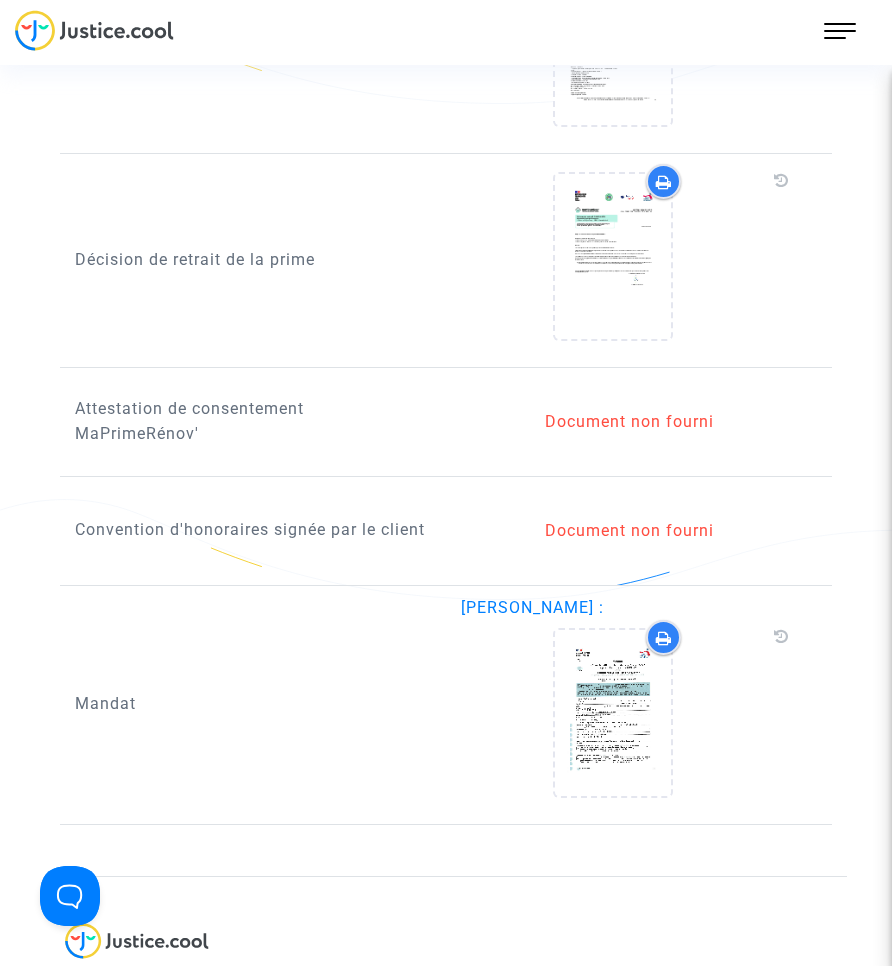 scroll, scrollTop: 1800, scrollLeft: 0, axis: vertical 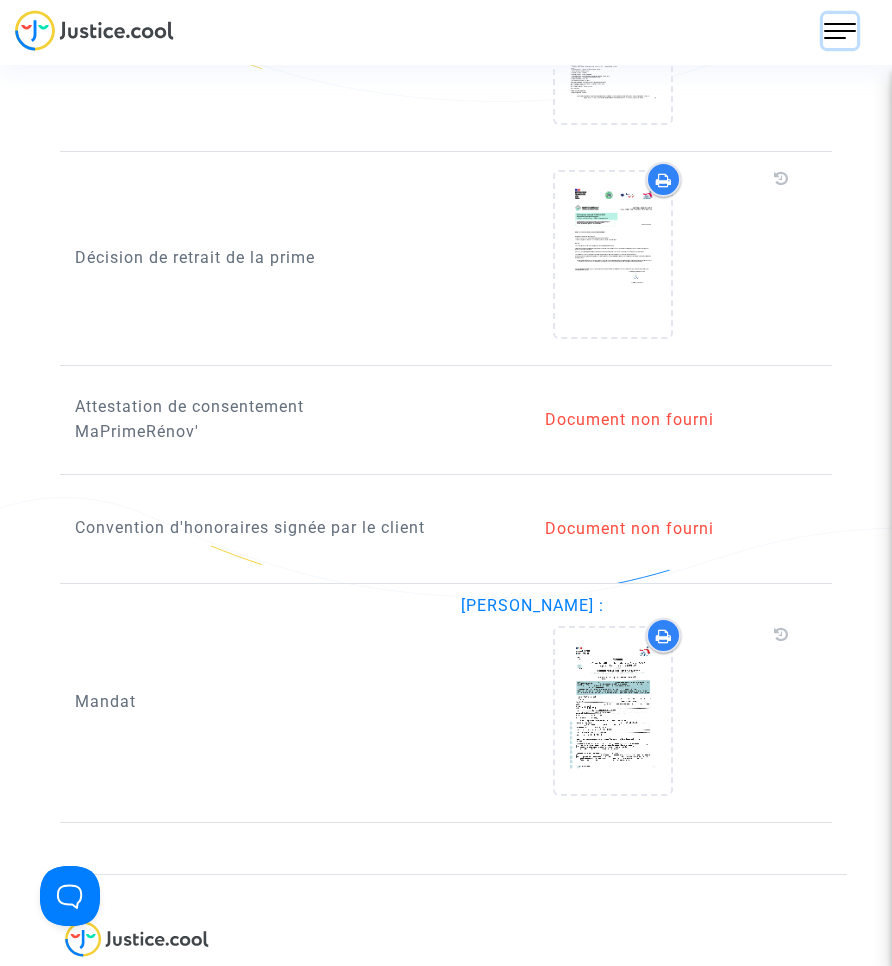 click at bounding box center (840, 31) 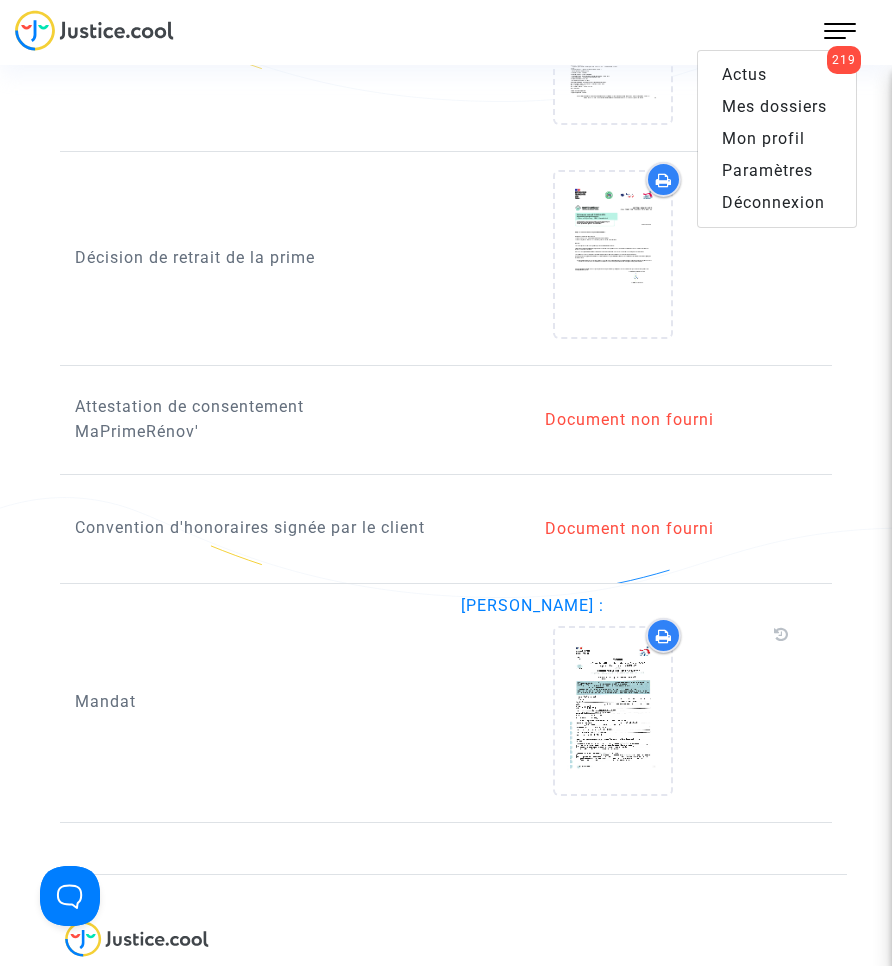 click on "Mes dossiers" at bounding box center [774, 106] 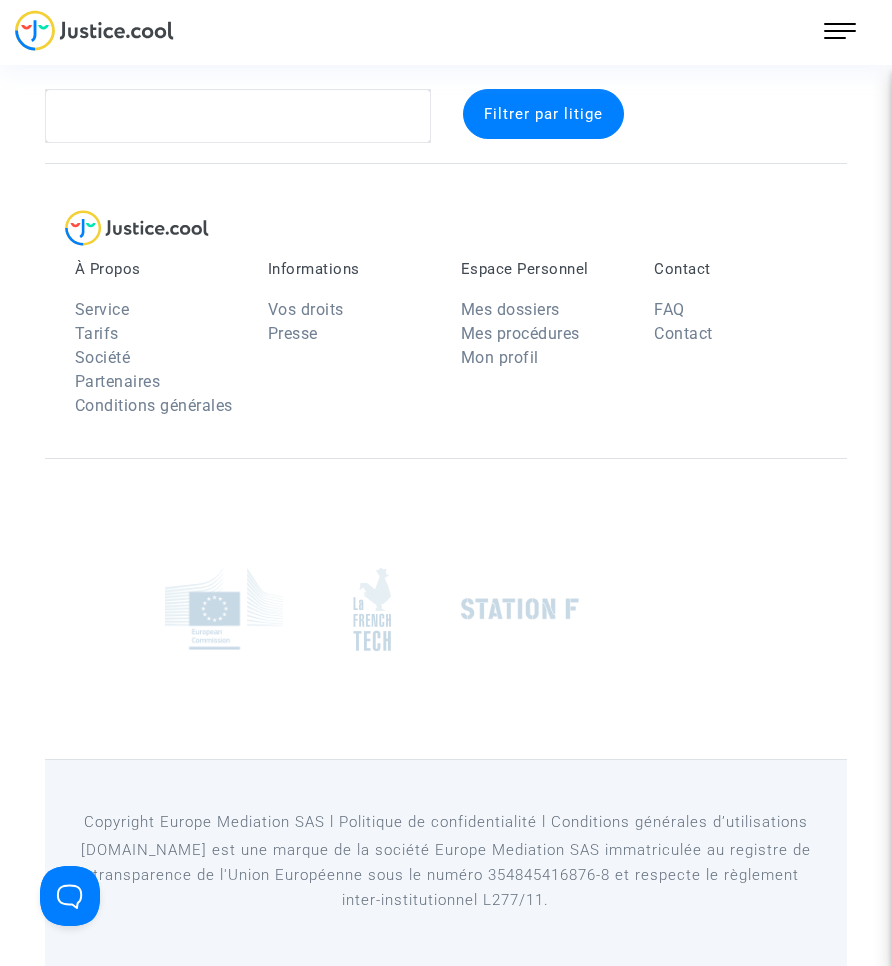 scroll, scrollTop: 26, scrollLeft: 0, axis: vertical 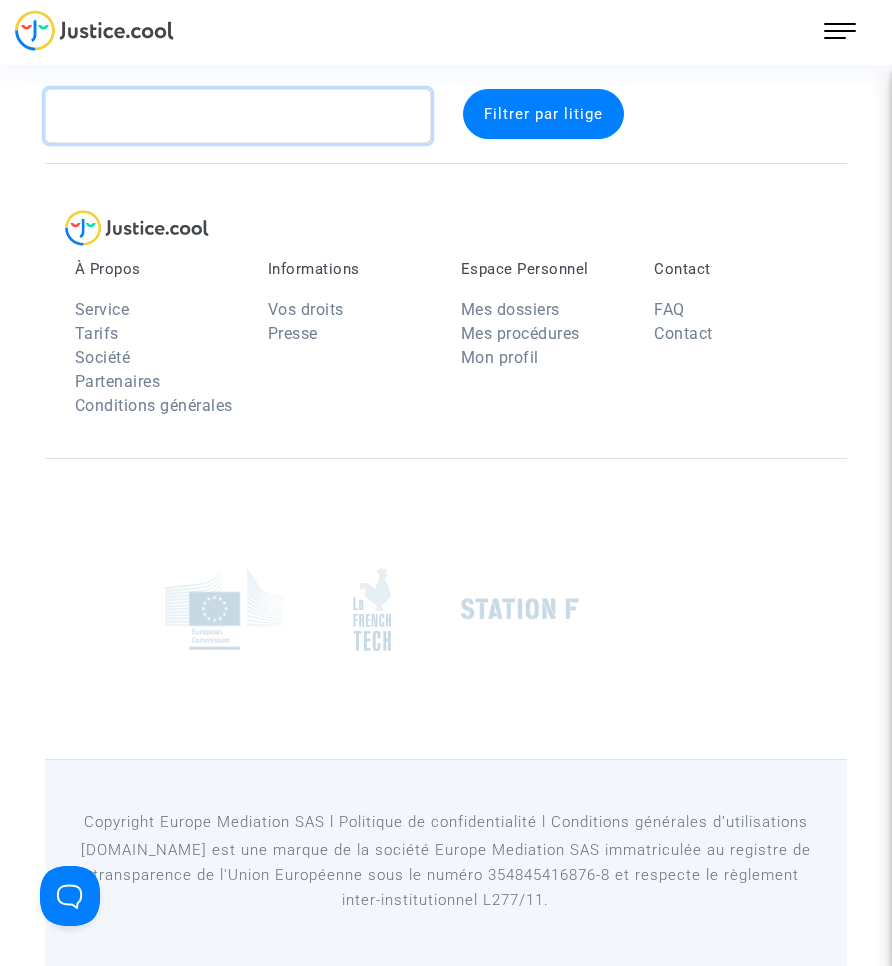 click 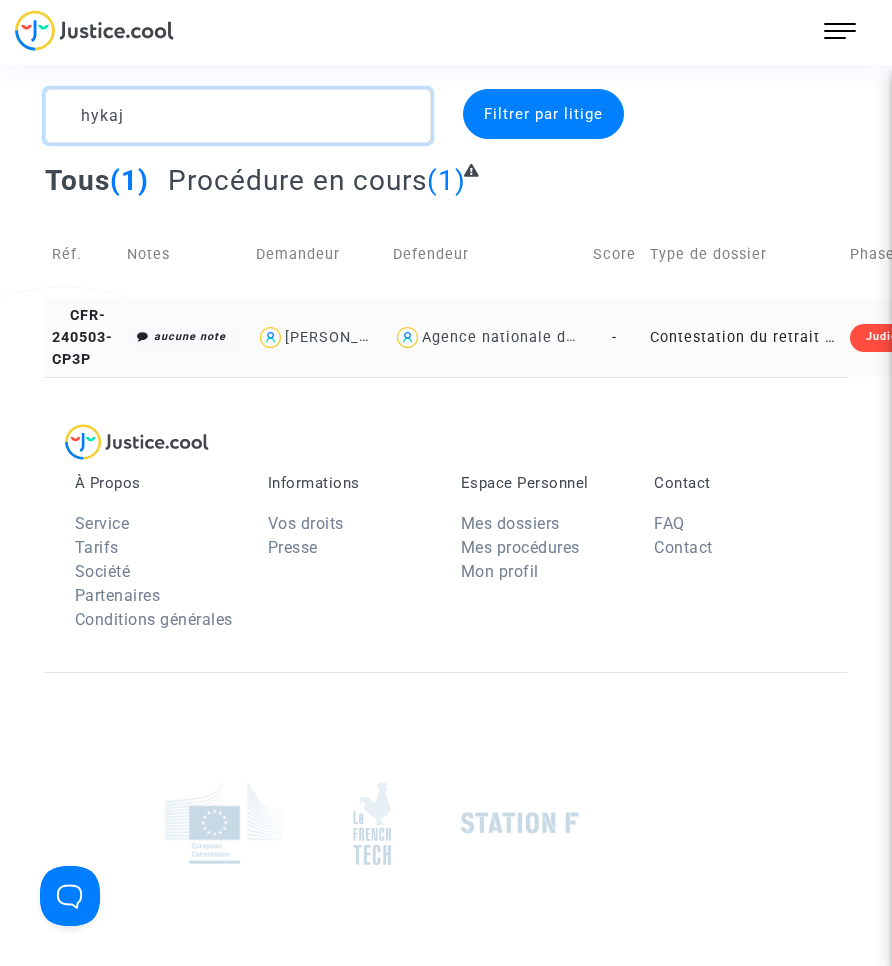 type on "hykaj" 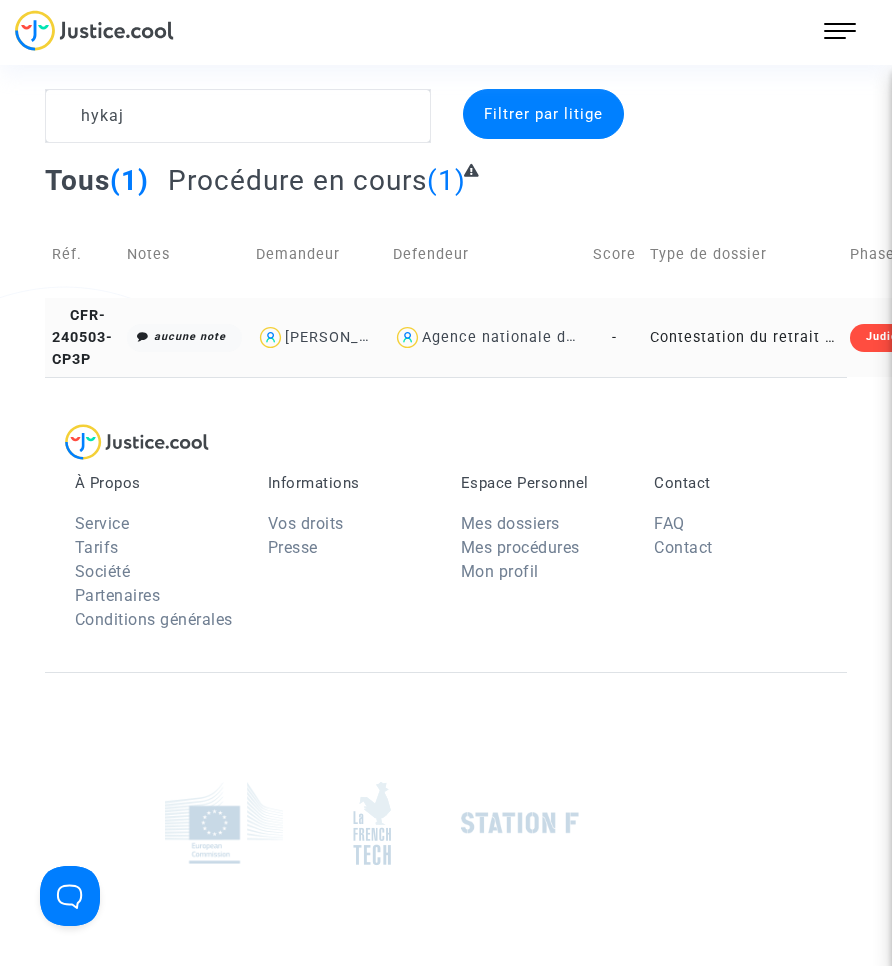 click on "Contestation du retrait de [PERSON_NAME] par l'ANAH (mandataire)" 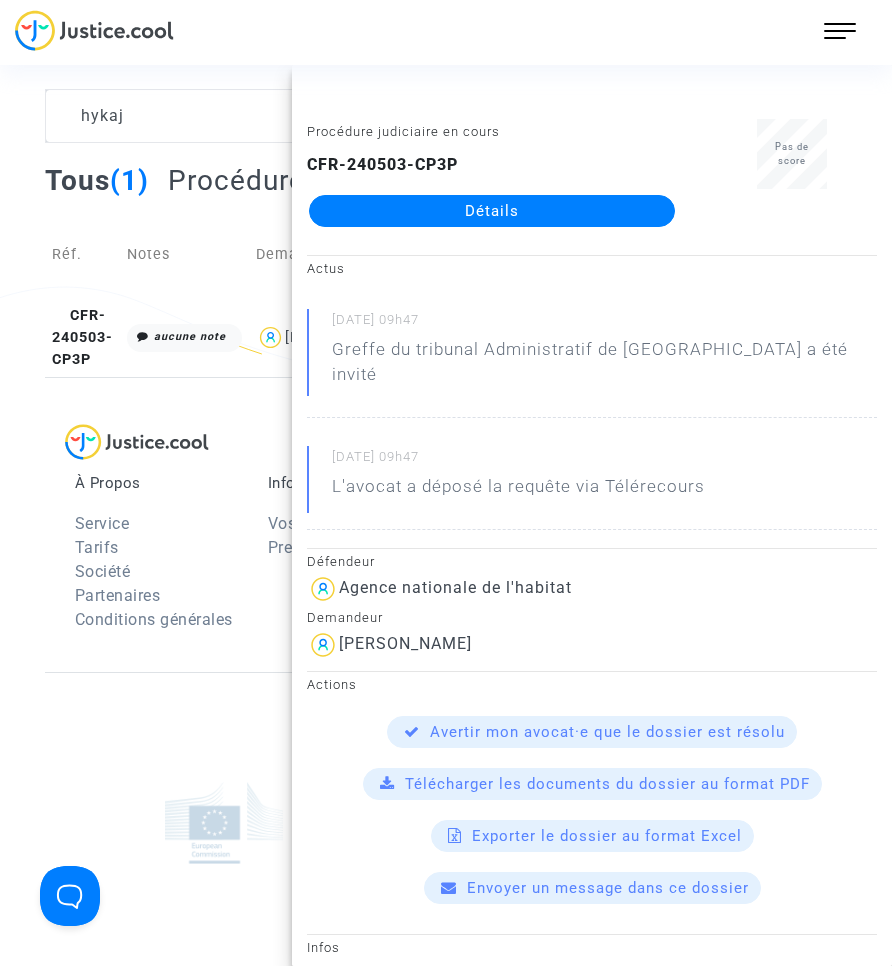 drag, startPoint x: 719, startPoint y: 320, endPoint x: 598, endPoint y: 218, distance: 158.25612 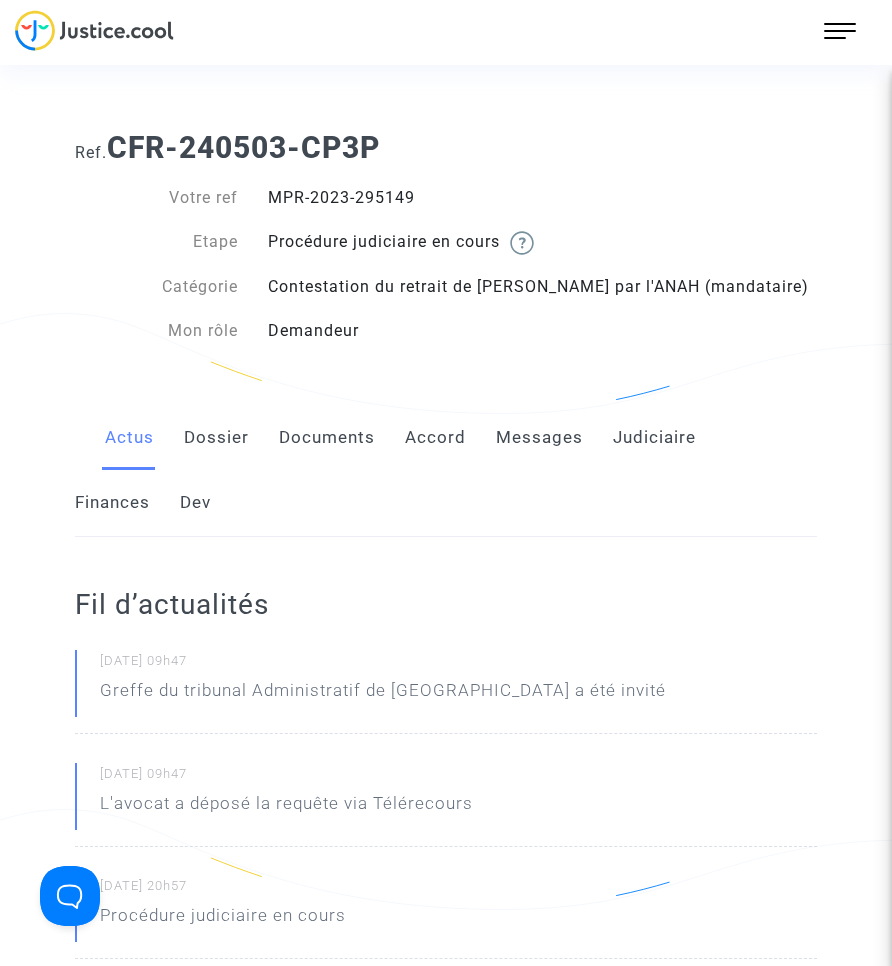 click on "Documents" 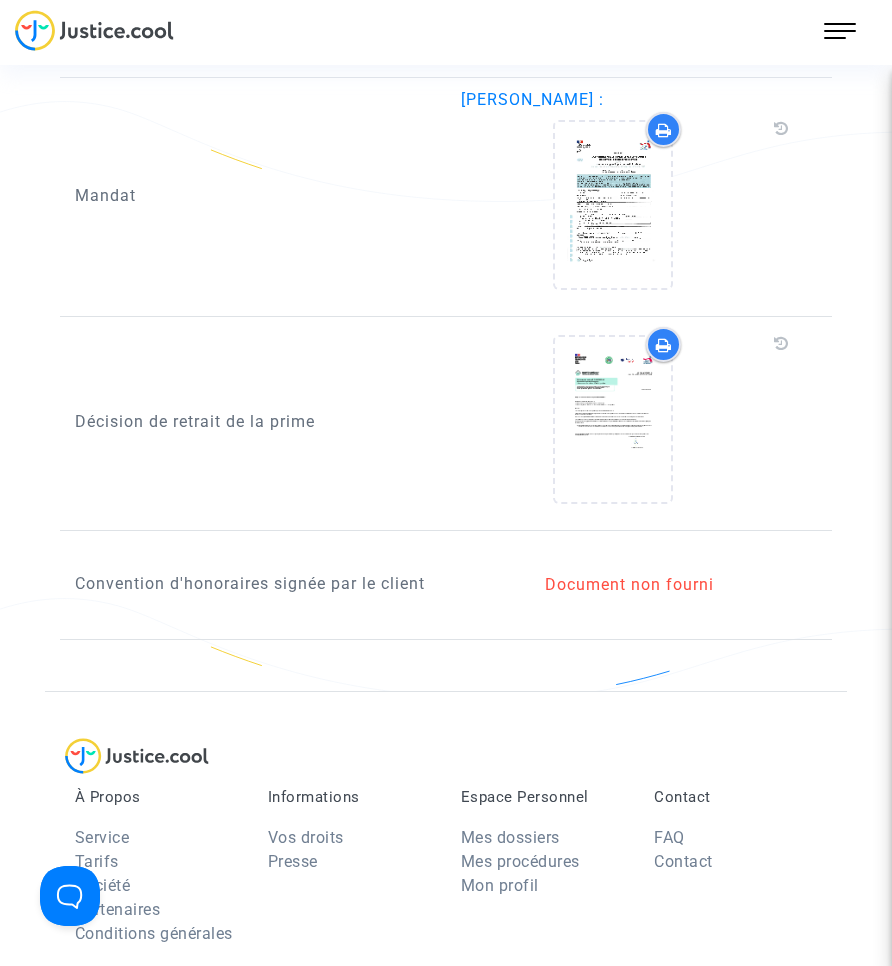 scroll, scrollTop: 2200, scrollLeft: 0, axis: vertical 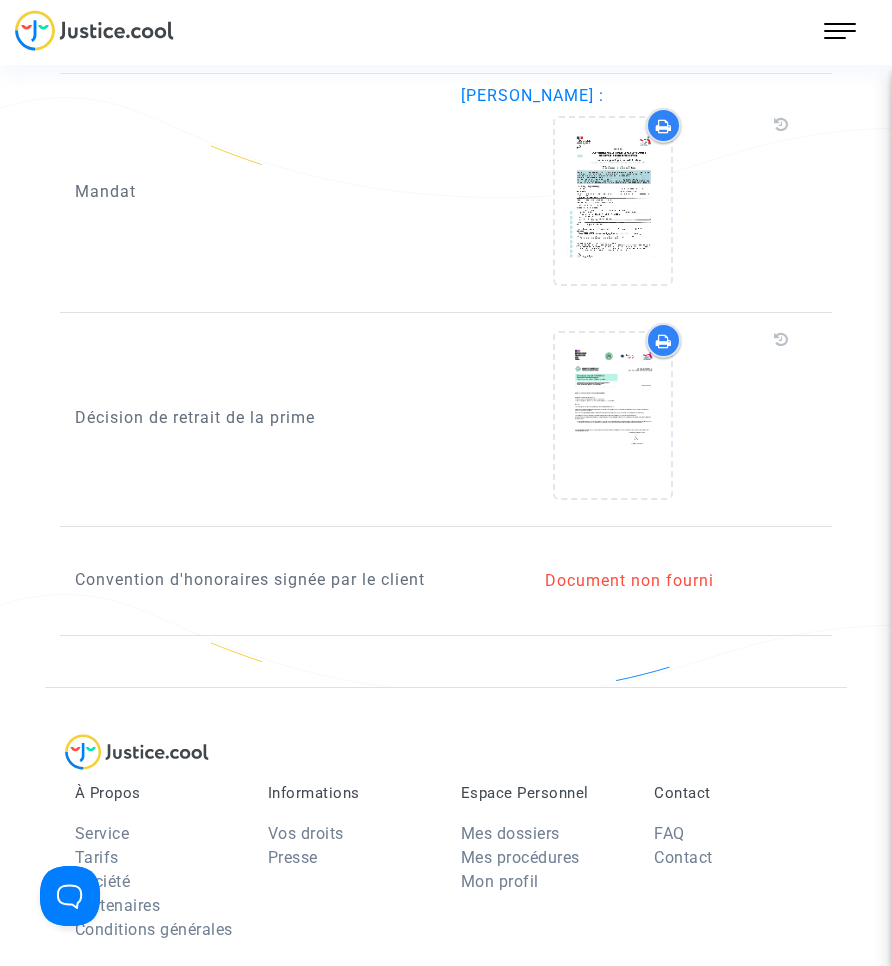 click on "219 Actus Mes dossiers Mon profil Paramètres Déconnexion" at bounding box center [840, 31] 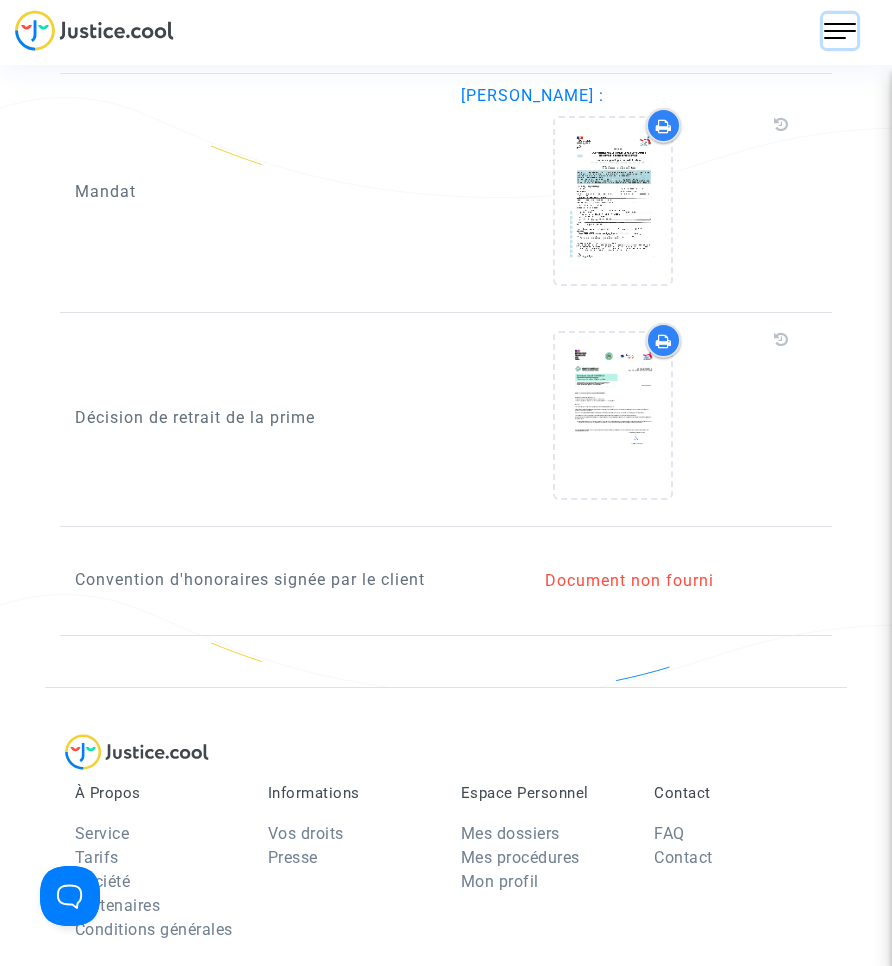 click at bounding box center [840, 31] 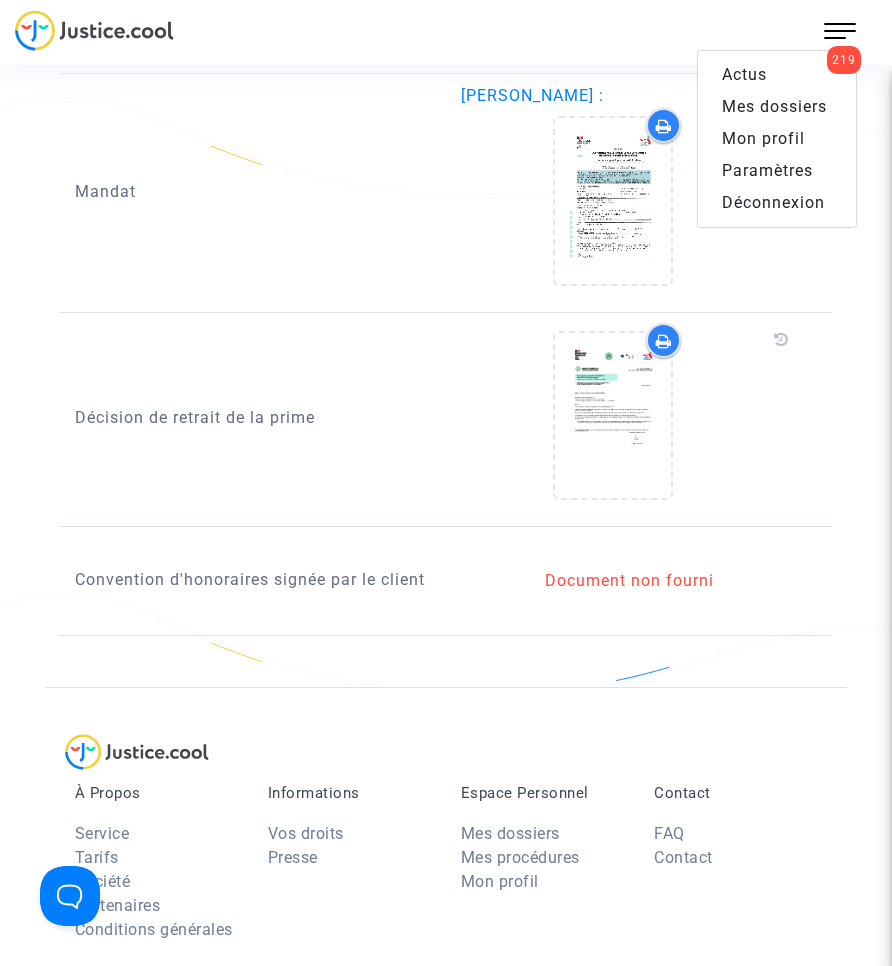 click on "Mes dossiers" at bounding box center (774, 106) 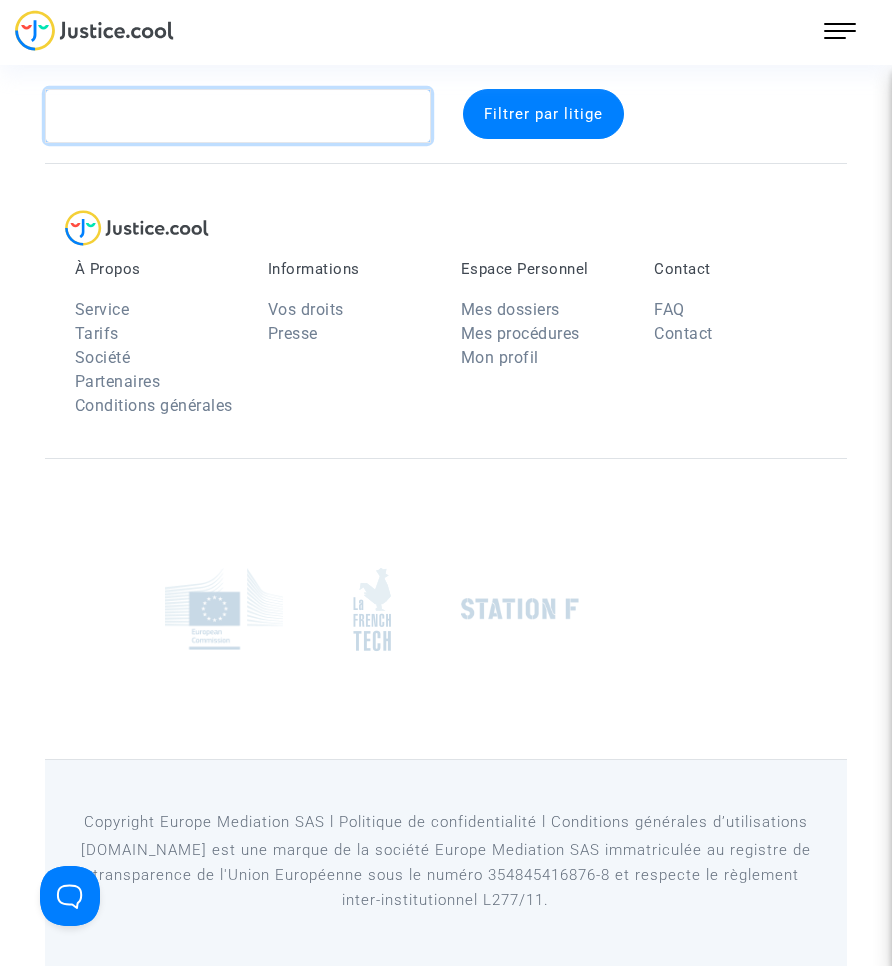 click 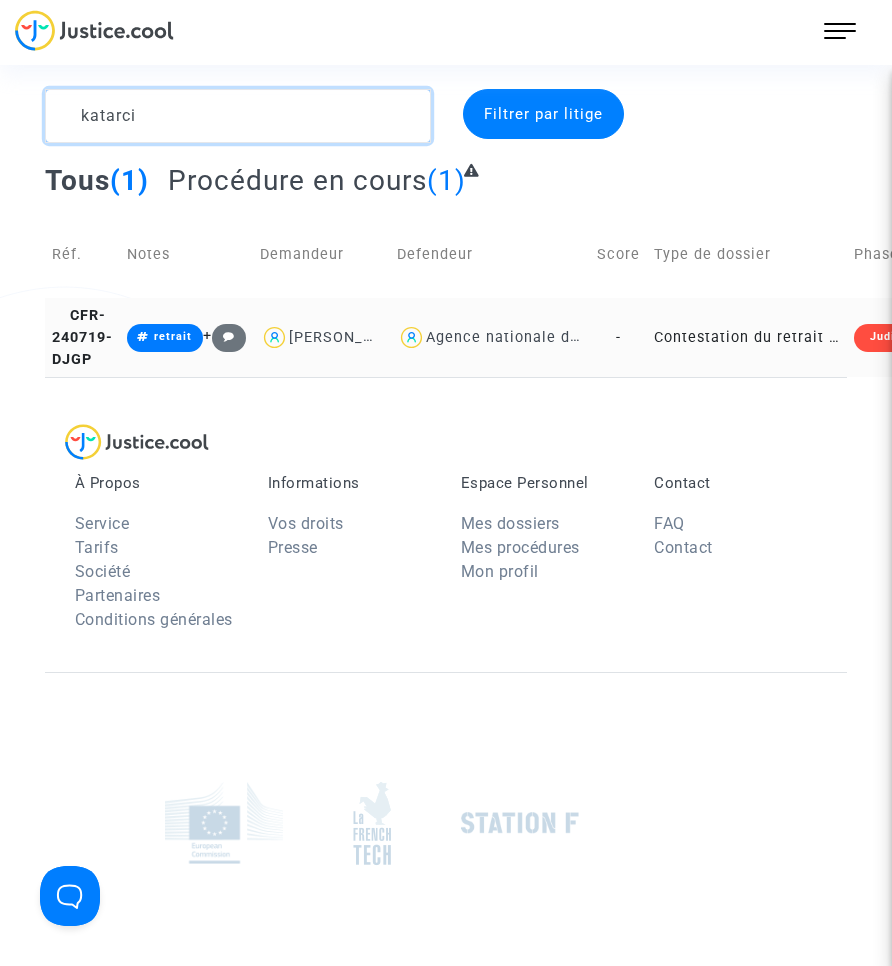 type on "katarci" 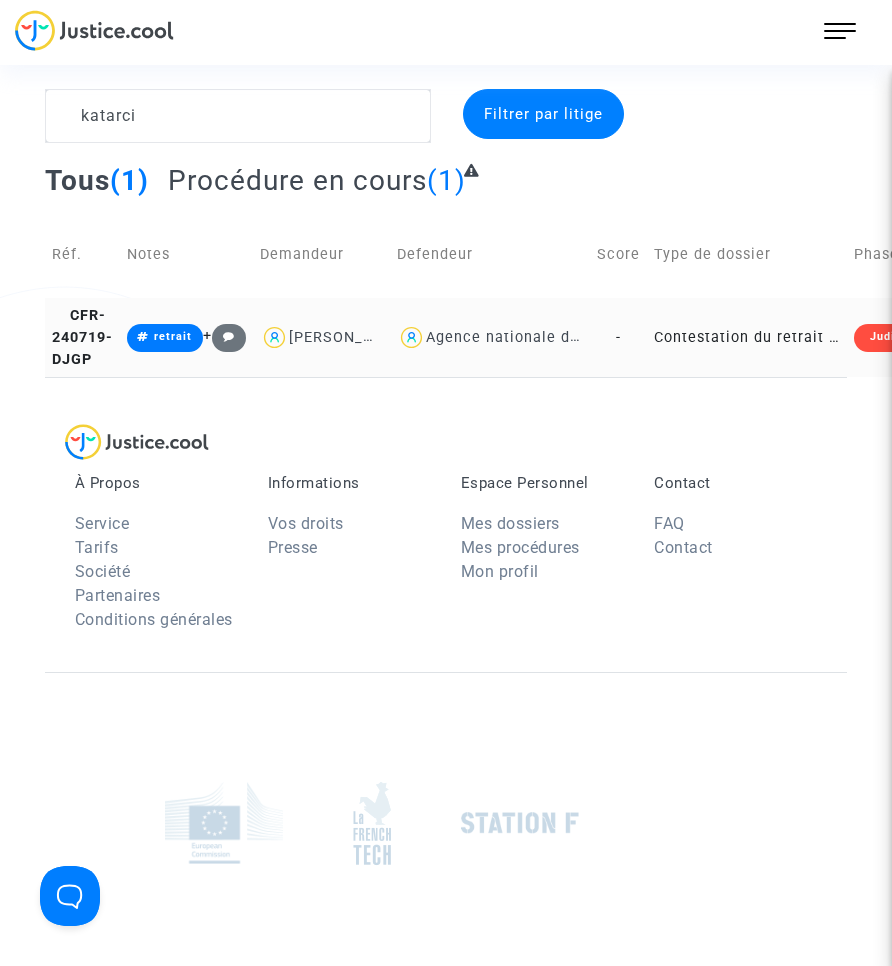 click on "Contestation du retrait de [PERSON_NAME] par l'ANAH (mandataire)" 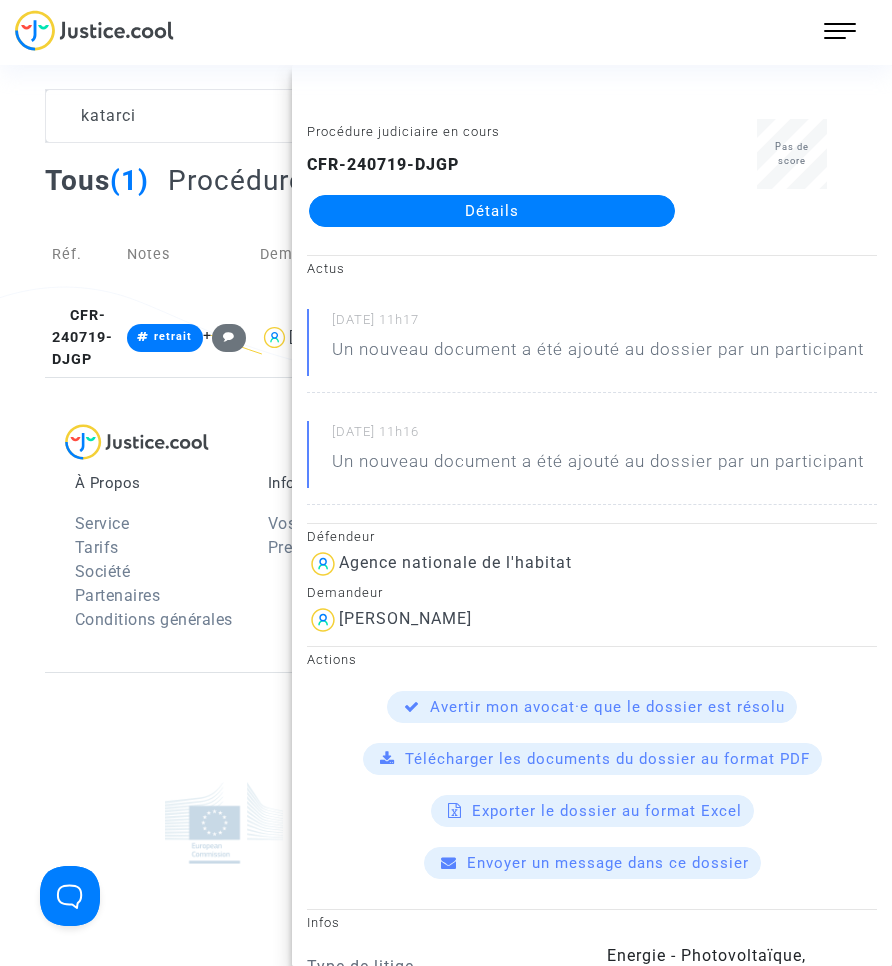 click on "Détails" 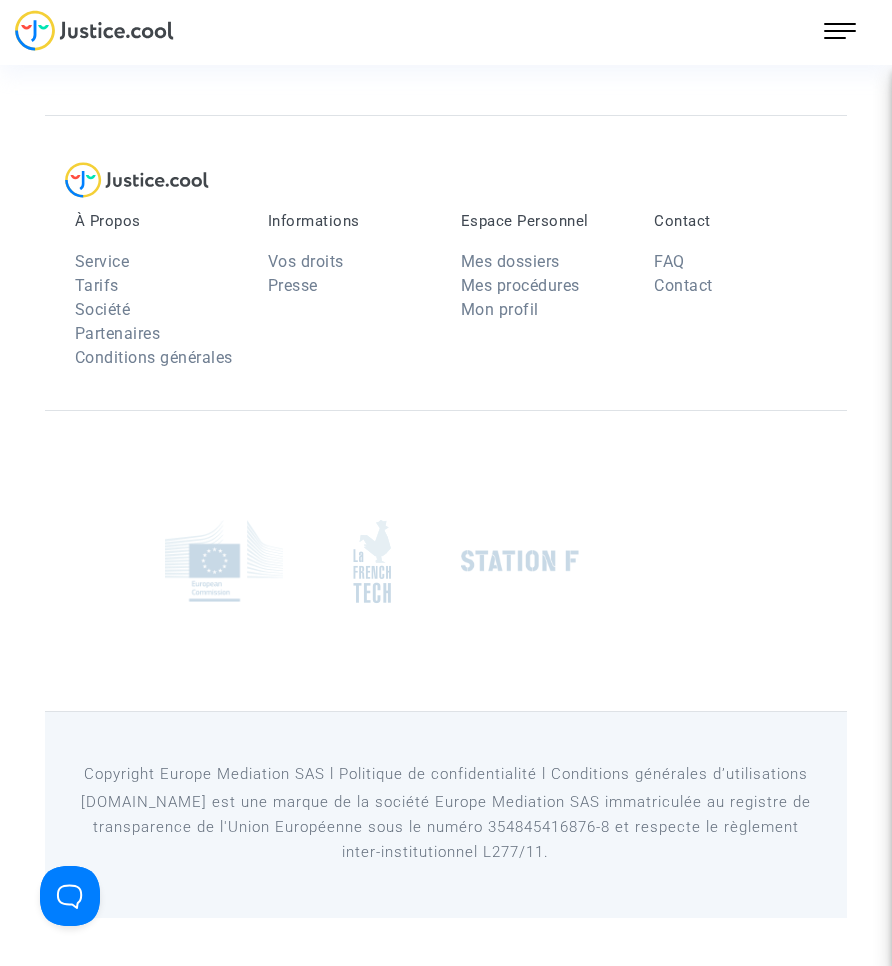 scroll, scrollTop: 0, scrollLeft: 0, axis: both 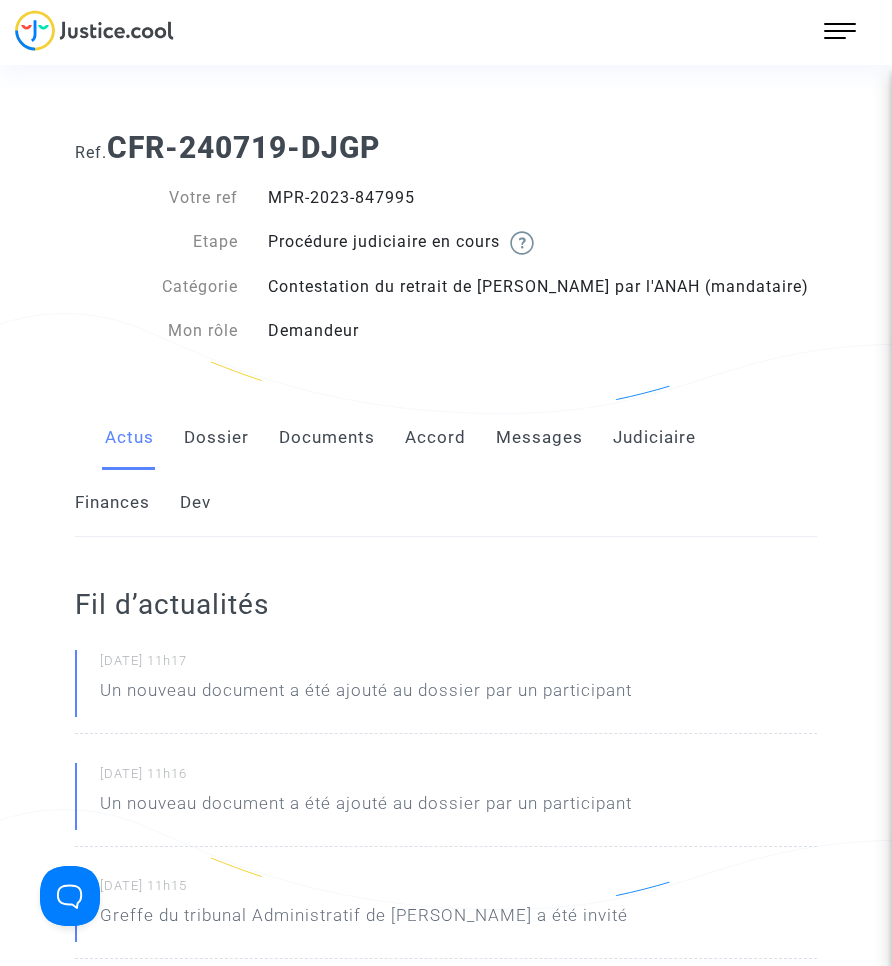 click on "Documents" 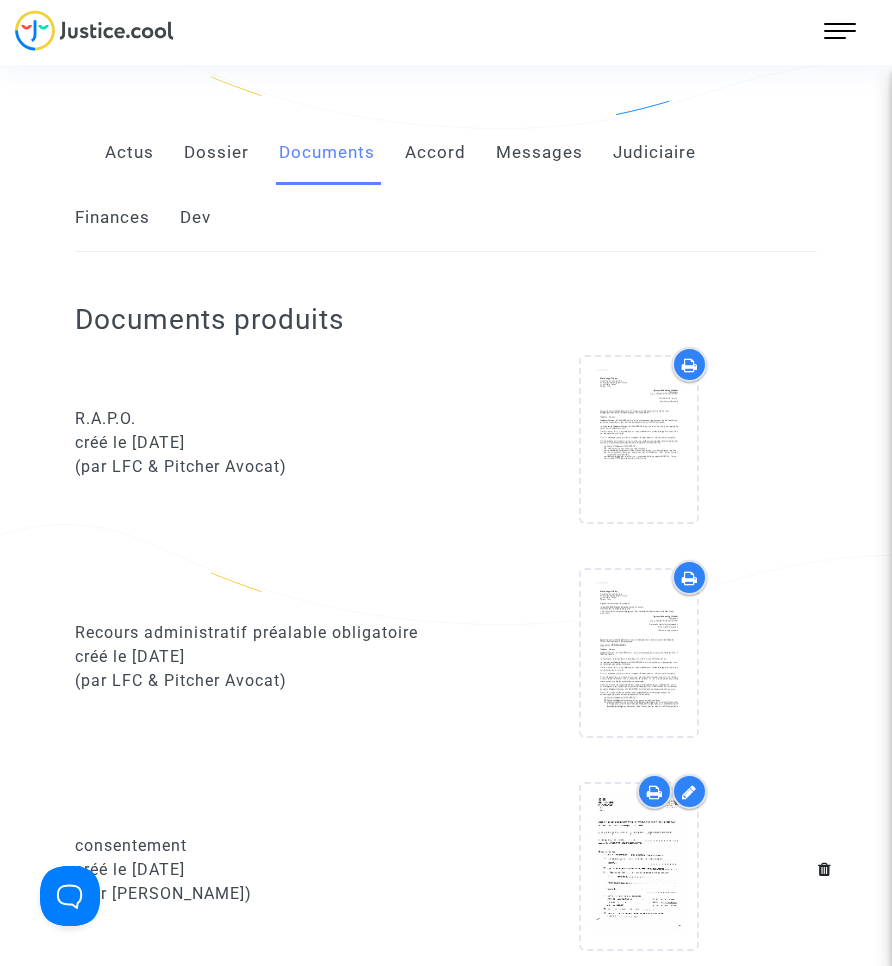scroll, scrollTop: 400, scrollLeft: 0, axis: vertical 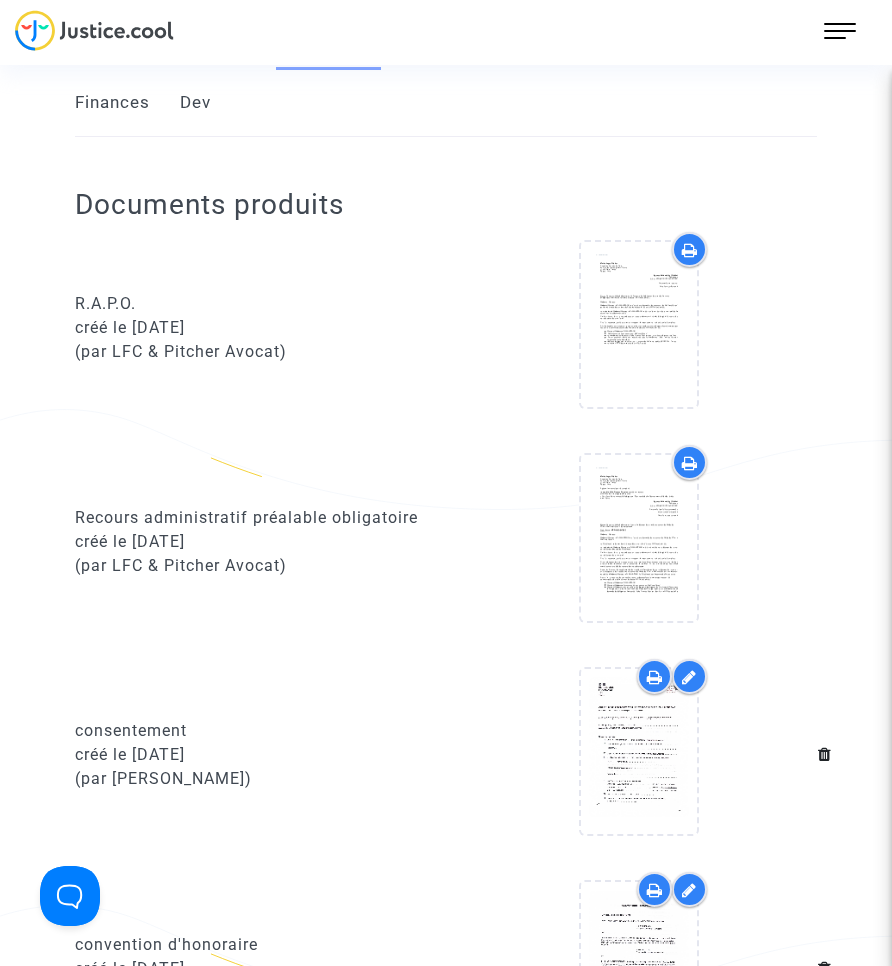 click on "219 Actus Mes dossiers Mon profil Paramètres Déconnexion" at bounding box center [840, 31] 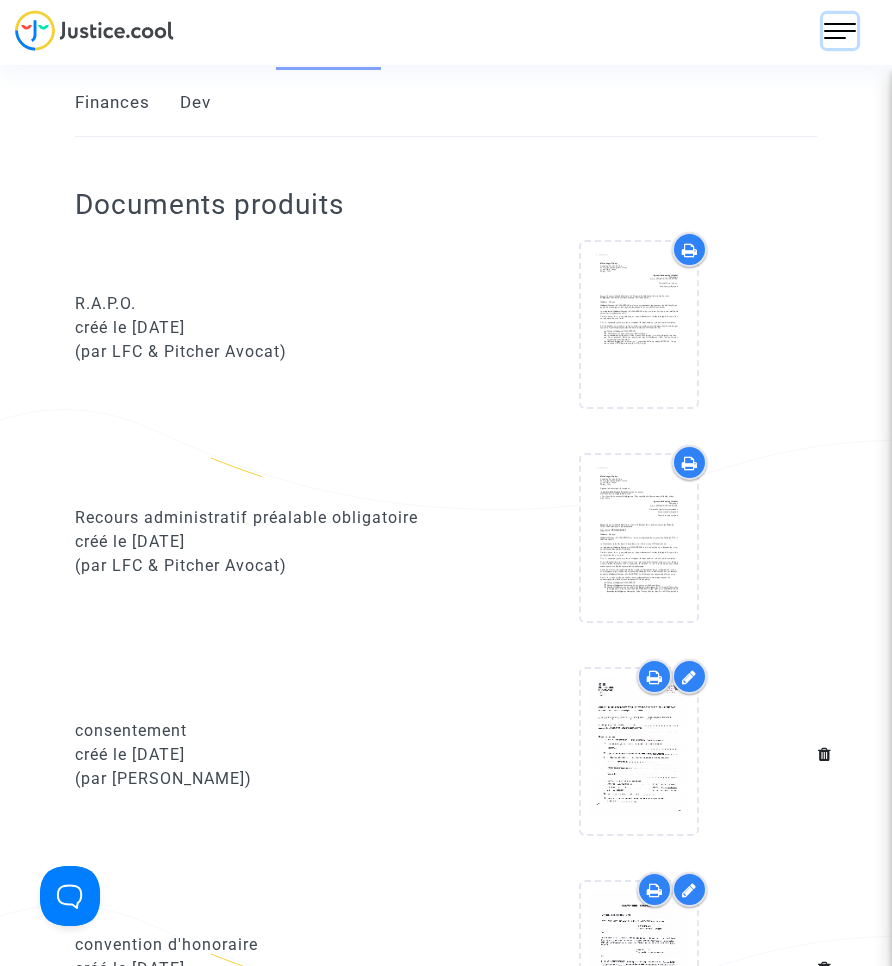 drag, startPoint x: 841, startPoint y: 34, endPoint x: 799, endPoint y: 74, distance: 58 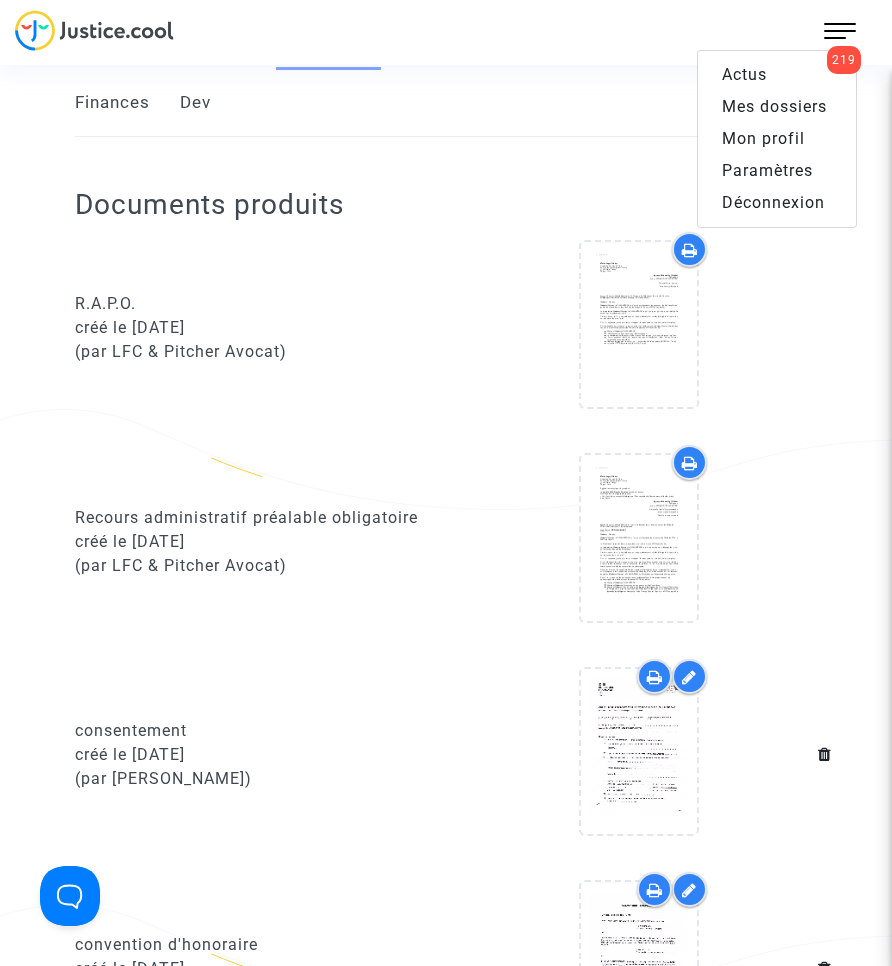 click on "Mes dossiers" at bounding box center (774, 106) 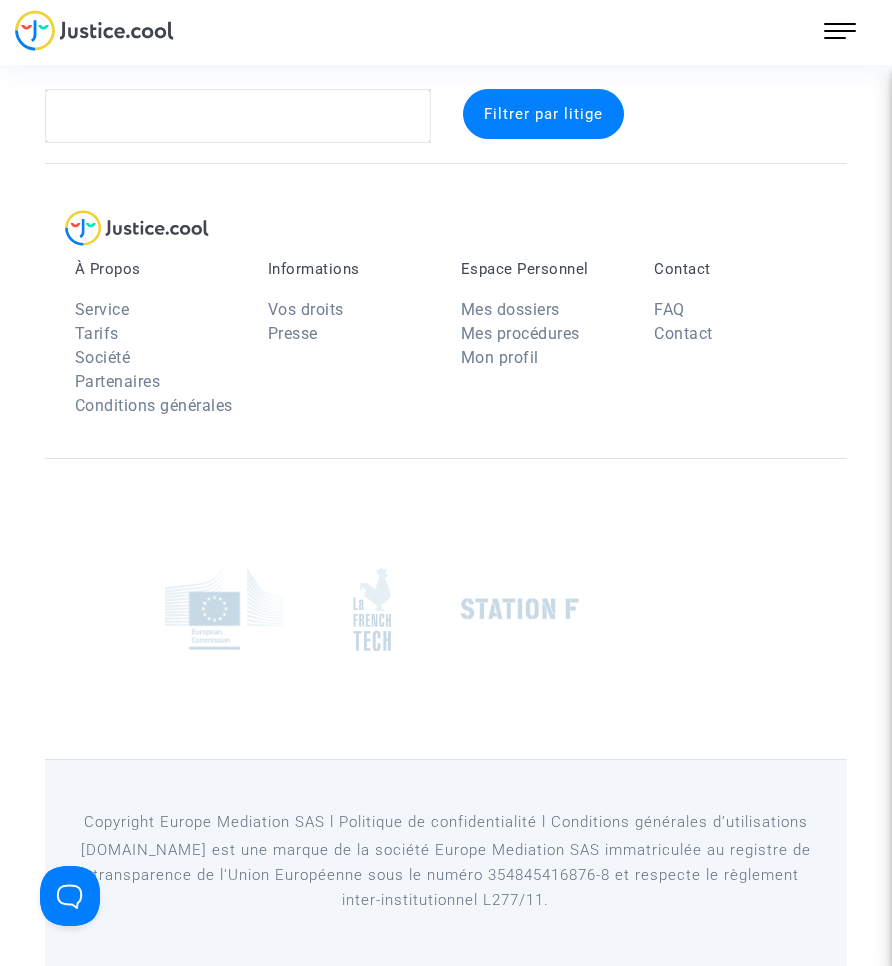 scroll, scrollTop: 26, scrollLeft: 0, axis: vertical 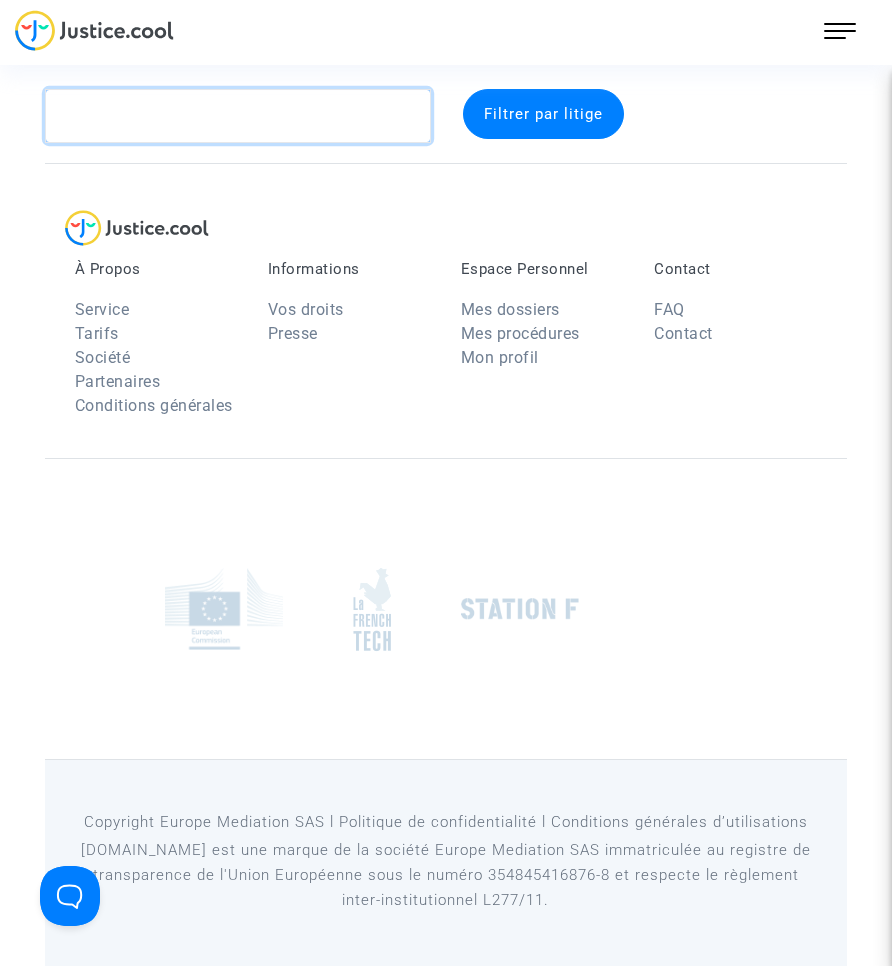 click 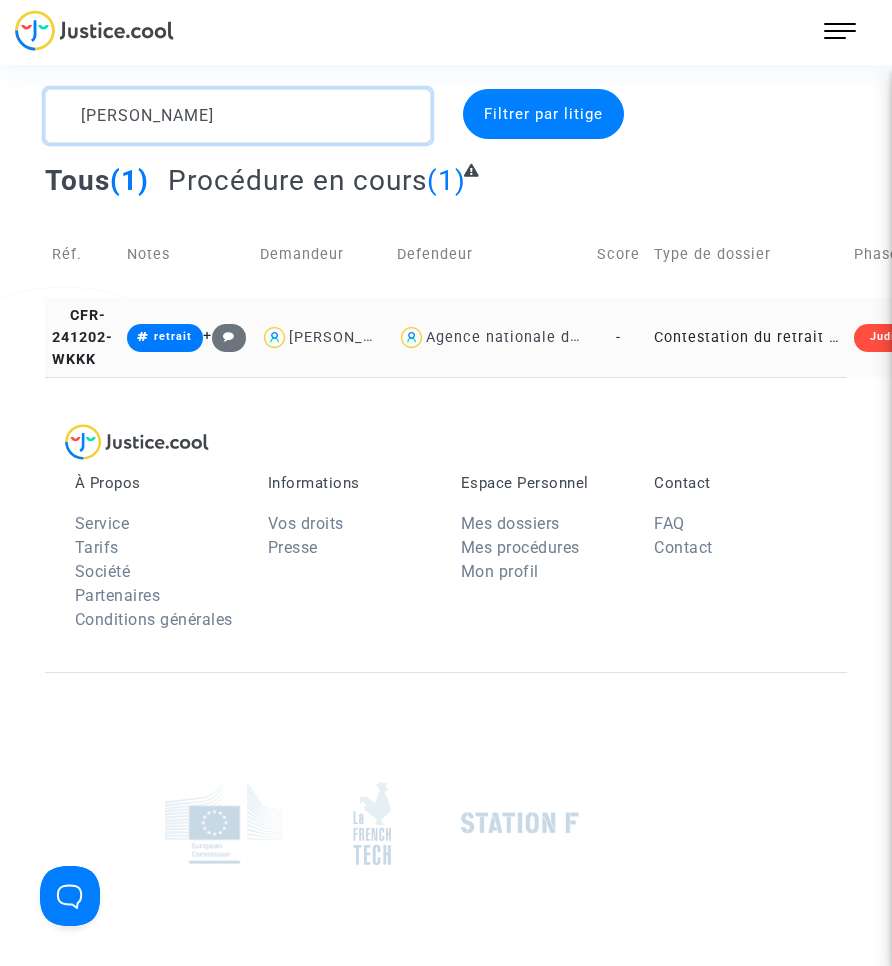 type on "[PERSON_NAME]" 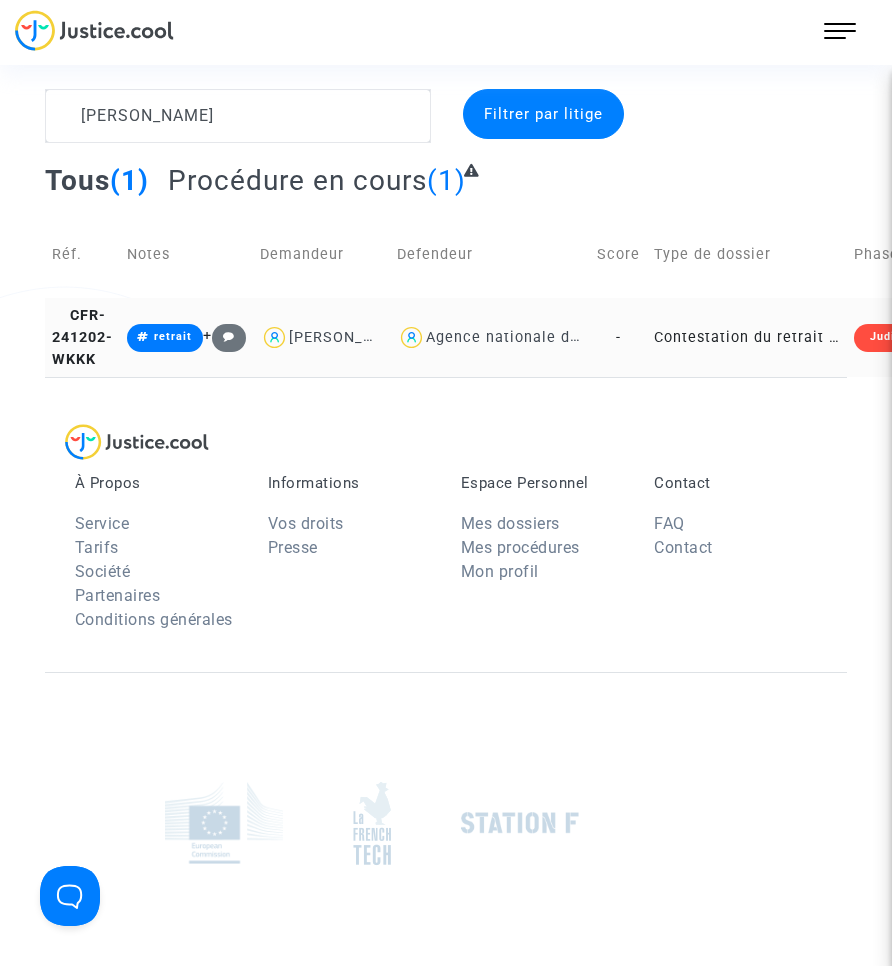 click on "Contestation du retrait de [PERSON_NAME] par l'ANAH (mandataire)" 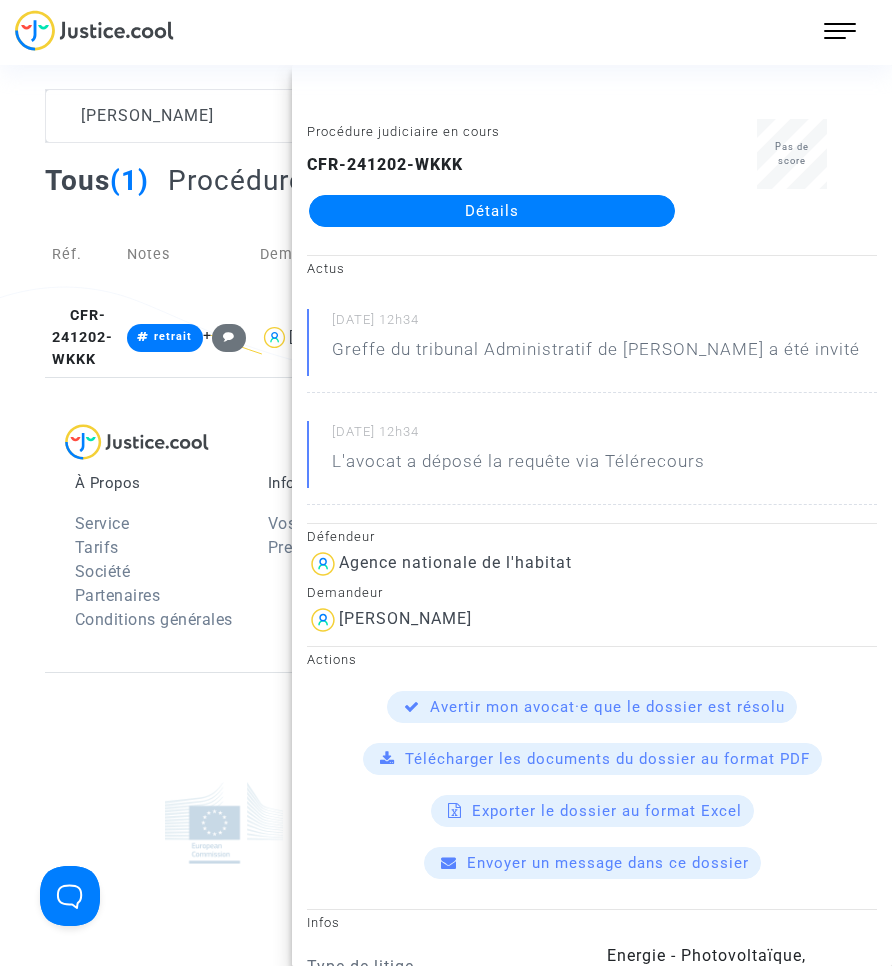 click on "Détails" 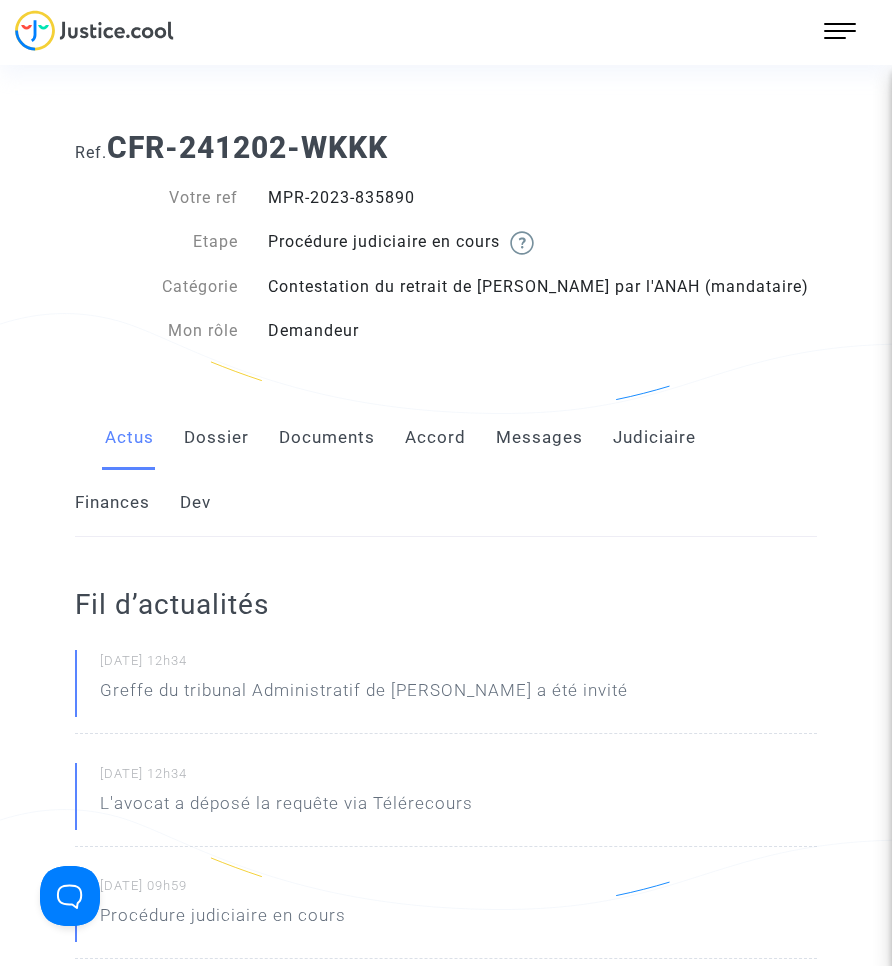 click on "Documents" 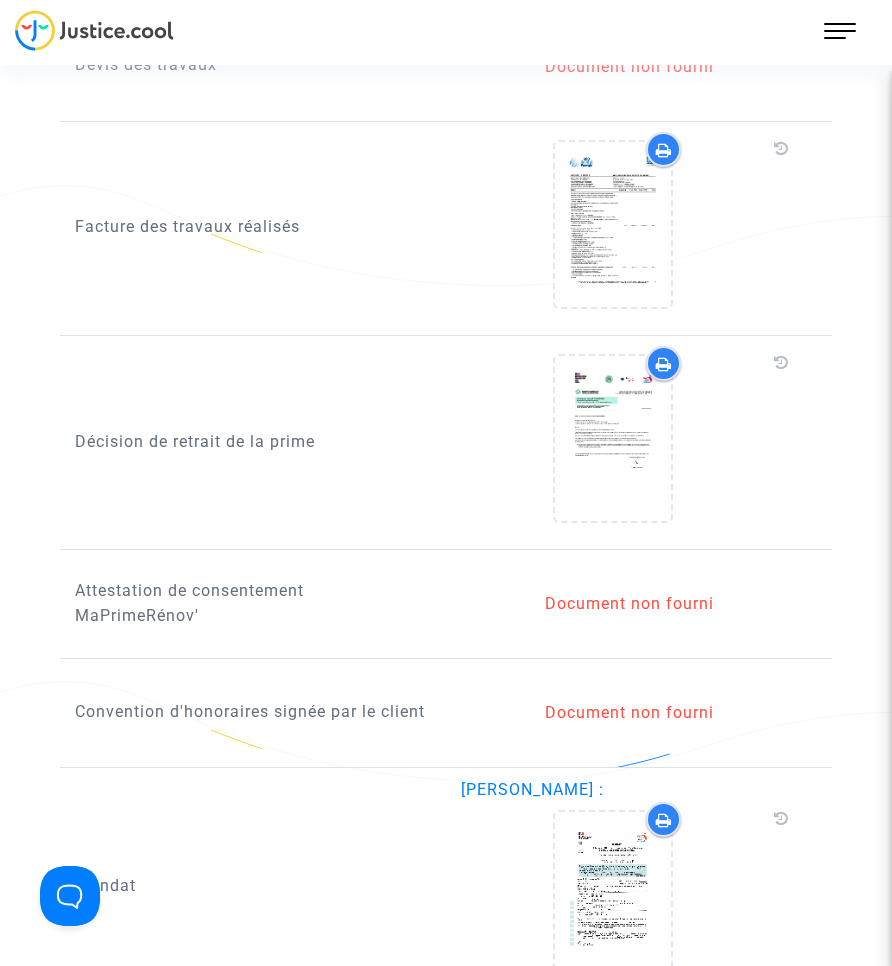 scroll, scrollTop: 1900, scrollLeft: 0, axis: vertical 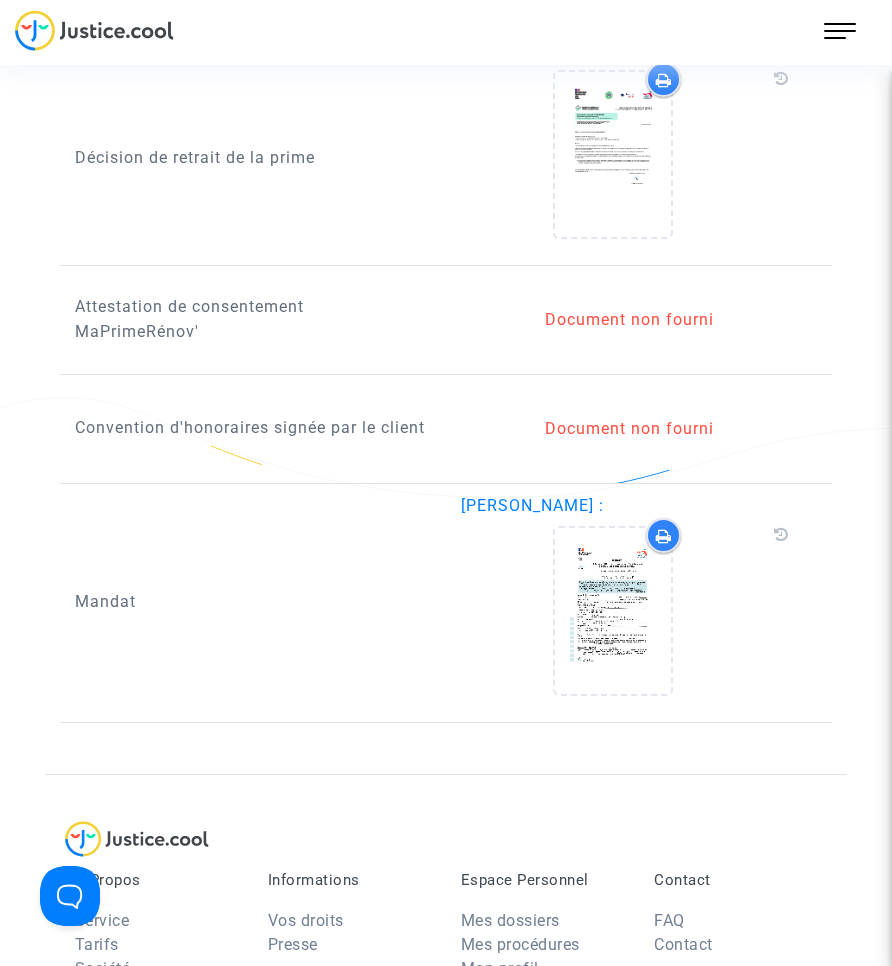 click on "219 Actus Mes dossiers Mon profil Paramètres Déconnexion" at bounding box center [840, 31] 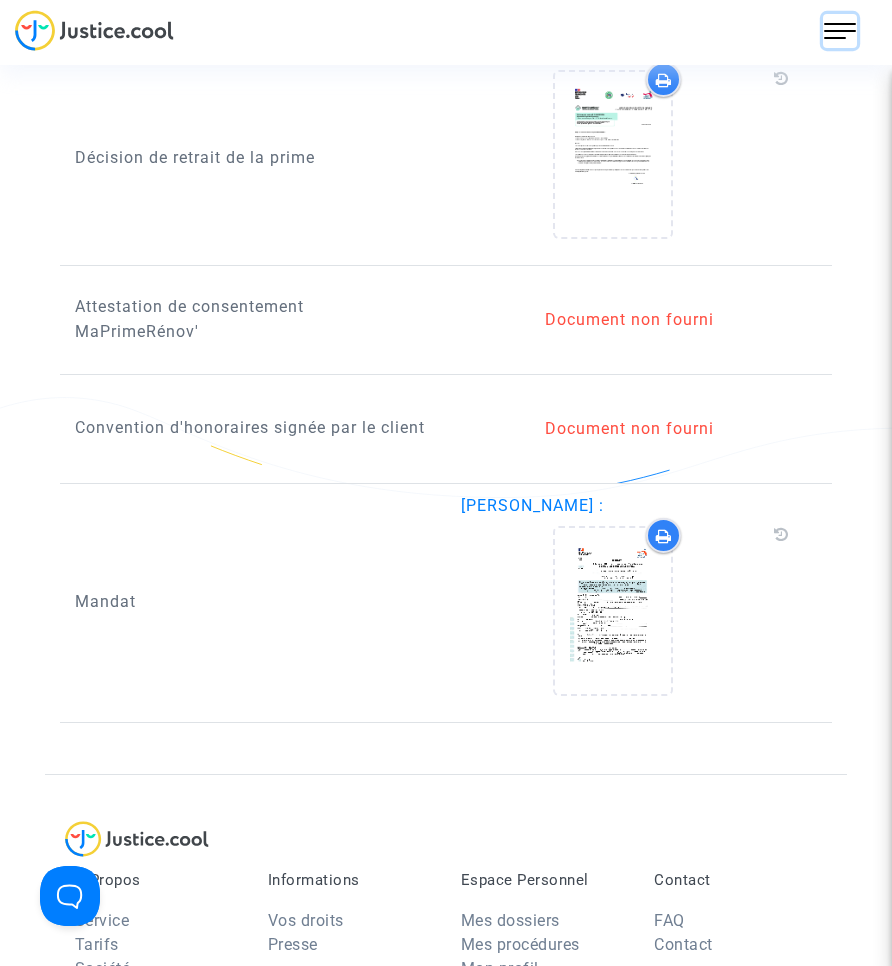 click at bounding box center (840, 31) 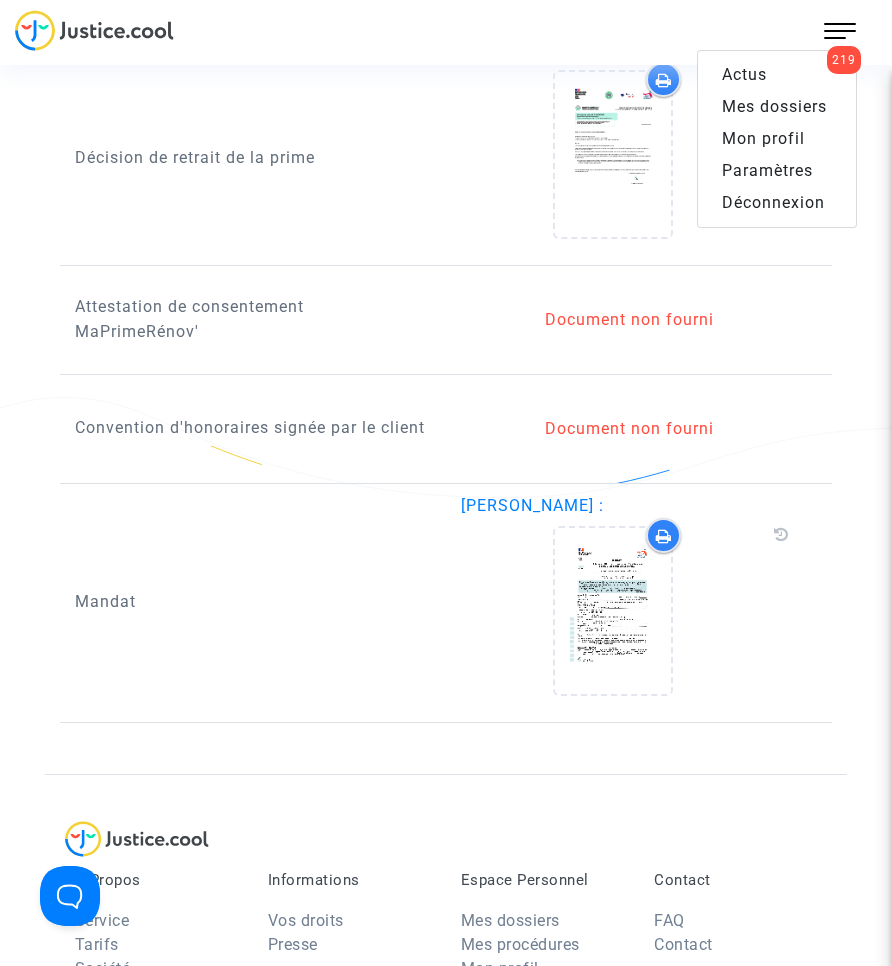 click on "Mes dossiers" at bounding box center (774, 106) 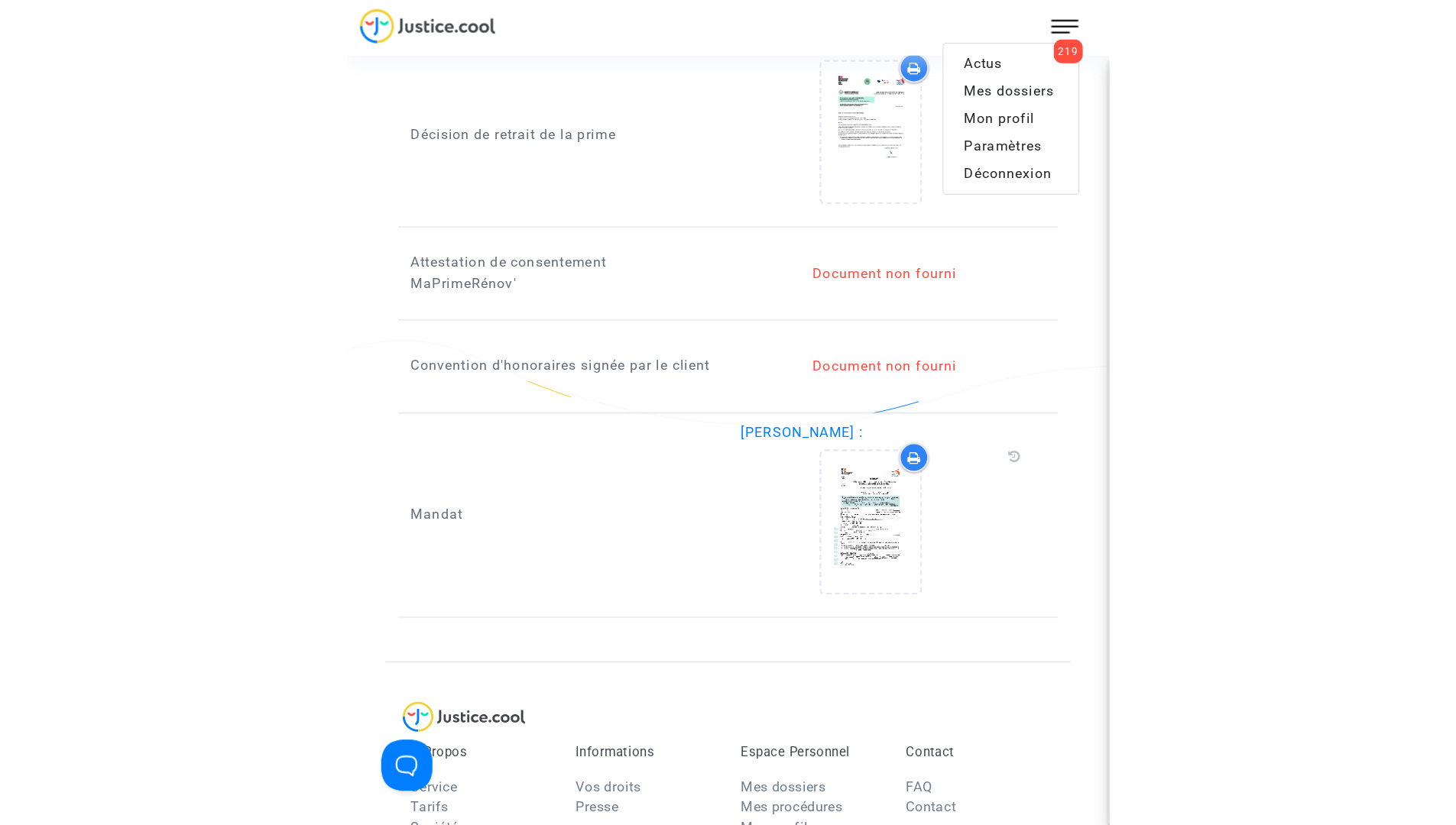 scroll, scrollTop: 20, scrollLeft: 0, axis: vertical 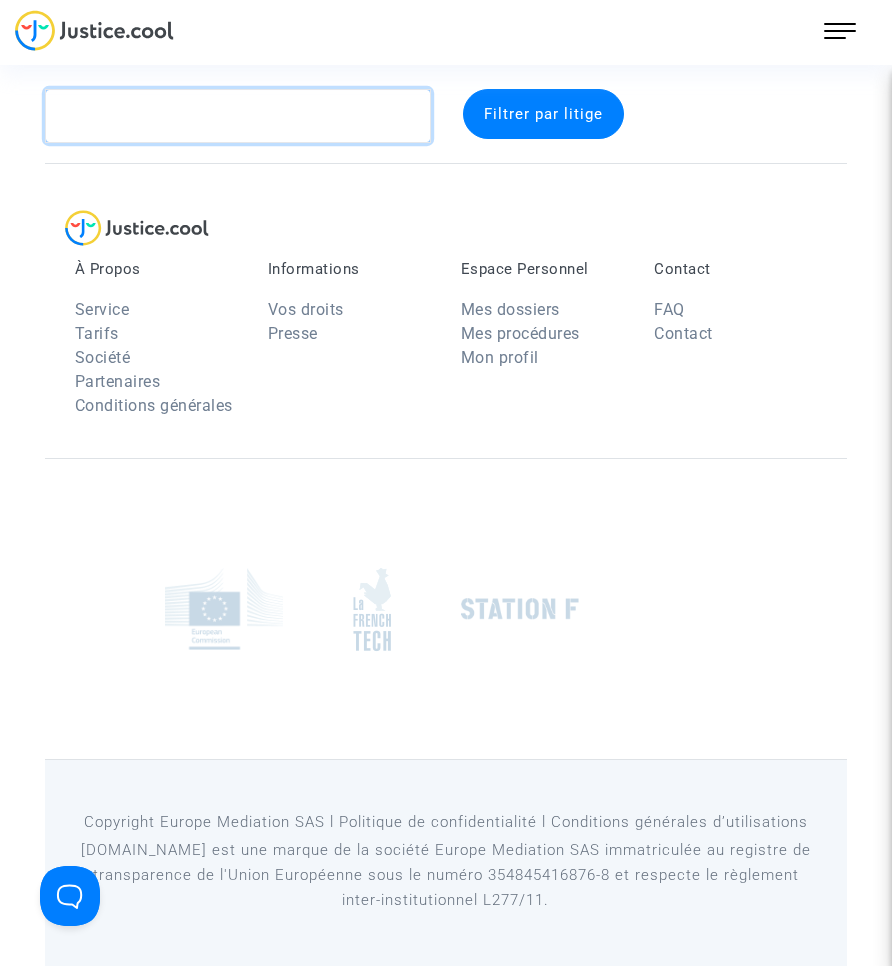click 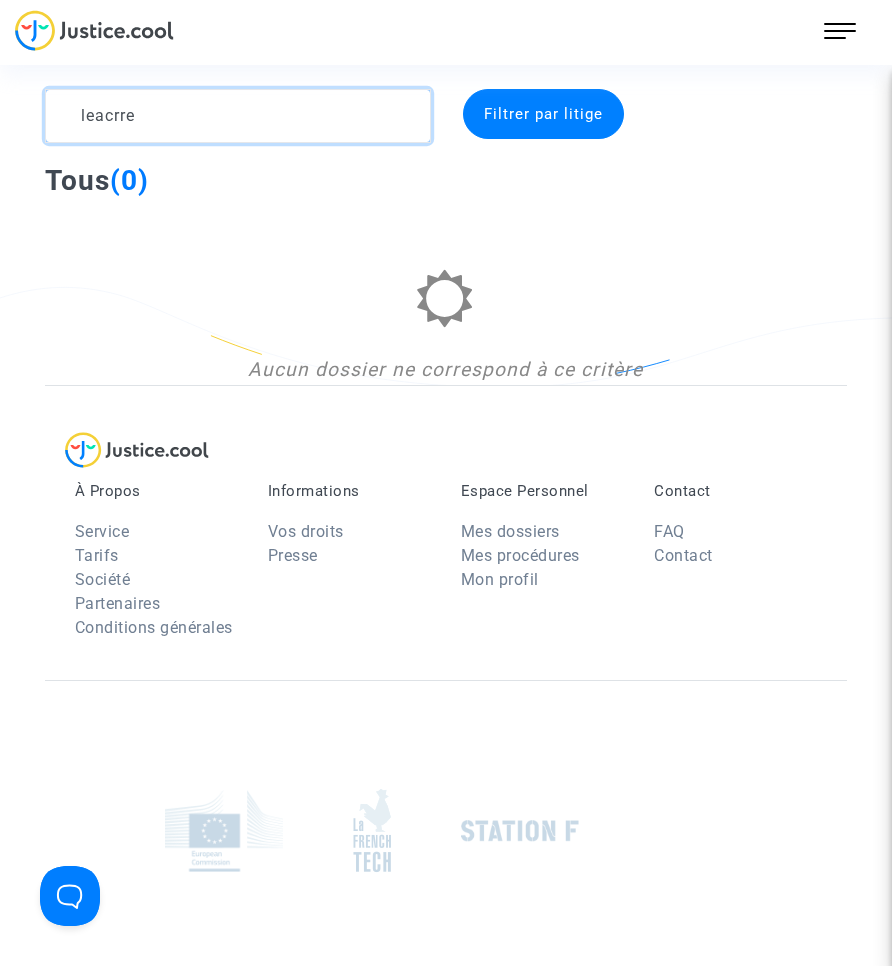 click 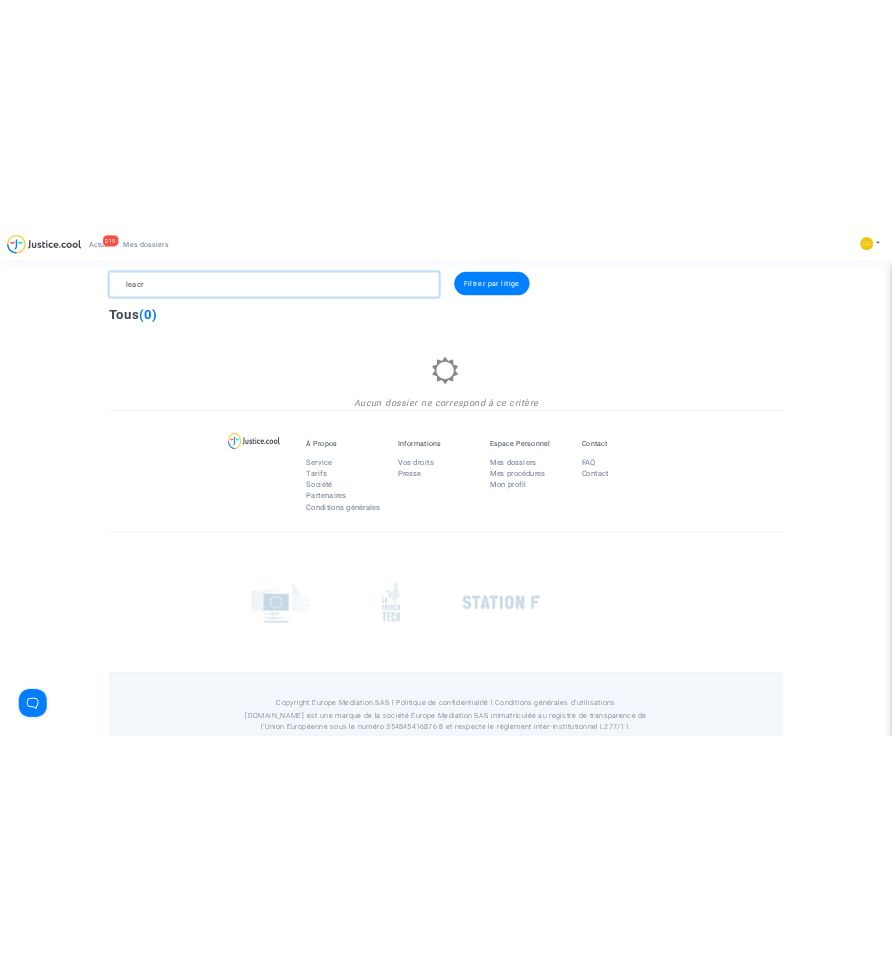 scroll, scrollTop: 0, scrollLeft: 0, axis: both 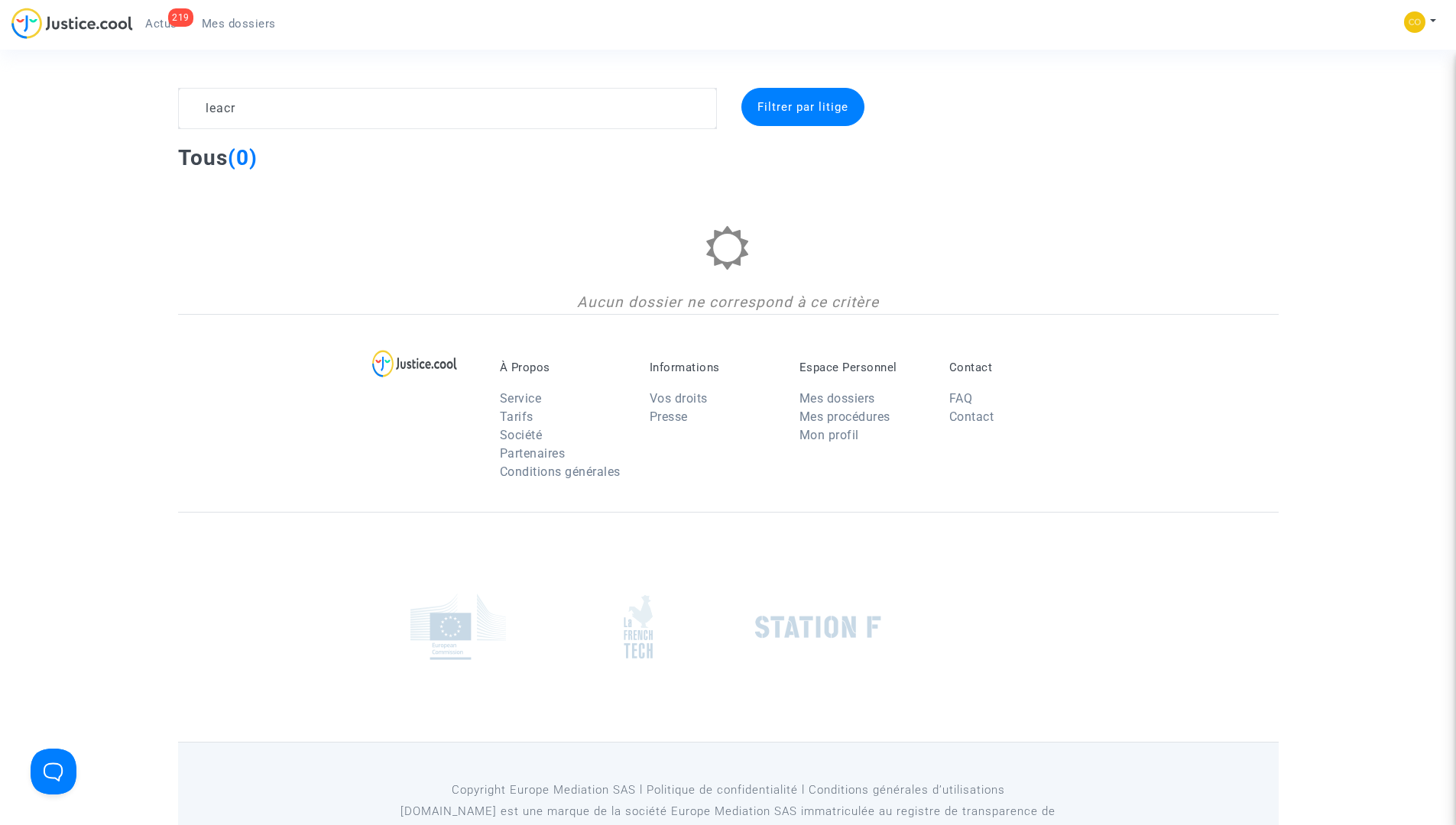 click on "Tous (0)" 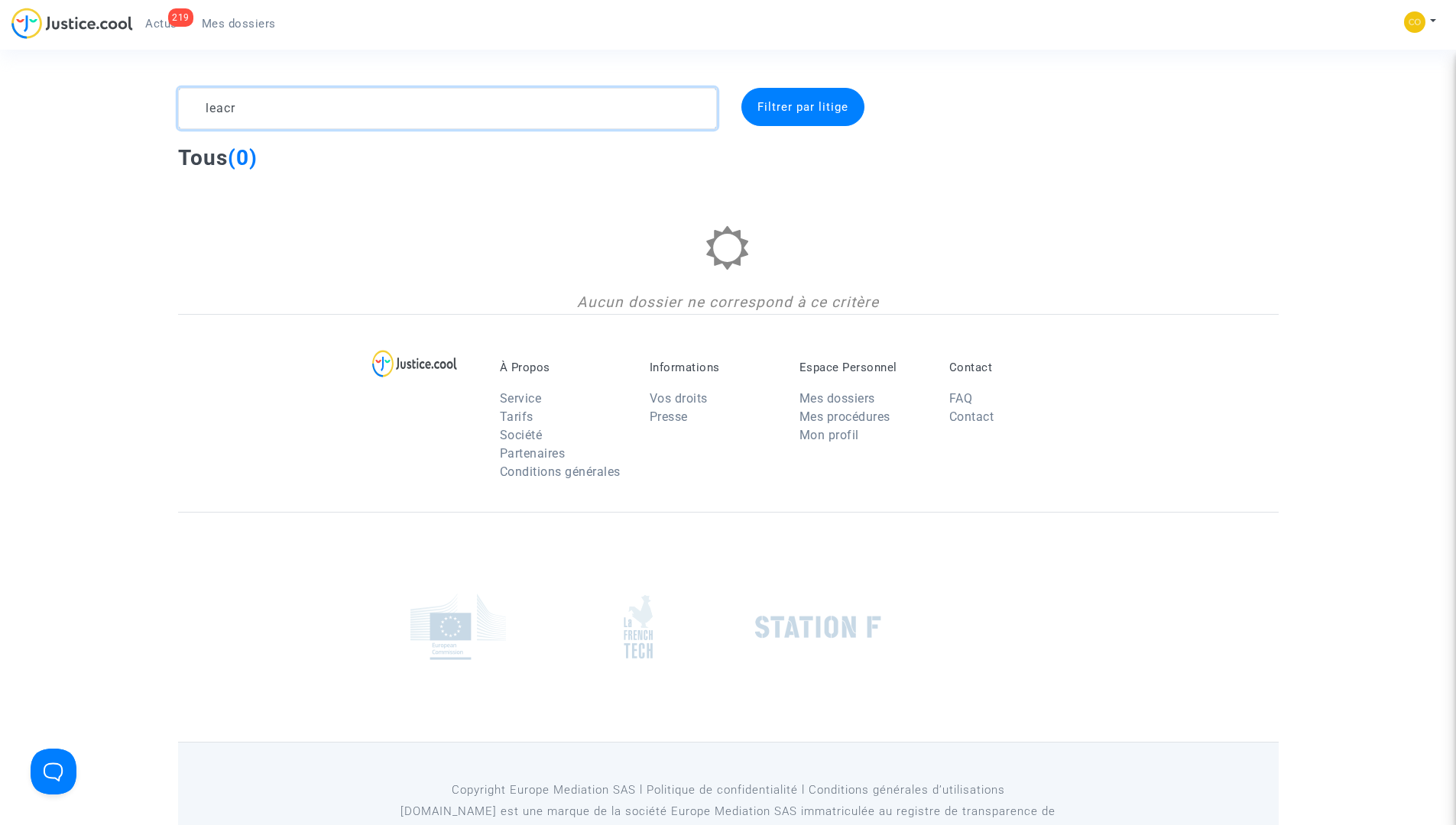 click 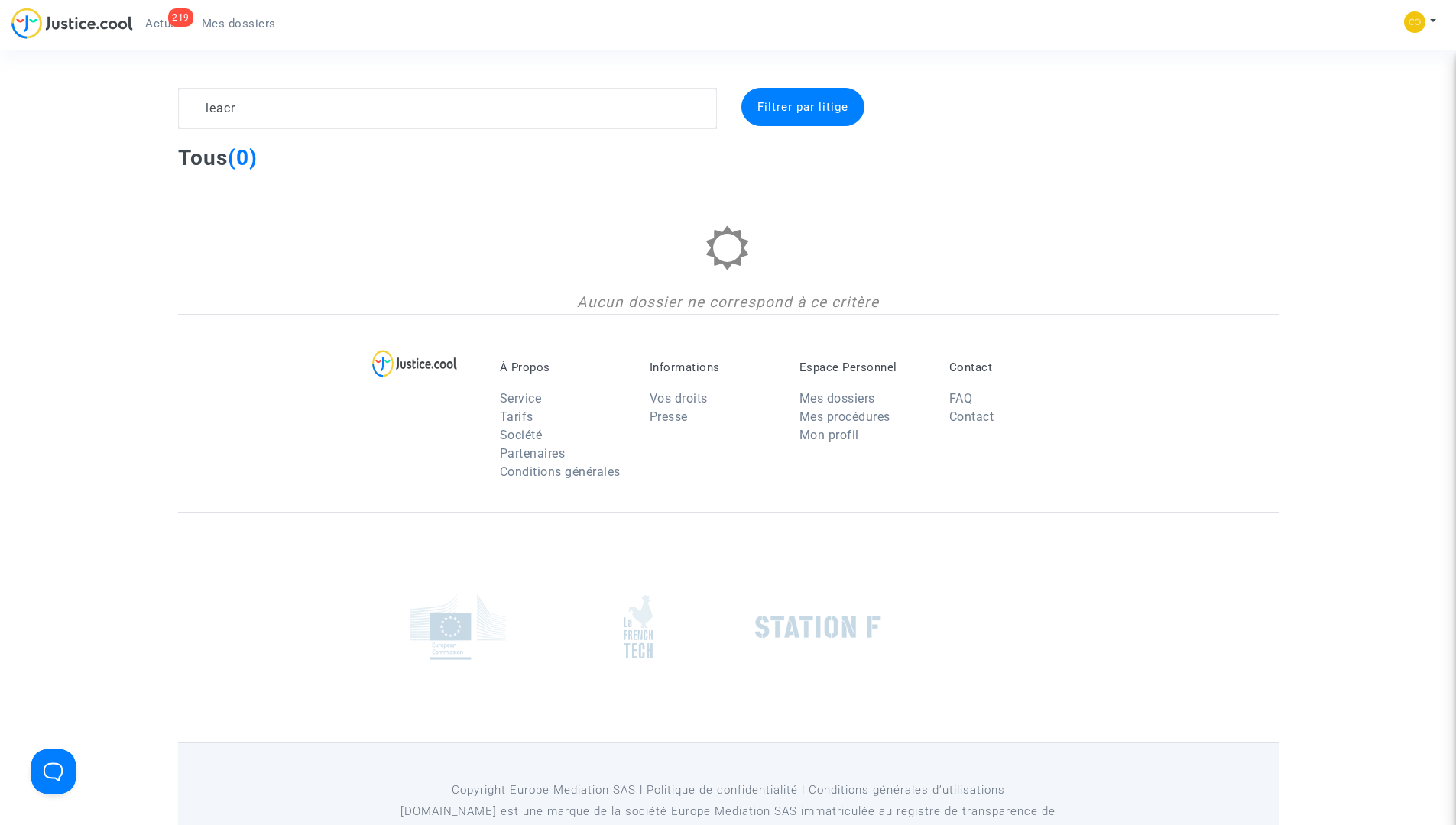 drag, startPoint x: 1159, startPoint y: 17, endPoint x: 1165, endPoint y: 79, distance: 62.289646 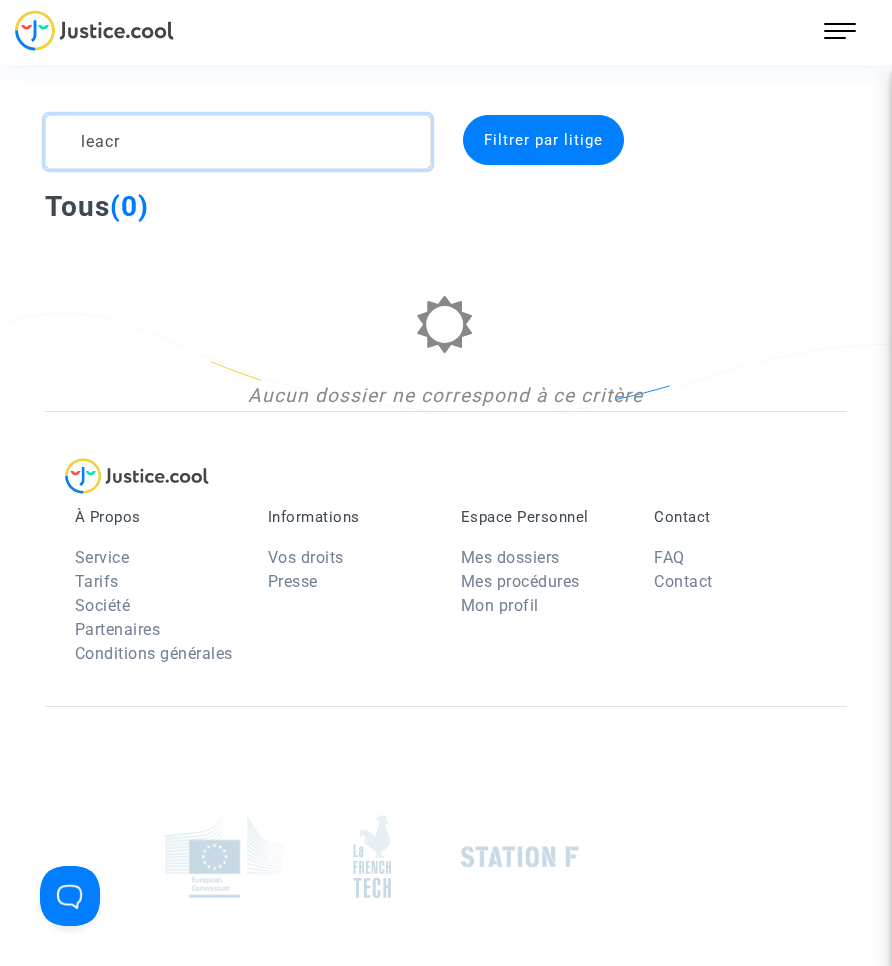 click 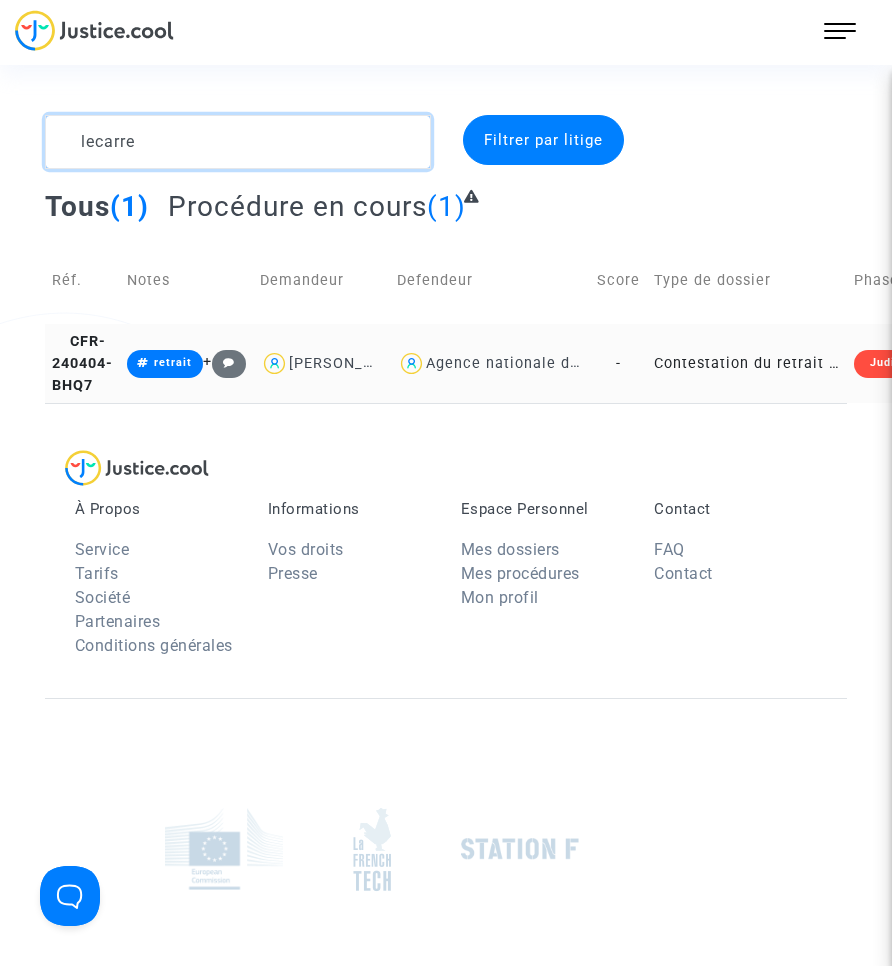 type on "lecarre" 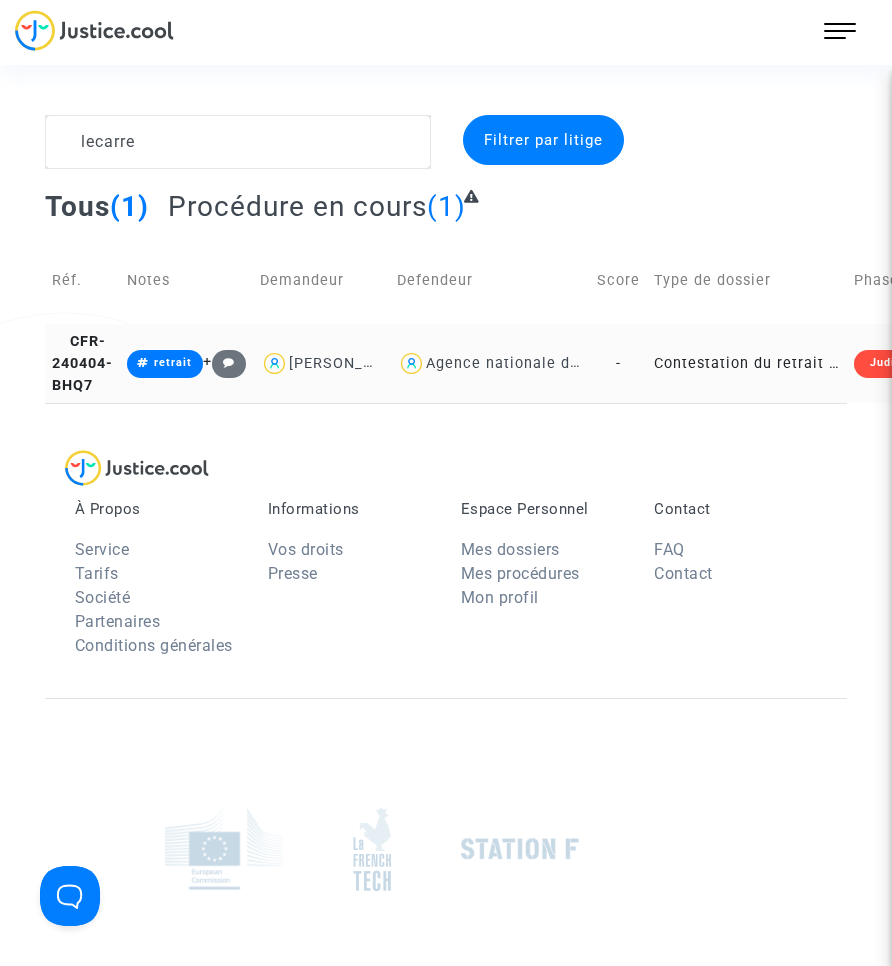 click on "Contestation du retrait de [PERSON_NAME] par l'ANAH (mandataire)" 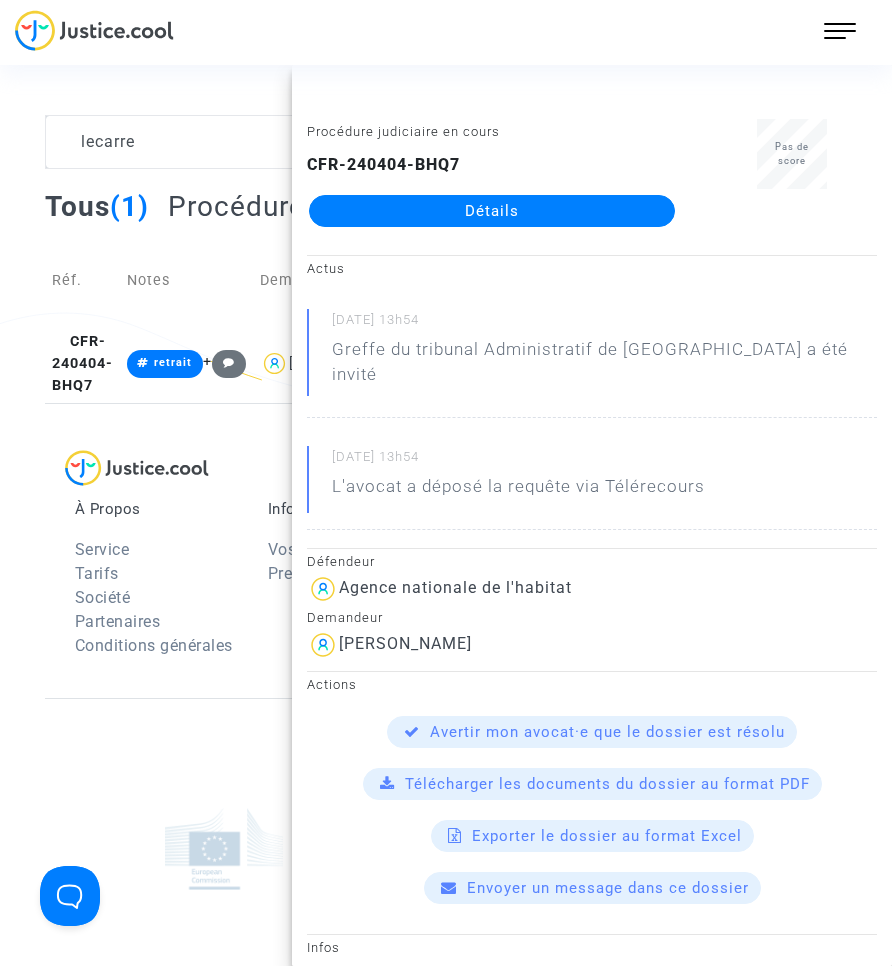 click on "Procédure judiciaire en cours CFR-240404-BHQ7  Détails" 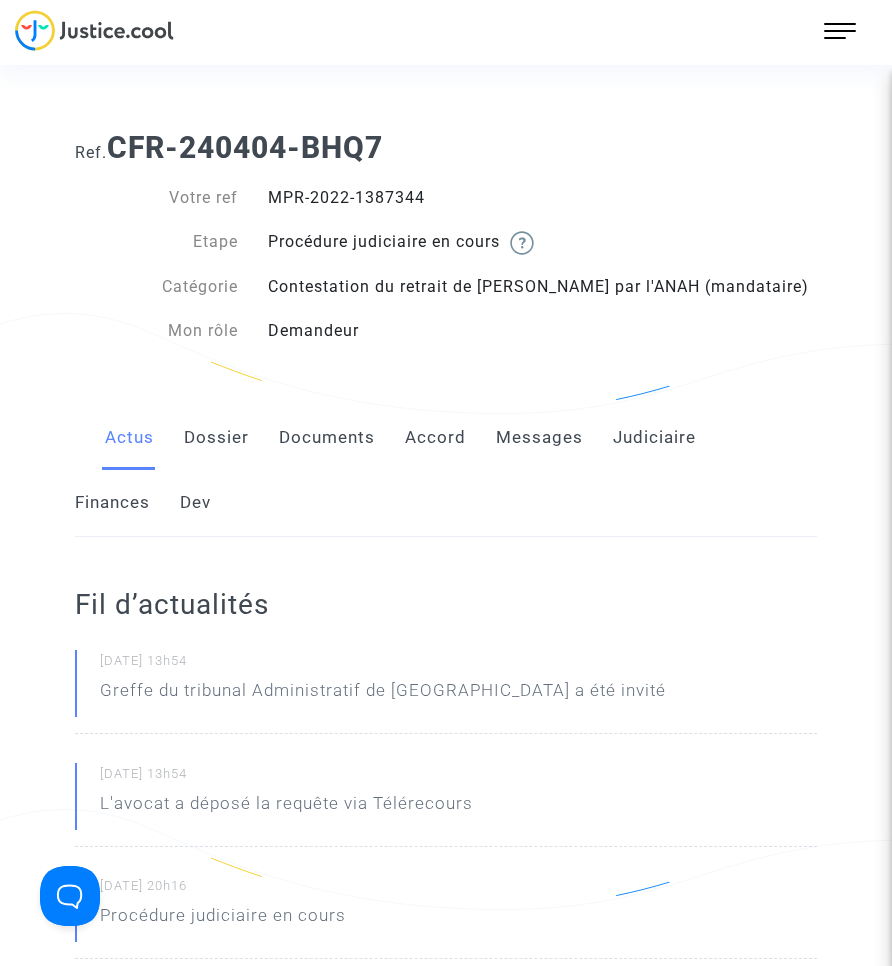 click on "Documents" 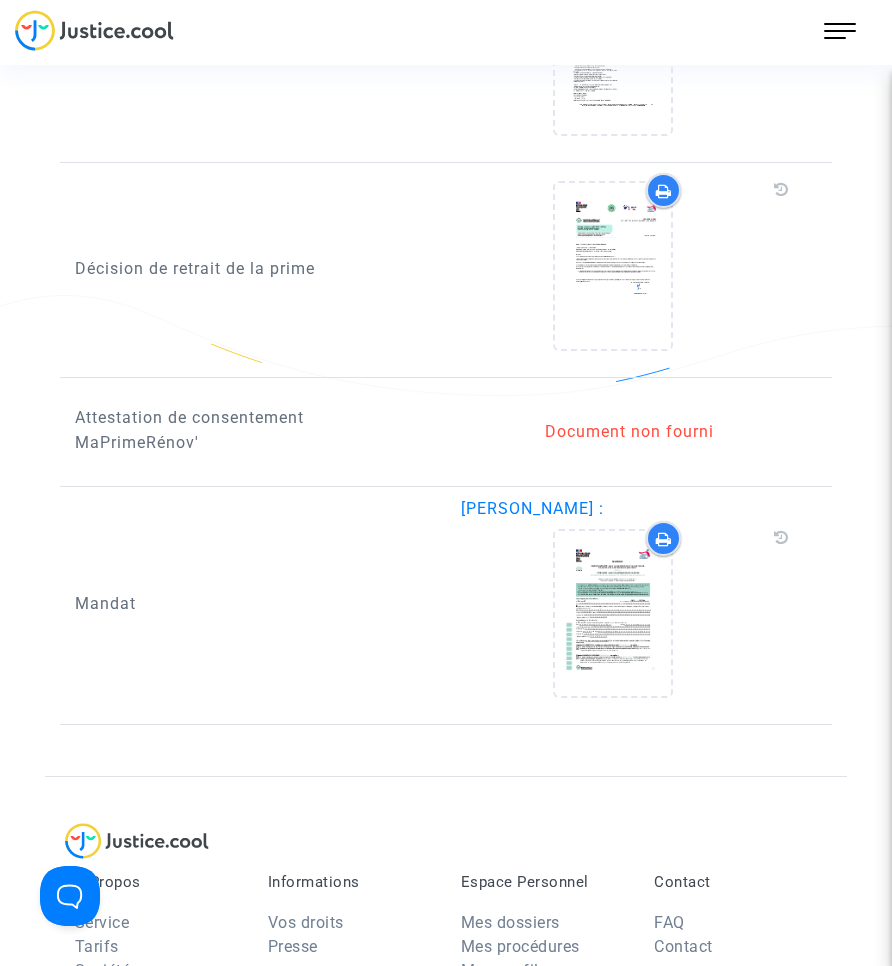 scroll, scrollTop: 2000, scrollLeft: 0, axis: vertical 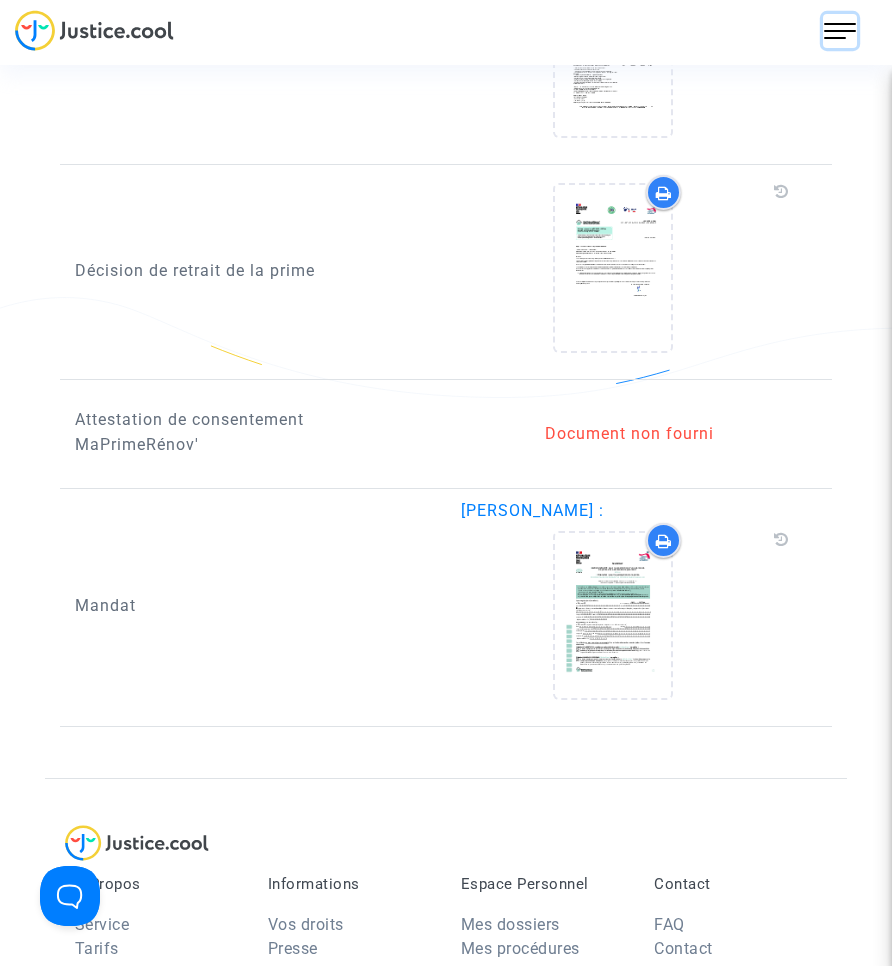 click at bounding box center [840, 31] 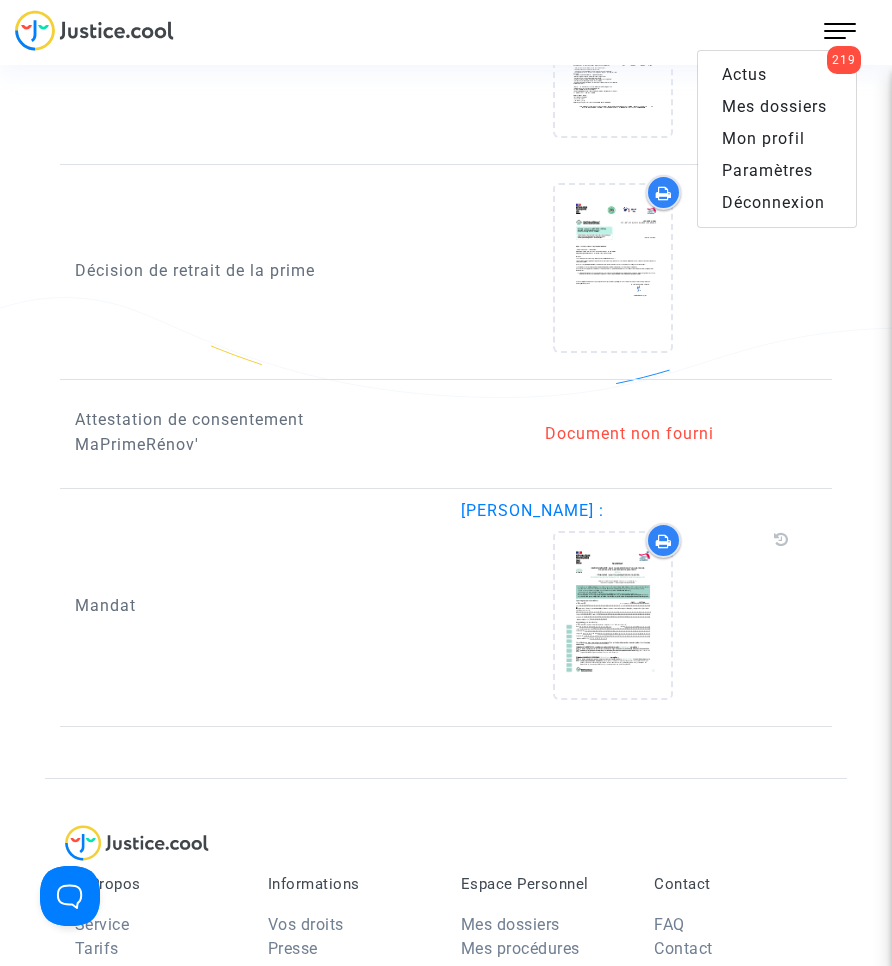 click on "Mes dossiers" at bounding box center [777, 107] 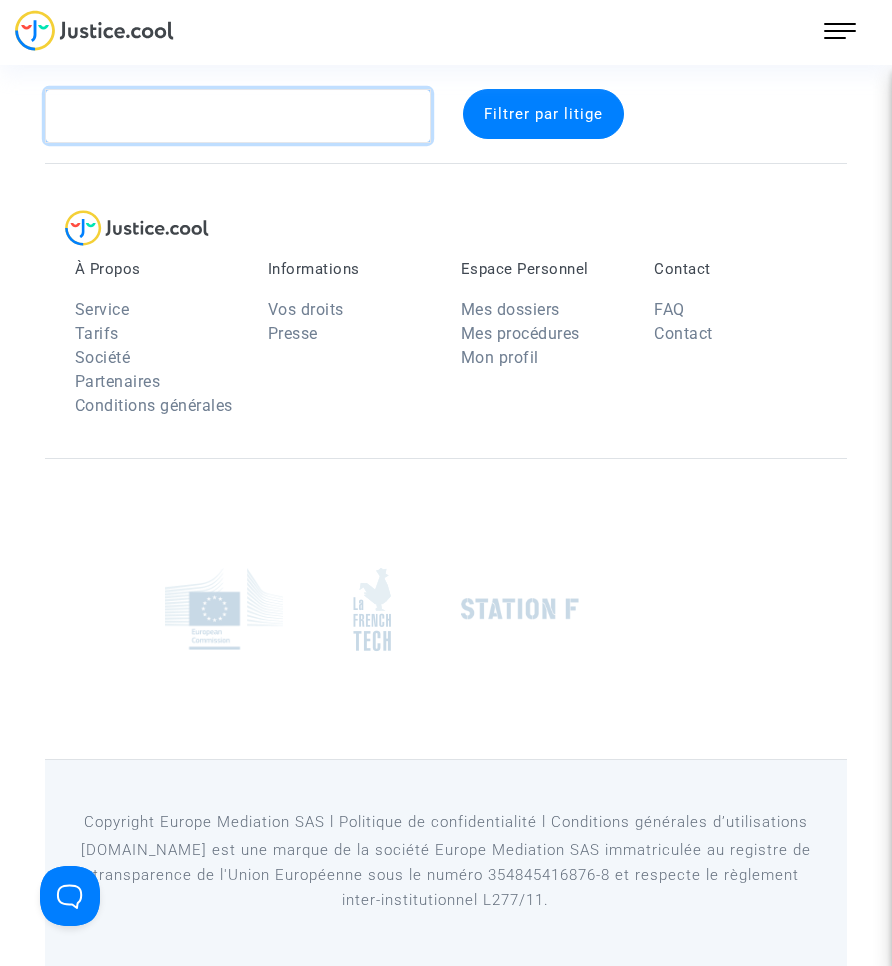 click 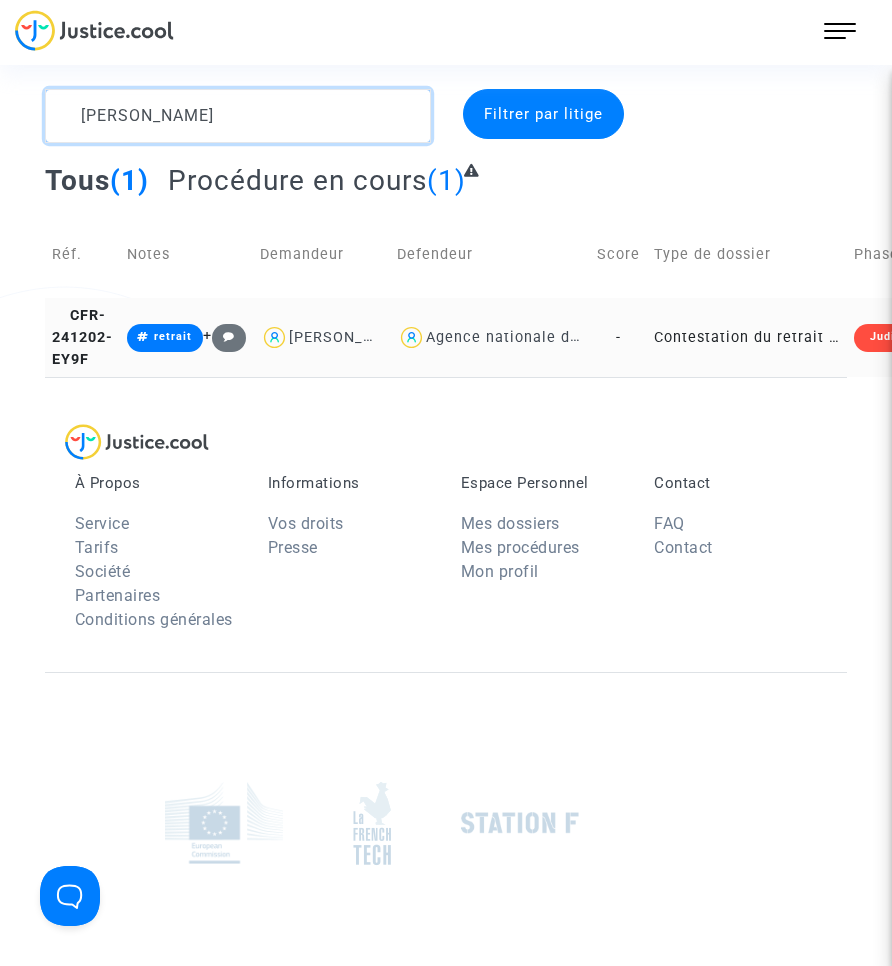 type on "[PERSON_NAME]" 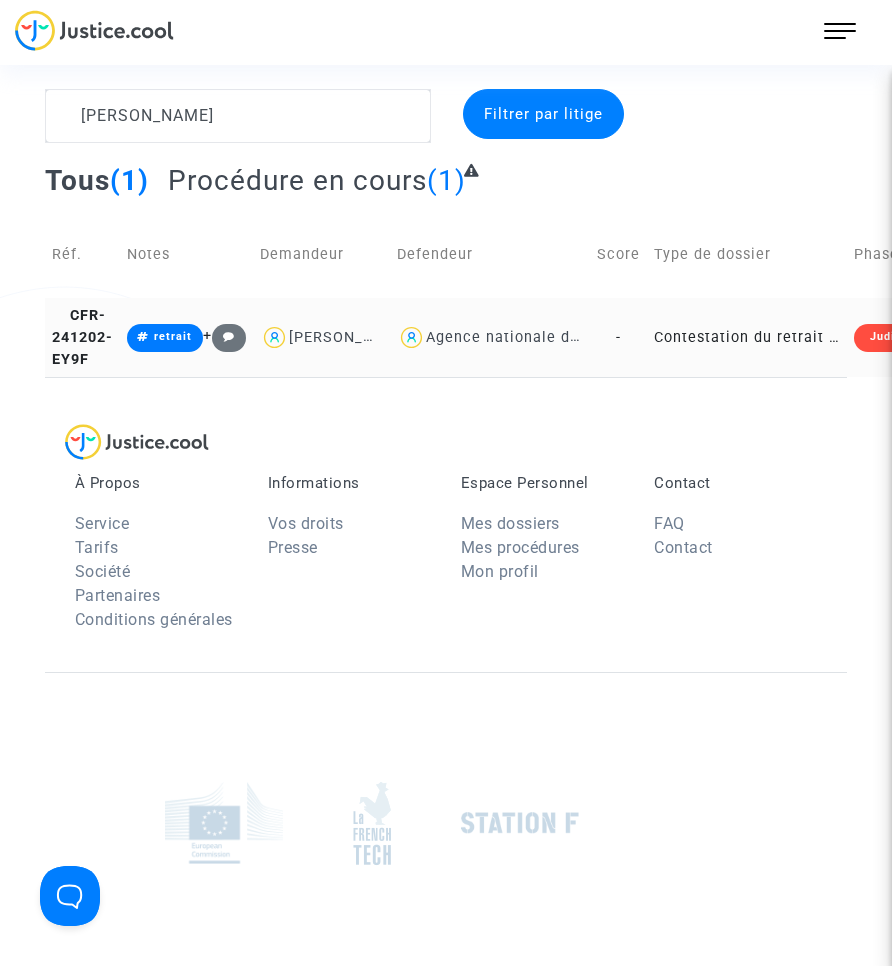 click on "Contestation du retrait de [PERSON_NAME] par l'ANAH (mandataire)" 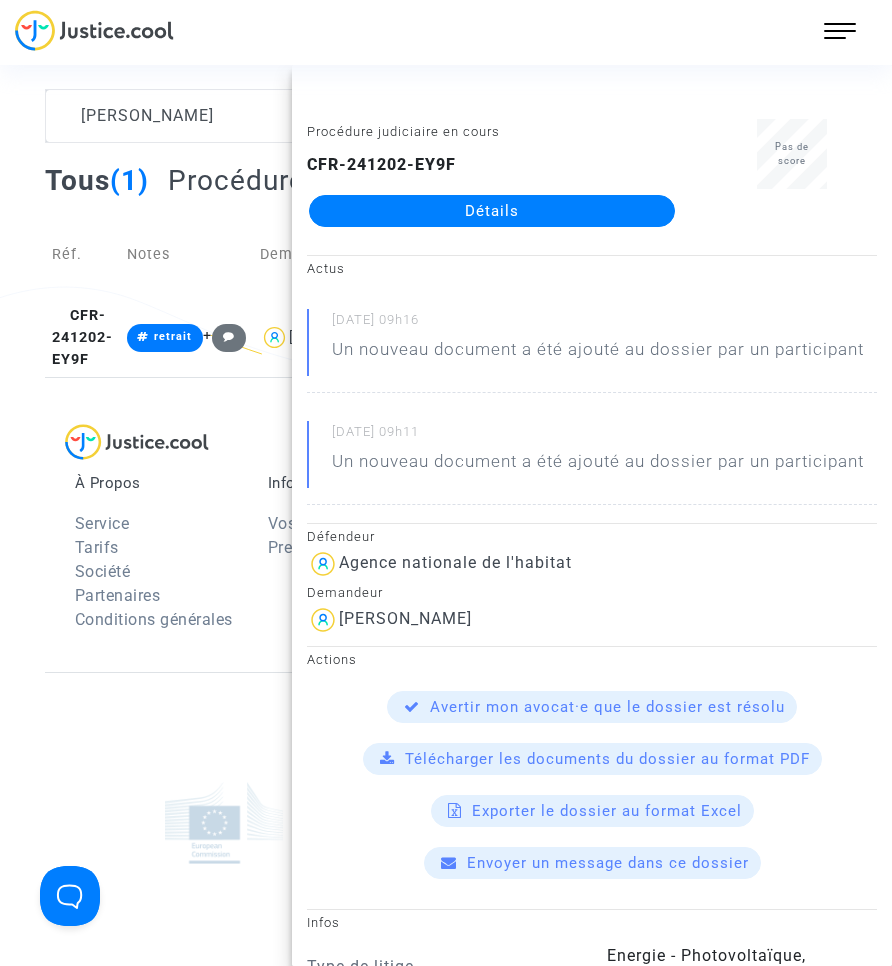 click on "Détails" 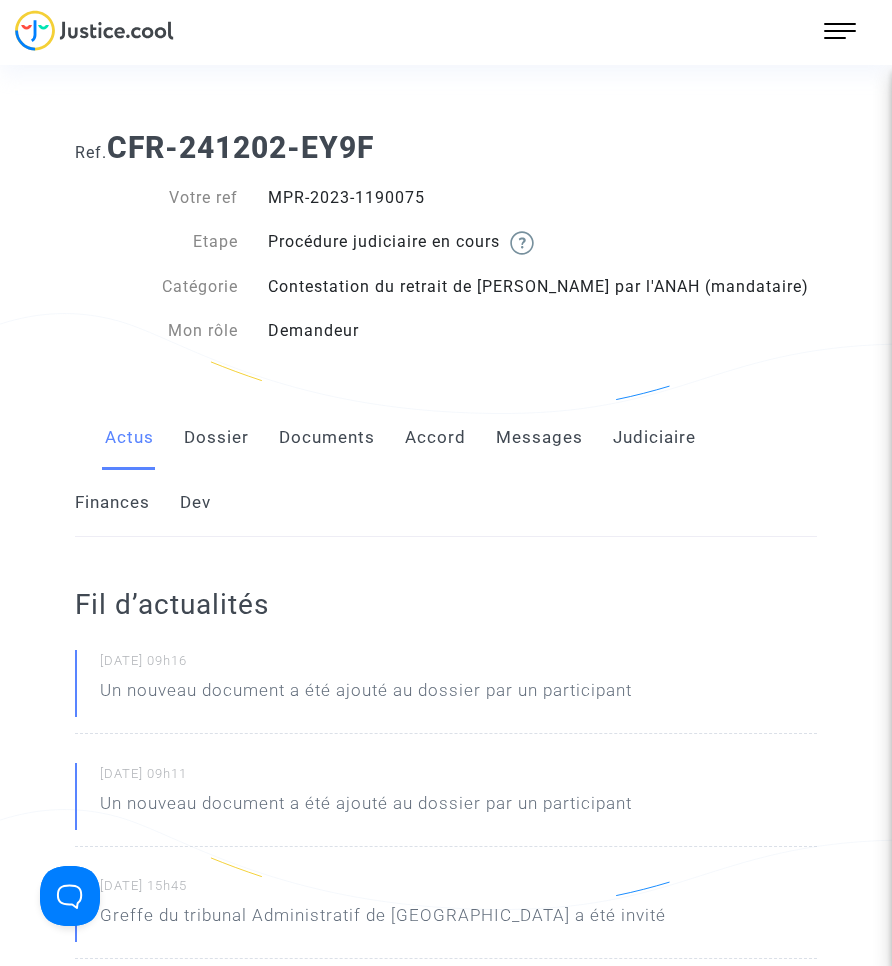 click on "Documents" 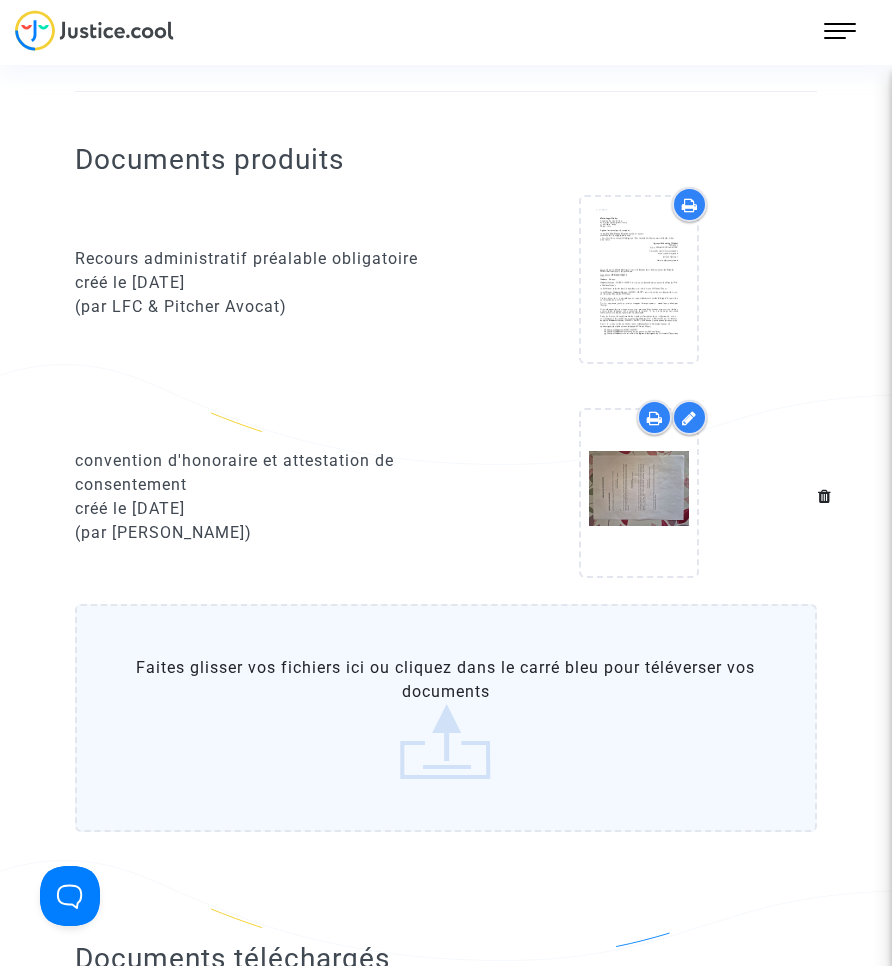 scroll, scrollTop: 500, scrollLeft: 0, axis: vertical 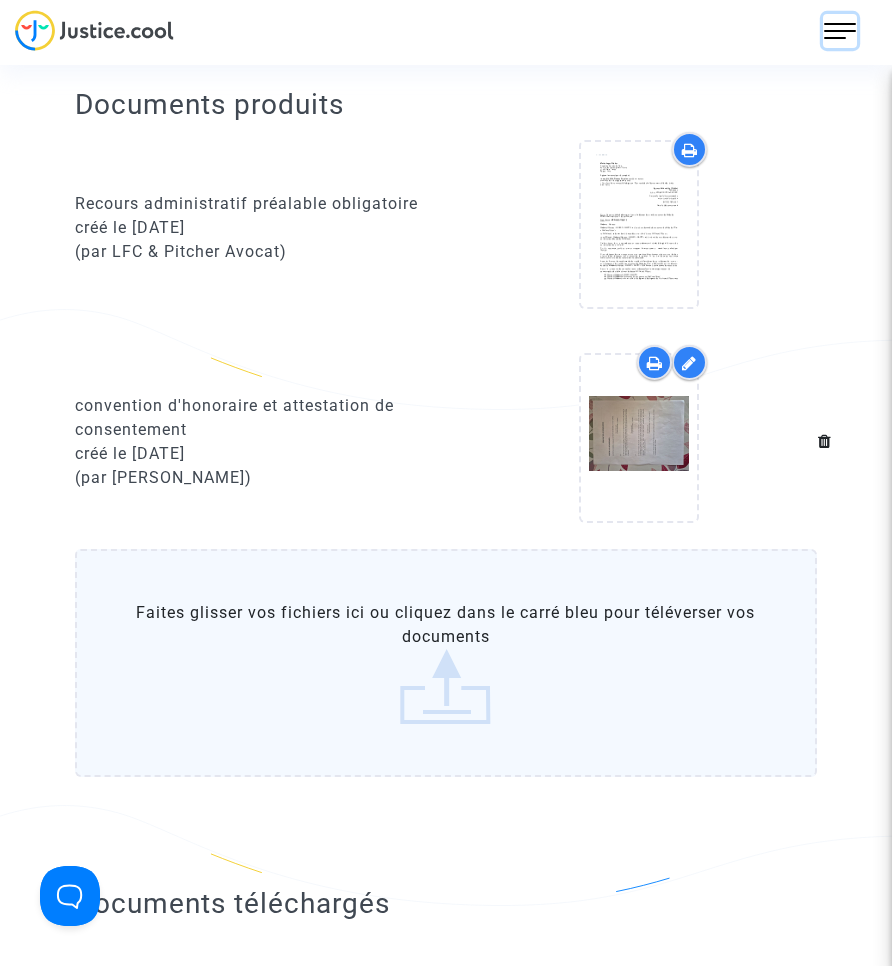 click at bounding box center (840, 31) 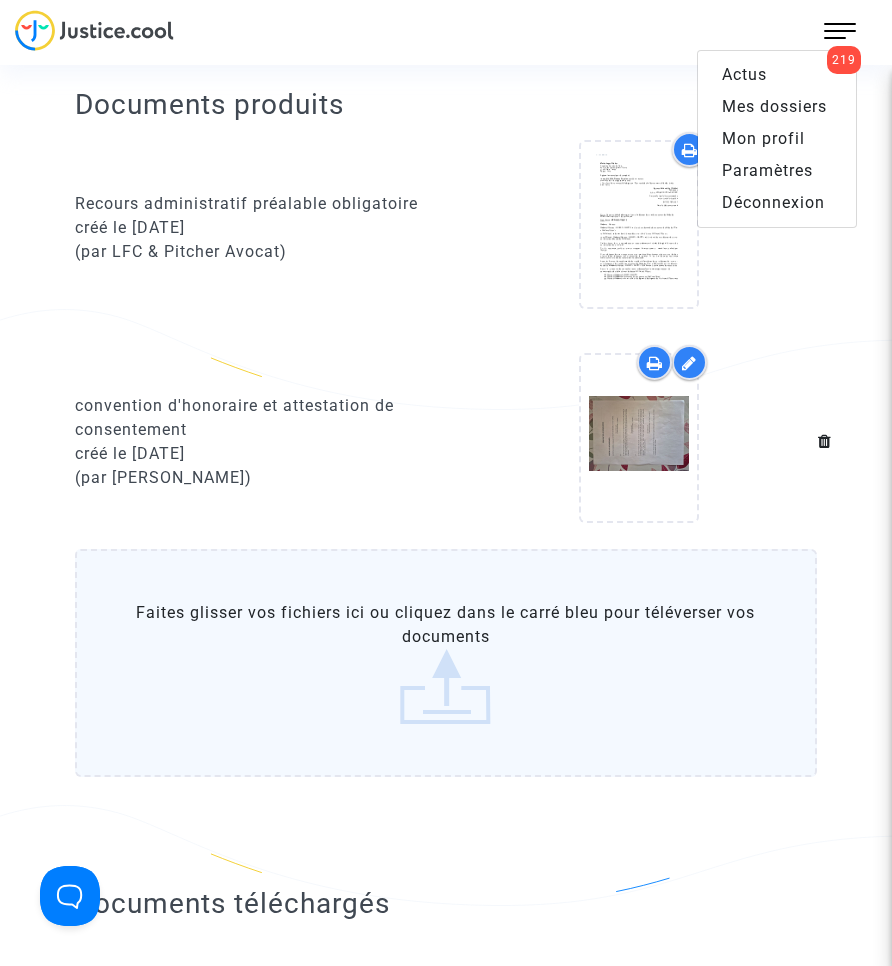 click on "Mes dossiers" at bounding box center (774, 106) 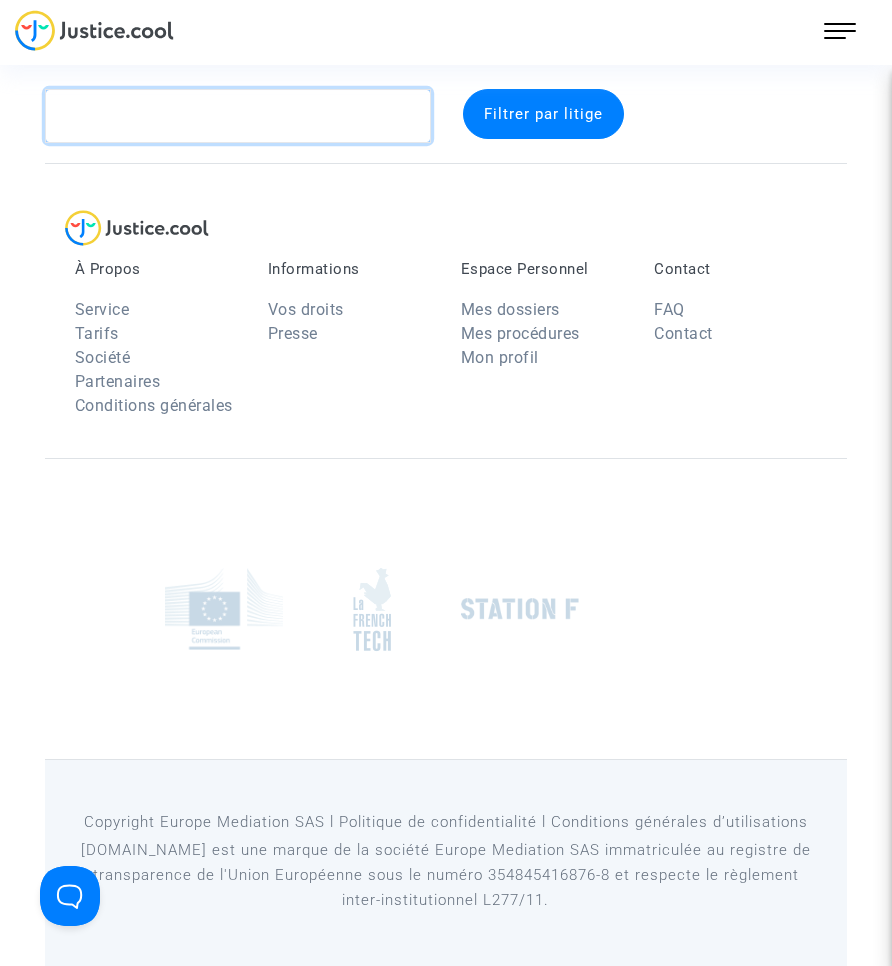click 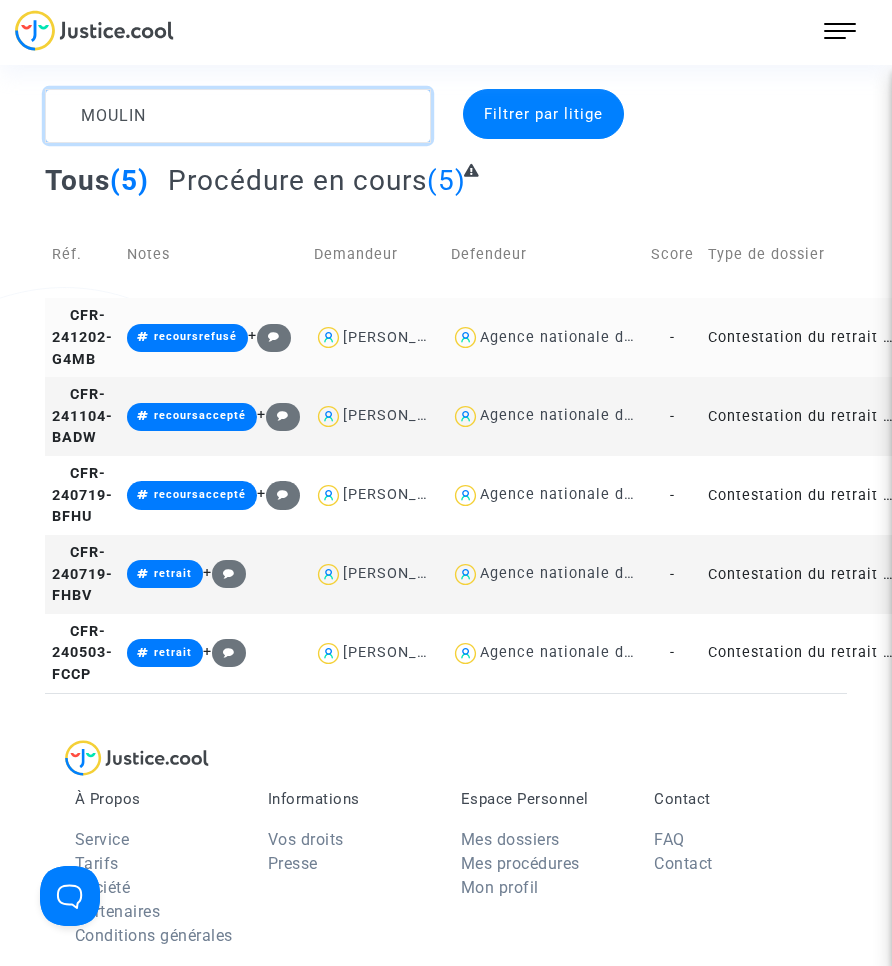 type on "MOULIN" 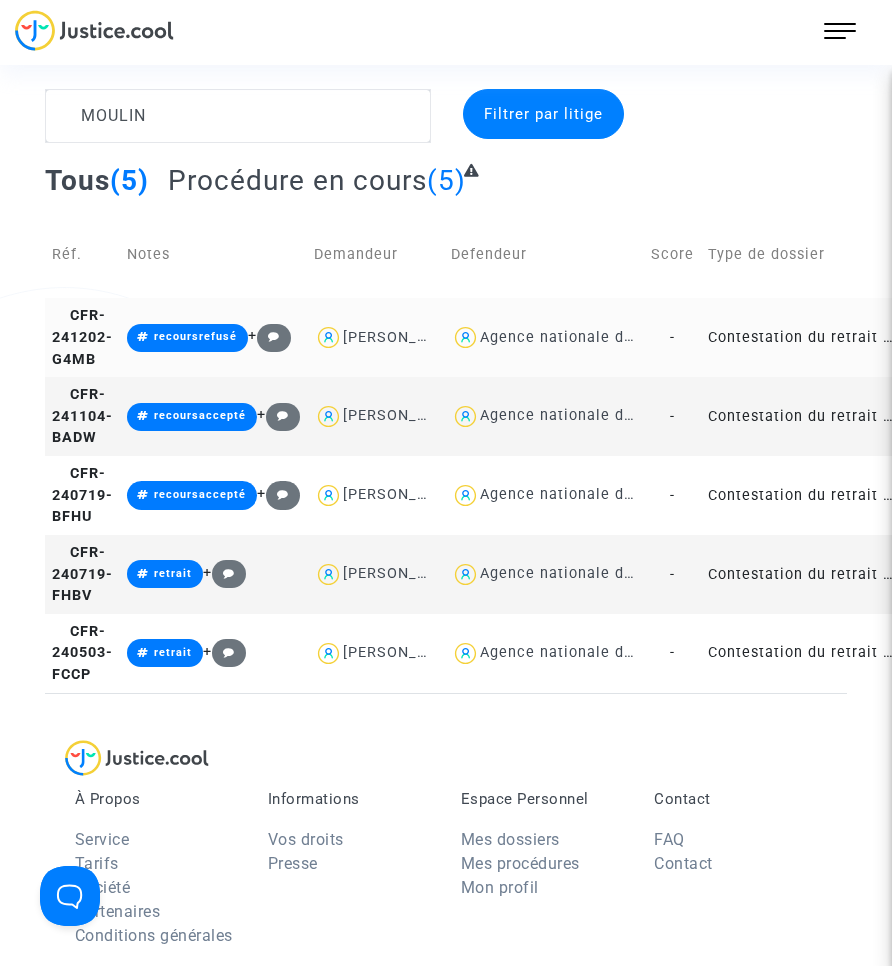 click on "Contestation du retrait de [PERSON_NAME] par l'ANAH (mandataire)" 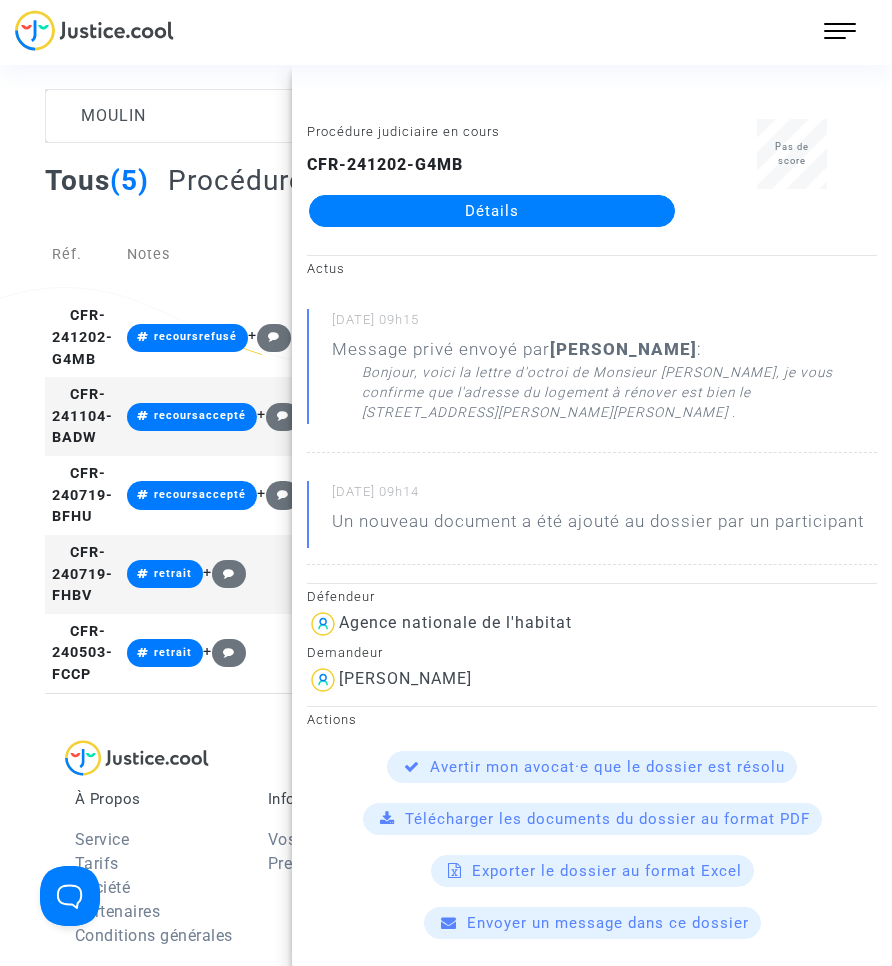click on "Détails" 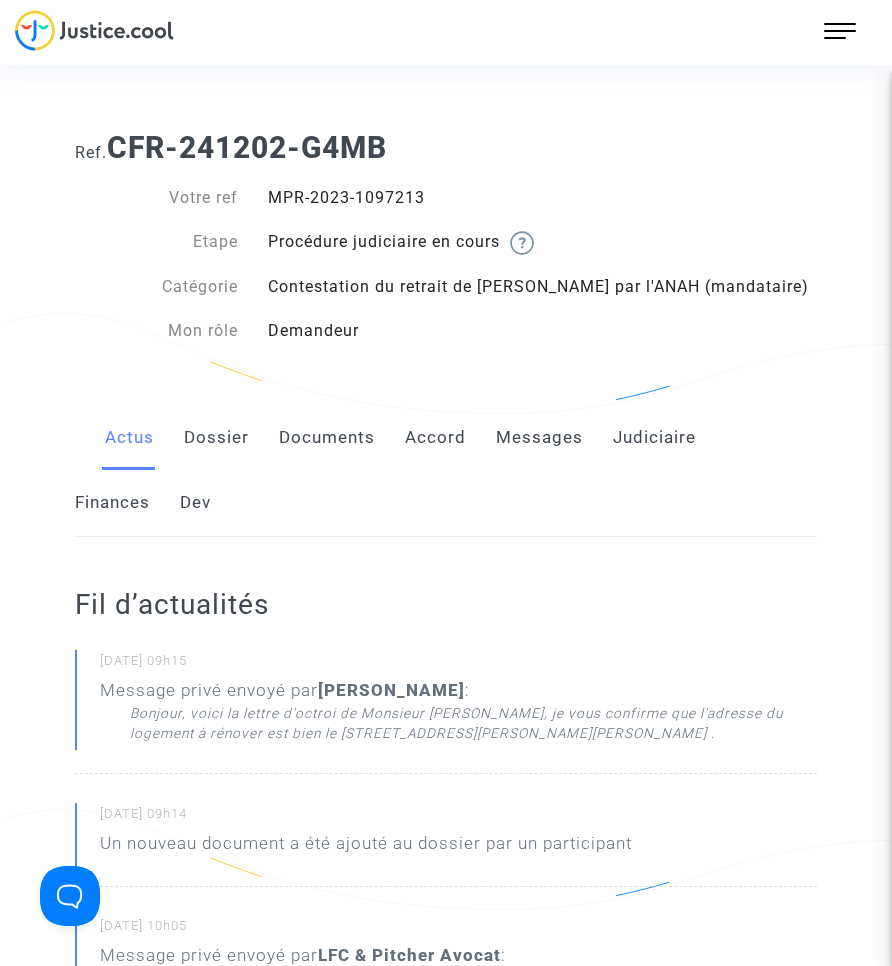 click on "Documents" 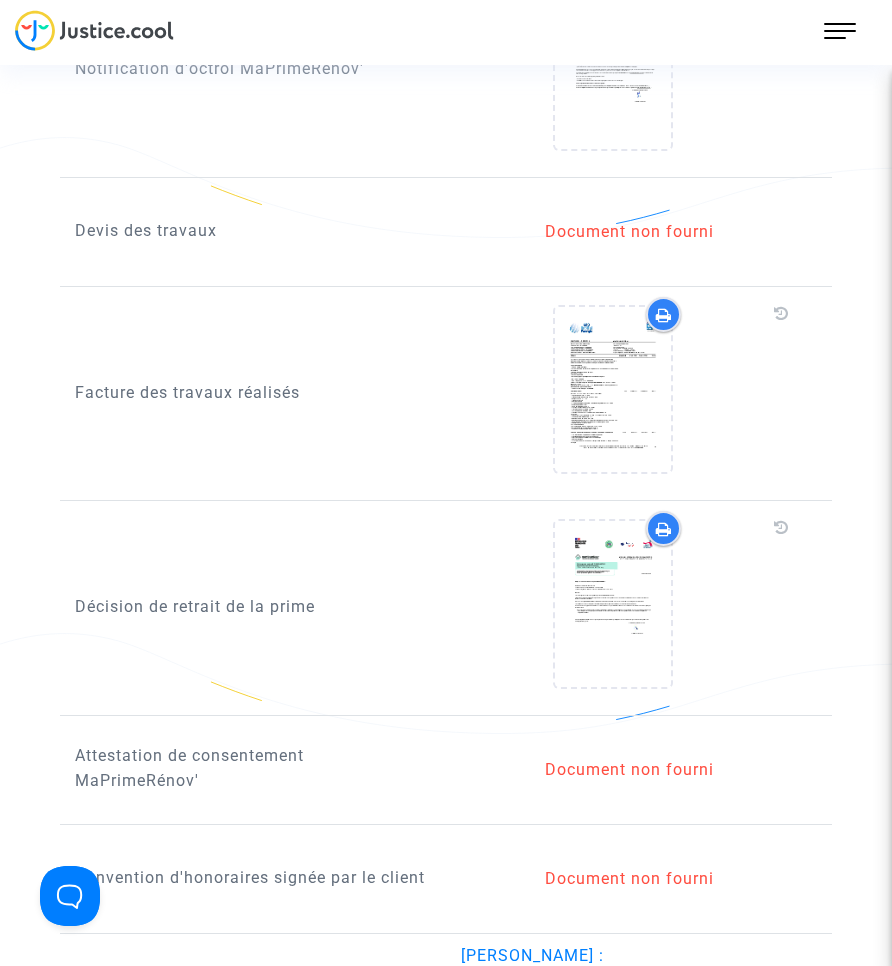 scroll, scrollTop: 2000, scrollLeft: 0, axis: vertical 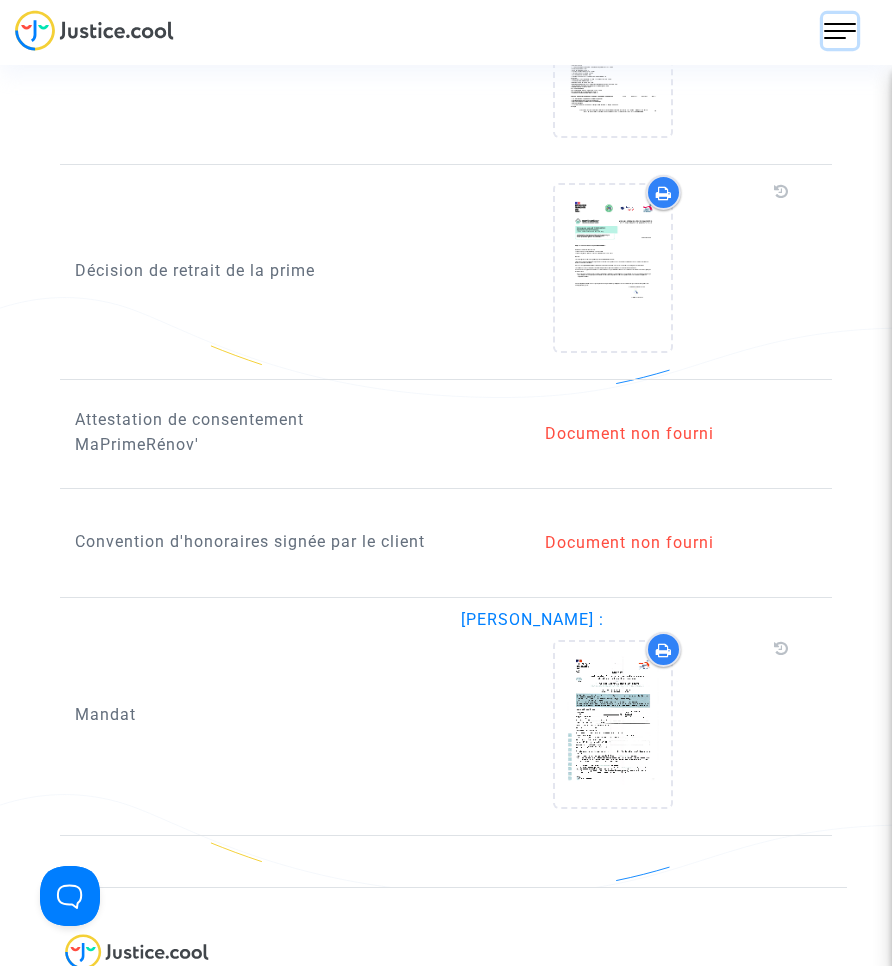 click at bounding box center [840, 31] 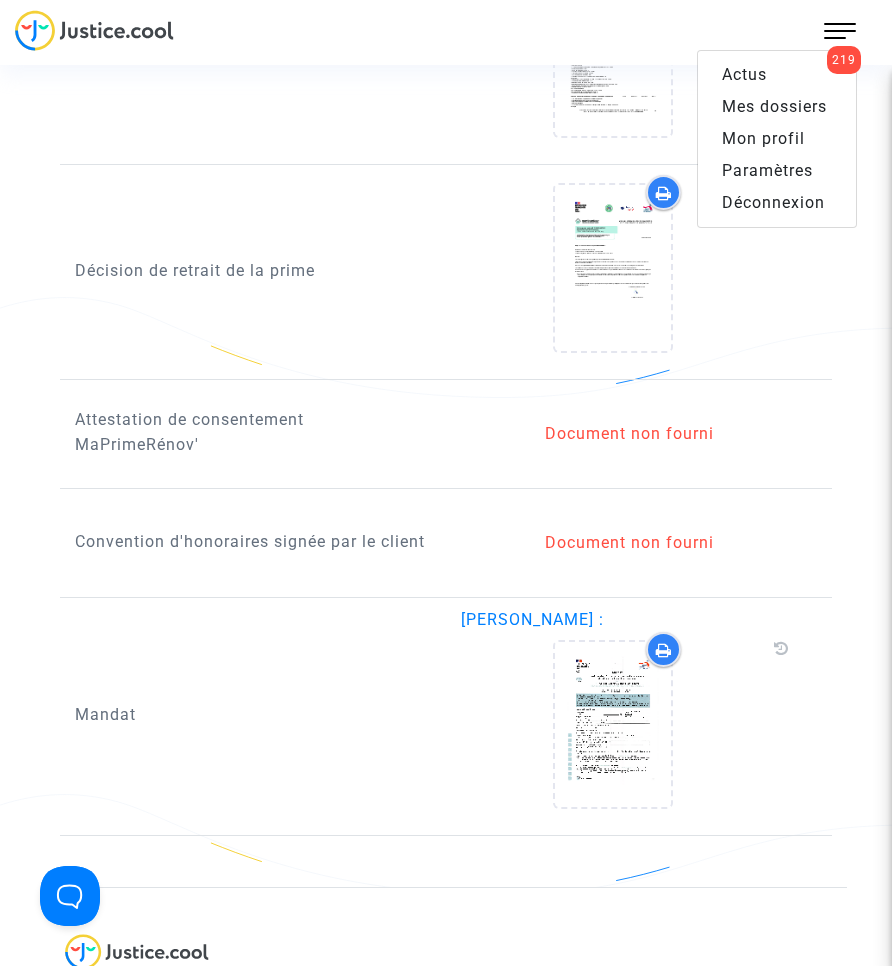 click on "Mes dossiers" at bounding box center (774, 106) 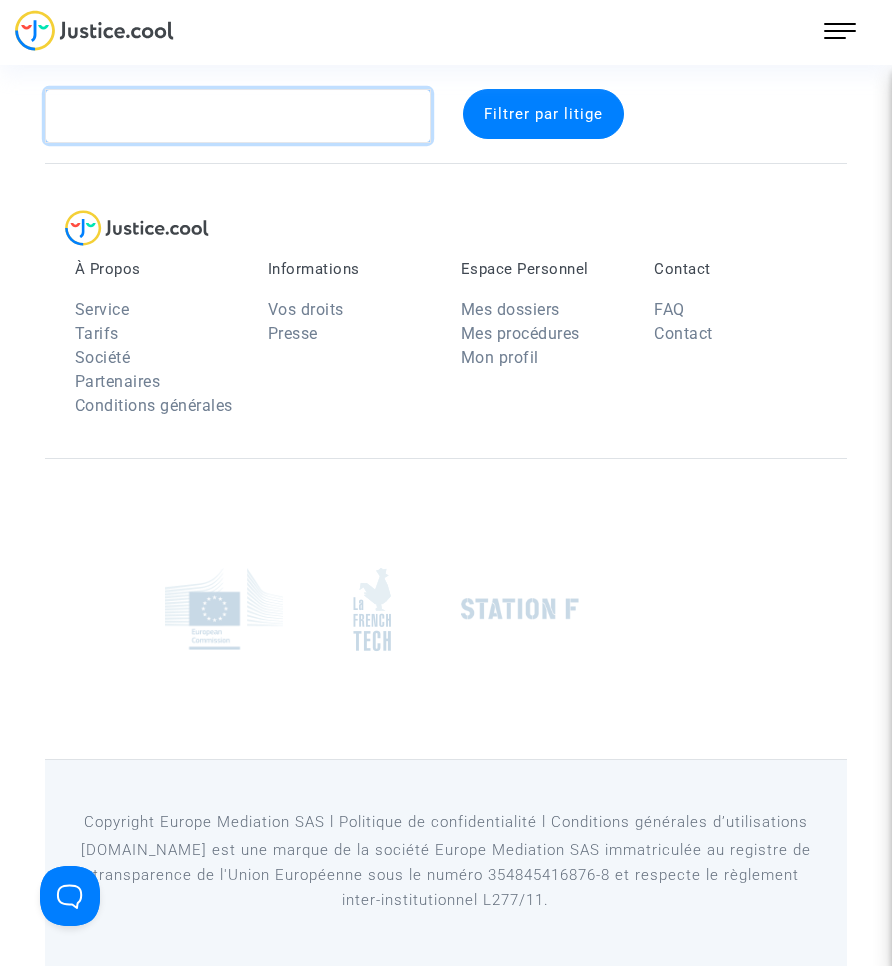 click 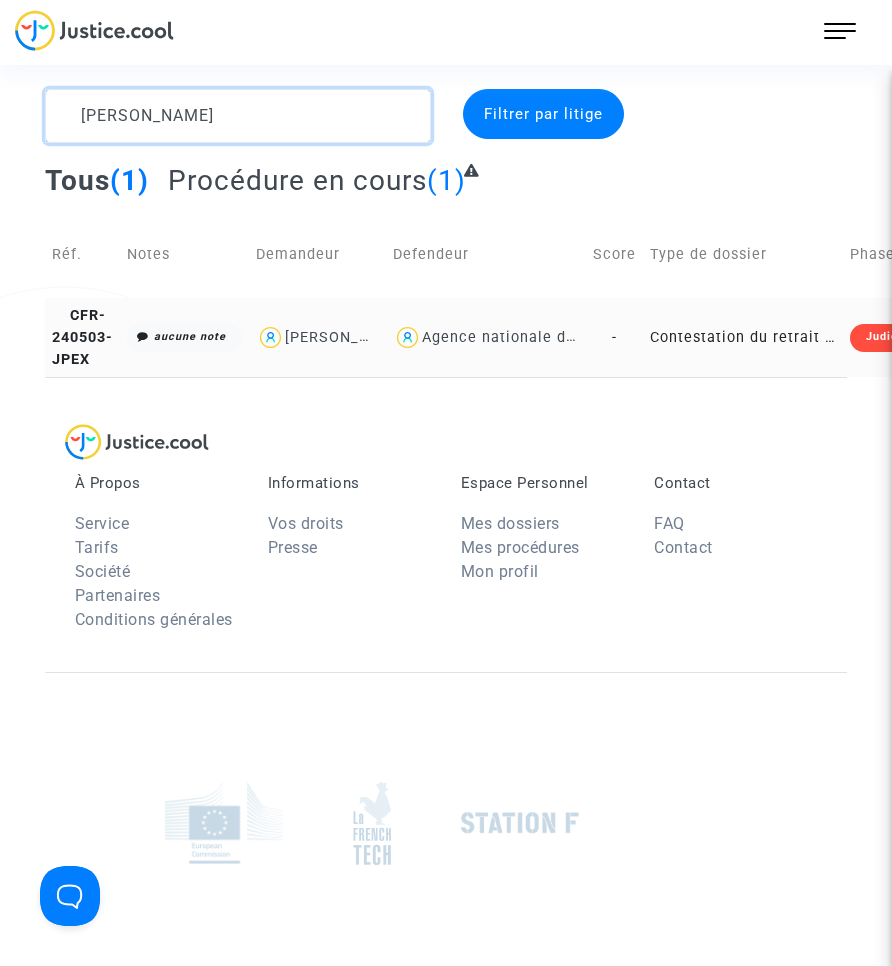 type on "[PERSON_NAME]" 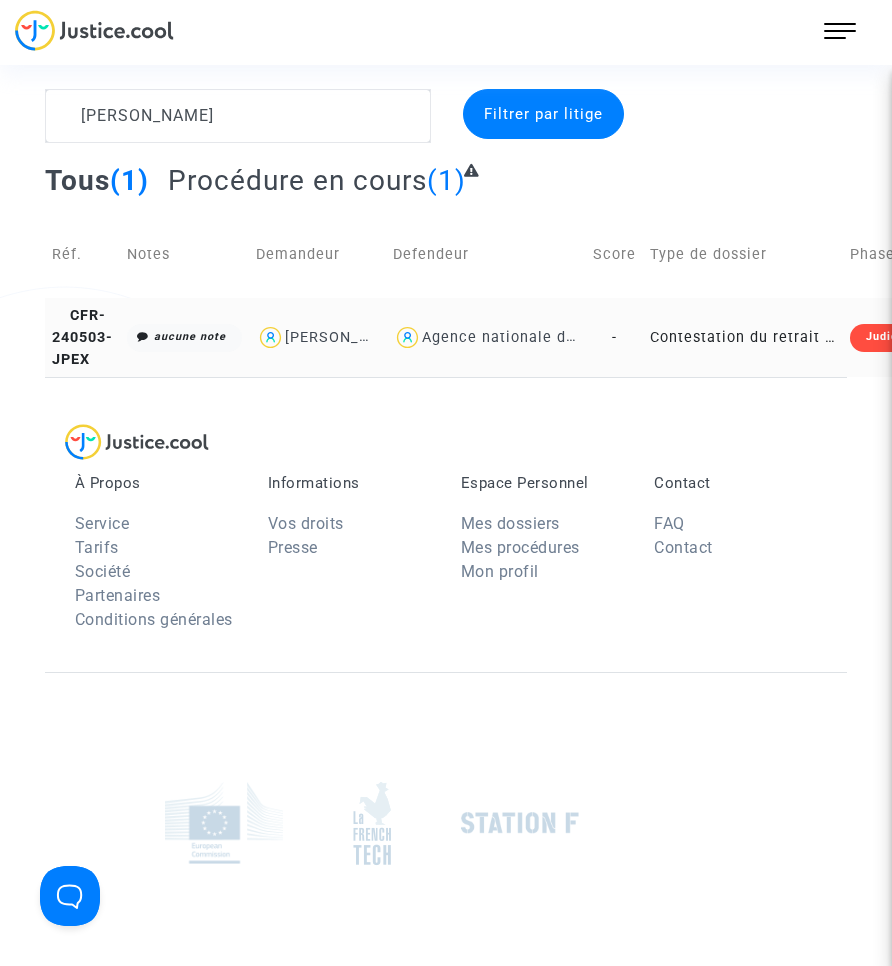 click on "Contestation du retrait de [PERSON_NAME] par l'ANAH (mandataire)" 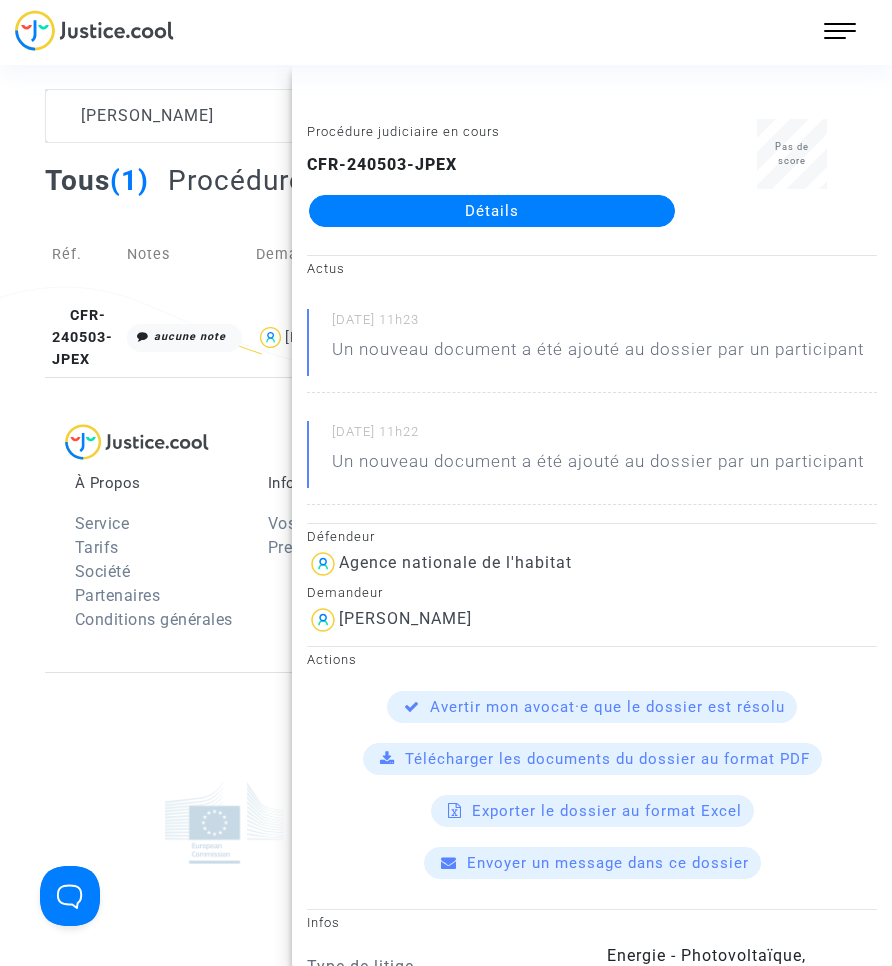 click on "Détails" 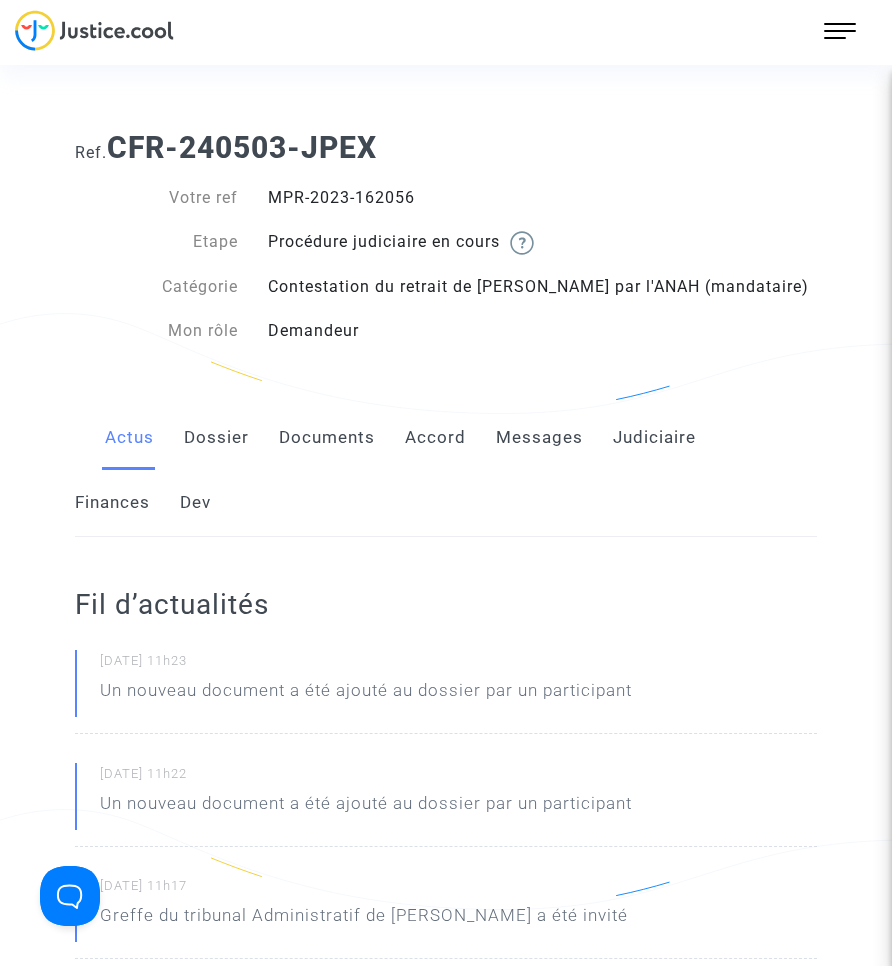 click on "Documents" 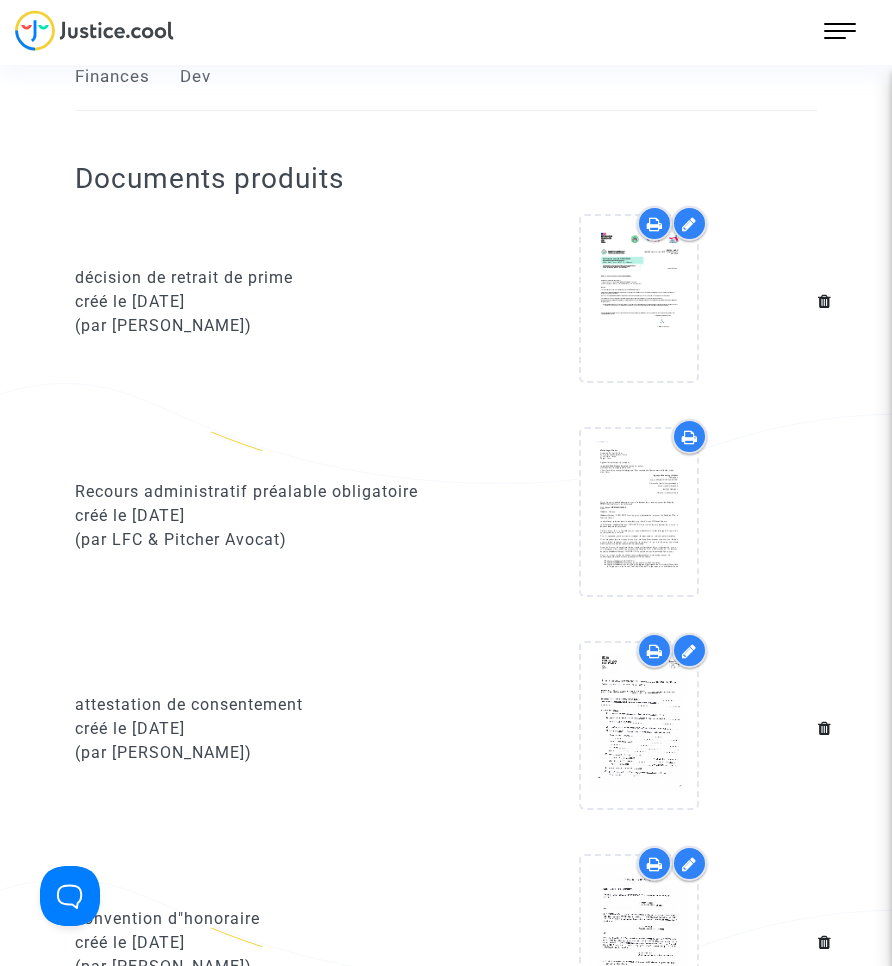 scroll, scrollTop: 400, scrollLeft: 0, axis: vertical 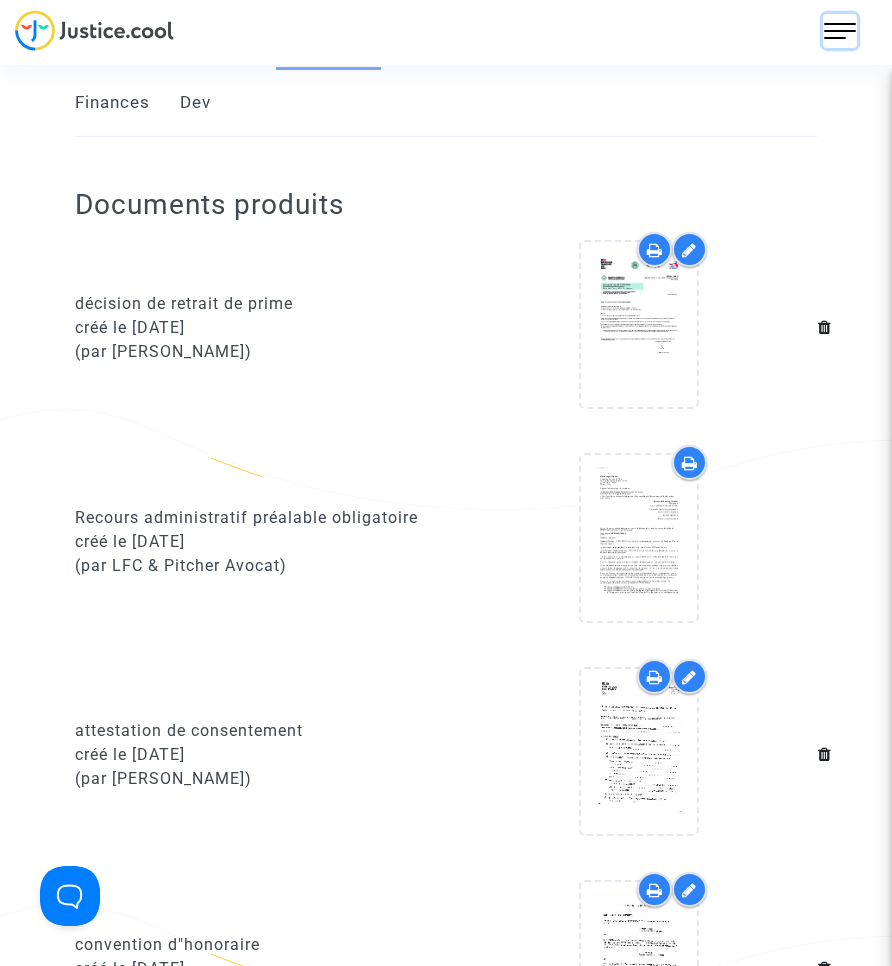 click at bounding box center [840, 31] 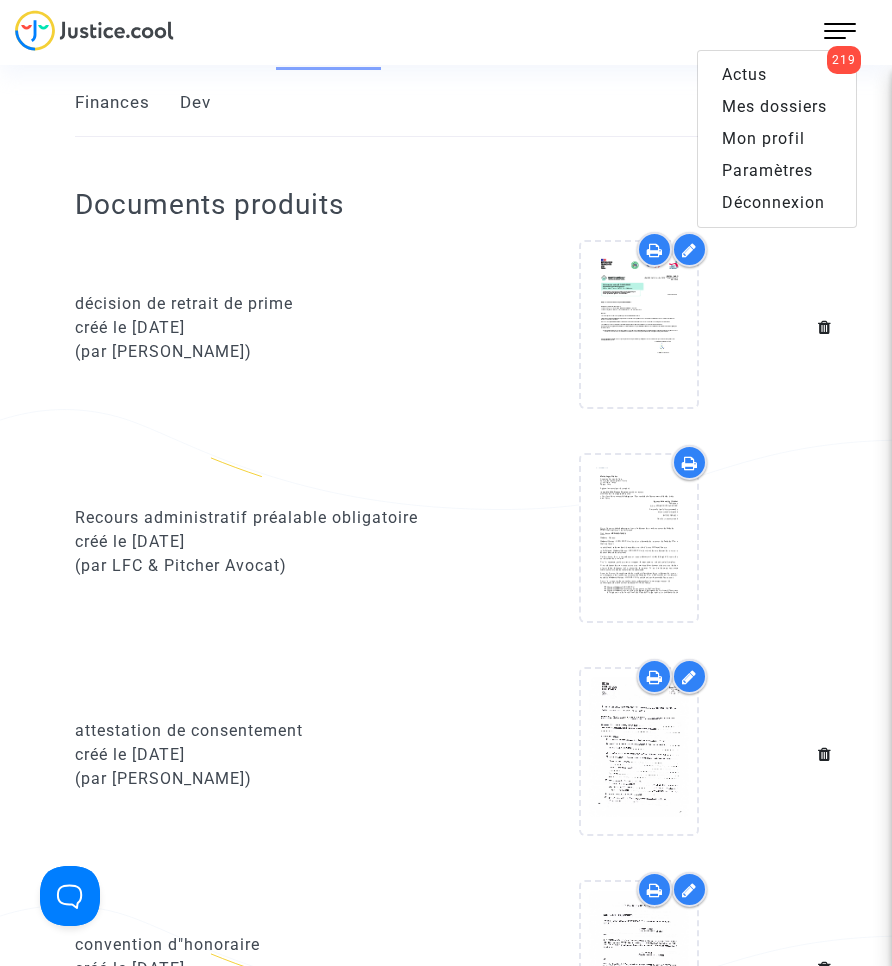 click on "Mes dossiers" at bounding box center [777, 107] 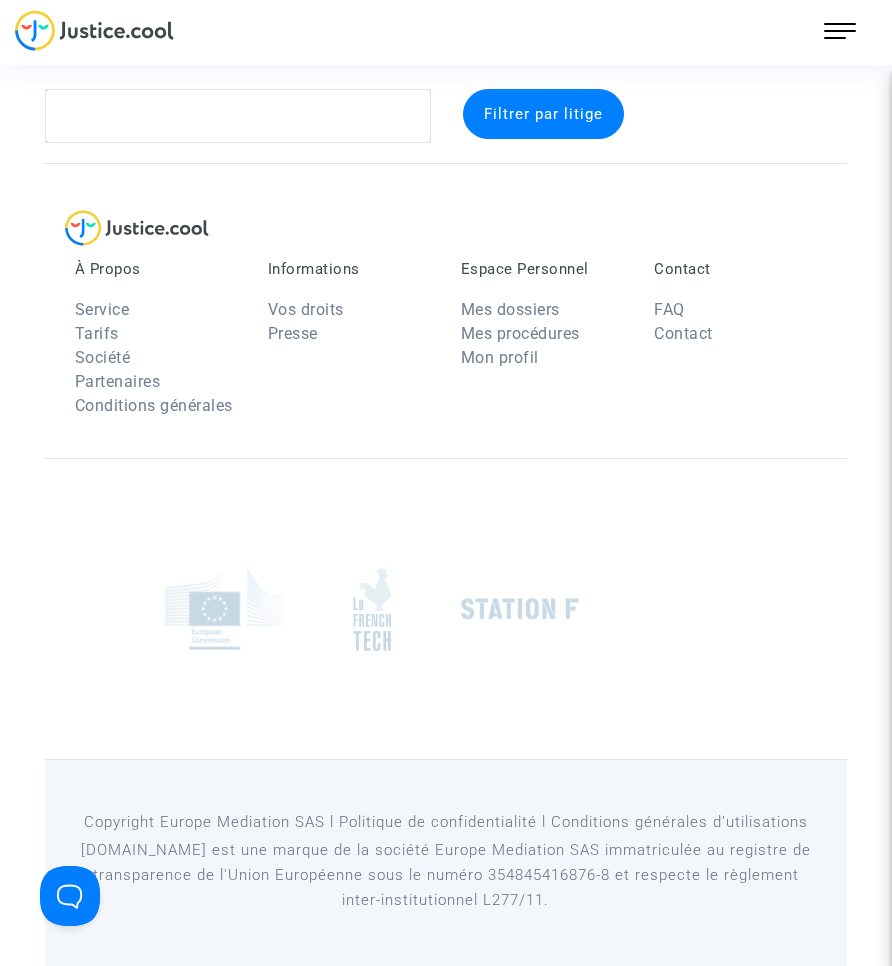 scroll, scrollTop: 26, scrollLeft: 0, axis: vertical 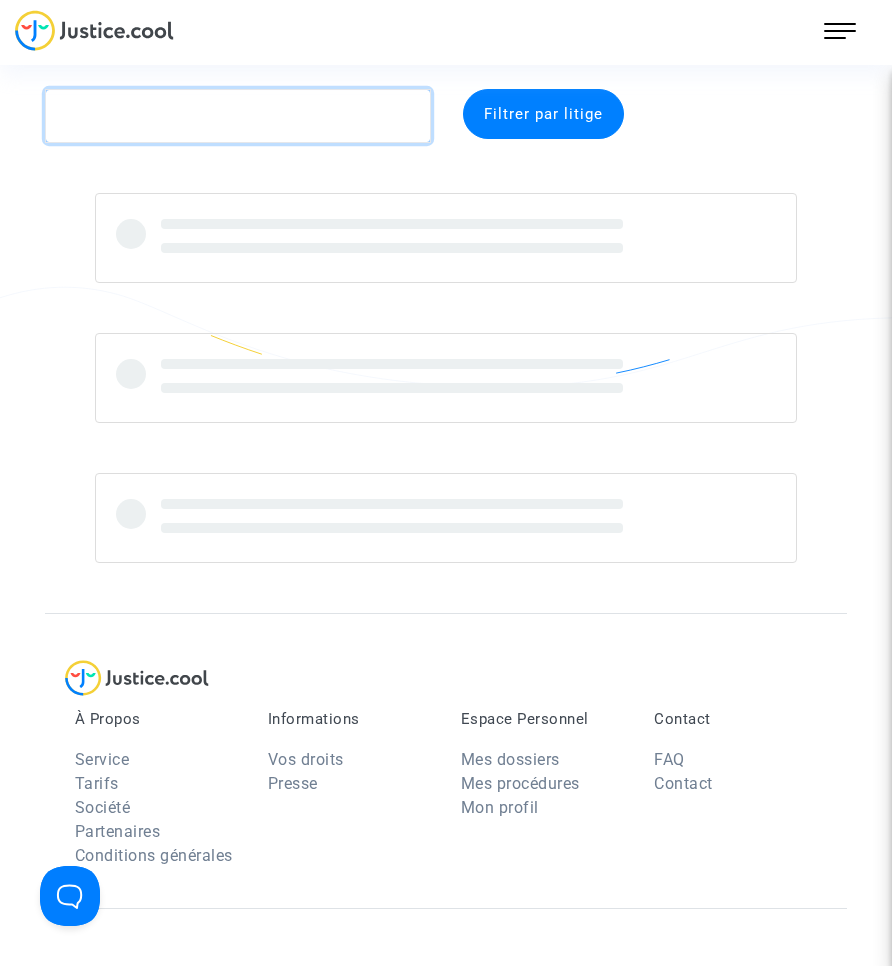 click 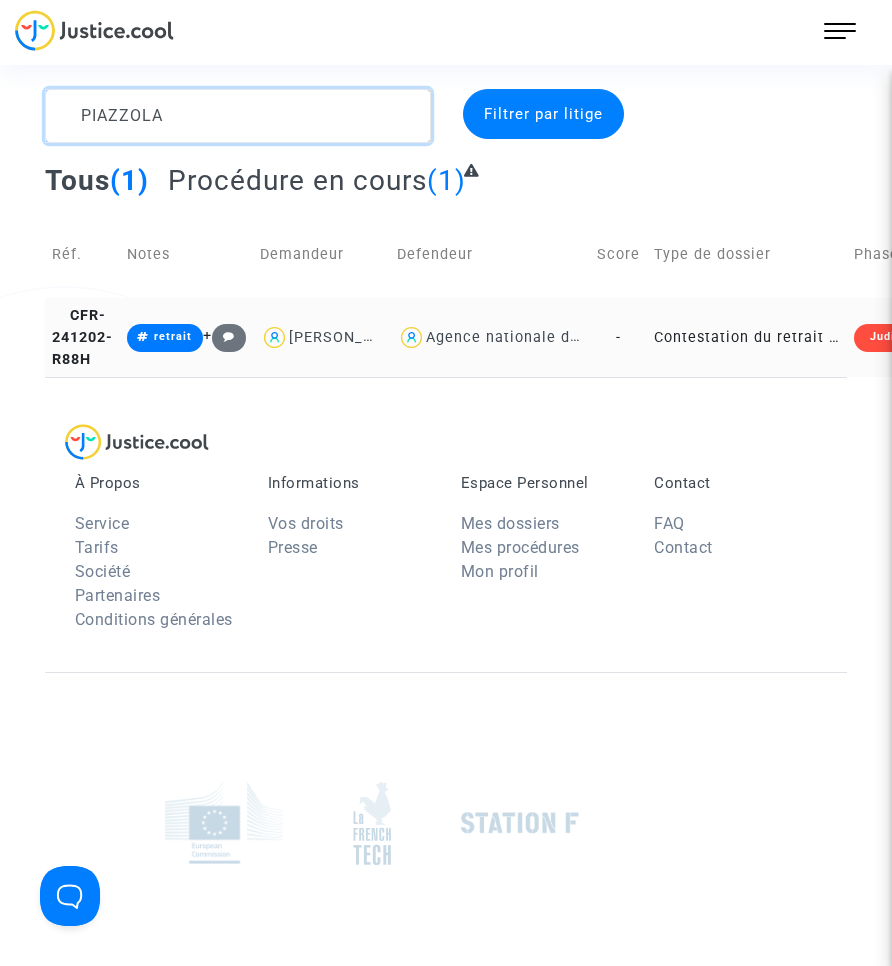 type on "PIAZZOLA" 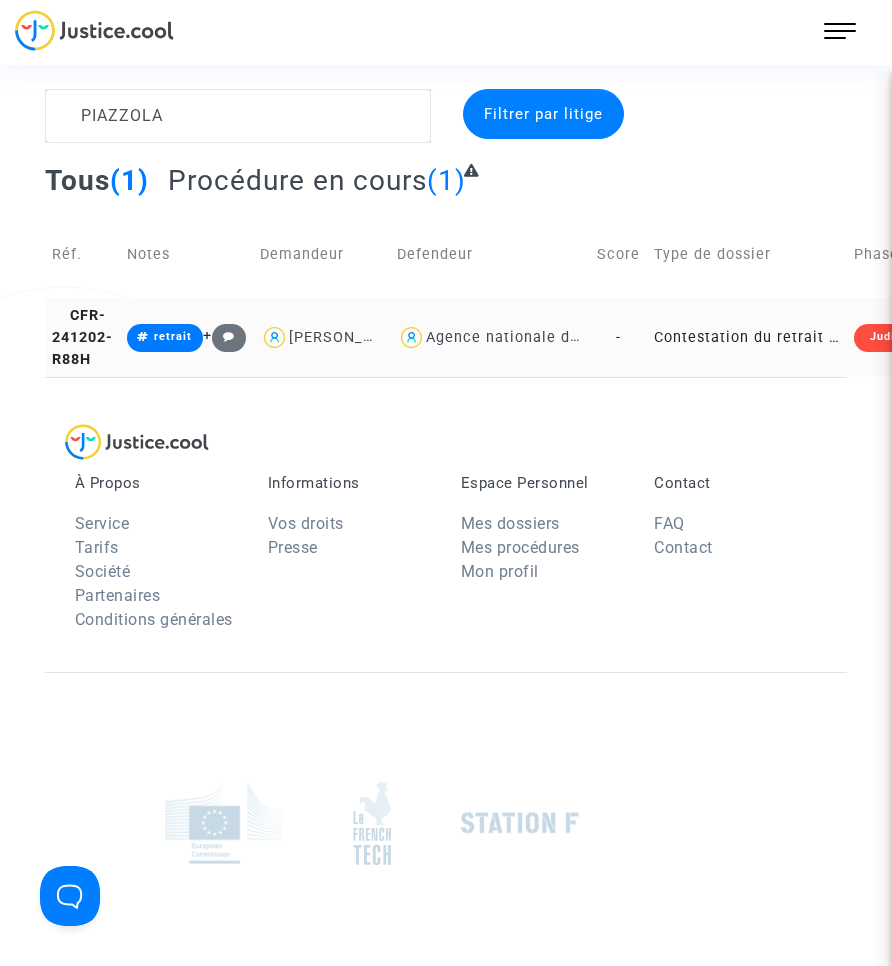 click on "Contestation du retrait de [PERSON_NAME] par l'ANAH (mandataire)" 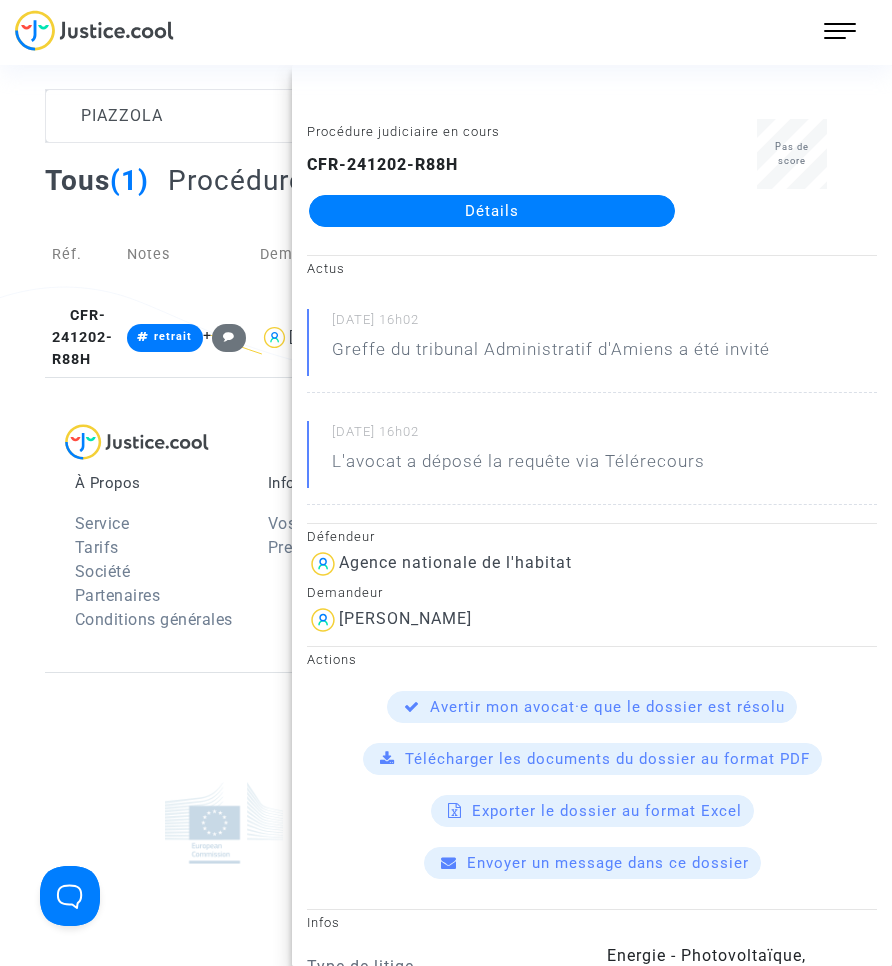 click on "Détails" 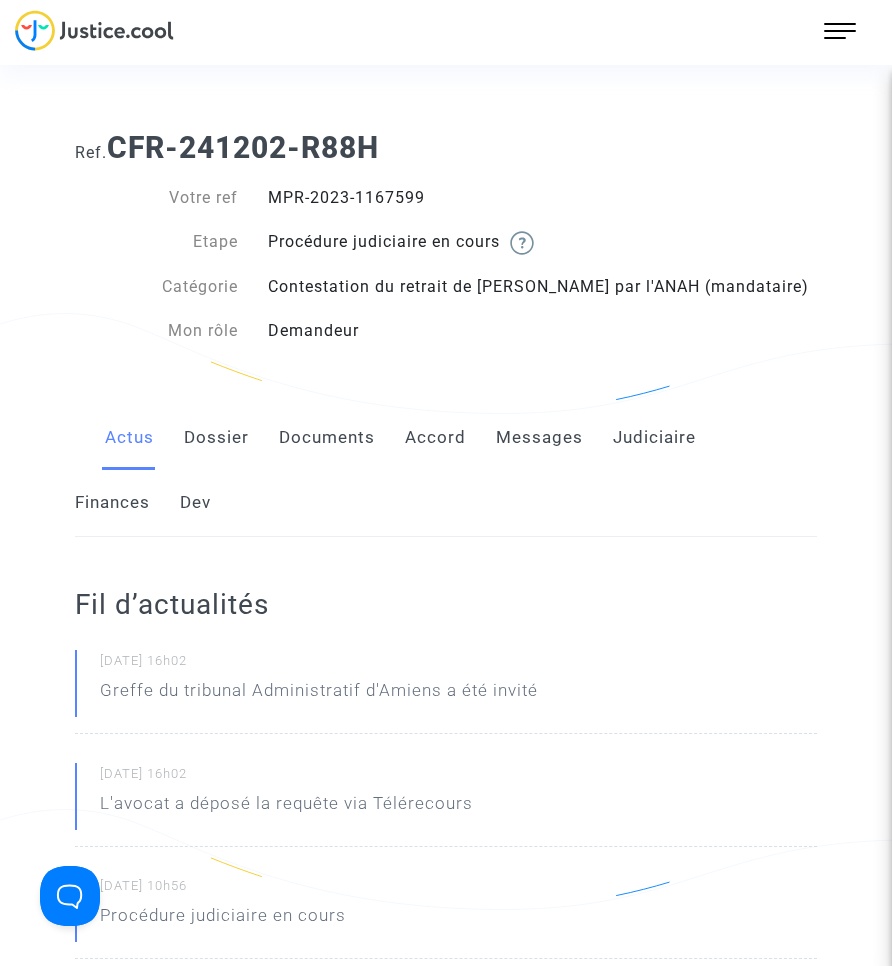 click on "Documents" 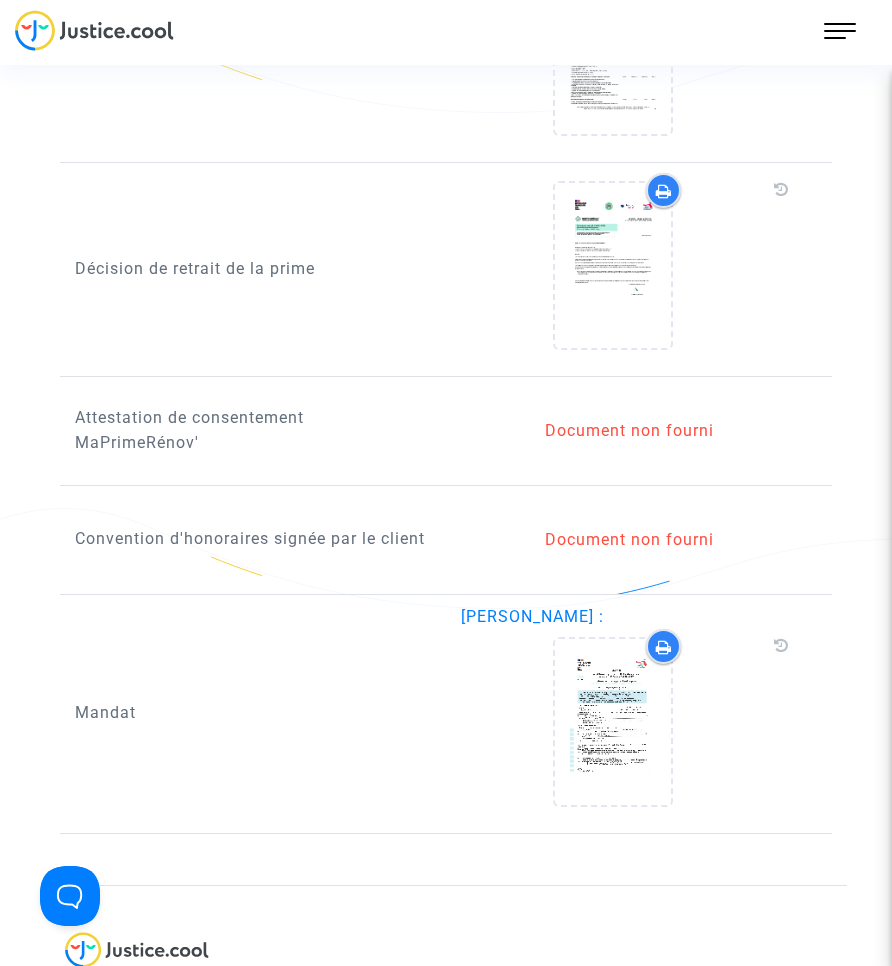 scroll, scrollTop: 1800, scrollLeft: 0, axis: vertical 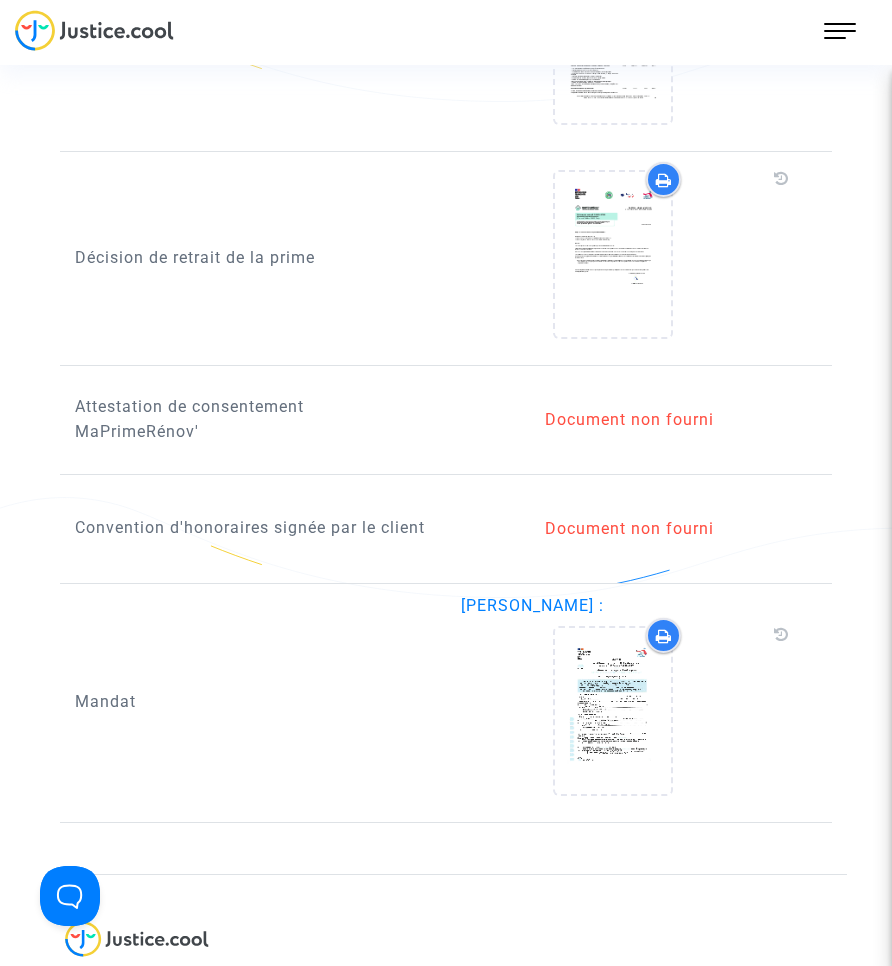 click on "219 Actus Mes dossiers Mon profil Paramètres Déconnexion" at bounding box center [840, 31] 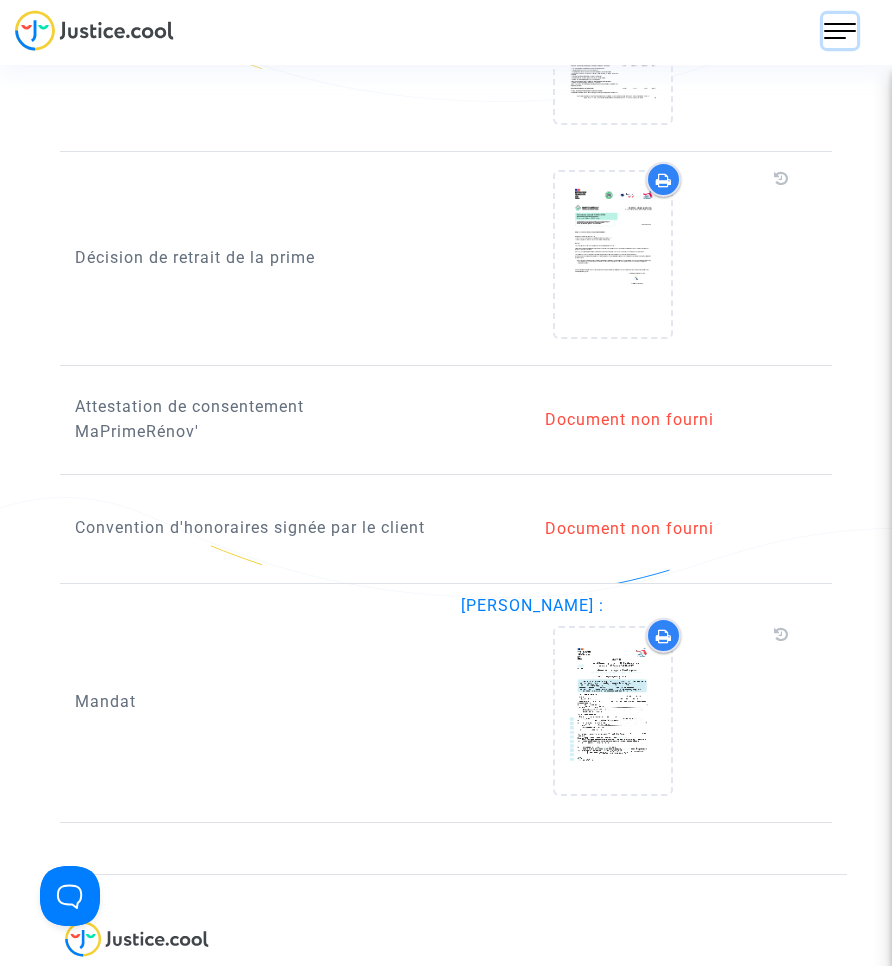 click at bounding box center (840, 31) 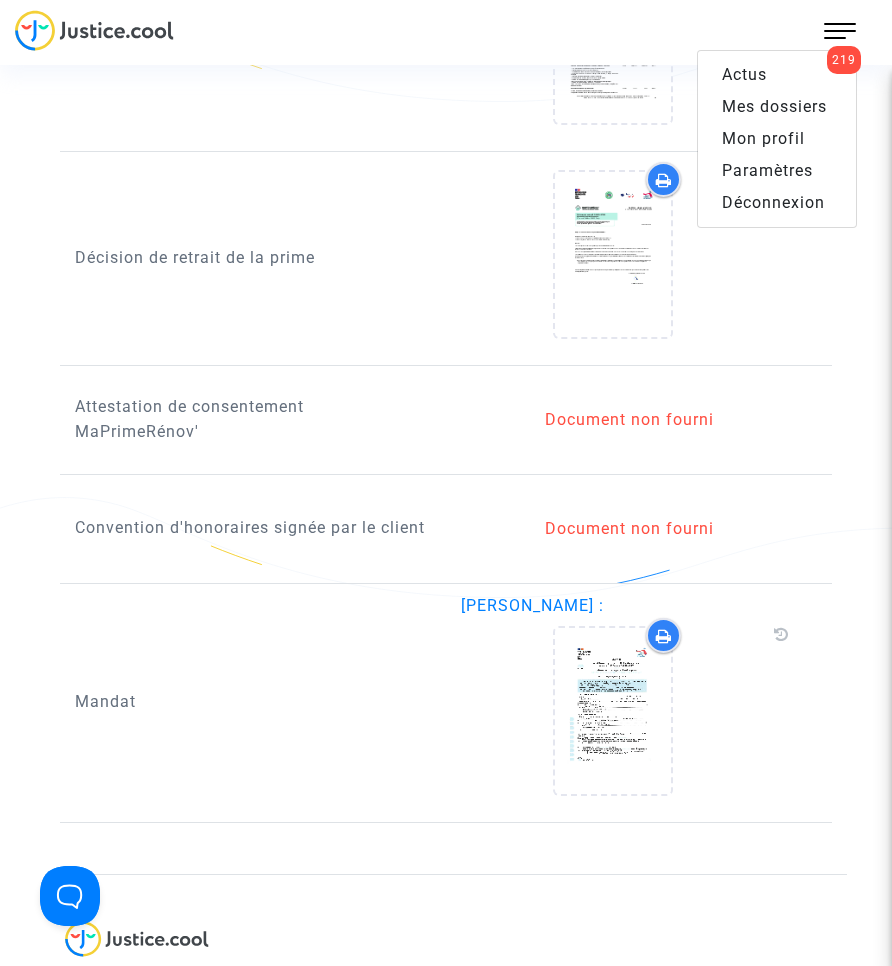 click on "Mes dossiers" at bounding box center (777, 107) 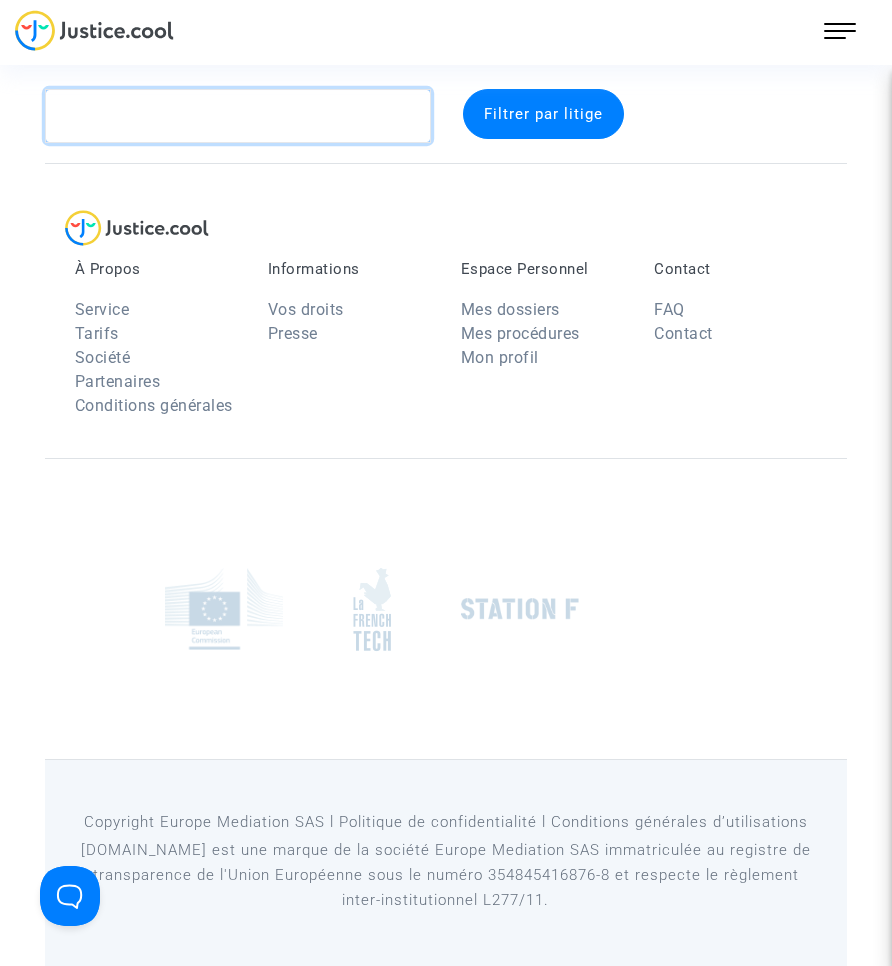 click 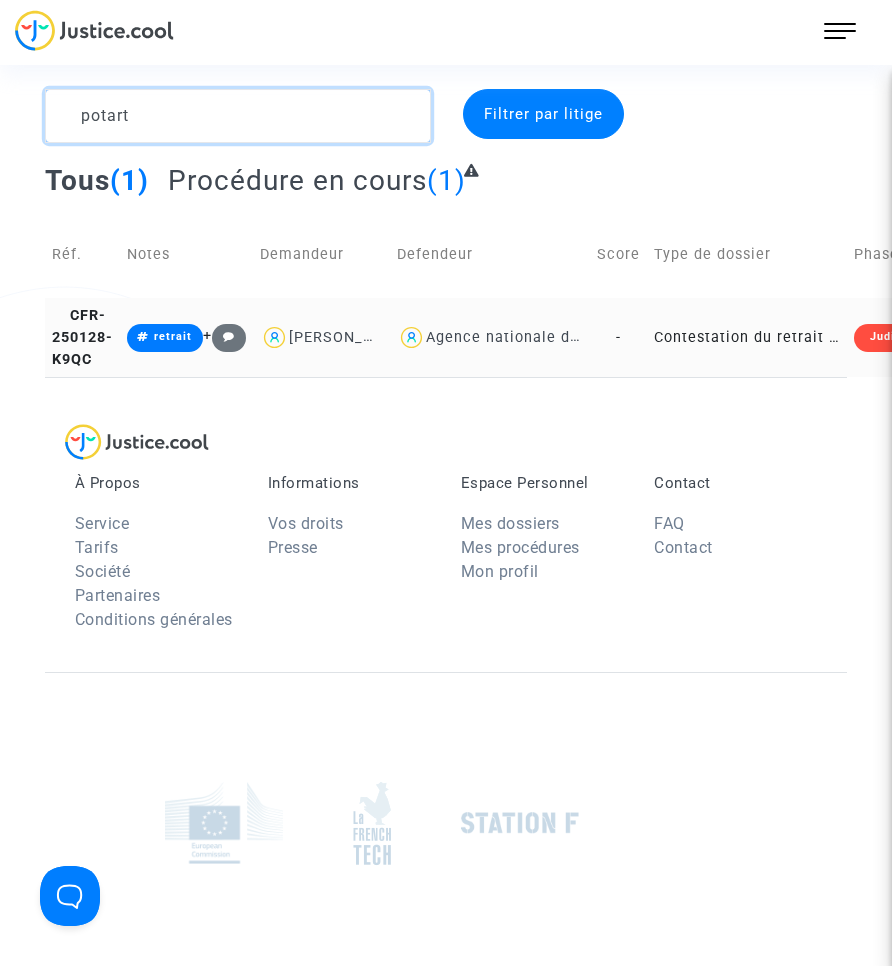 type on "potart" 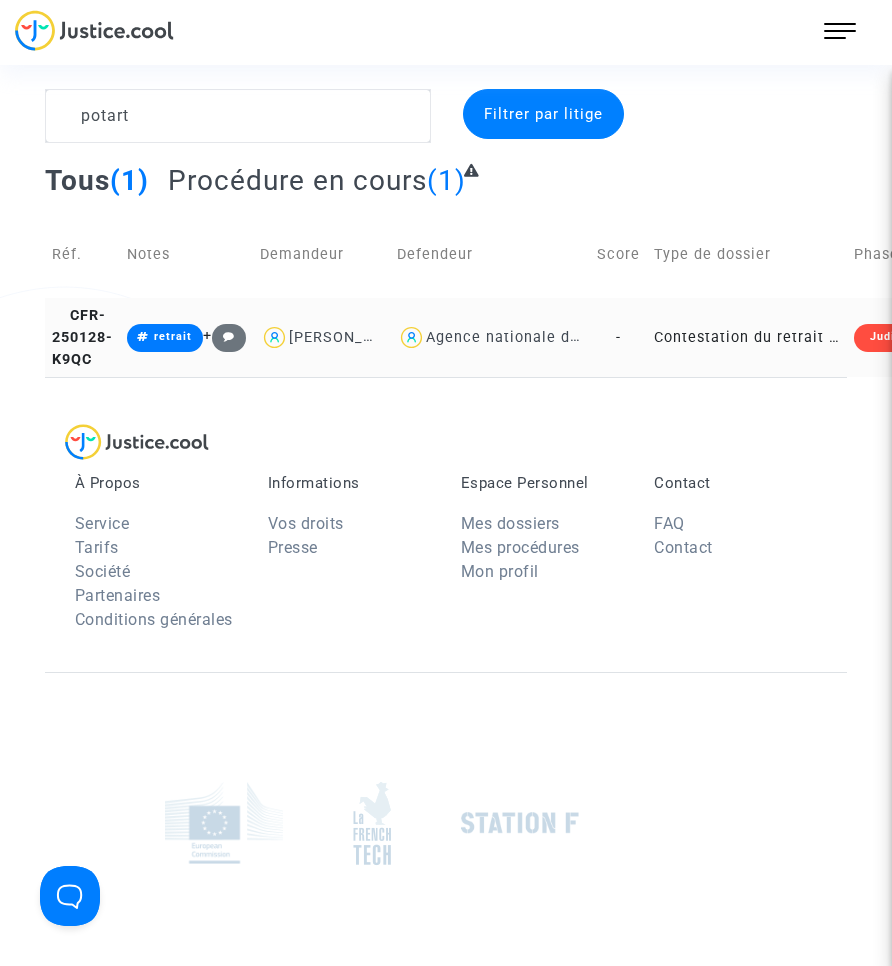 click on "Contestation du retrait de [PERSON_NAME] par l'ANAH (mandataire)" 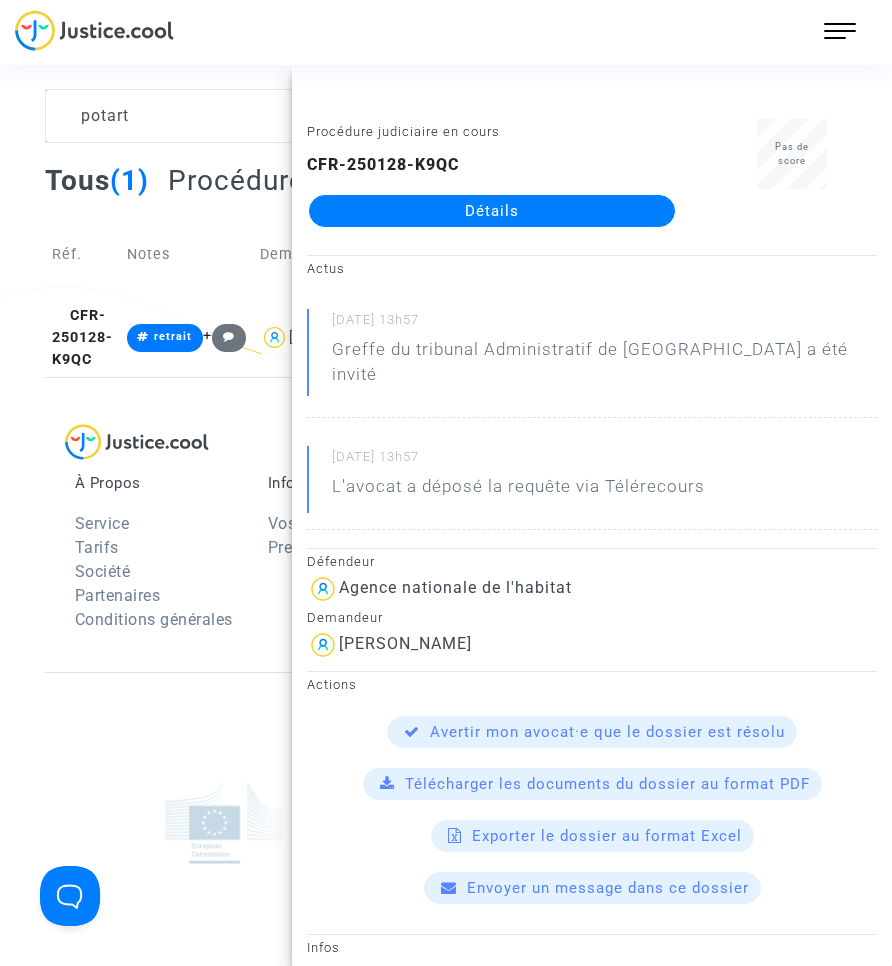 click on "Détails" 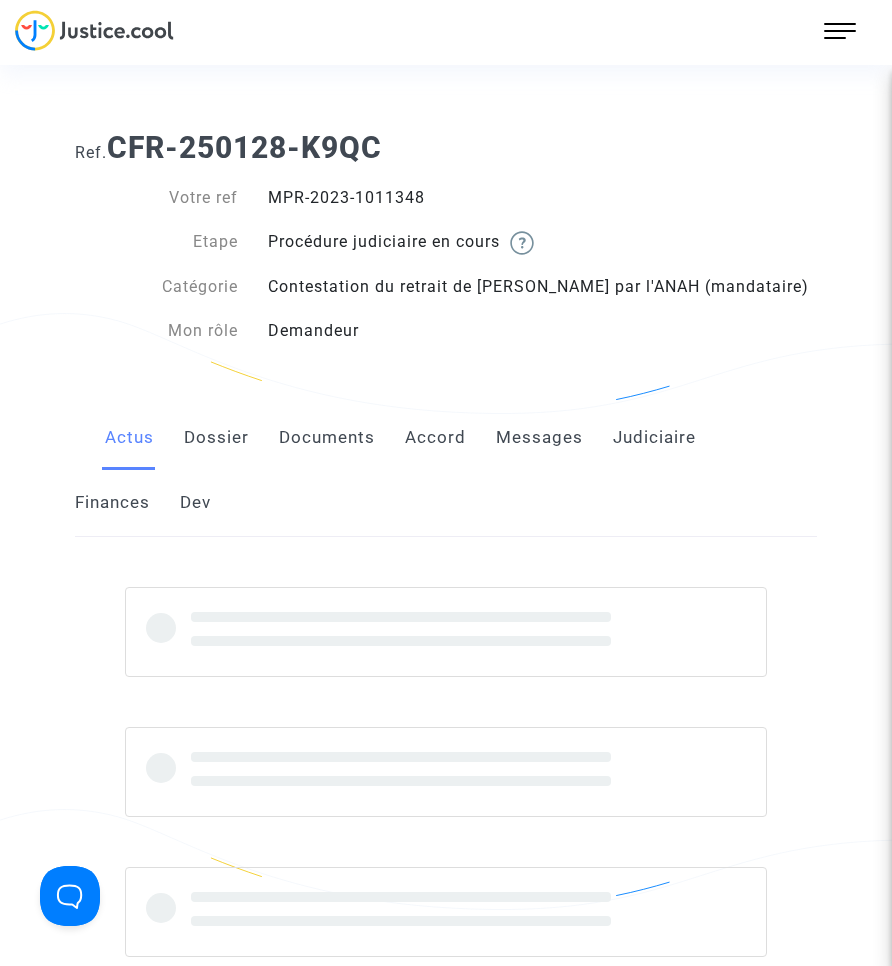 click on "Documents" 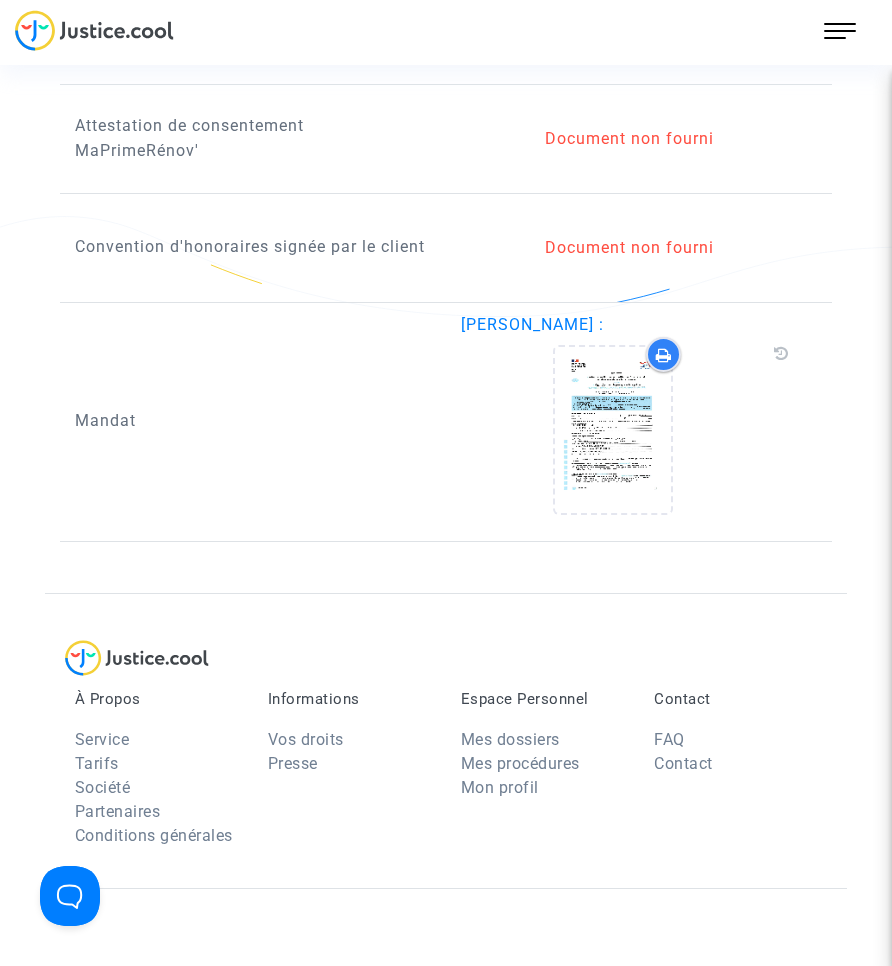 scroll, scrollTop: 2100, scrollLeft: 0, axis: vertical 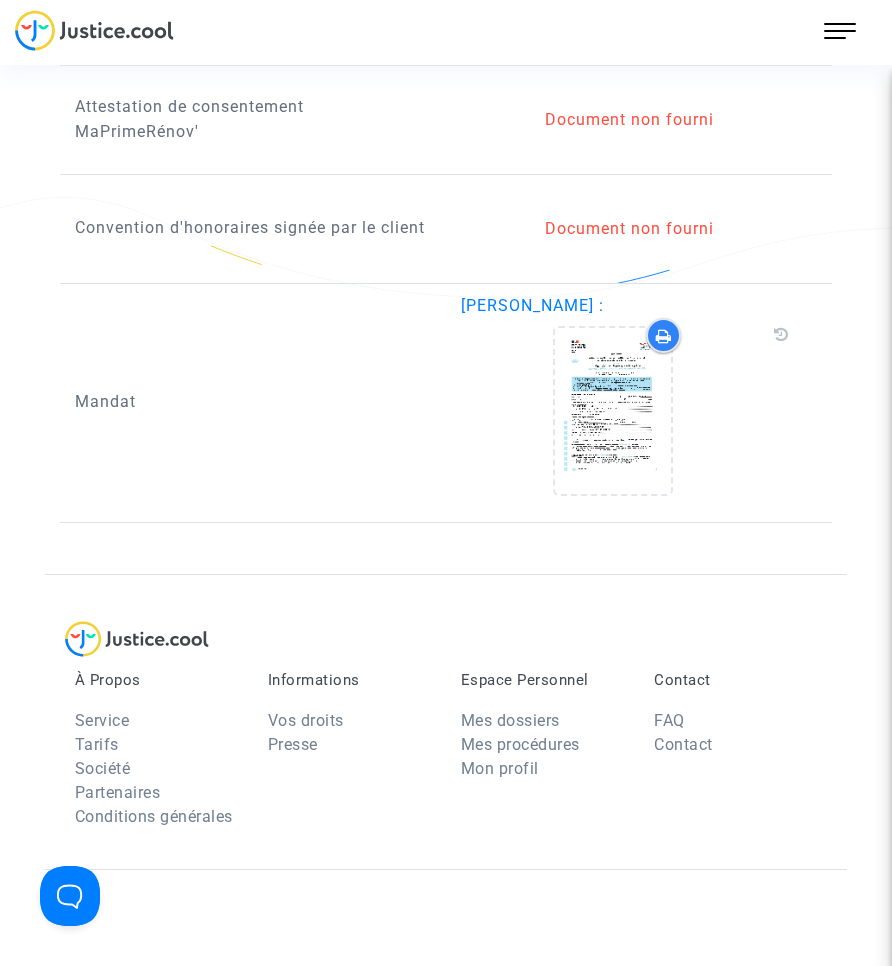 click on "219 Actus Mes dossiers Mon profil Paramètres Déconnexion" at bounding box center (840, 31) 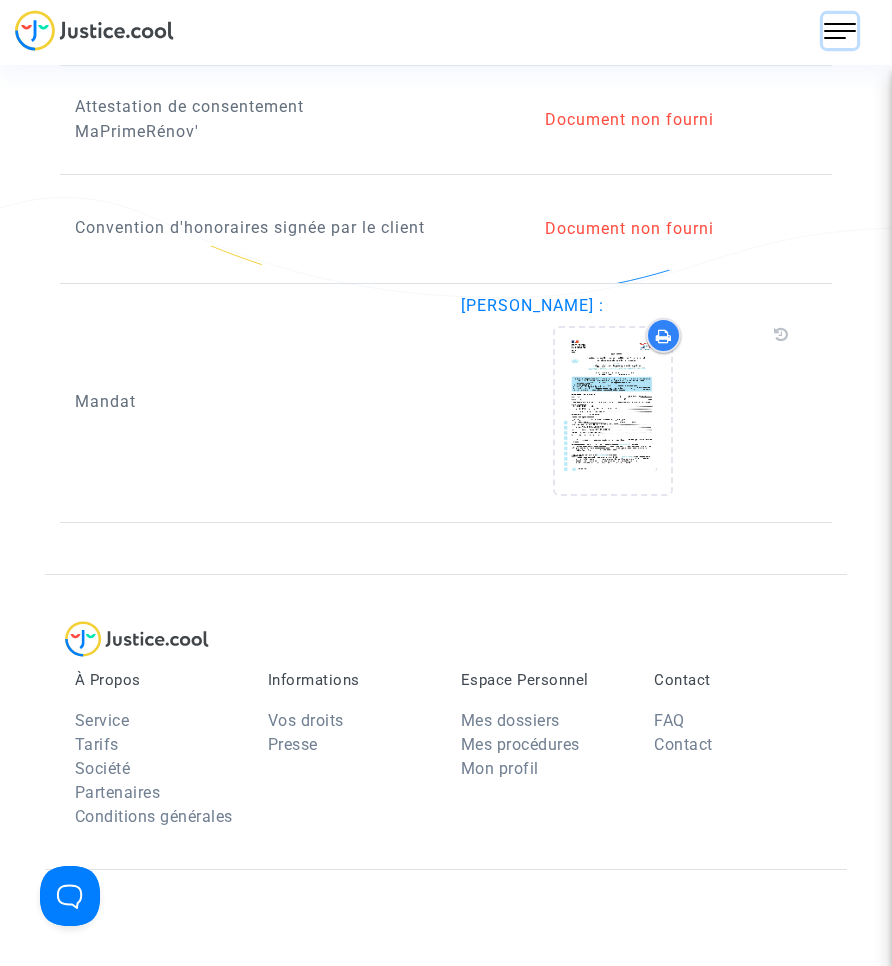 click at bounding box center [840, 31] 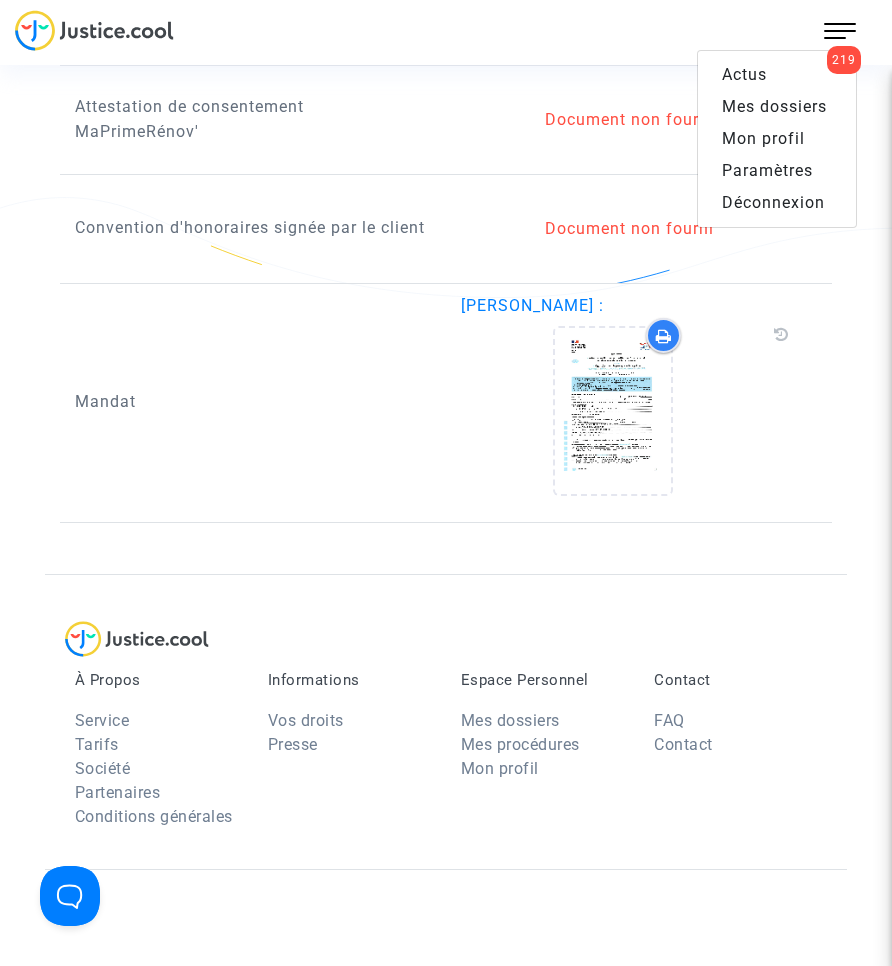click on "Mes dossiers" at bounding box center (774, 106) 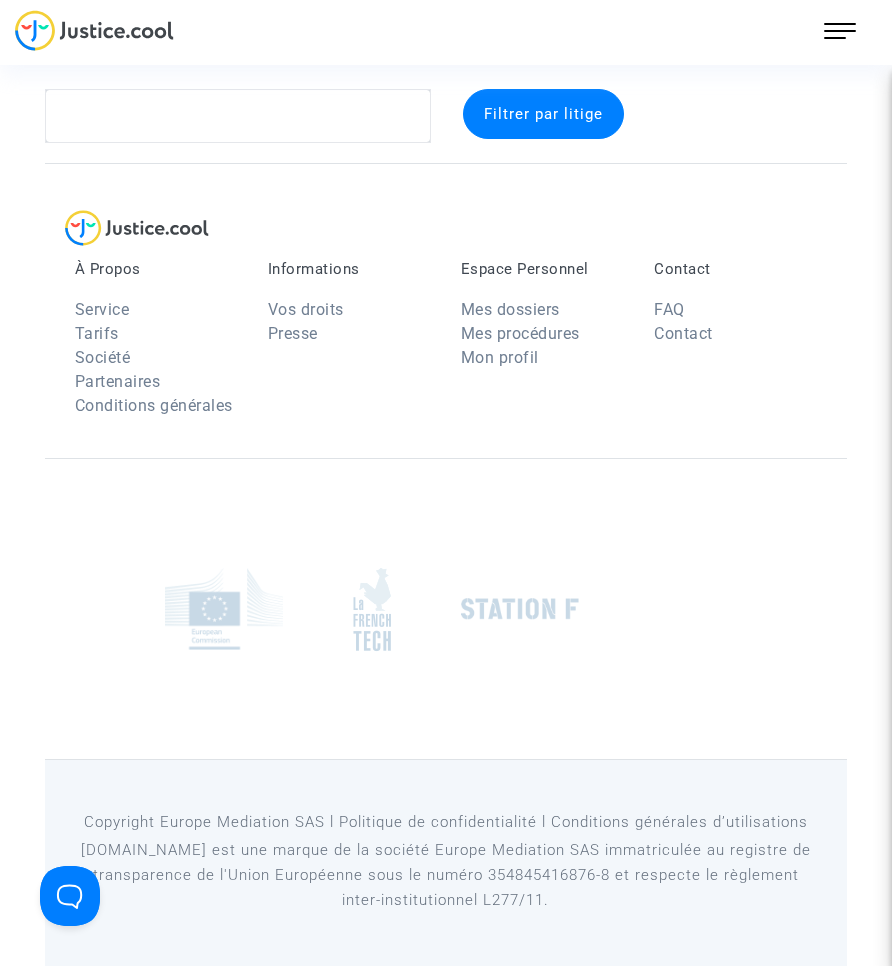 scroll, scrollTop: 26, scrollLeft: 0, axis: vertical 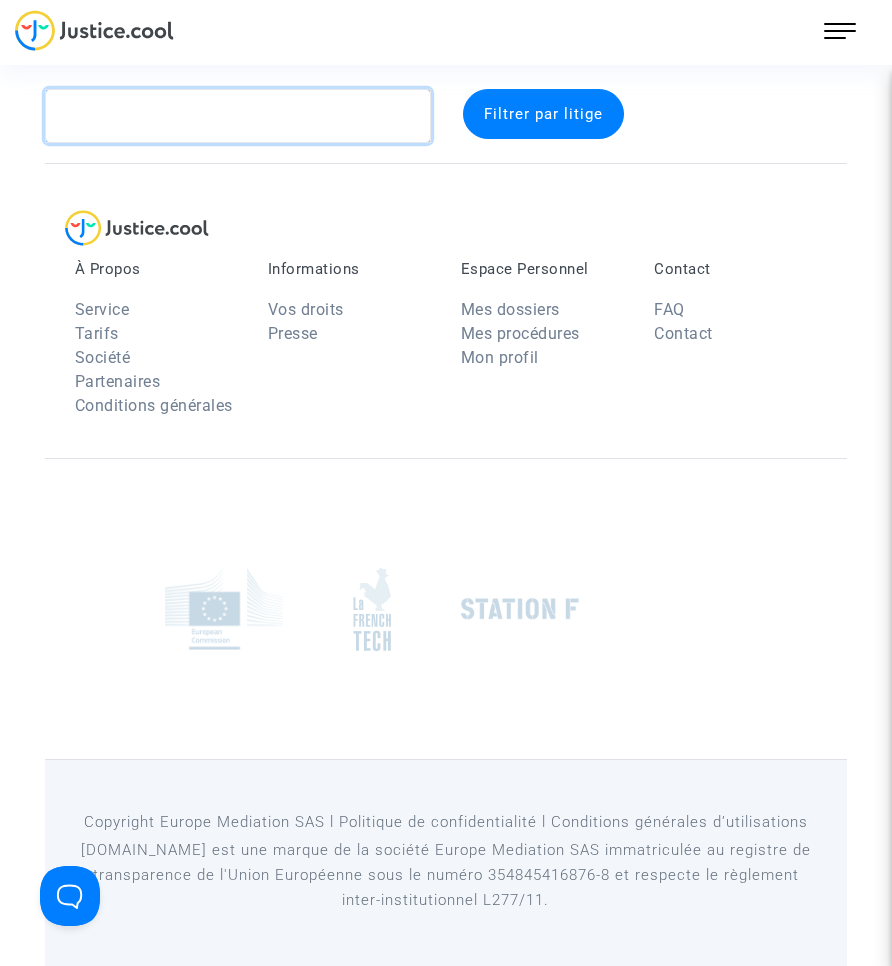 click 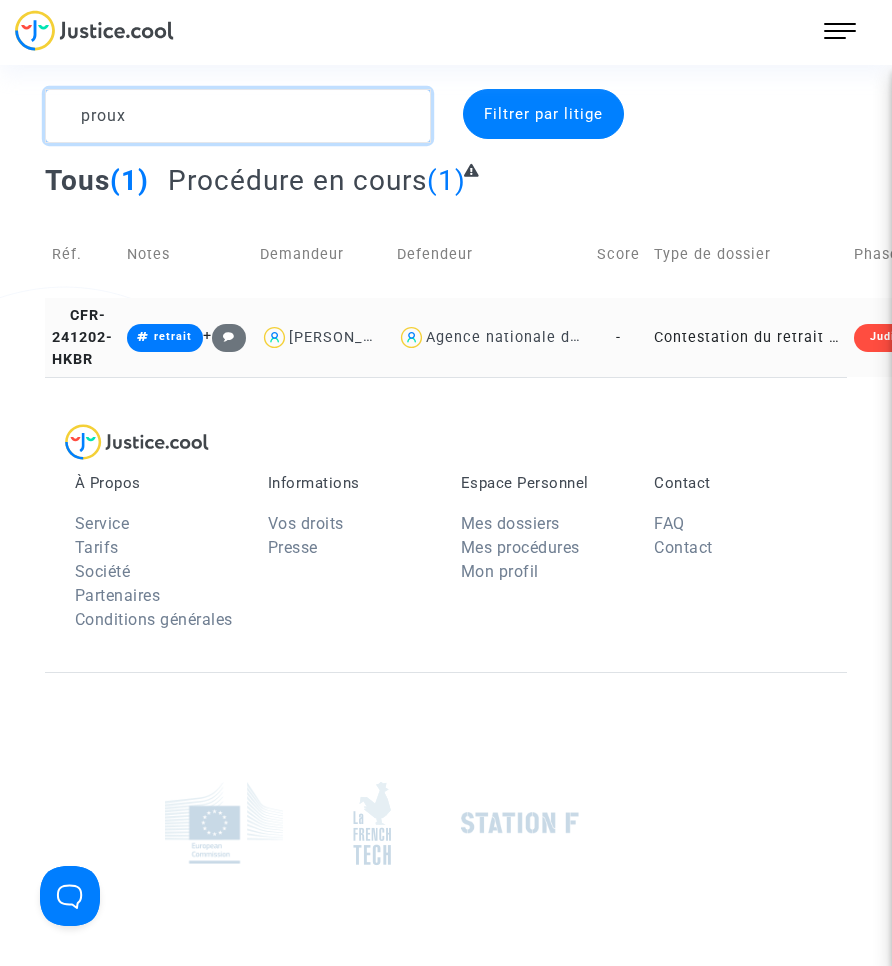 type on "proux" 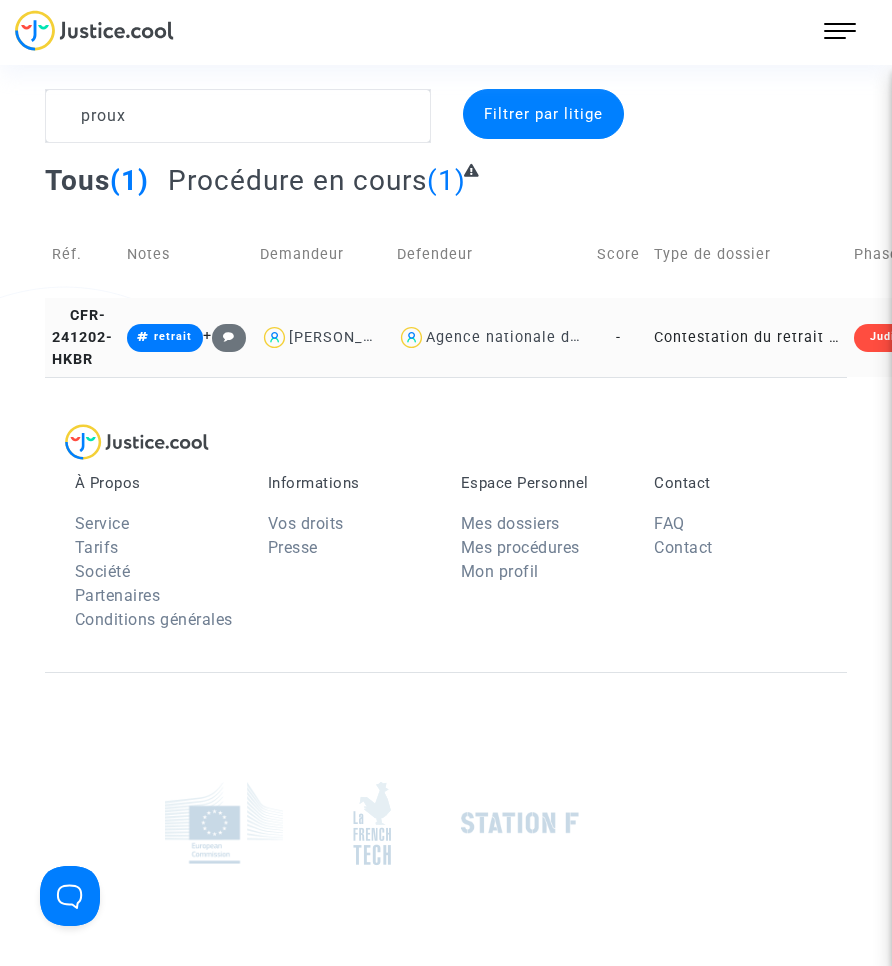 click on "Contestation du retrait de [PERSON_NAME] par l'ANAH (mandataire)" 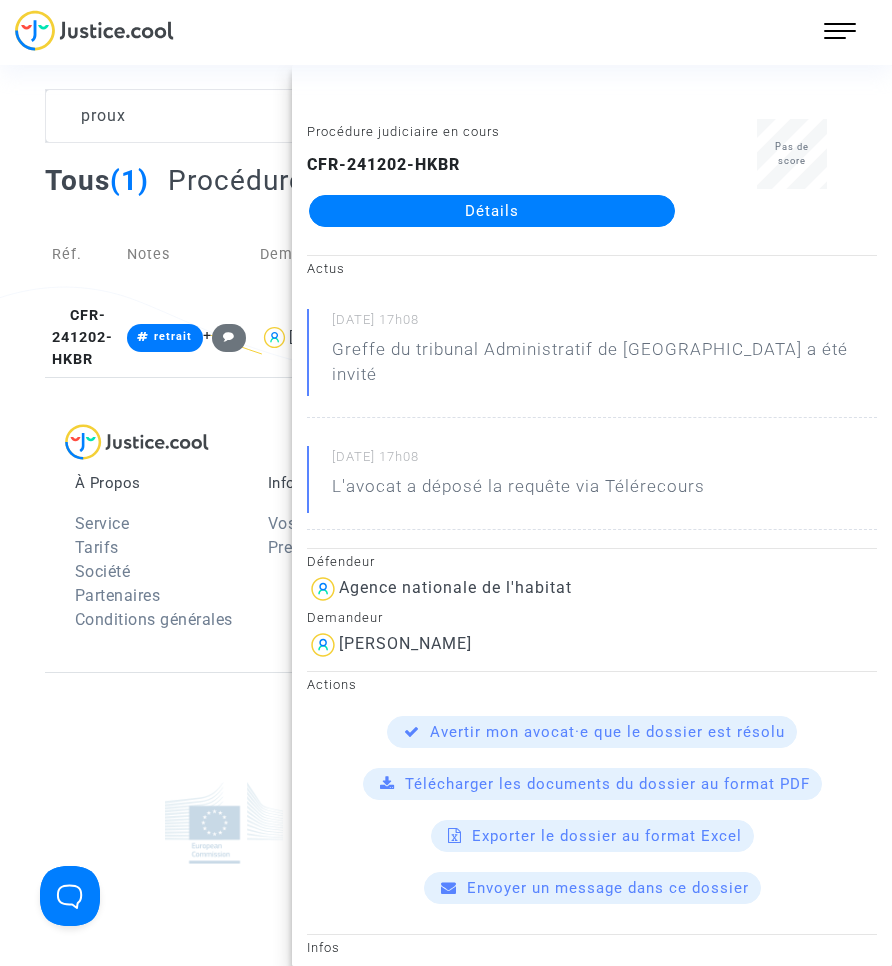 click on "Détails" 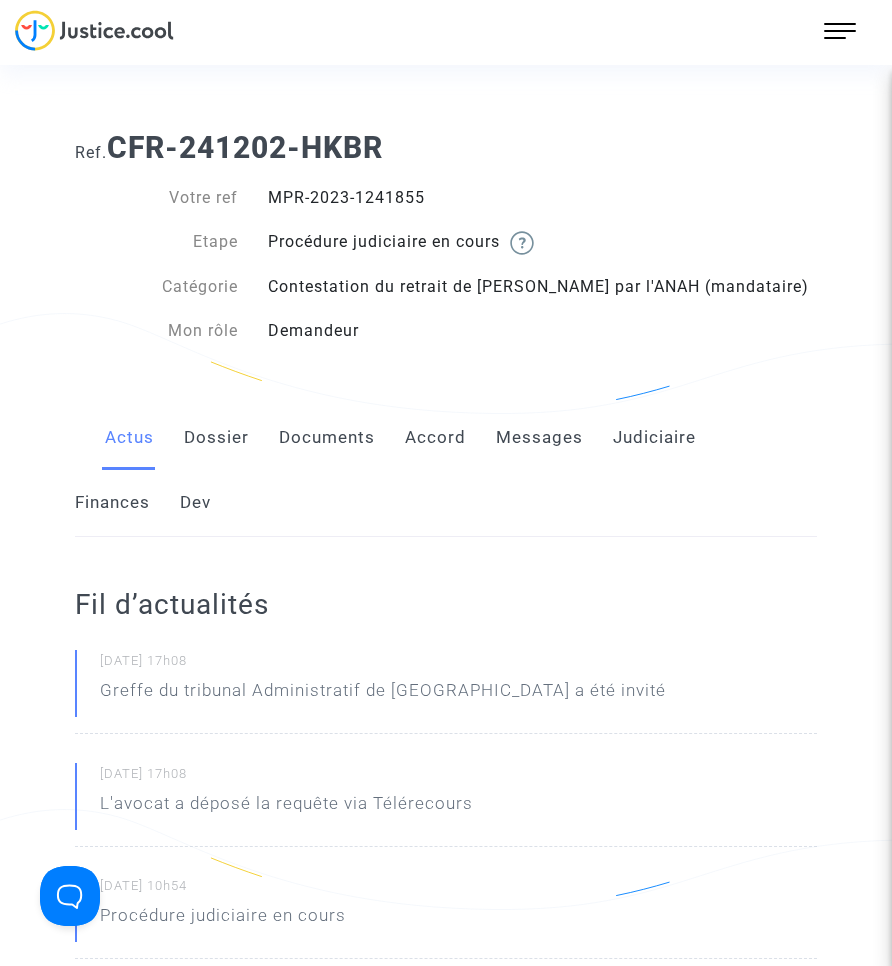 click on "Documents" 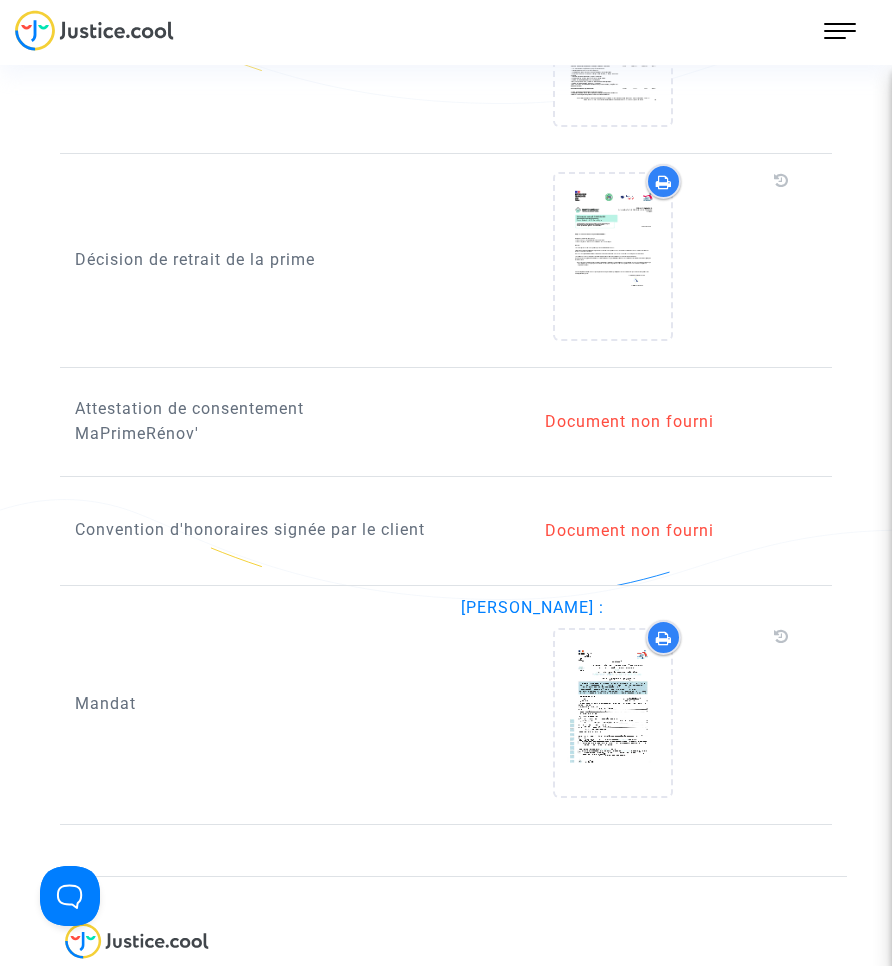 scroll, scrollTop: 1800, scrollLeft: 0, axis: vertical 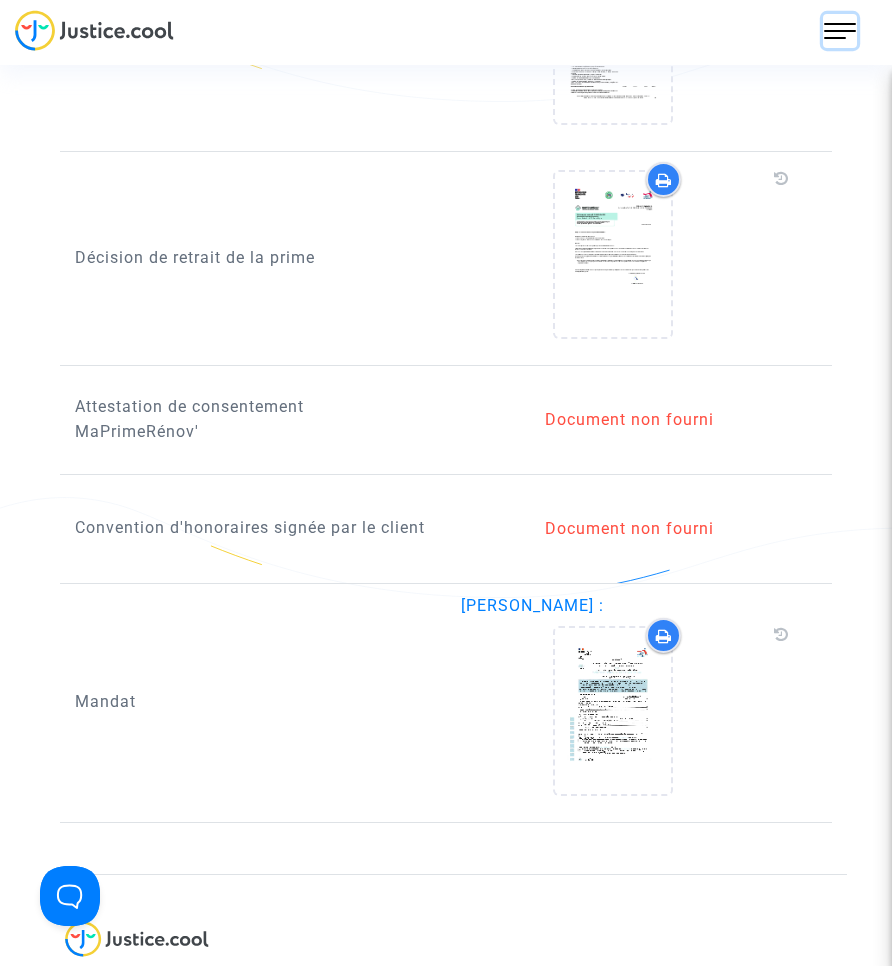 click at bounding box center (840, 31) 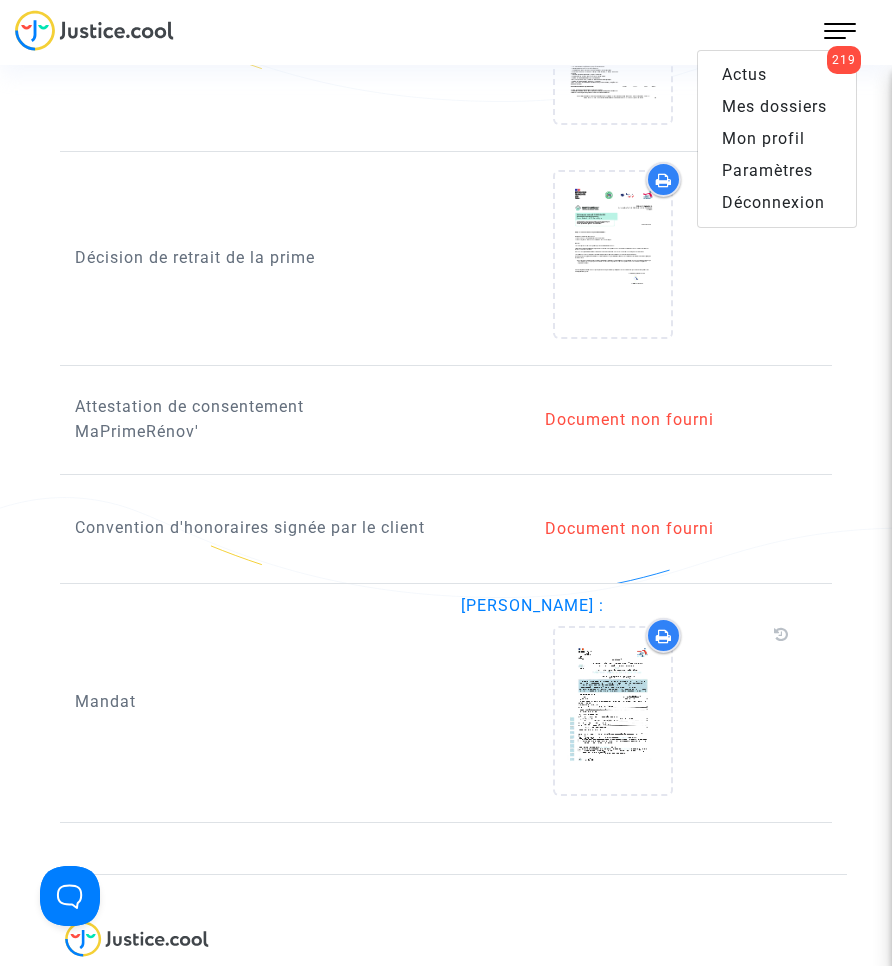 click on "Mes dossiers" at bounding box center (774, 106) 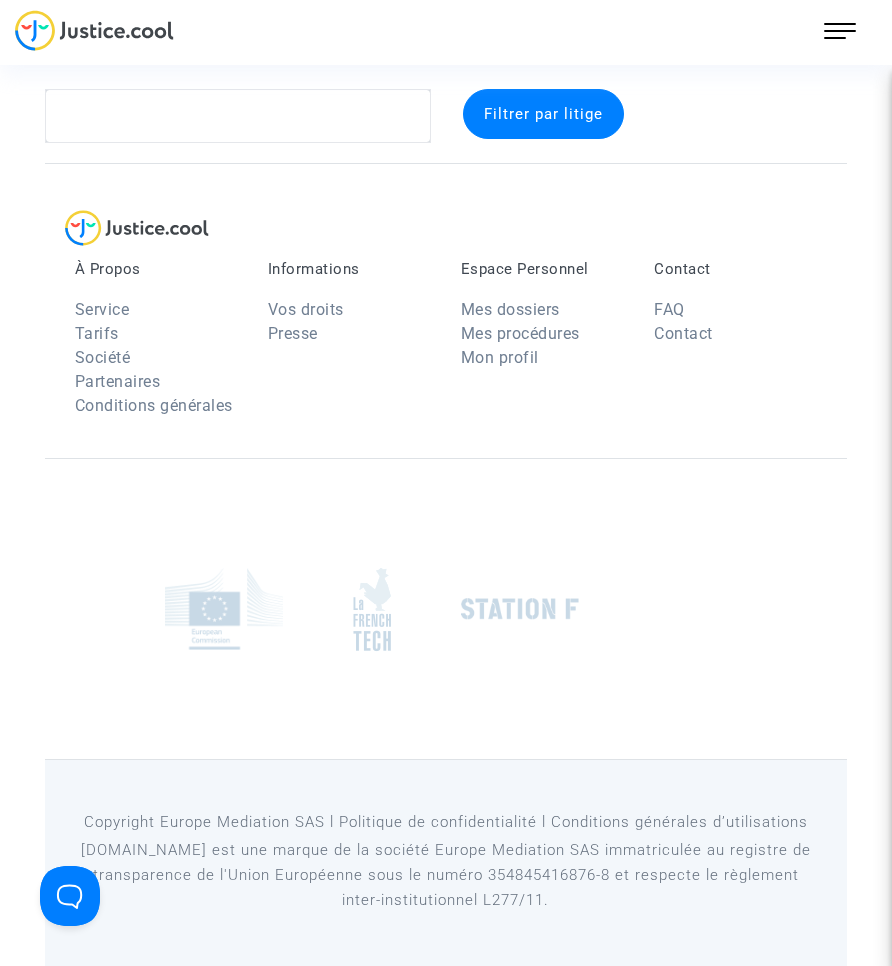 scroll, scrollTop: 26, scrollLeft: 0, axis: vertical 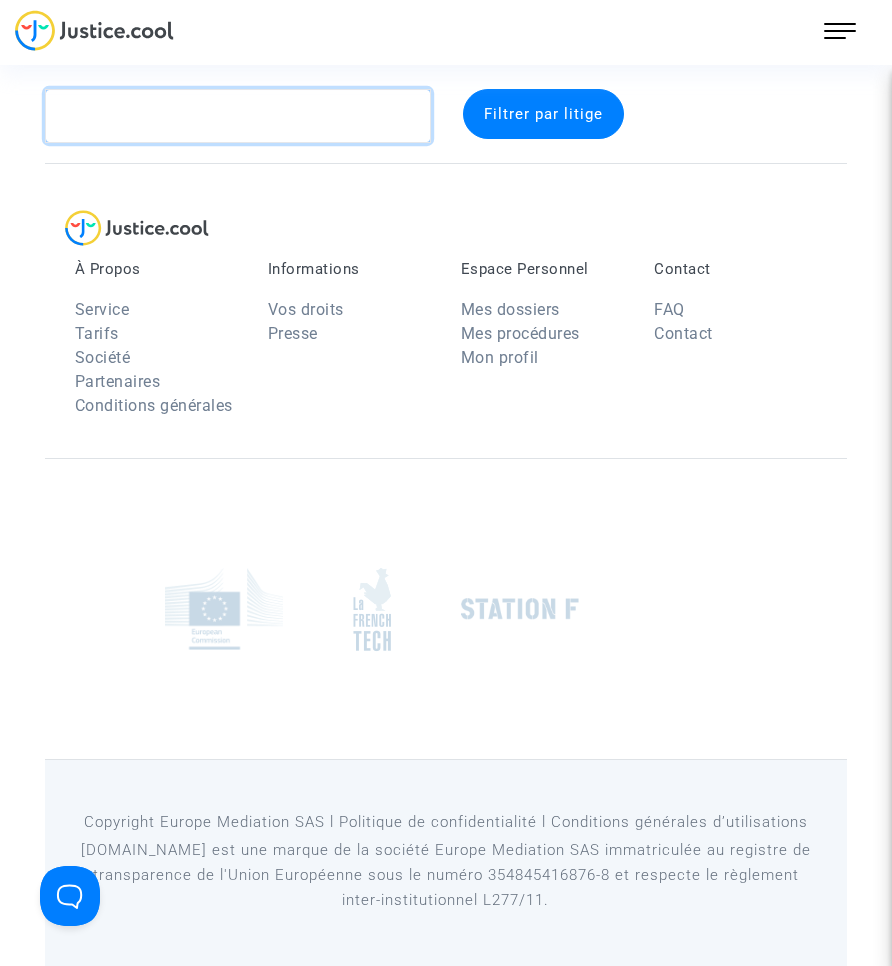 click 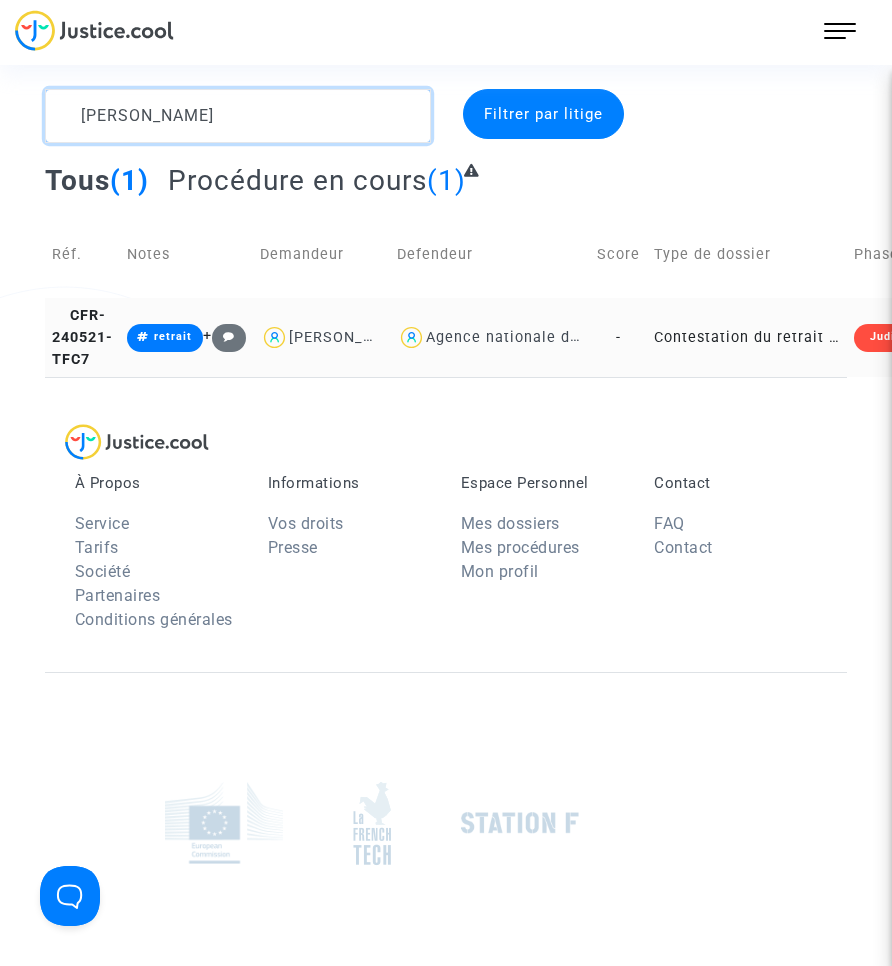 type on "[PERSON_NAME]" 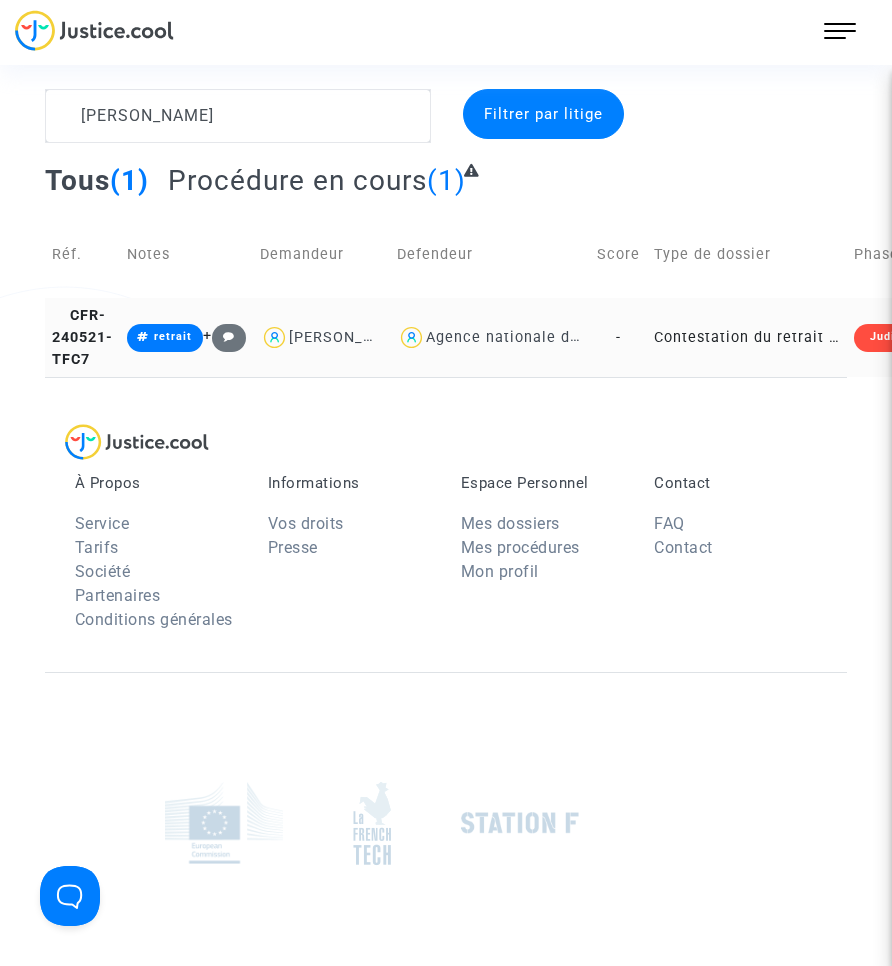 click on "Contestation du retrait de [PERSON_NAME] par l'ANAH (mandataire)" 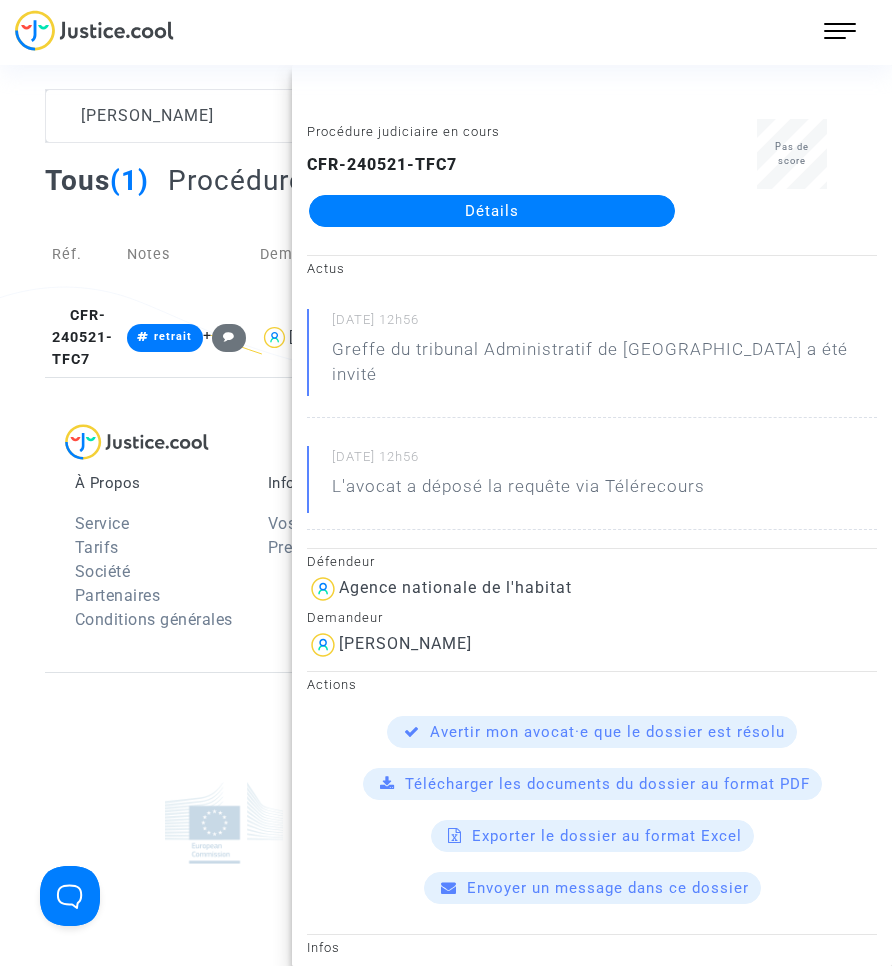 click on "Détails" 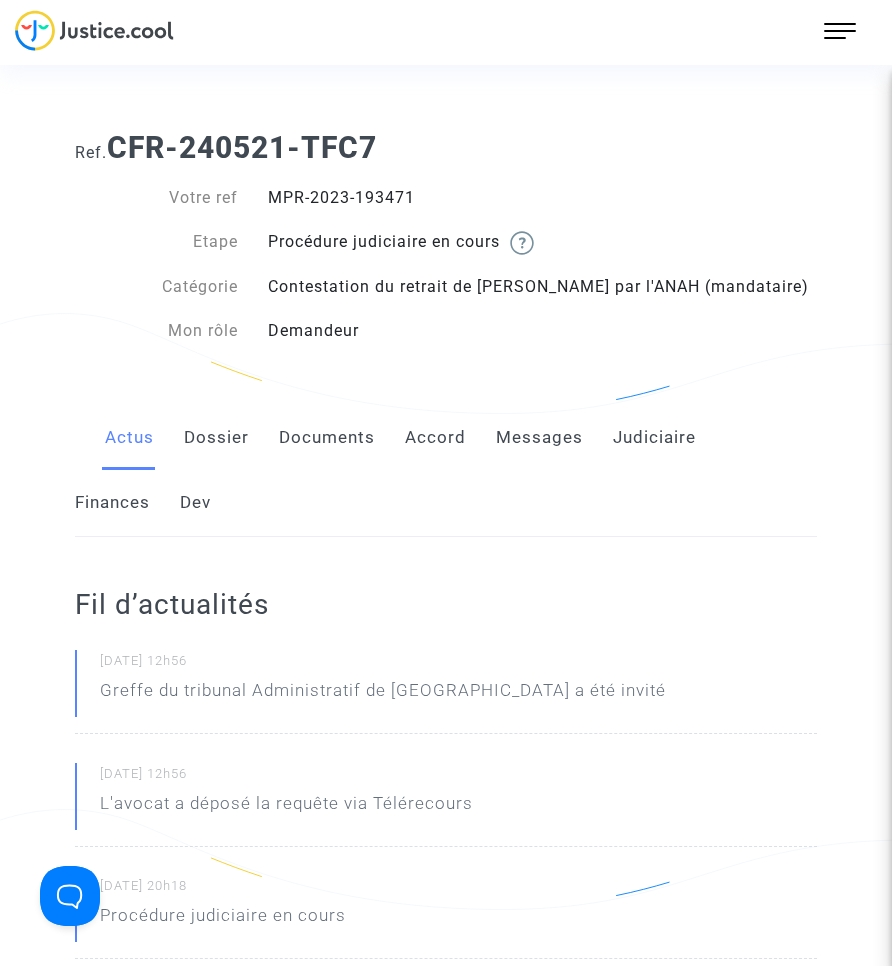 click on "Documents" 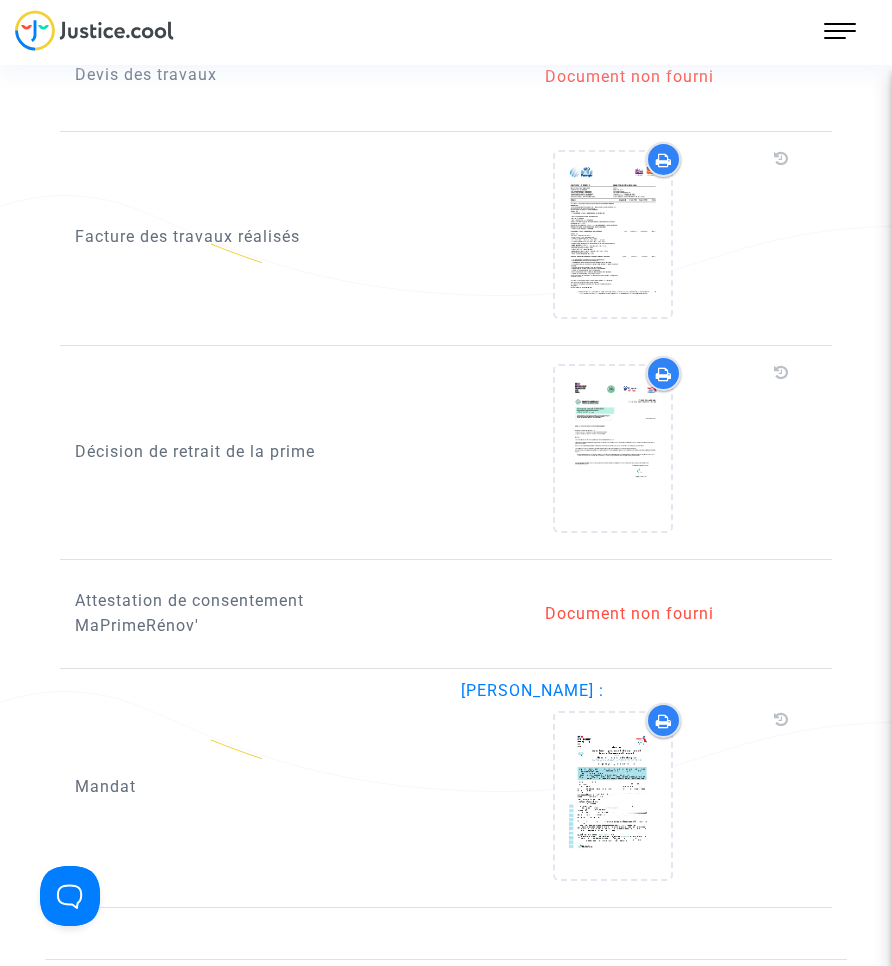 scroll, scrollTop: 1900, scrollLeft: 0, axis: vertical 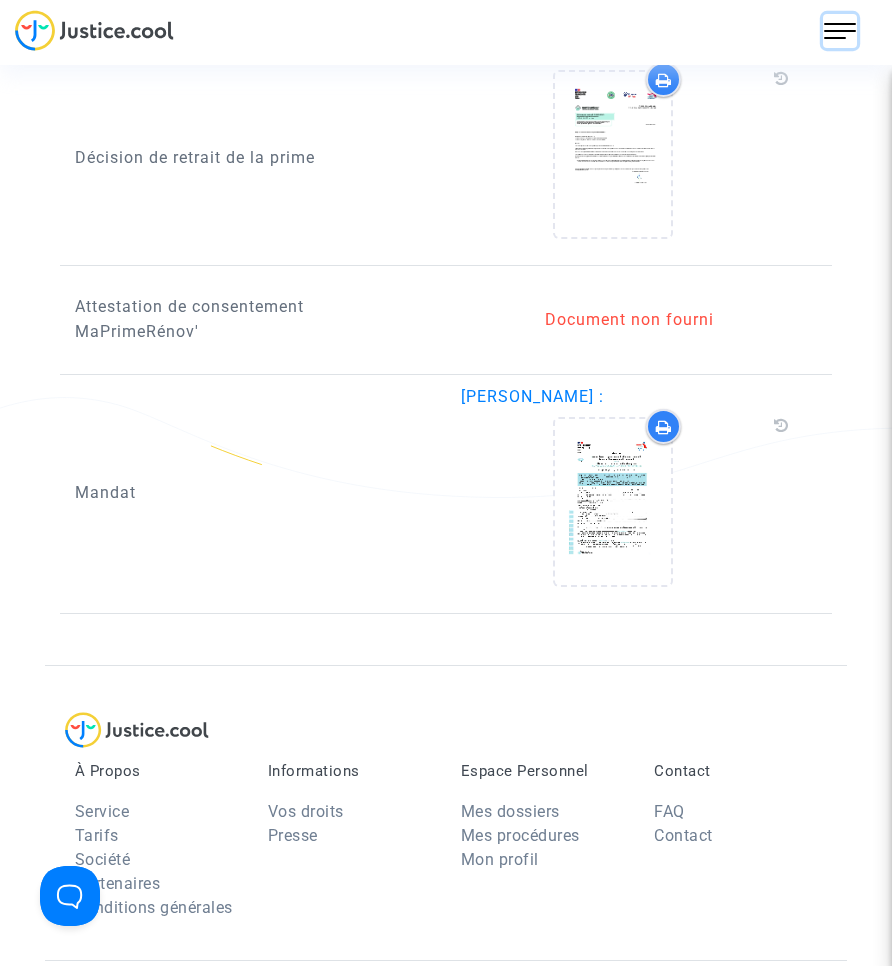 click at bounding box center (840, 31) 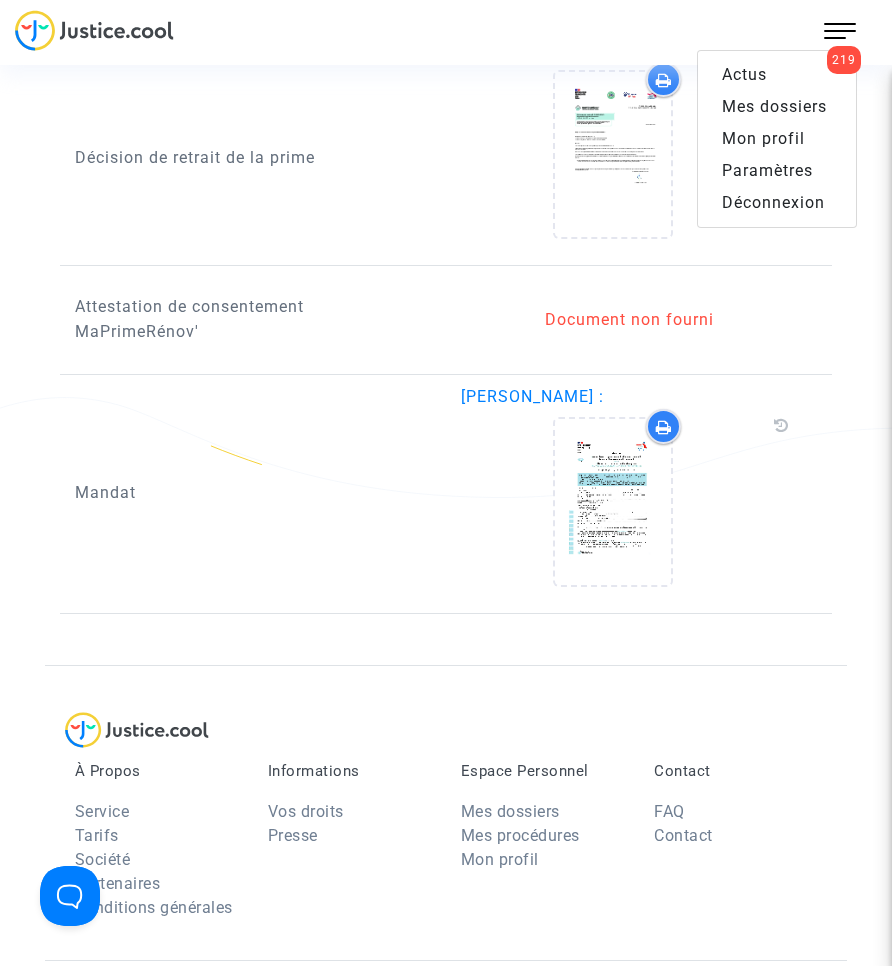 click on "Mes dossiers" at bounding box center [774, 106] 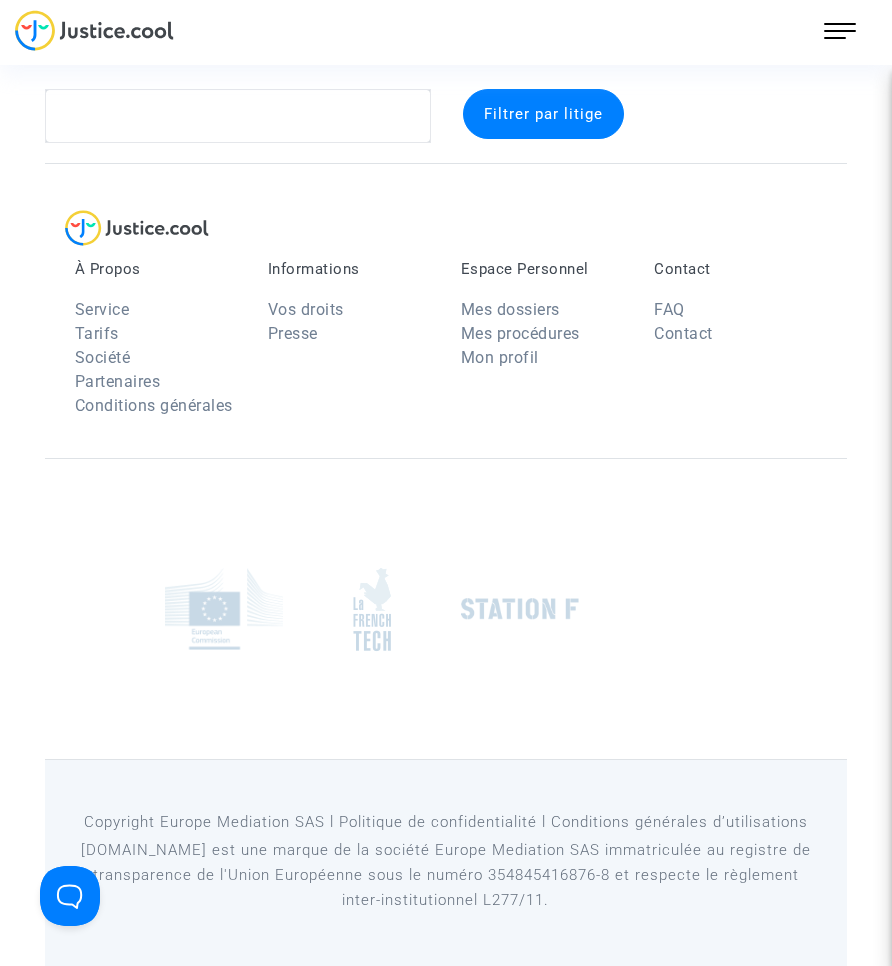 scroll, scrollTop: 26, scrollLeft: 0, axis: vertical 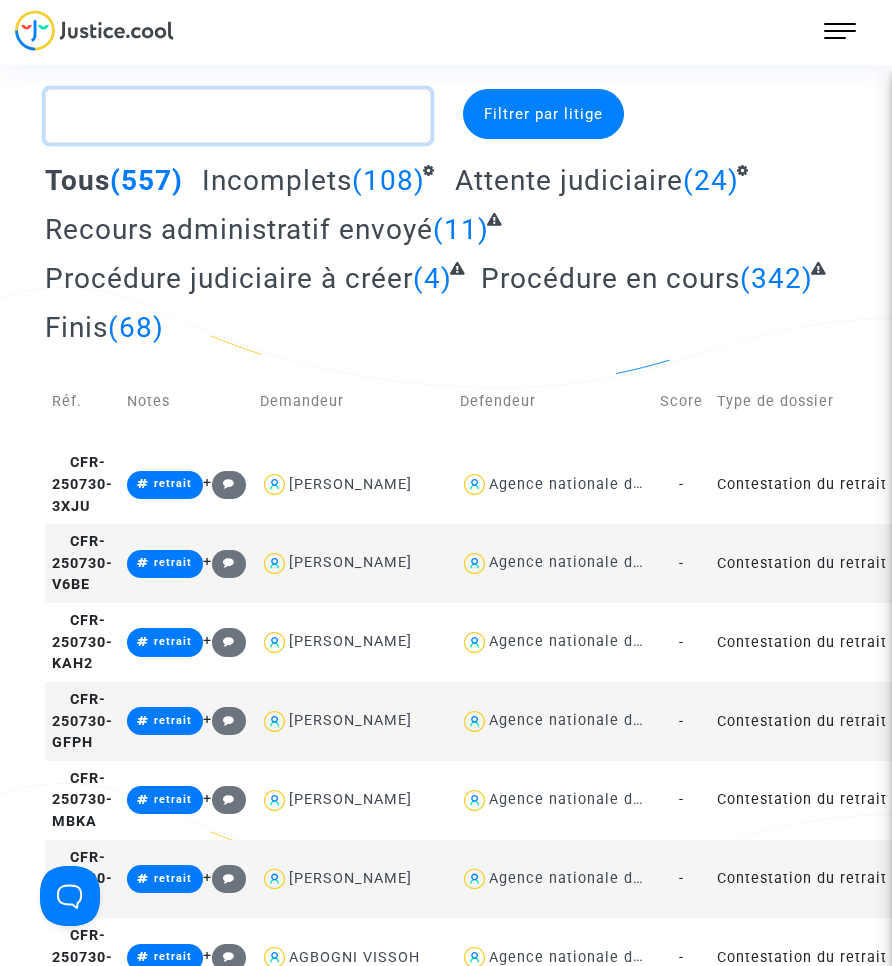 click 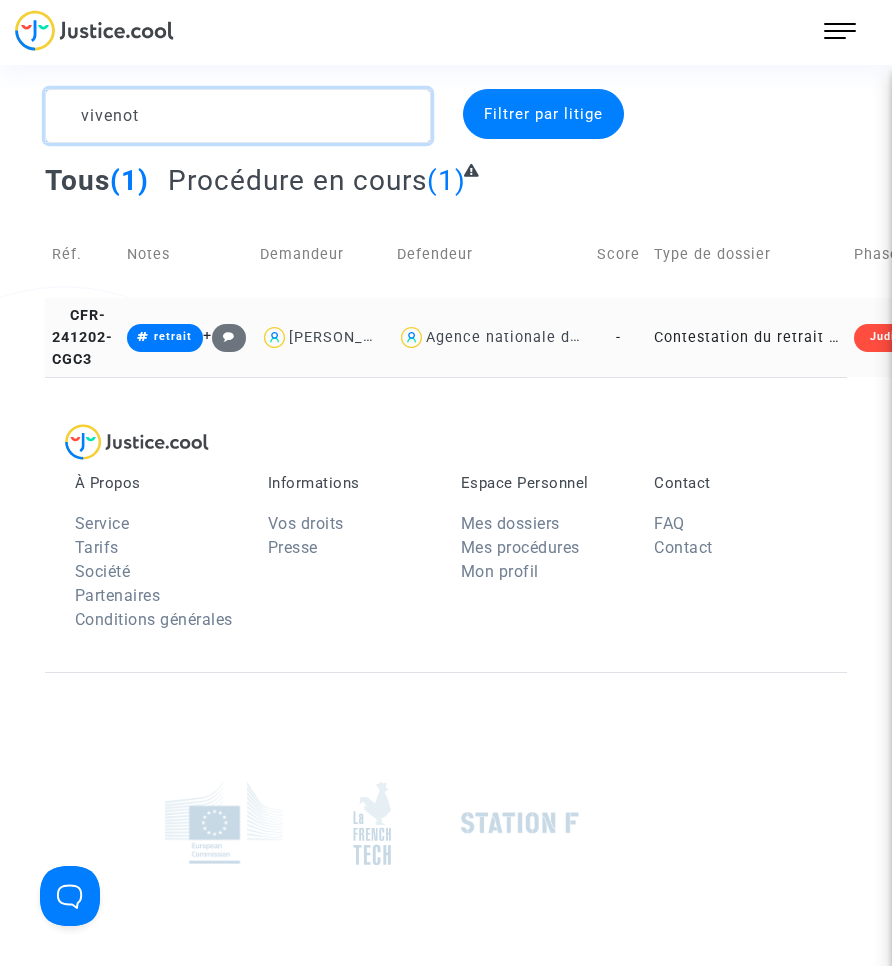 type on "vivenot" 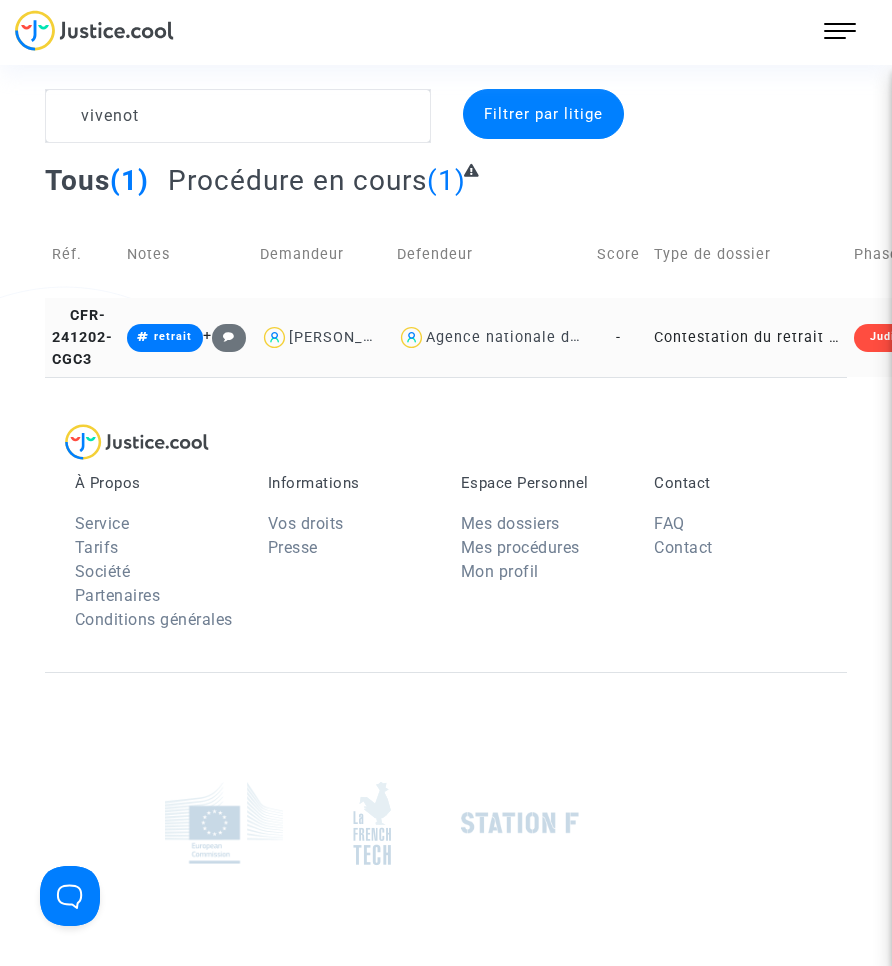 click on "Contestation du retrait de [PERSON_NAME] par l'ANAH (mandataire)" 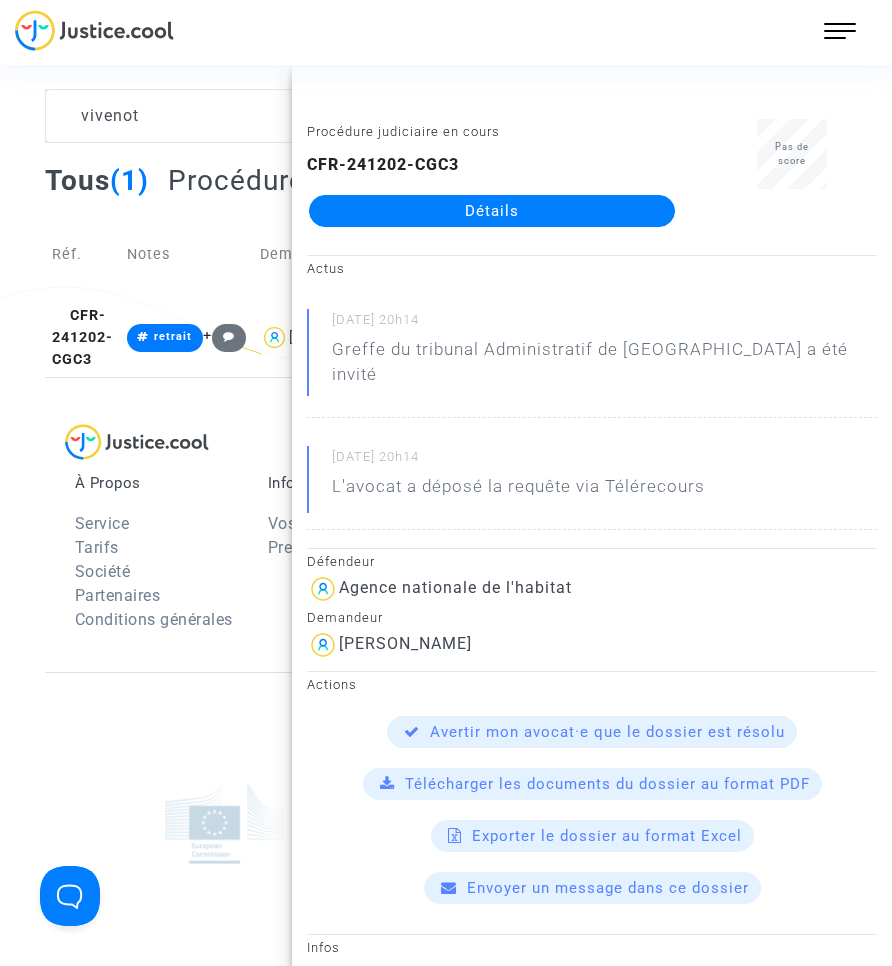 click on "Détails" 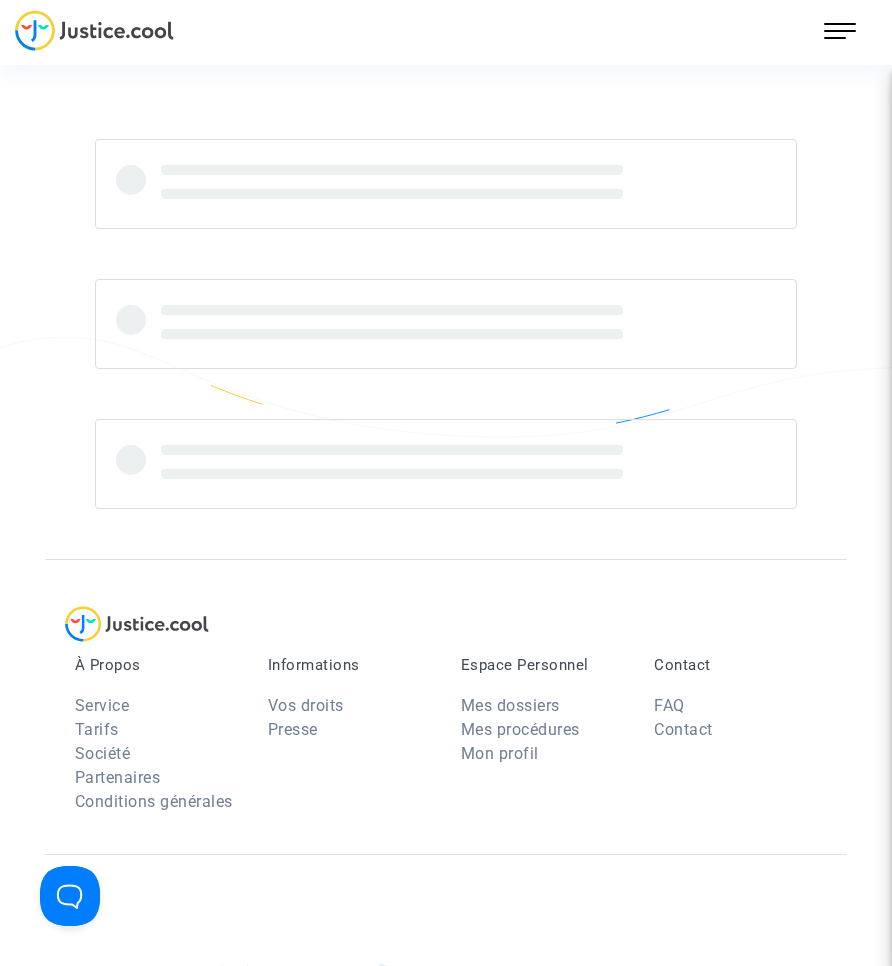 scroll, scrollTop: 0, scrollLeft: 0, axis: both 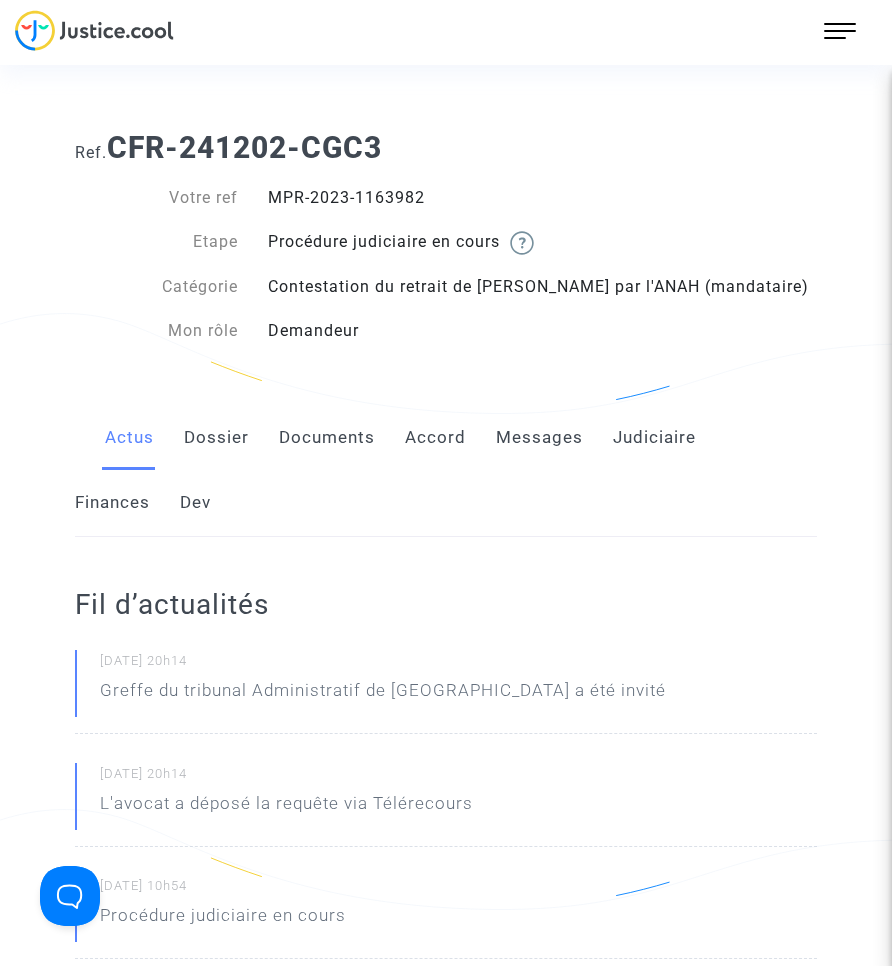 drag, startPoint x: 331, startPoint y: 459, endPoint x: 330, endPoint y: 449, distance: 10.049875 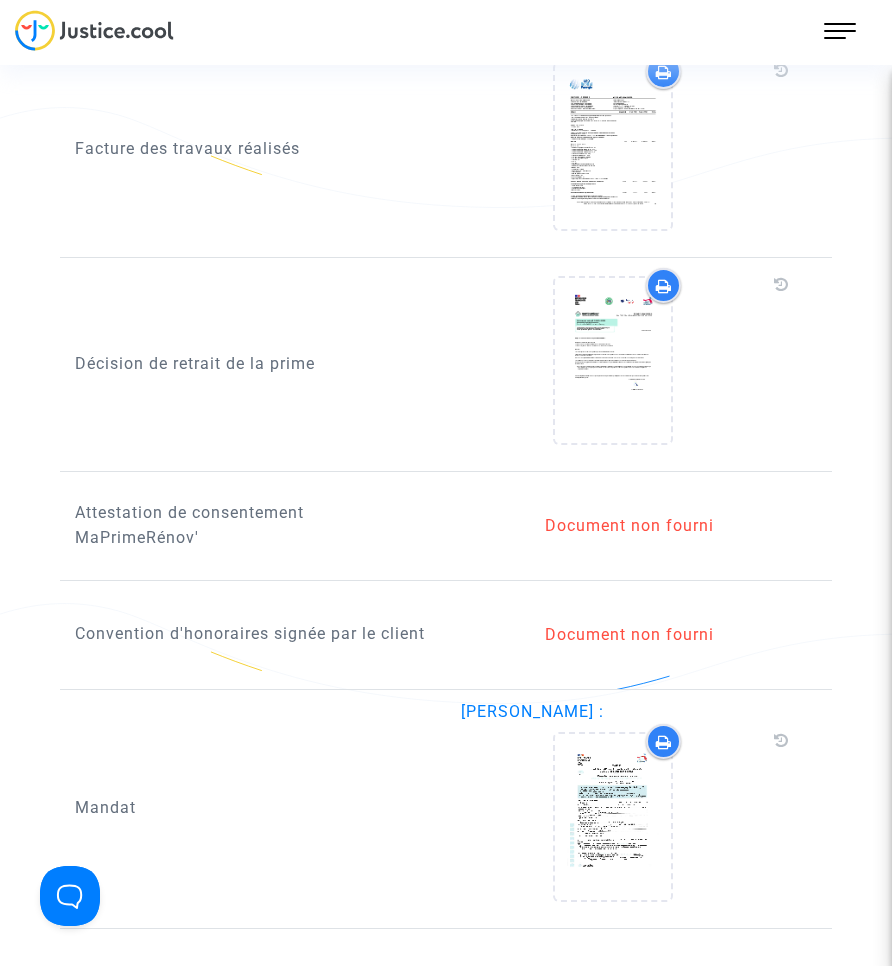 scroll, scrollTop: 1700, scrollLeft: 0, axis: vertical 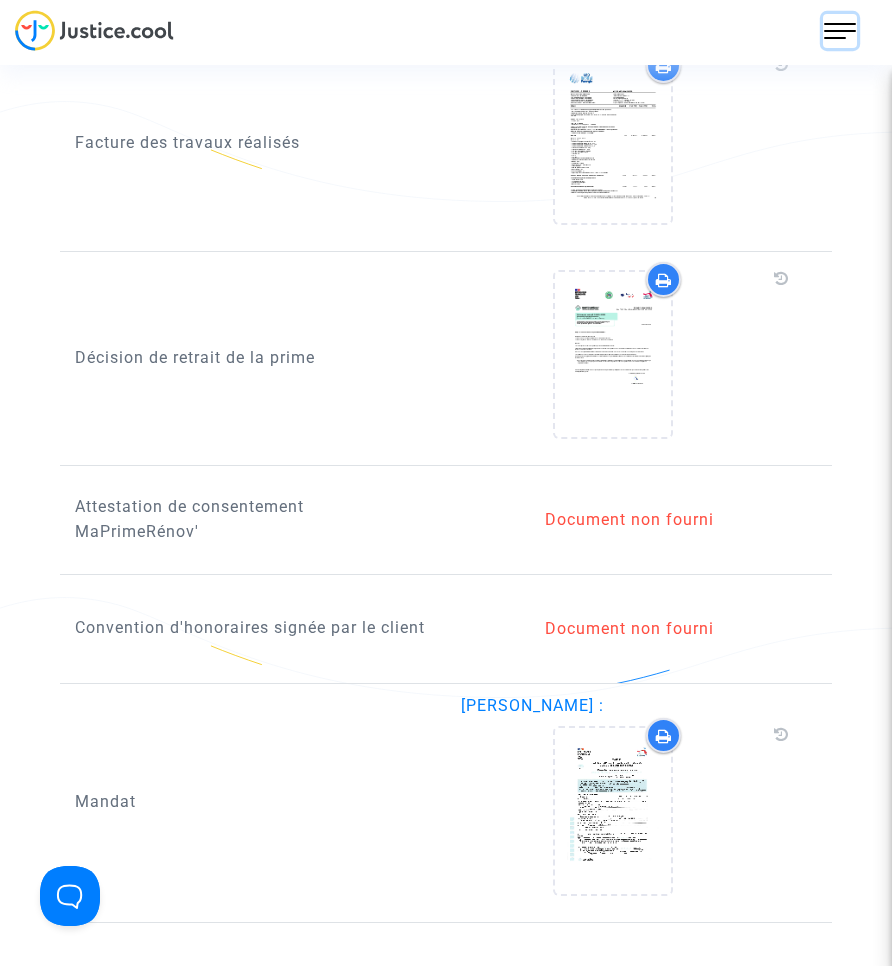click at bounding box center (840, 31) 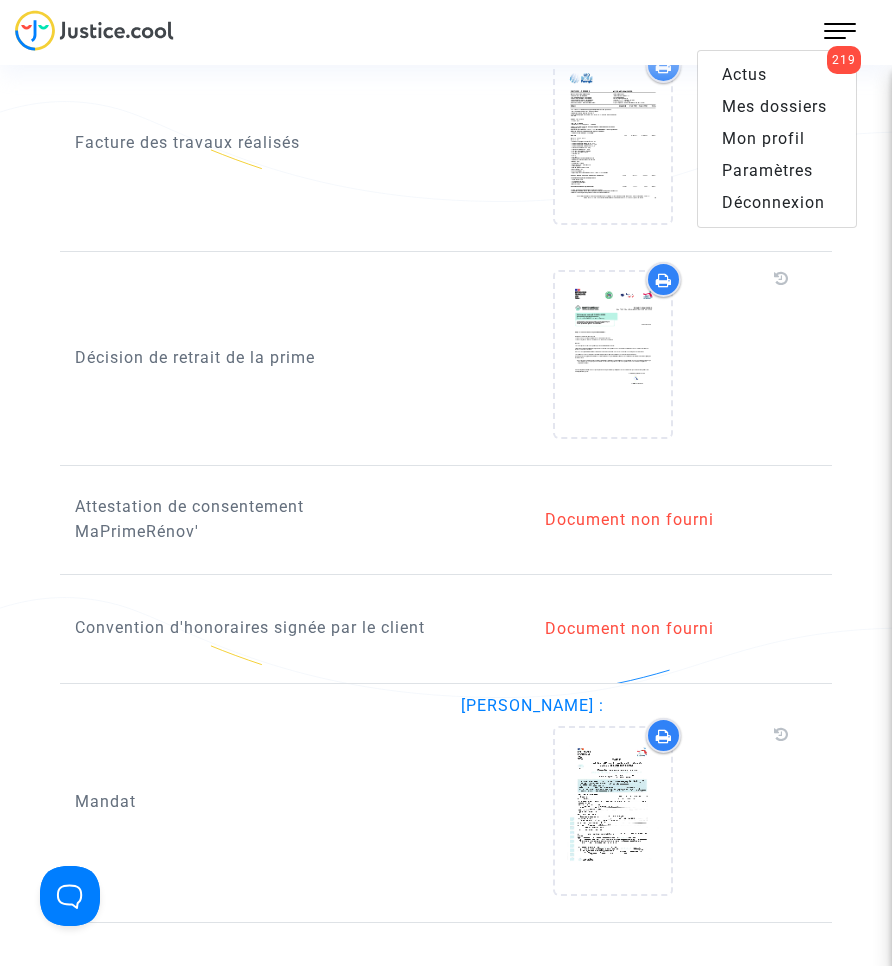 click on "Mes dossiers" at bounding box center (774, 106) 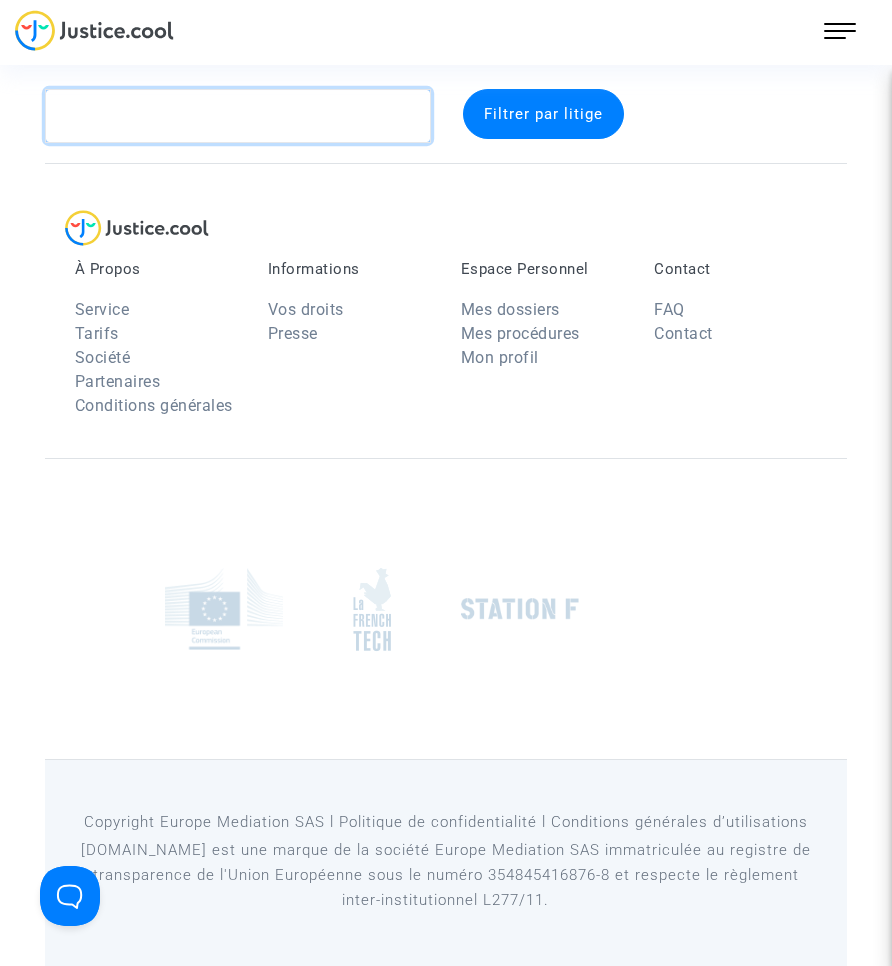 click 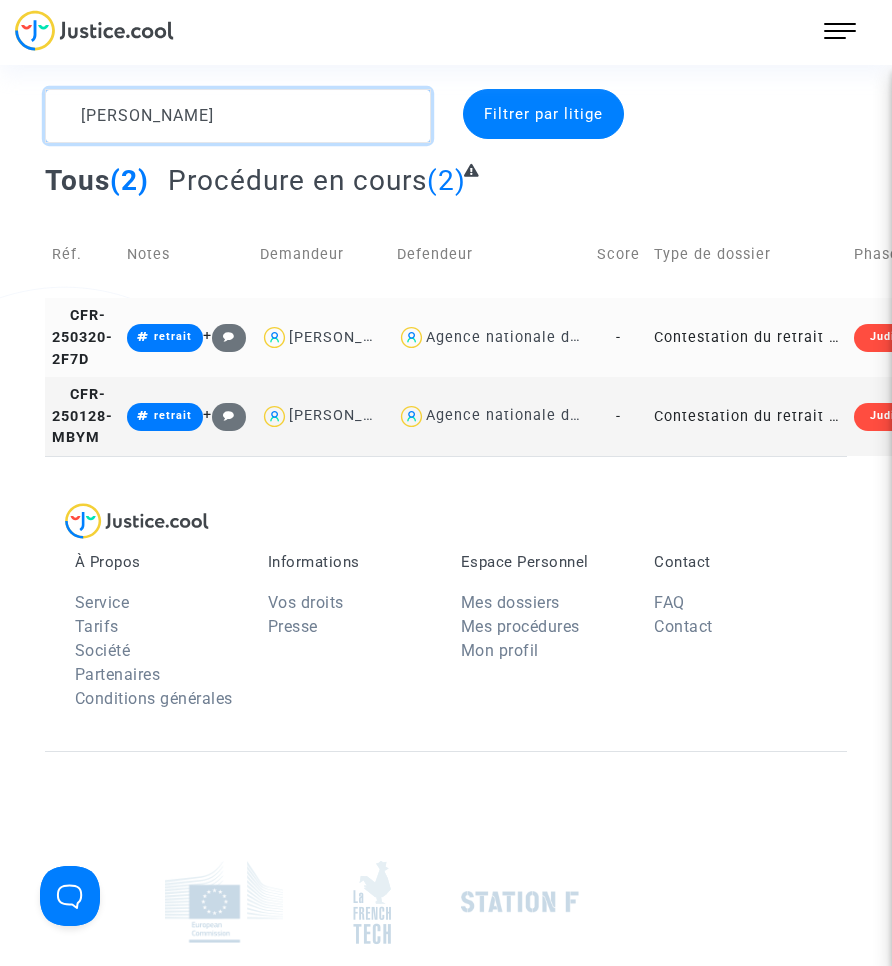 type on "[PERSON_NAME]" 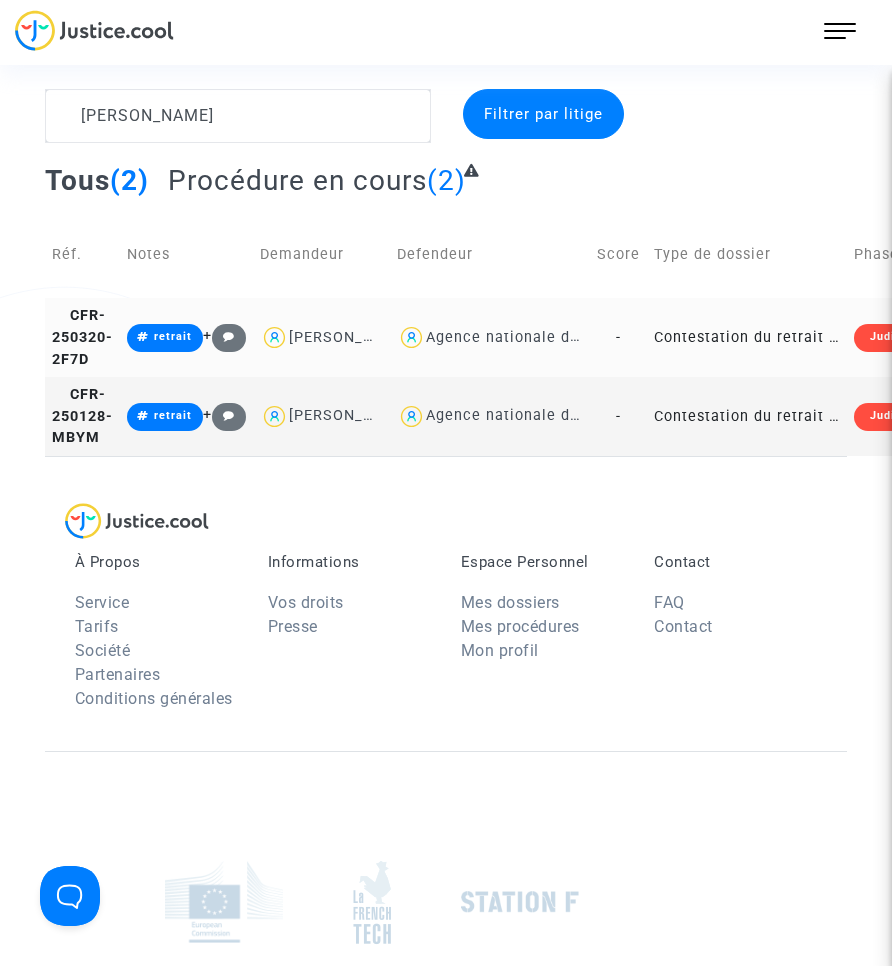 click on "Contestation du retrait de [PERSON_NAME] par l'ANAH (mandataire)" 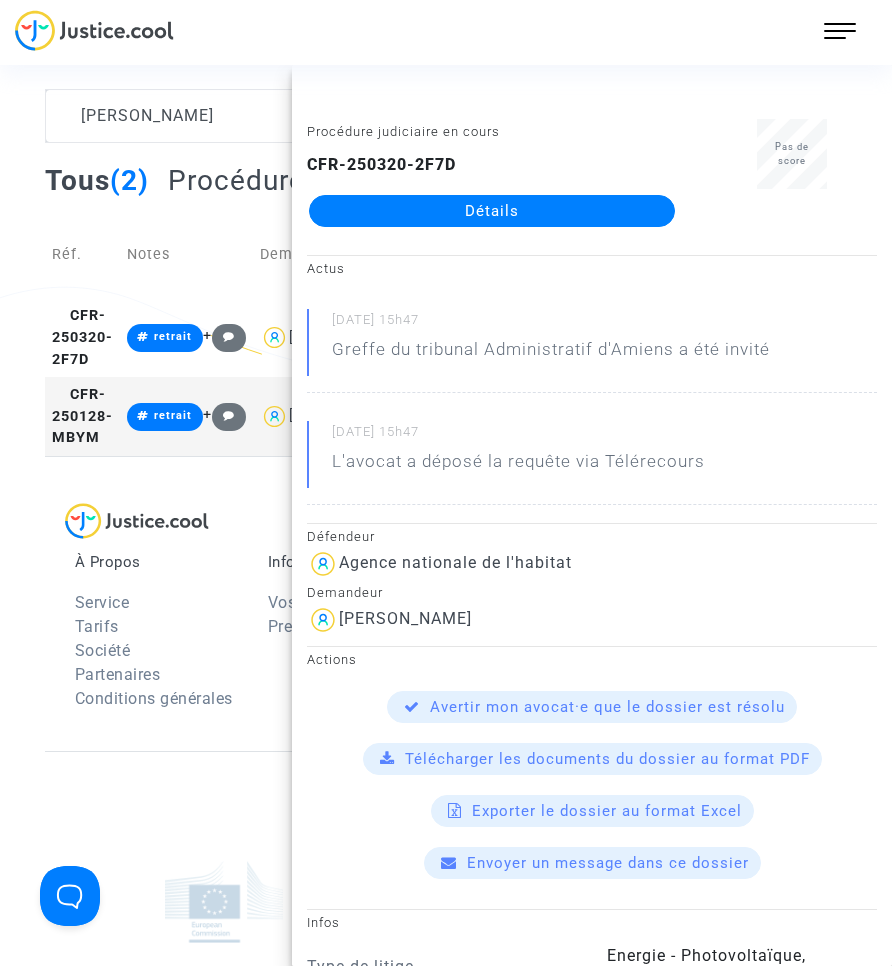 click on "Détails" 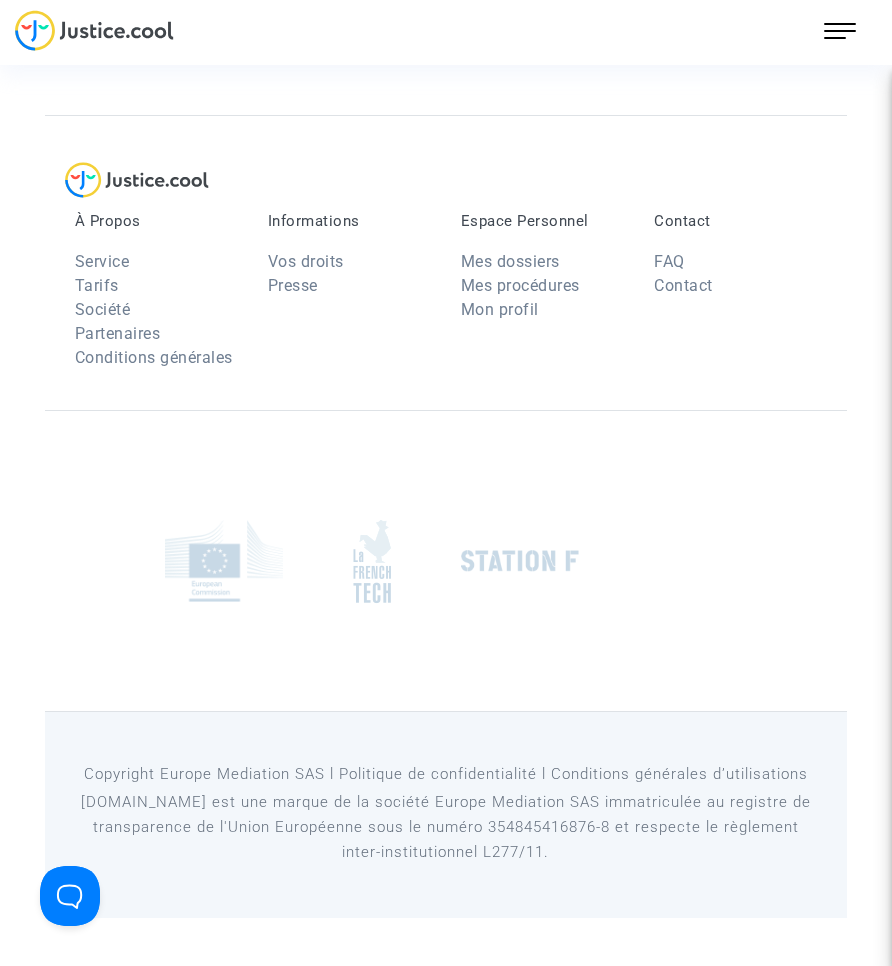 scroll, scrollTop: 0, scrollLeft: 0, axis: both 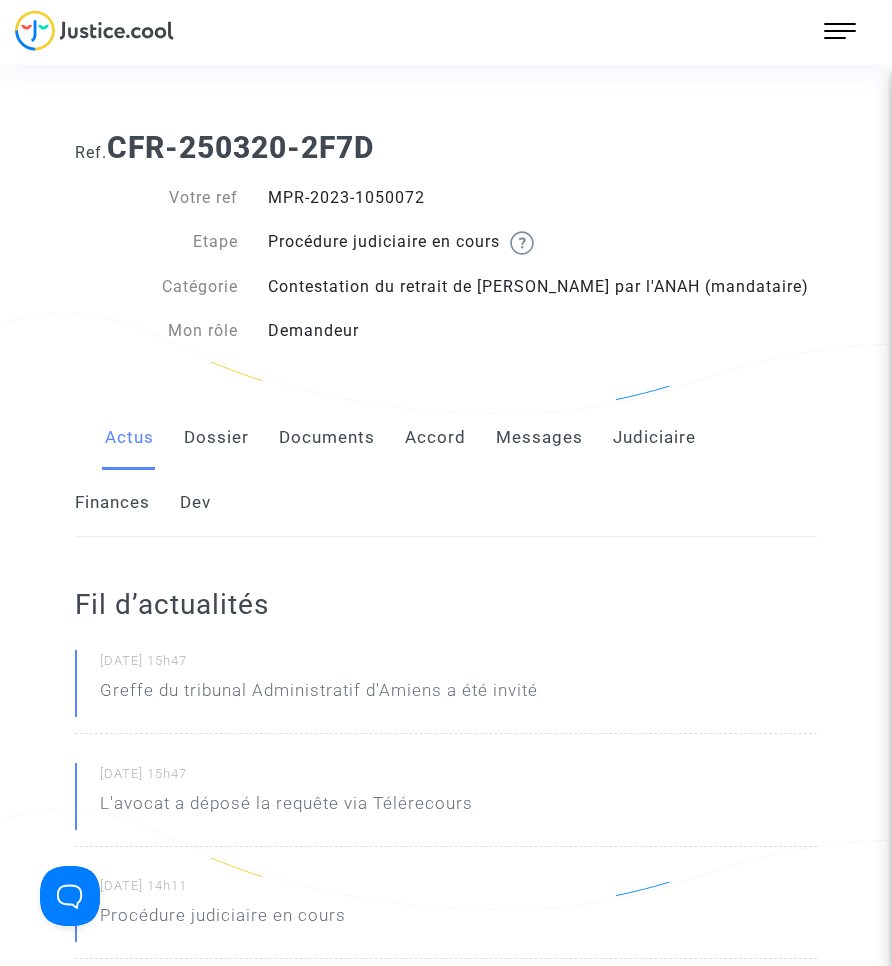 click on "Documents" 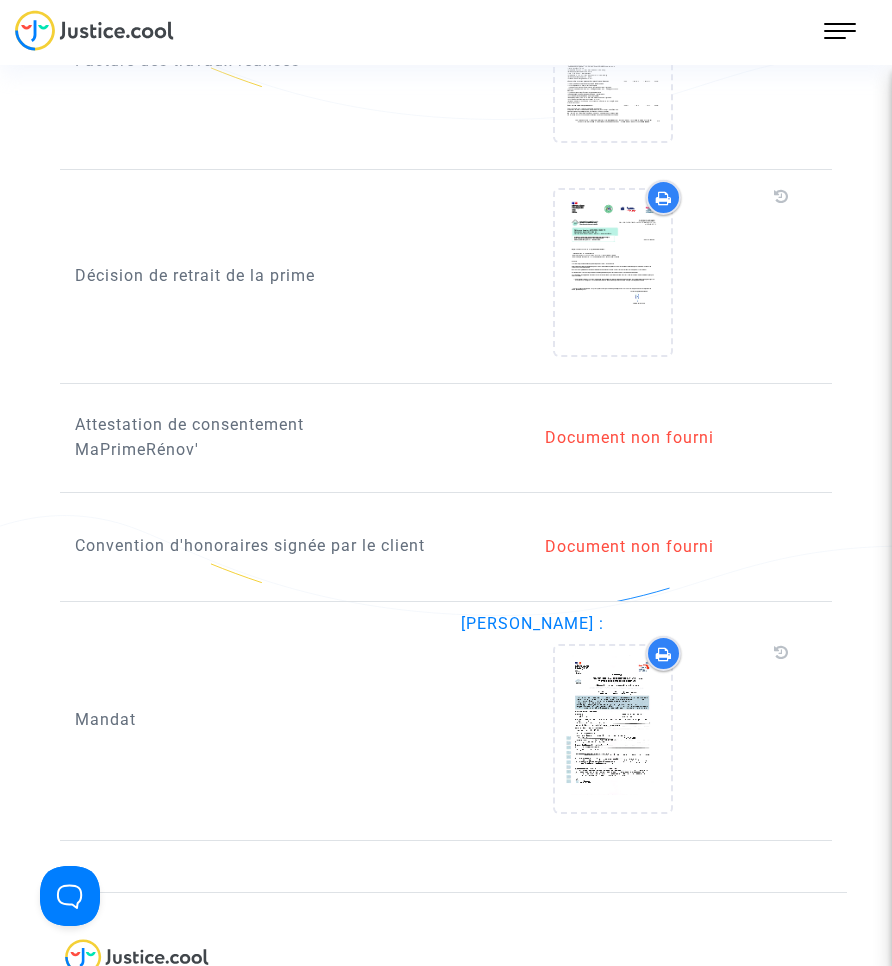 scroll, scrollTop: 1900, scrollLeft: 0, axis: vertical 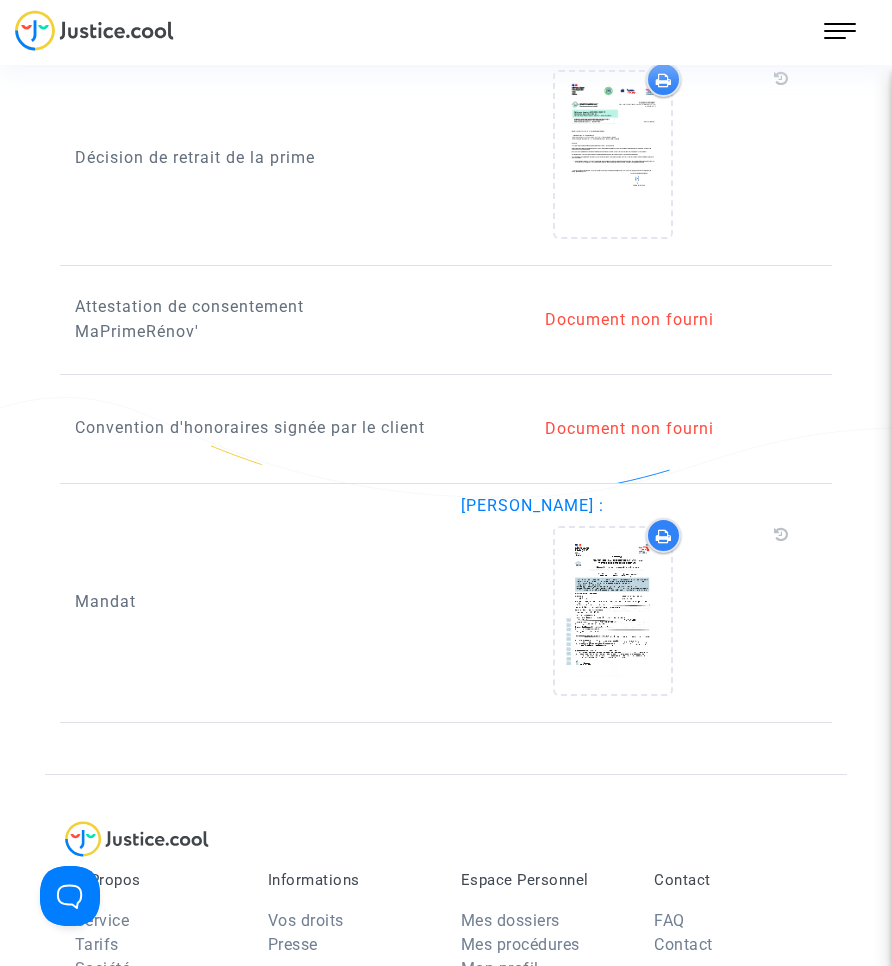 click on "219 Actus Mes dossiers Mon profil Paramètres Déconnexion" at bounding box center (446, 37) 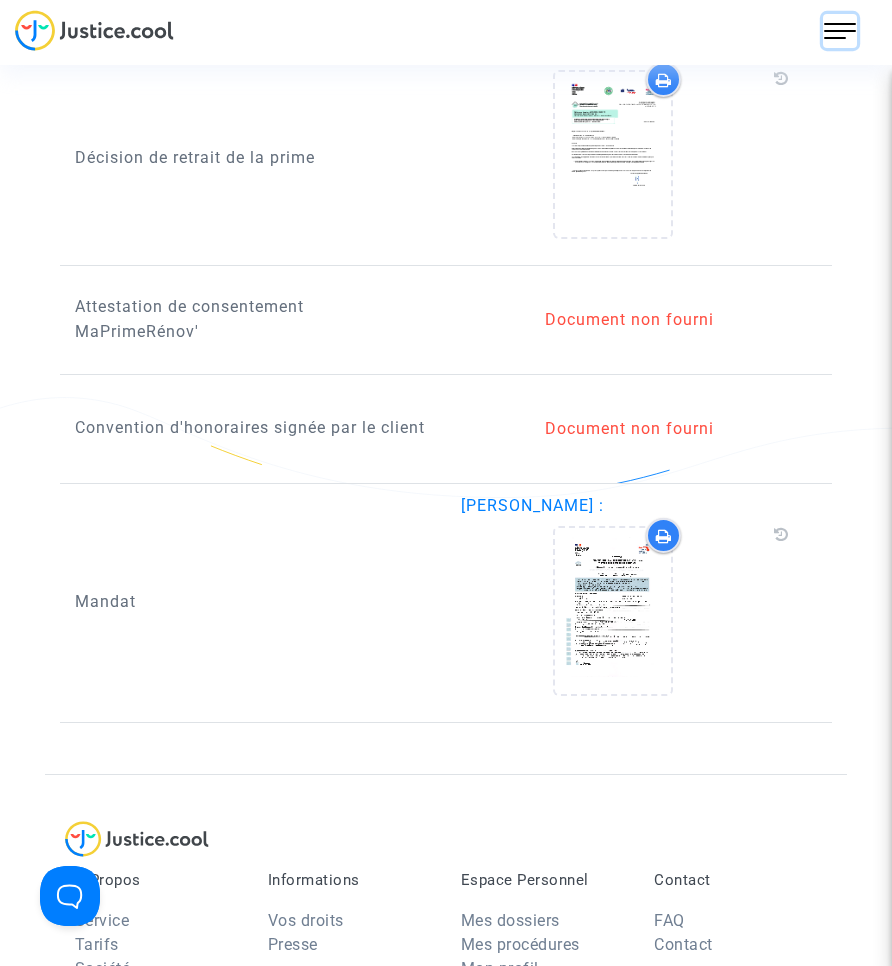 click at bounding box center (840, 31) 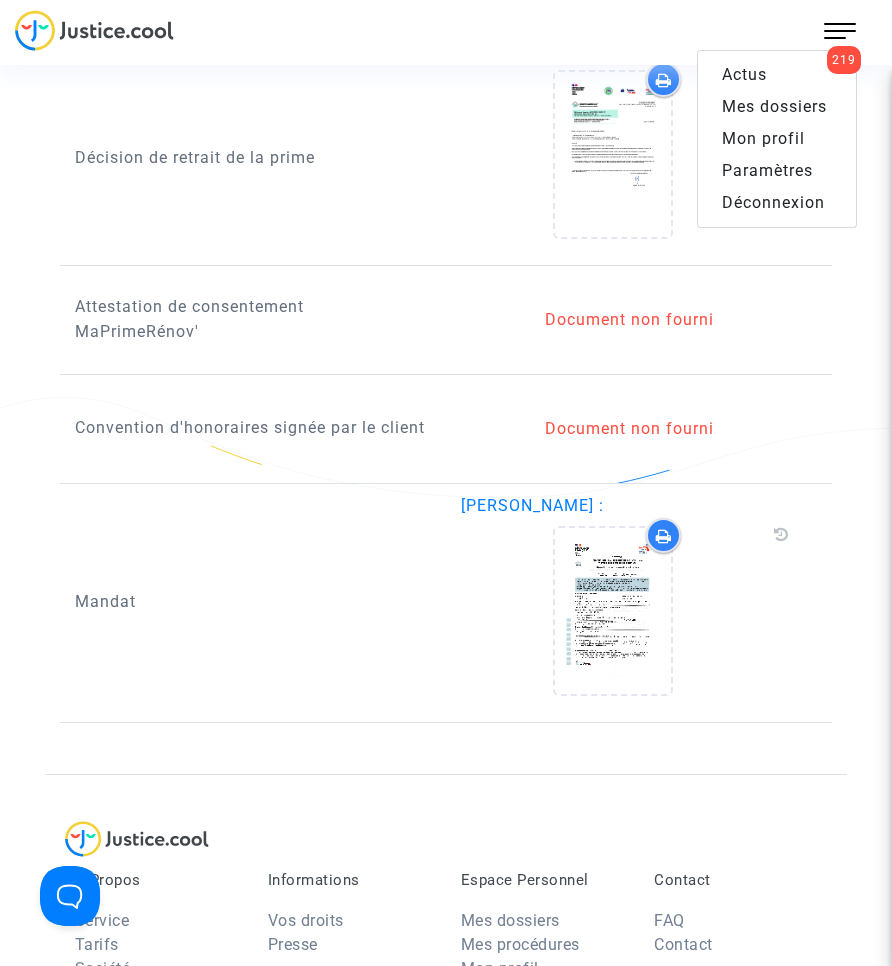 click on "Mes dossiers" at bounding box center (777, 107) 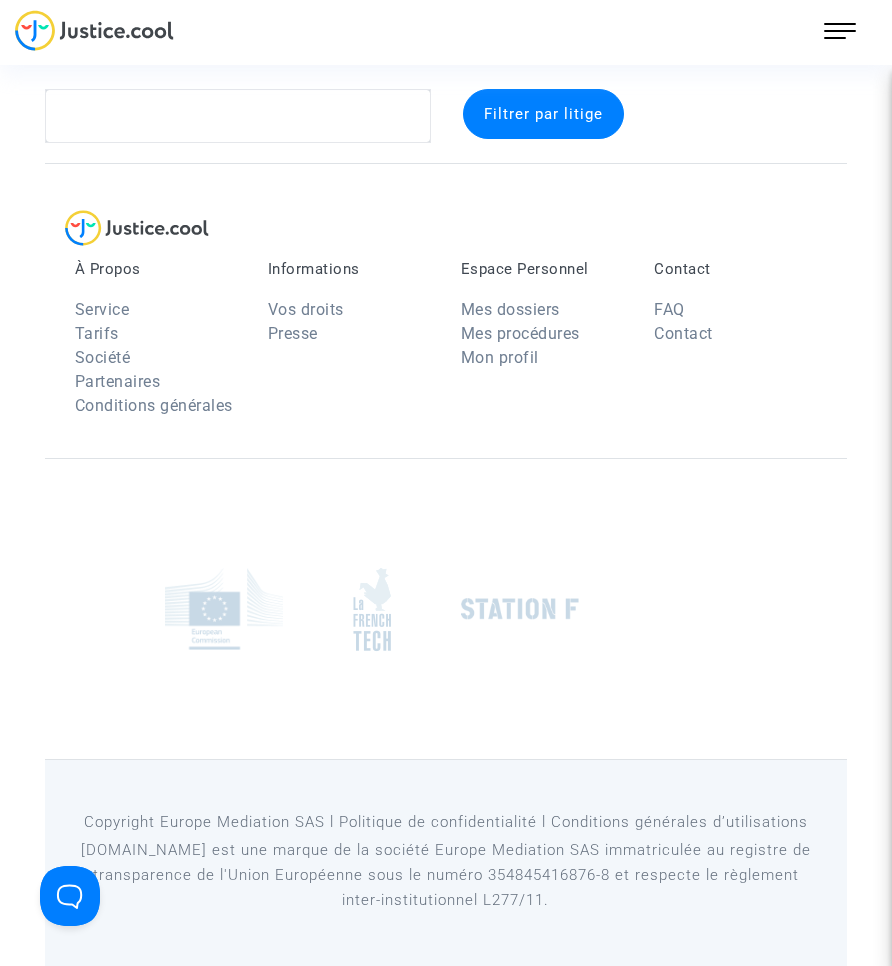 scroll, scrollTop: 26, scrollLeft: 0, axis: vertical 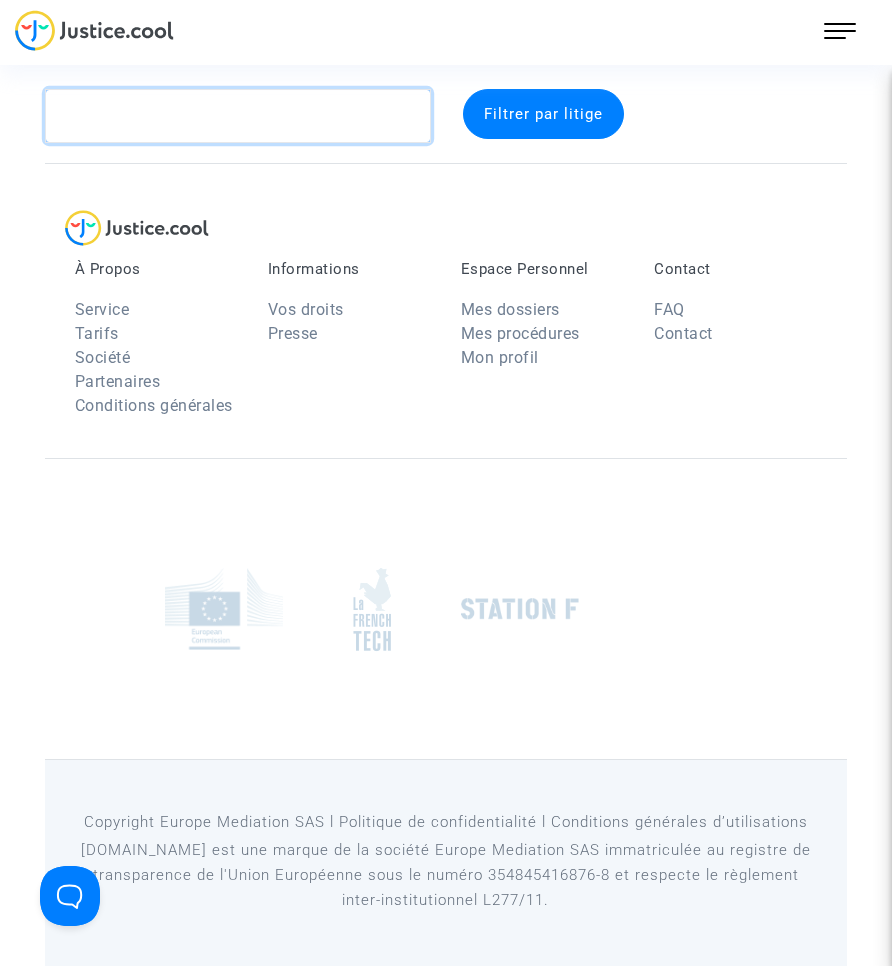 click 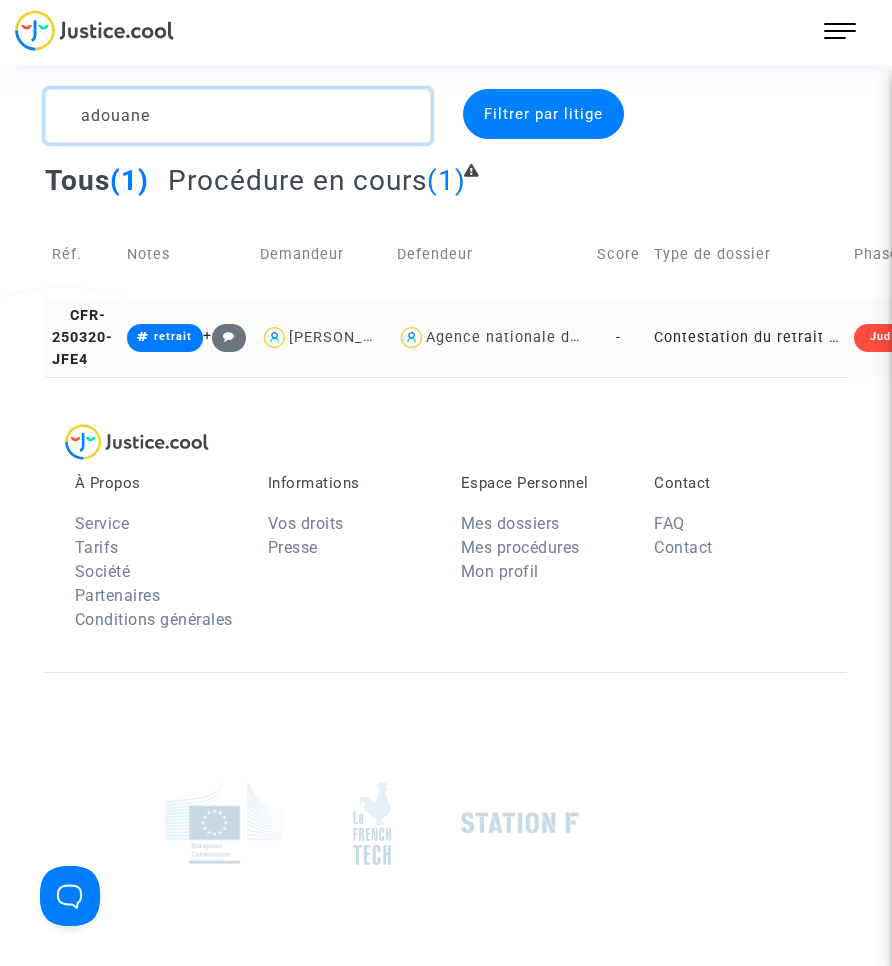 type on "adouane" 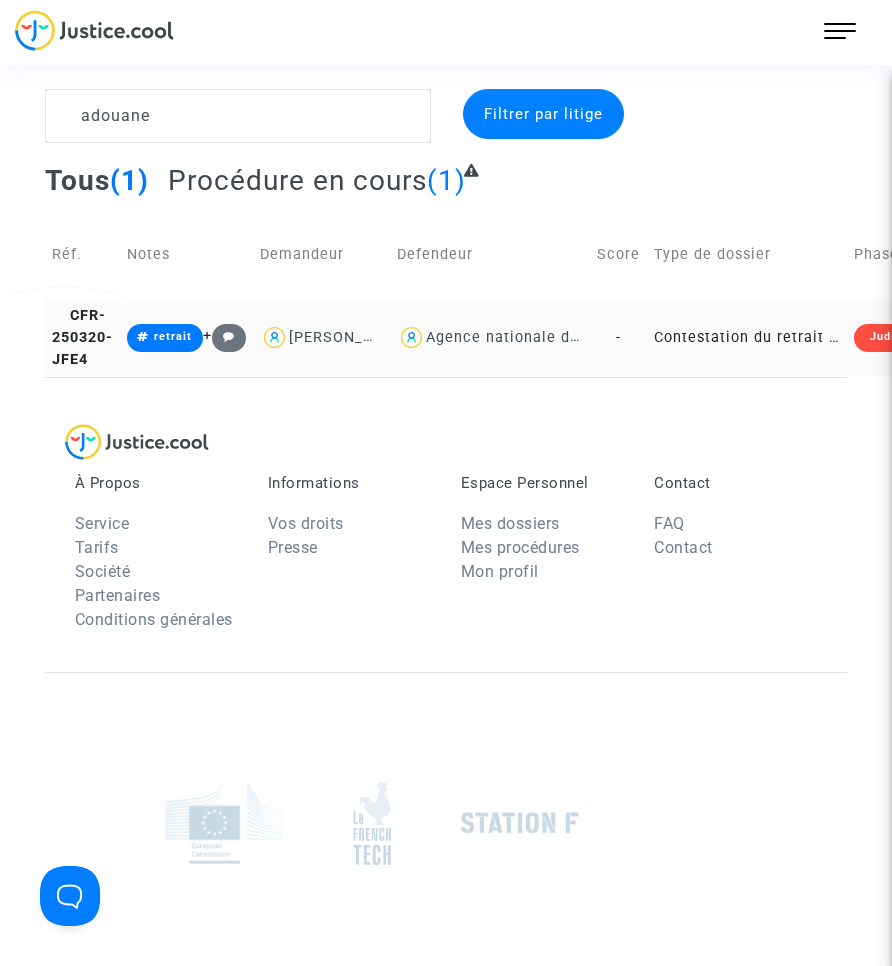 click on "Contestation du retrait de [PERSON_NAME] par l'ANAH (mandataire)" 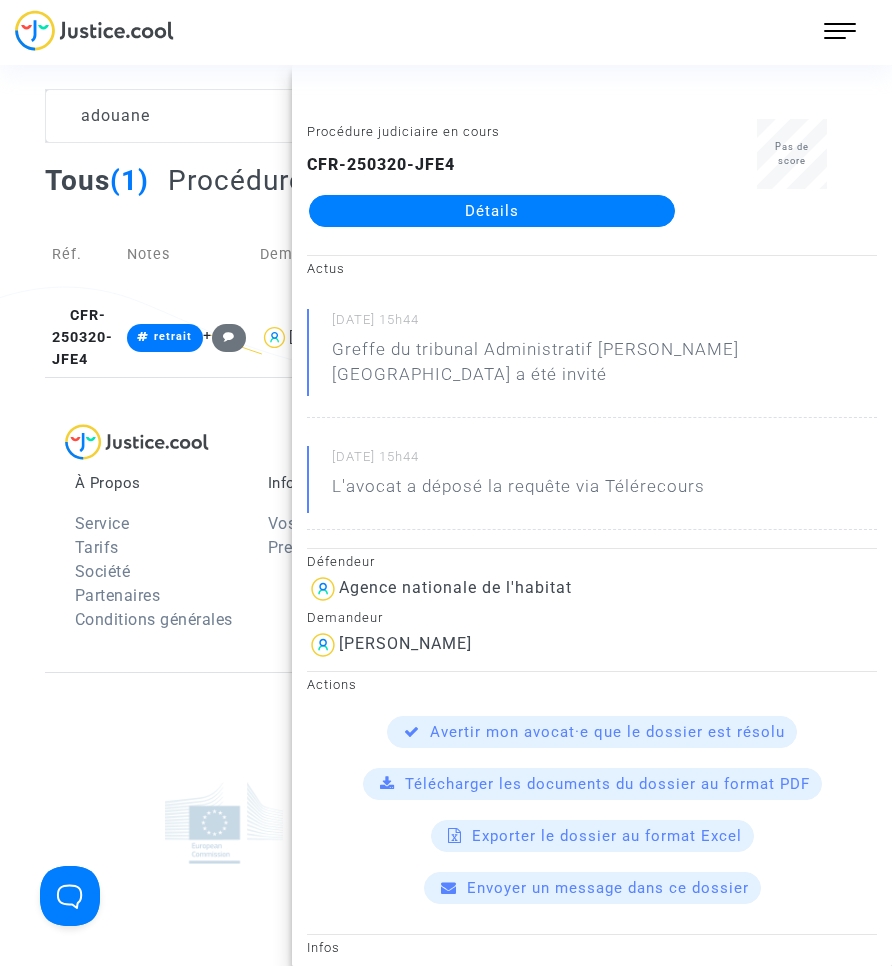 click on "Détails" 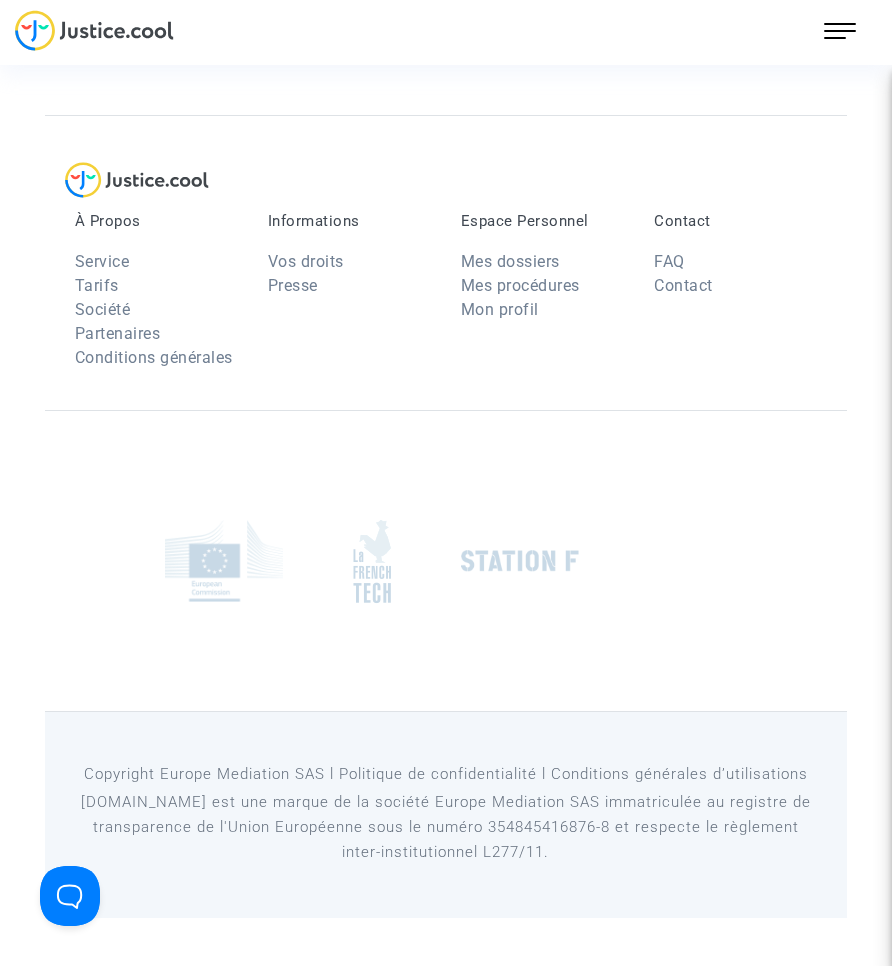 scroll, scrollTop: 0, scrollLeft: 0, axis: both 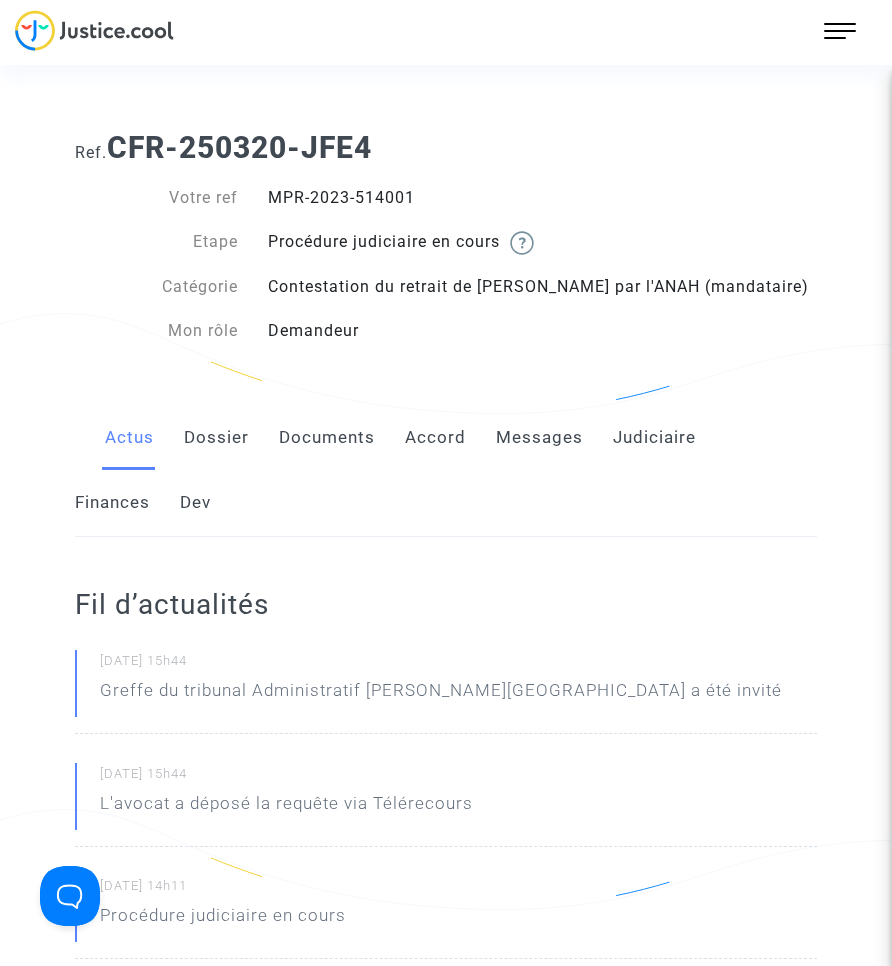 click on "Documents" 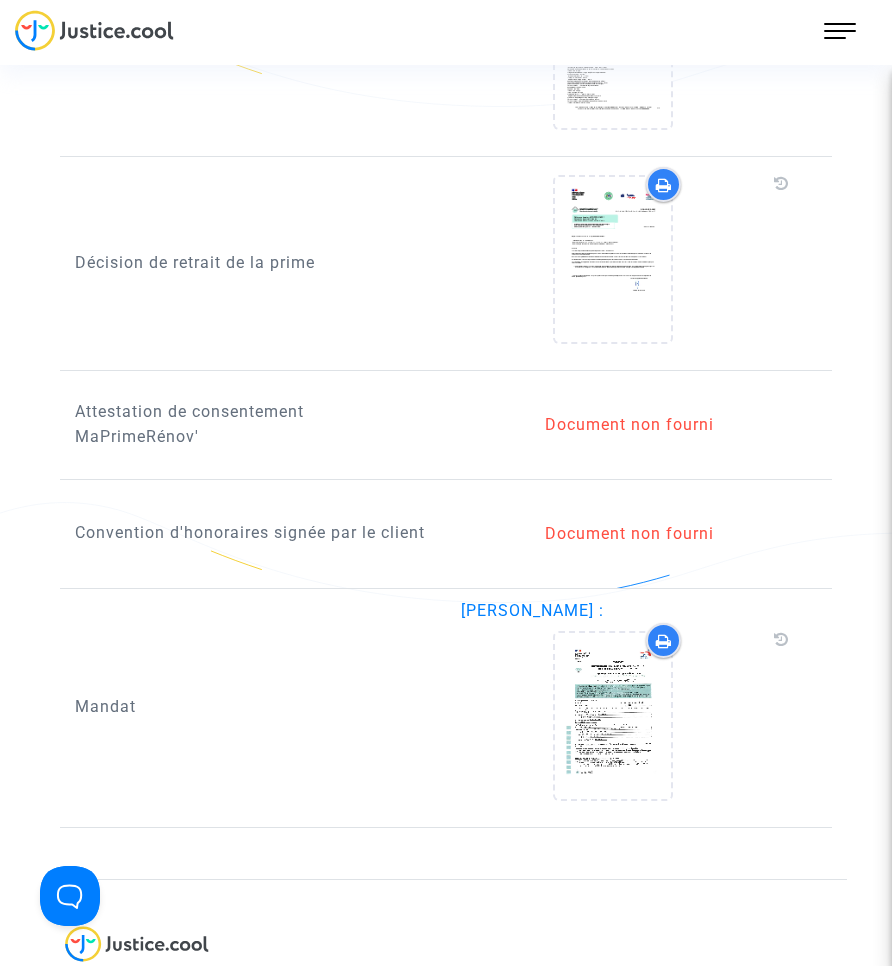 scroll, scrollTop: 1800, scrollLeft: 0, axis: vertical 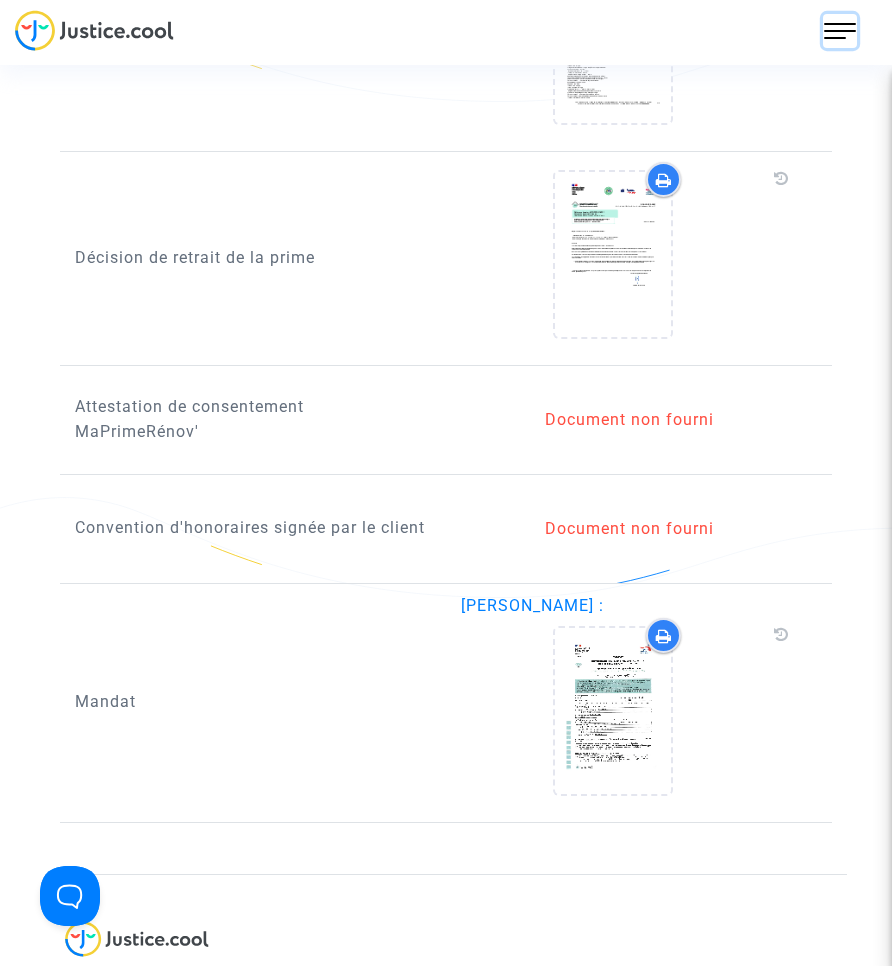 click at bounding box center (840, 31) 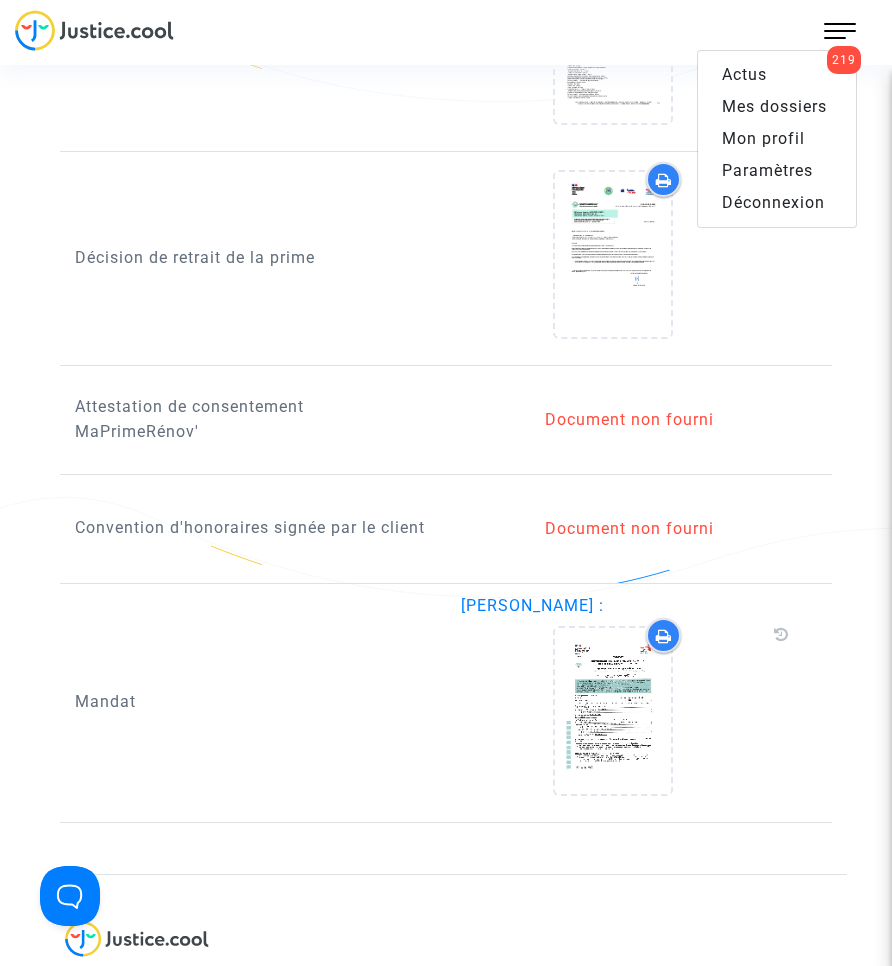 click on "Mes dossiers" at bounding box center [774, 106] 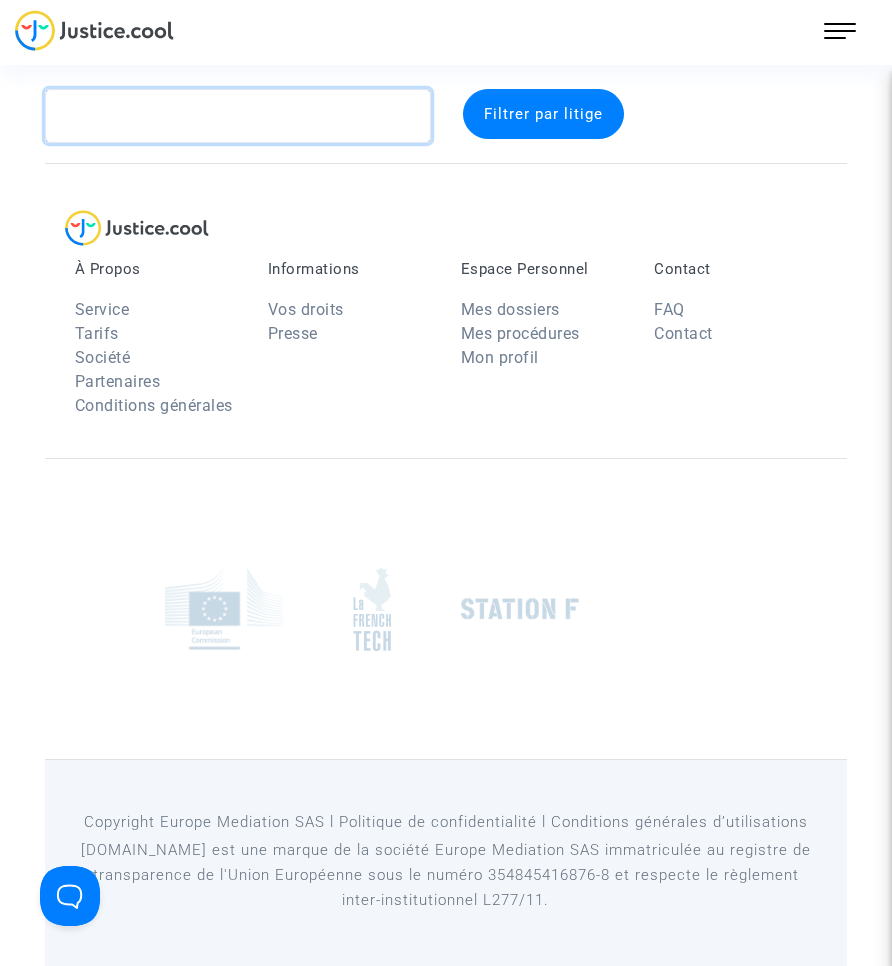 click 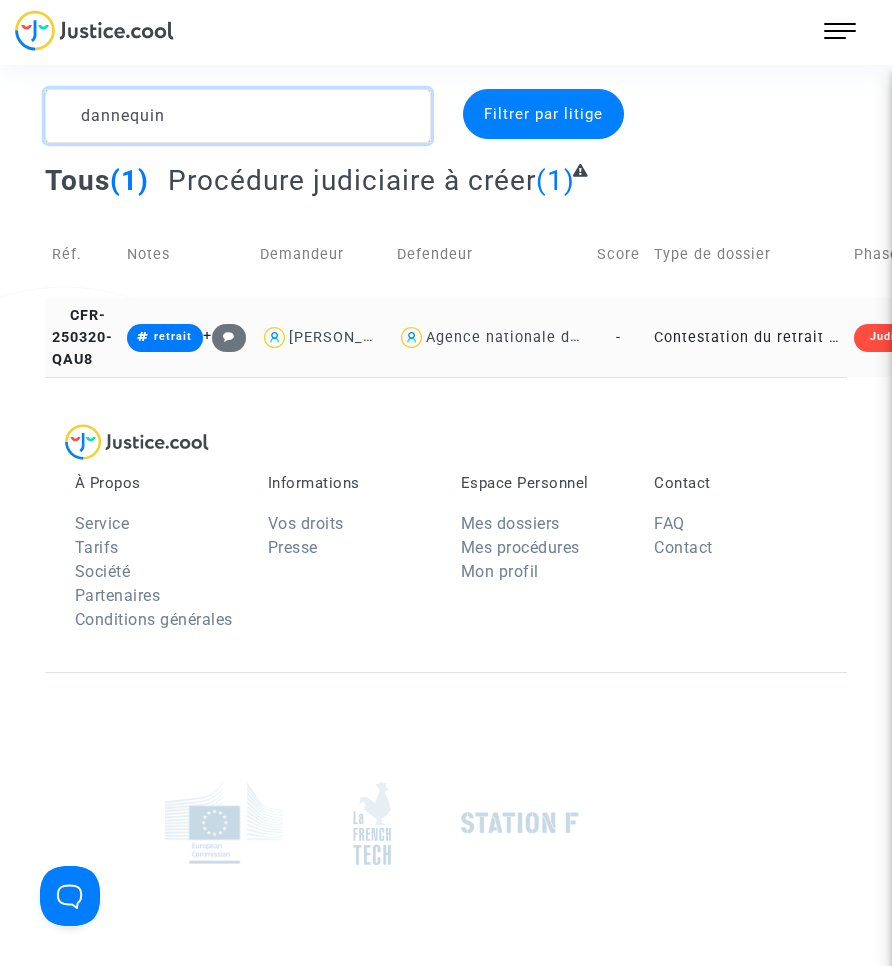 type on "dannequin" 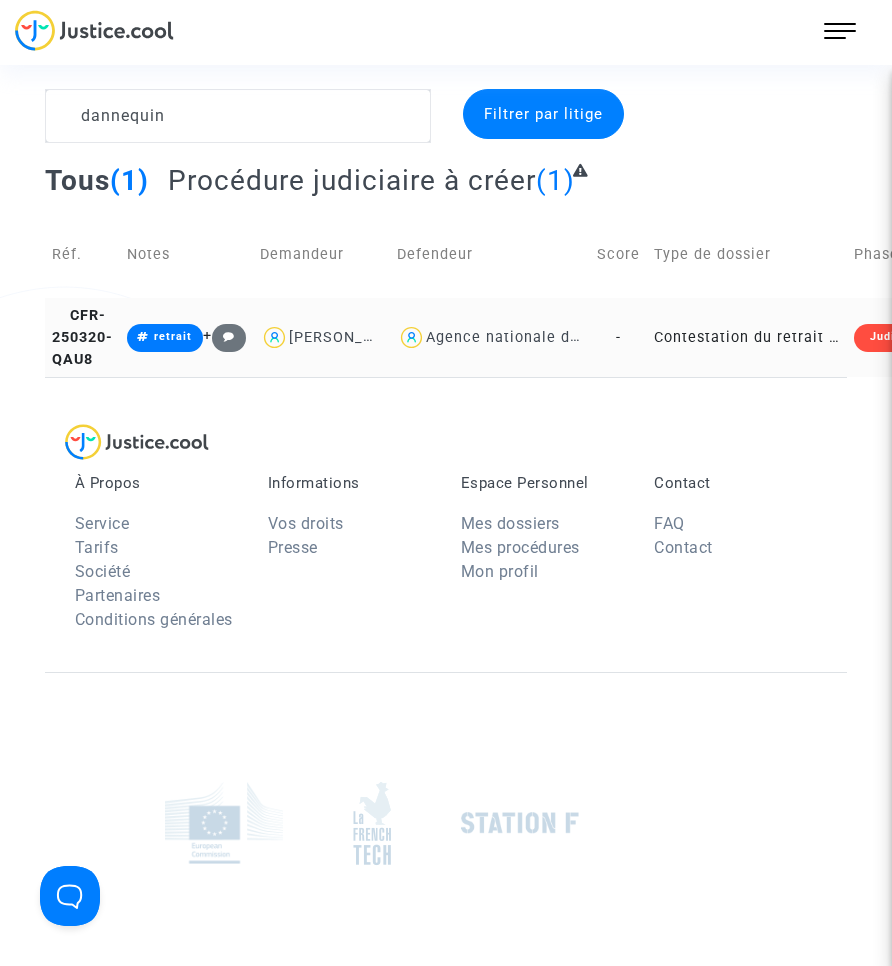 click on "Contestation du retrait de [PERSON_NAME] par l'ANAH (mandataire)" 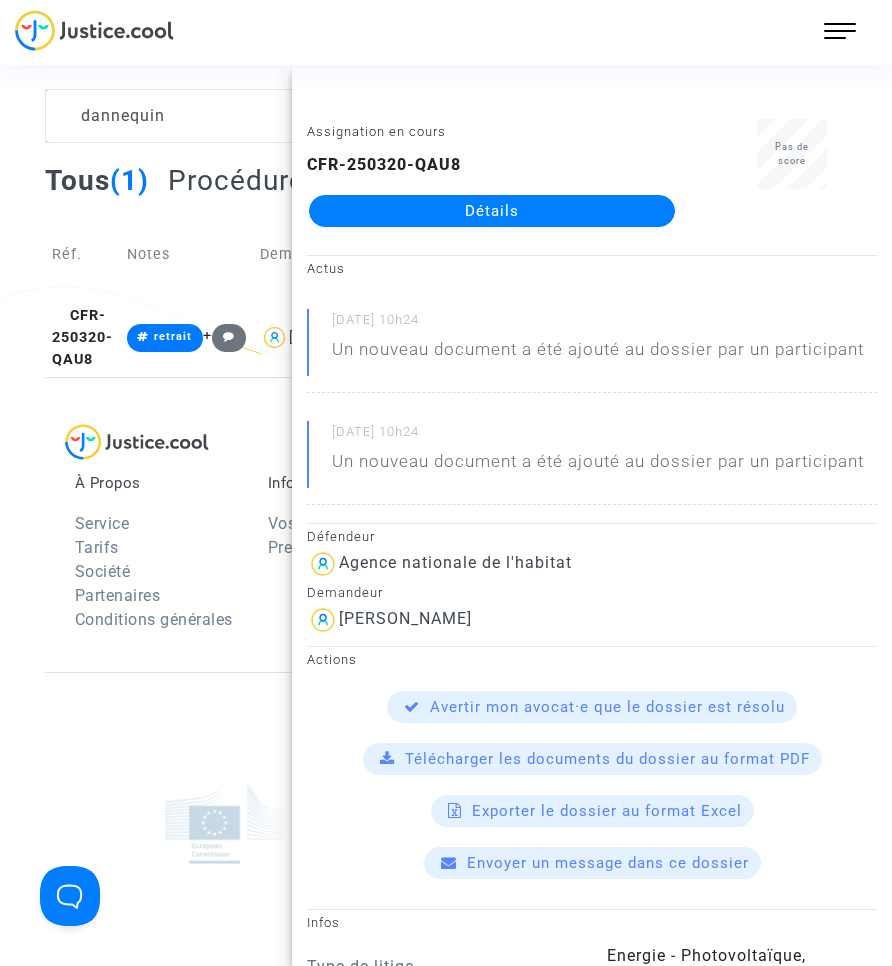 drag, startPoint x: 797, startPoint y: 346, endPoint x: 625, endPoint y: 214, distance: 216.81328 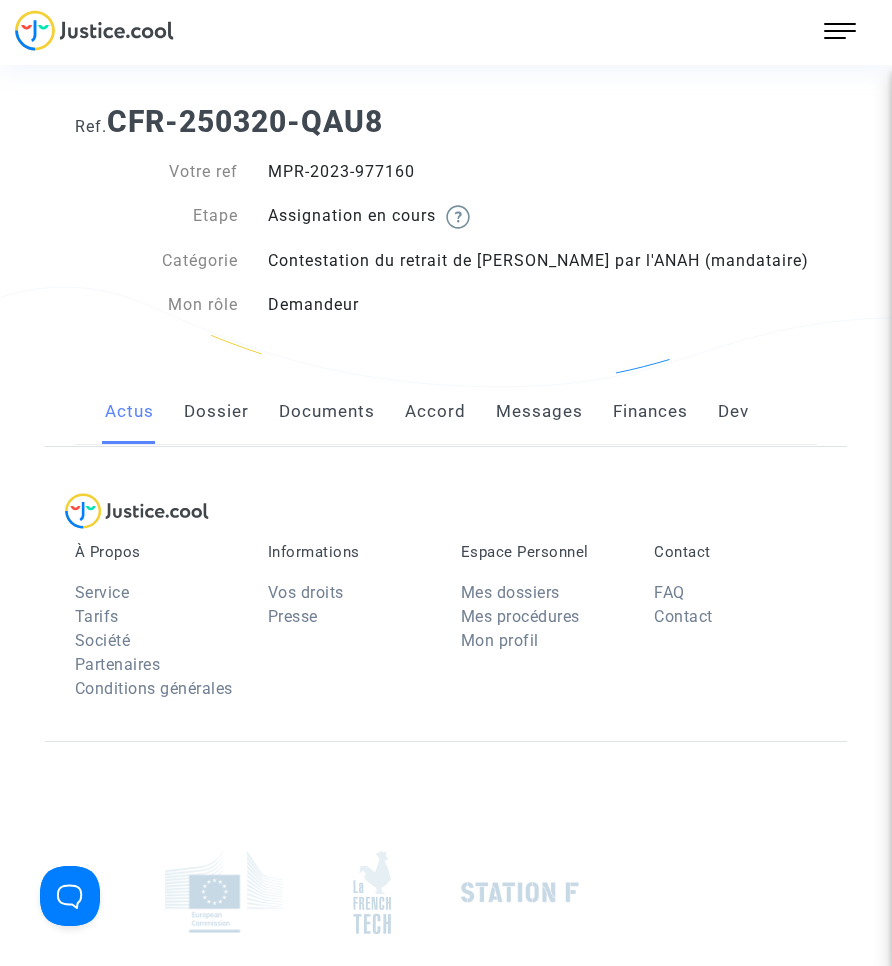 scroll, scrollTop: 0, scrollLeft: 0, axis: both 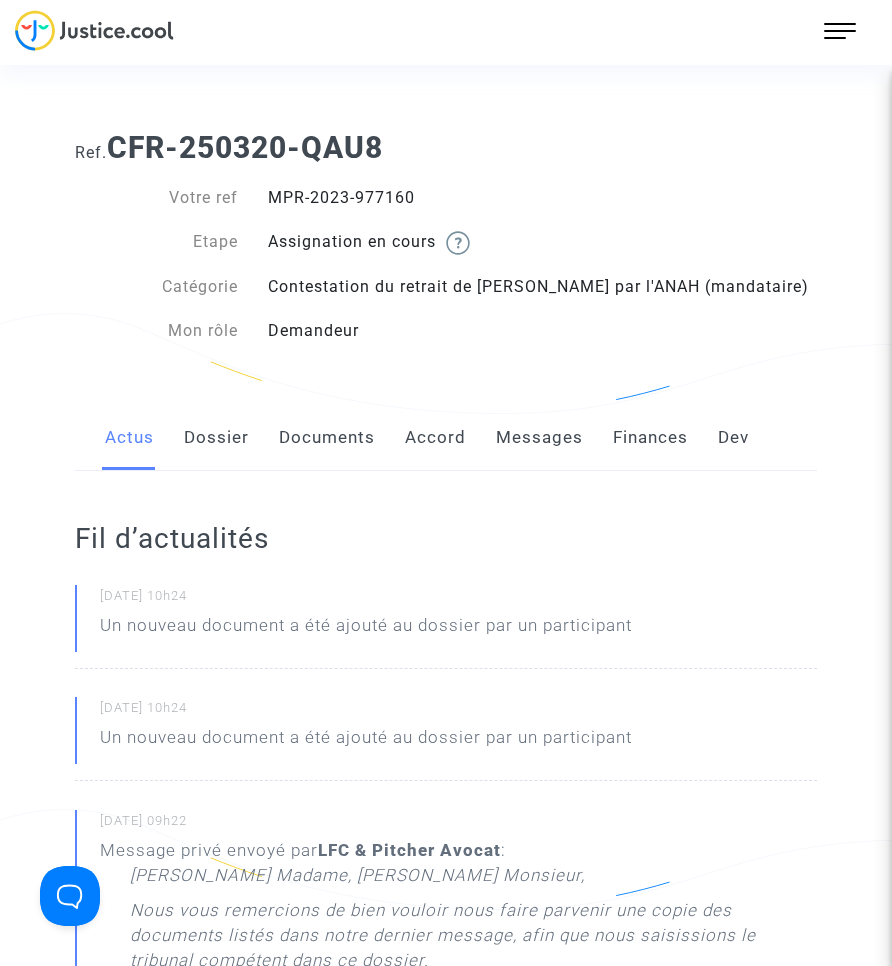 click on "Documents" 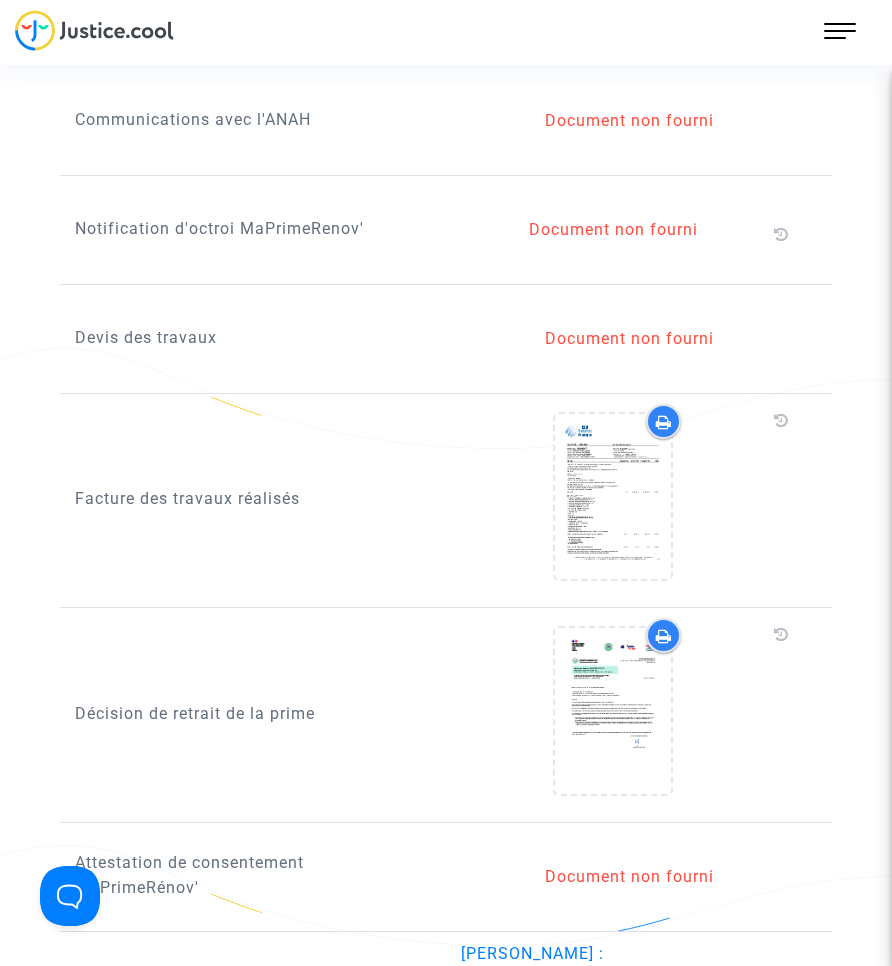scroll, scrollTop: 2300, scrollLeft: 0, axis: vertical 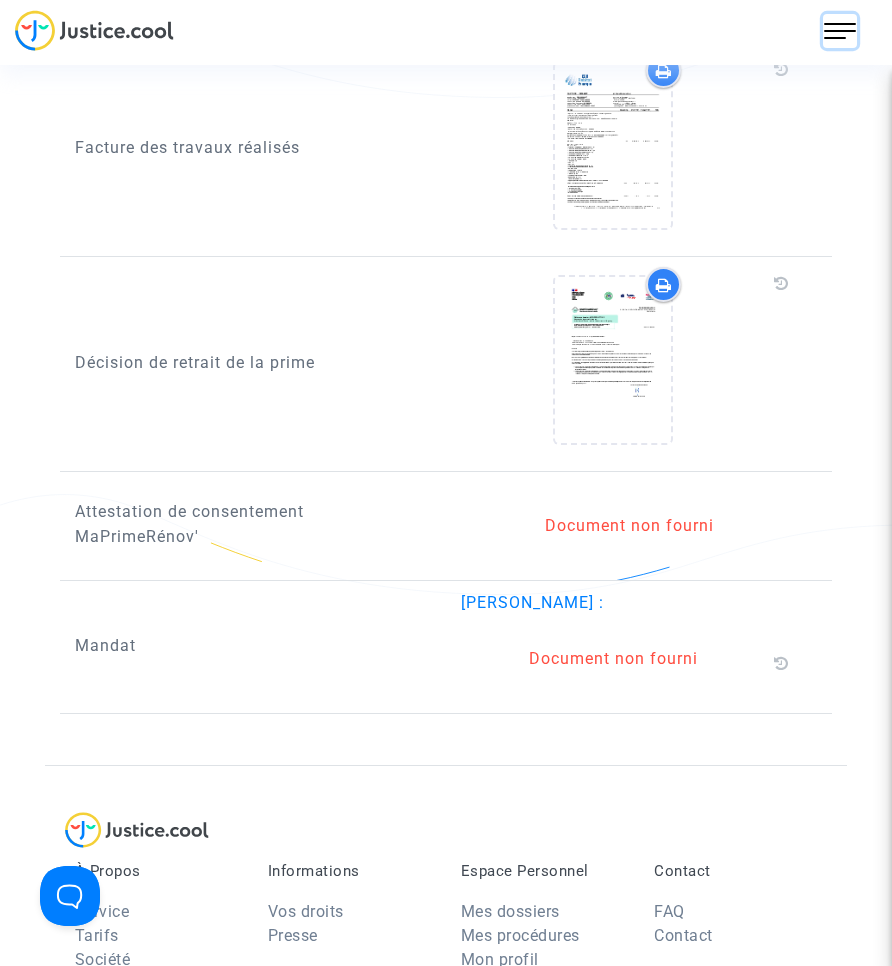 click at bounding box center (840, 31) 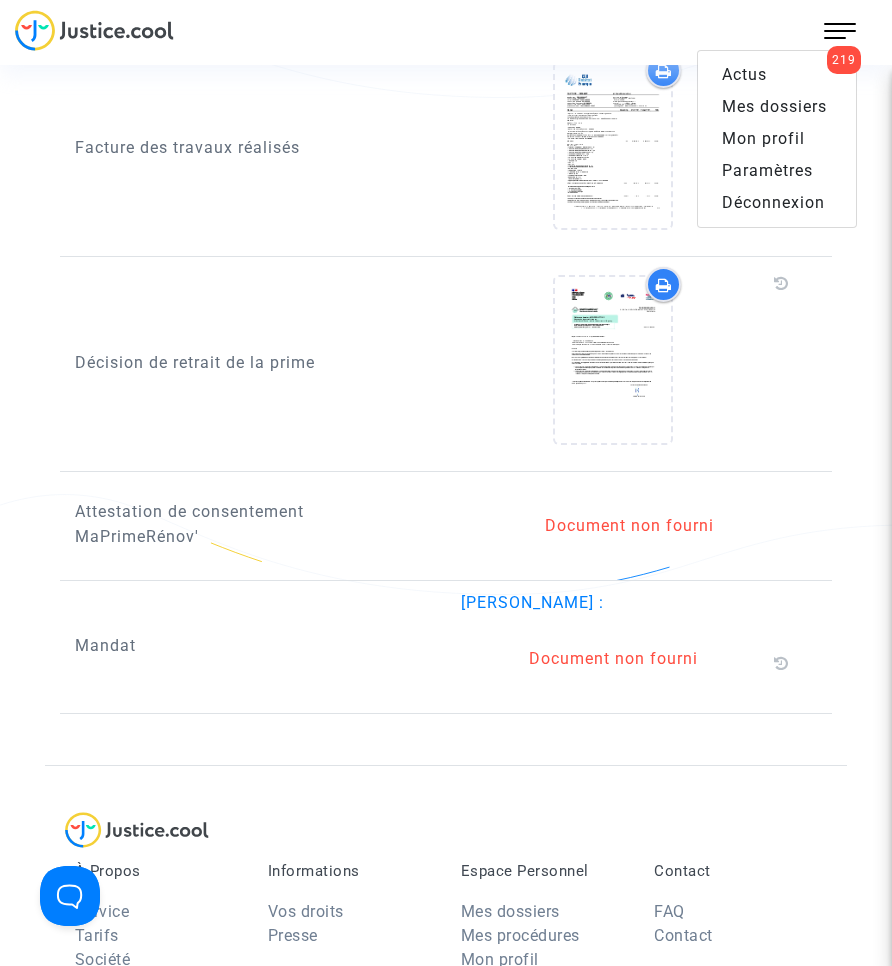 click on "Mes dossiers" at bounding box center [774, 106] 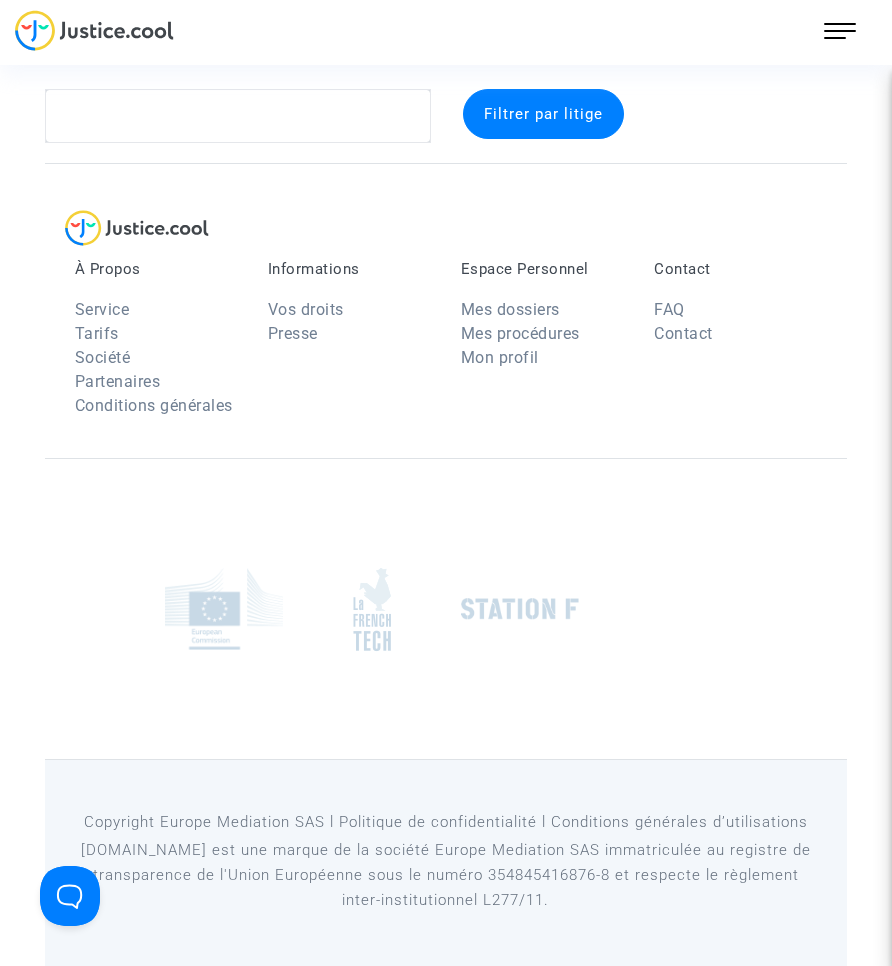 scroll, scrollTop: 26, scrollLeft: 0, axis: vertical 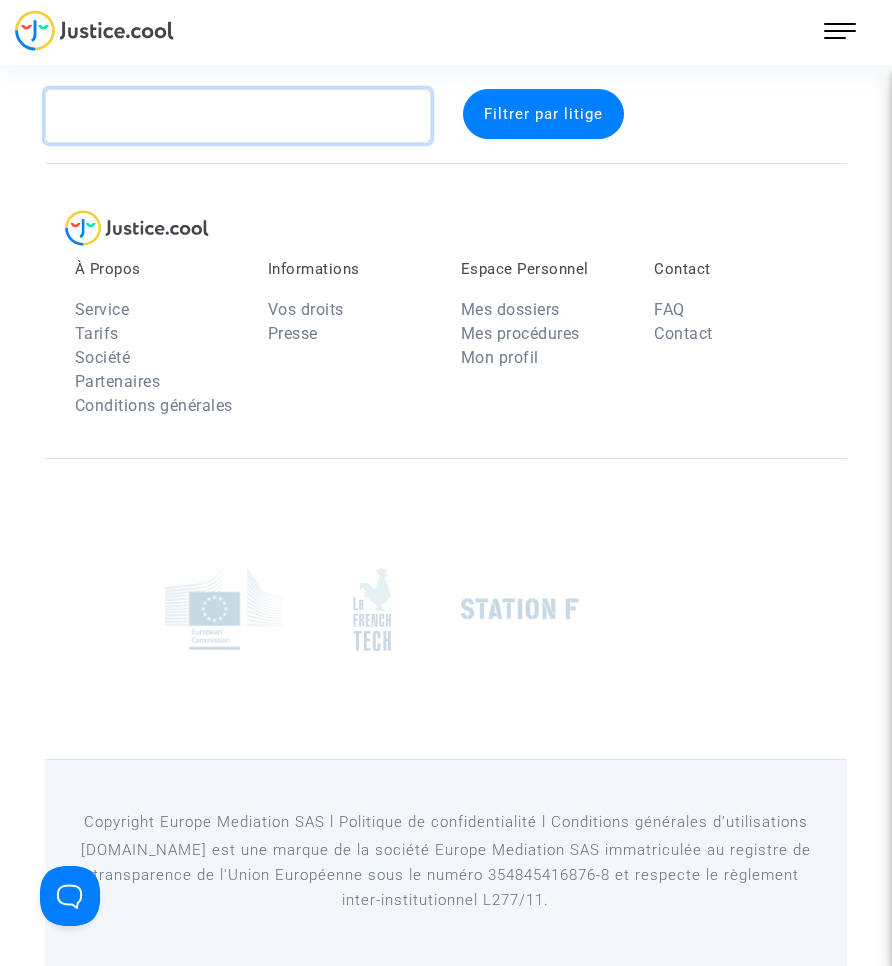 click 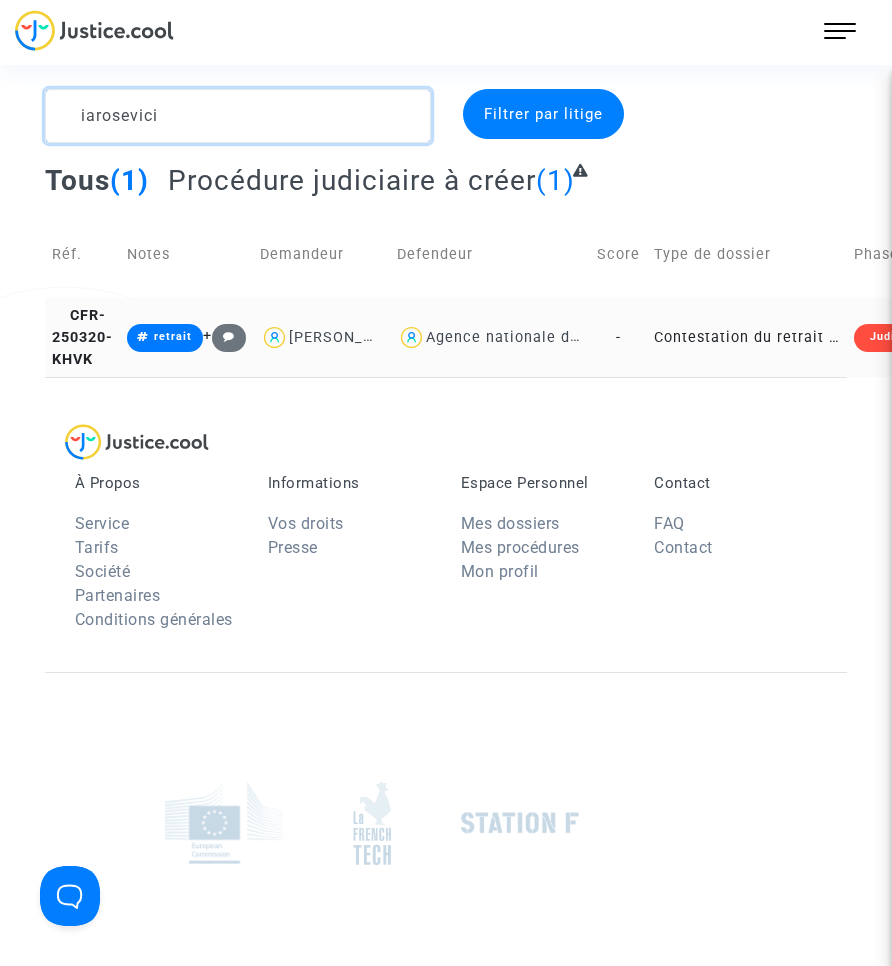 type on "iarosevici" 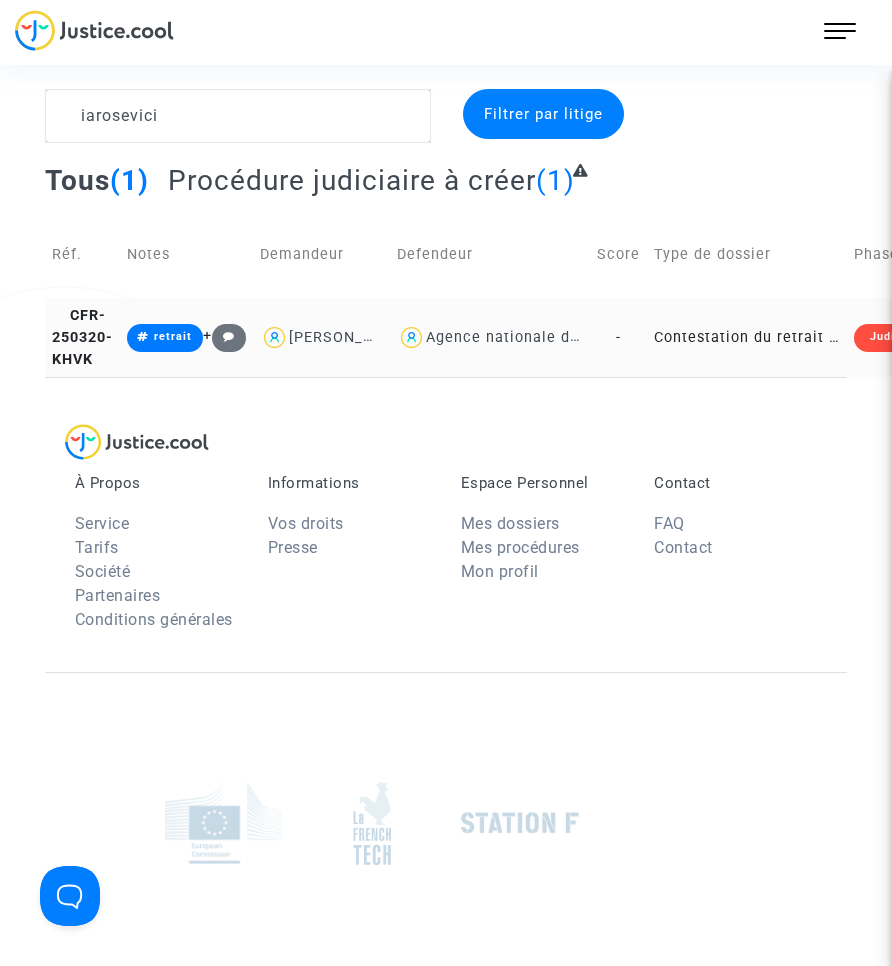 click on "Contestation du retrait de [PERSON_NAME] par l'ANAH (mandataire)" 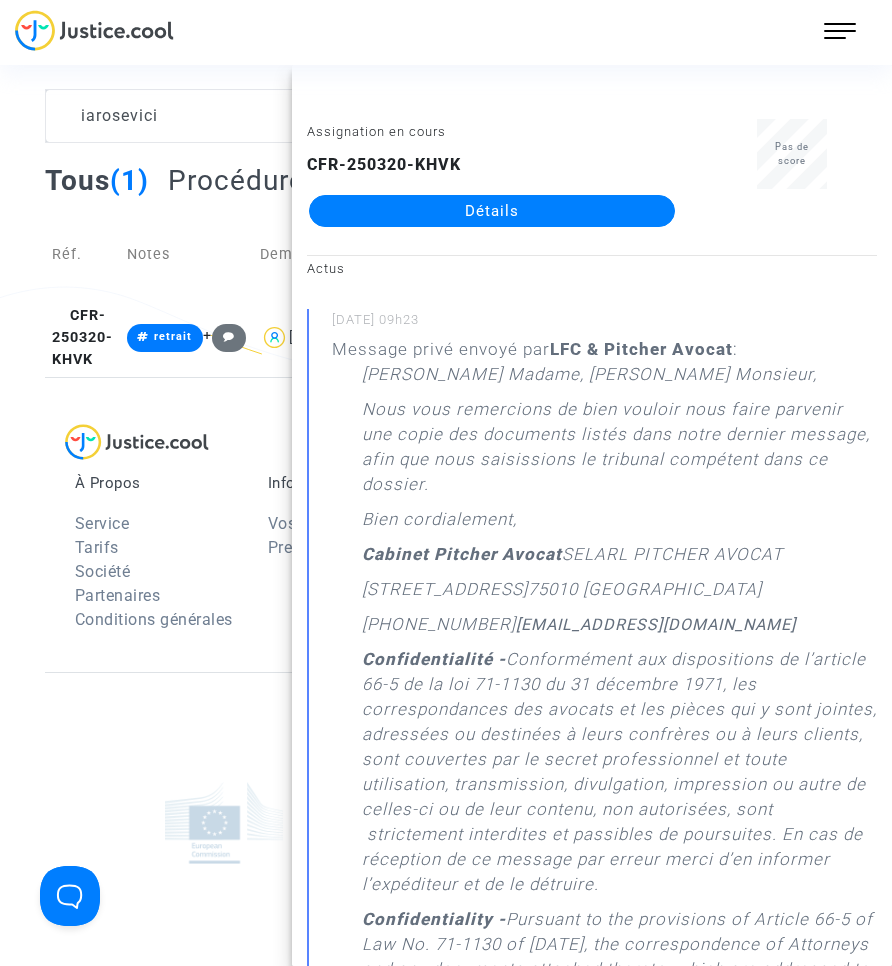 click on "Détails" 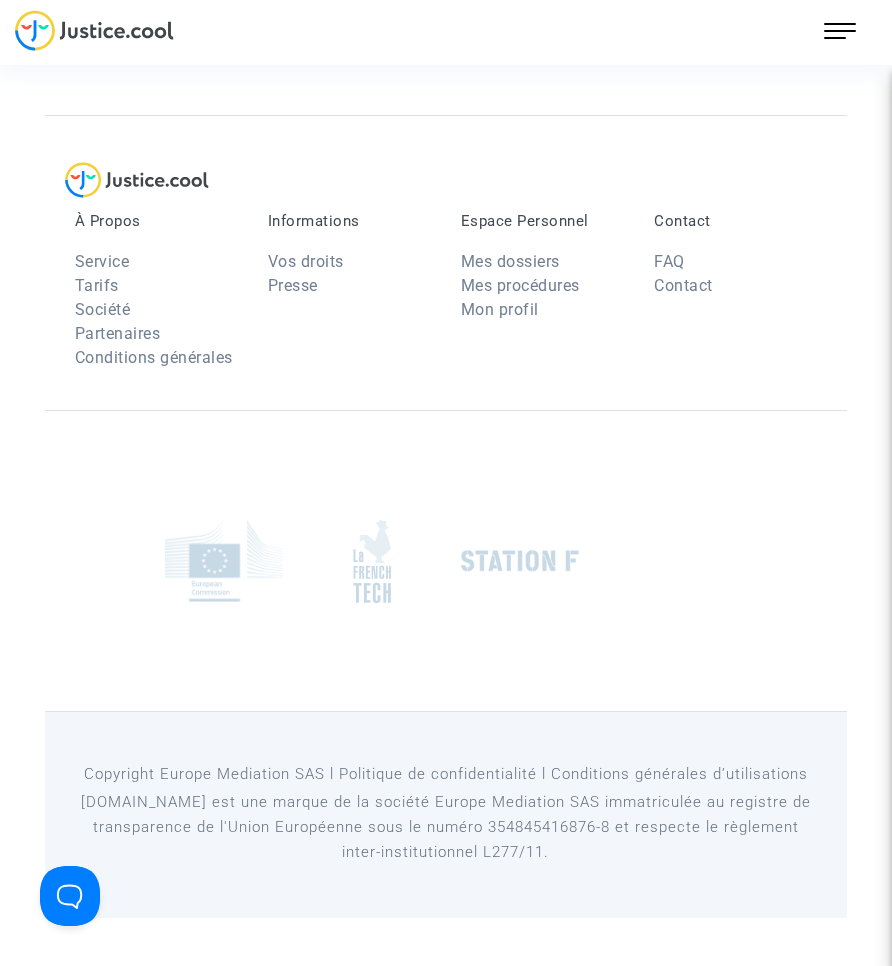 scroll, scrollTop: 0, scrollLeft: 0, axis: both 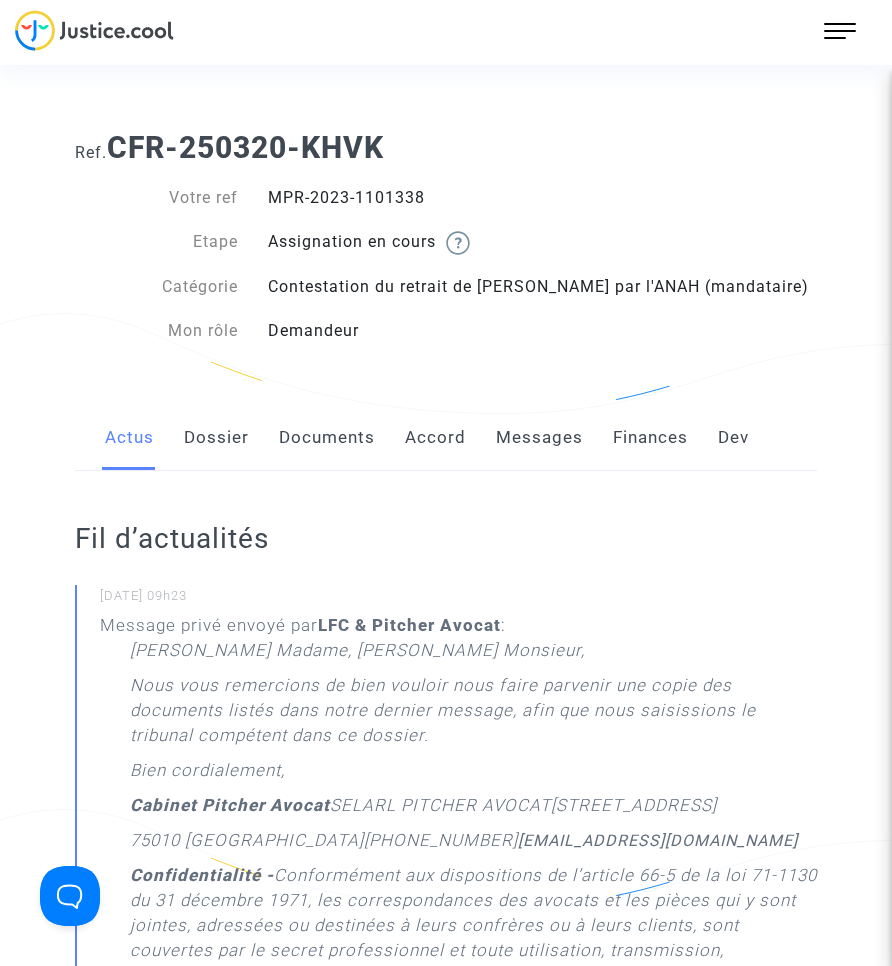 click on "Documents" 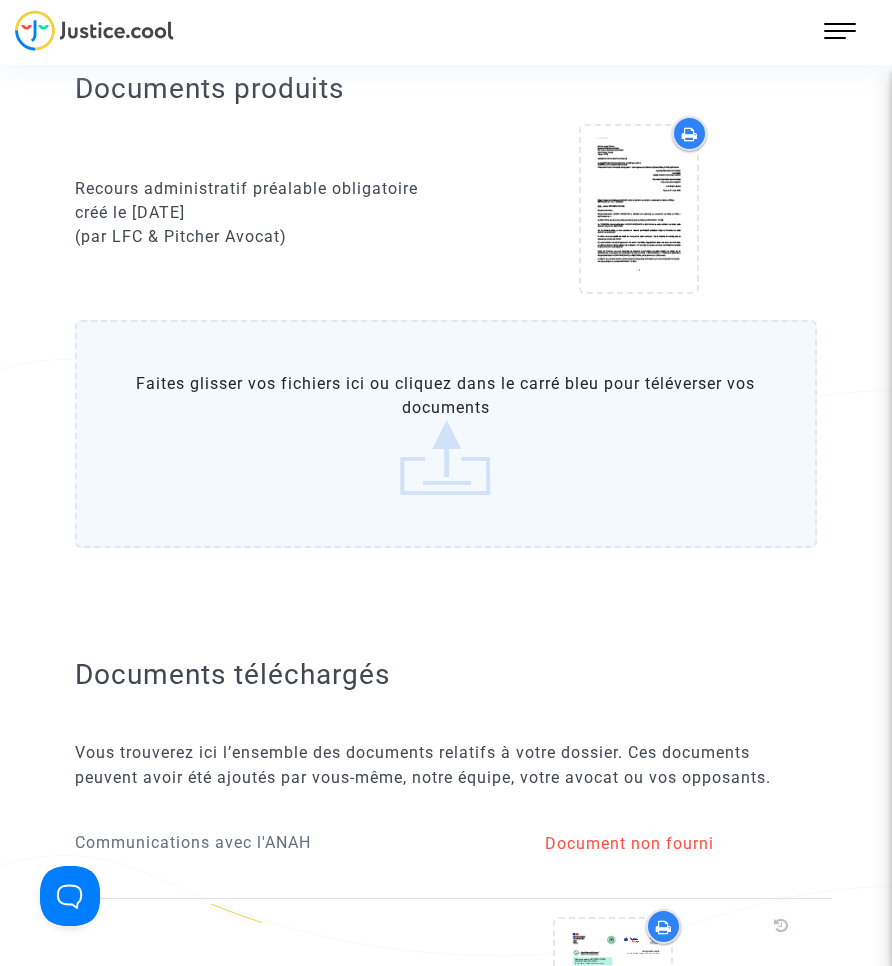scroll, scrollTop: 300, scrollLeft: 0, axis: vertical 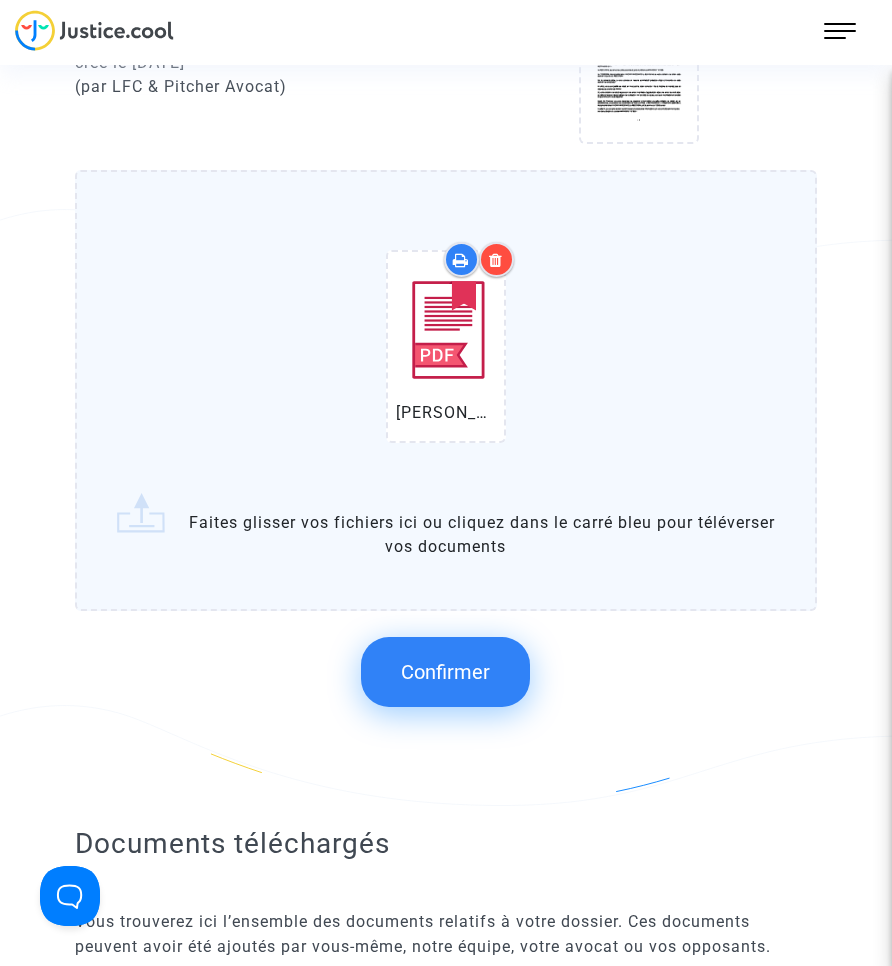 click on "Confirmer" 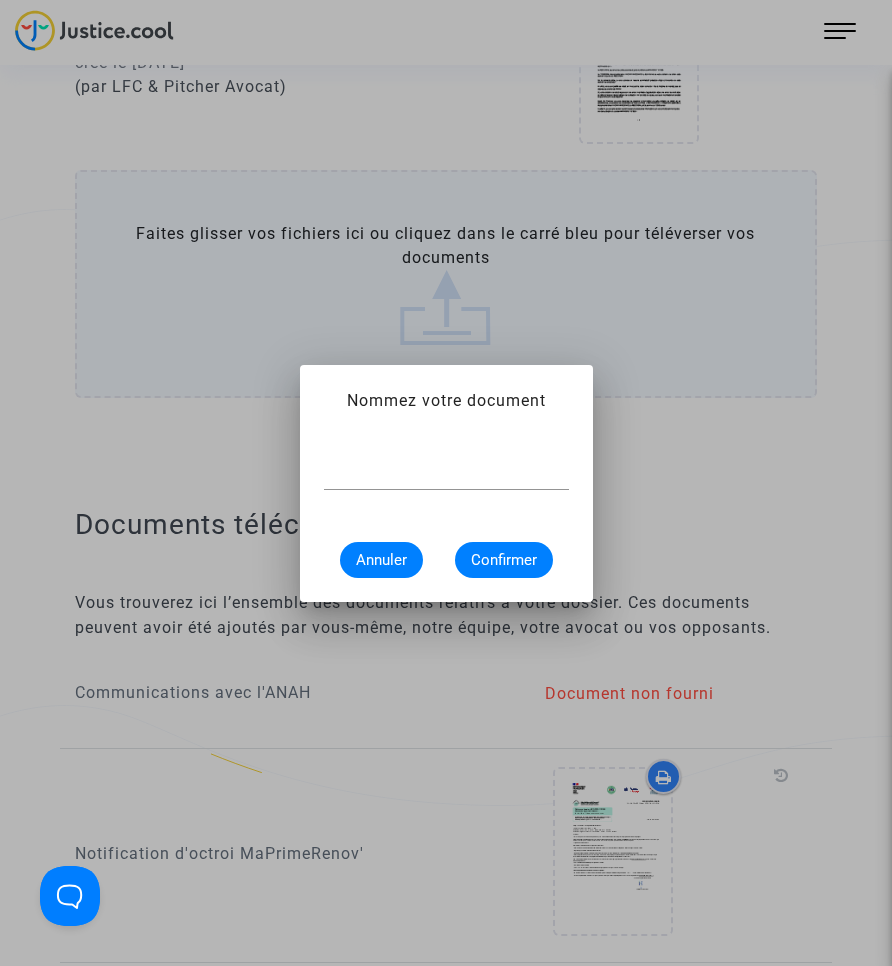 scroll, scrollTop: 0, scrollLeft: 0, axis: both 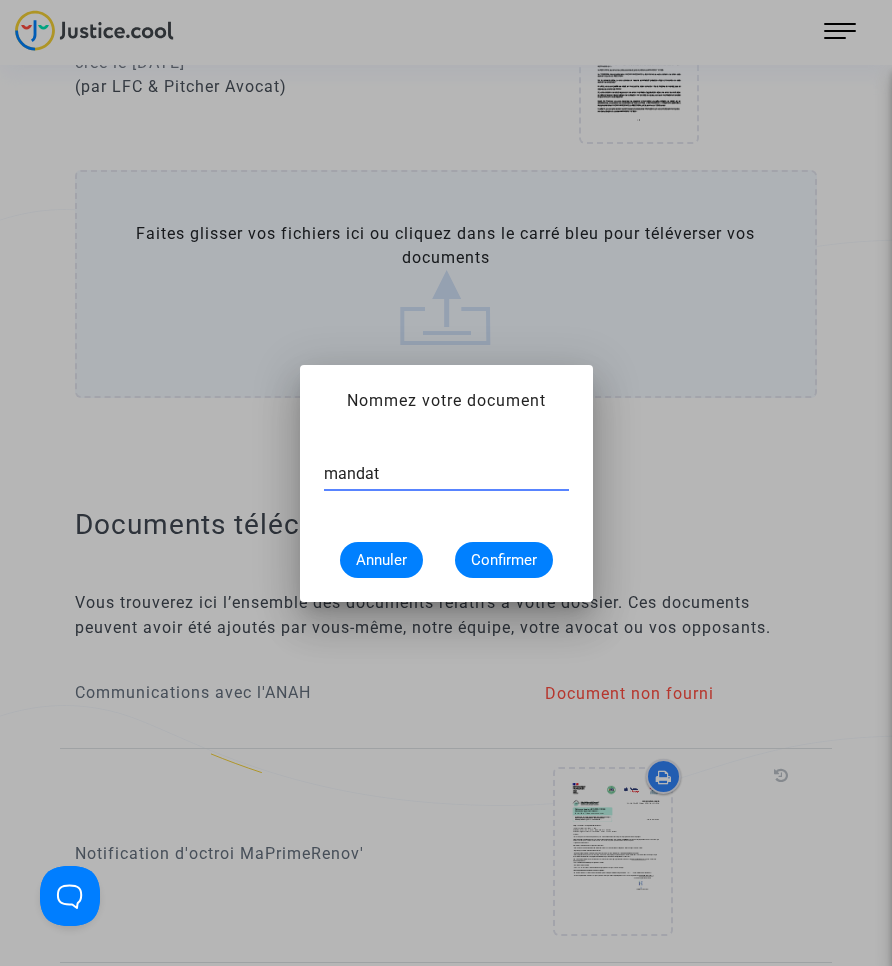 type on "MANDAT" 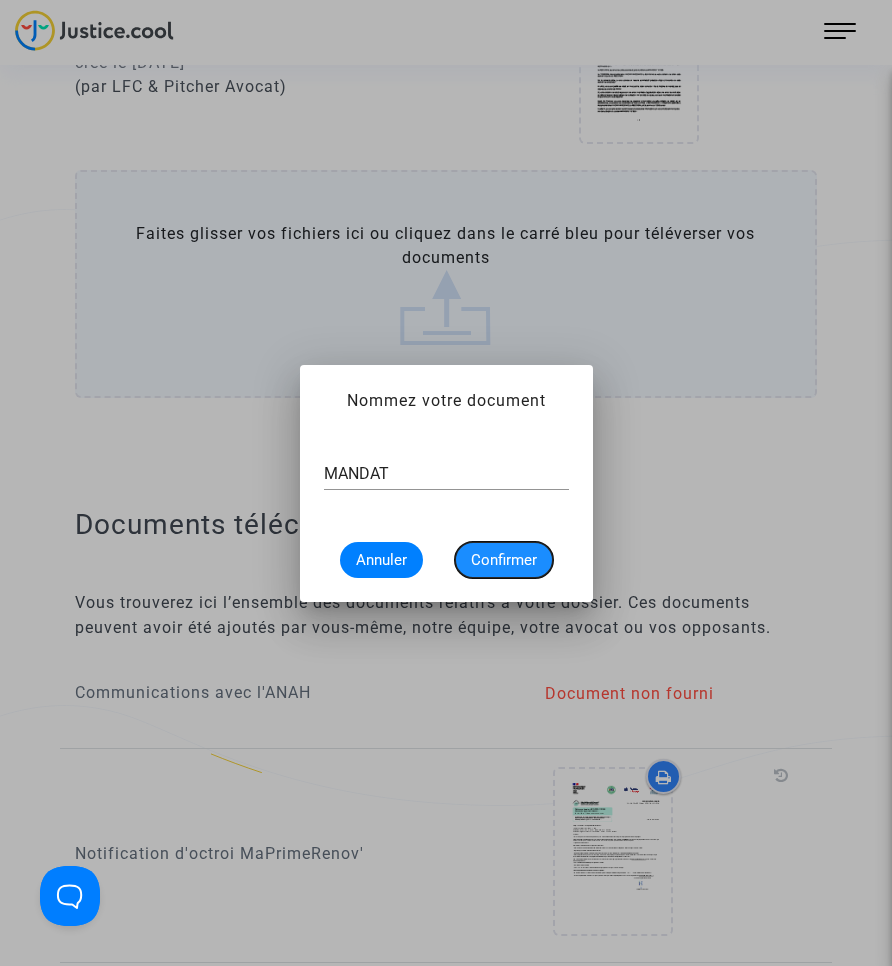 click on "Confirmer" at bounding box center (504, 560) 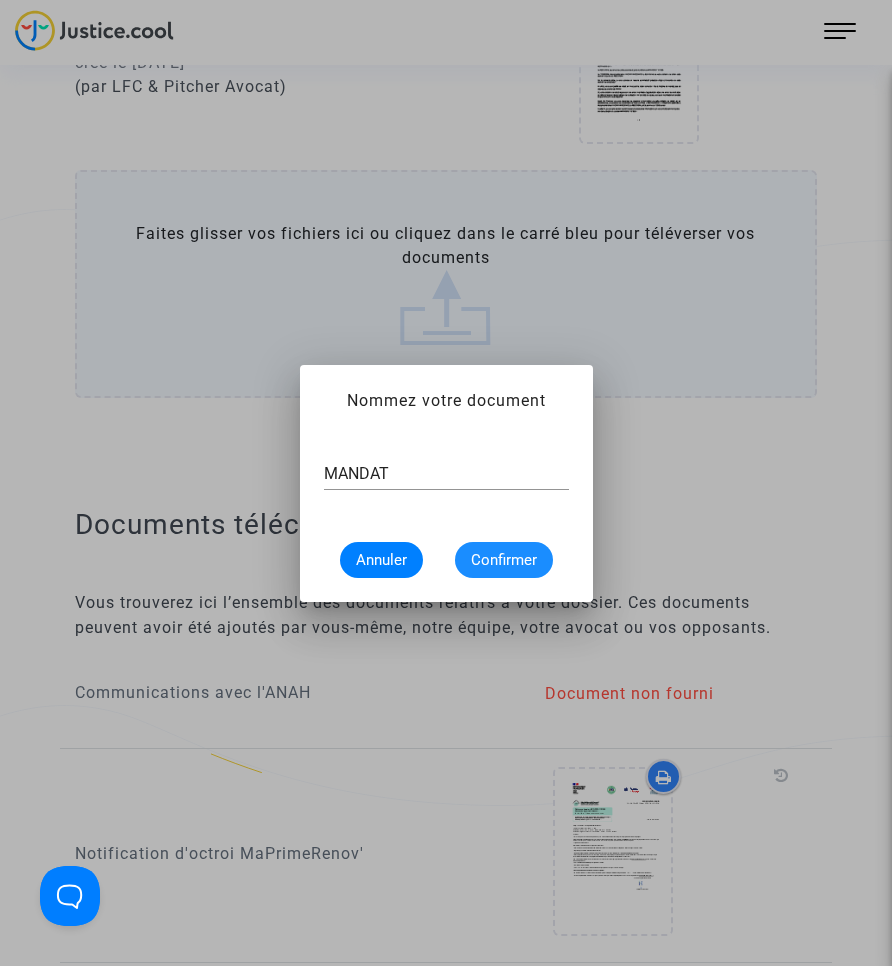 scroll, scrollTop: 600, scrollLeft: 0, axis: vertical 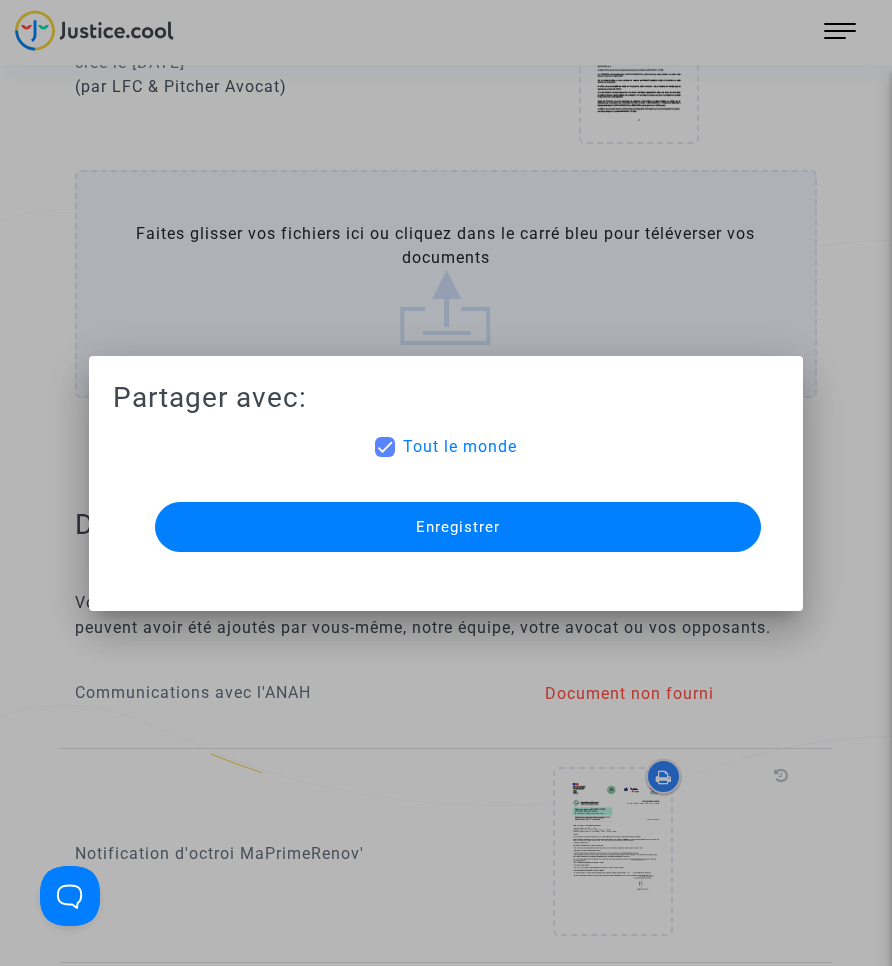 click on "Enregistrer" at bounding box center [458, 527] 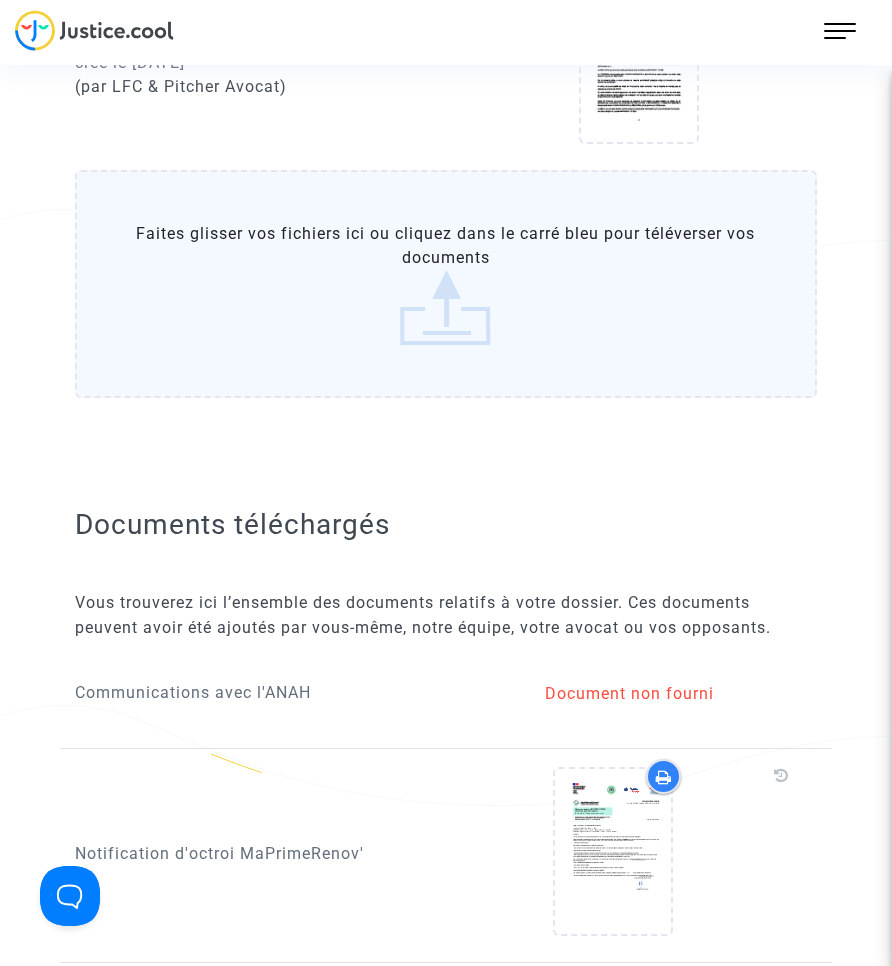 scroll, scrollTop: 813, scrollLeft: 0, axis: vertical 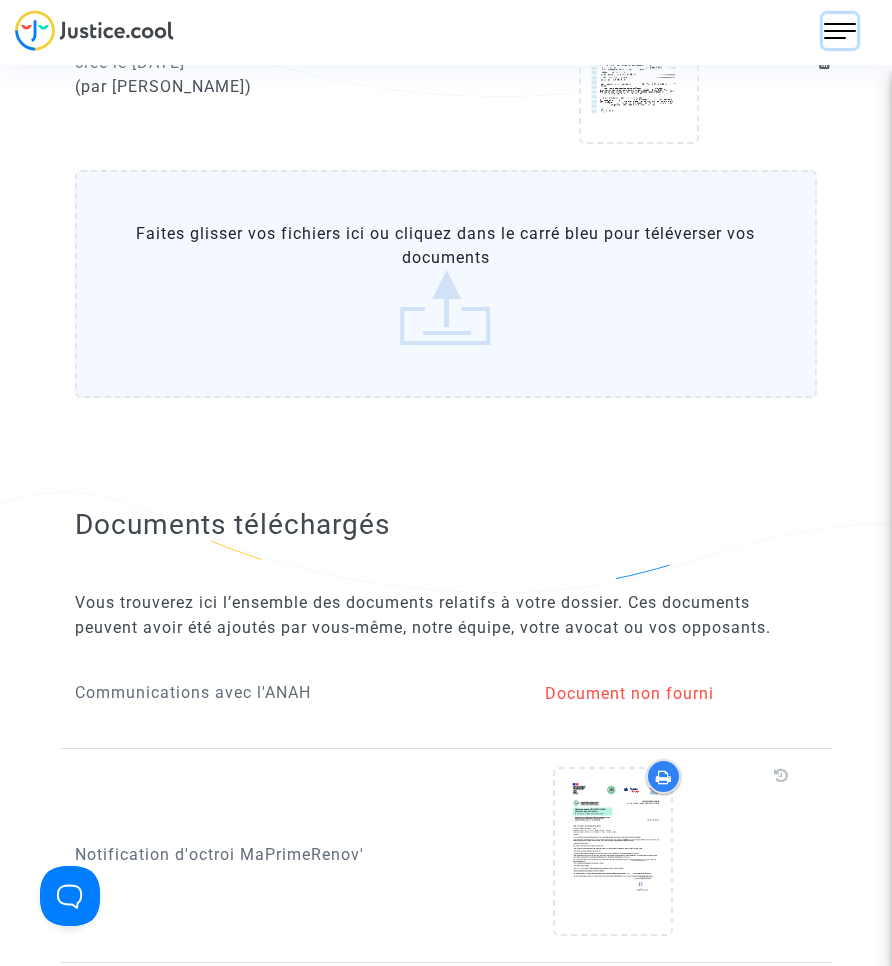 click at bounding box center (840, 31) 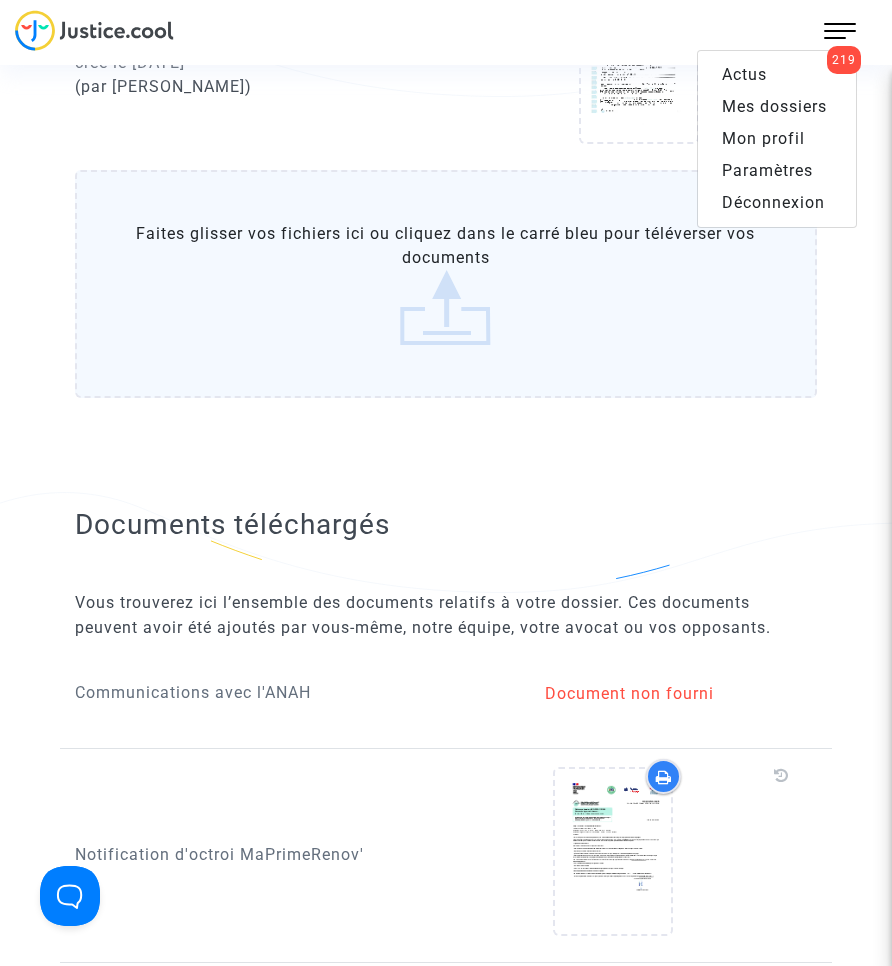 click on "Mes dossiers" at bounding box center [774, 106] 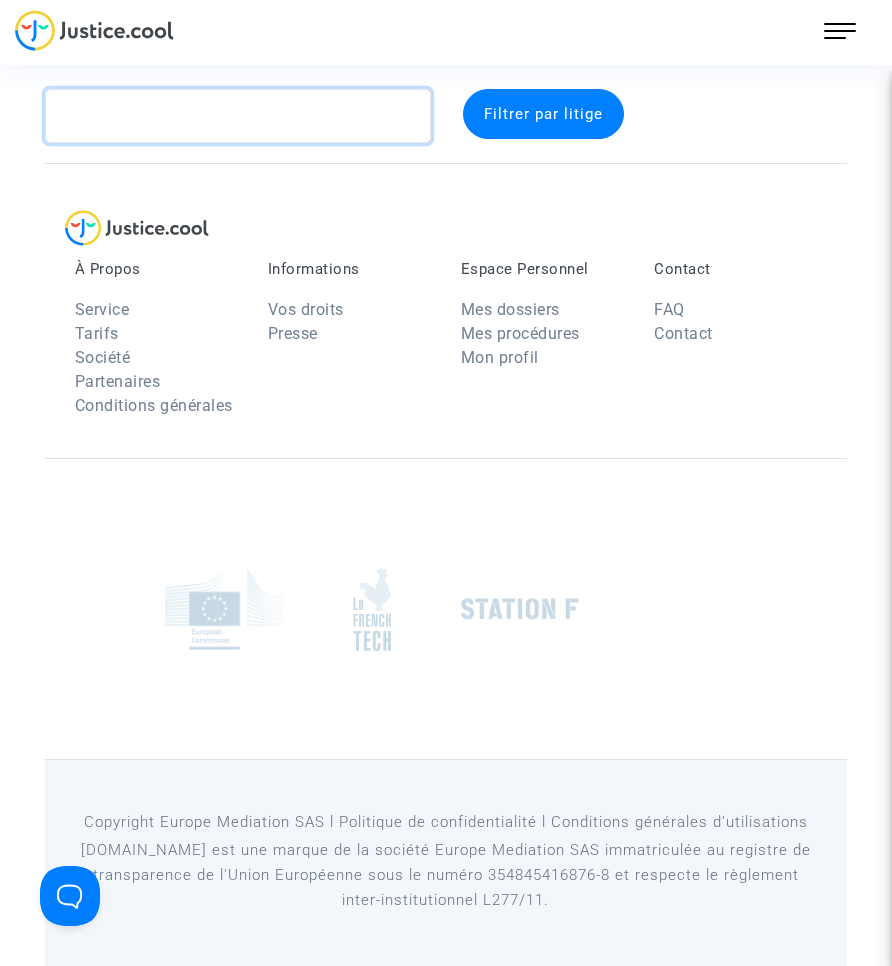 click 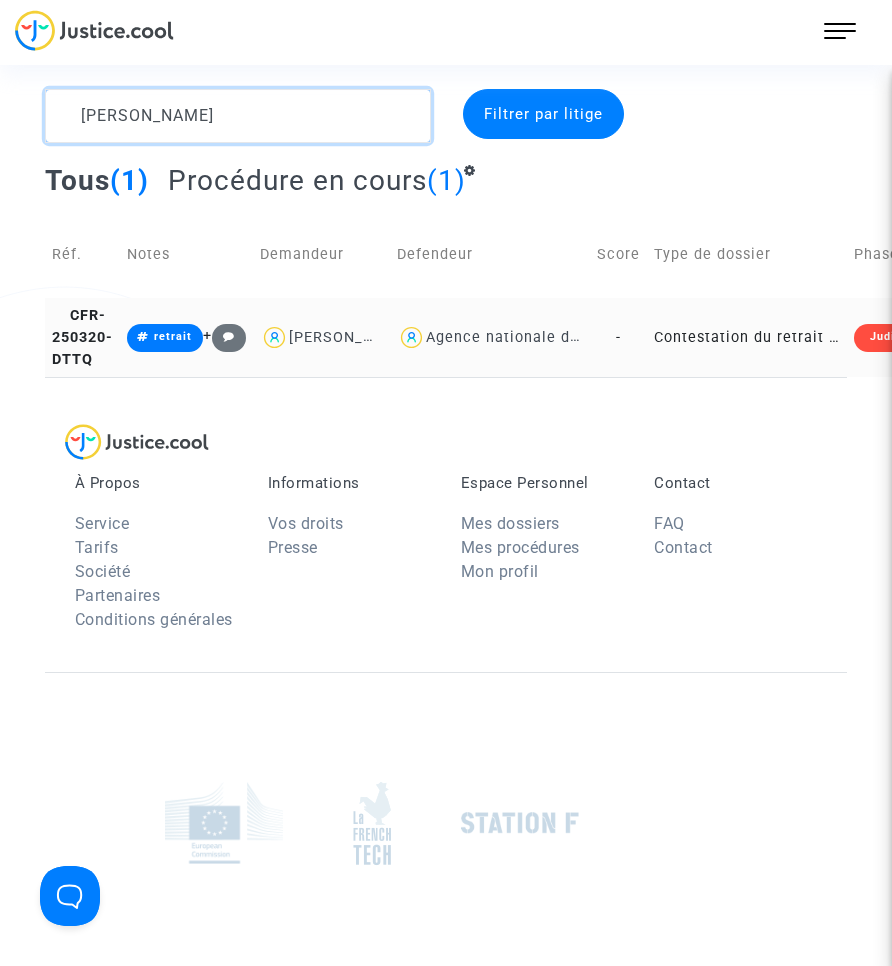 type on "[PERSON_NAME]" 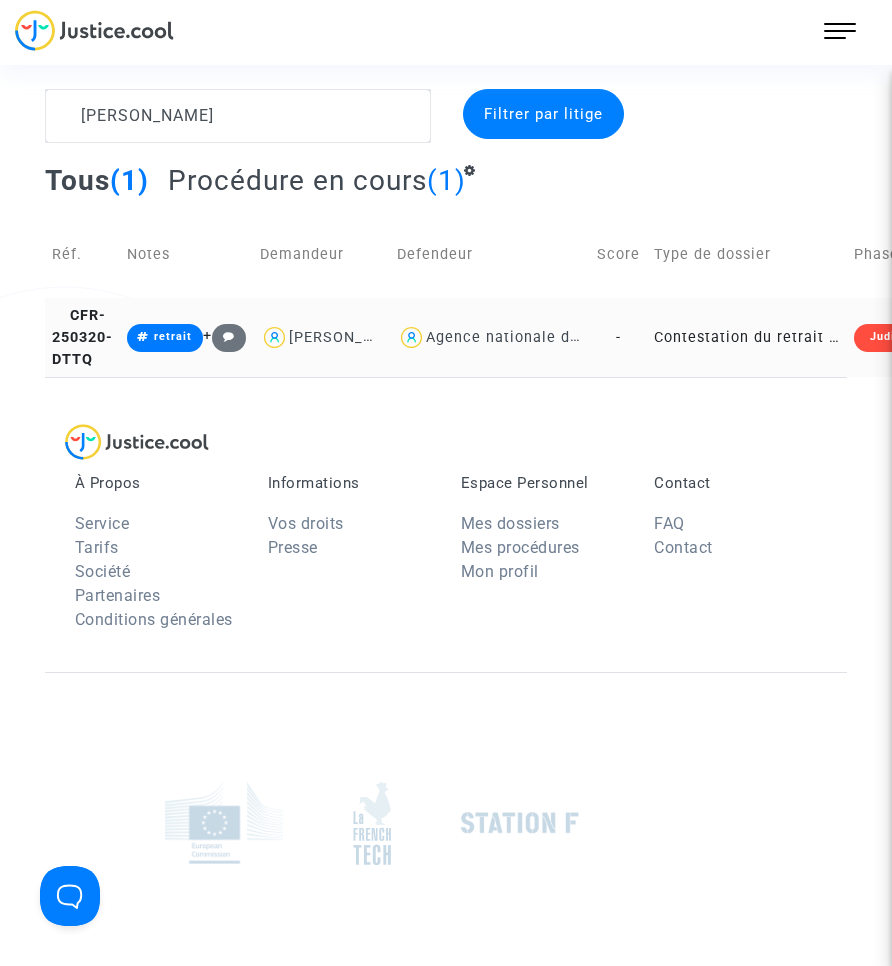 click on "Contestation du retrait de [PERSON_NAME] par l'ANAH (mandataire)" 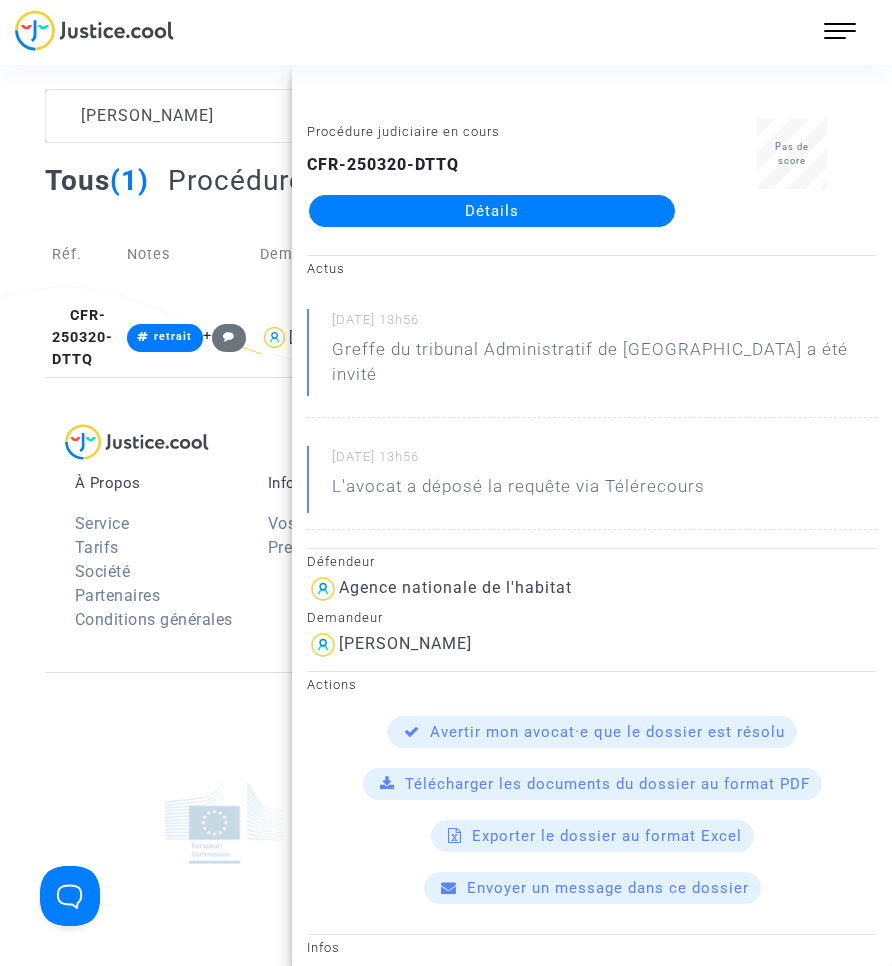click on "Détails" 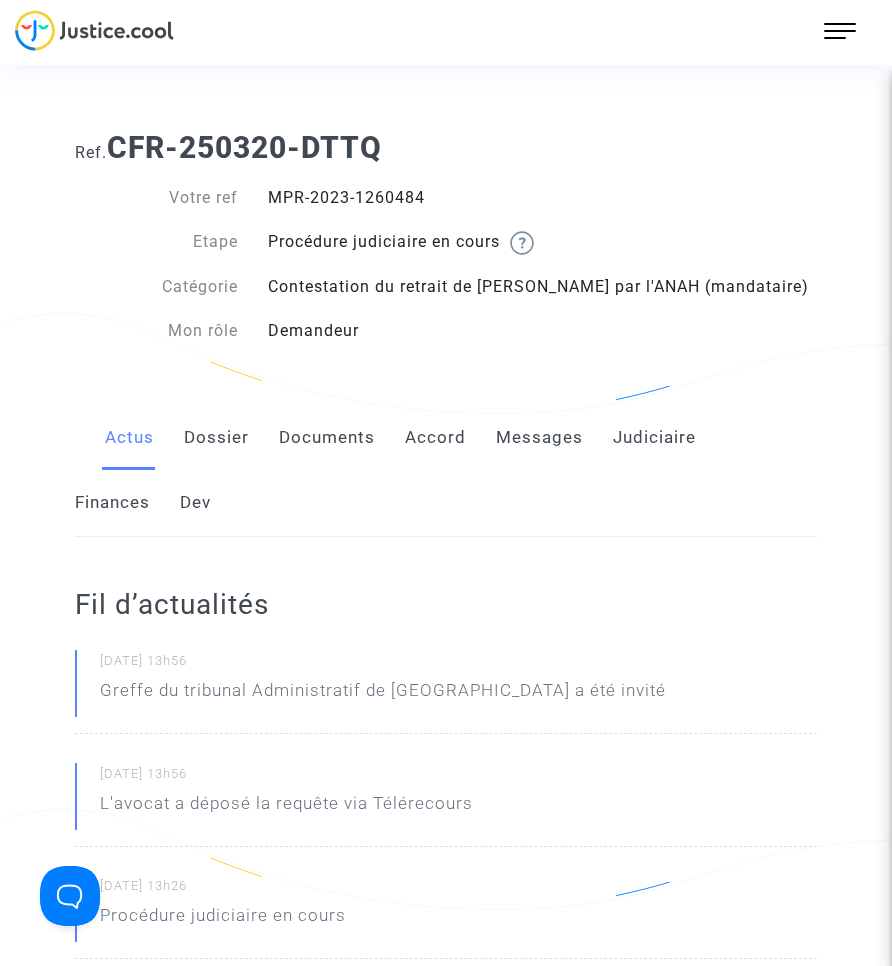 click on "Documents" 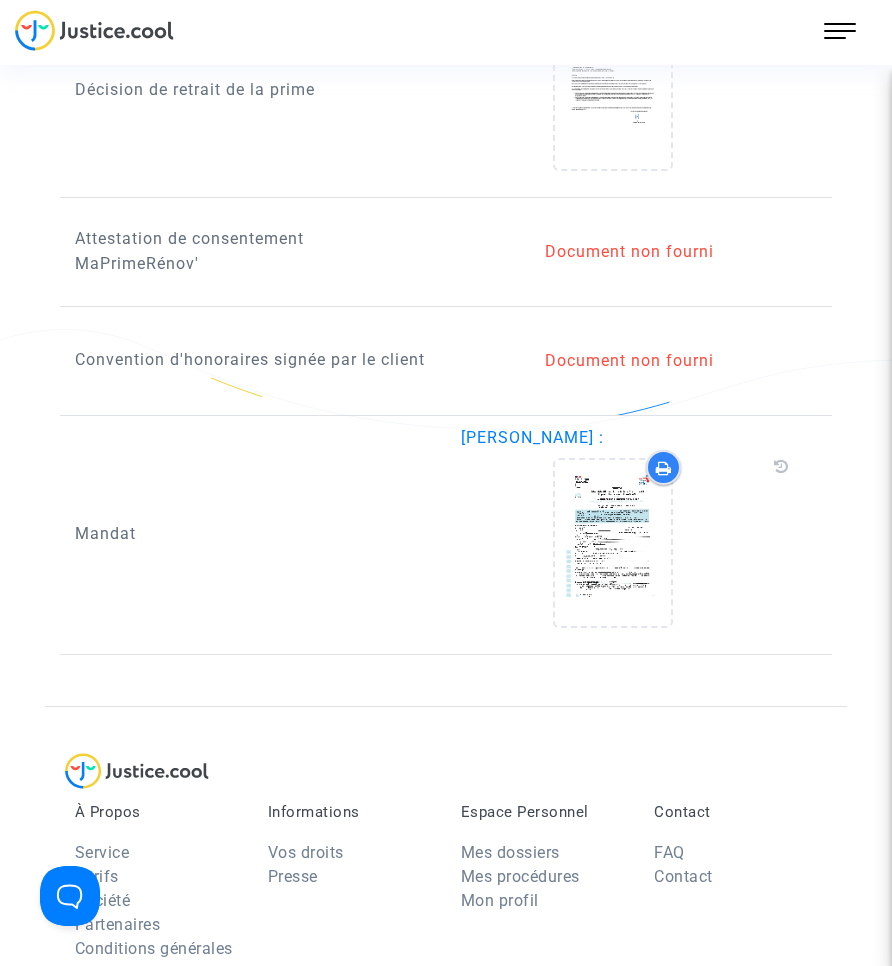 scroll, scrollTop: 2000, scrollLeft: 0, axis: vertical 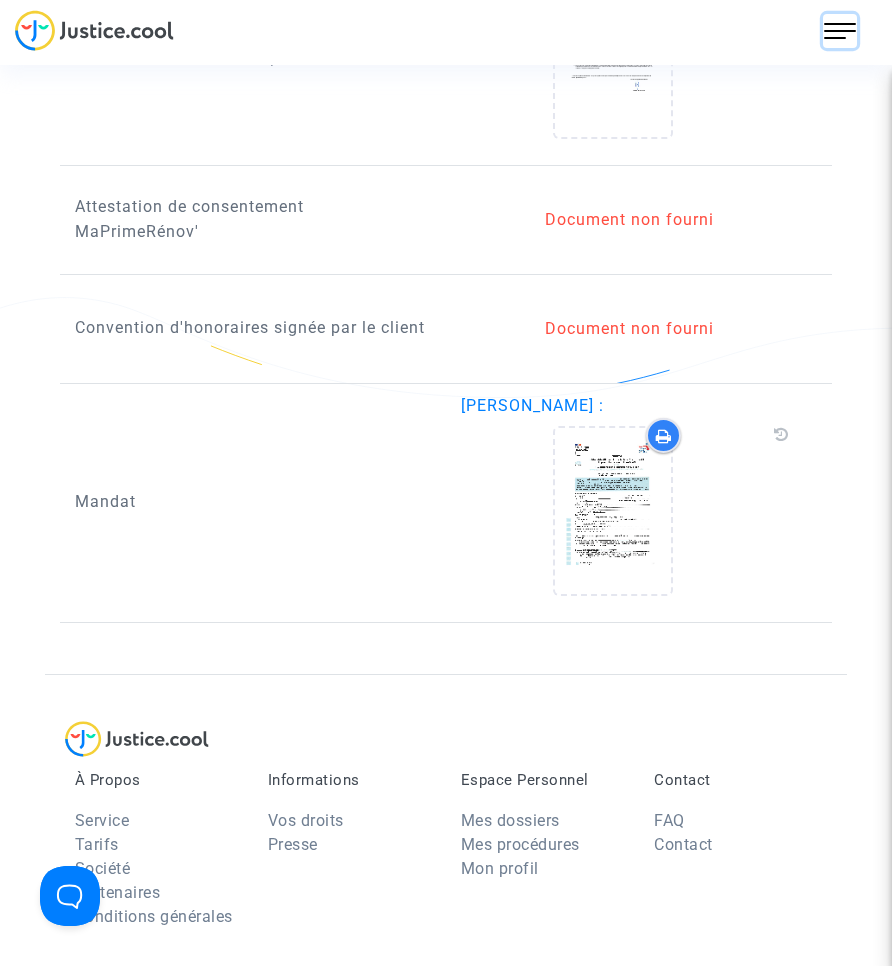 click at bounding box center [840, 31] 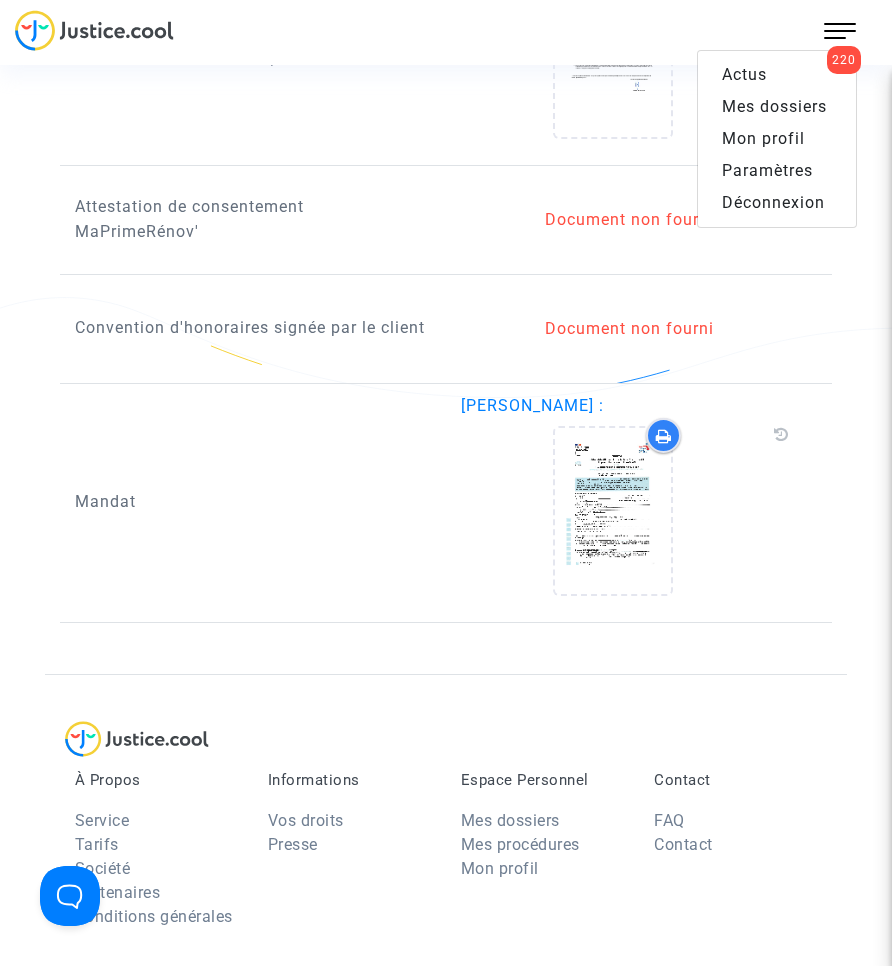 click on "Mes dossiers" at bounding box center [774, 106] 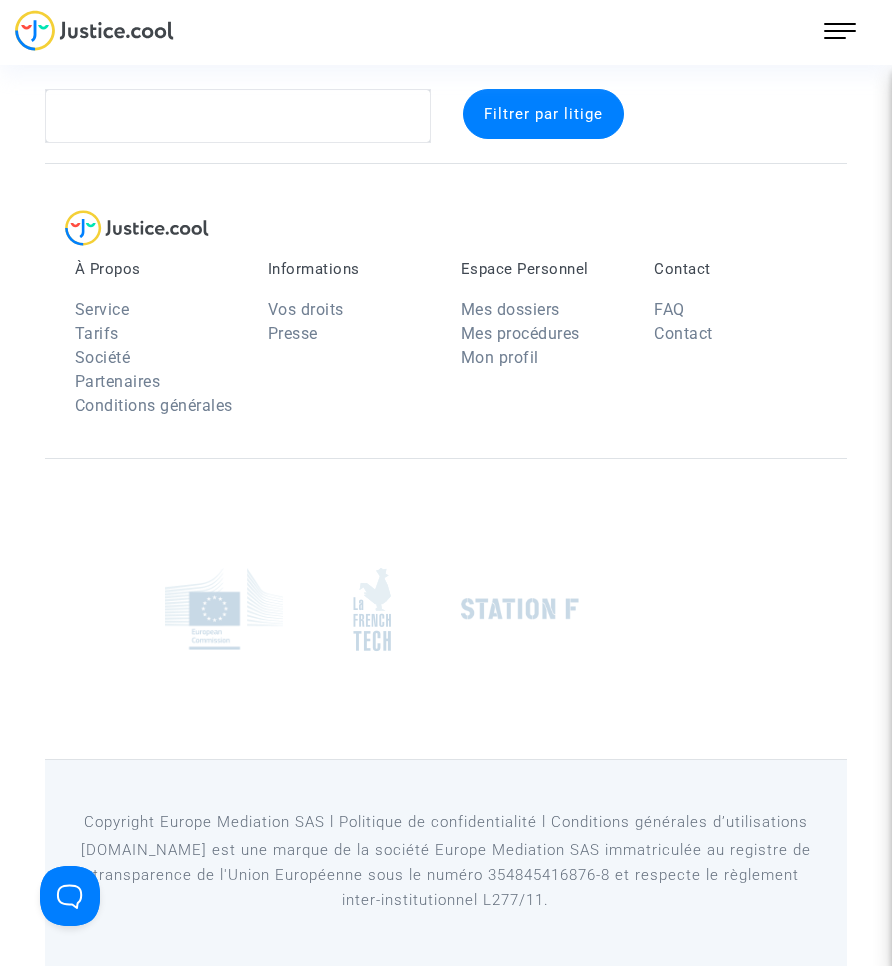 scroll, scrollTop: 26, scrollLeft: 0, axis: vertical 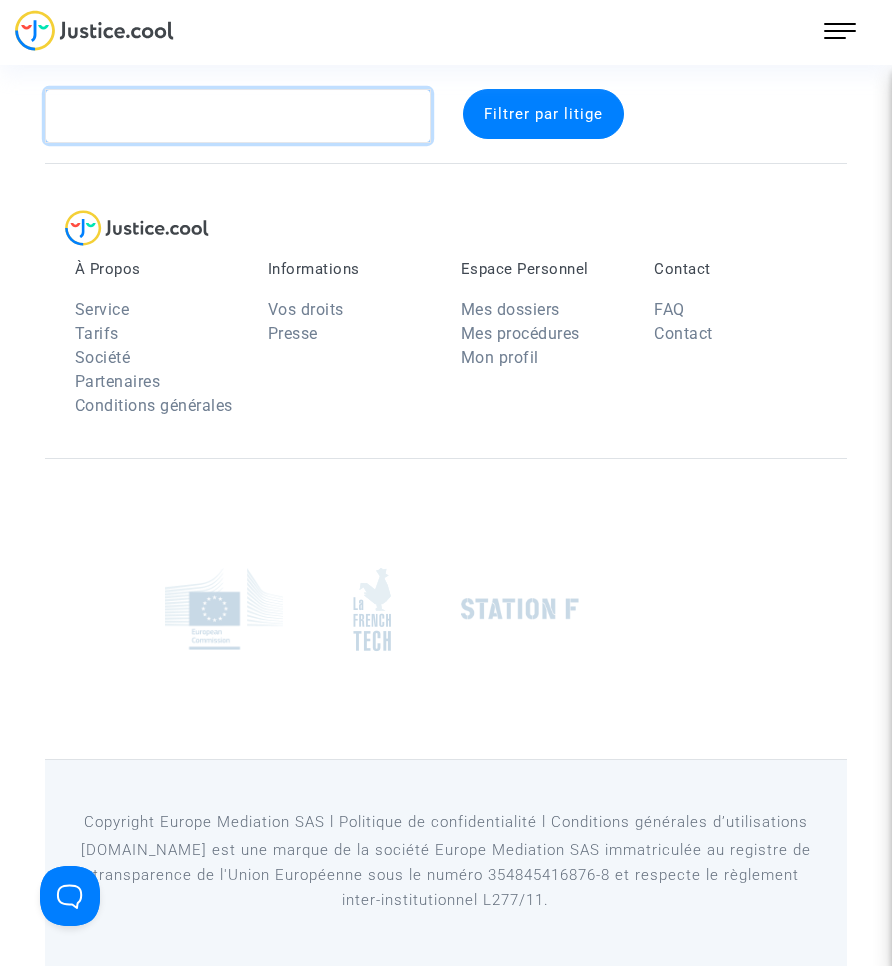 click 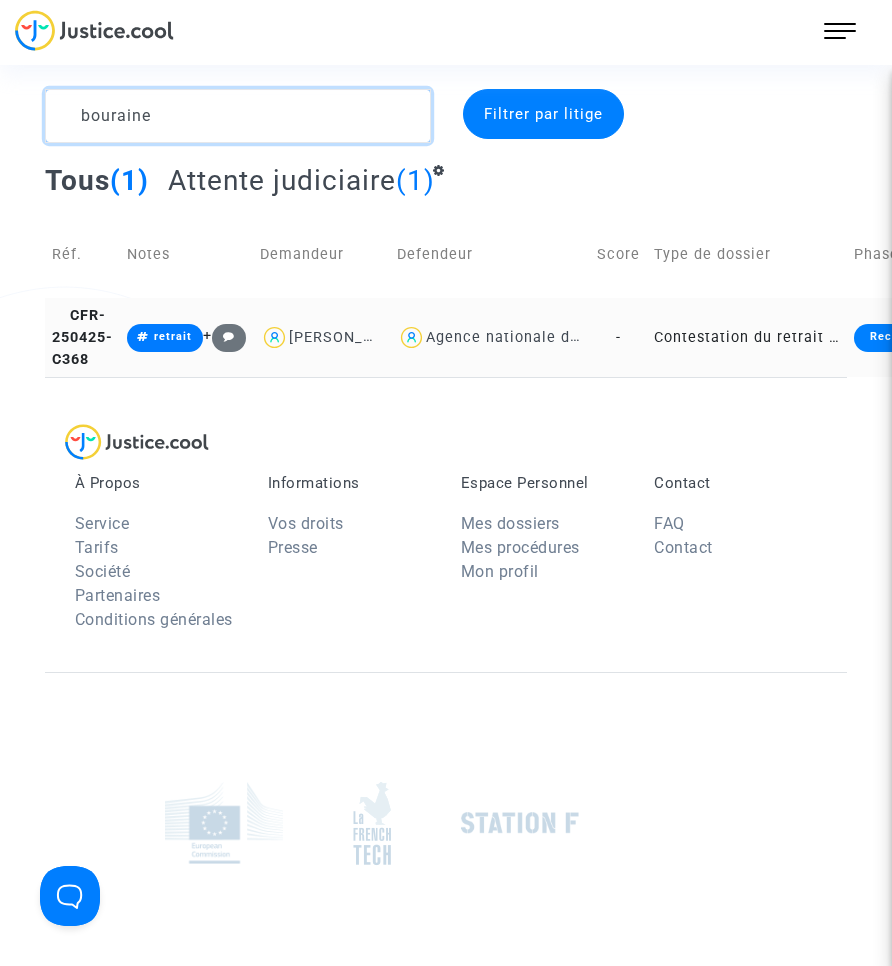 type on "bouraine" 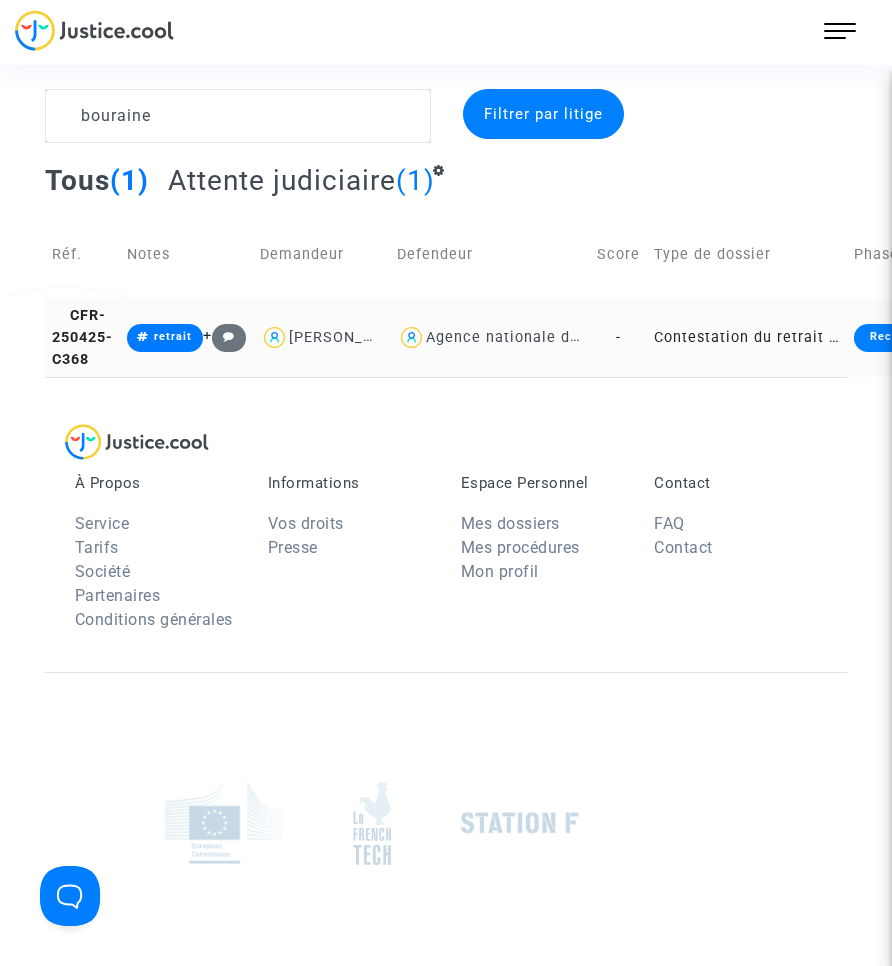 click on "Contestation du retrait de [PERSON_NAME] par l'ANAH (mandataire)" 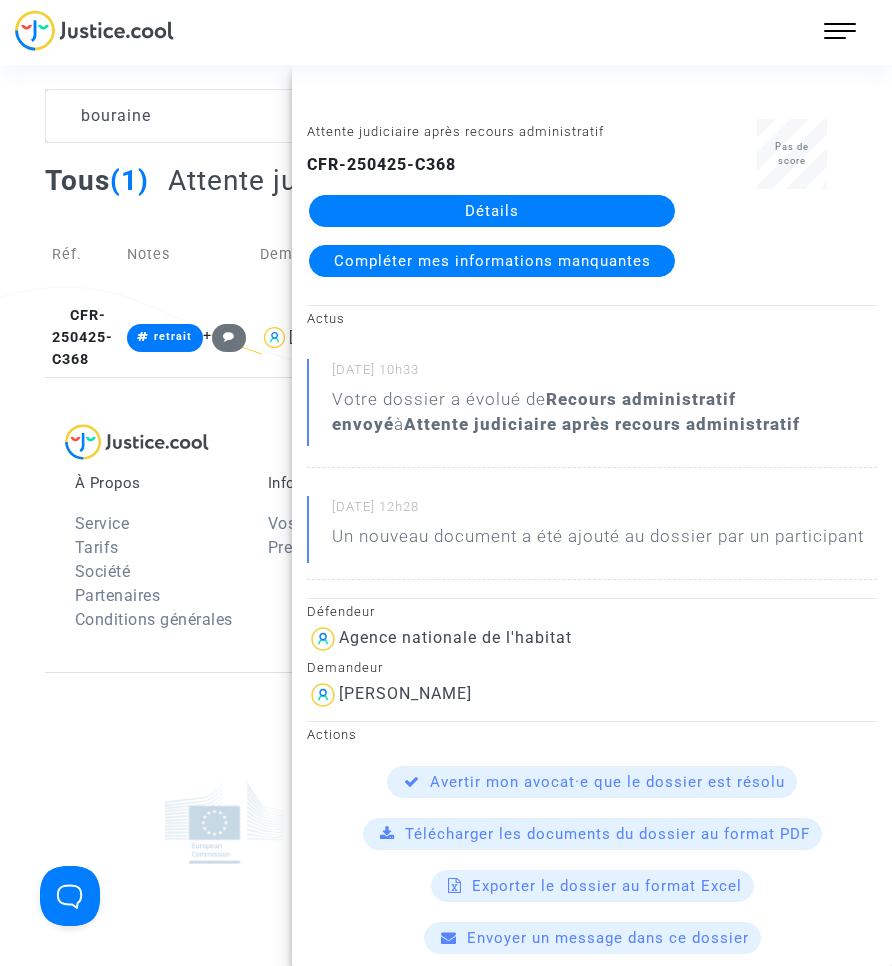 click on "Détails" 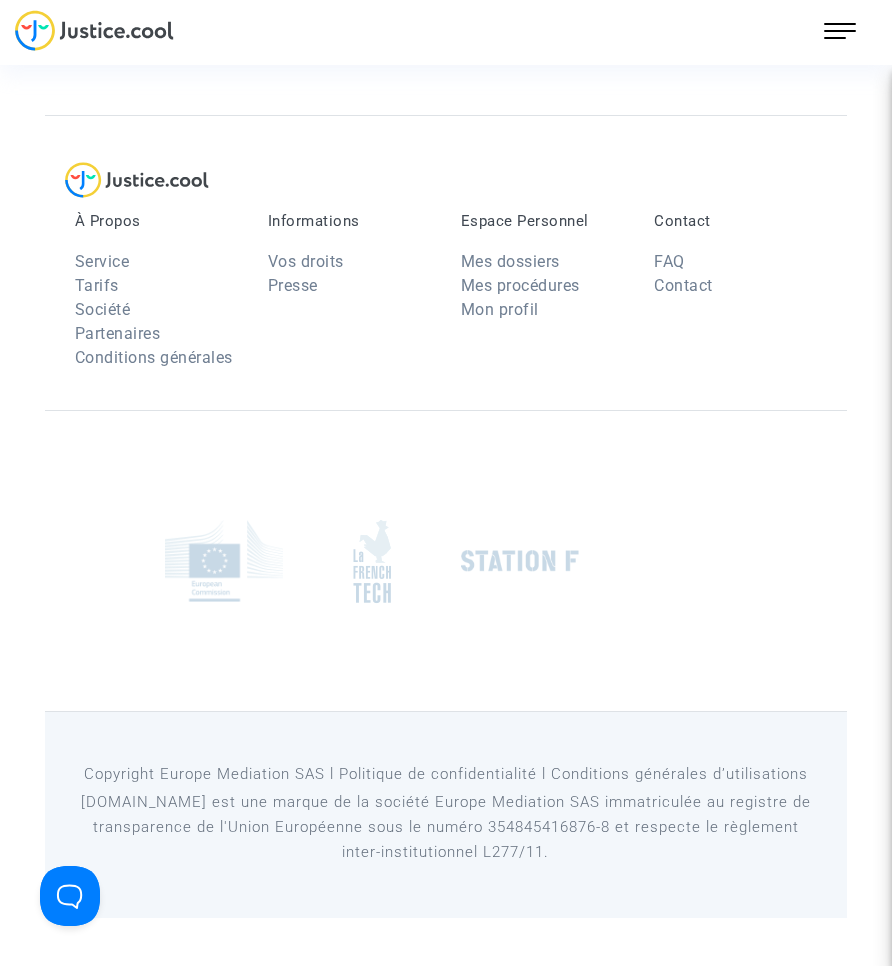scroll, scrollTop: 0, scrollLeft: 0, axis: both 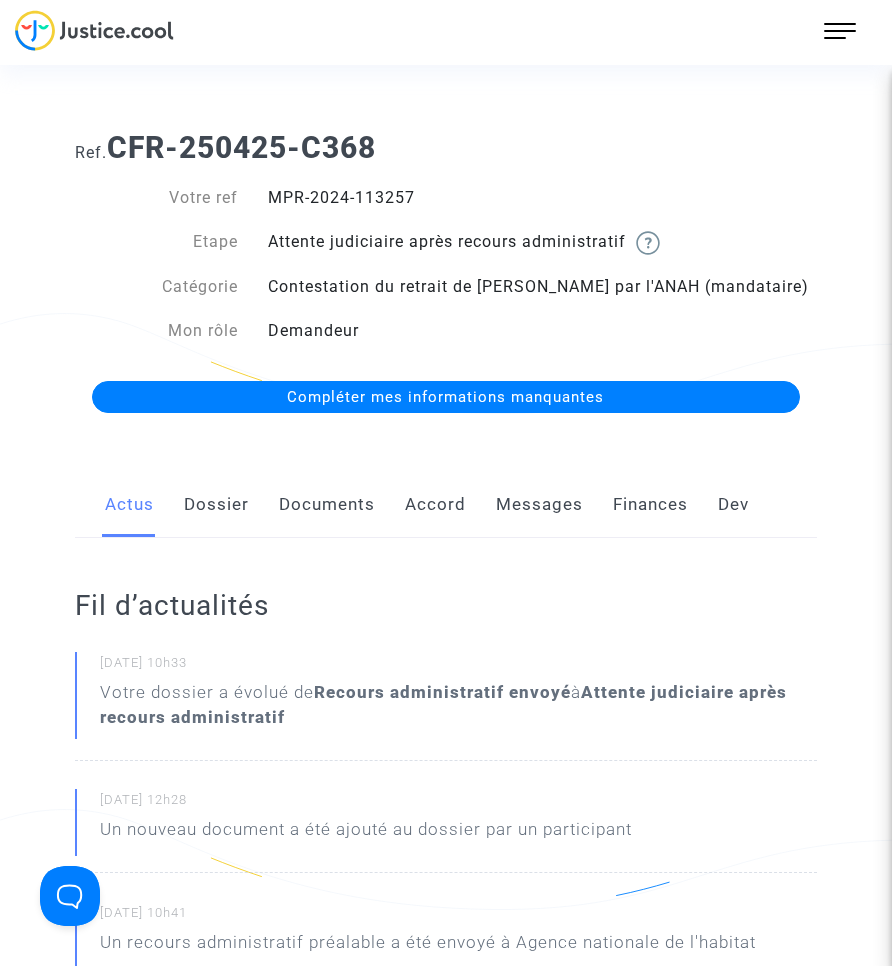click on "Documents" 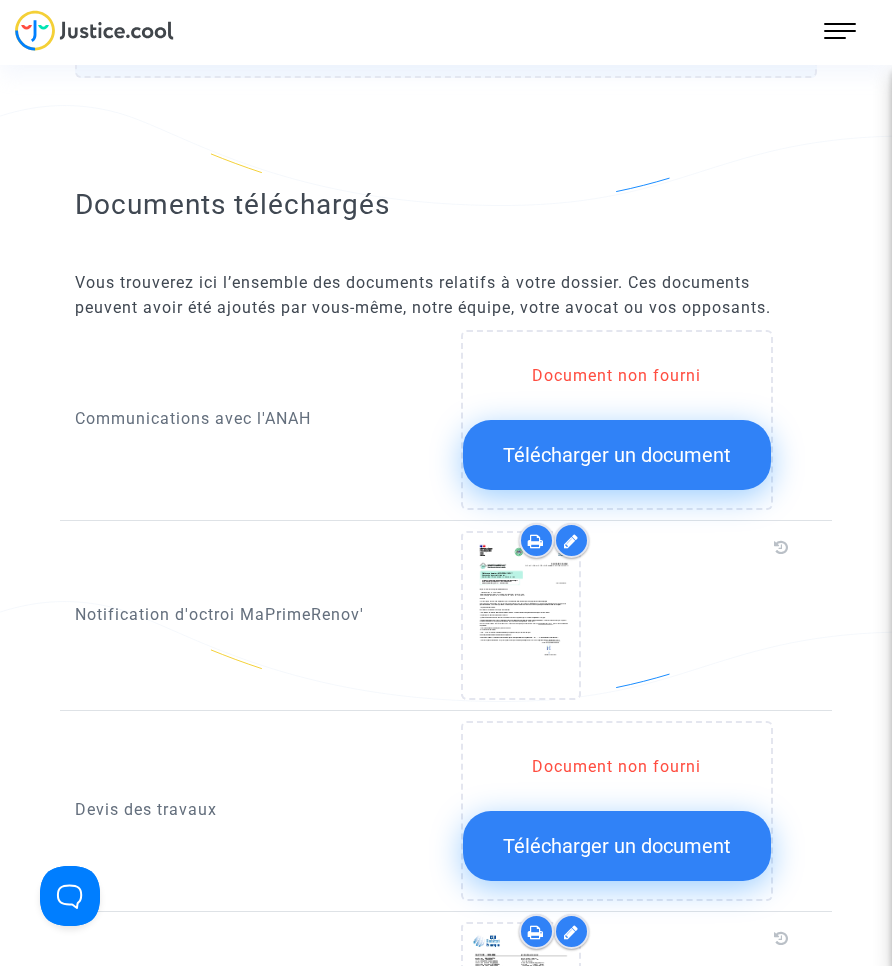 scroll, scrollTop: 700, scrollLeft: 0, axis: vertical 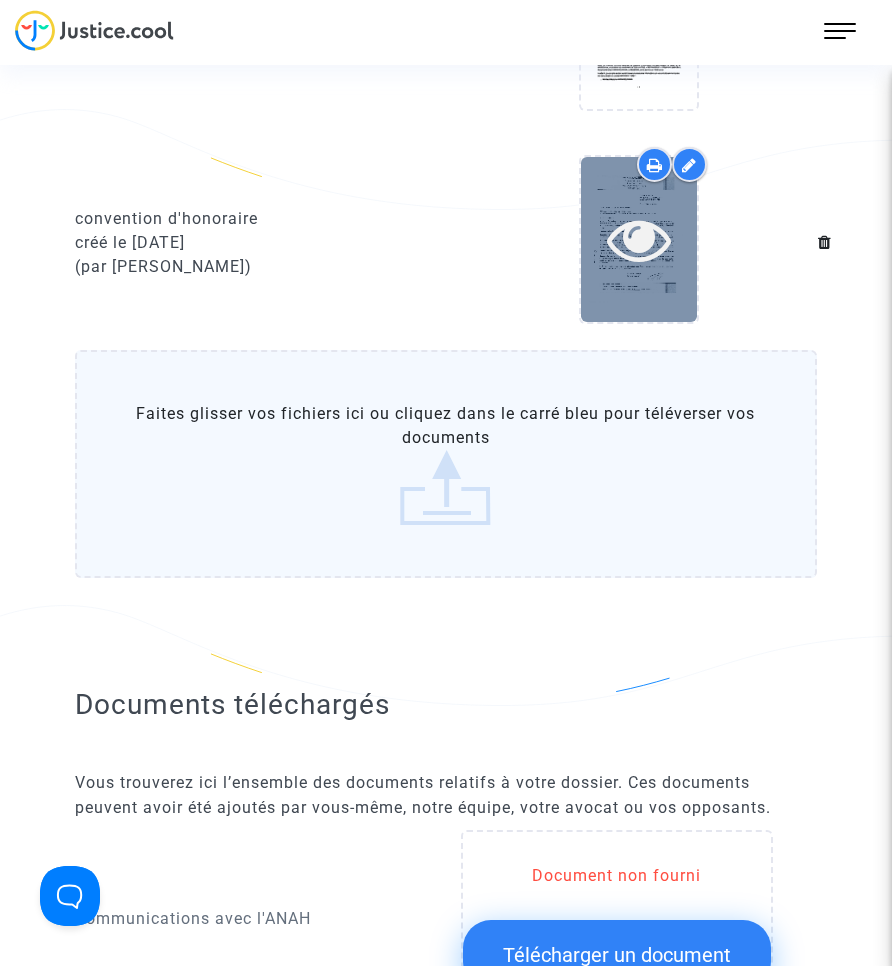 click at bounding box center [639, 239] 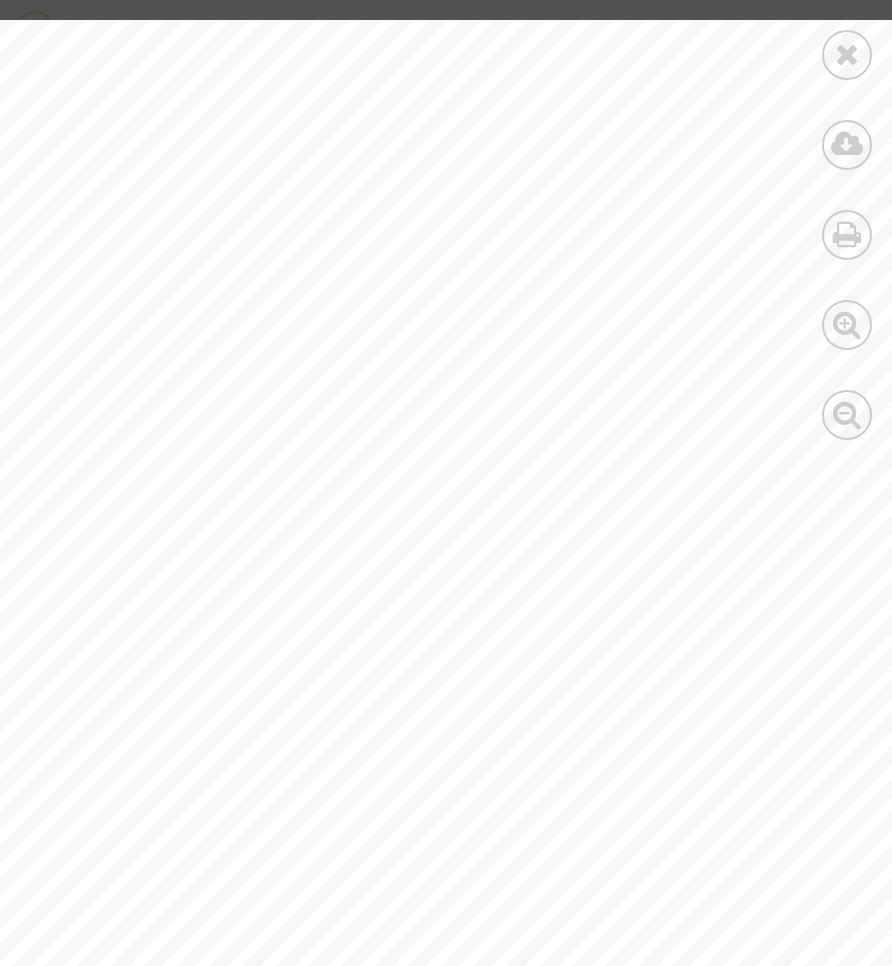 scroll, scrollTop: 3098, scrollLeft: 0, axis: vertical 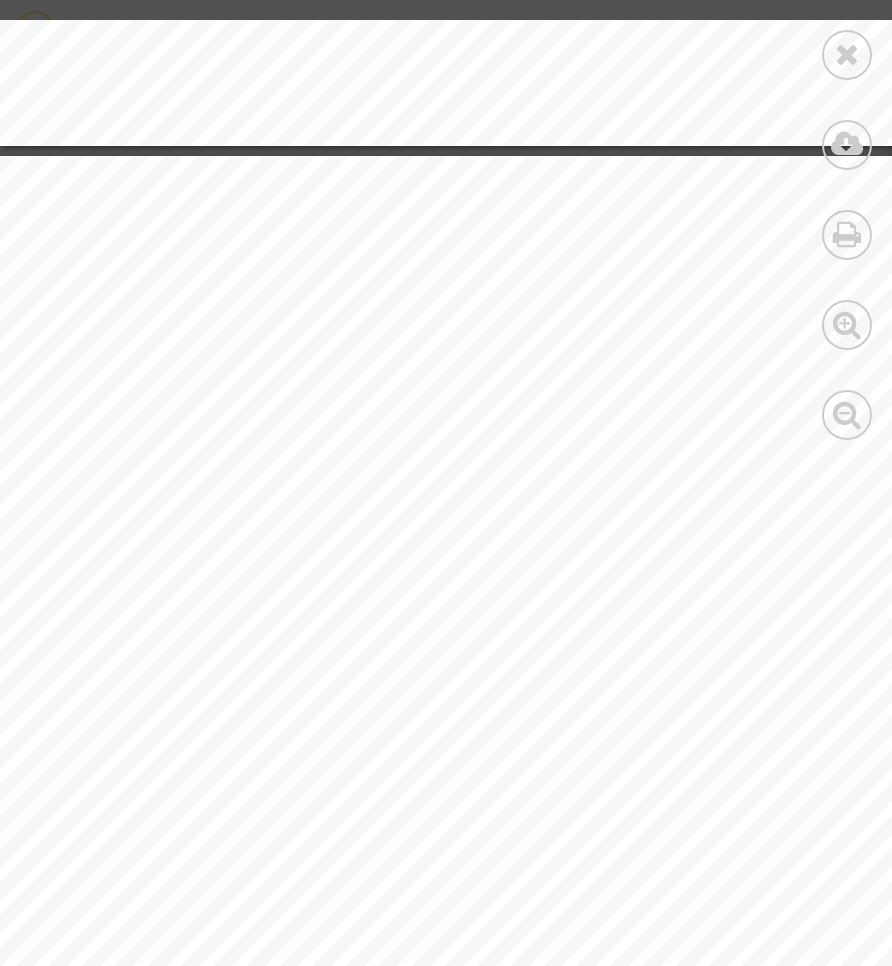 click at bounding box center (847, 55) 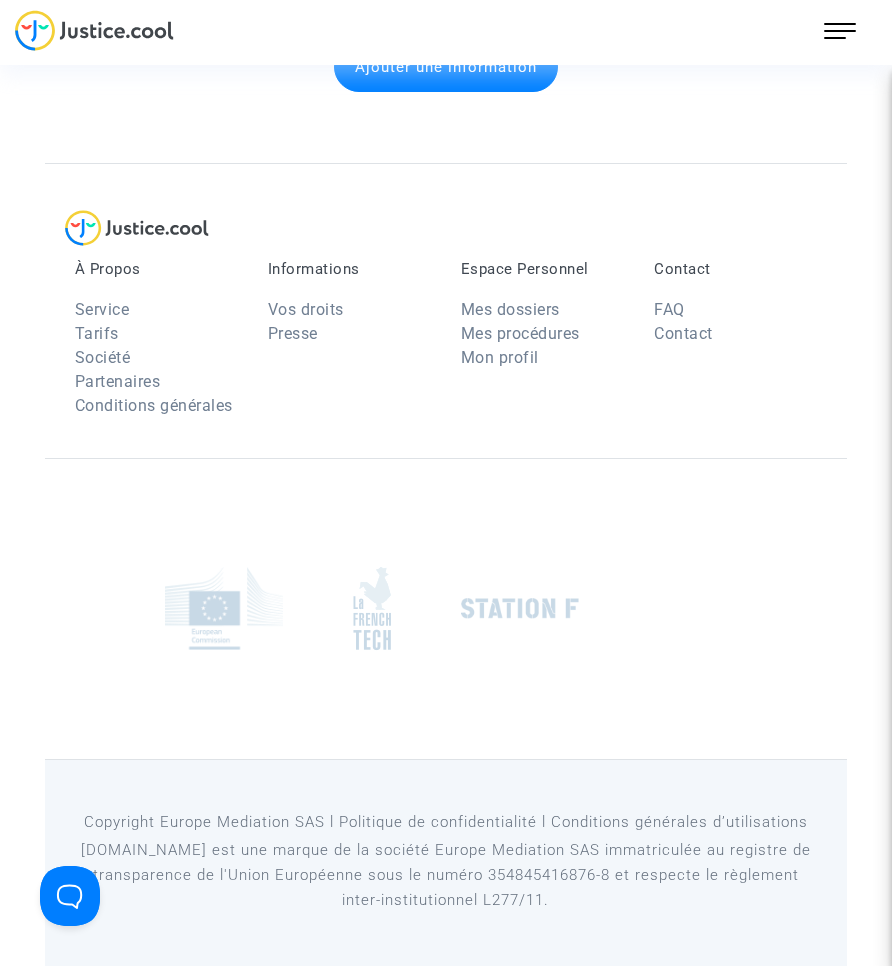 scroll, scrollTop: 2498, scrollLeft: 0, axis: vertical 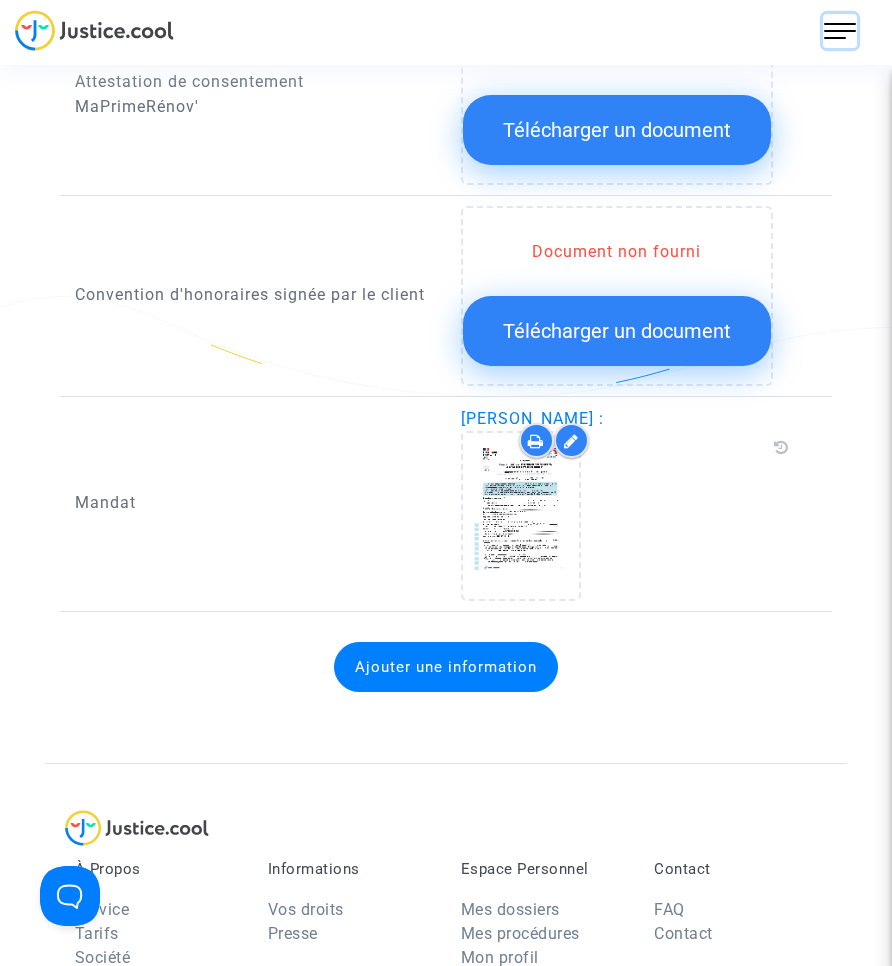 drag, startPoint x: 835, startPoint y: 35, endPoint x: 829, endPoint y: 60, distance: 25.70992 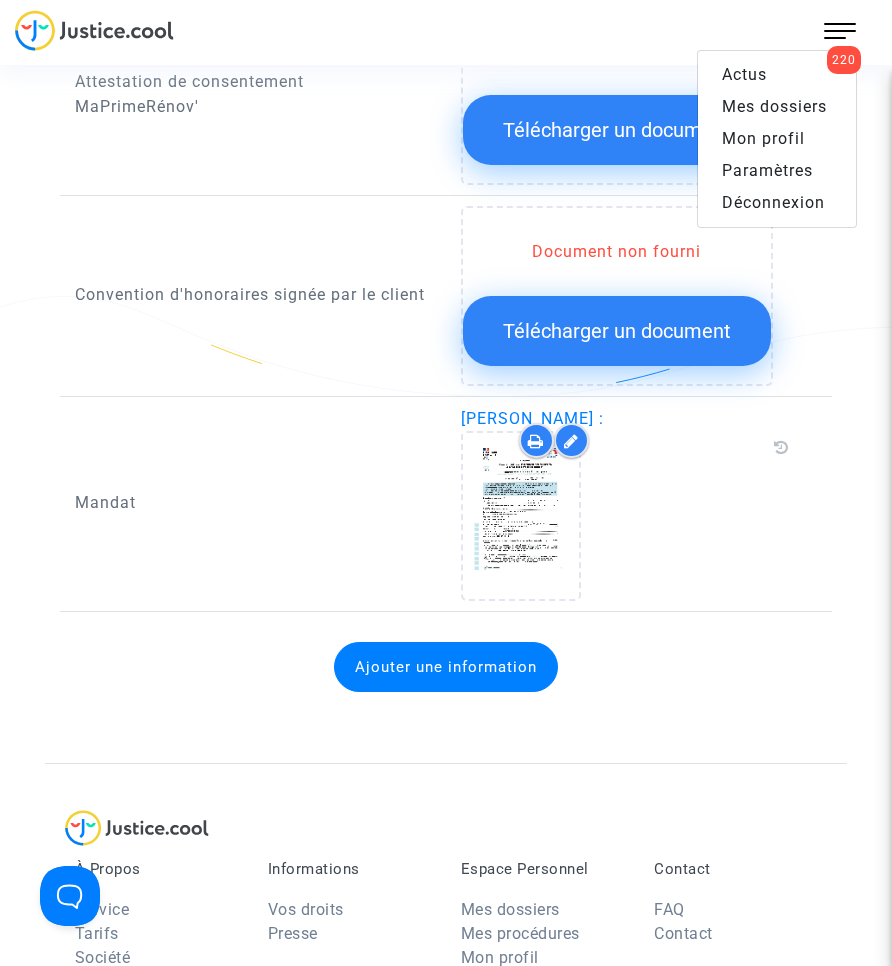 click on "Mes dossiers" at bounding box center (774, 106) 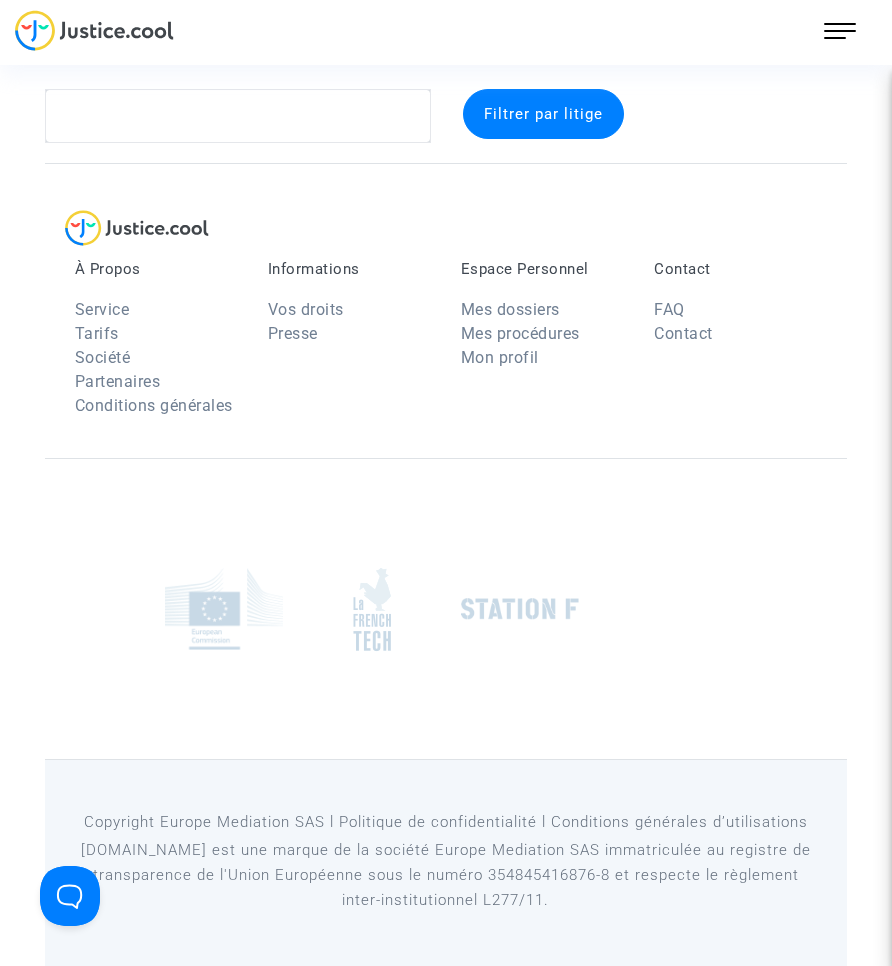 scroll, scrollTop: 26, scrollLeft: 0, axis: vertical 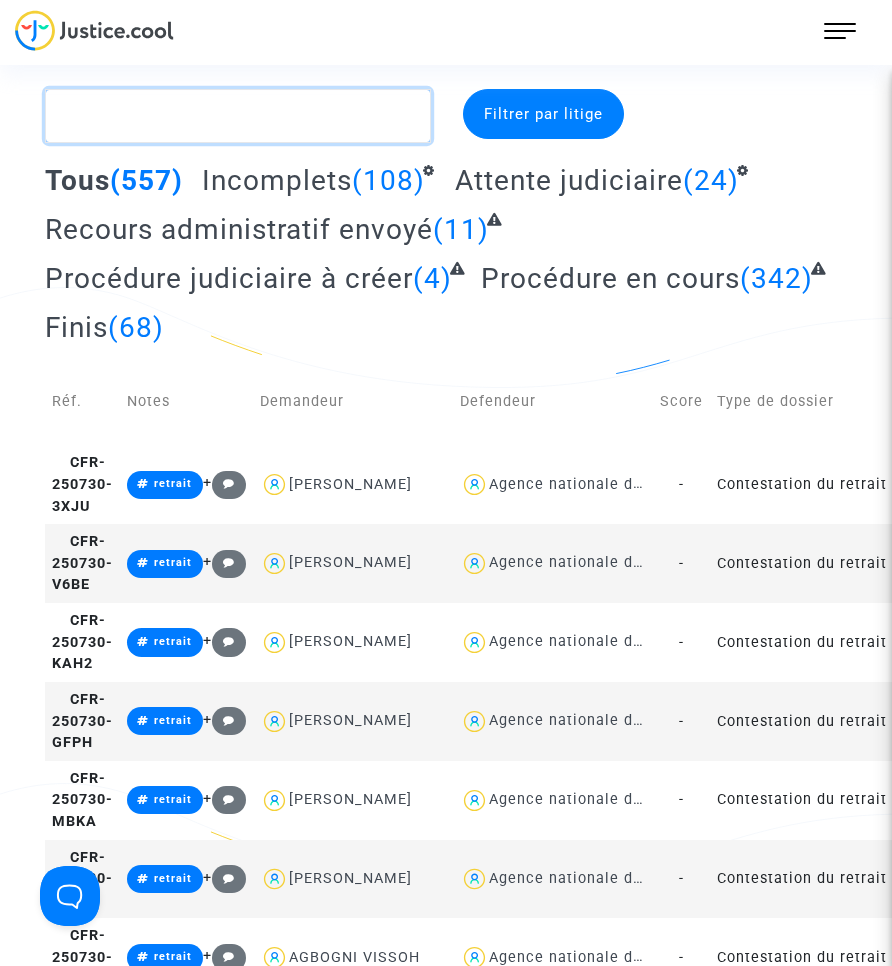click 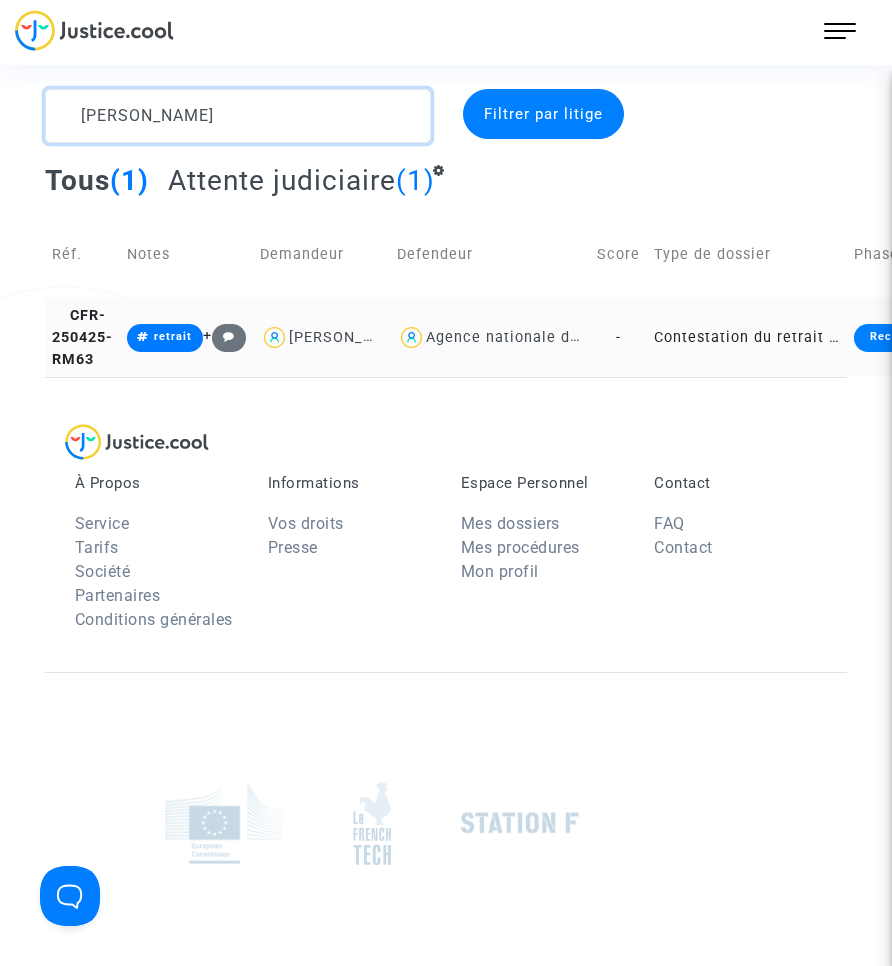type on "[PERSON_NAME]" 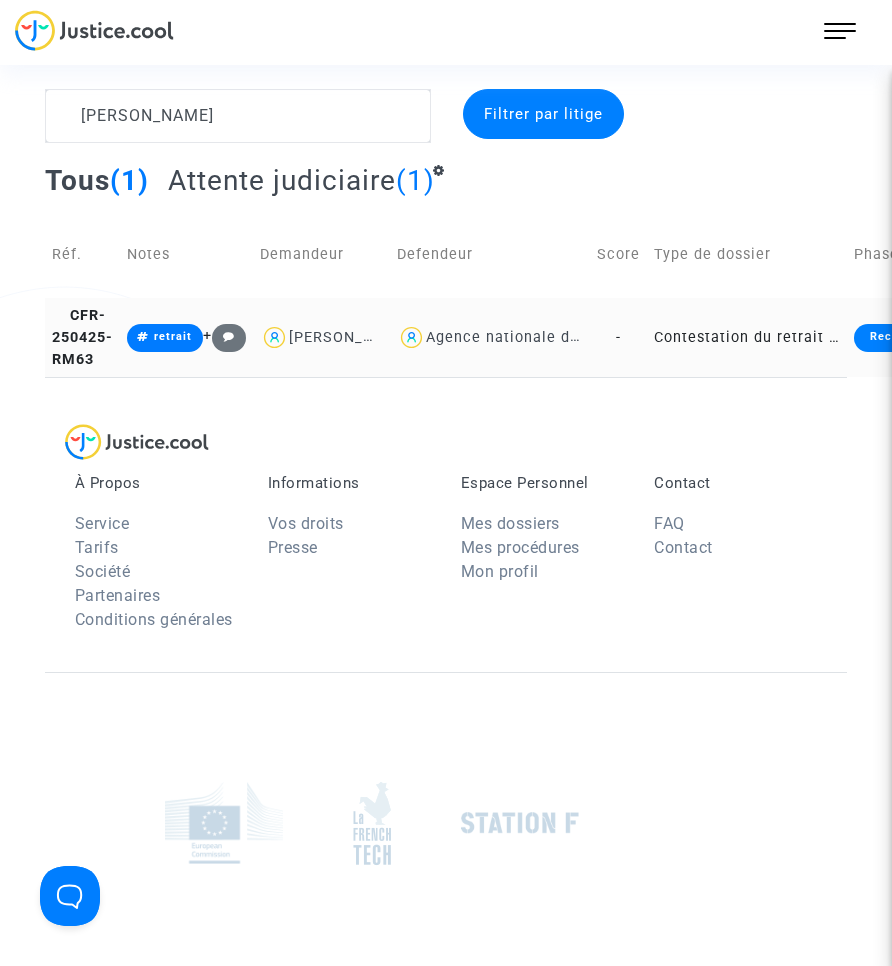 click on "Contestation du retrait de [PERSON_NAME] par l'ANAH (mandataire)" 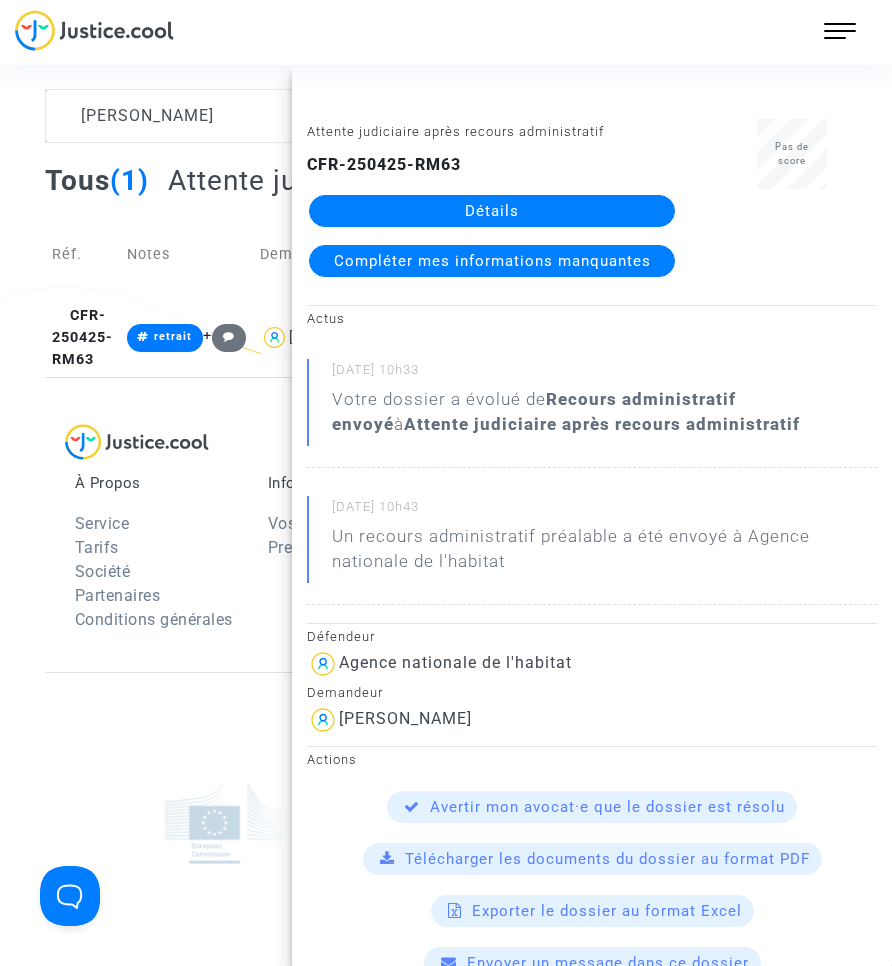 click on "Détails" 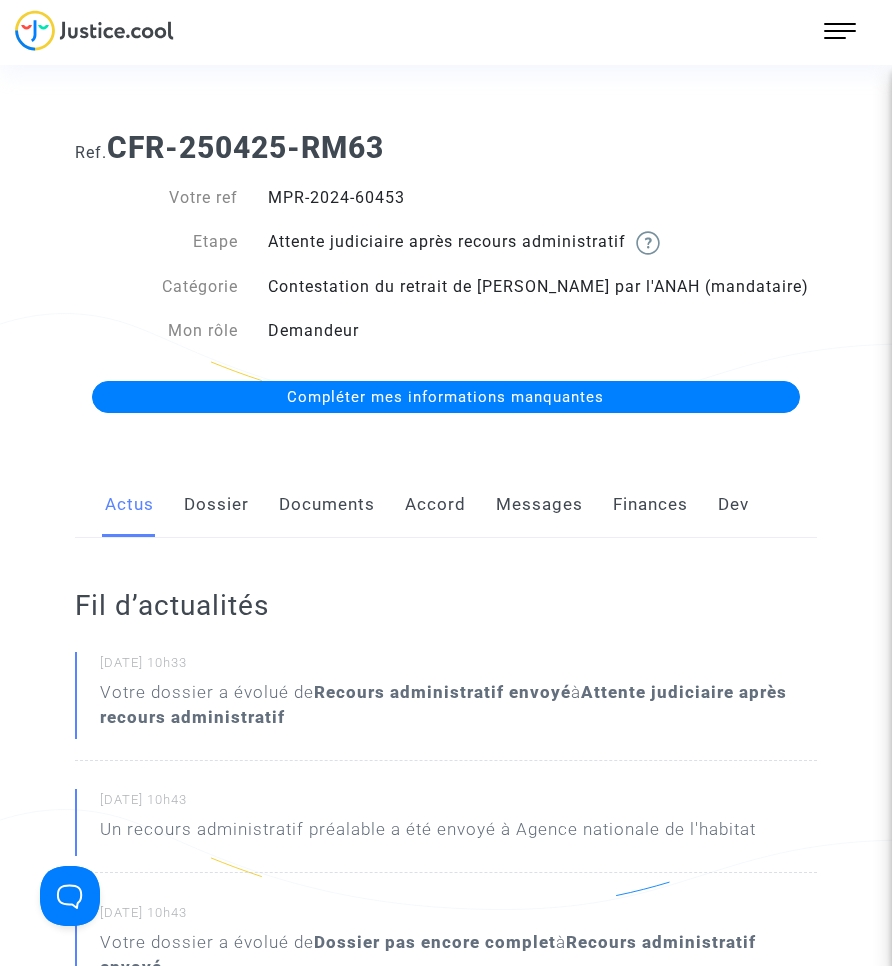 click on "Documents" 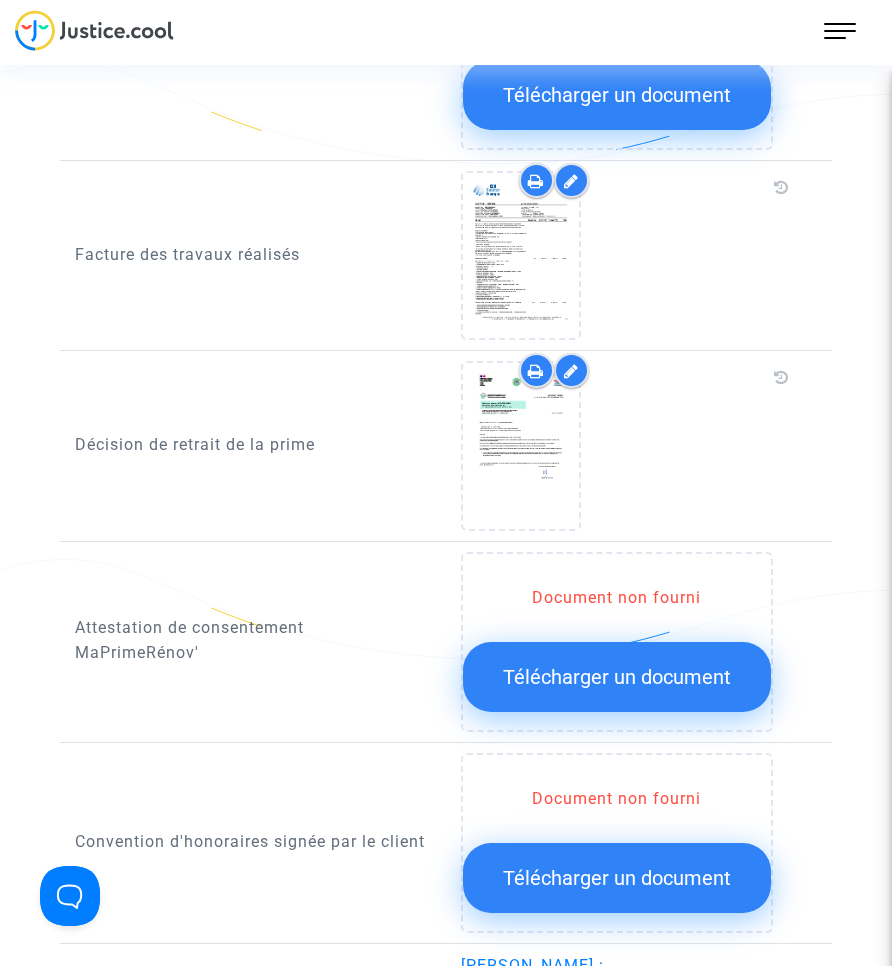 scroll, scrollTop: 2100, scrollLeft: 0, axis: vertical 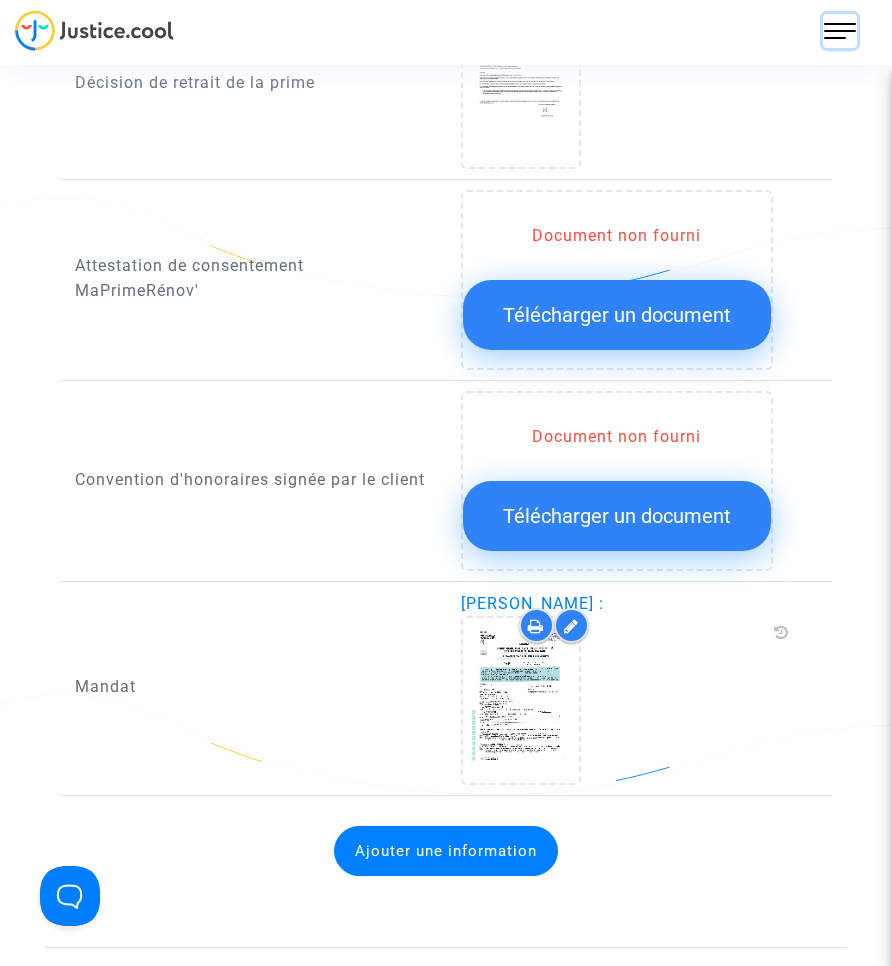 click at bounding box center (840, 31) 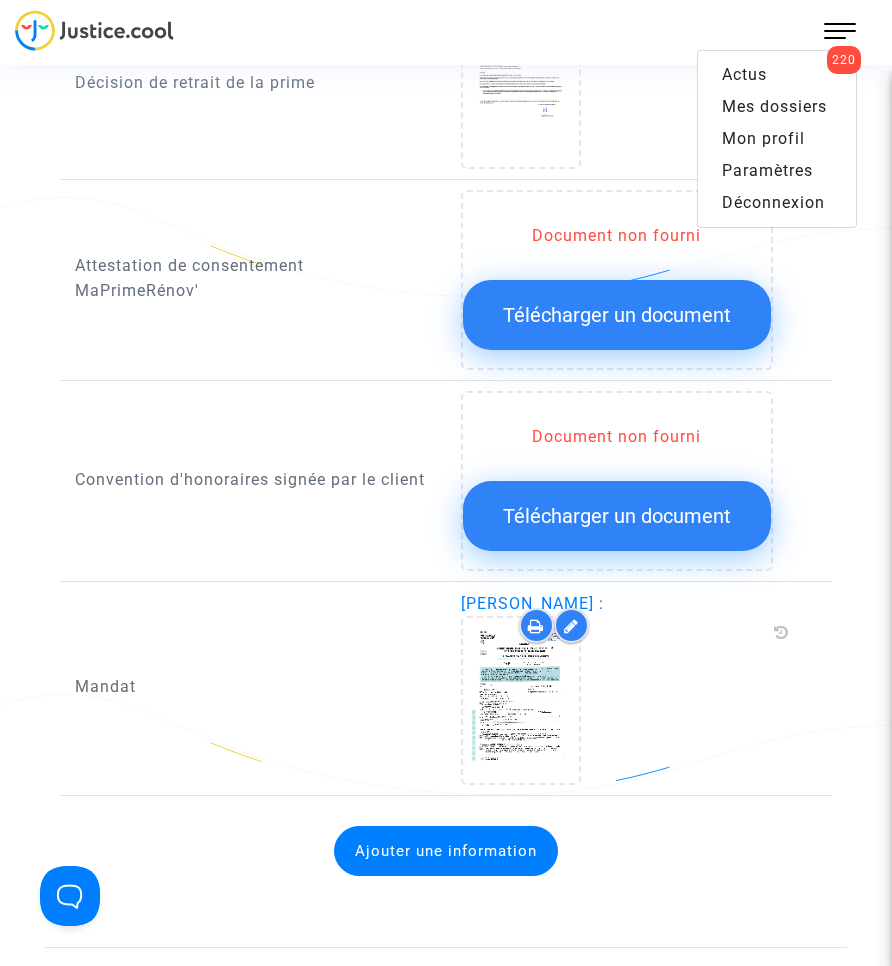 click on "Mes dossiers" at bounding box center (774, 106) 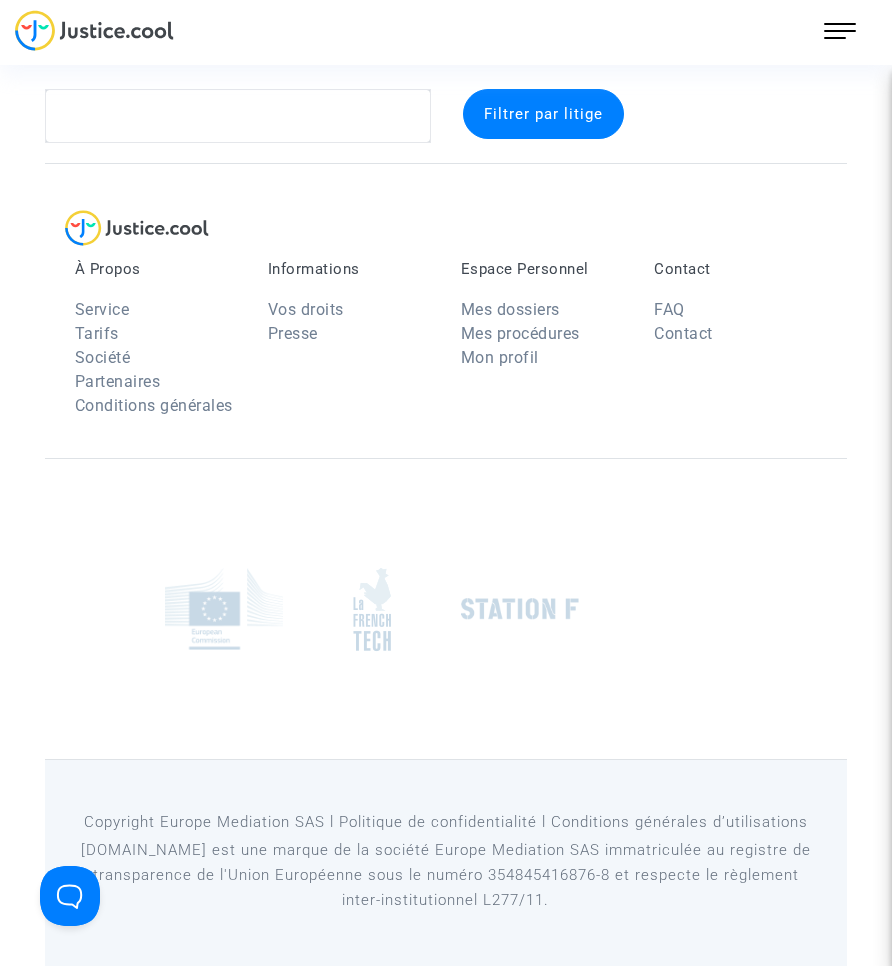 scroll, scrollTop: 26, scrollLeft: 0, axis: vertical 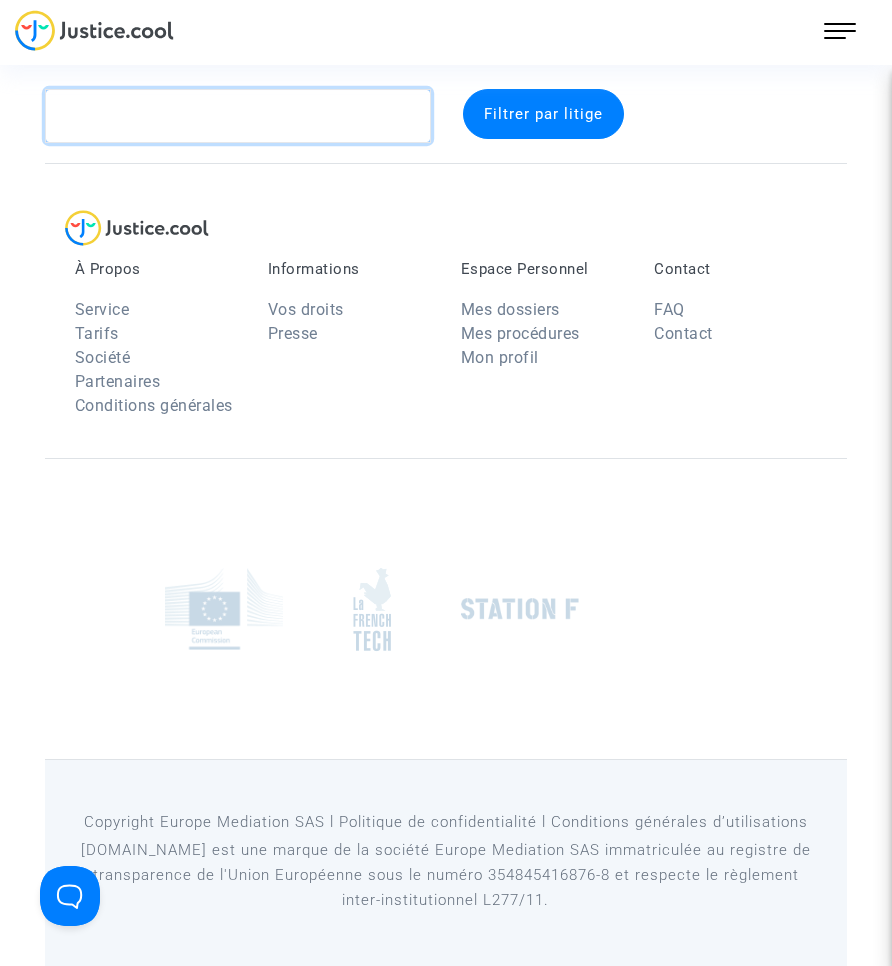 click 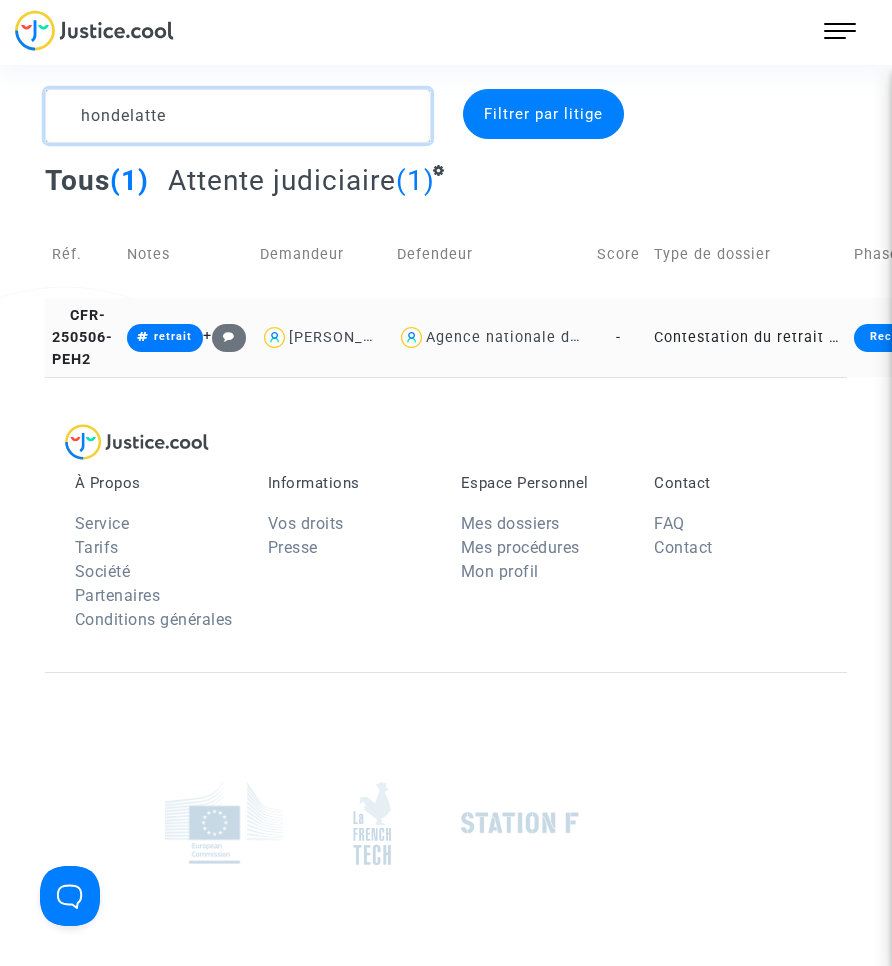 type on "hondelatte" 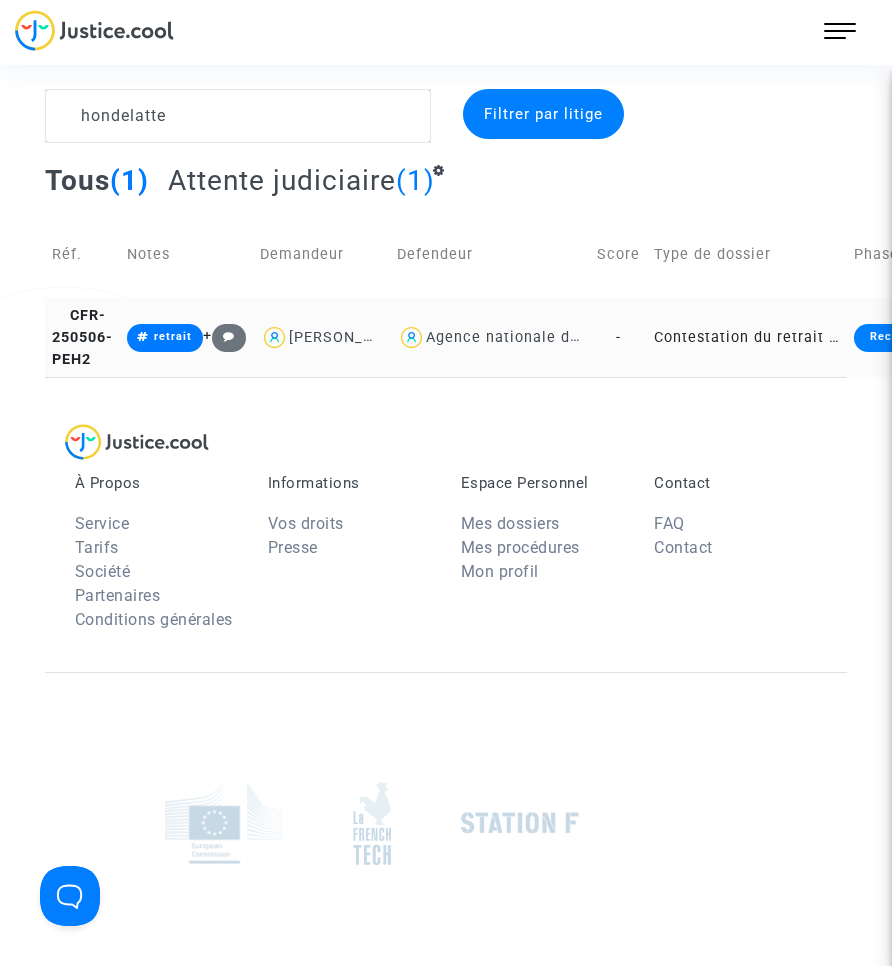 click on "Contestation du retrait de [PERSON_NAME] par l'ANAH (mandataire)" 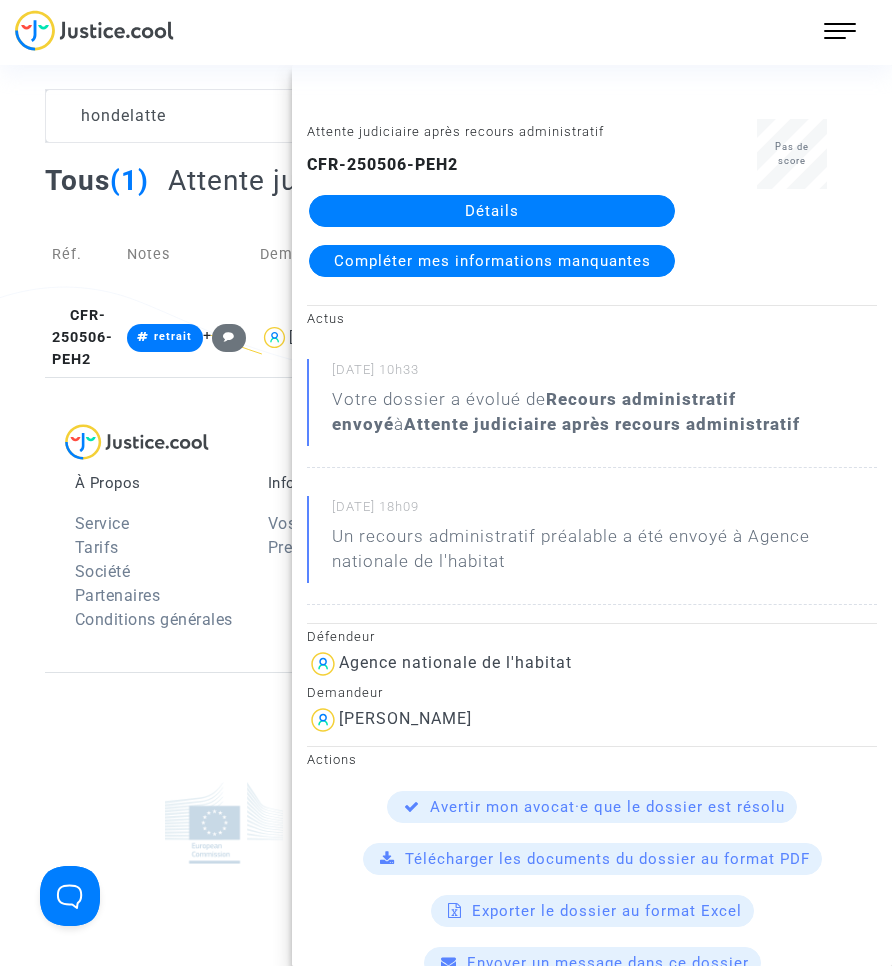 click on "Détails" 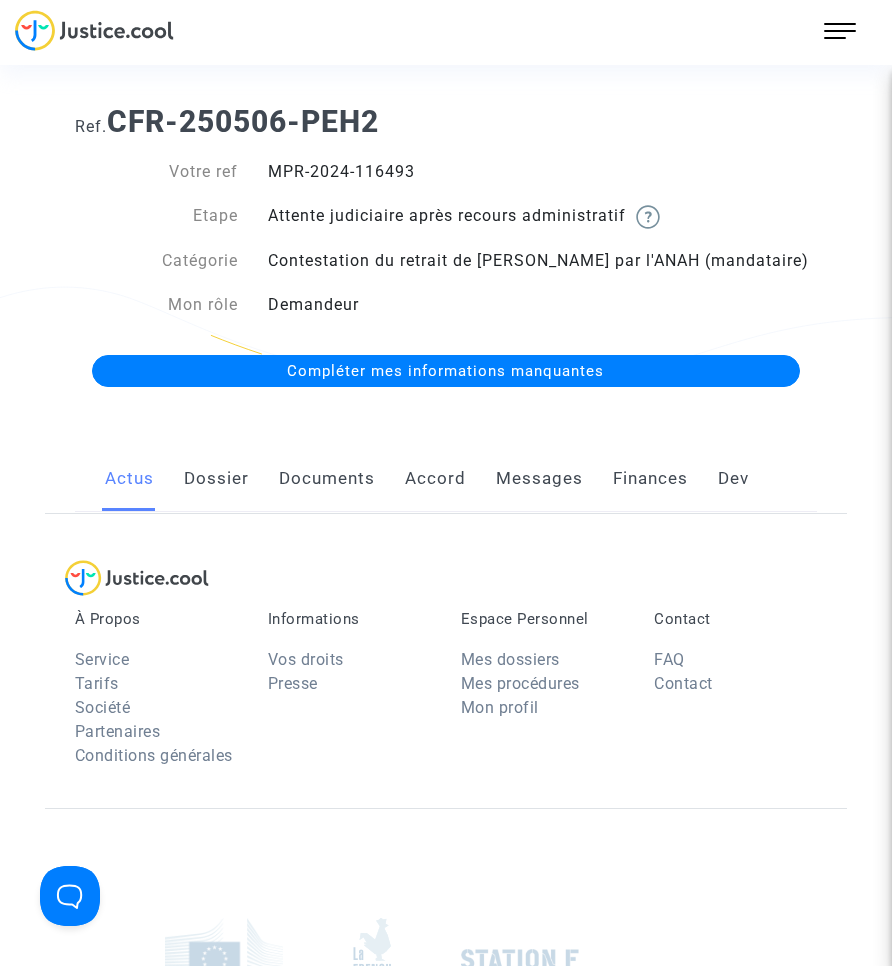 scroll, scrollTop: 0, scrollLeft: 0, axis: both 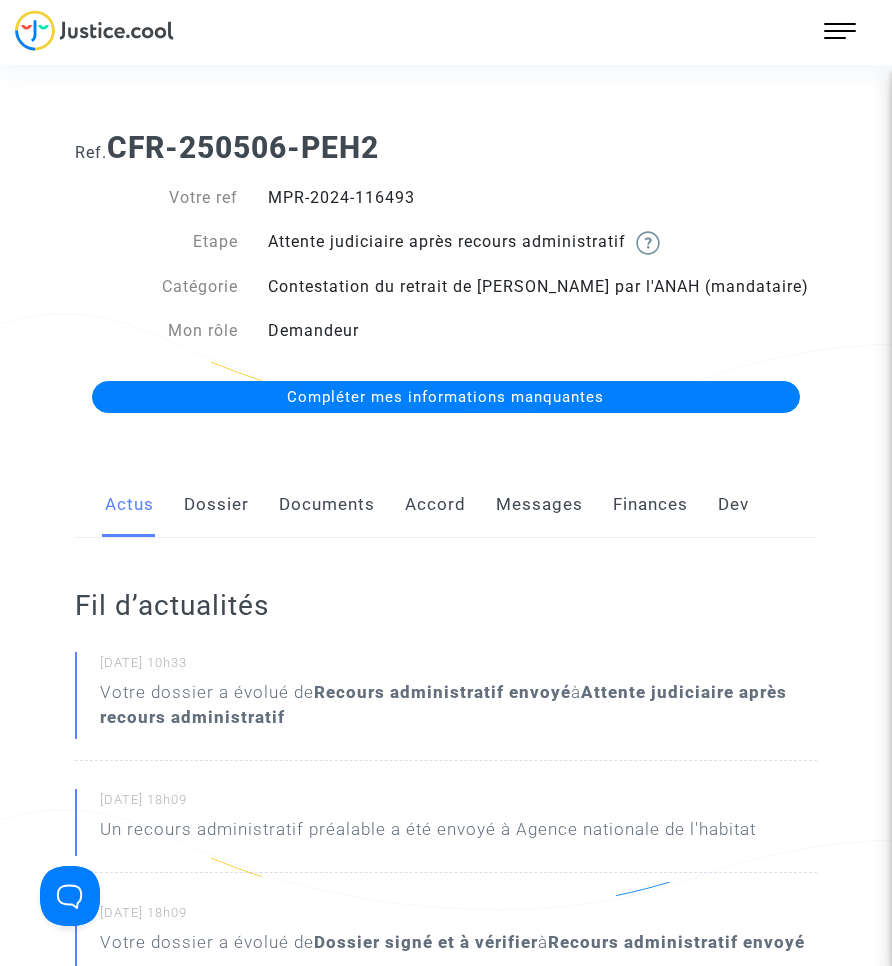 click on "Documents" 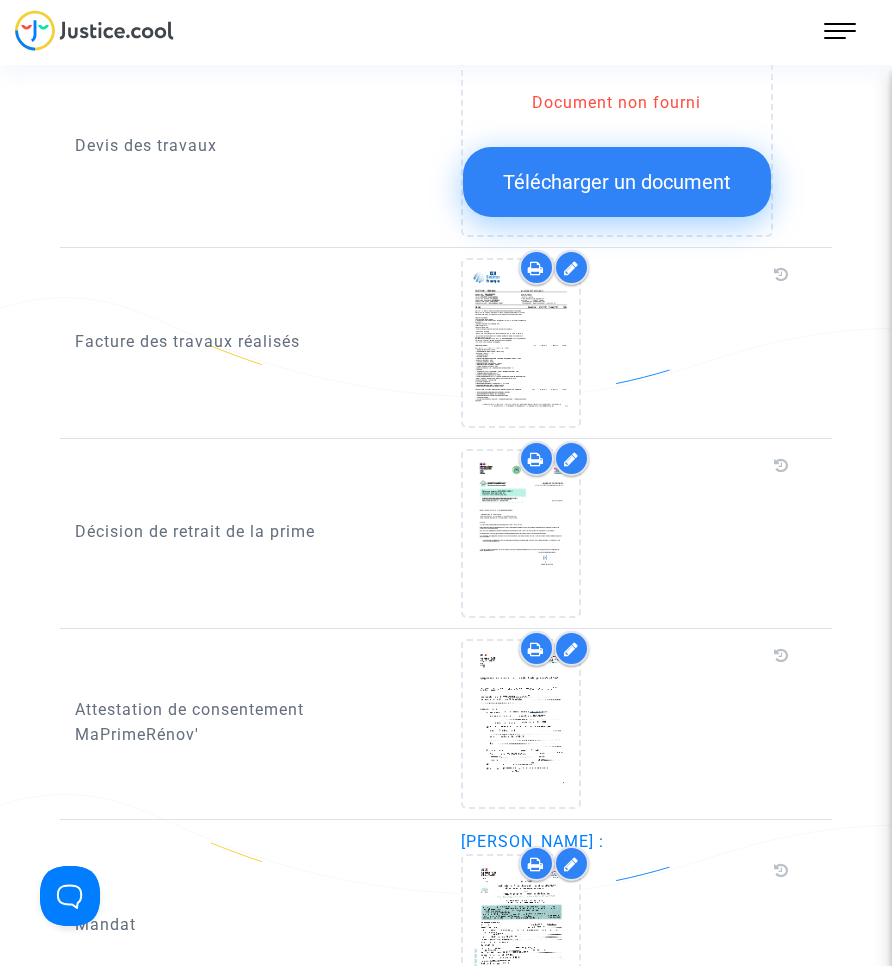 scroll, scrollTop: 2200, scrollLeft: 0, axis: vertical 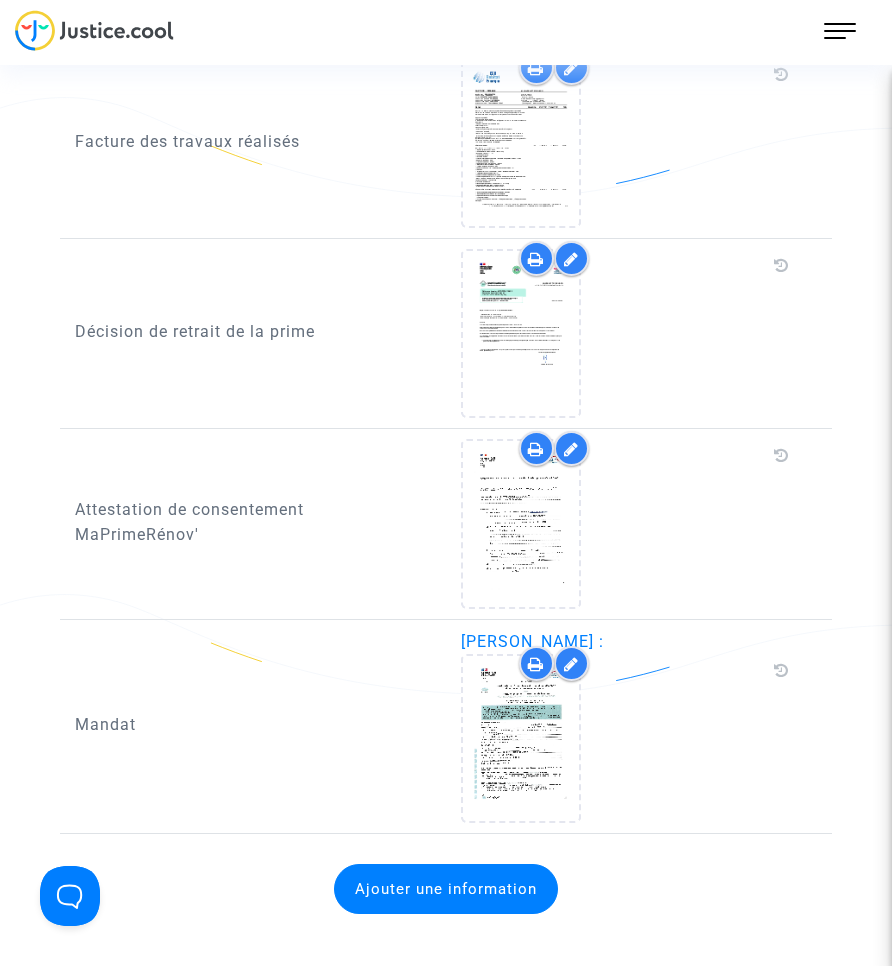 click on "220 Actus Mes dossiers Mon profil Paramètres Déconnexion" at bounding box center (446, 32) 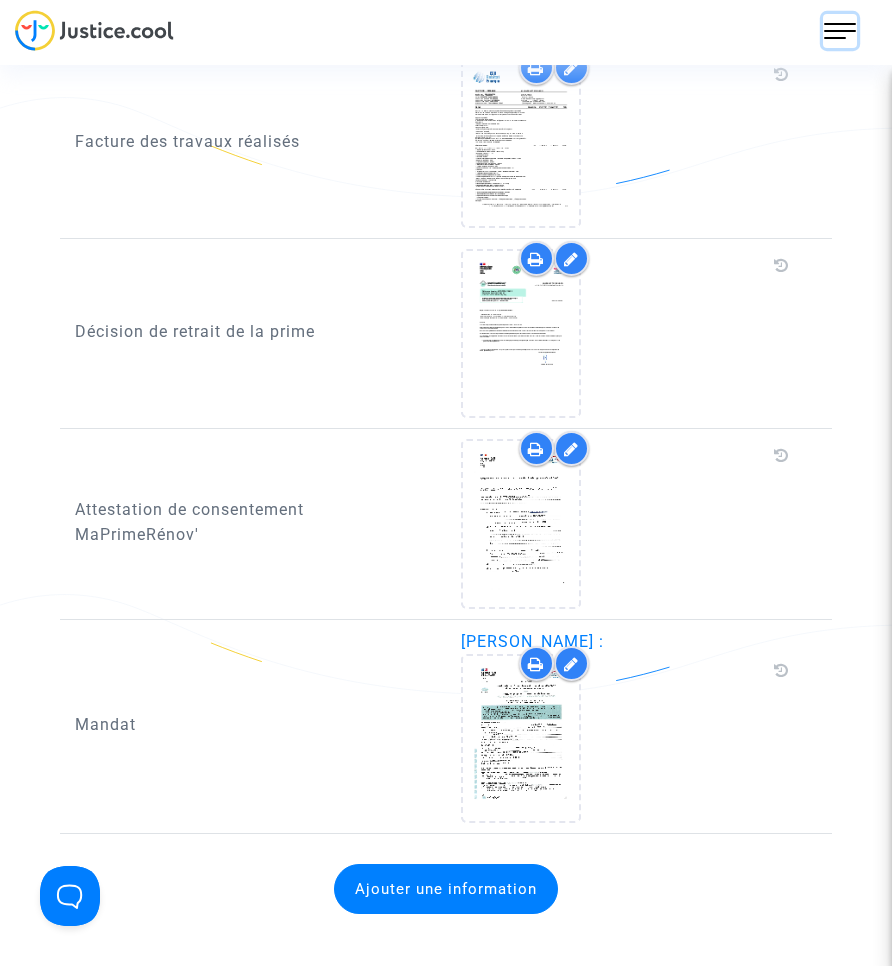 click at bounding box center (840, 31) 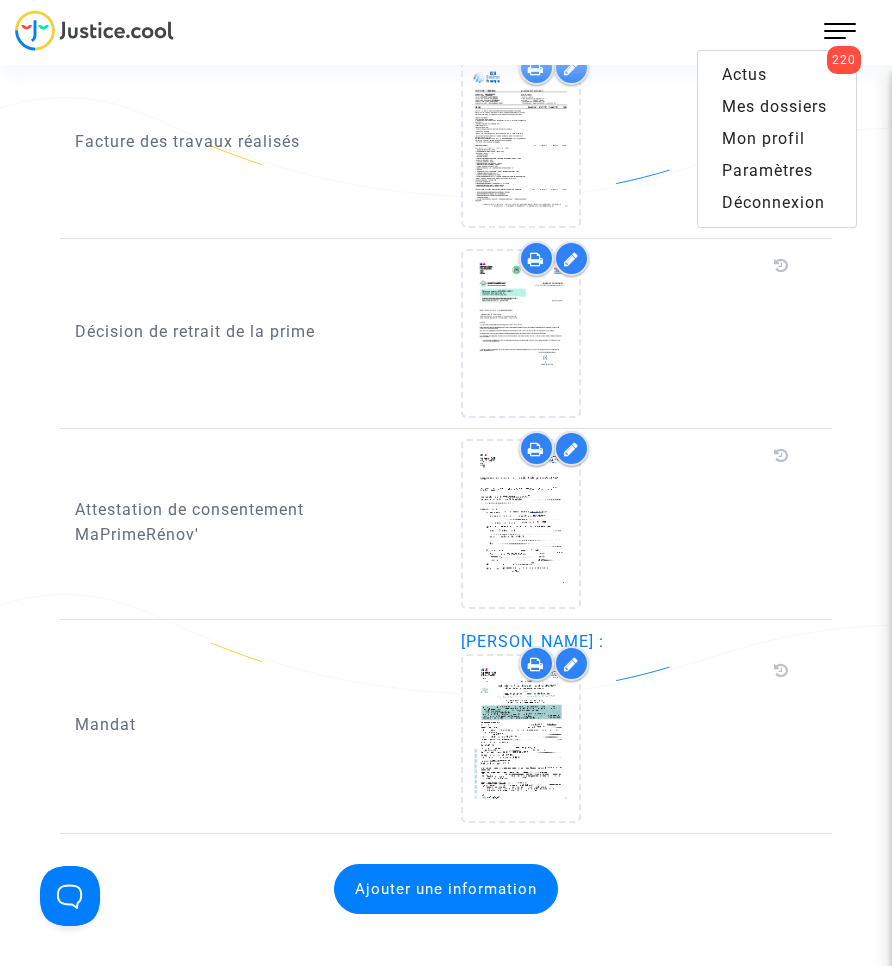 click on "Mes dossiers" at bounding box center (774, 106) 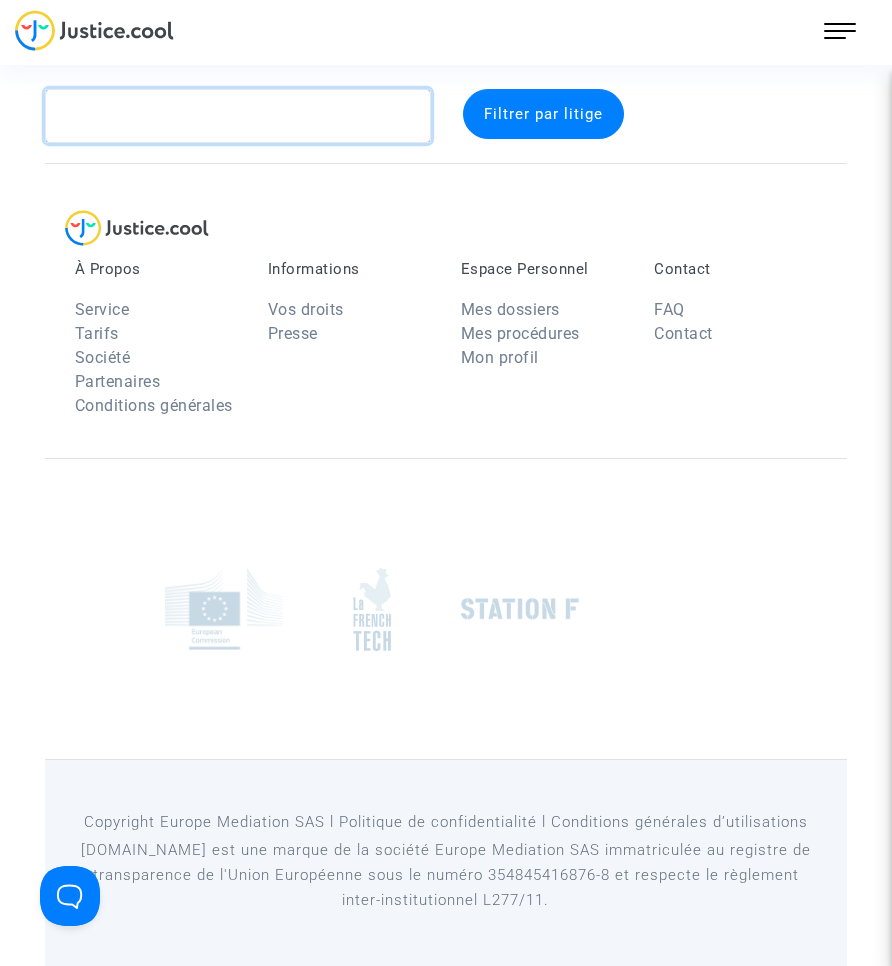 click 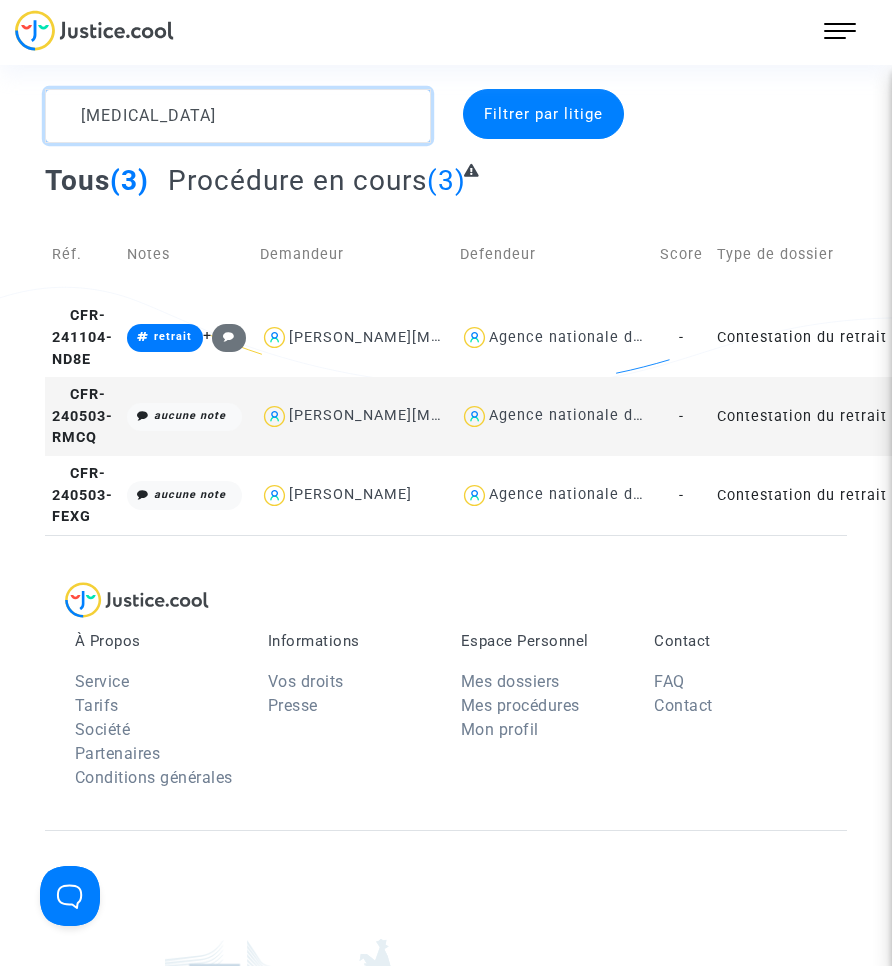 type on "[MEDICAL_DATA]" 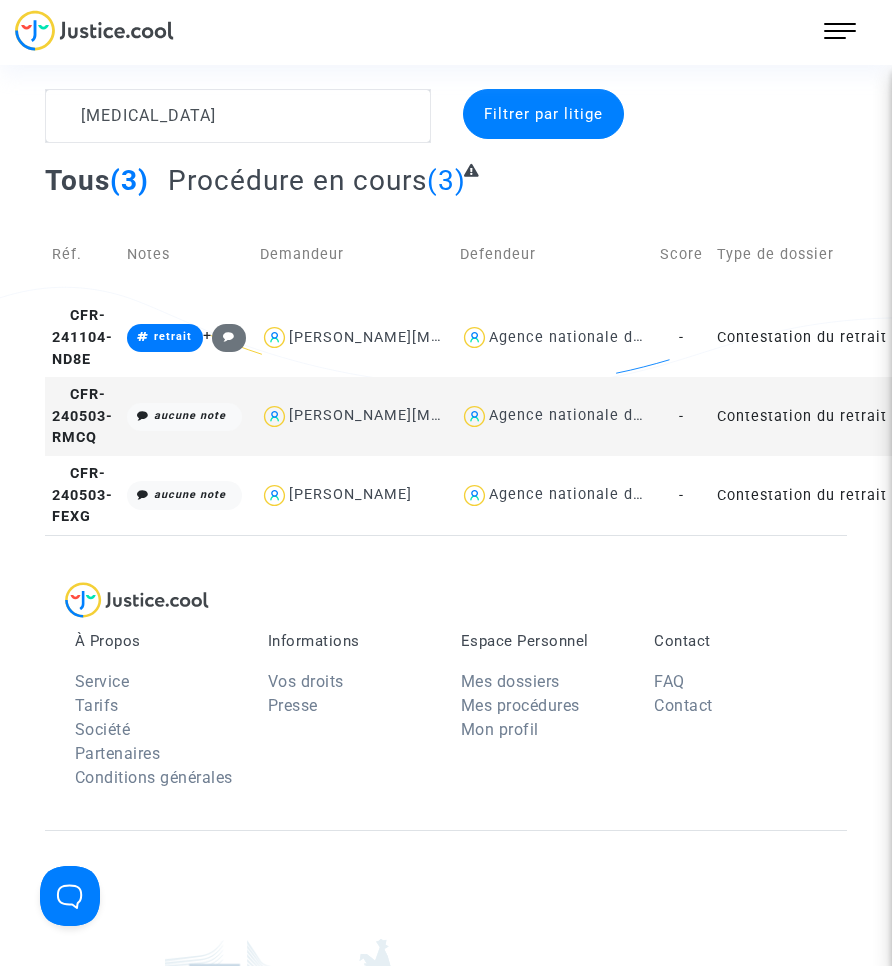 click on "Contestation du retrait de [PERSON_NAME] par l'ANAH (mandataire)" 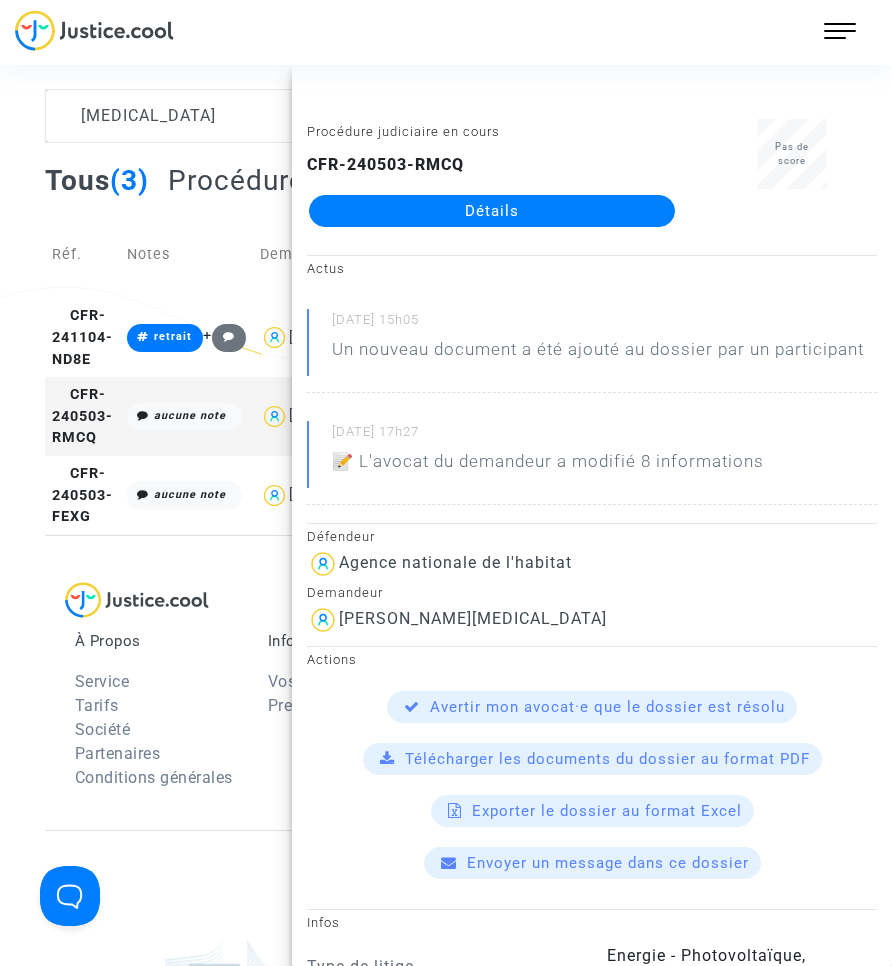 click on "Détails" 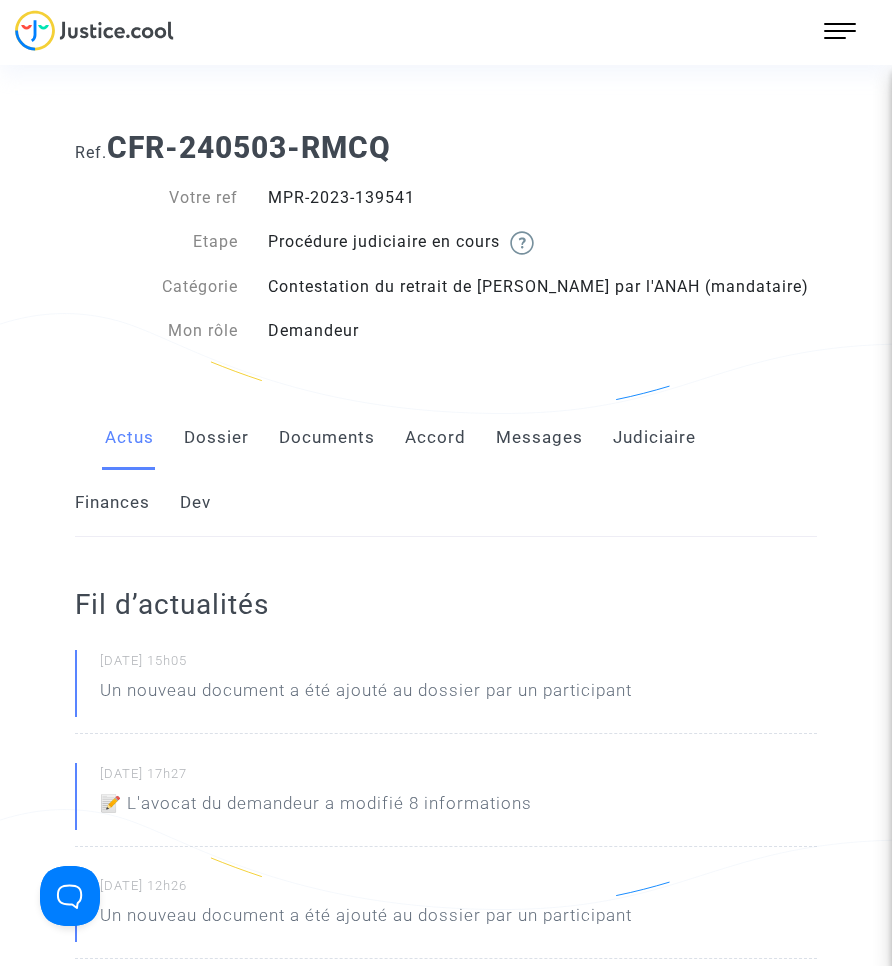 click on "Documents" 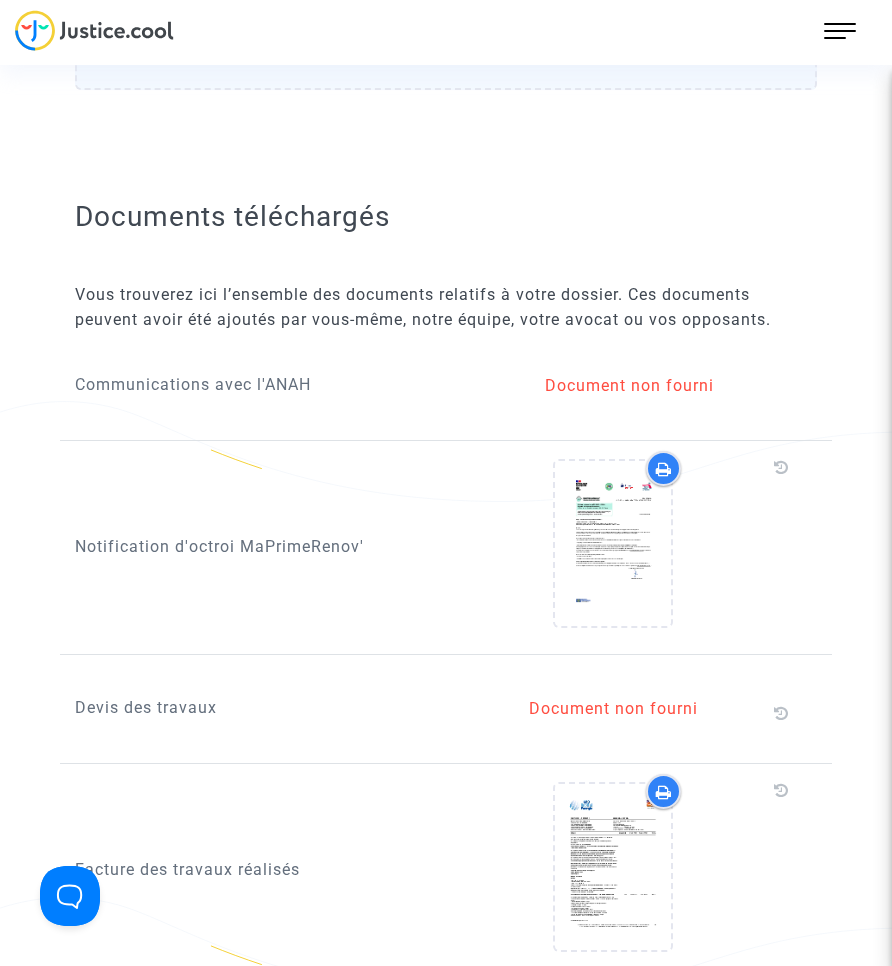 scroll, scrollTop: 2200, scrollLeft: 0, axis: vertical 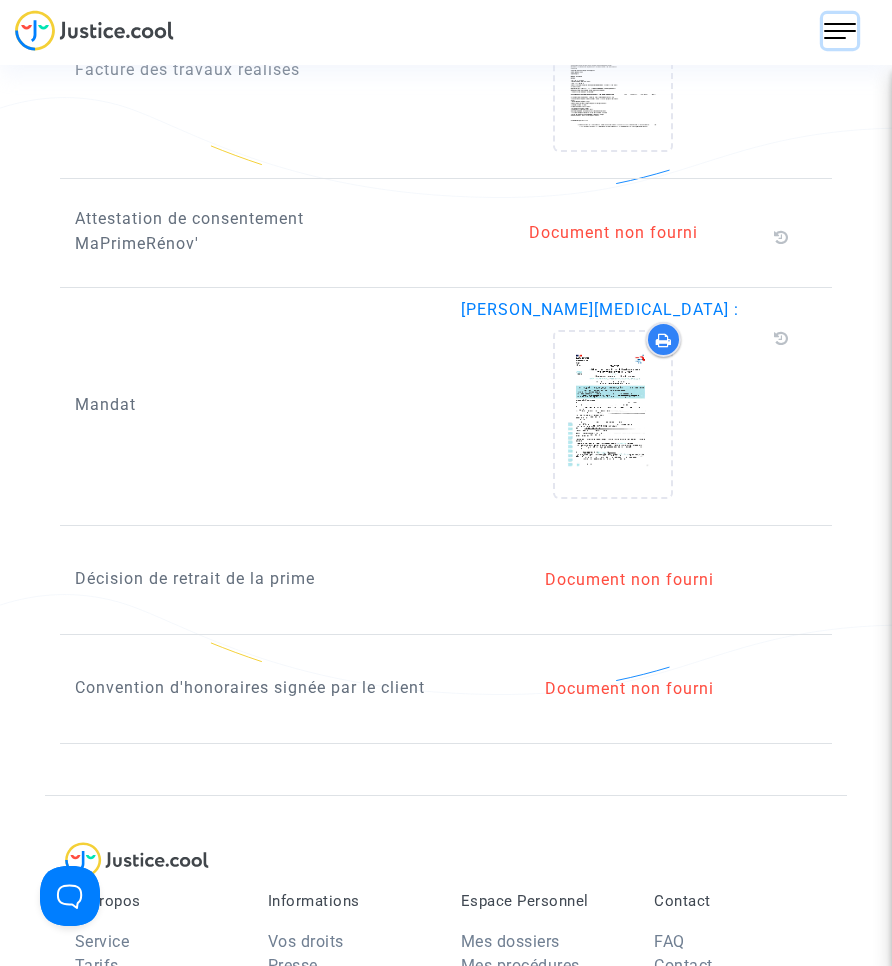 click at bounding box center [840, 31] 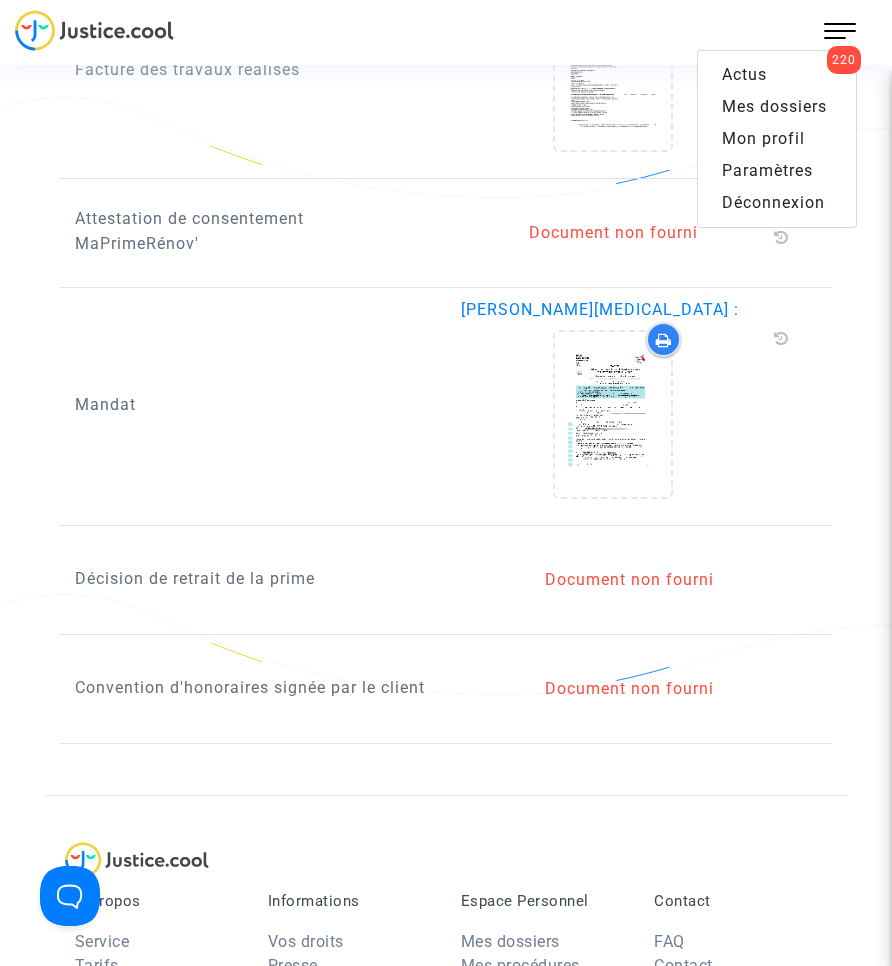 drag, startPoint x: 809, startPoint y: 102, endPoint x: 799, endPoint y: 103, distance: 10.049875 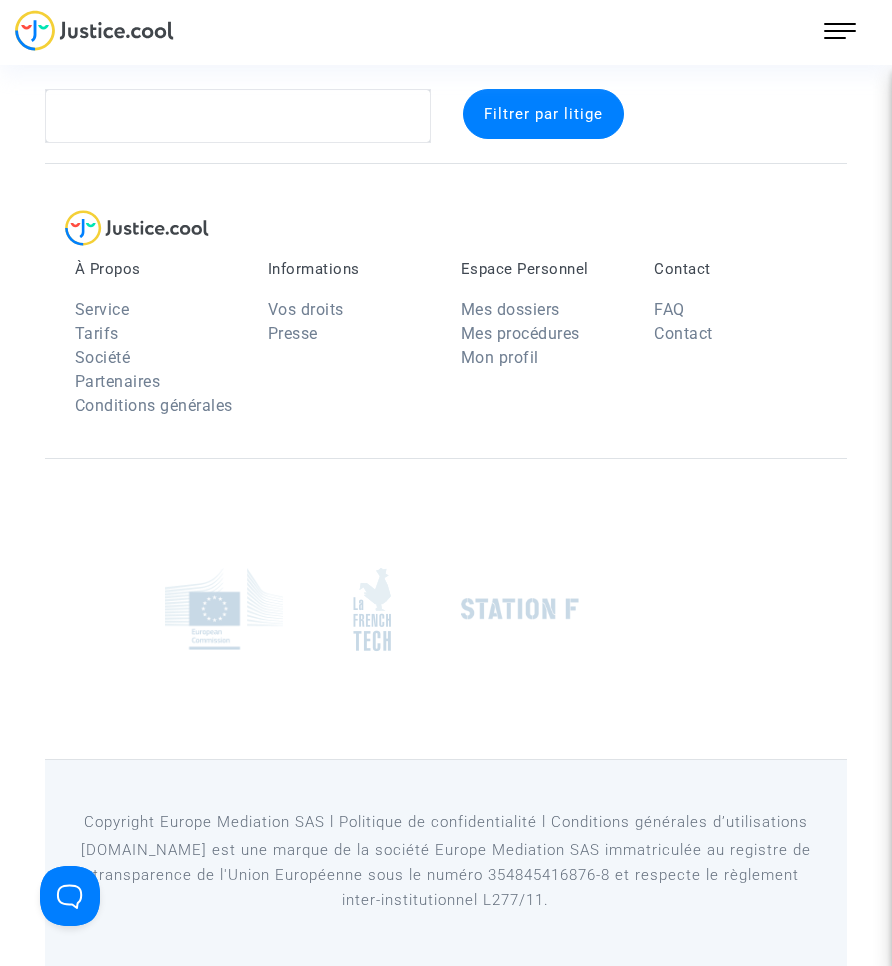 scroll, scrollTop: 26, scrollLeft: 0, axis: vertical 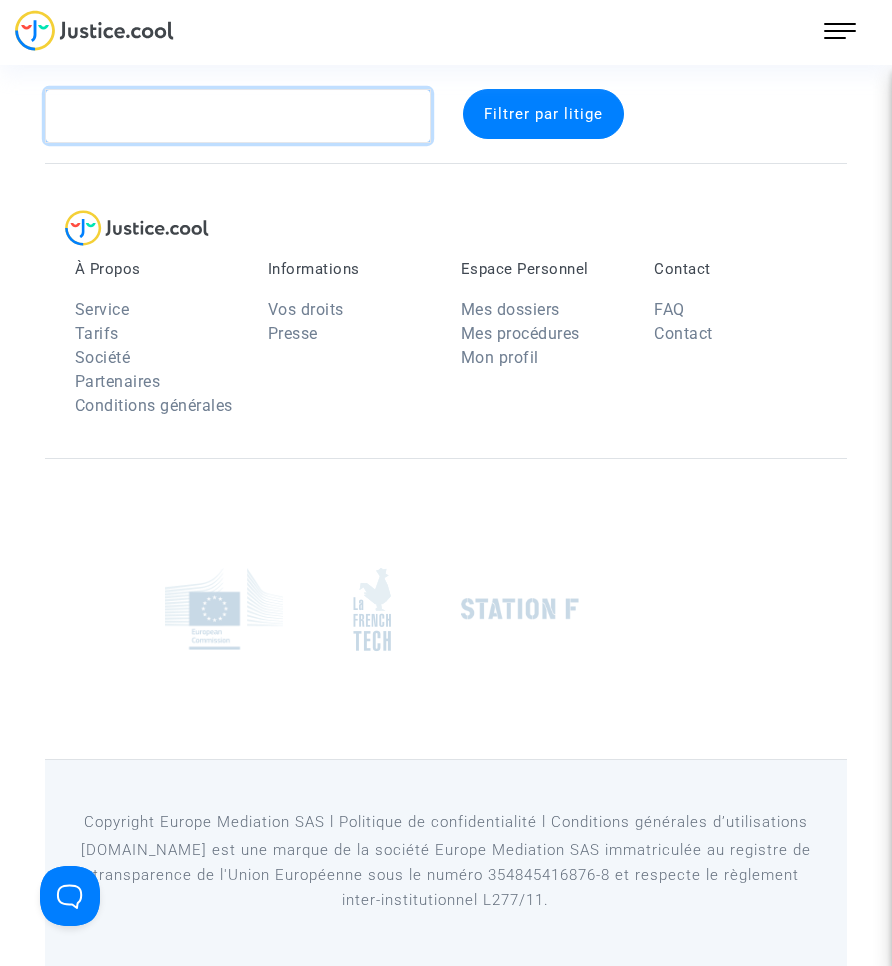 click 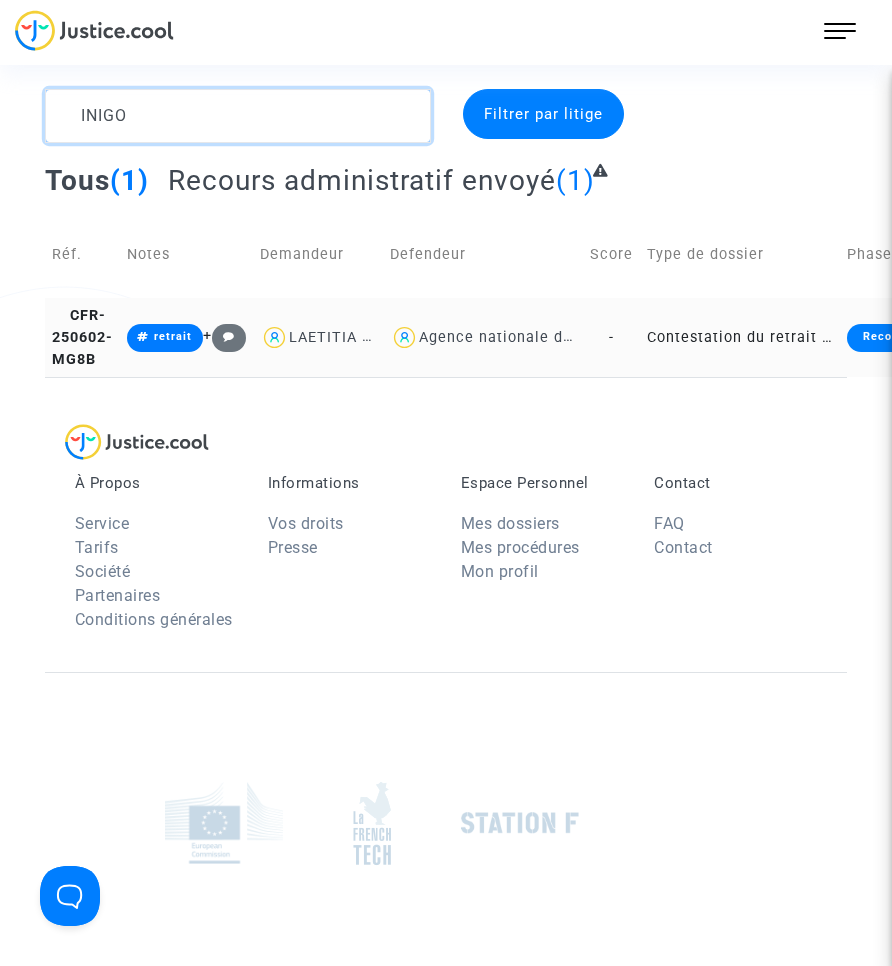 type on "INIGO" 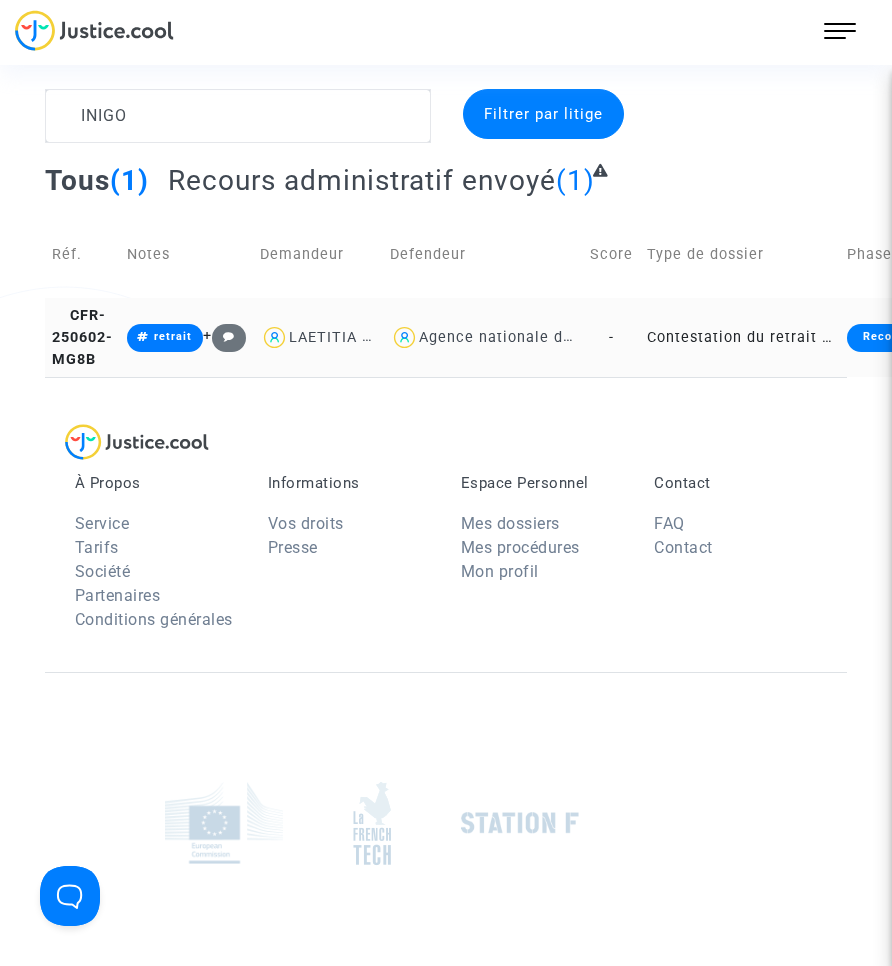 click on "Contestation du retrait de [PERSON_NAME] par l'ANAH (mandataire)" 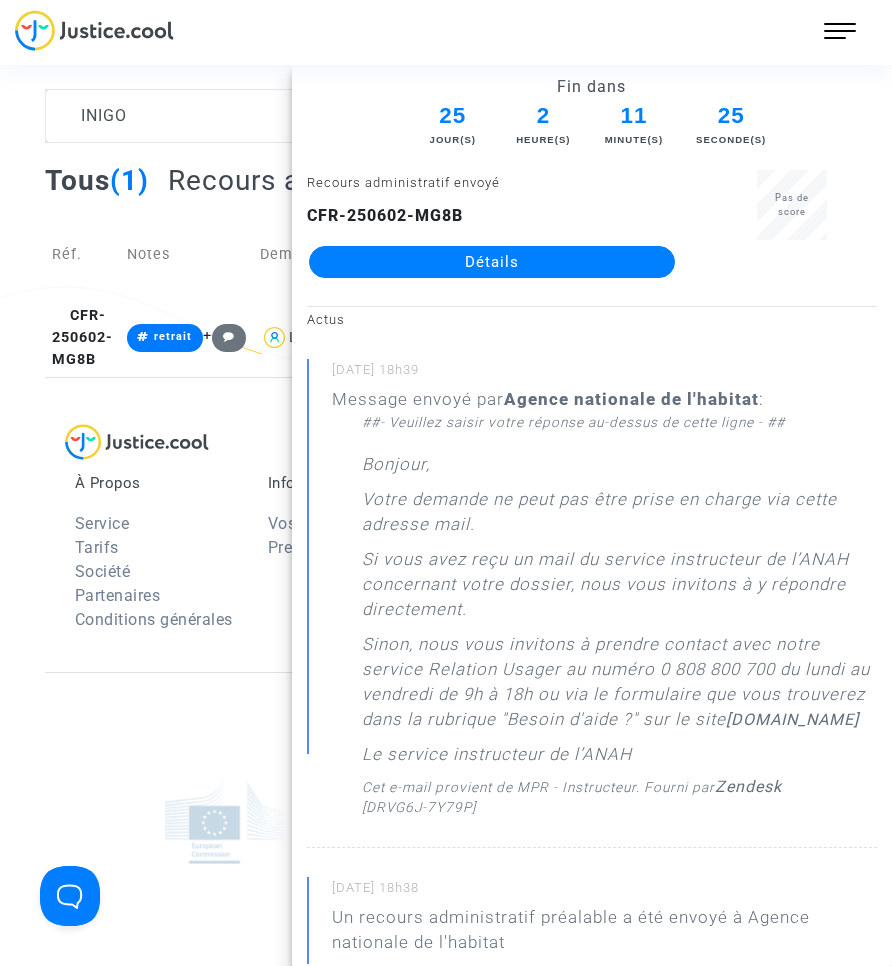 click on "Détails" 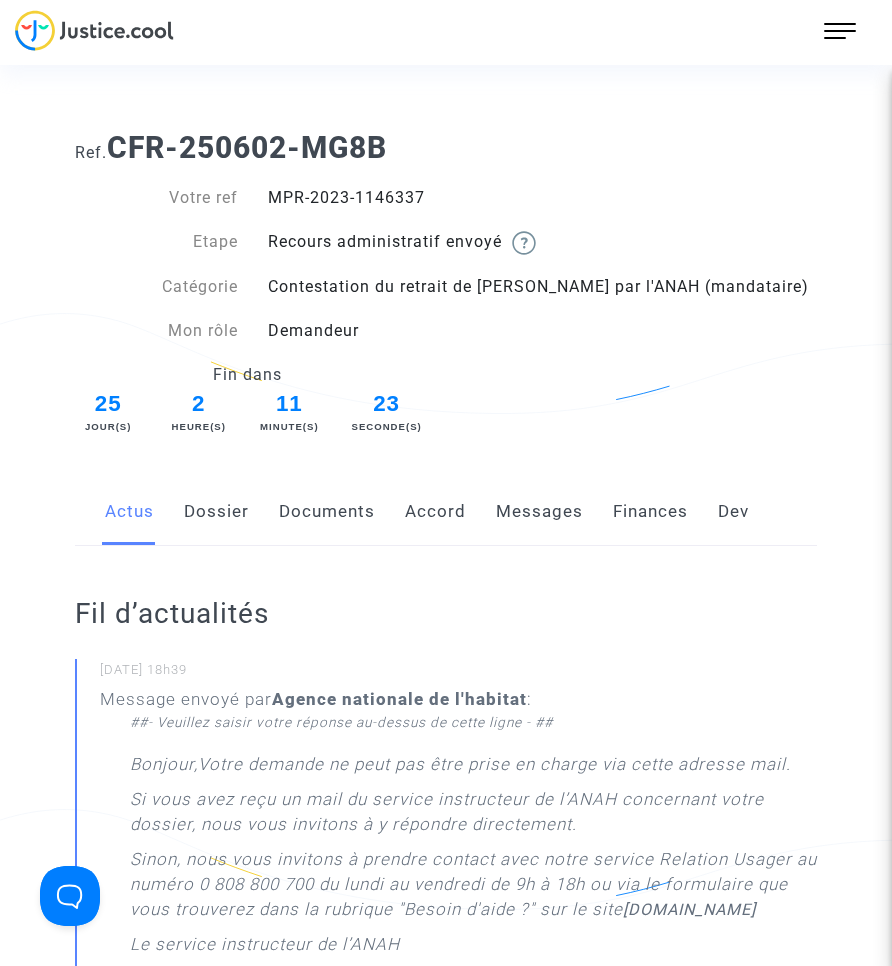 click on "Documents" 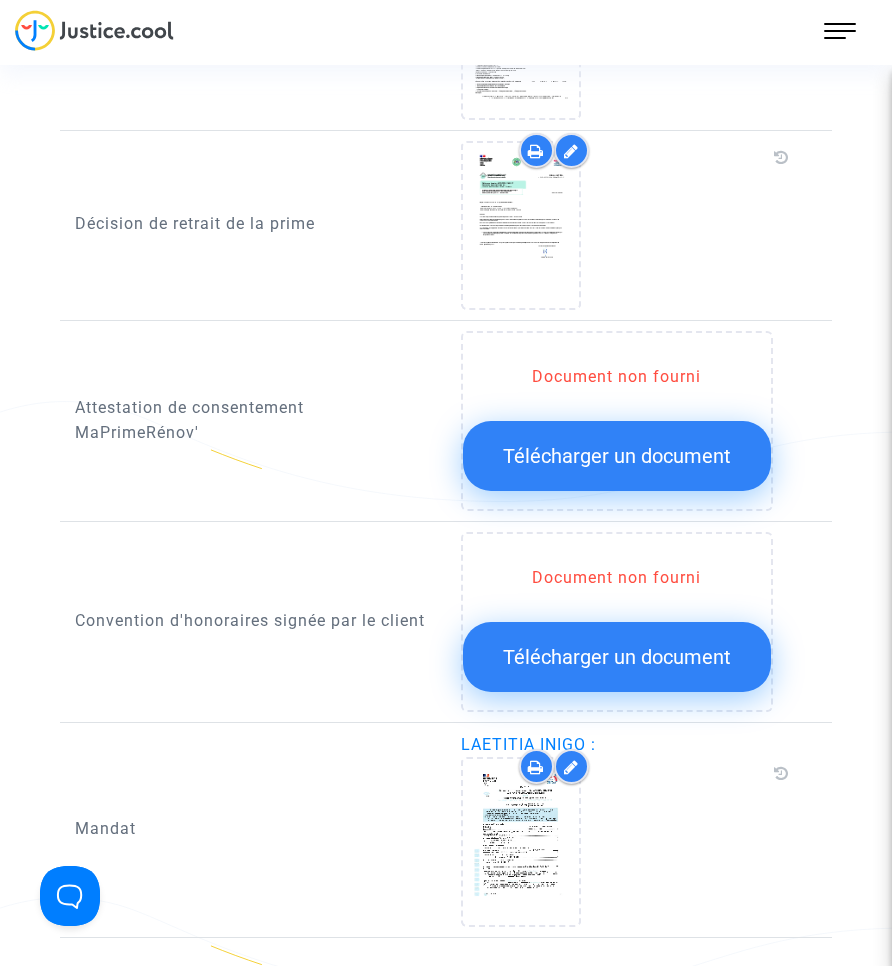 scroll, scrollTop: 2400, scrollLeft: 0, axis: vertical 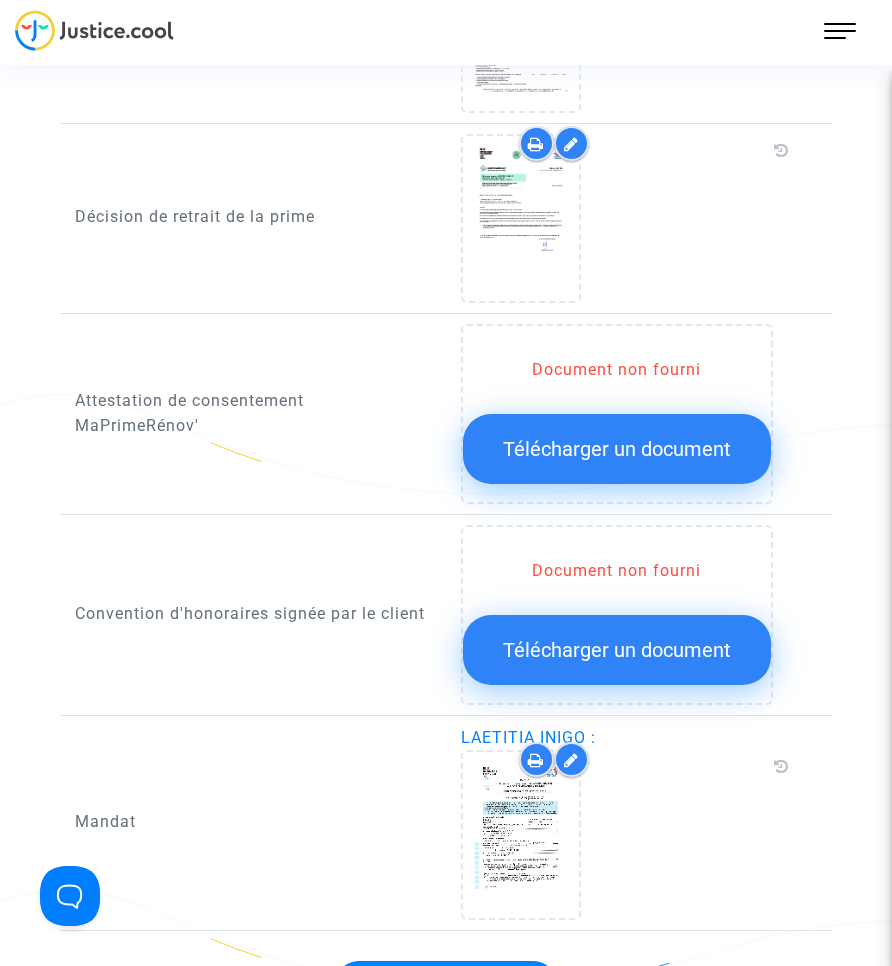 click on "220 Actus Mes dossiers Mon profil Paramètres Déconnexion" at bounding box center (840, 31) 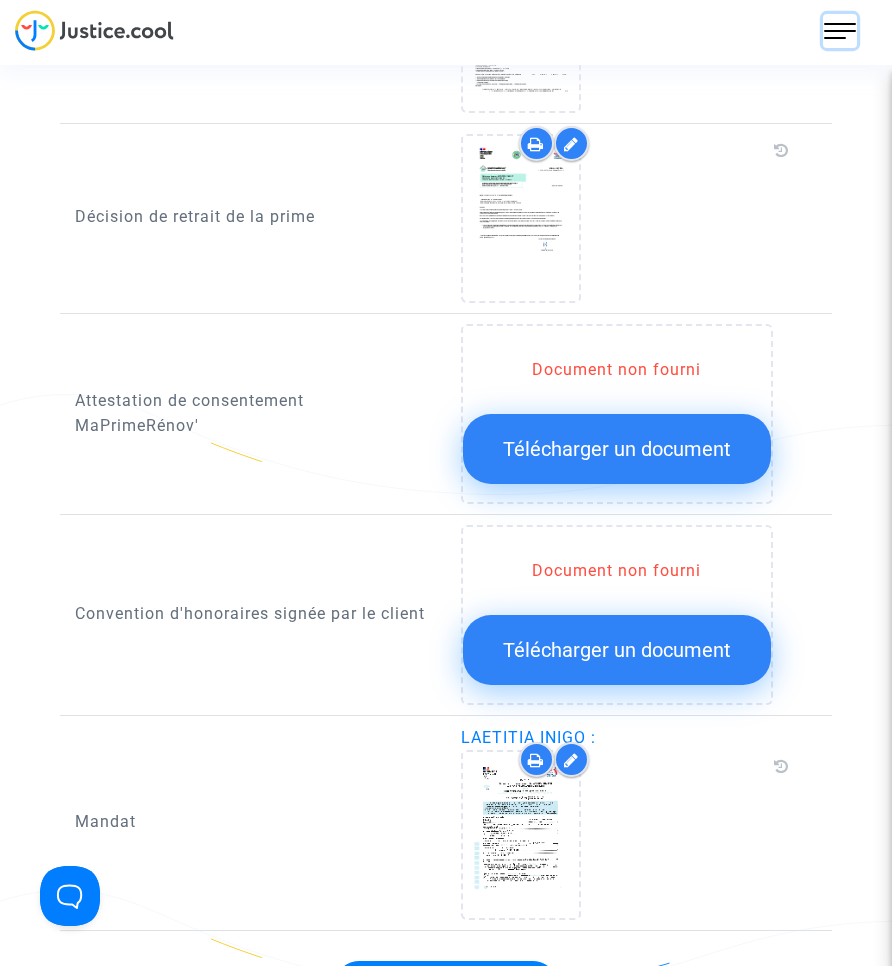 click at bounding box center [840, 31] 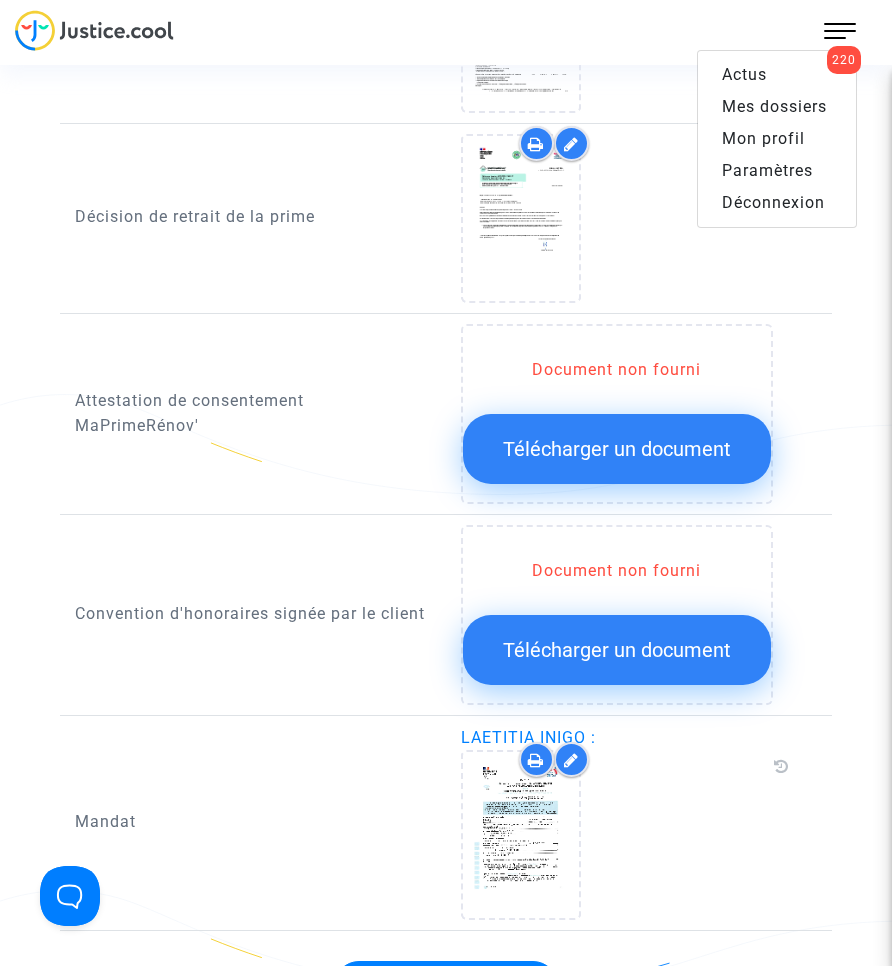 click on "Mes dossiers" at bounding box center (774, 106) 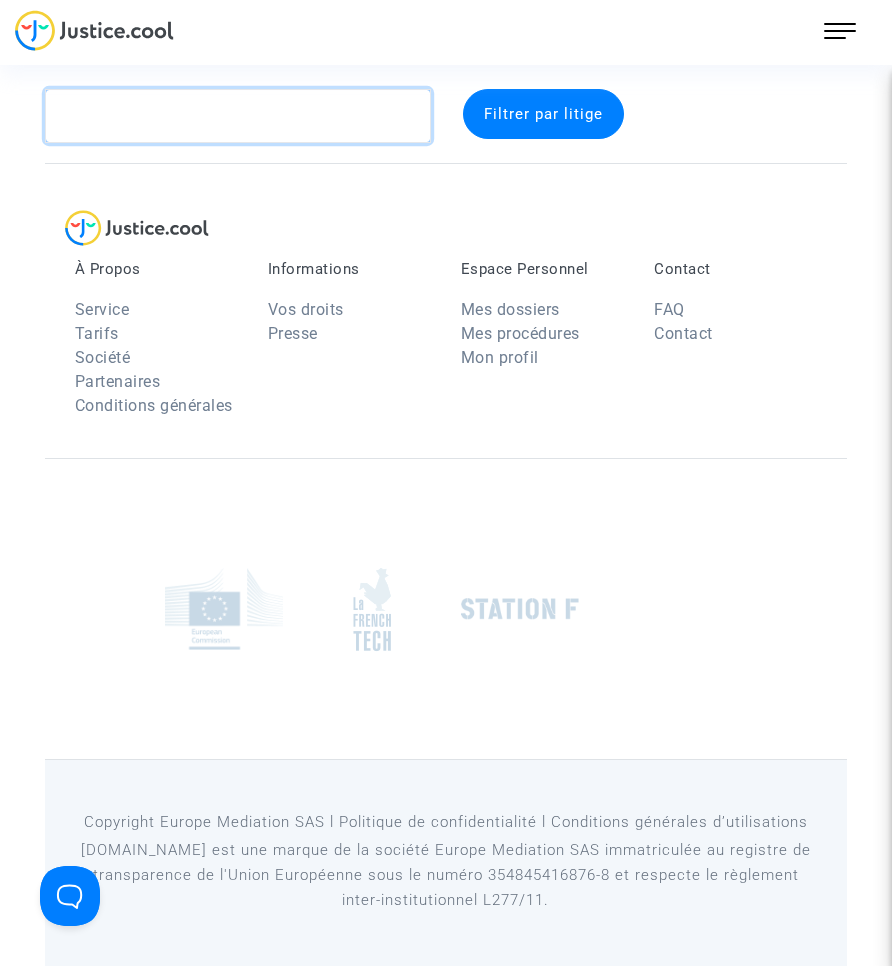 click 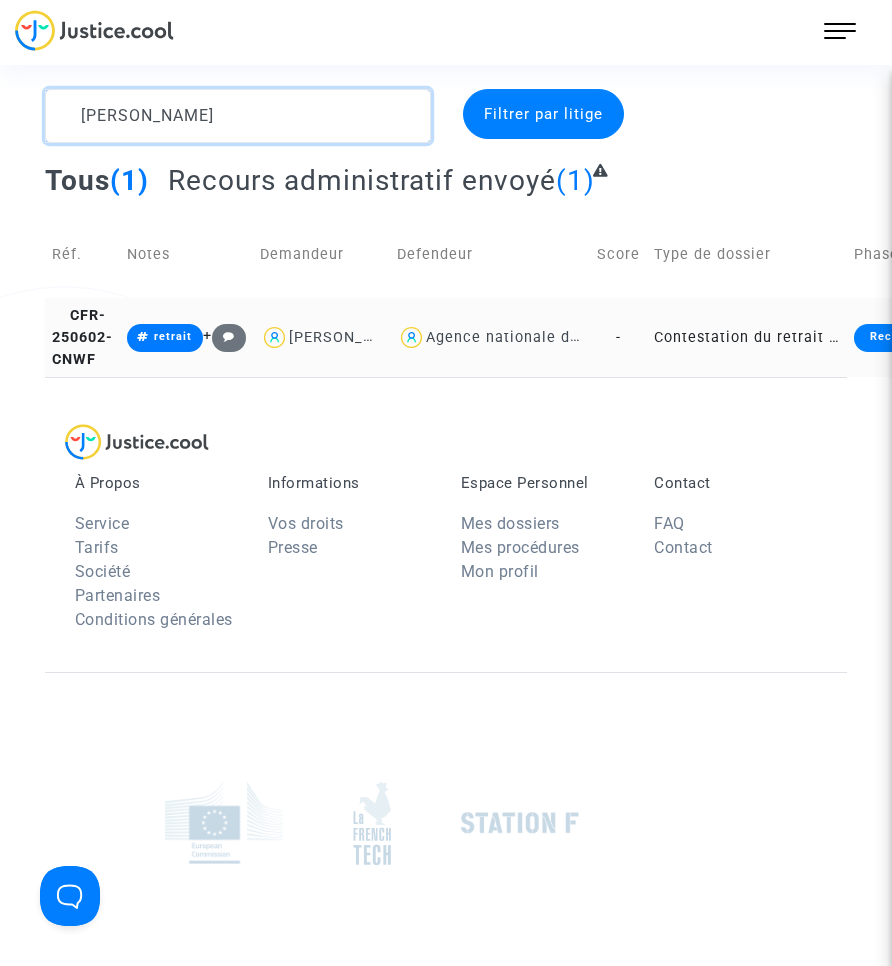 type on "[PERSON_NAME]" 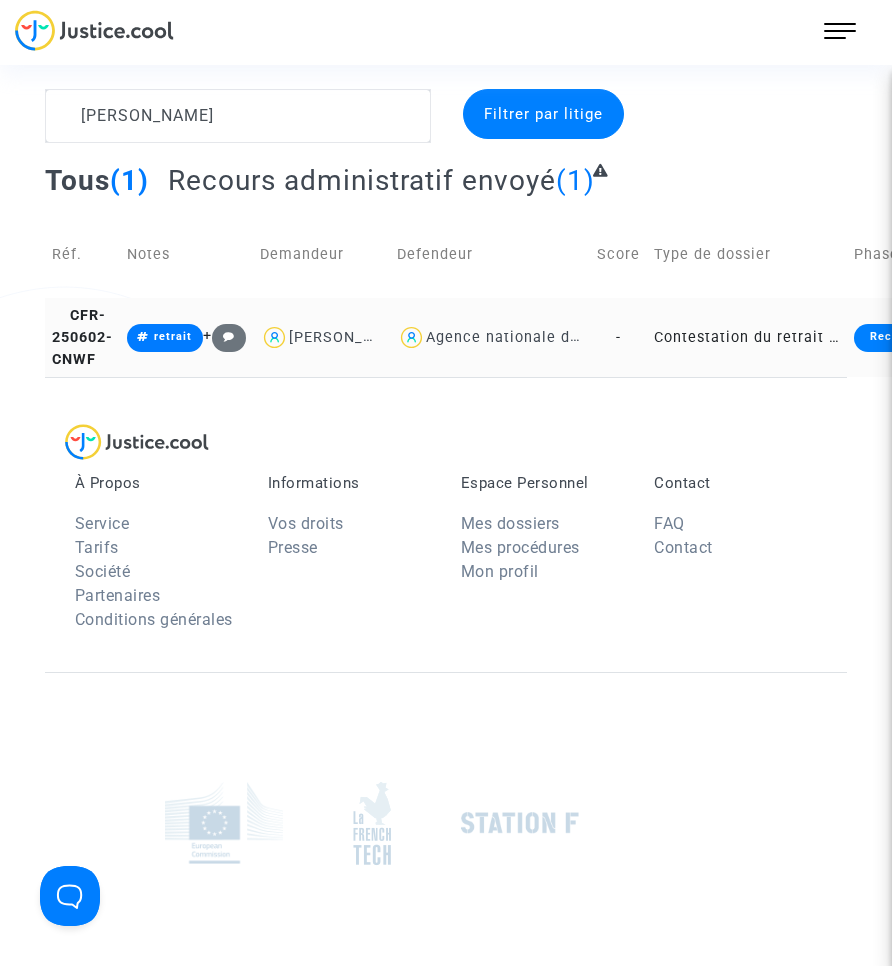 click on "Contestation du retrait de [PERSON_NAME] par l'ANAH (mandataire)" 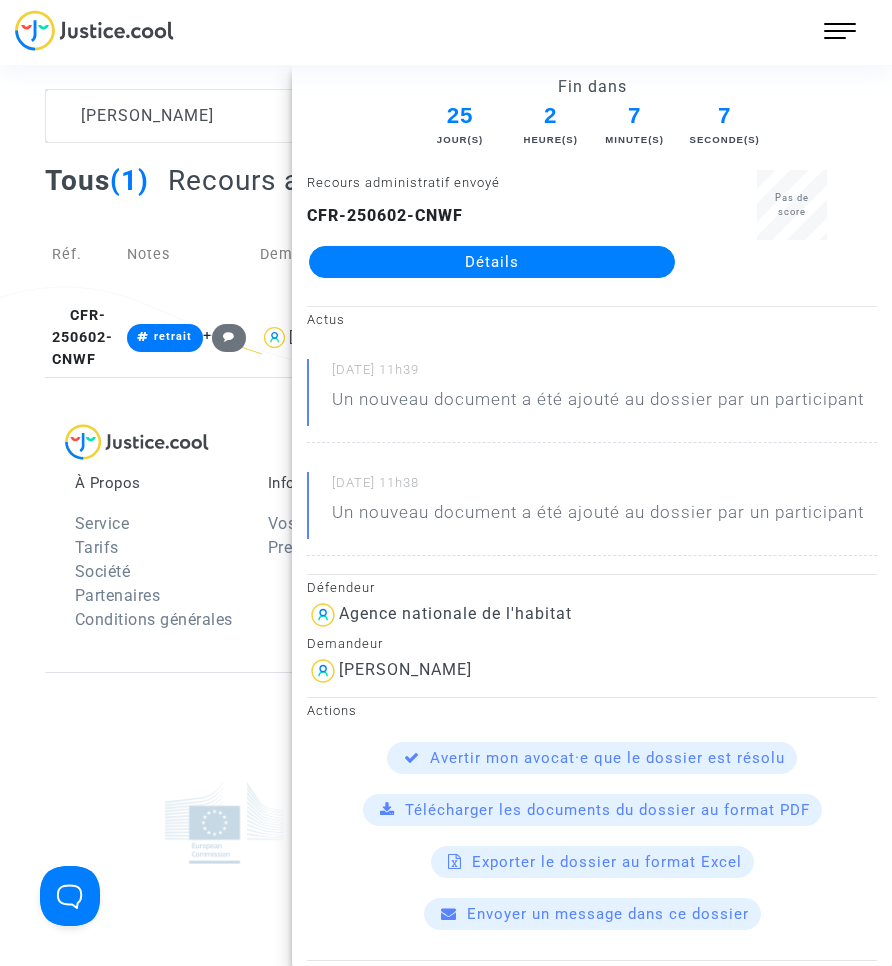 click on "Recours administratif envoyé CFR-250602-CNWF  Détails" 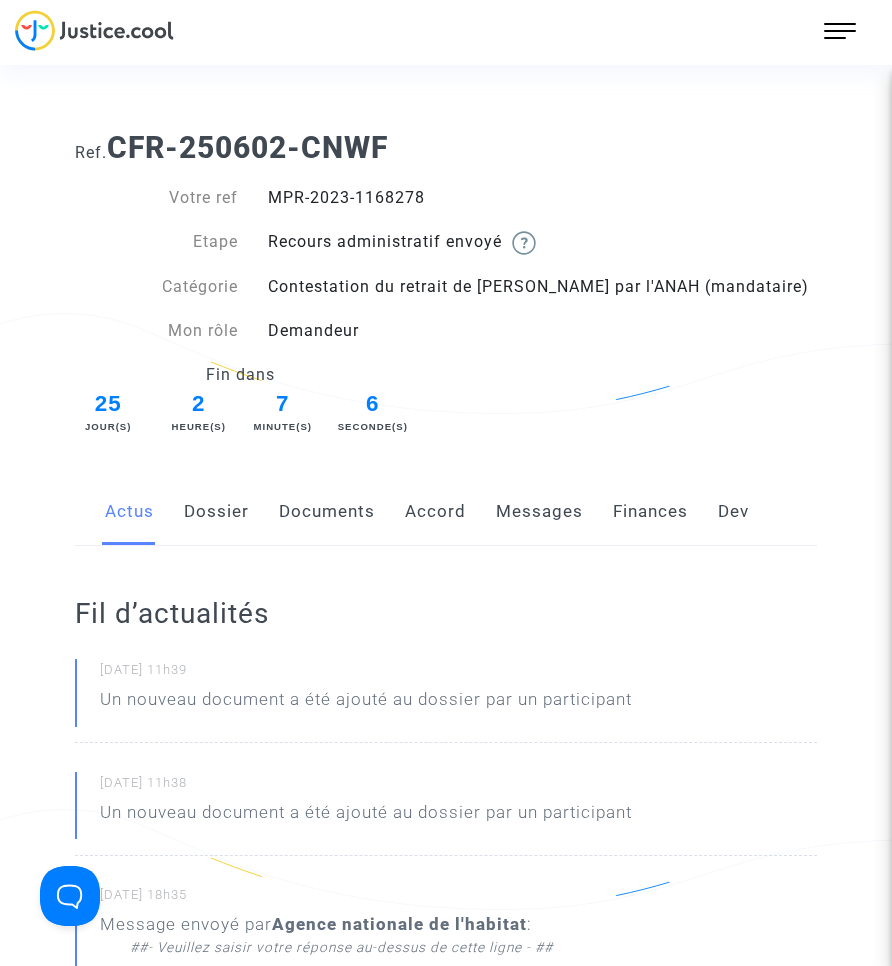 click on "Actus   Dossier   Documents   Accord   Messages   Finances   Dev" 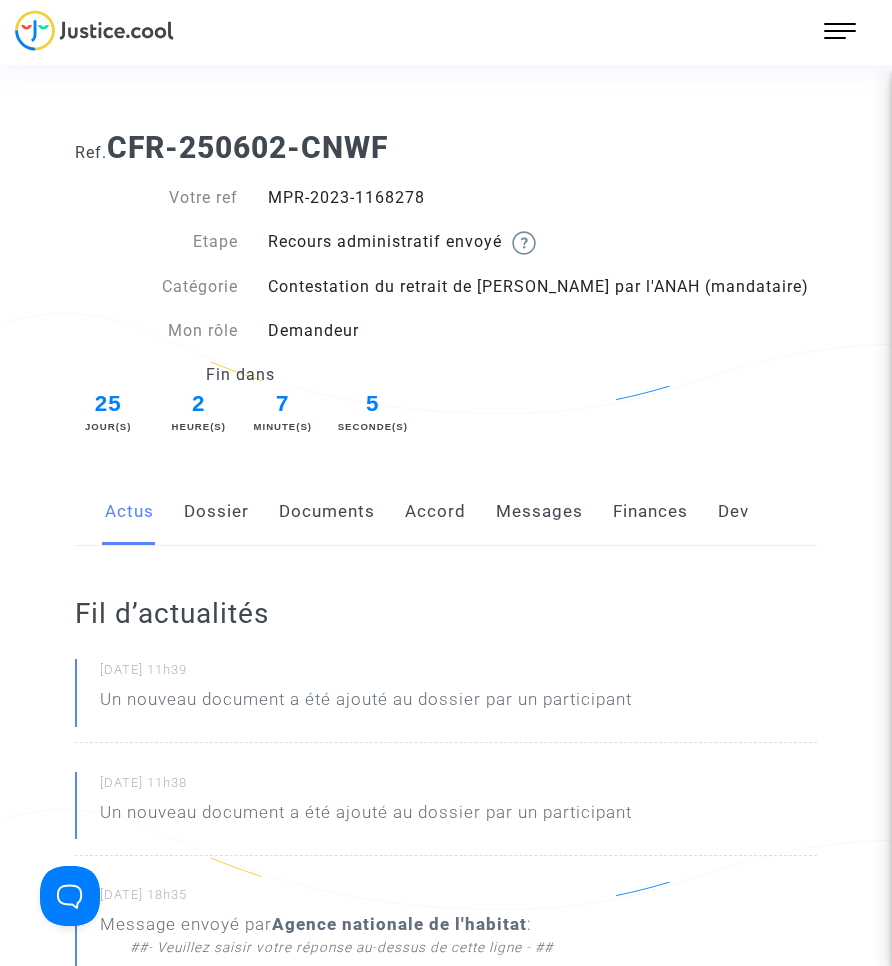 click on "Documents" 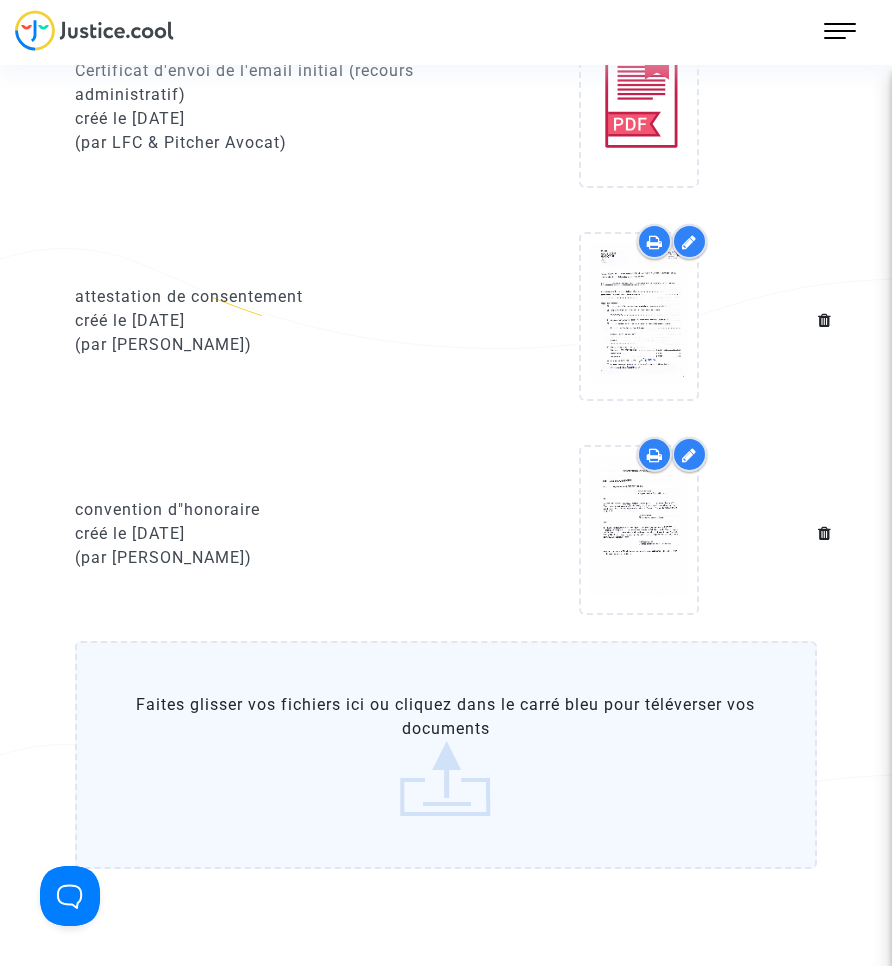 scroll, scrollTop: 1100, scrollLeft: 0, axis: vertical 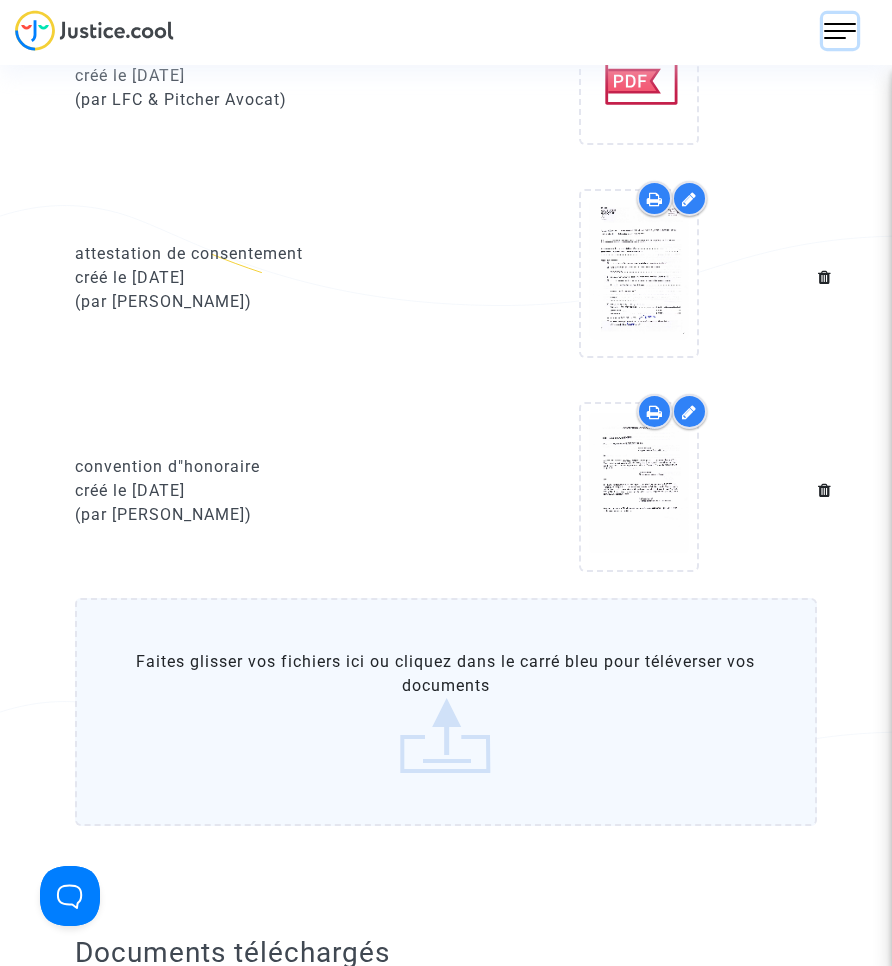 click at bounding box center [840, 31] 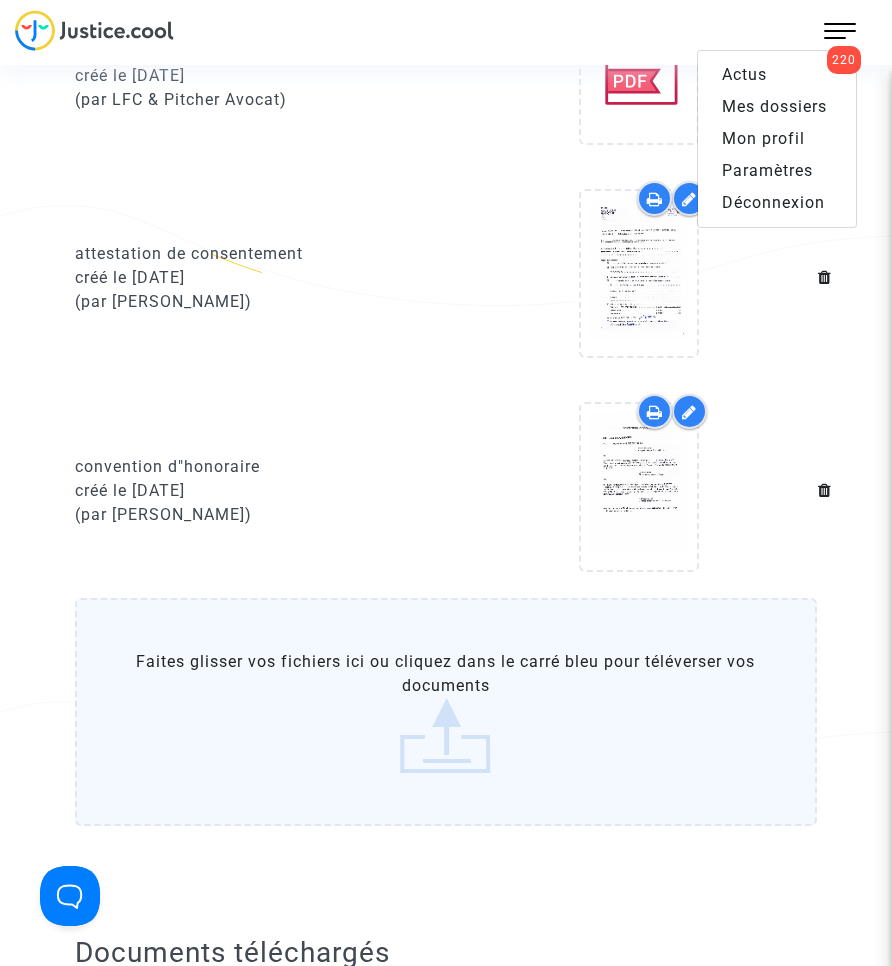 click on "Mes dossiers" at bounding box center [774, 106] 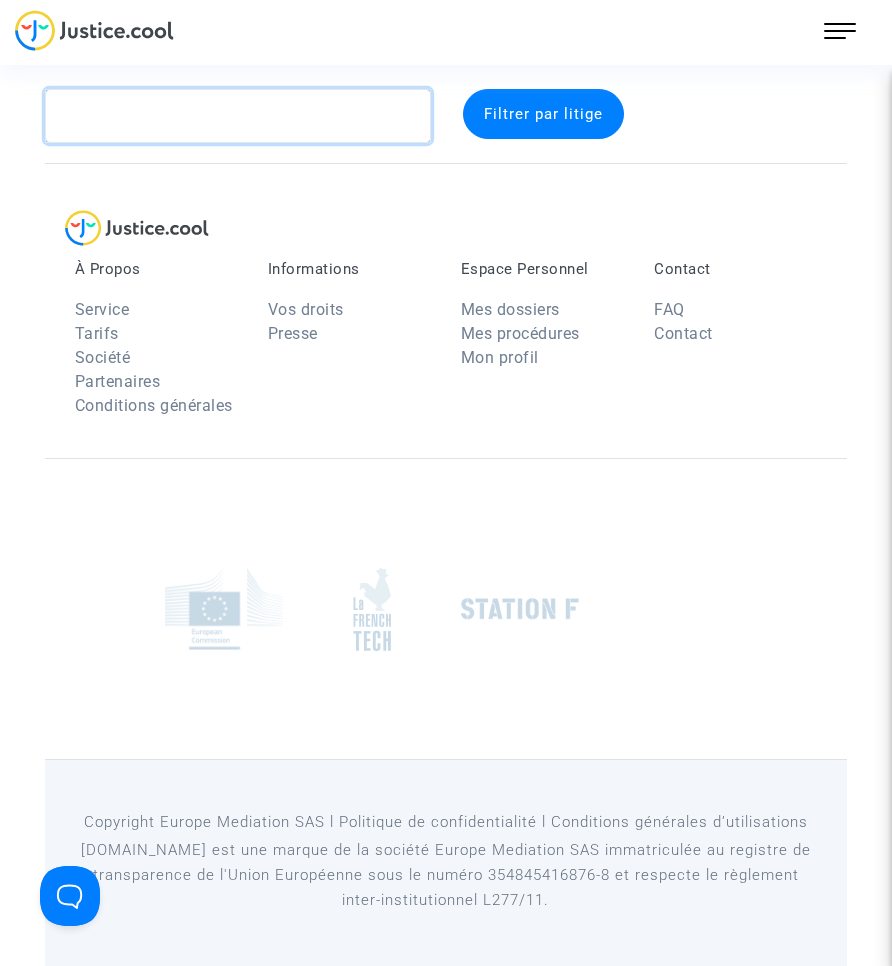 click 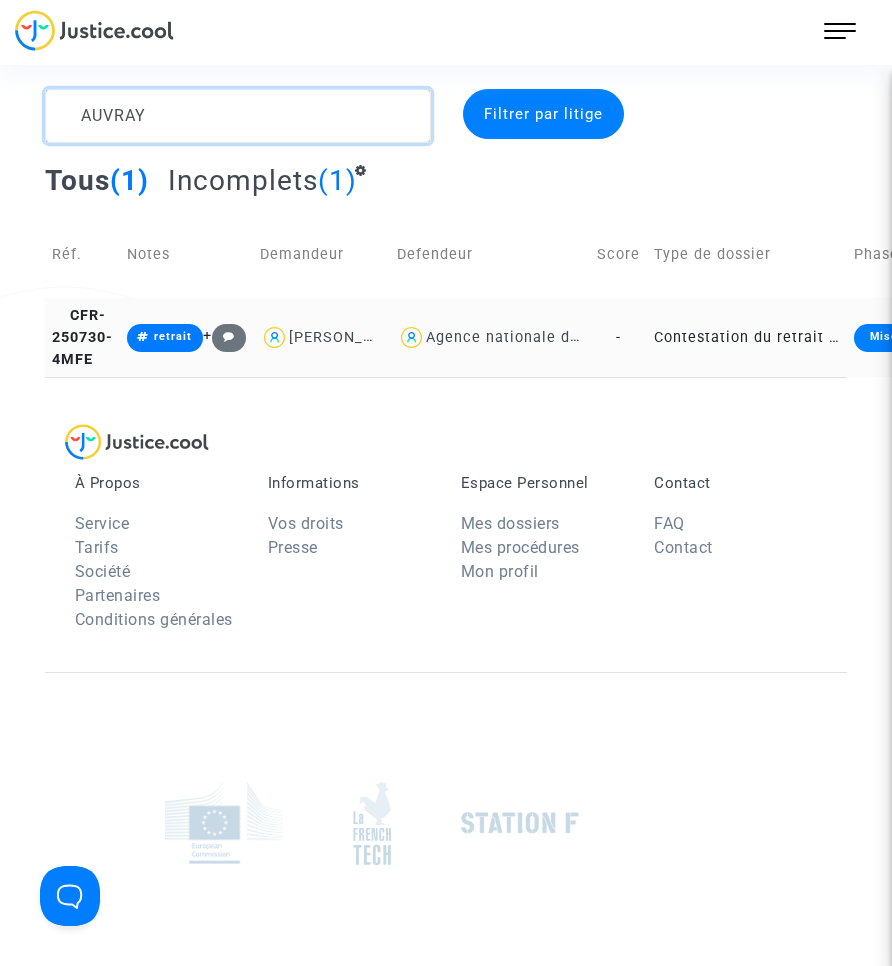 type on "AUVRAY" 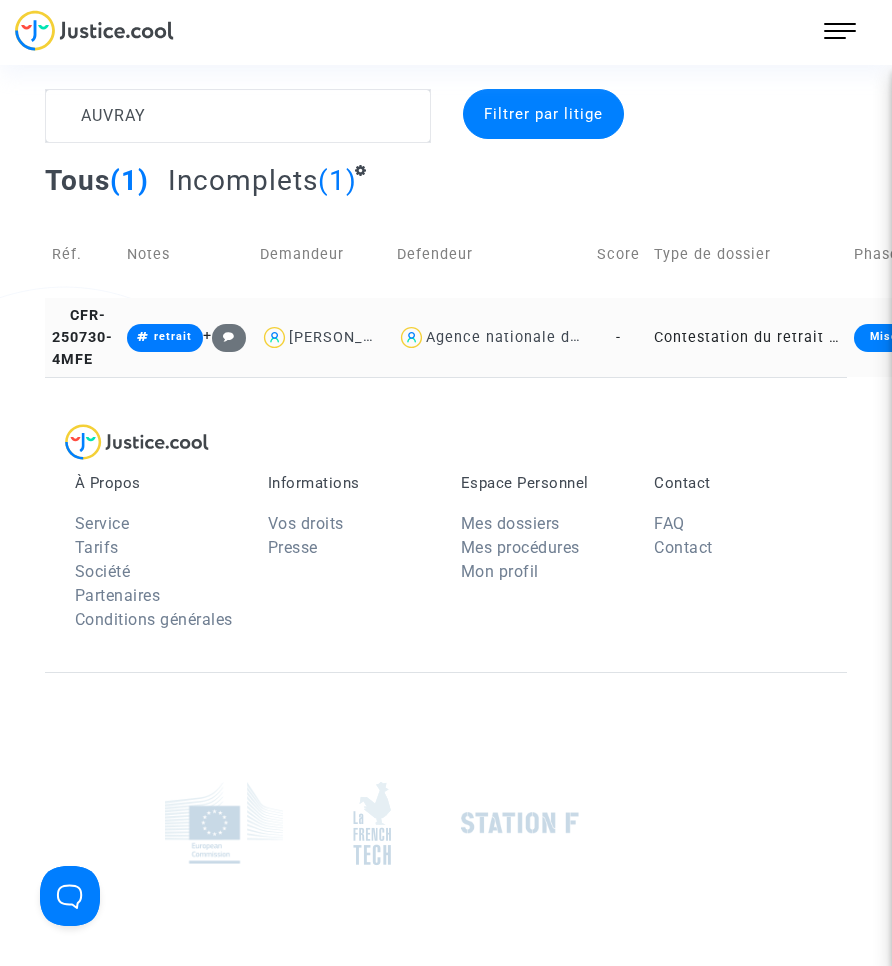 click on "Contestation du retrait de [PERSON_NAME] par l'ANAH (mandataire)" 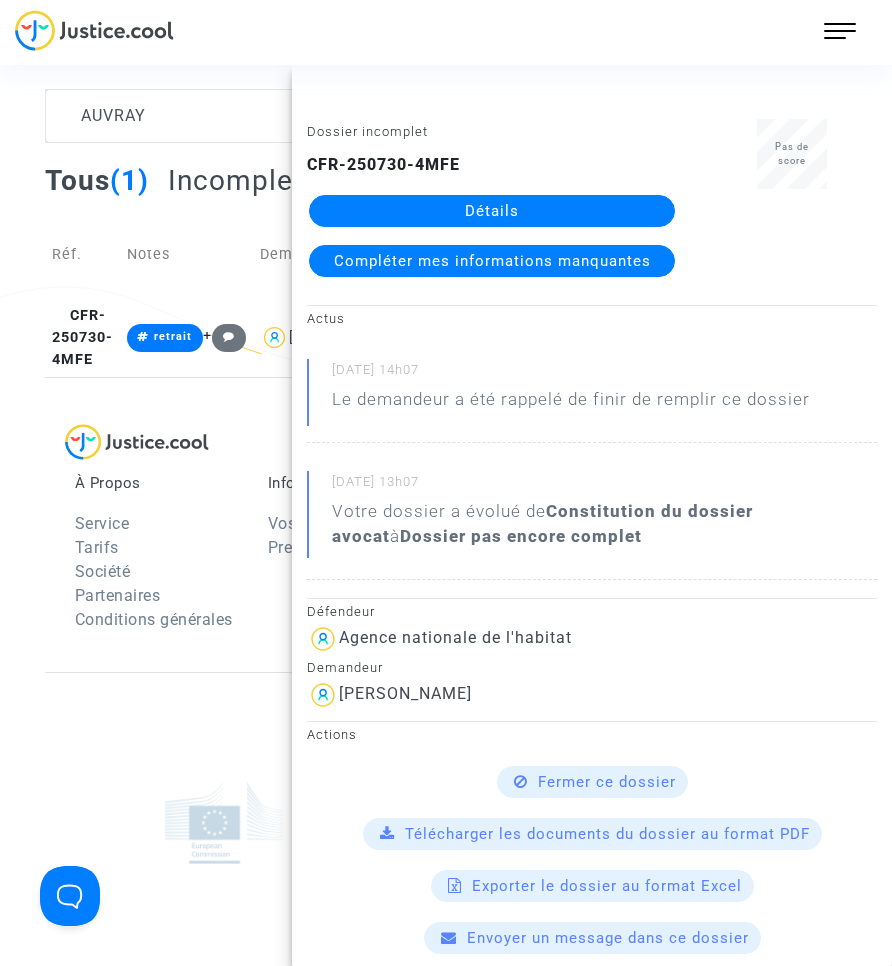 click on "Détails" 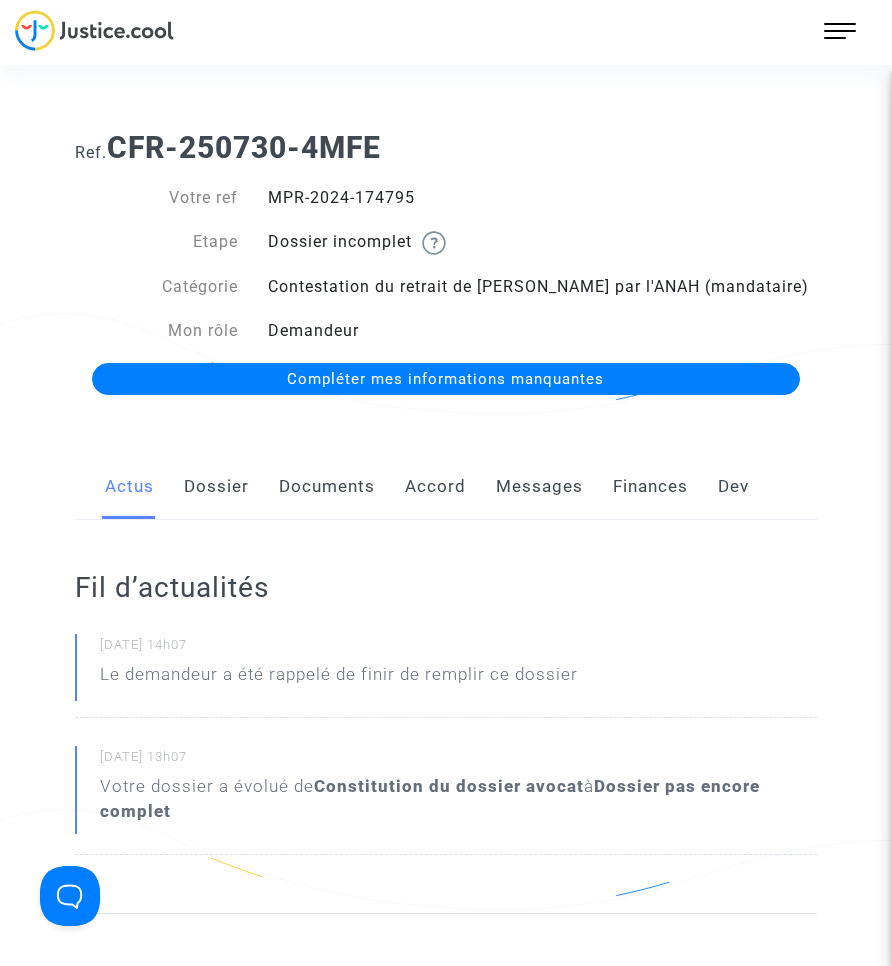 click on "Dossier" 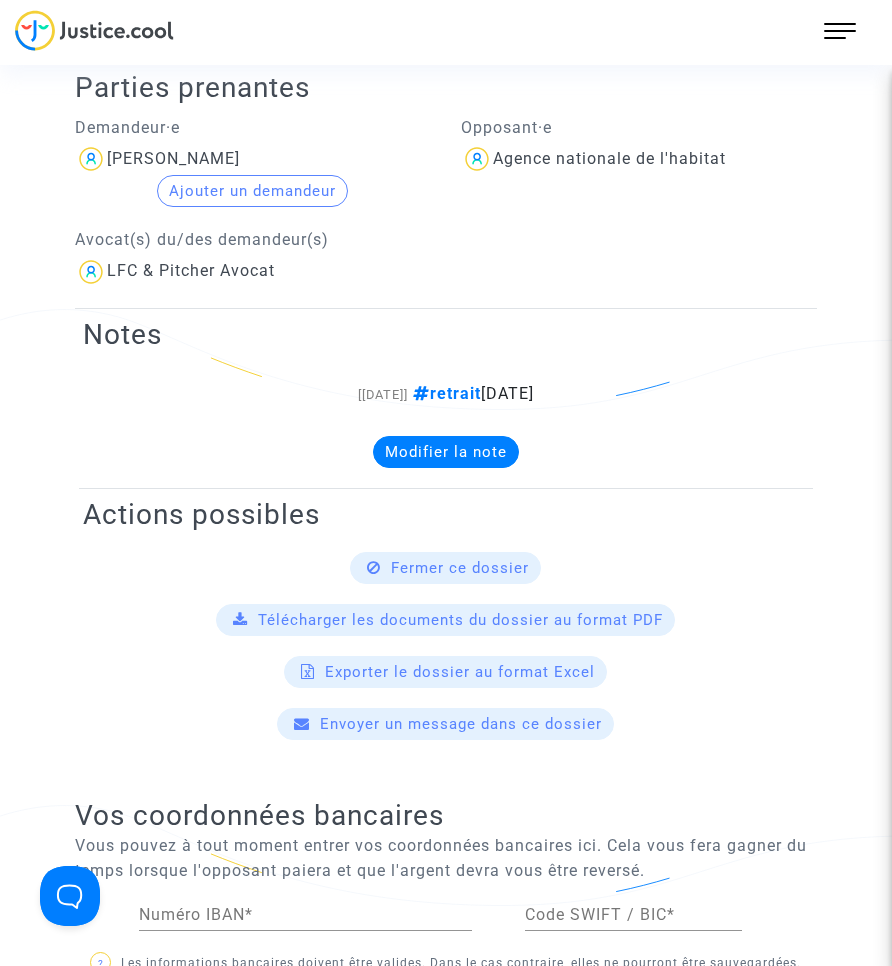 scroll, scrollTop: 0, scrollLeft: 0, axis: both 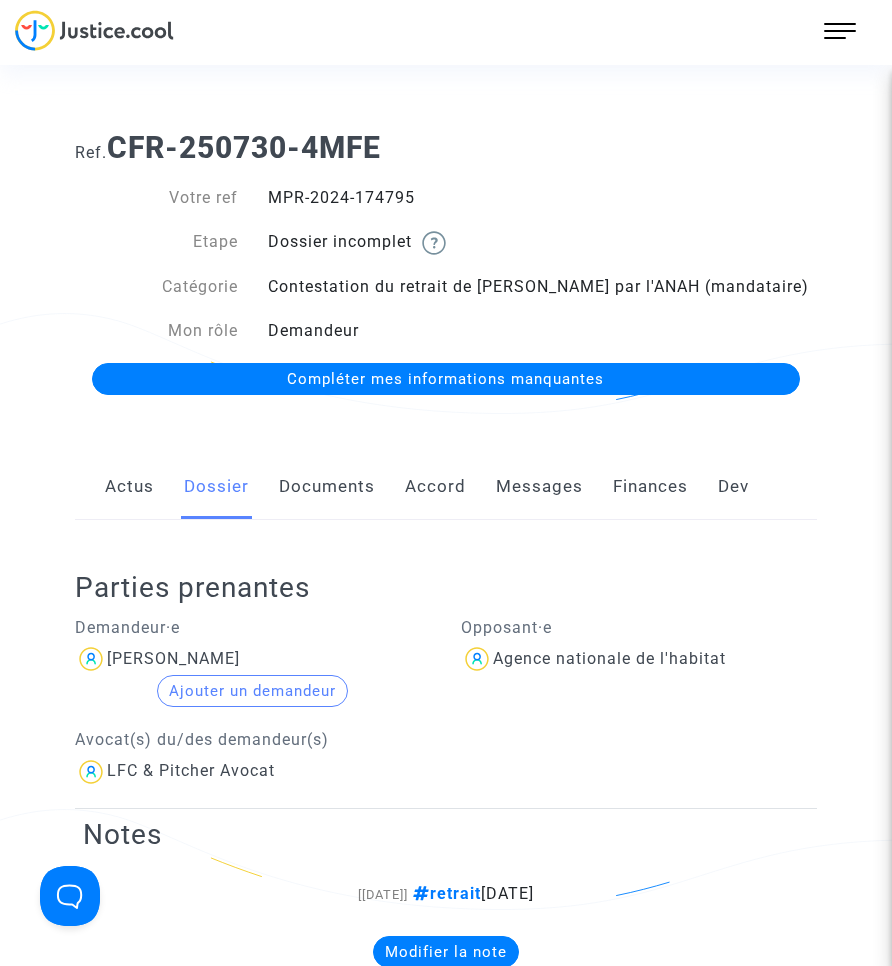 click on "Documents" 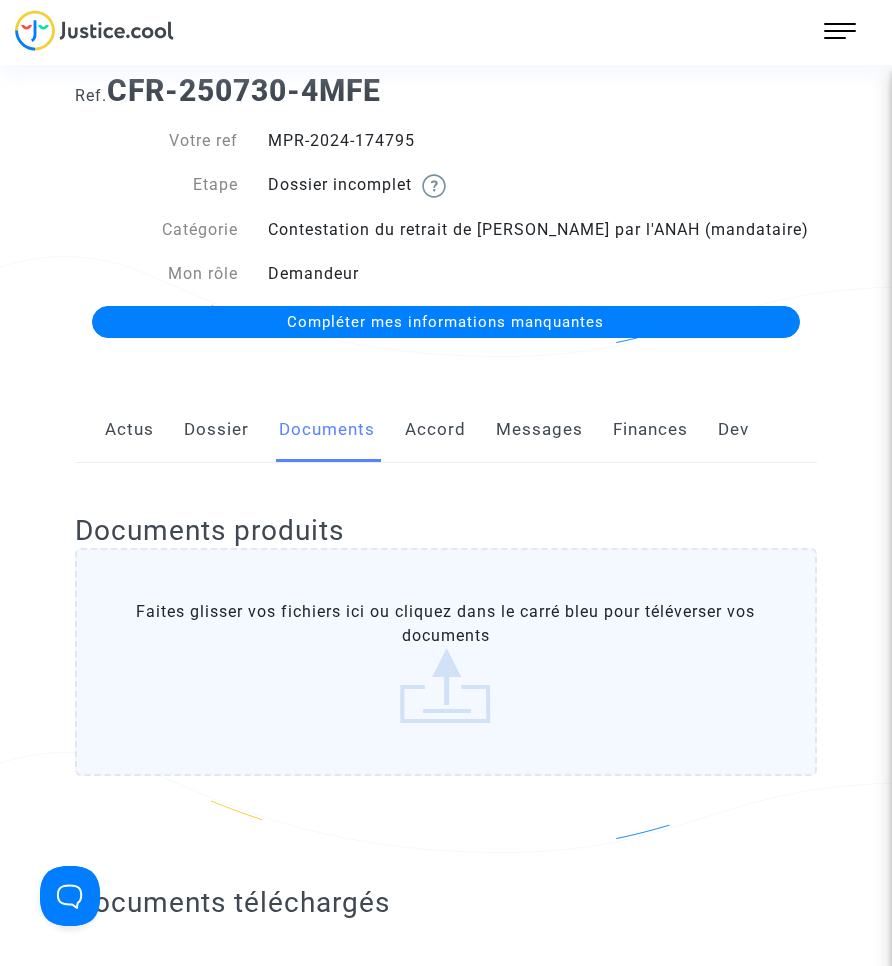 scroll, scrollTop: 0, scrollLeft: 0, axis: both 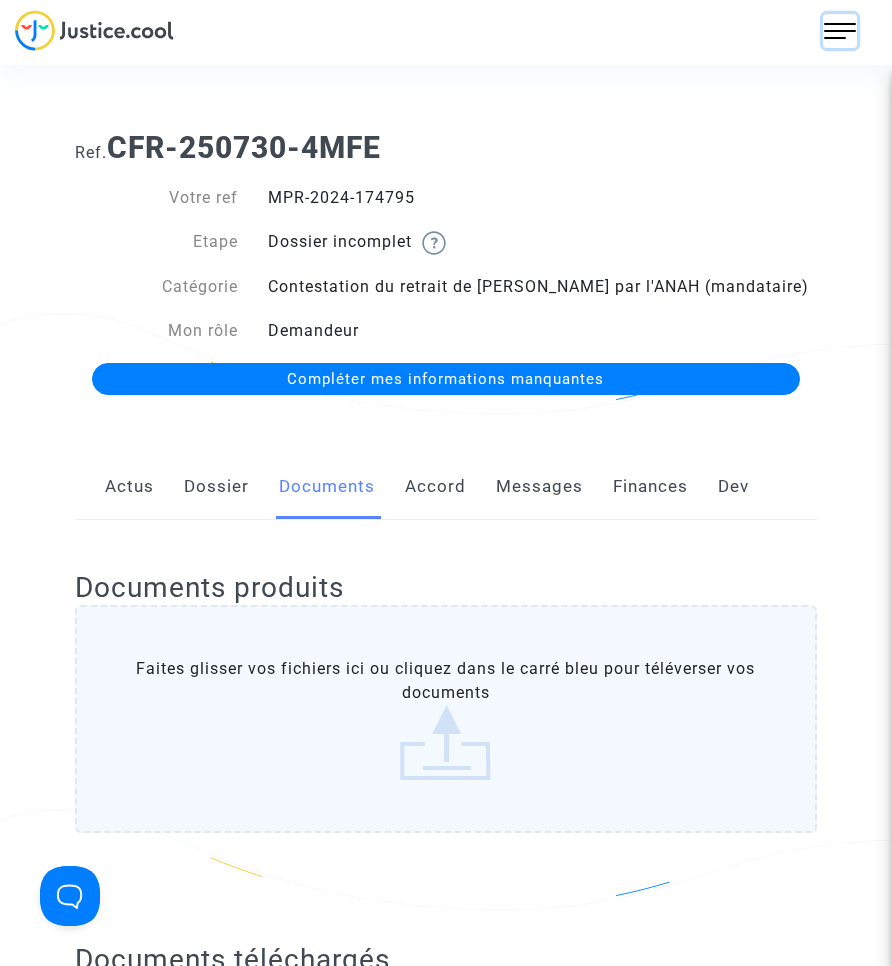 click at bounding box center (840, 31) 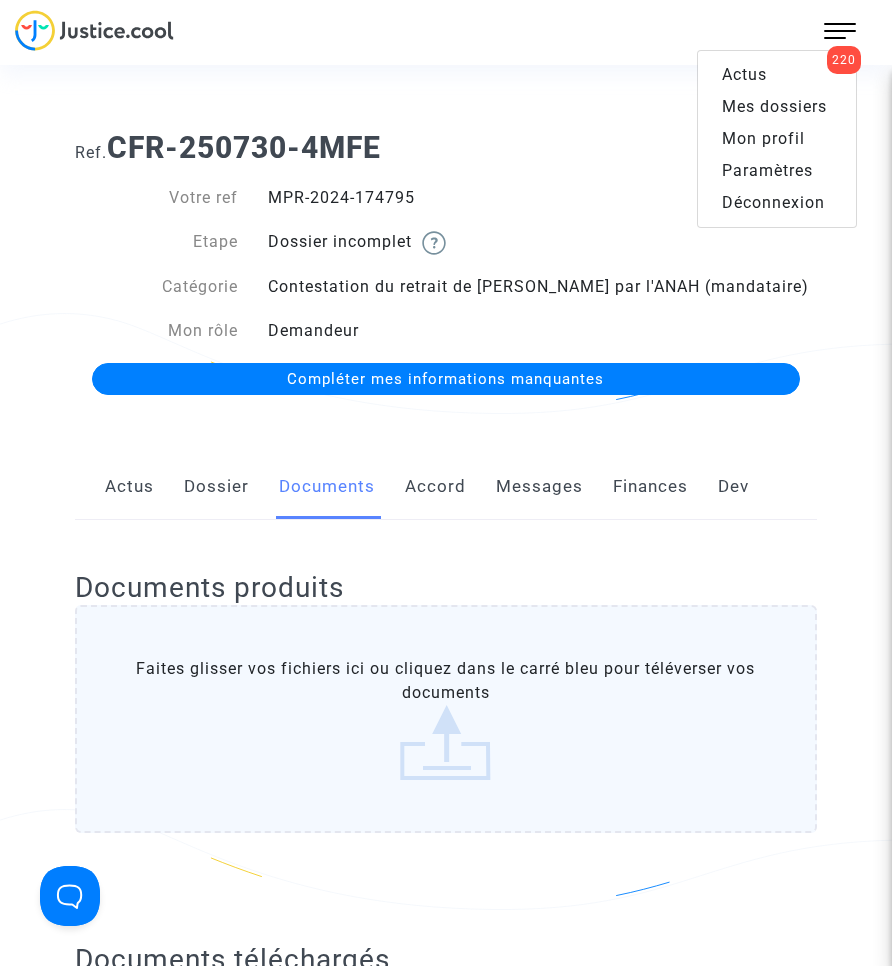 click on "Mes dossiers" at bounding box center (777, 107) 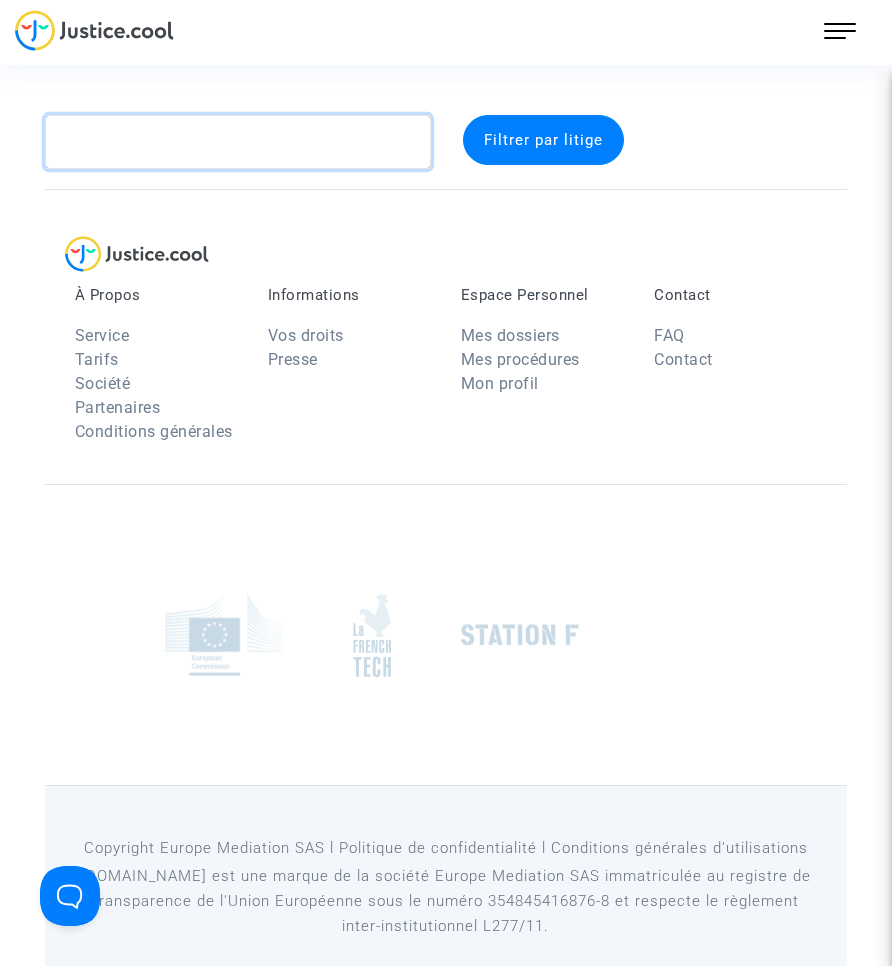click 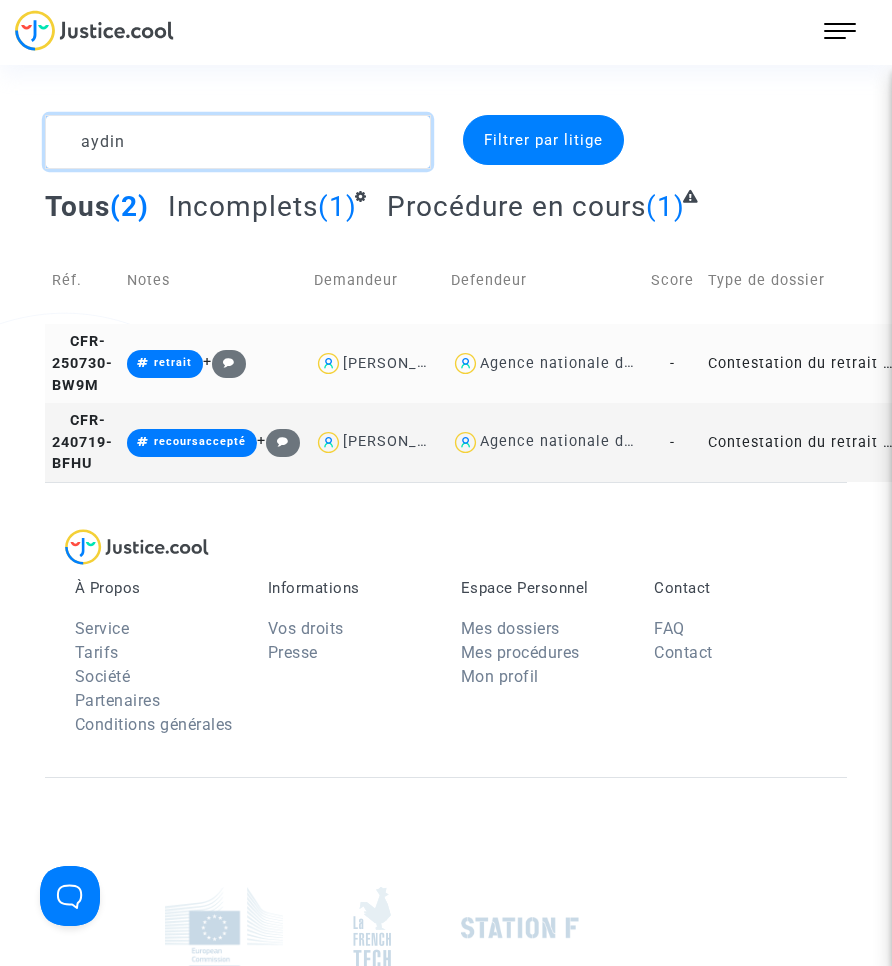 type on "aydin" 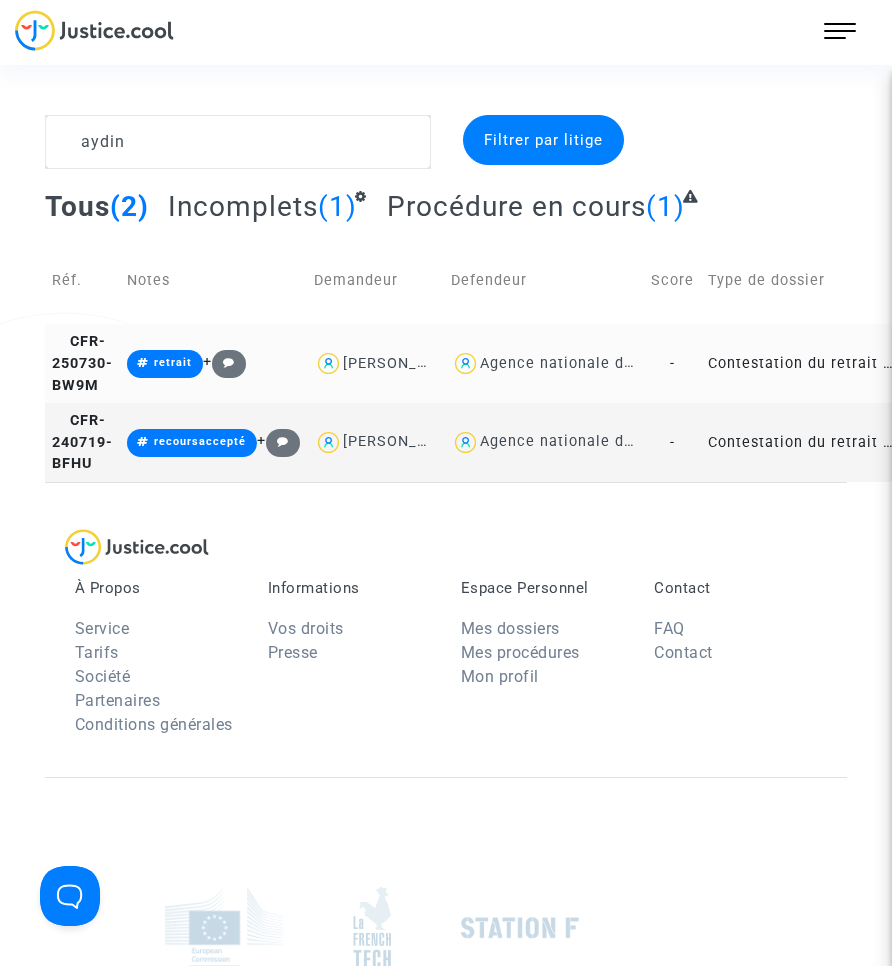 click on "Contestation du retrait de [PERSON_NAME] par l'ANAH (mandataire)" 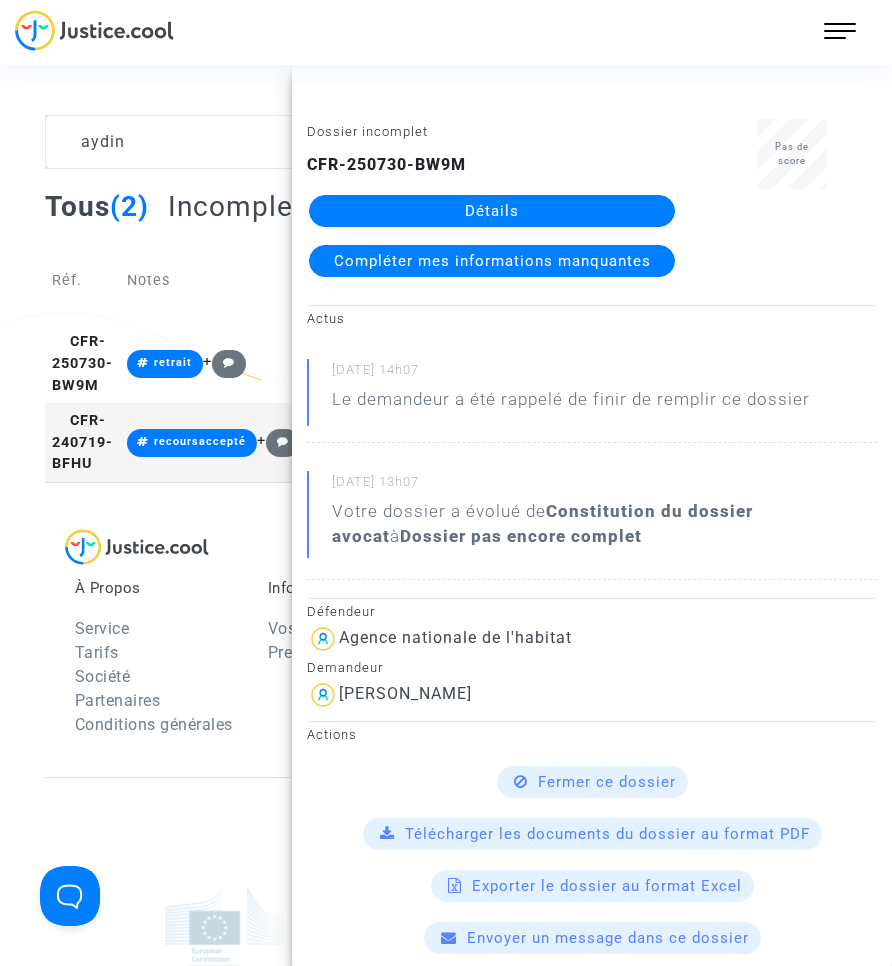 click on "Détails" 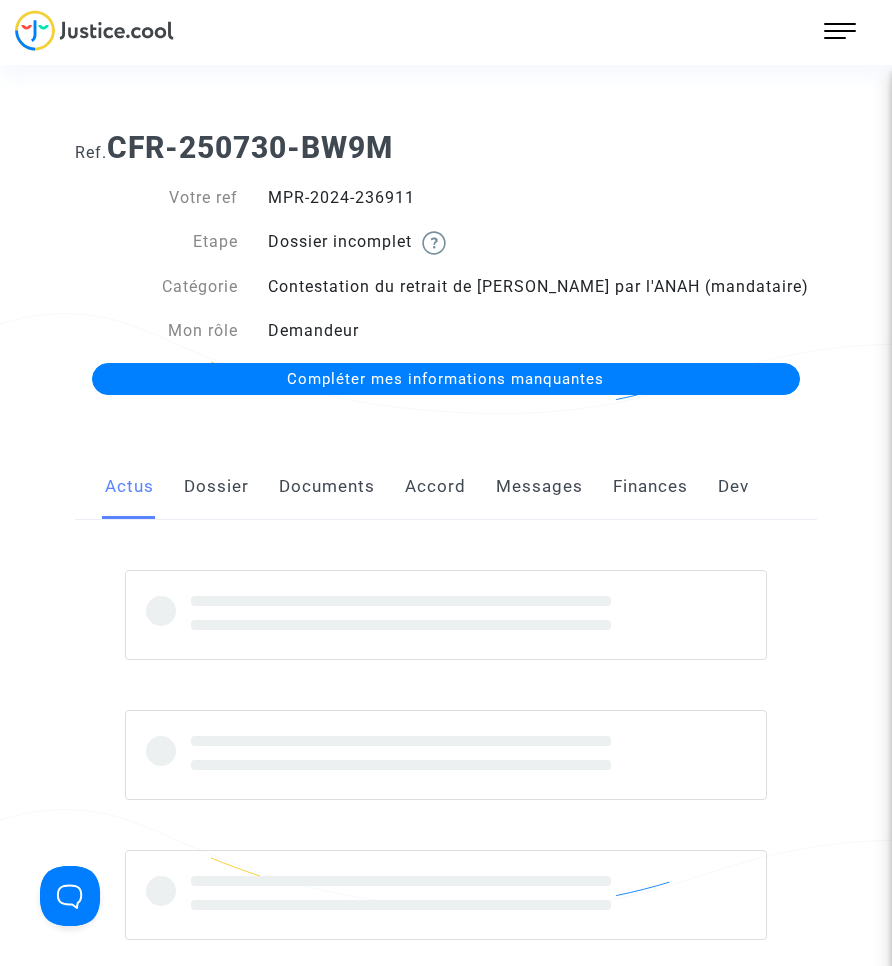 click on "Documents" 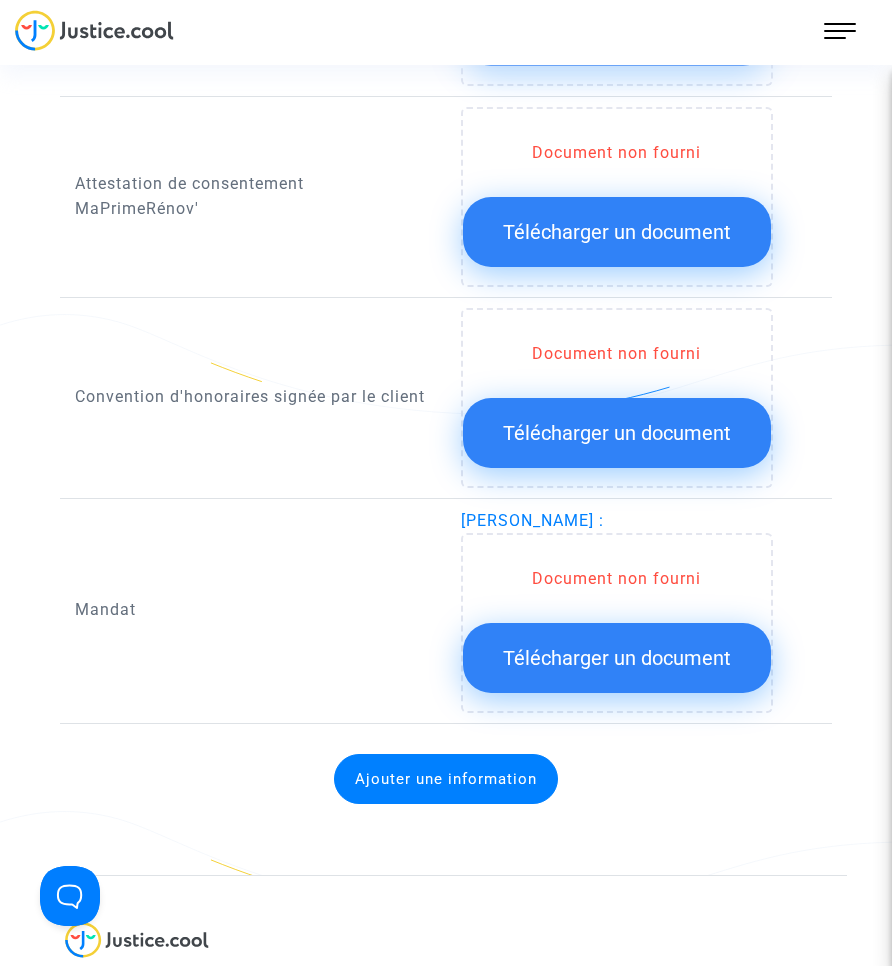 scroll, scrollTop: 2000, scrollLeft: 0, axis: vertical 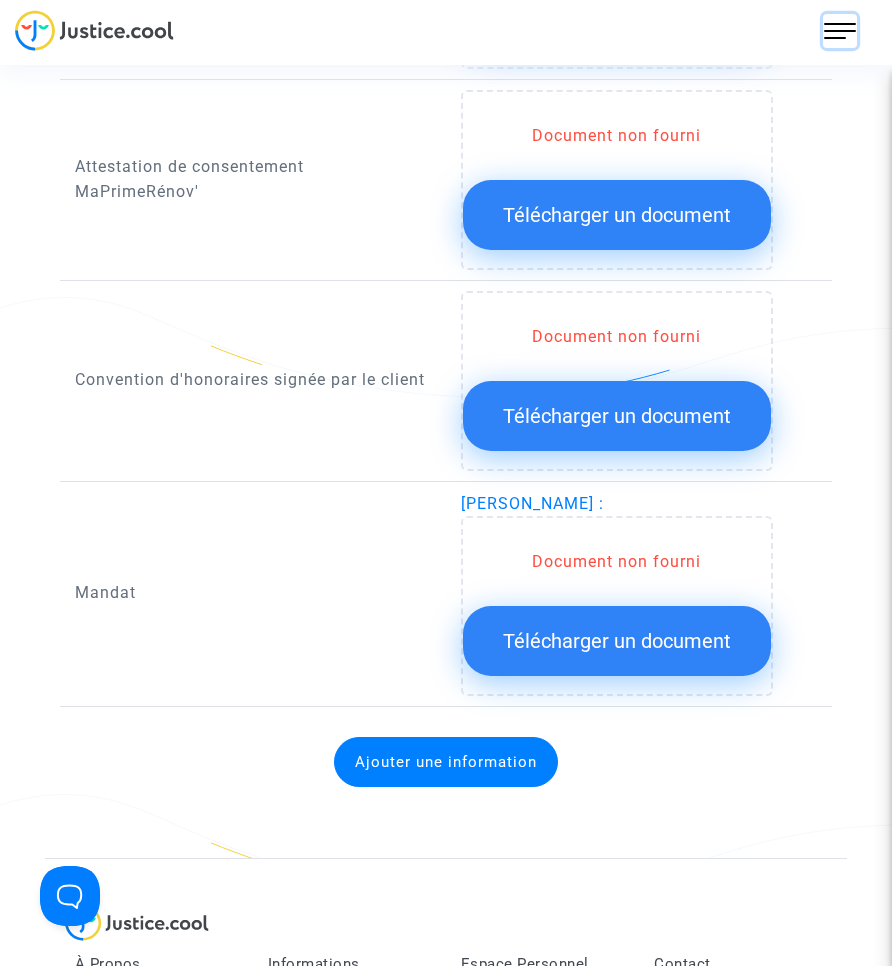 click at bounding box center (840, 31) 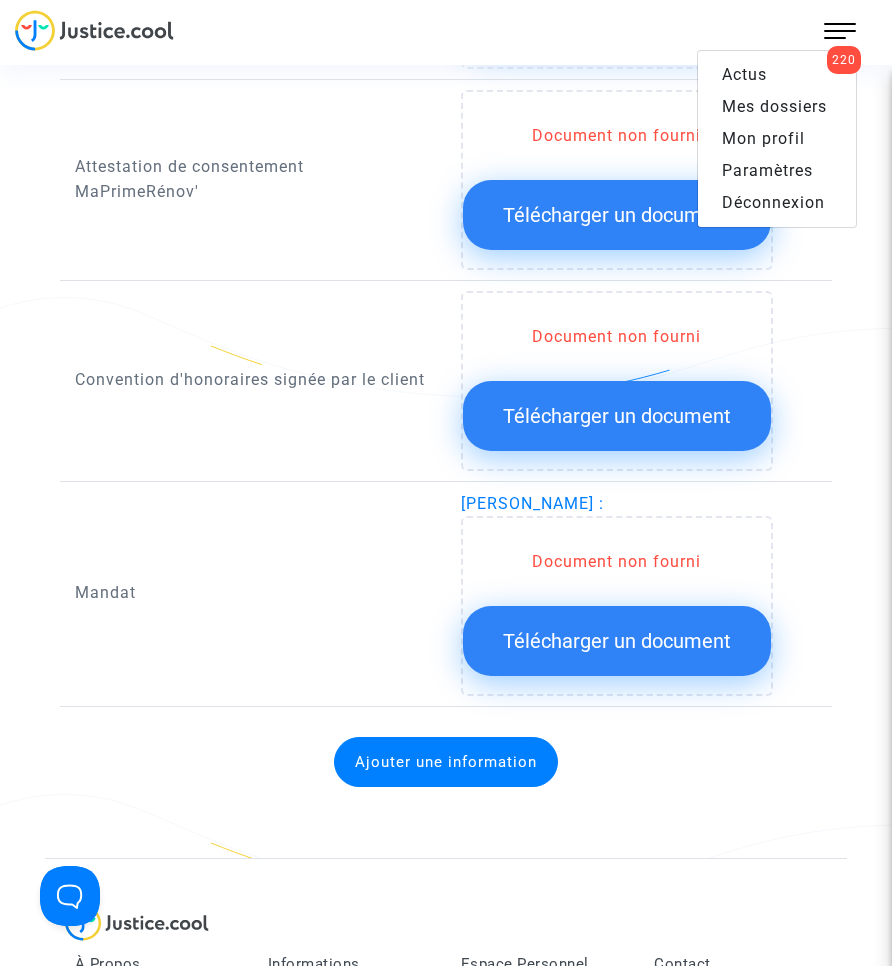 click on "Mes dossiers" at bounding box center [774, 106] 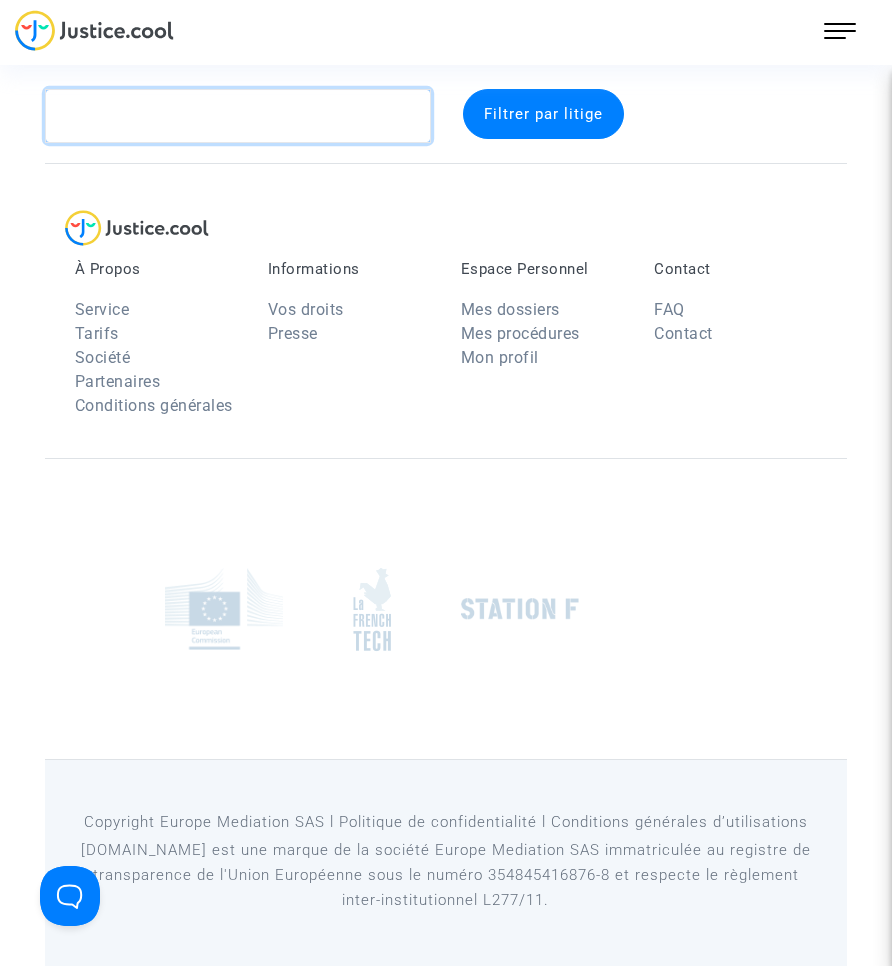 click 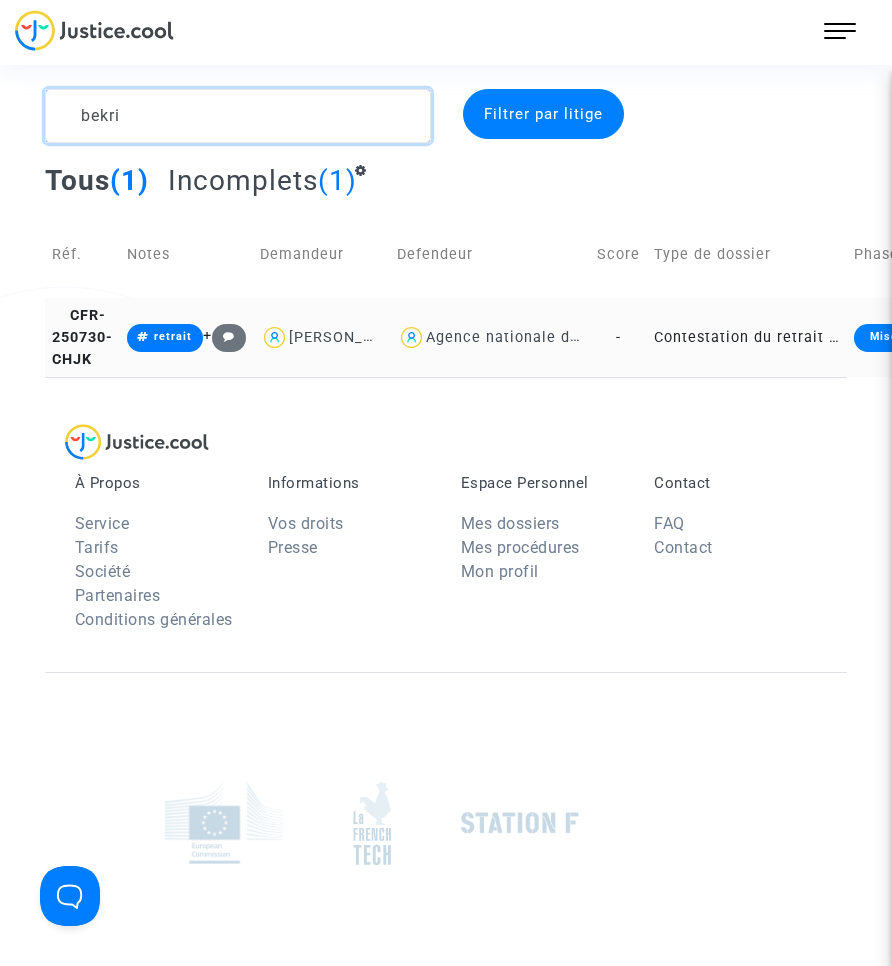 type on "bekri" 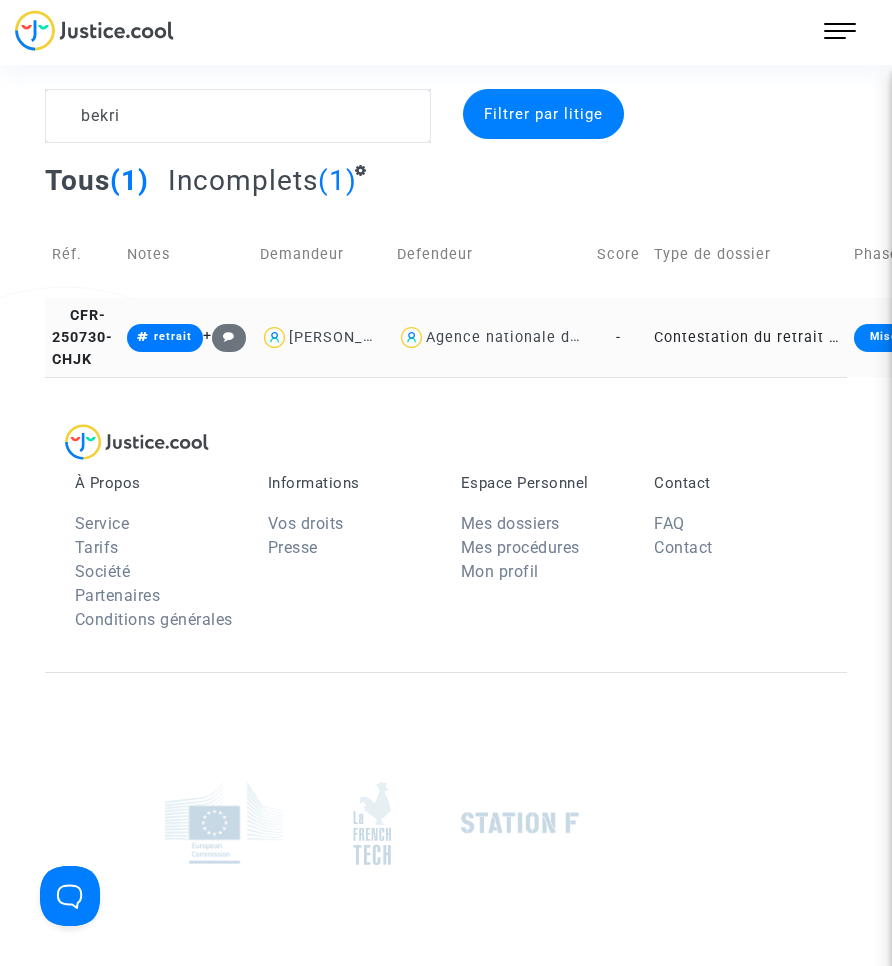 click on "Contestation du retrait de [PERSON_NAME] par l'ANAH (mandataire)" 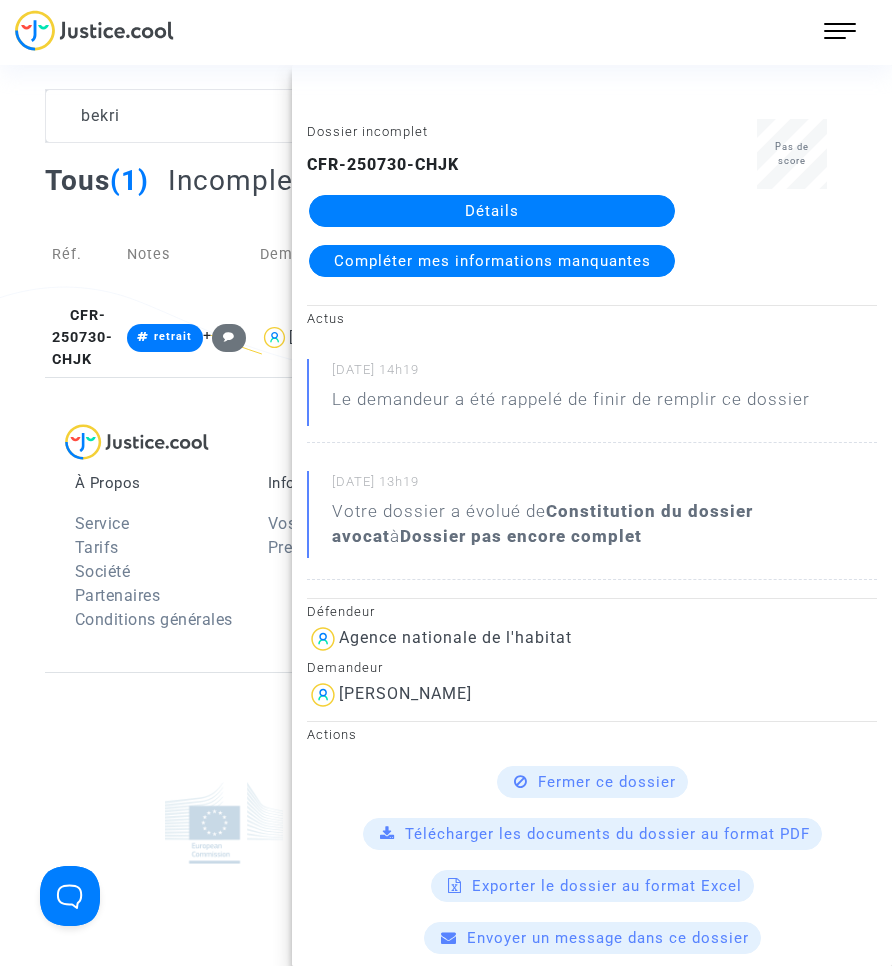 click on "Détails" 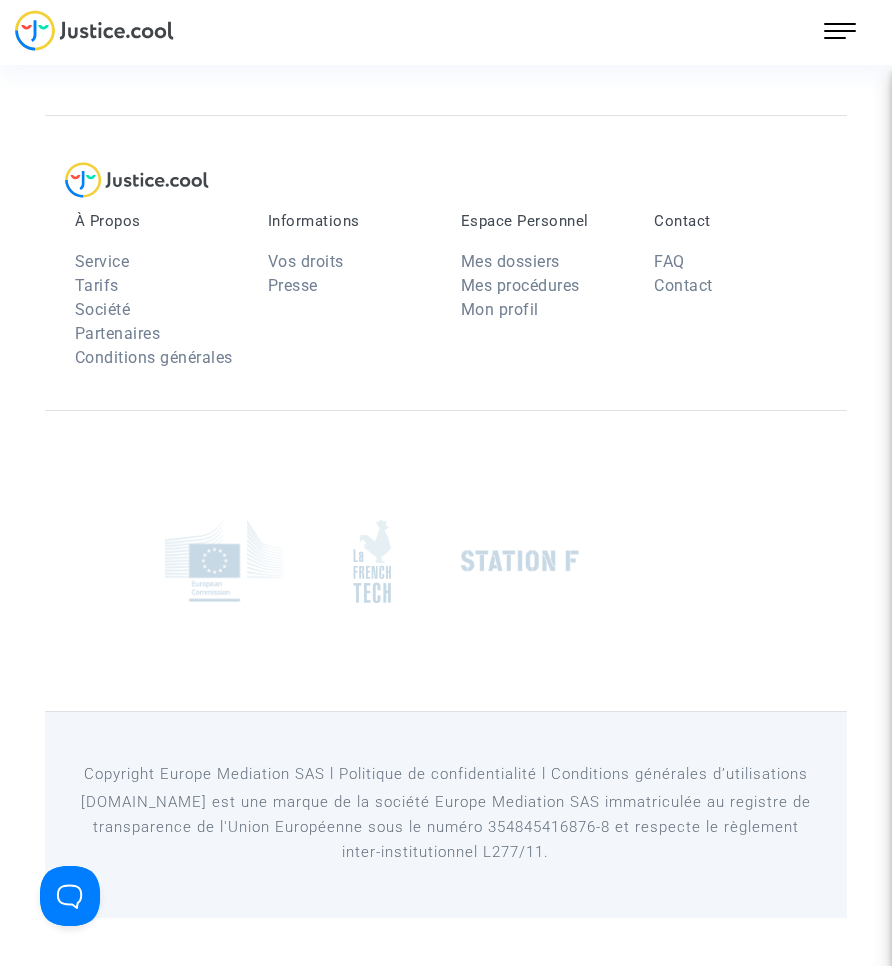scroll, scrollTop: 0, scrollLeft: 0, axis: both 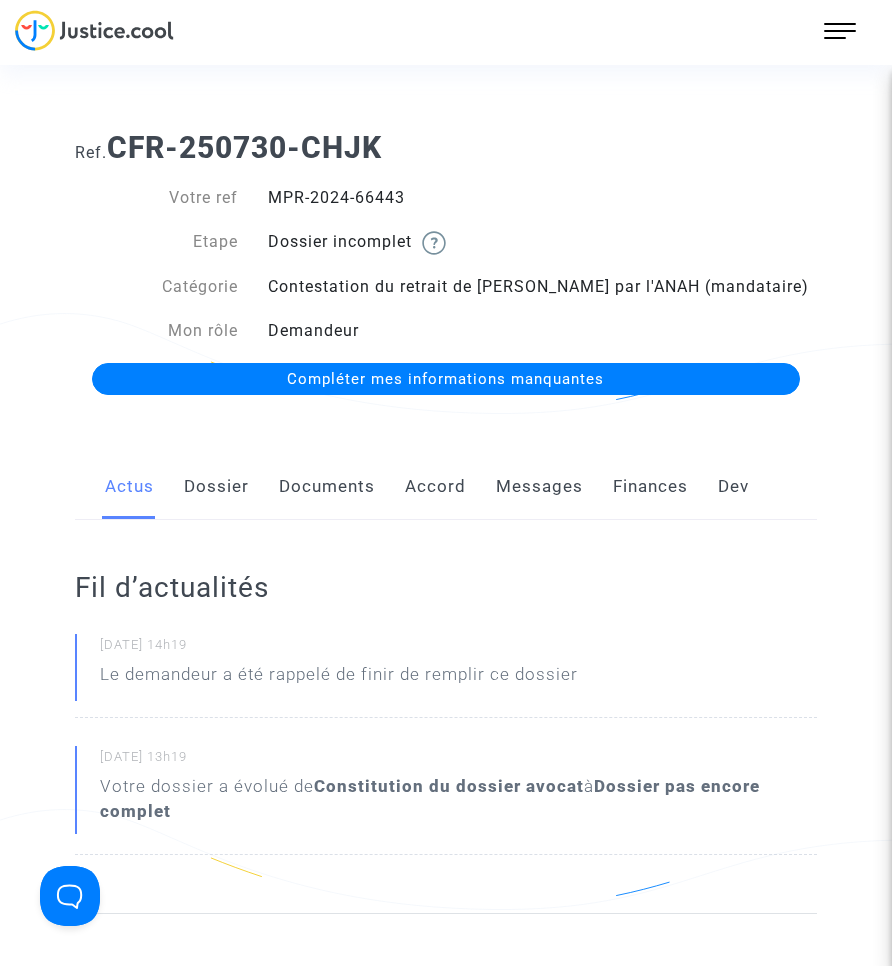 click on "Documents" 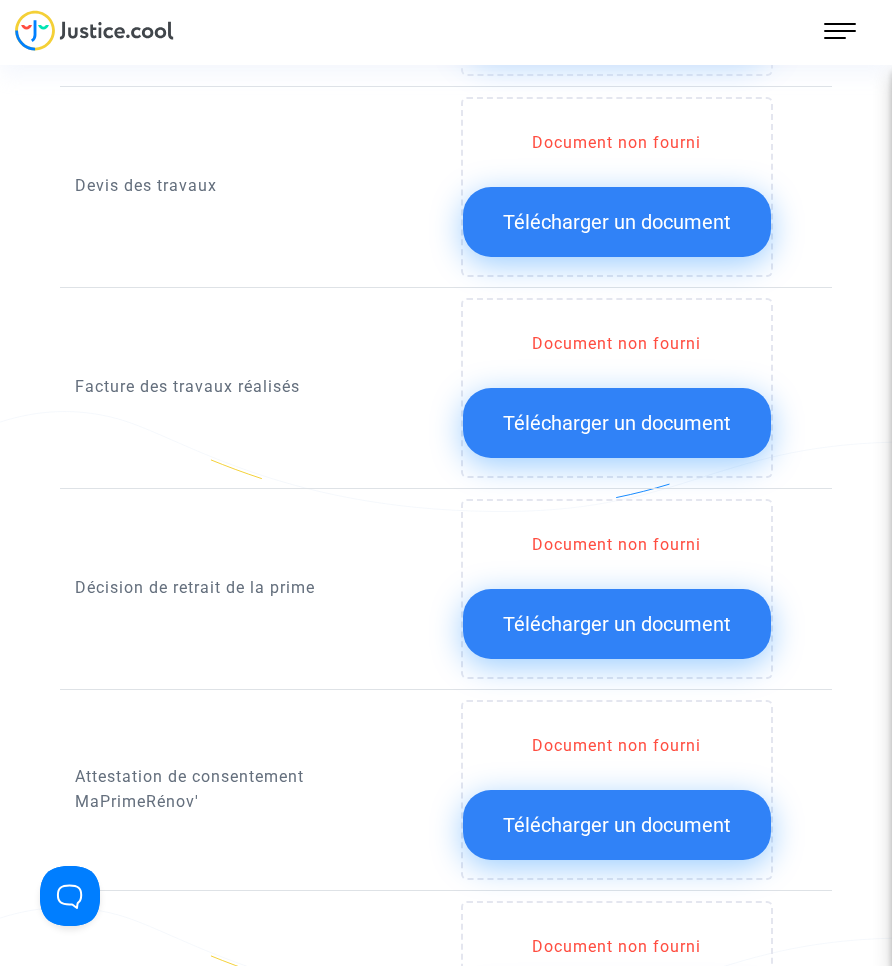 scroll, scrollTop: 1600, scrollLeft: 0, axis: vertical 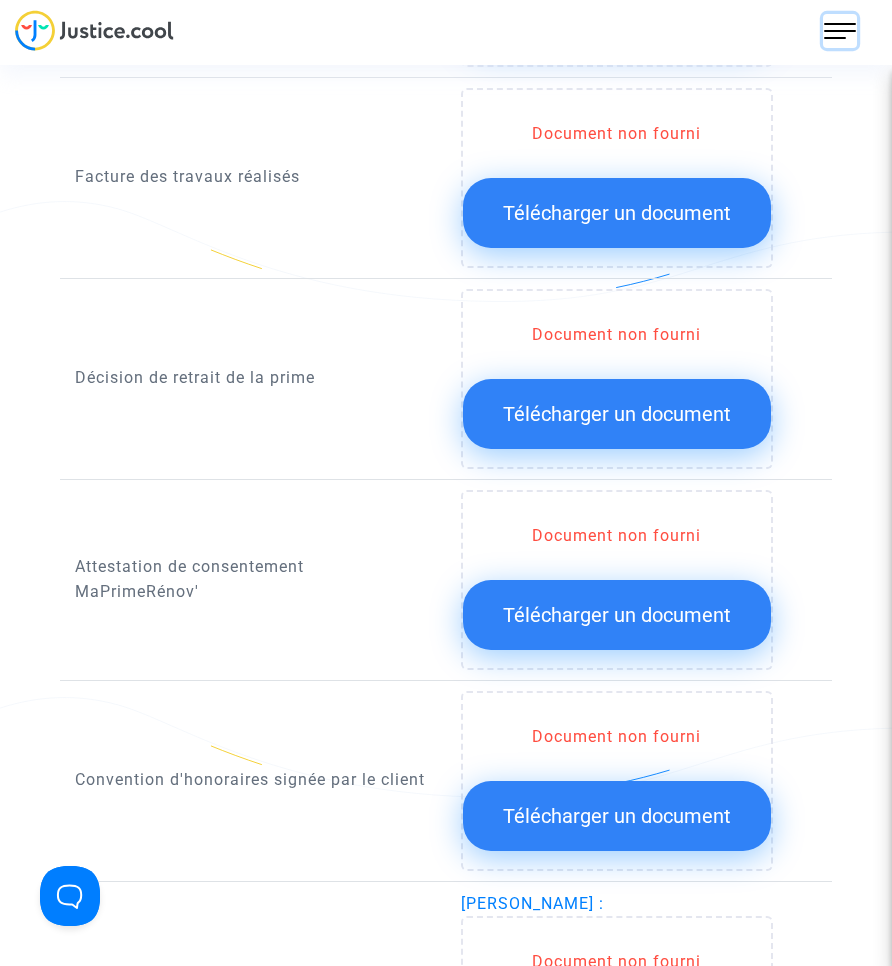 click at bounding box center [840, 31] 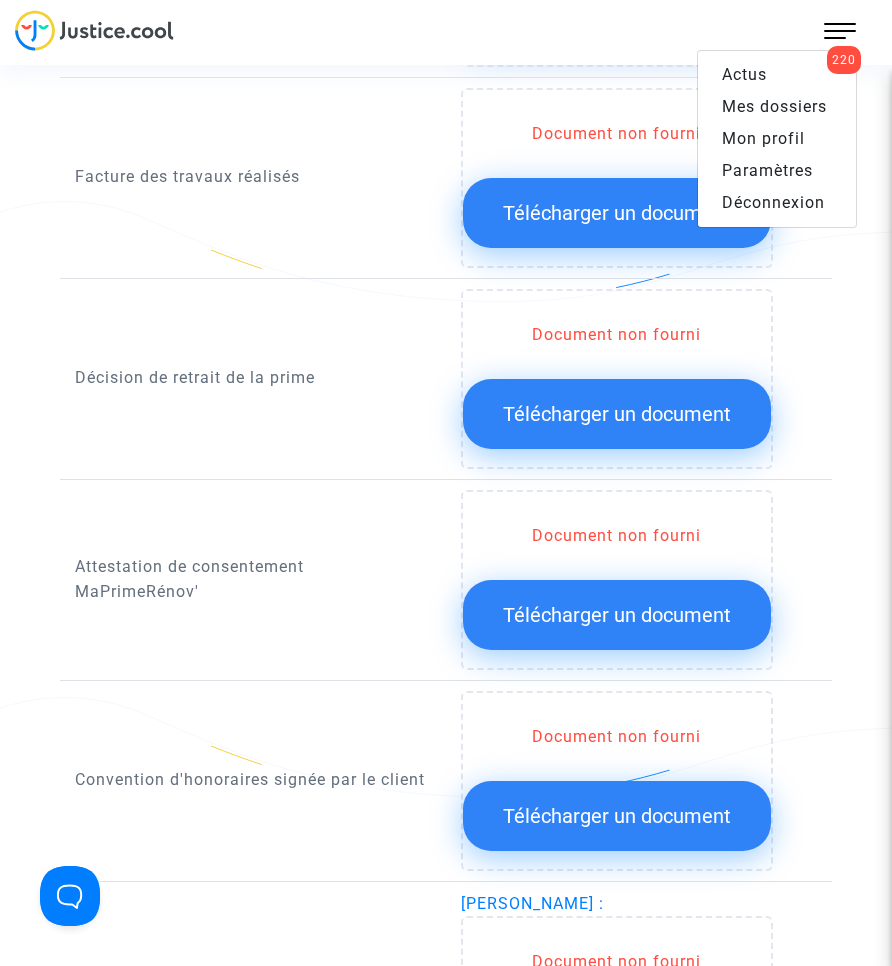 click on "Mes dossiers" at bounding box center [774, 106] 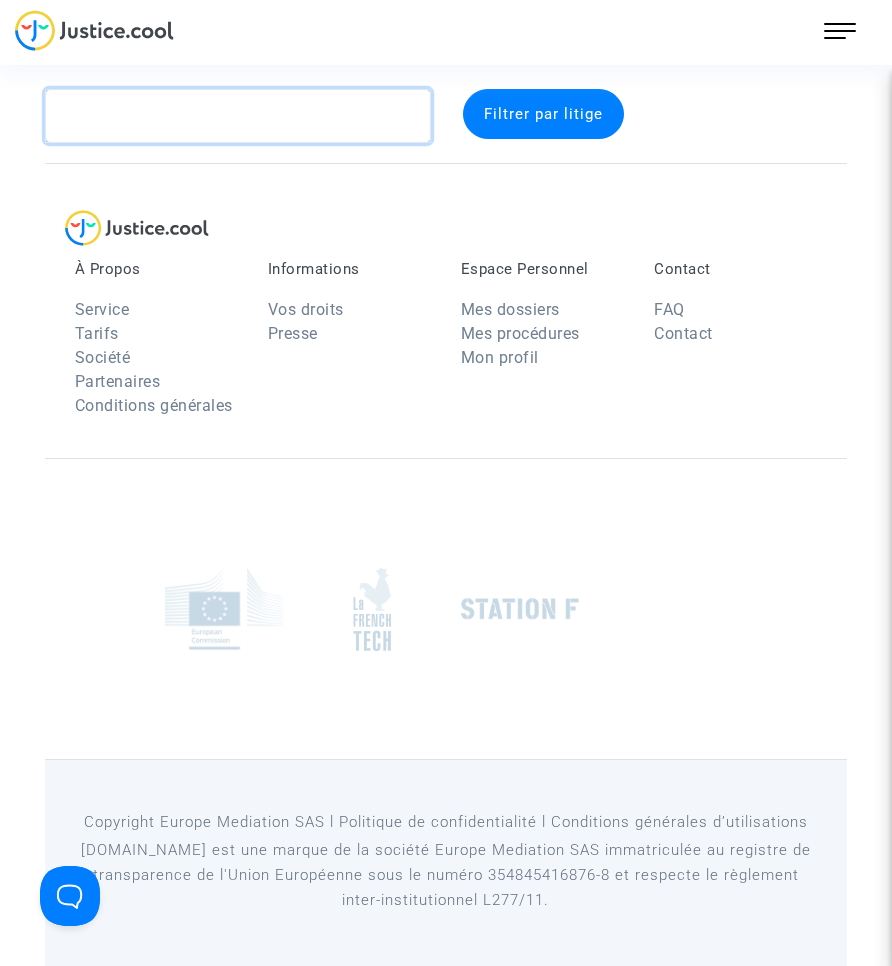 click 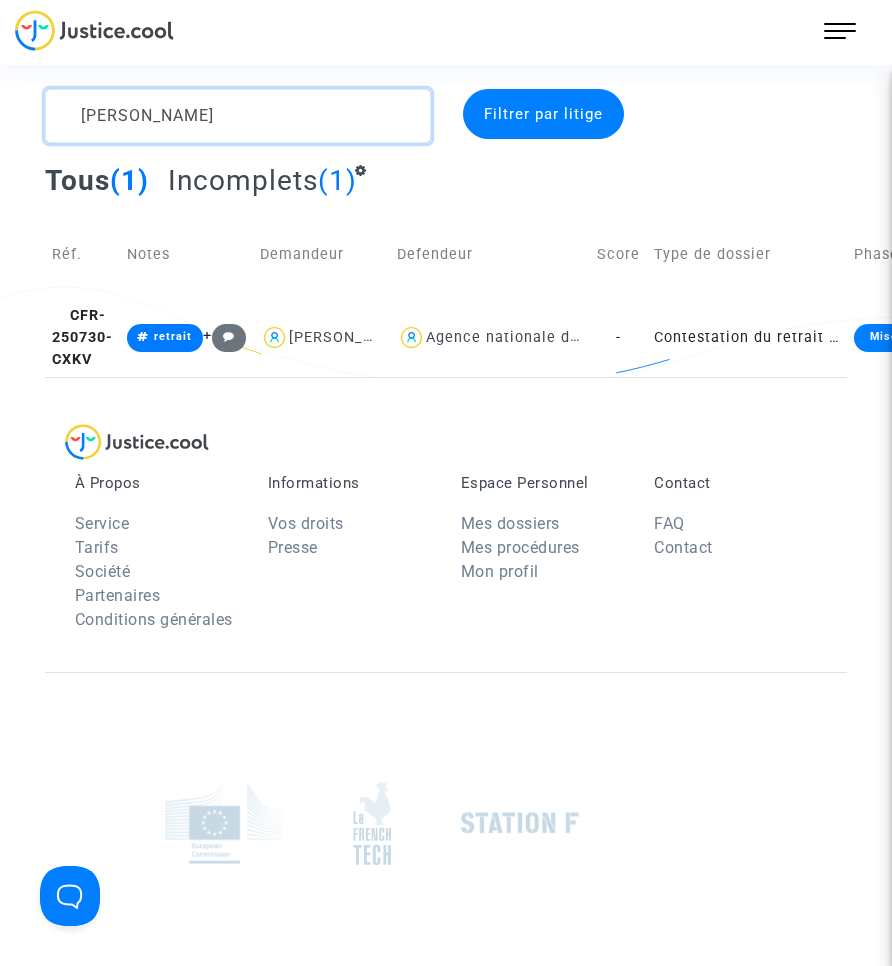 type on "[PERSON_NAME]" 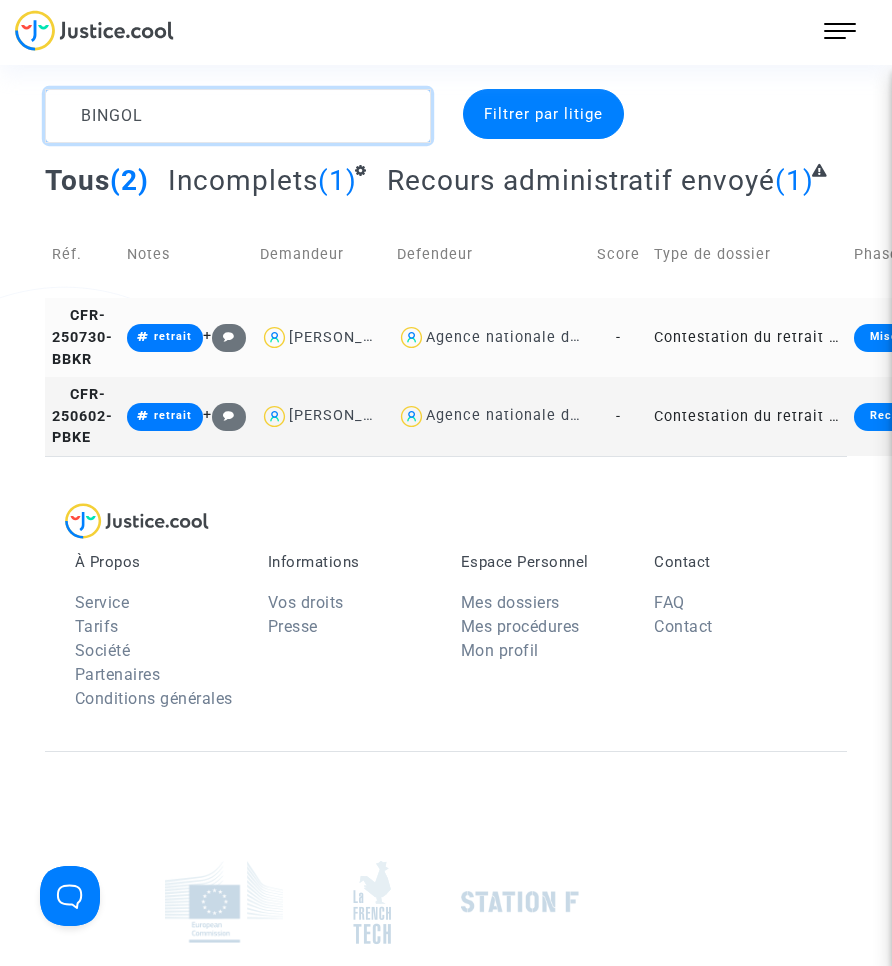 type on "BINGOL" 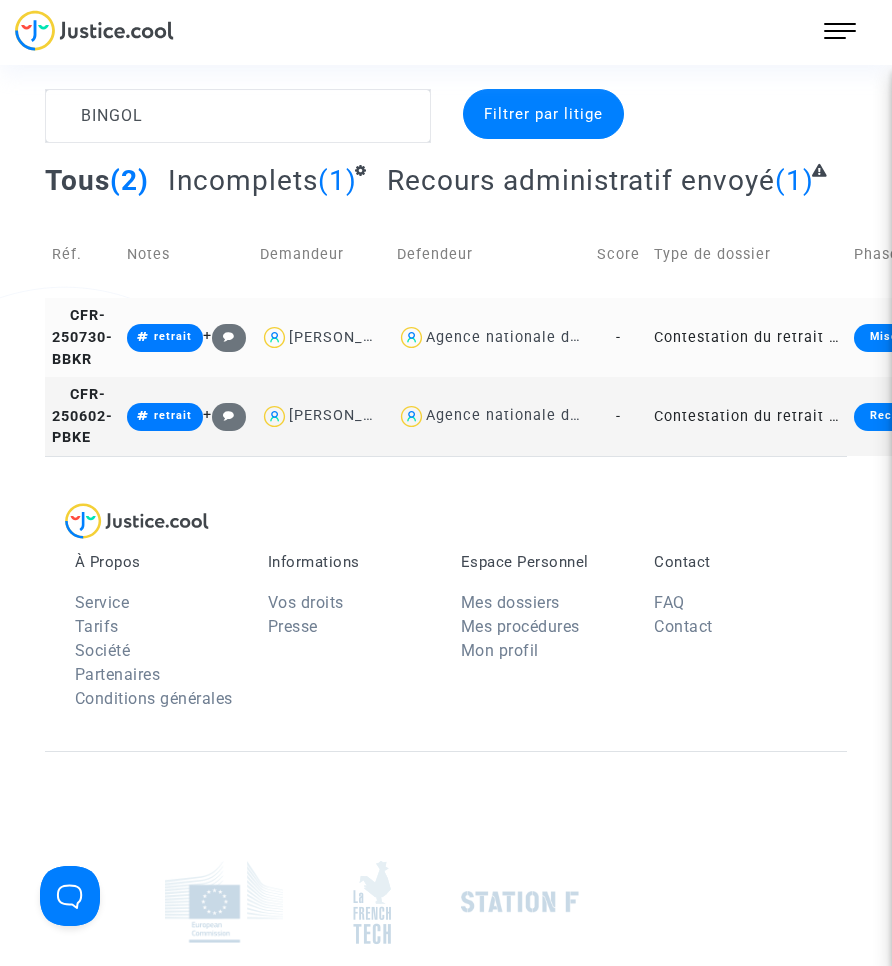 click on "Contestation du retrait de [PERSON_NAME] par l'ANAH (mandataire)" 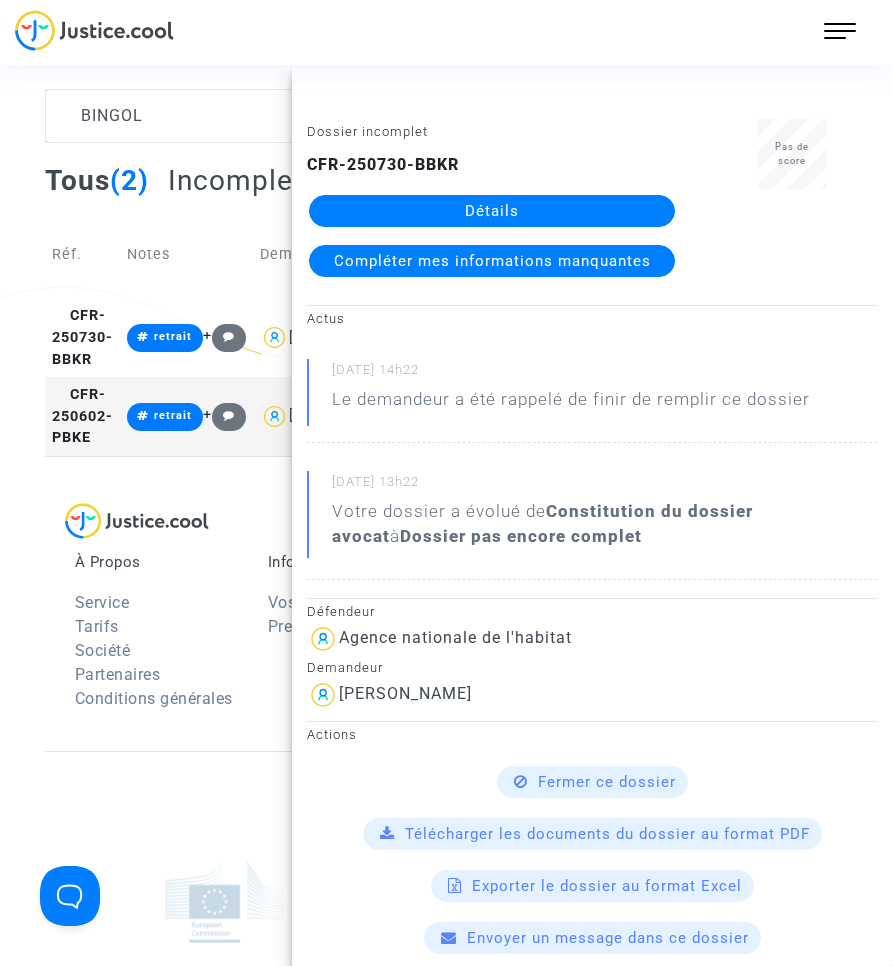click on "Détails" 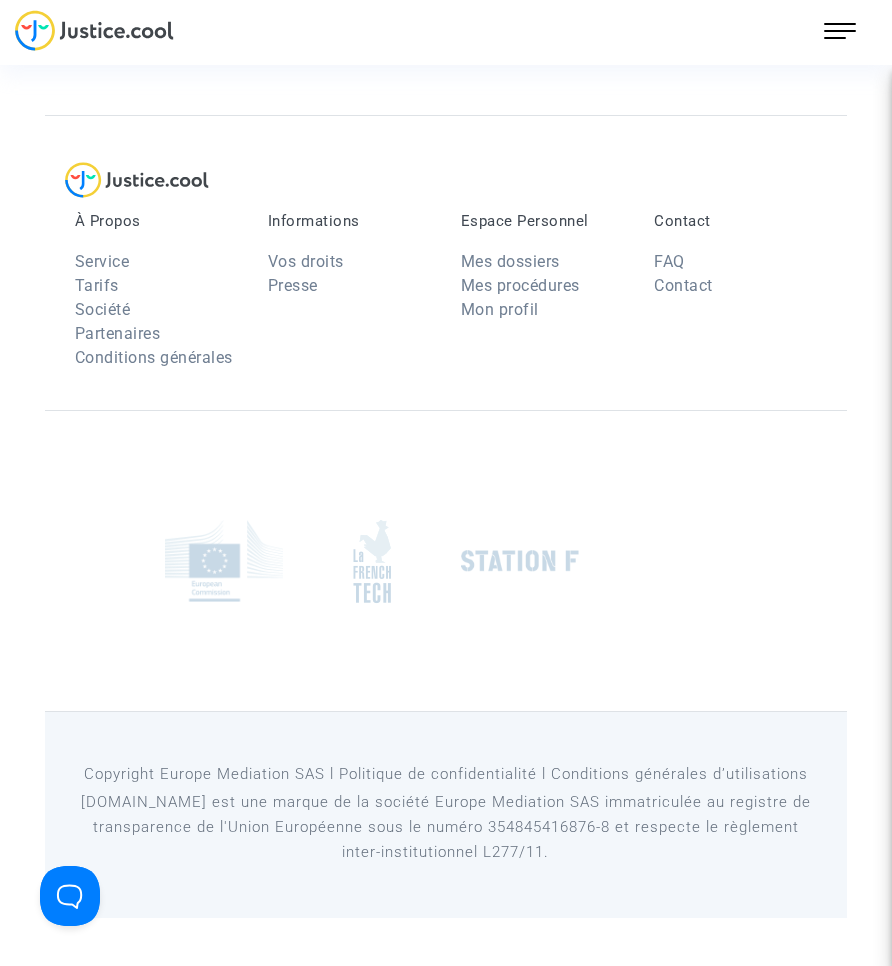 scroll, scrollTop: 0, scrollLeft: 0, axis: both 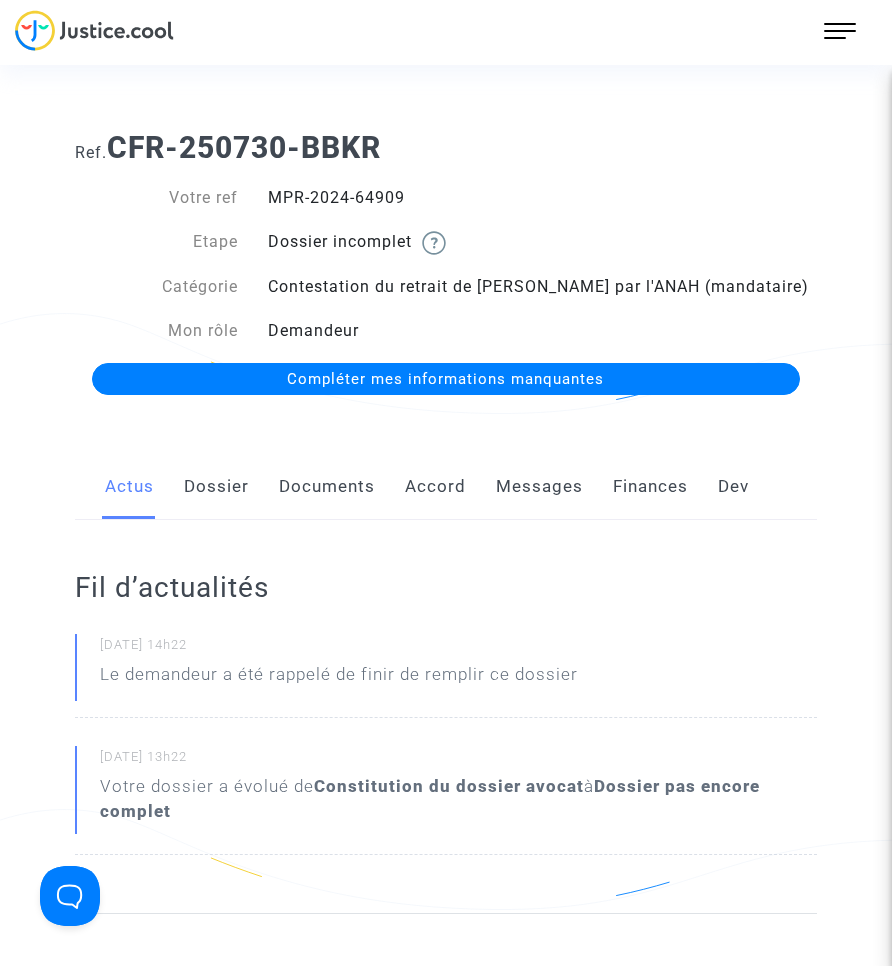 click on "Documents" 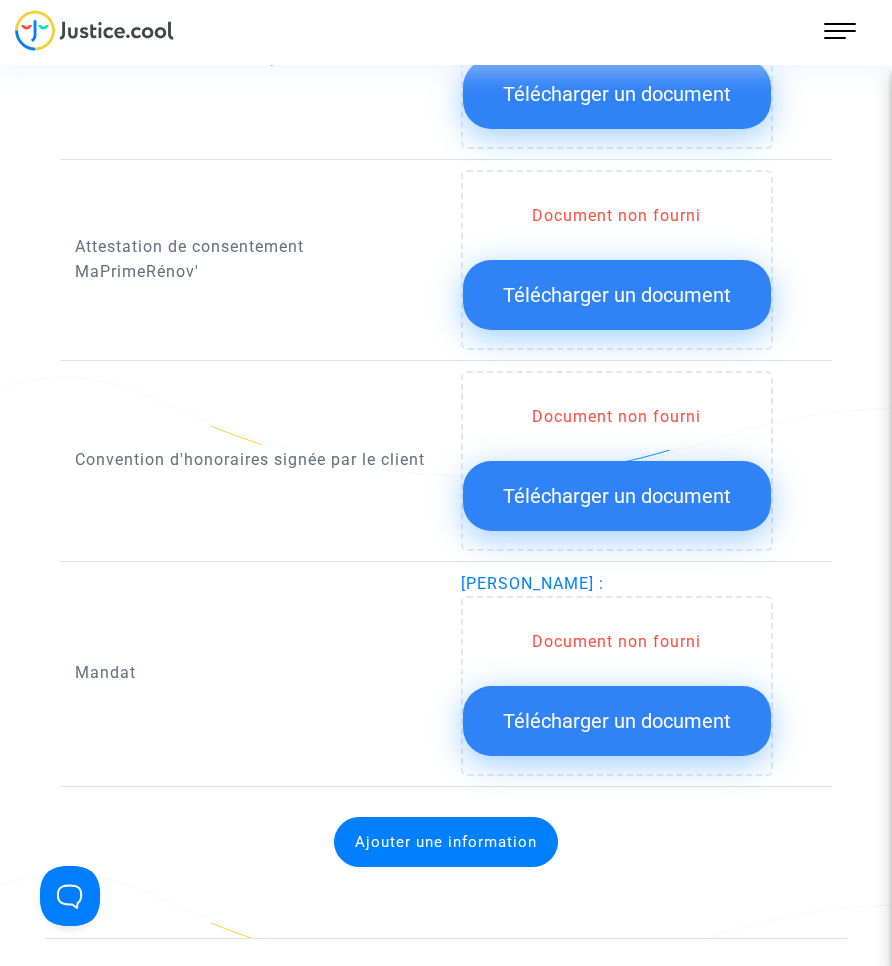 scroll, scrollTop: 2000, scrollLeft: 0, axis: vertical 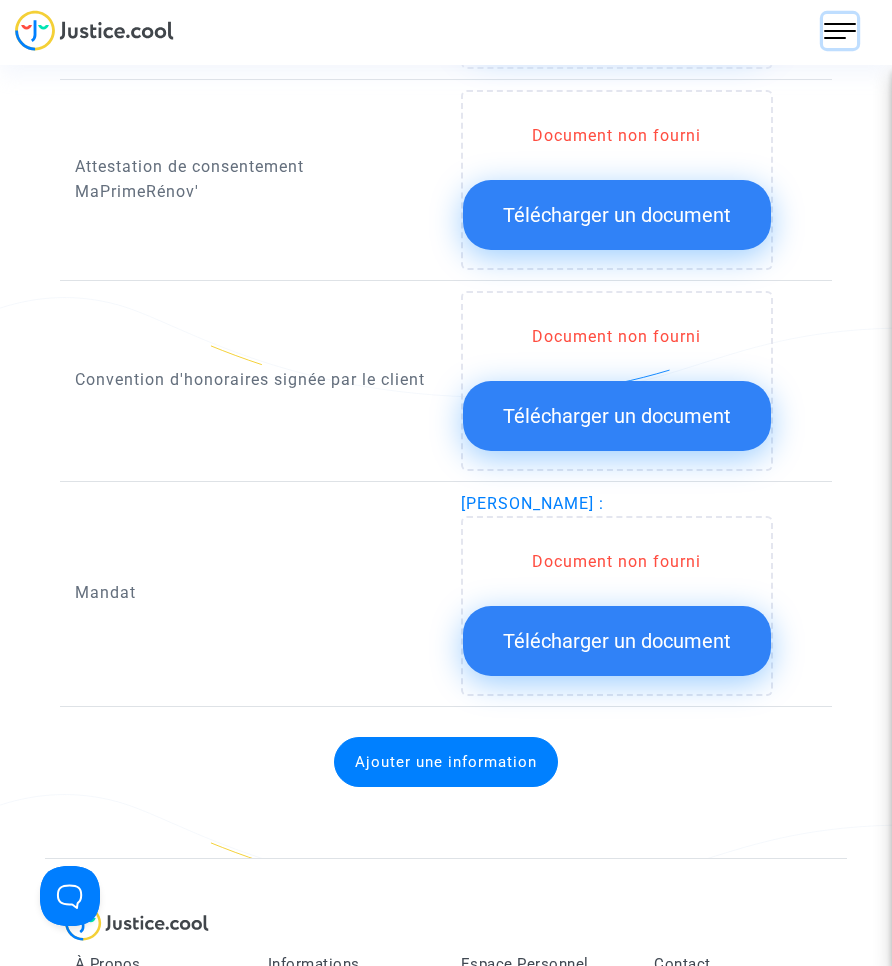 click at bounding box center (840, 31) 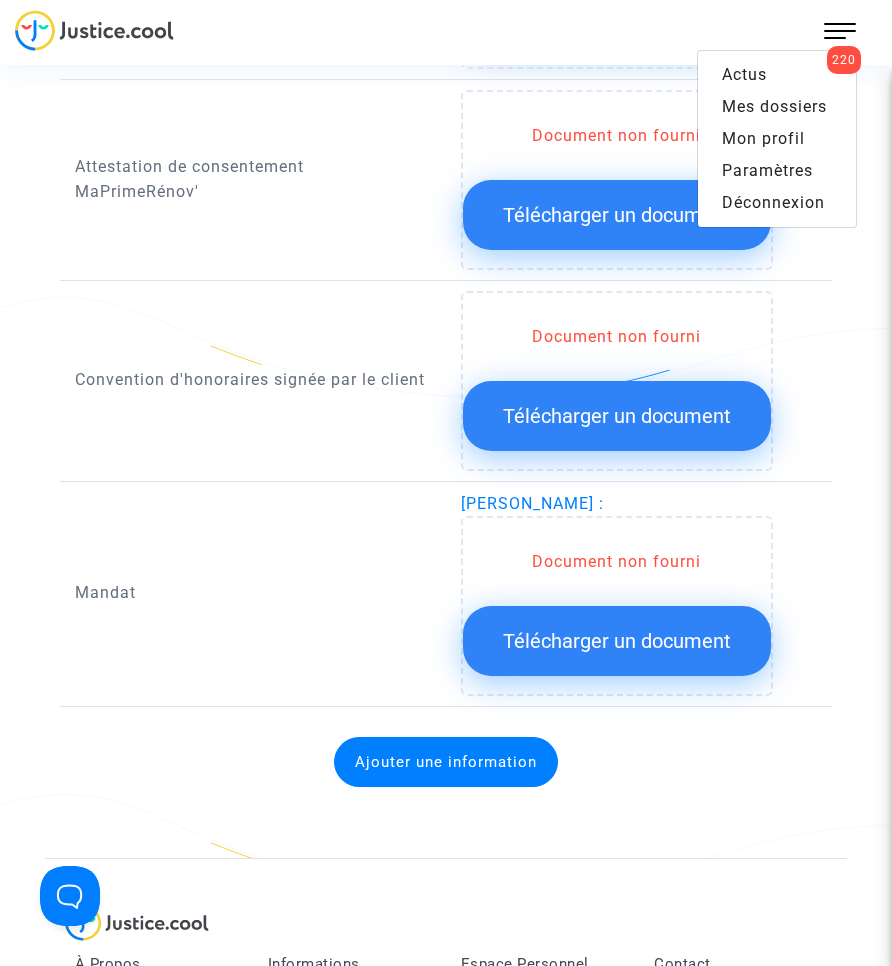 click on "Mes dossiers" at bounding box center [774, 106] 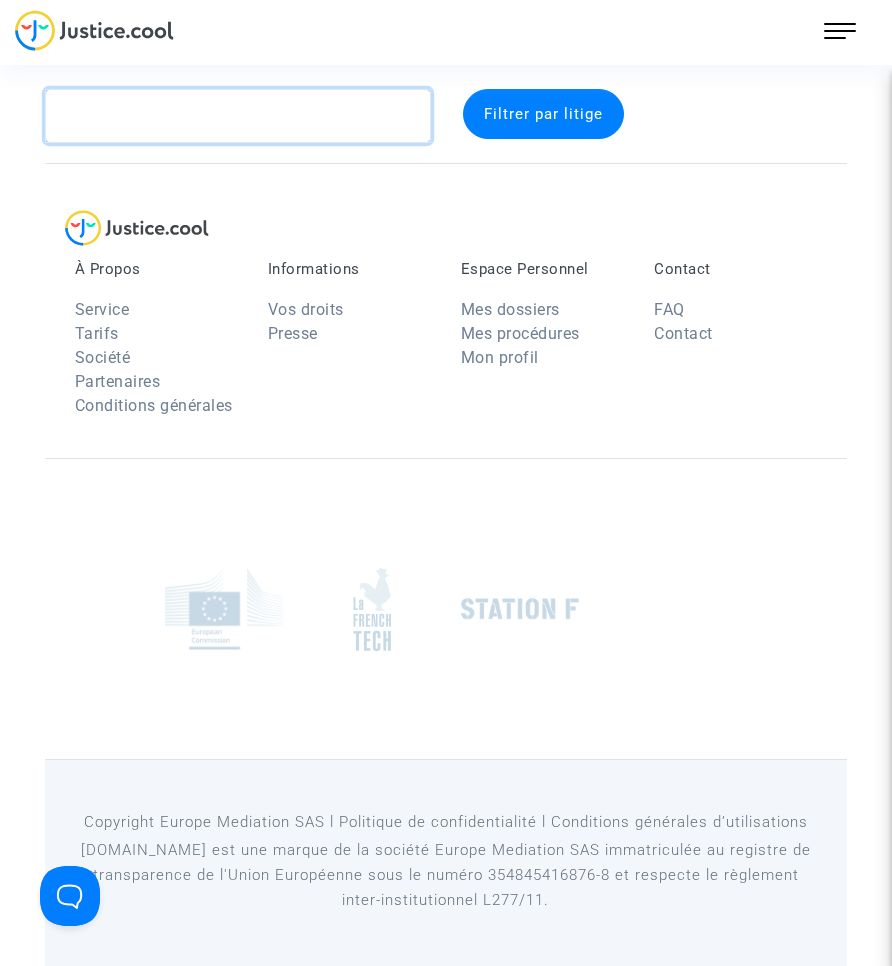 click 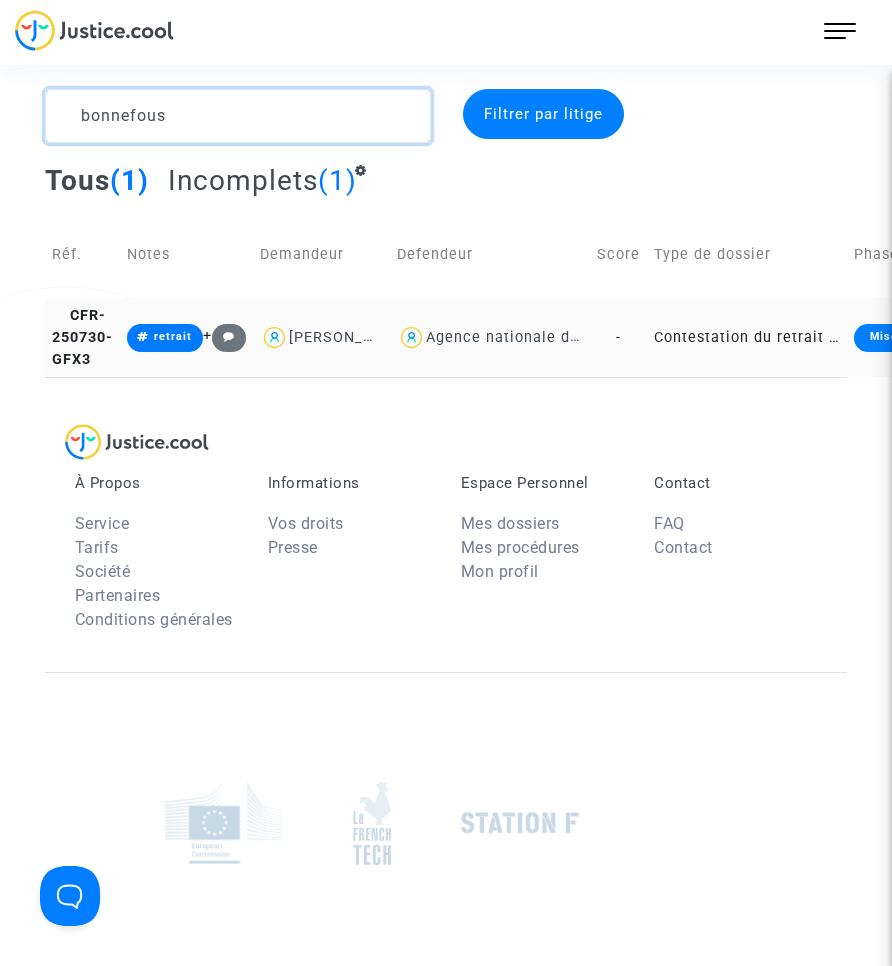 type on "bonnefous" 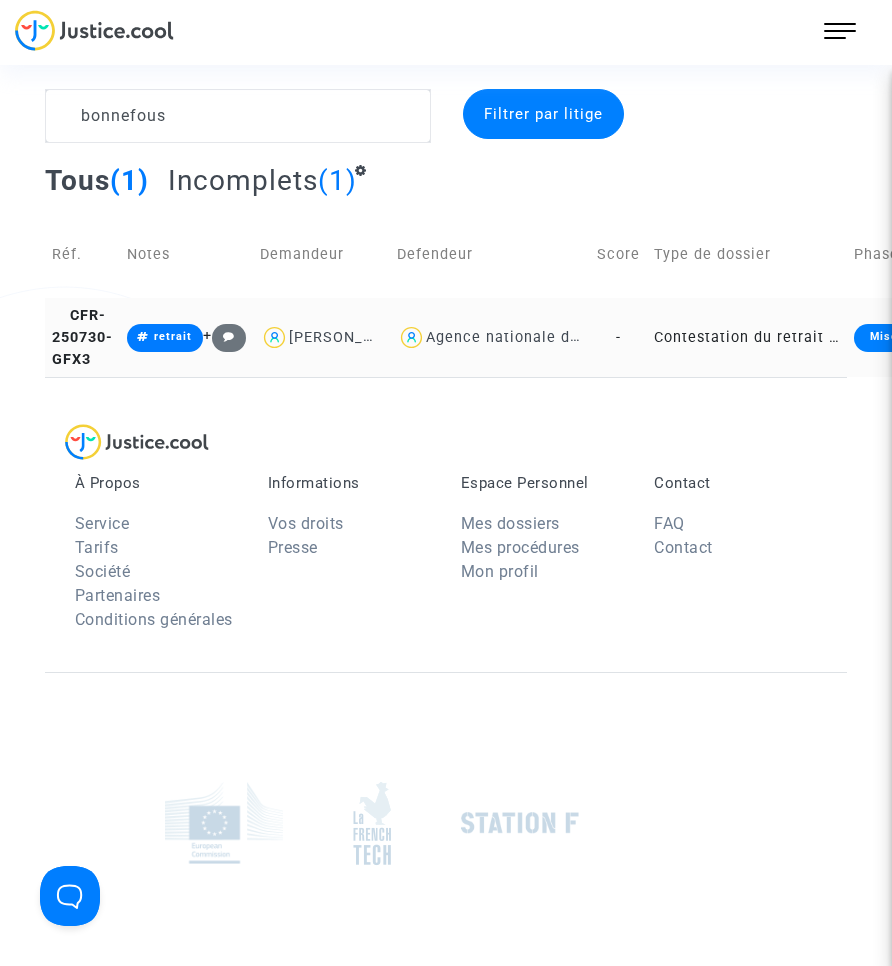 click on "Contestation du retrait de [PERSON_NAME] par l'ANAH (mandataire)" 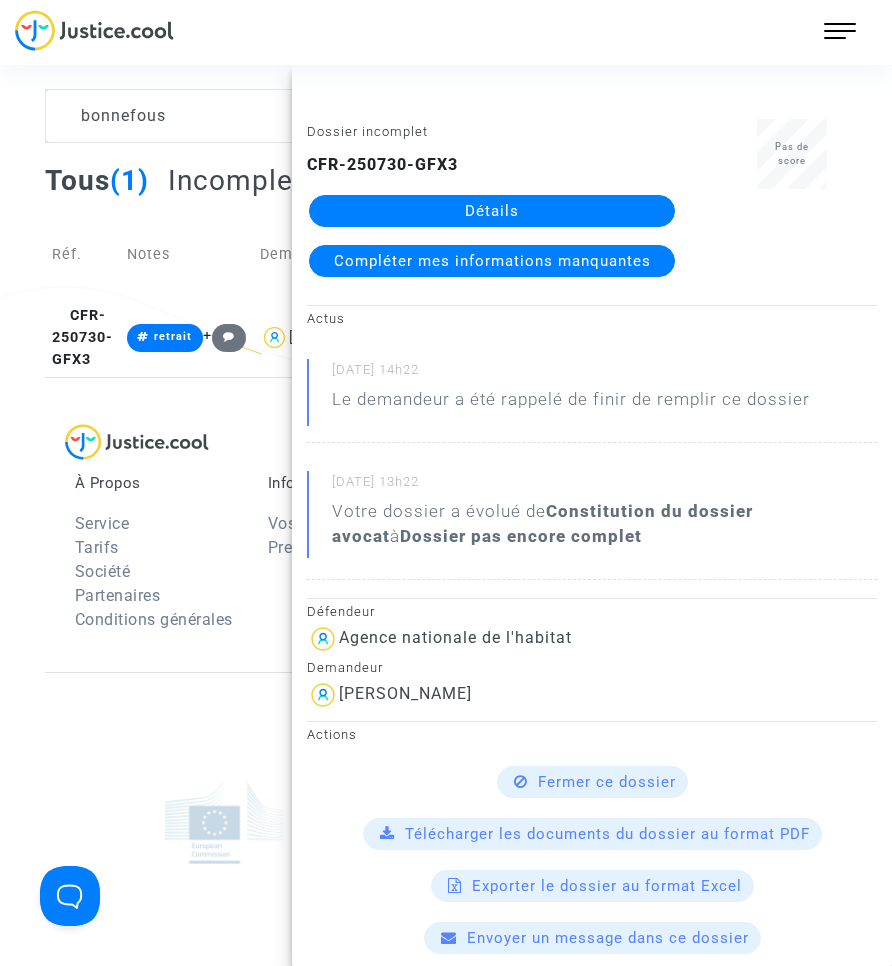 click on "Détails" 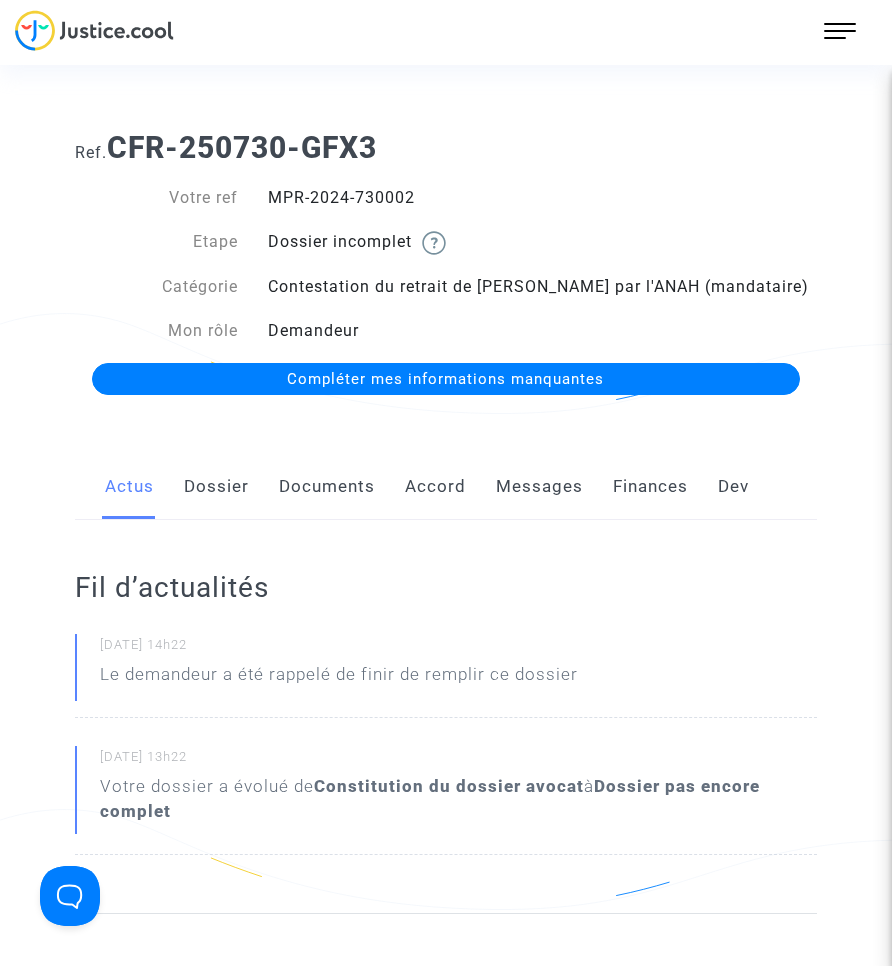 click on "Documents" 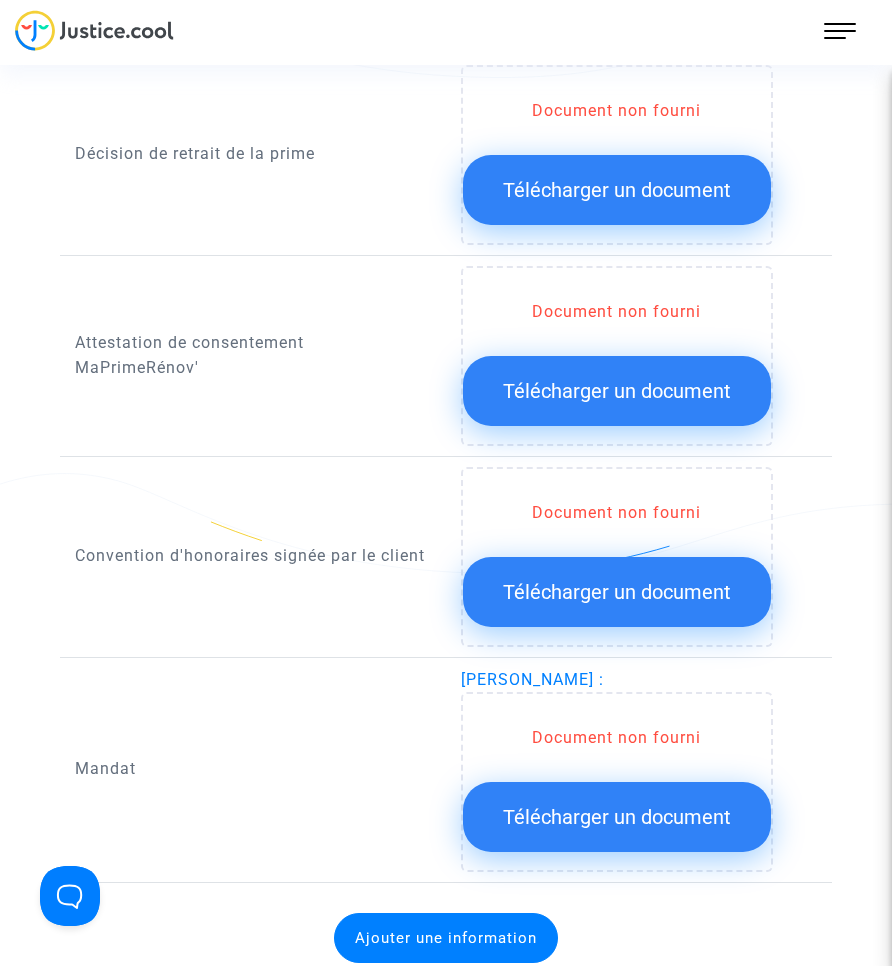 scroll, scrollTop: 2100, scrollLeft: 0, axis: vertical 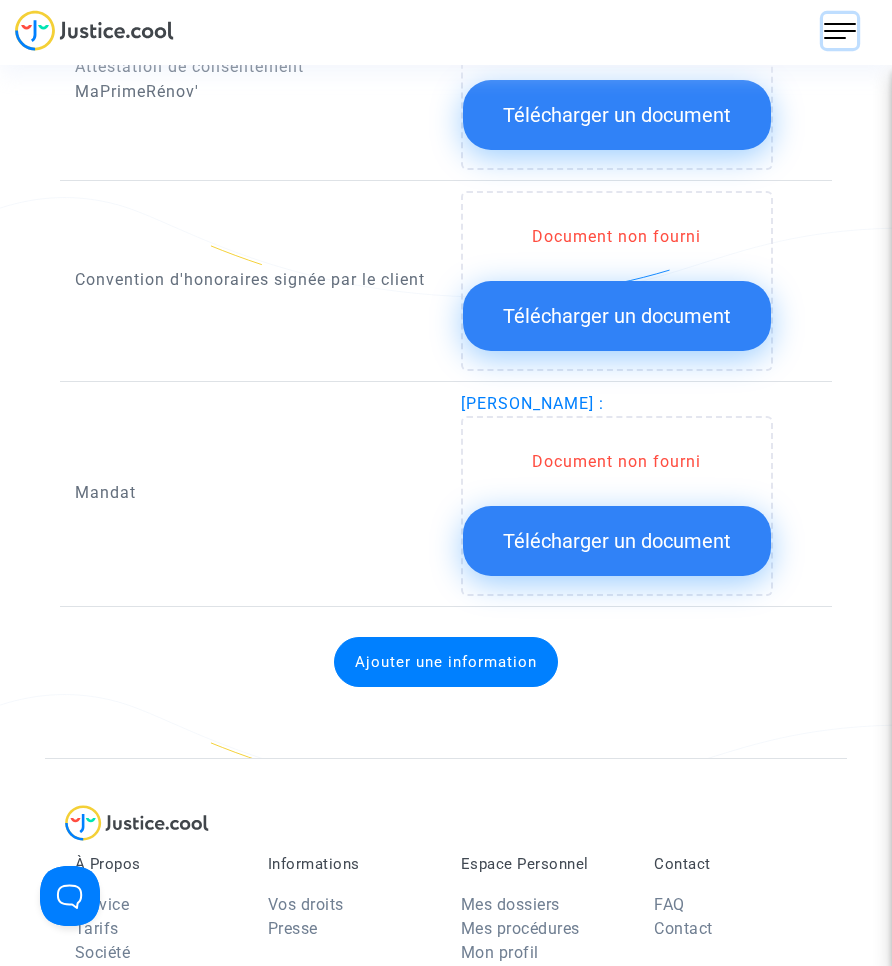 click at bounding box center (840, 31) 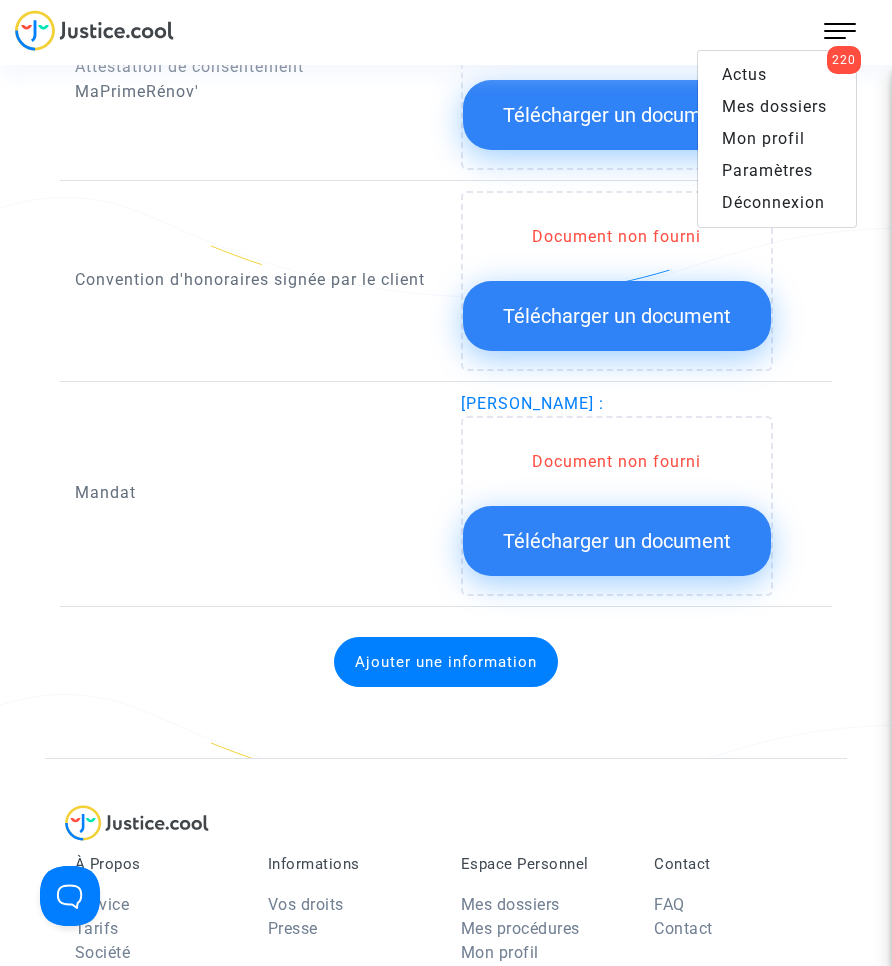 click on "Mes dossiers" at bounding box center (774, 106) 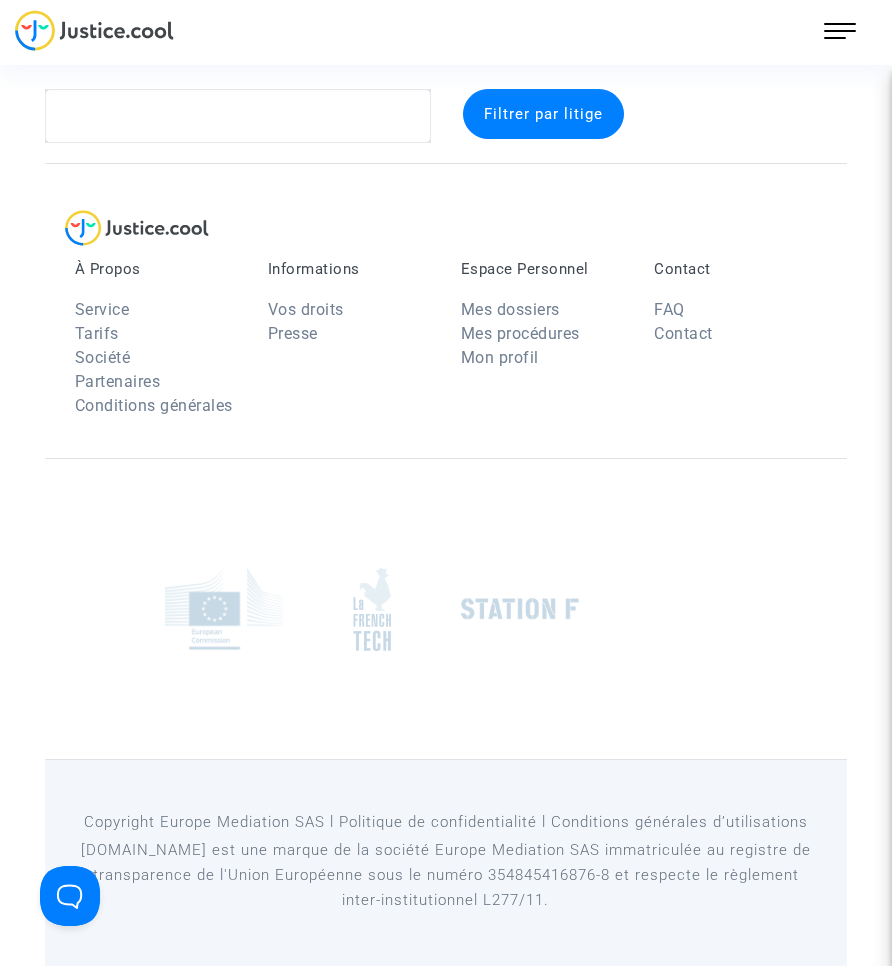 scroll, scrollTop: 26, scrollLeft: 0, axis: vertical 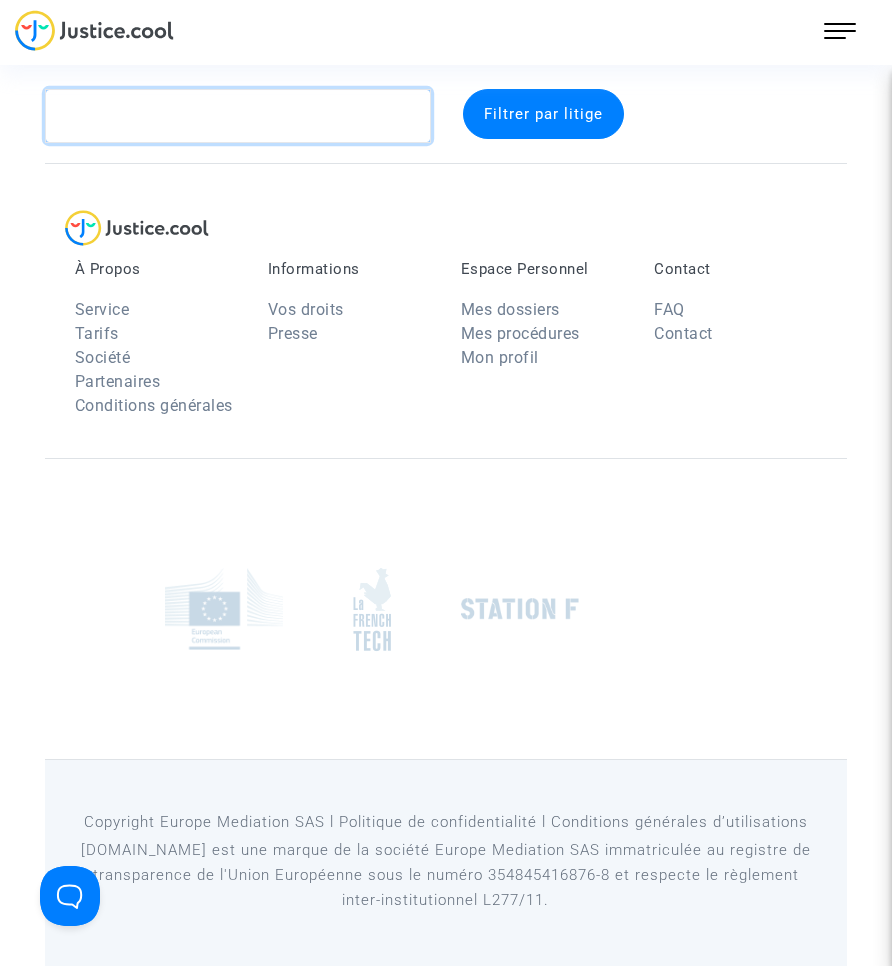 click 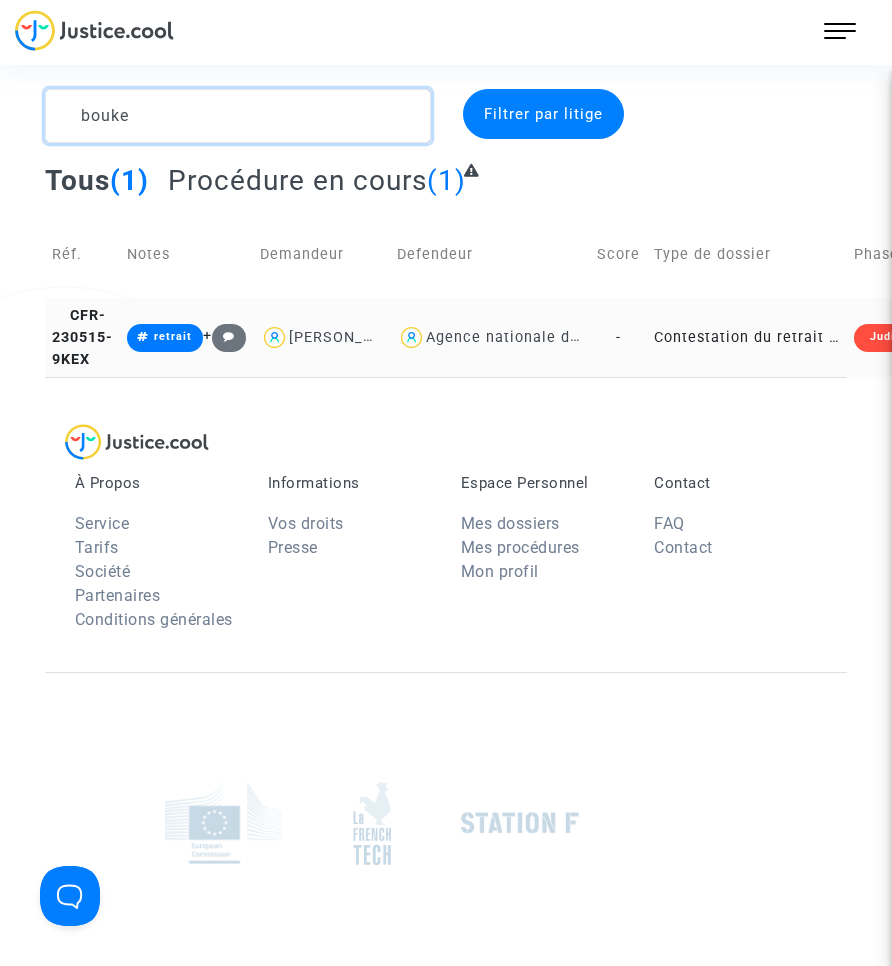 type on "bouke" 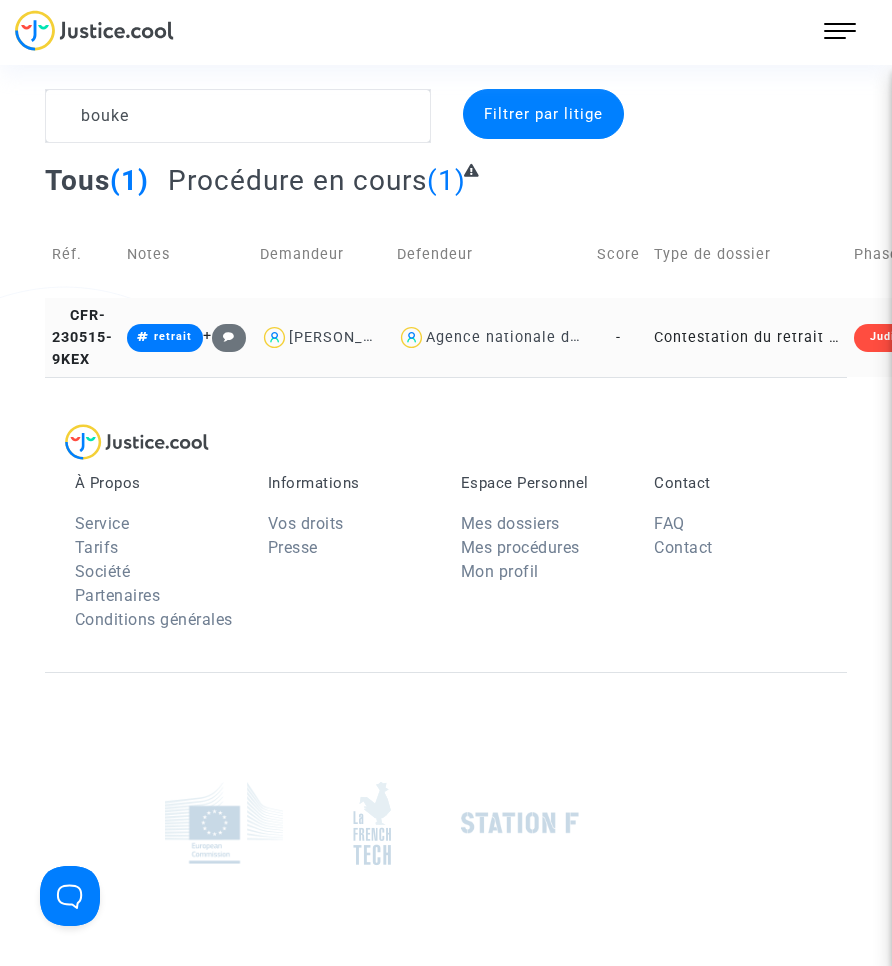 click on "Contestation du retrait de [PERSON_NAME] par l'ANAH (mandataire)" 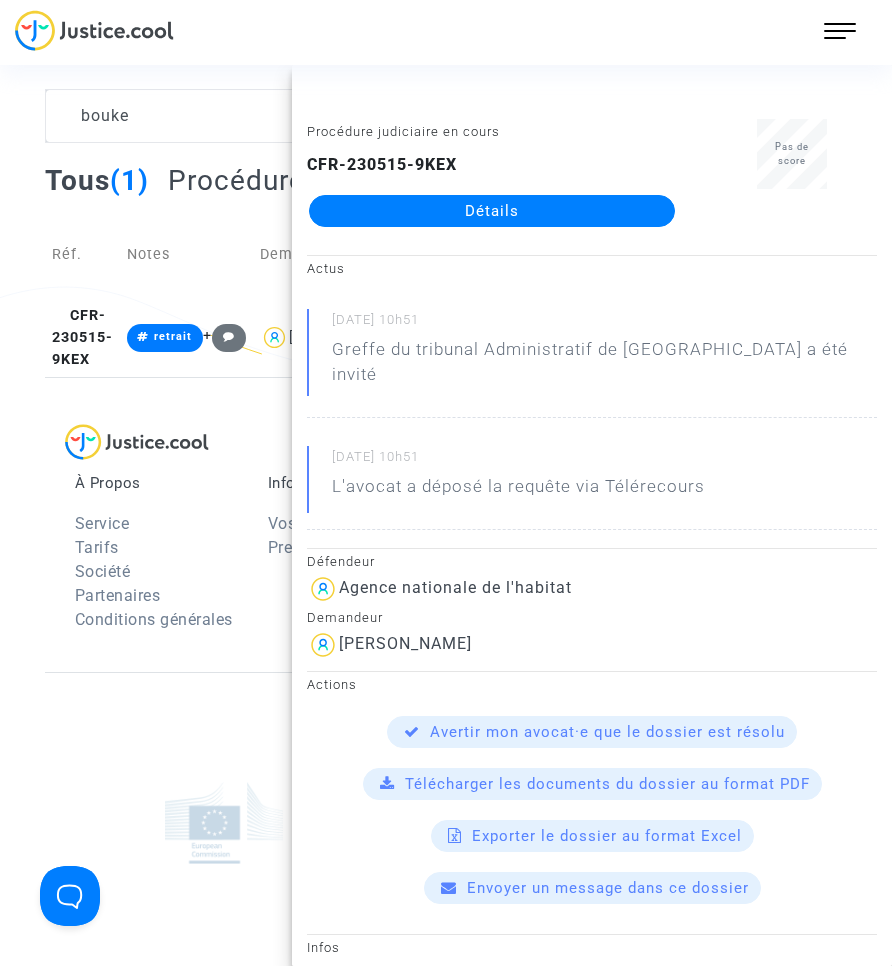 click on "Détails" 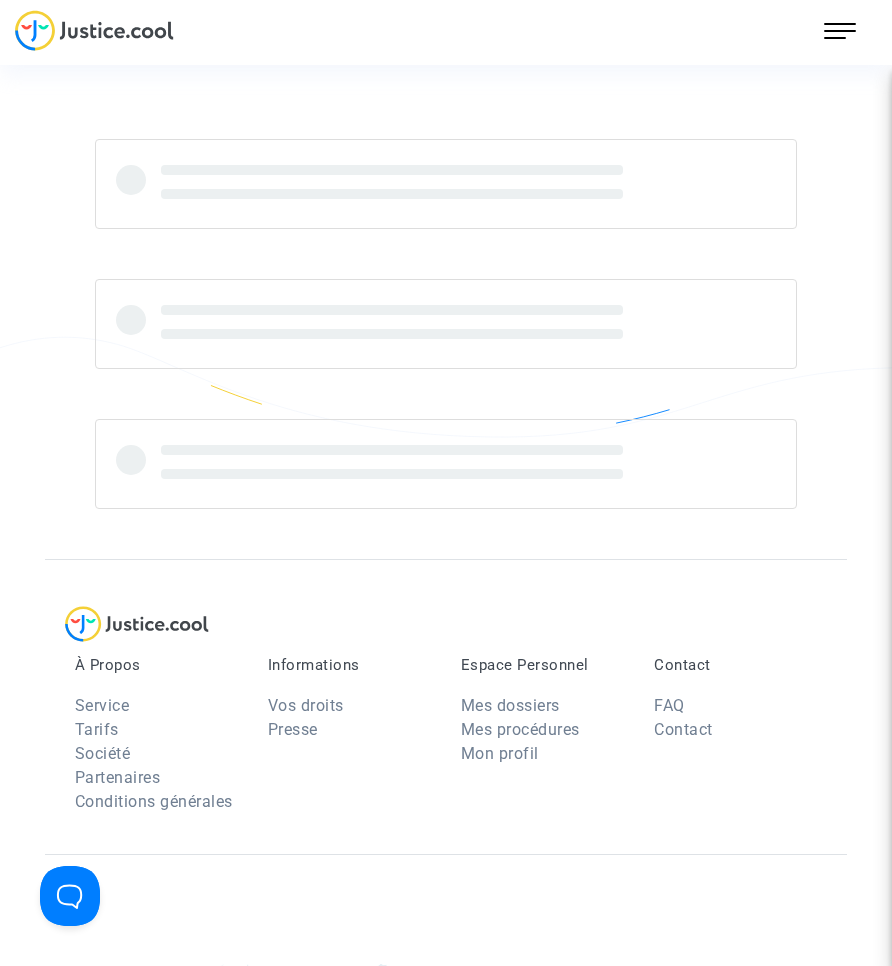 scroll, scrollTop: 0, scrollLeft: 0, axis: both 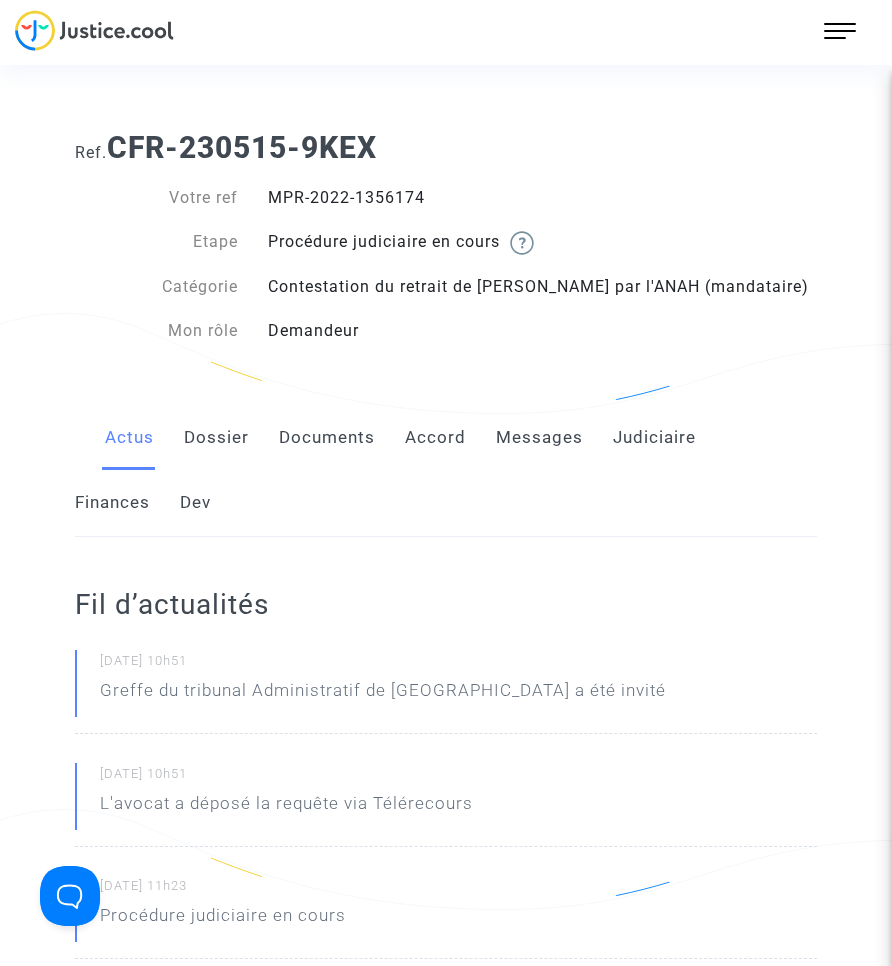 click on "Documents" 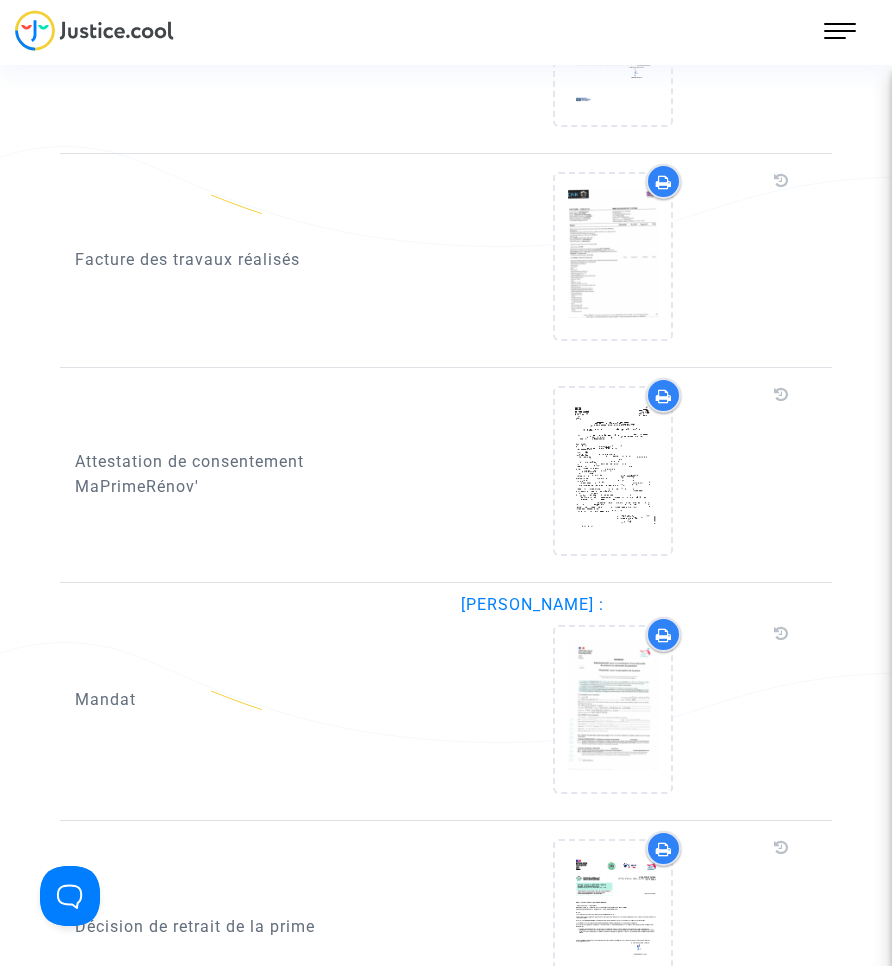 scroll, scrollTop: 3600, scrollLeft: 0, axis: vertical 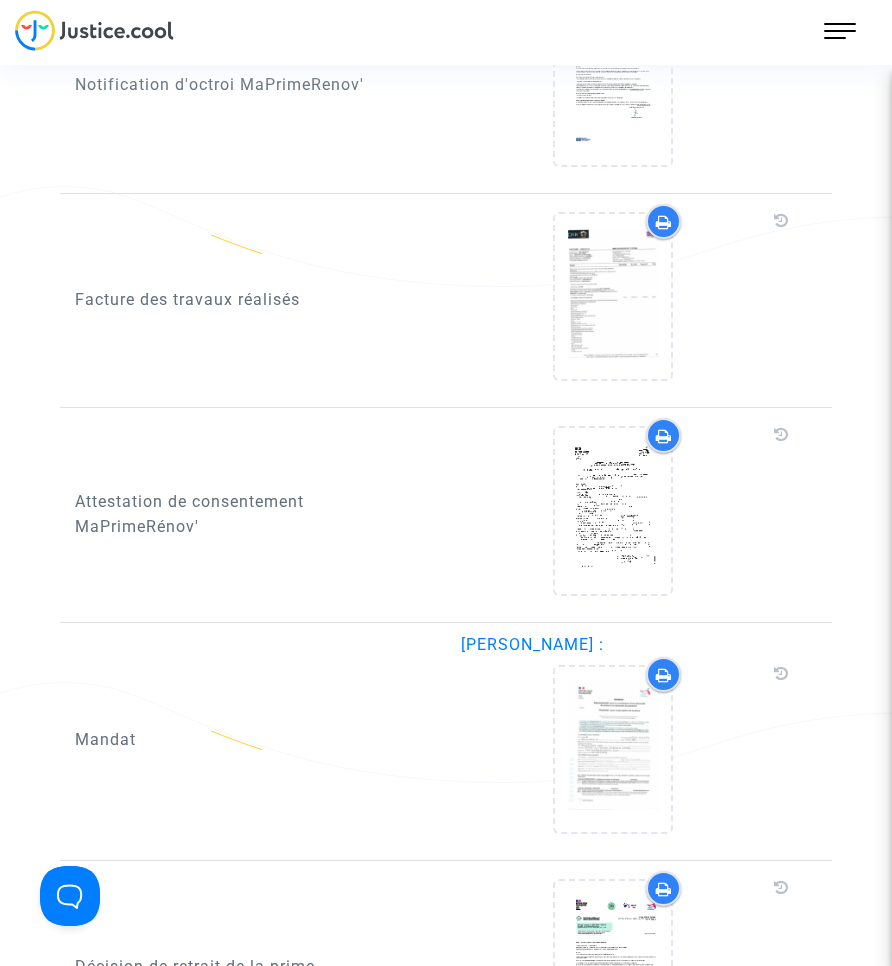 click on "220 Actus Mes dossiers Mon profil Paramètres Déconnexion" at bounding box center [446, 32] 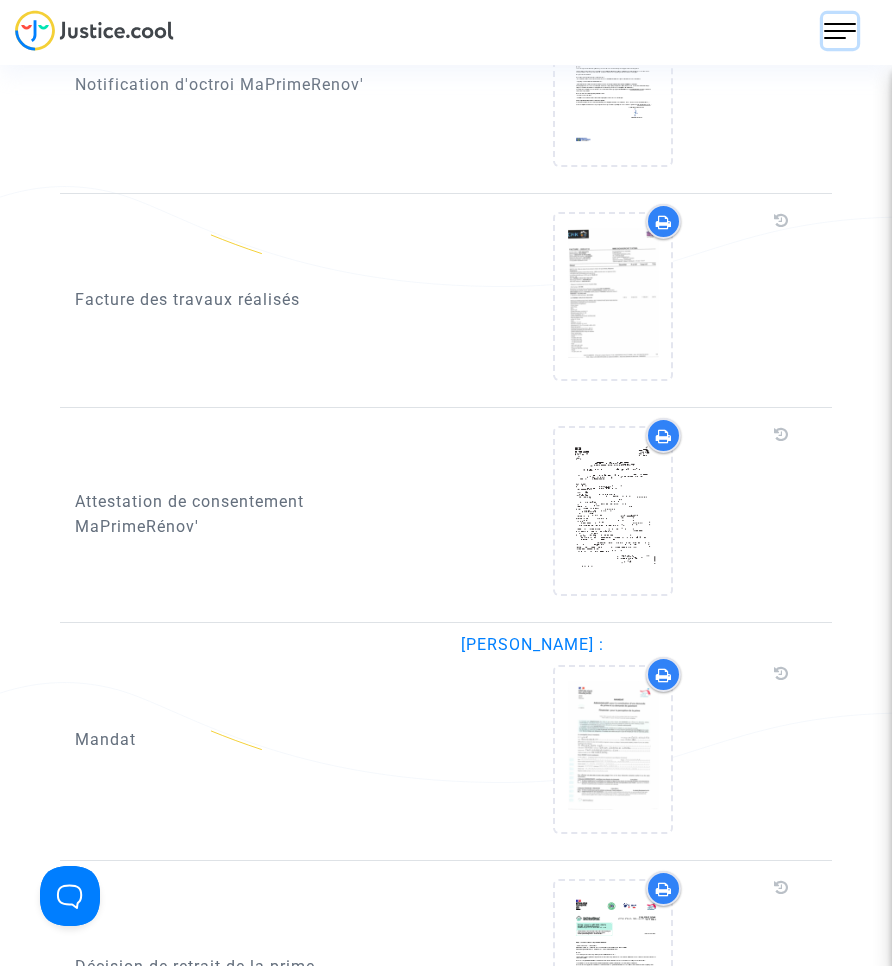 click at bounding box center (840, 31) 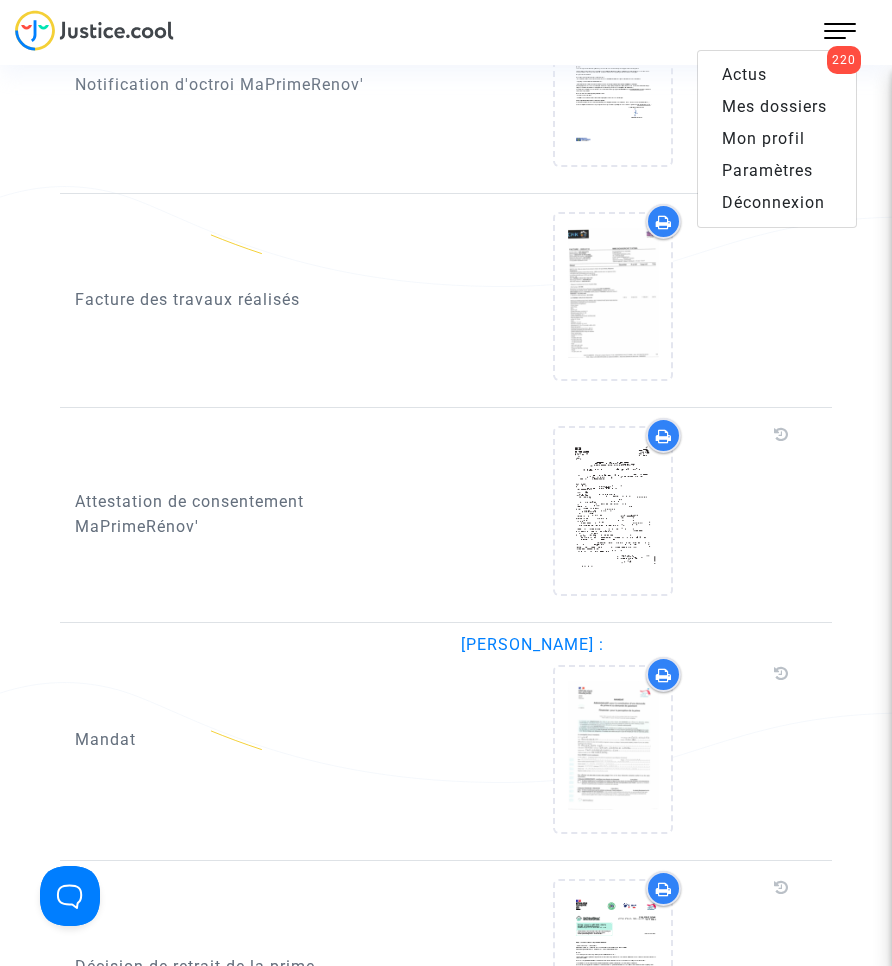 click on "Mes dossiers" at bounding box center [774, 106] 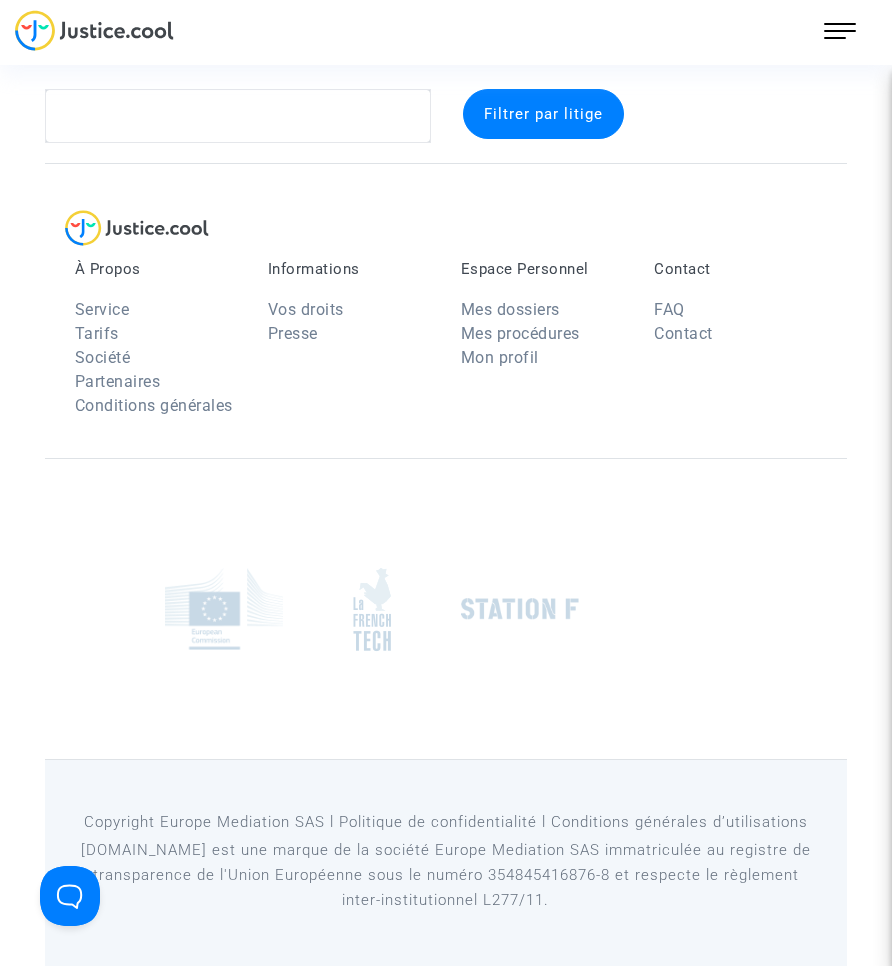 click on "Filtrer par litige  À Propos  Service   Tarifs   Société   Partenaires   Conditions générales  Informations  Vos droits   Presse  Espace Personnel  Mes dossiers   Mes procédures   Mon profil   Contact   FAQ   Contact   Copyright Europe Mediation SAS l Politique de confidentialité l Conditions générales d’utilisations   [DOMAIN_NAME] est une marque de la société Europe Mediation SAS immatriculée au registre de transparence de l'Union Européenne sous le numéro 354845416876-8 et respecte le règlement inter-institutionnel L277/11." at bounding box center [446, 470] 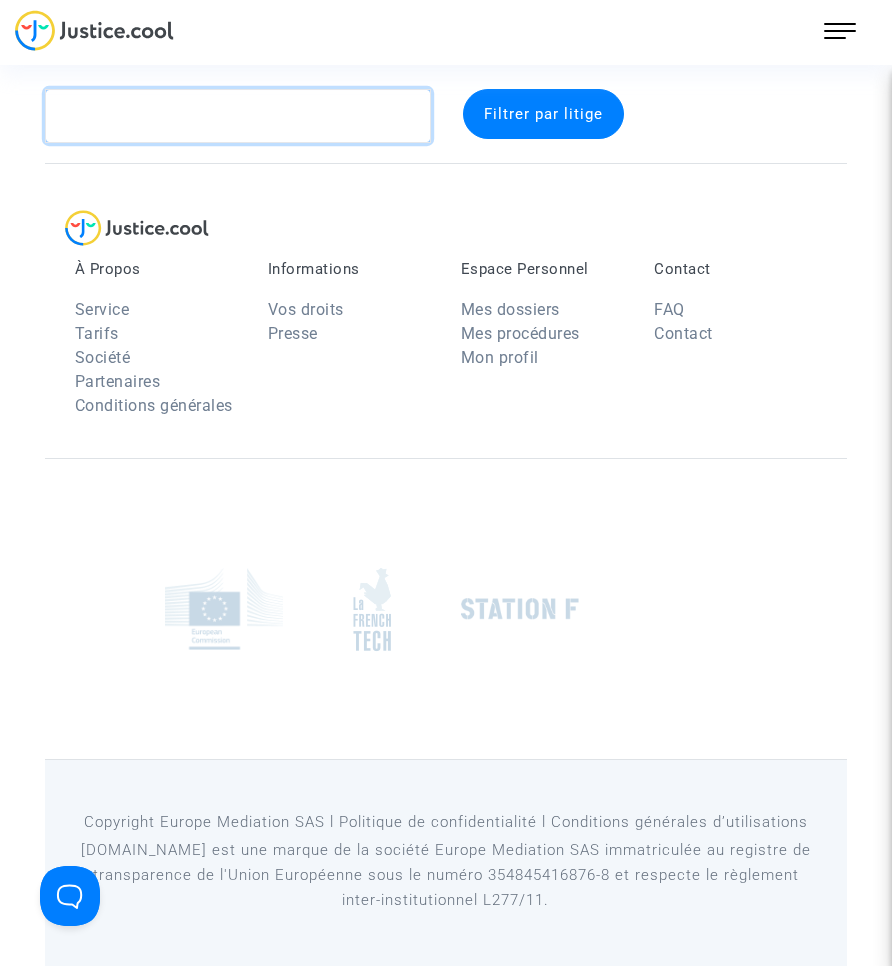 click 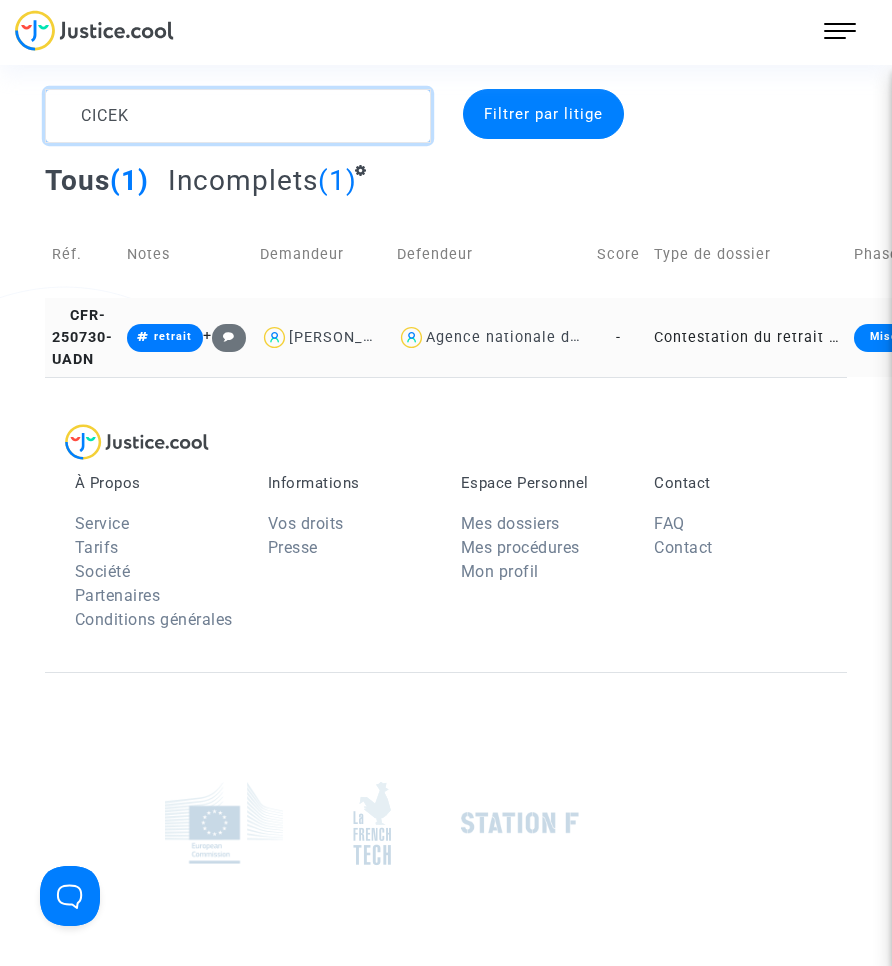 type on "CICEK" 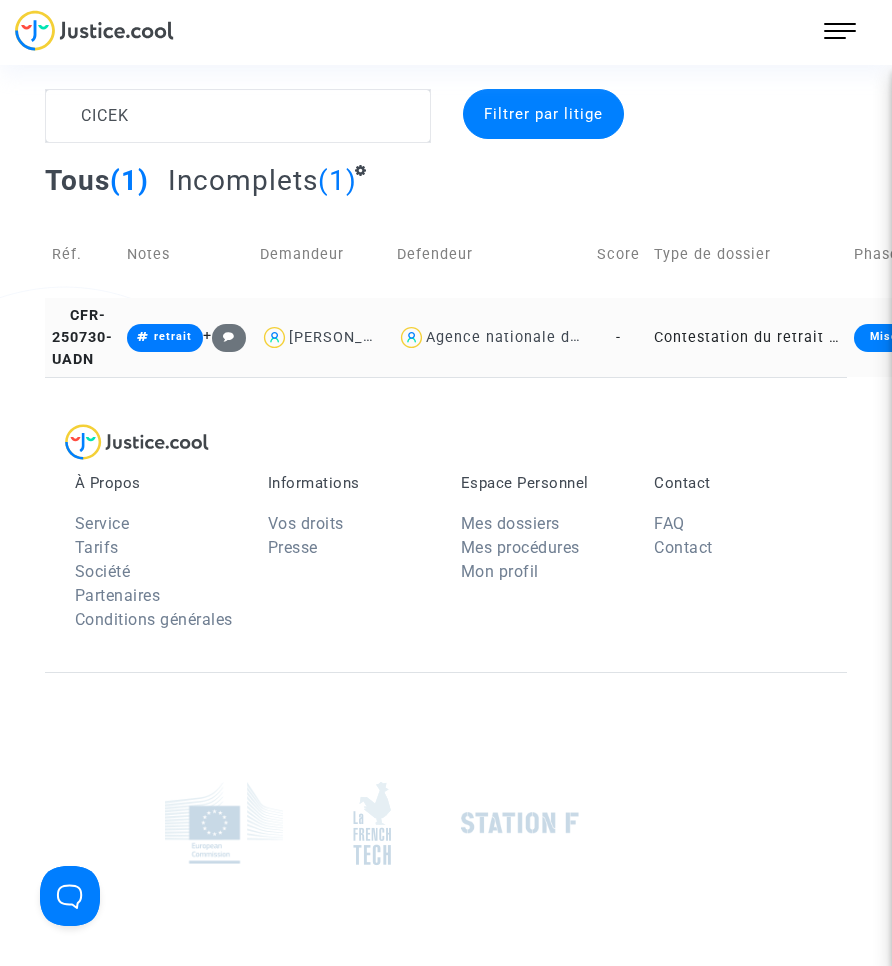click on "Contestation du retrait de [PERSON_NAME] par l'ANAH (mandataire)" 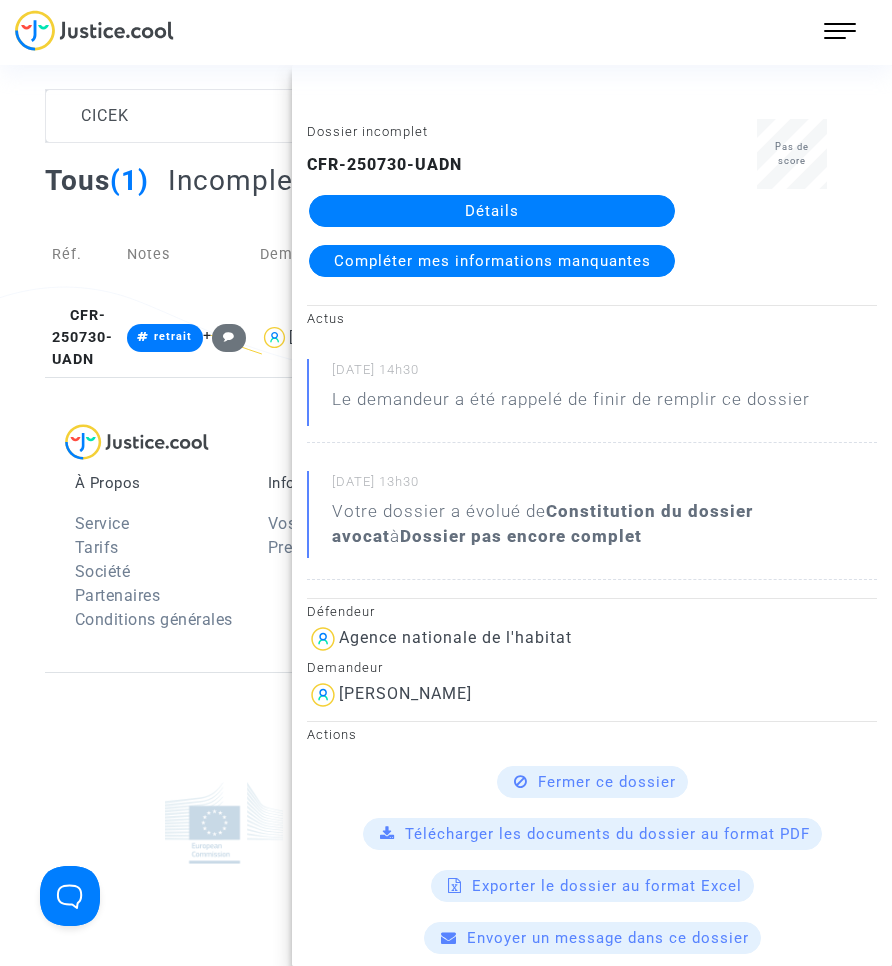 click on "Détails" 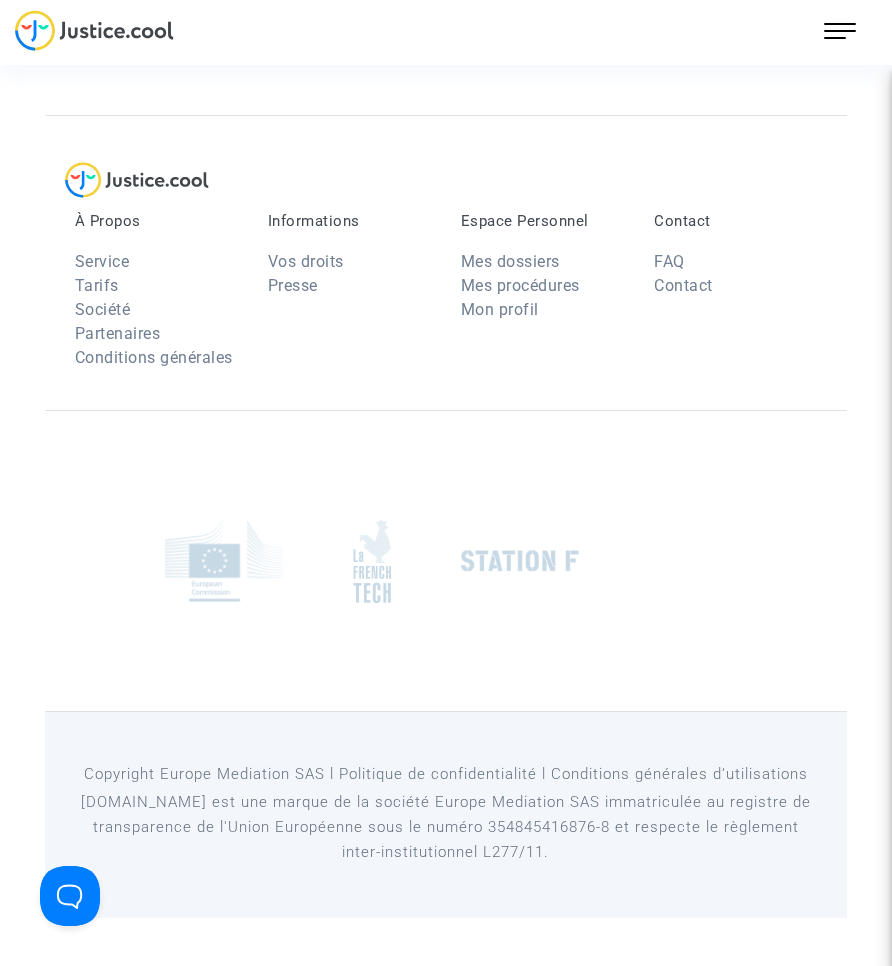 scroll, scrollTop: 0, scrollLeft: 0, axis: both 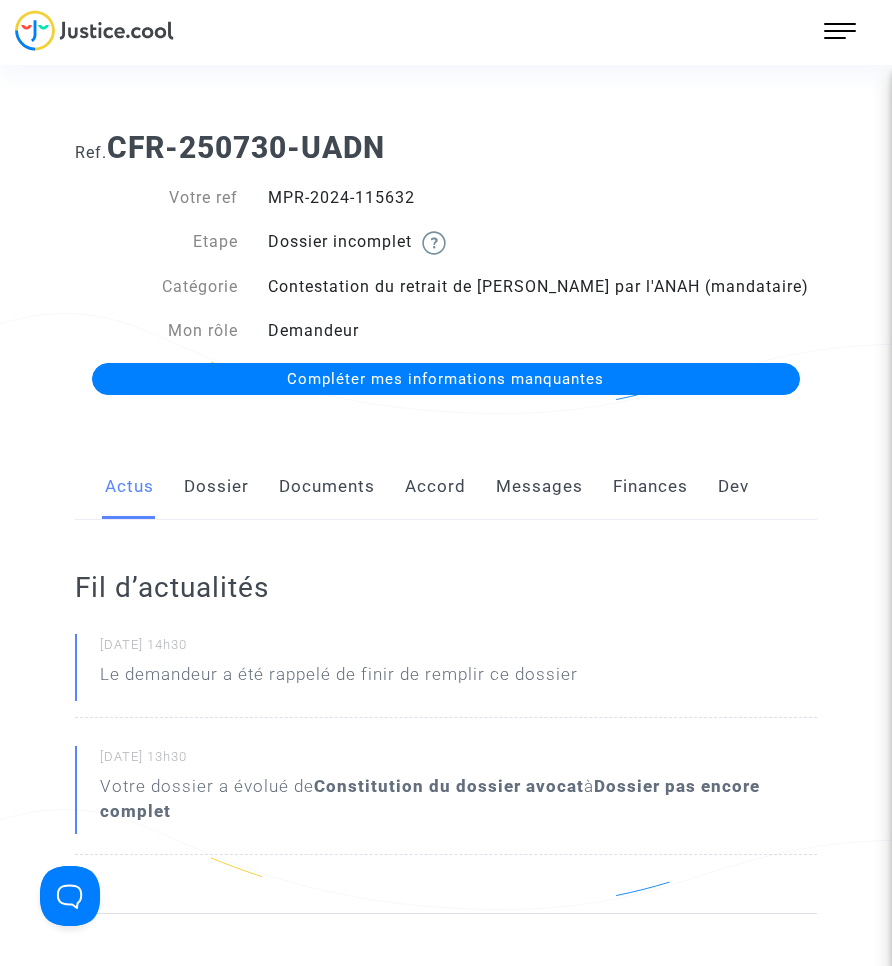 drag, startPoint x: 298, startPoint y: 492, endPoint x: 348, endPoint y: 457, distance: 61.03278 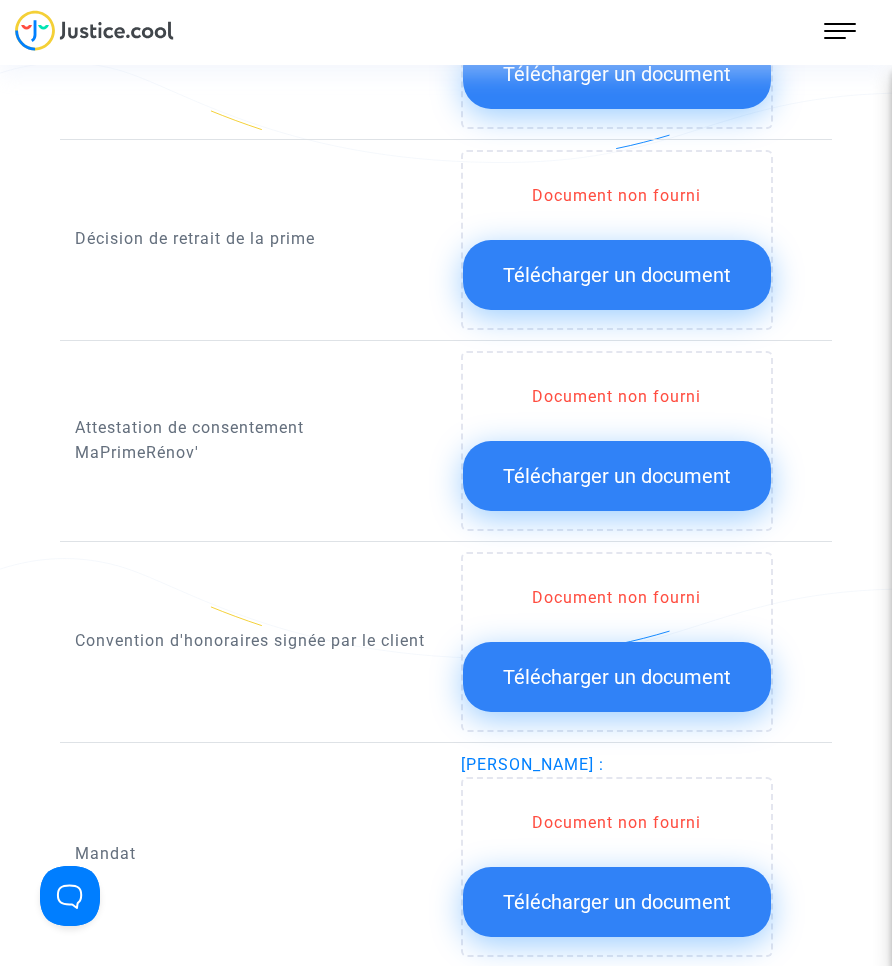 scroll, scrollTop: 2100, scrollLeft: 0, axis: vertical 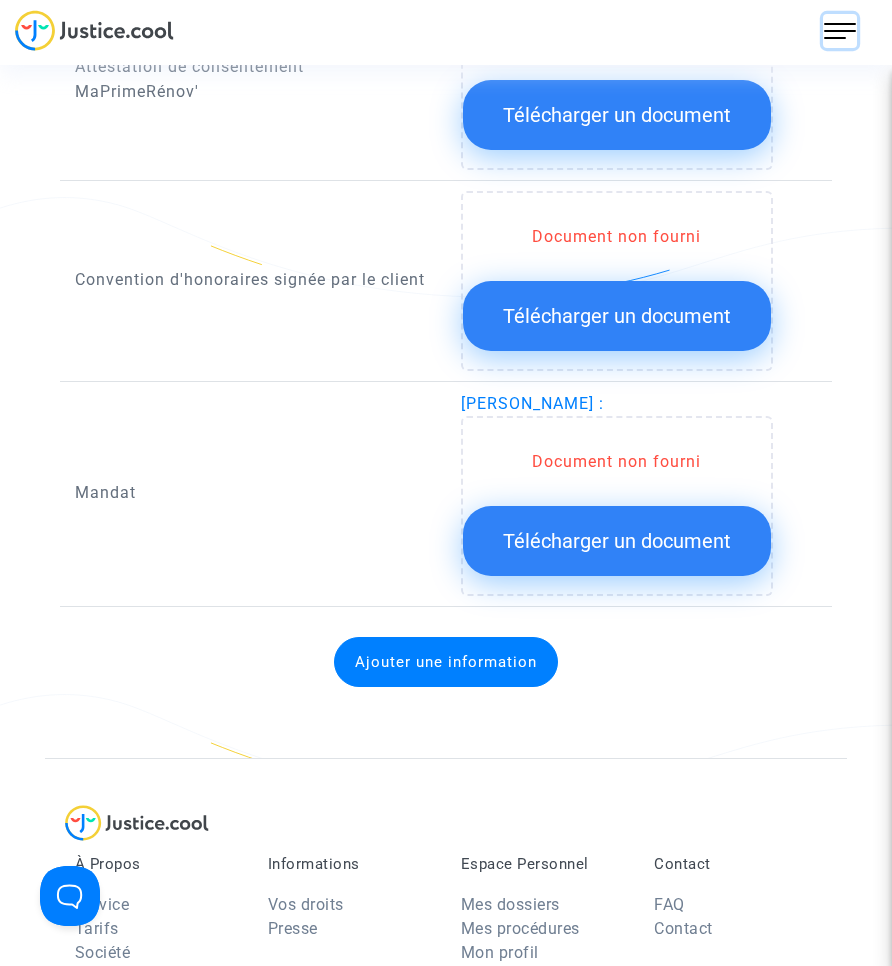click at bounding box center [840, 31] 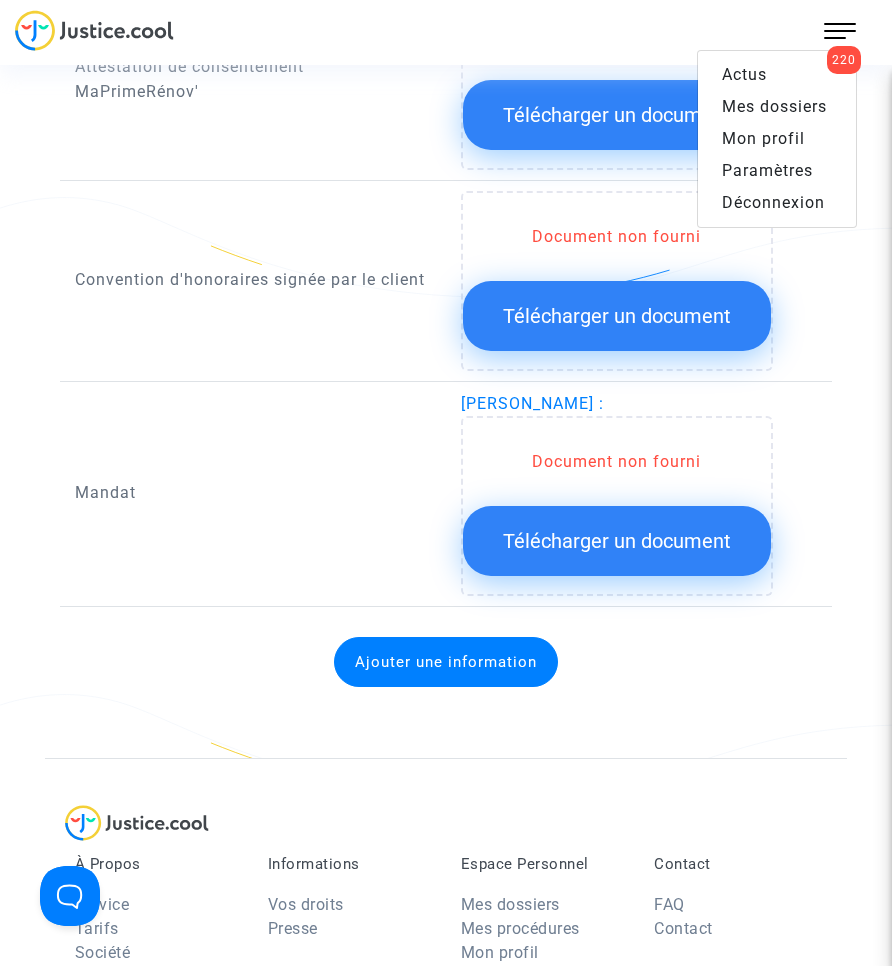 click on "Mes dossiers" at bounding box center [774, 106] 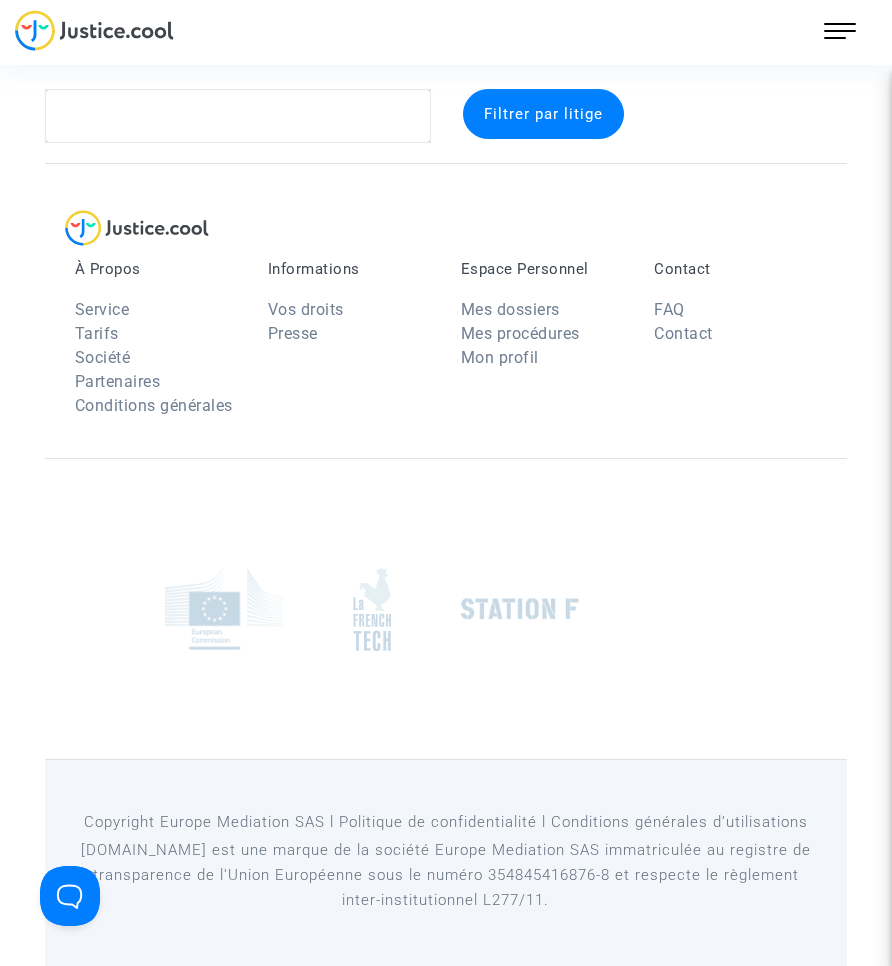 scroll, scrollTop: 26, scrollLeft: 0, axis: vertical 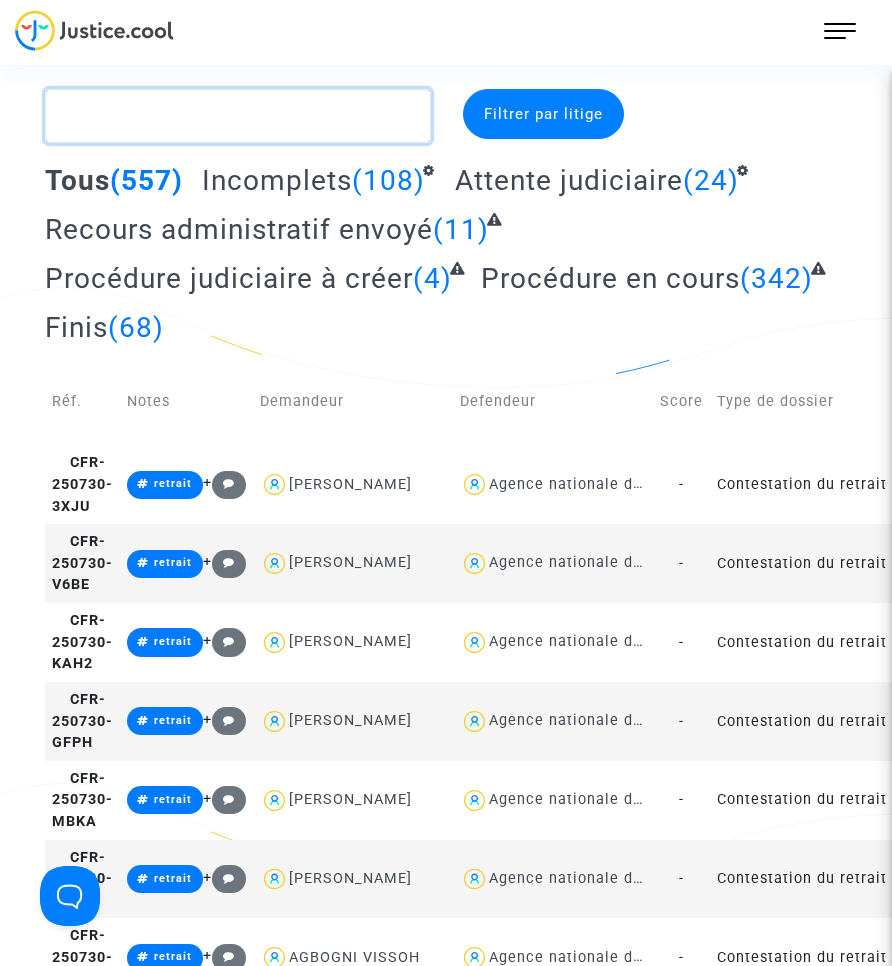 click 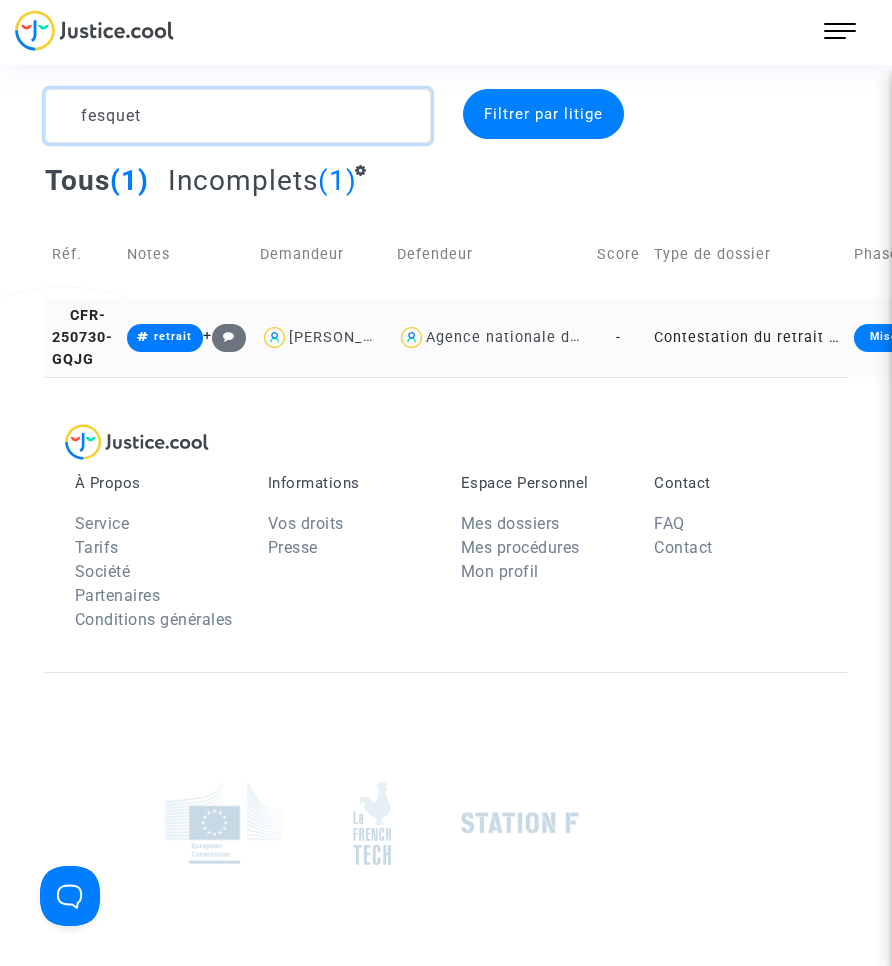type on "fesquet" 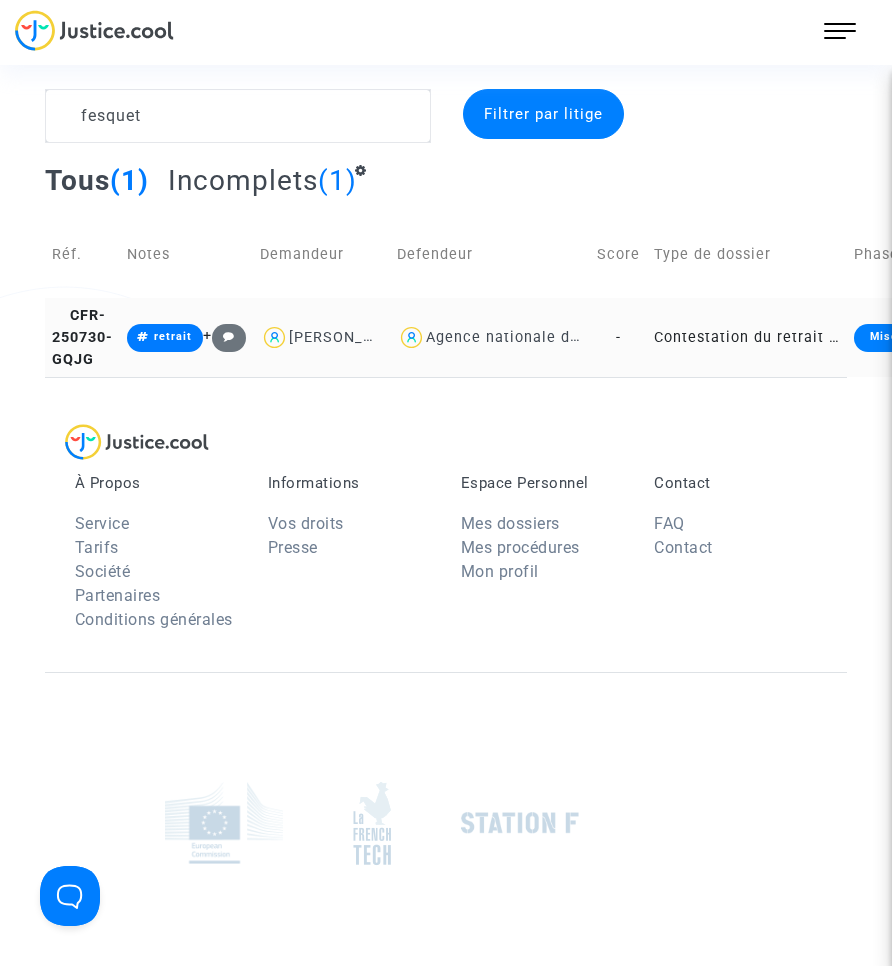 click on "Contestation du retrait de [PERSON_NAME] par l'ANAH (mandataire)" 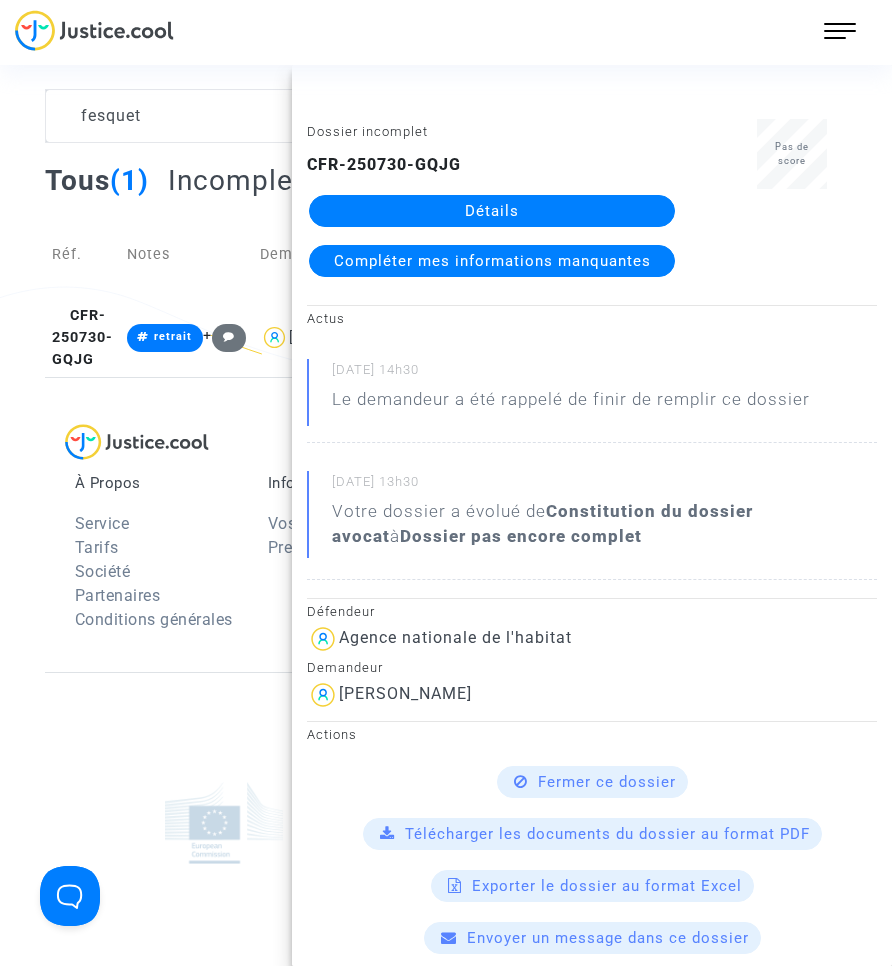 click on "Détails" 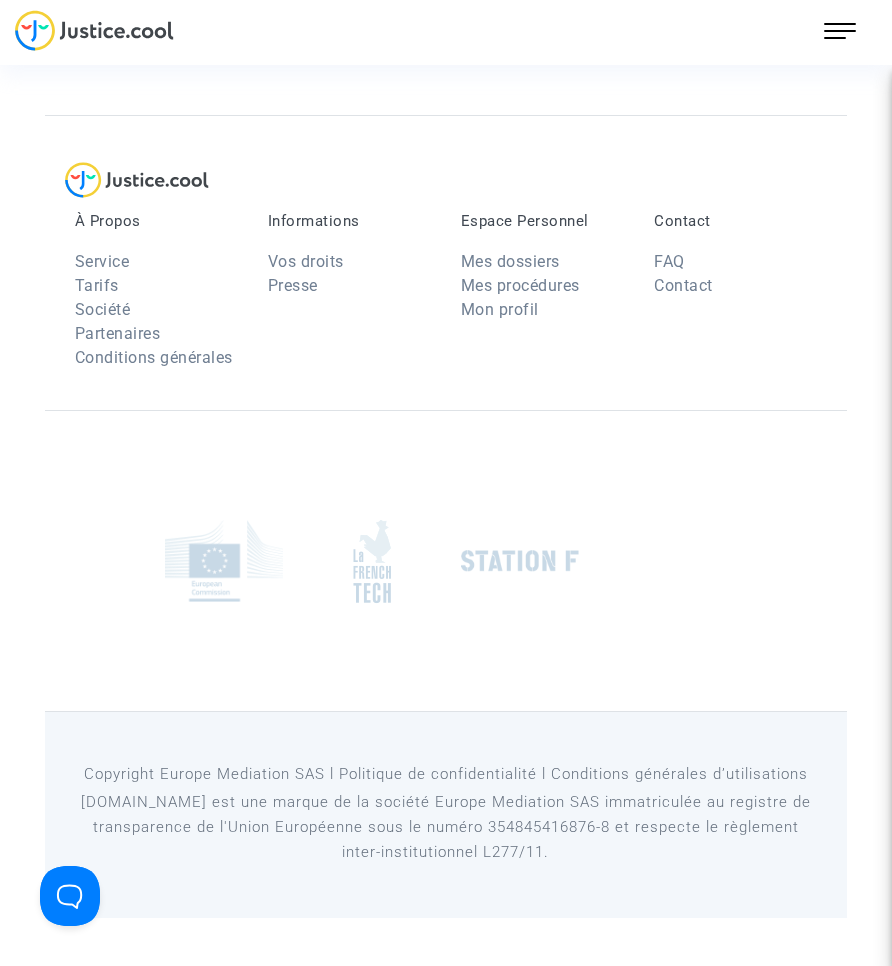 scroll, scrollTop: 0, scrollLeft: 0, axis: both 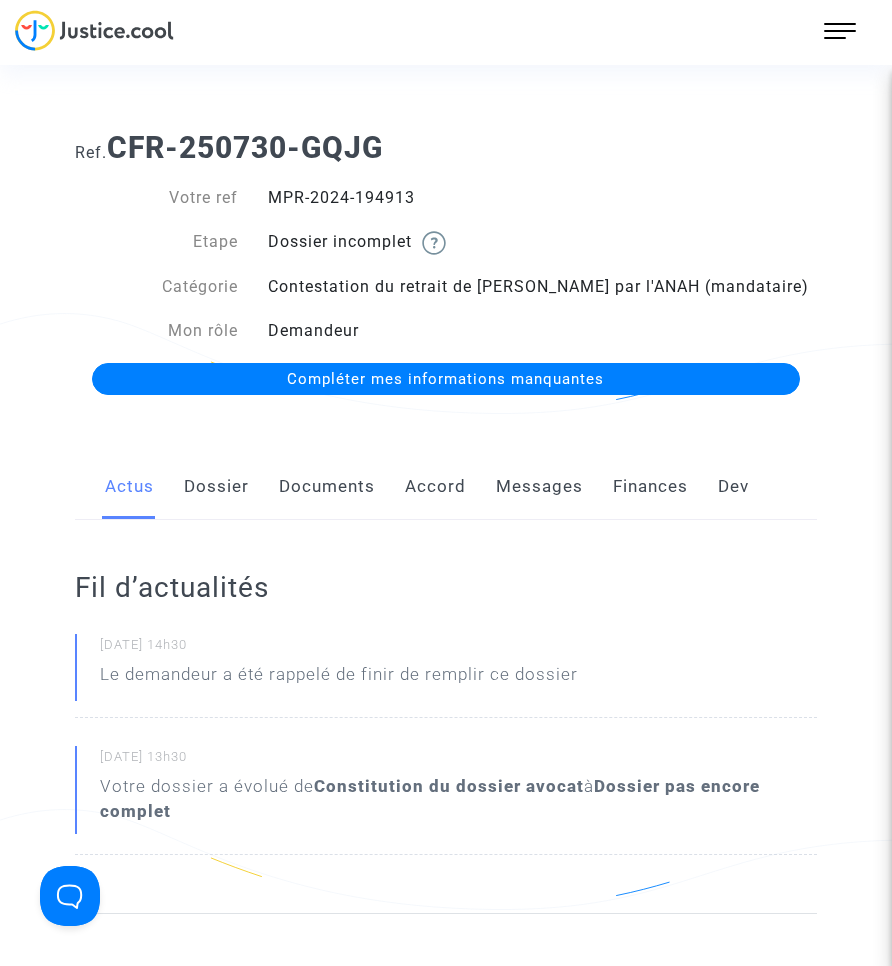 click on "Documents" 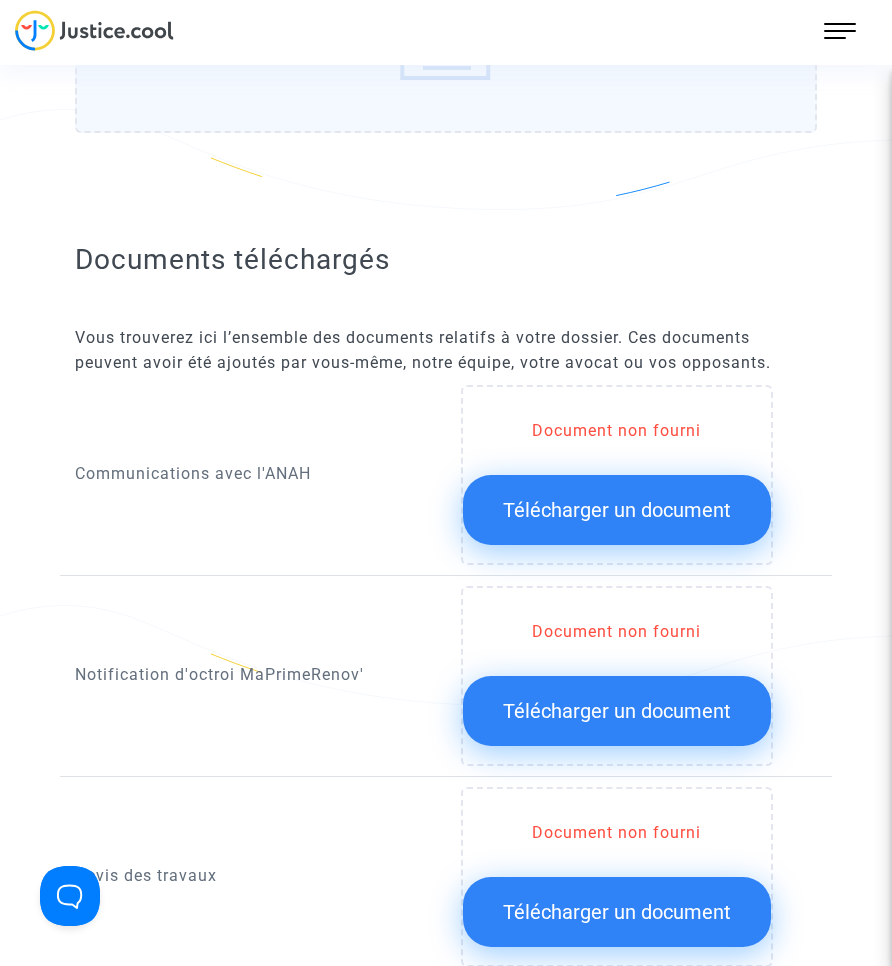 scroll, scrollTop: 1400, scrollLeft: 0, axis: vertical 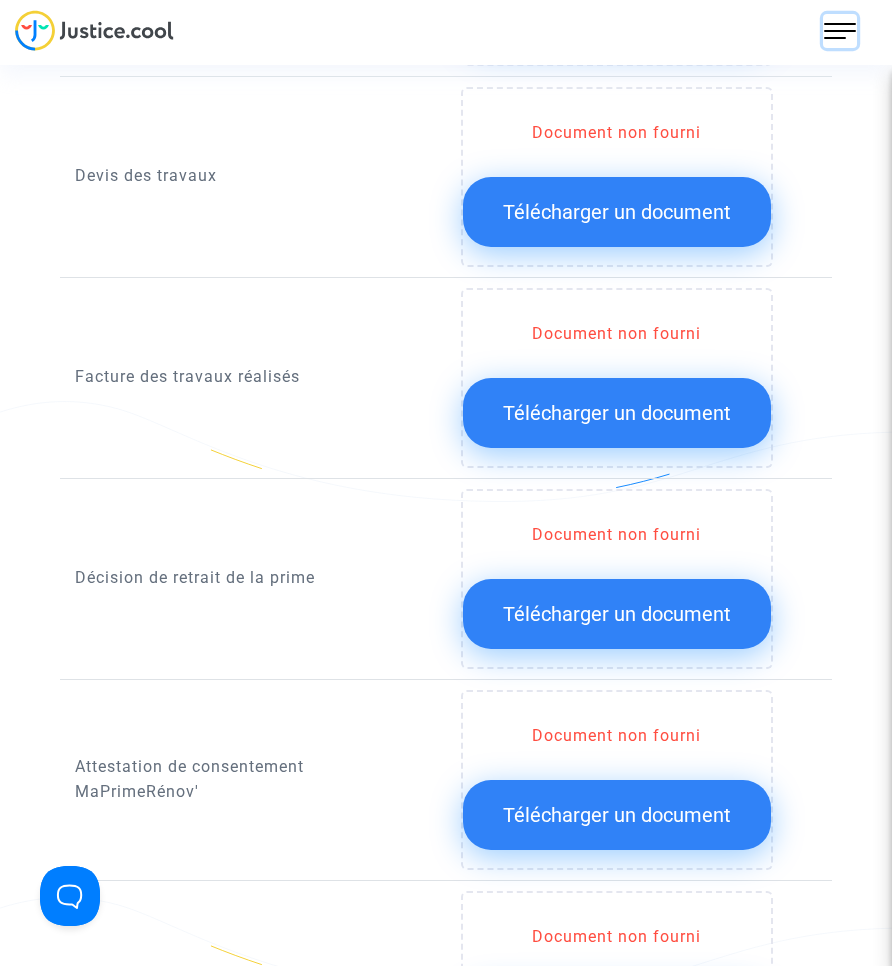 drag, startPoint x: 839, startPoint y: 32, endPoint x: 811, endPoint y: 50, distance: 33.286633 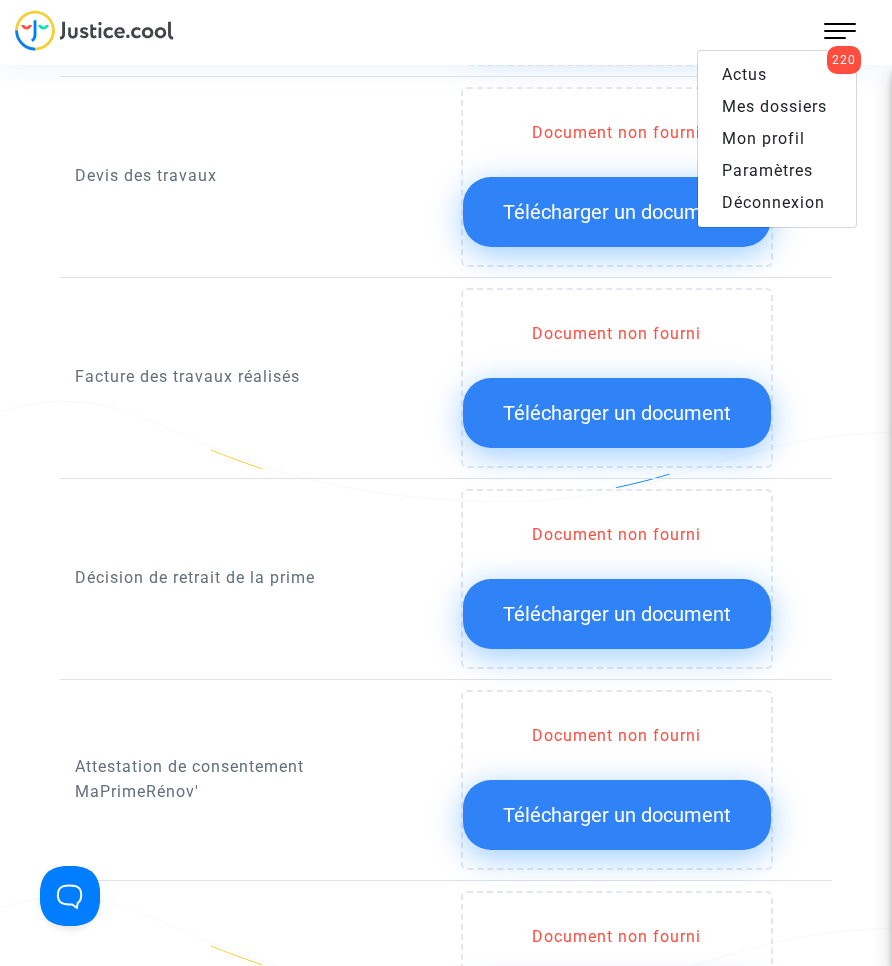 click on "Mes dossiers" at bounding box center [774, 106] 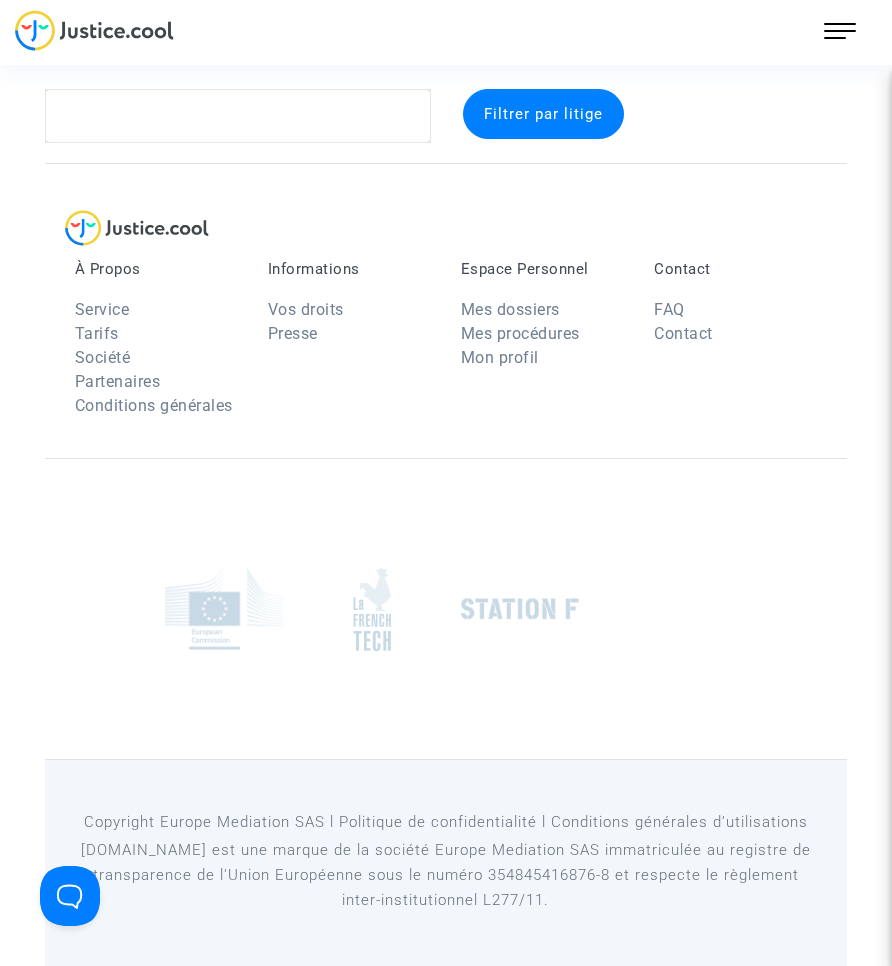 scroll, scrollTop: 26, scrollLeft: 0, axis: vertical 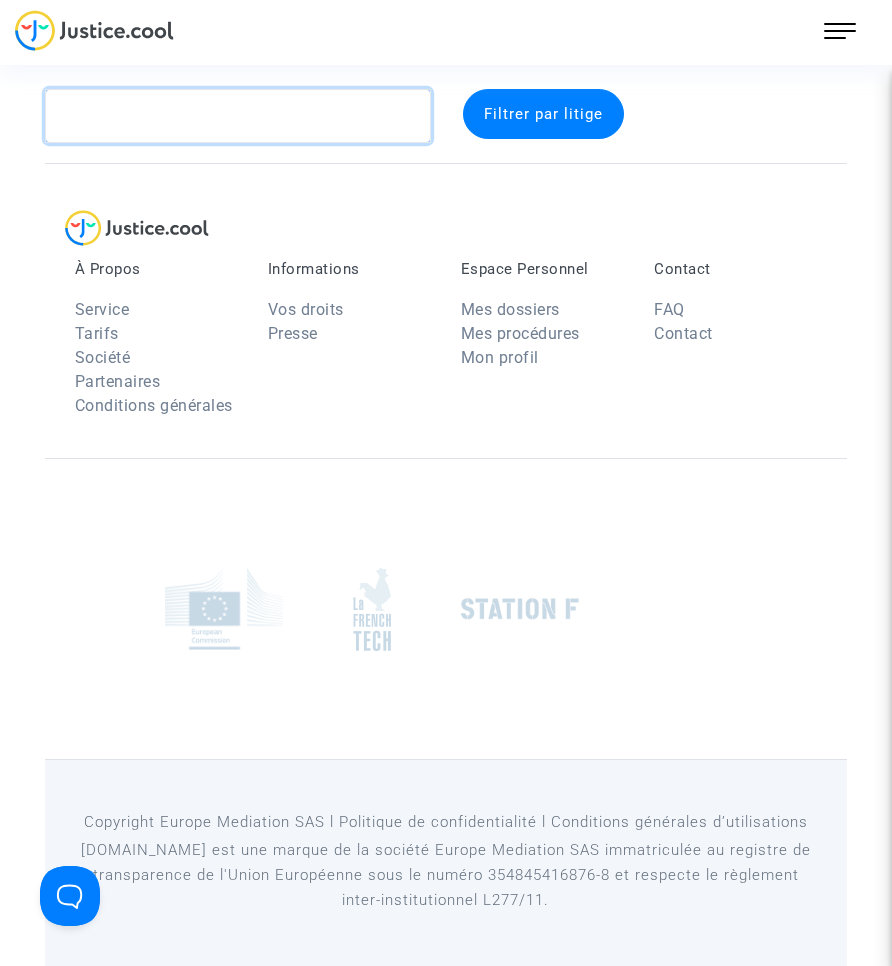 click 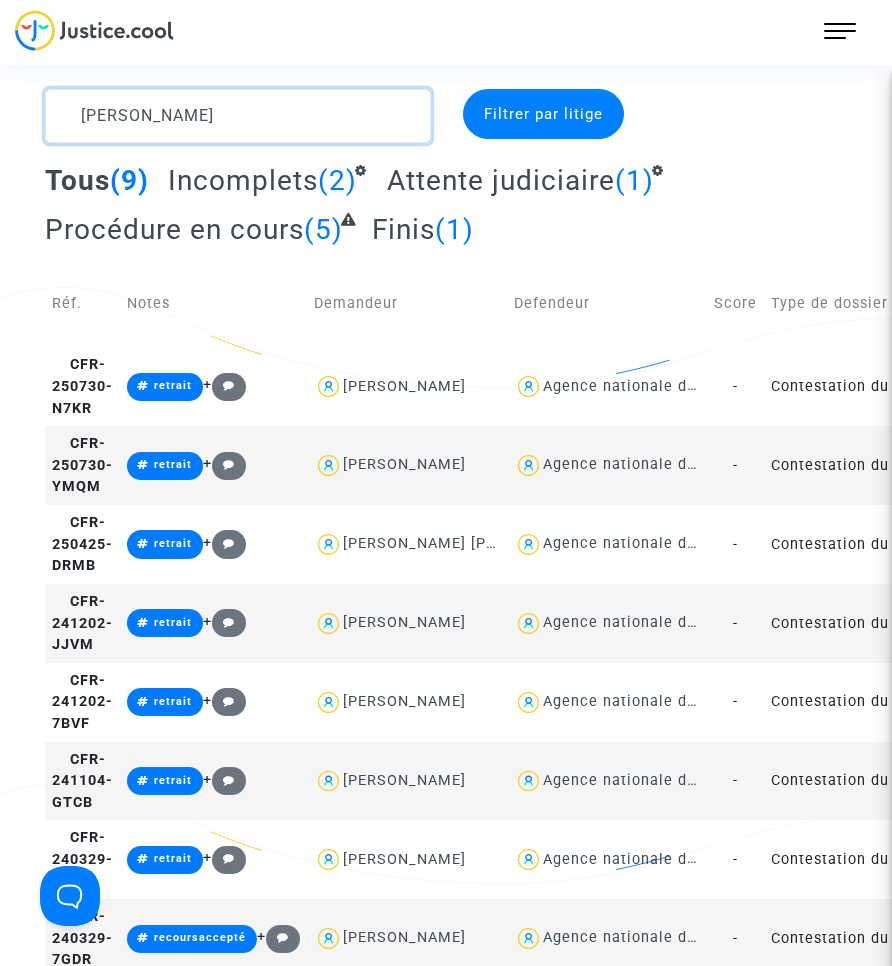 type on "[PERSON_NAME]" 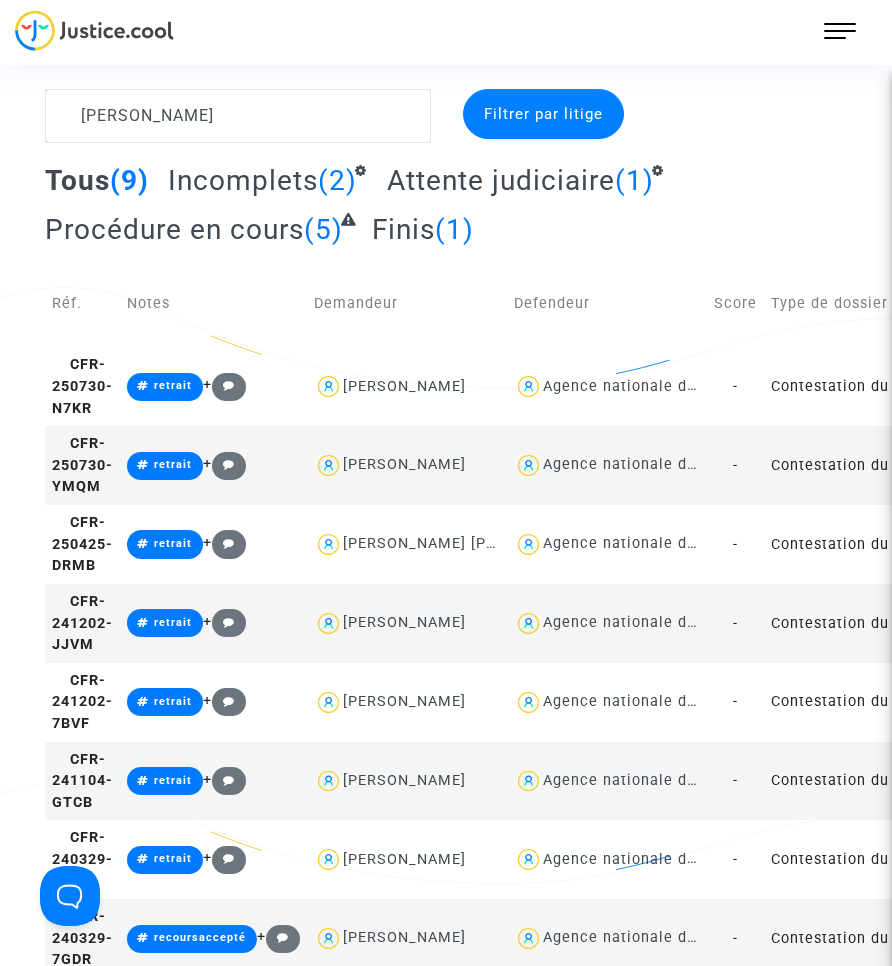 click on "Contestation du retrait de [PERSON_NAME] par l'ANAH (mandataire)" 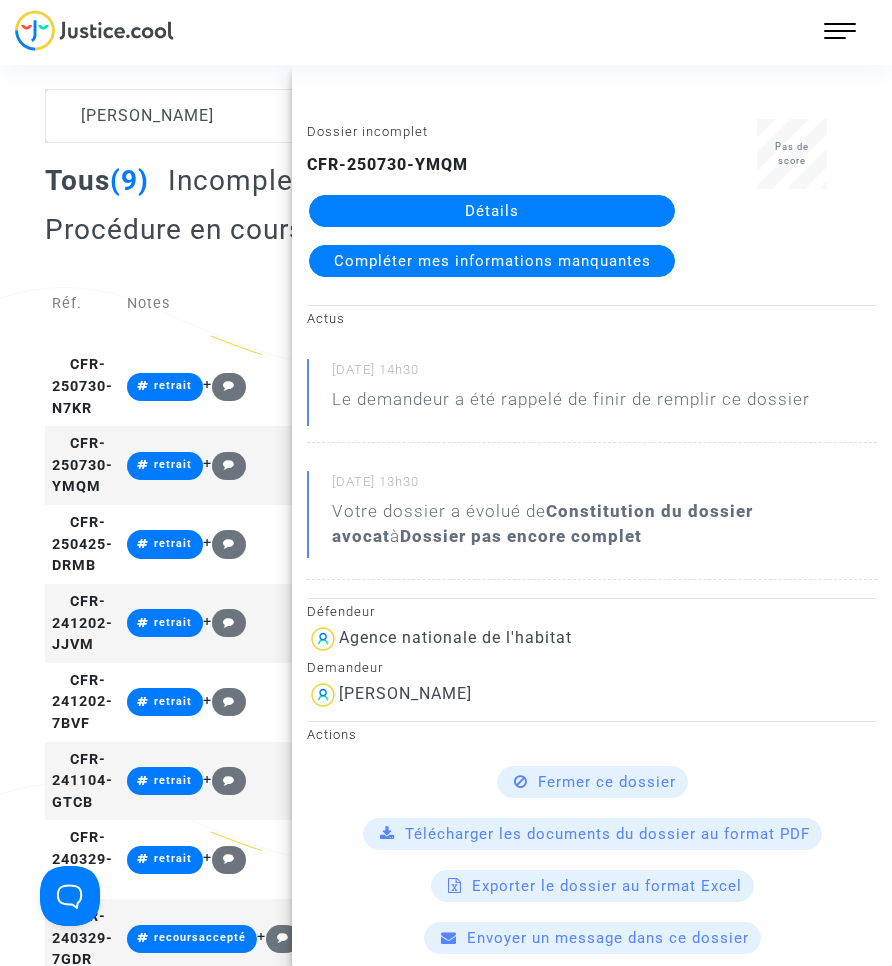 click on "CFR-250730-YMQM  Détails  Compléter mes informations manquantes" 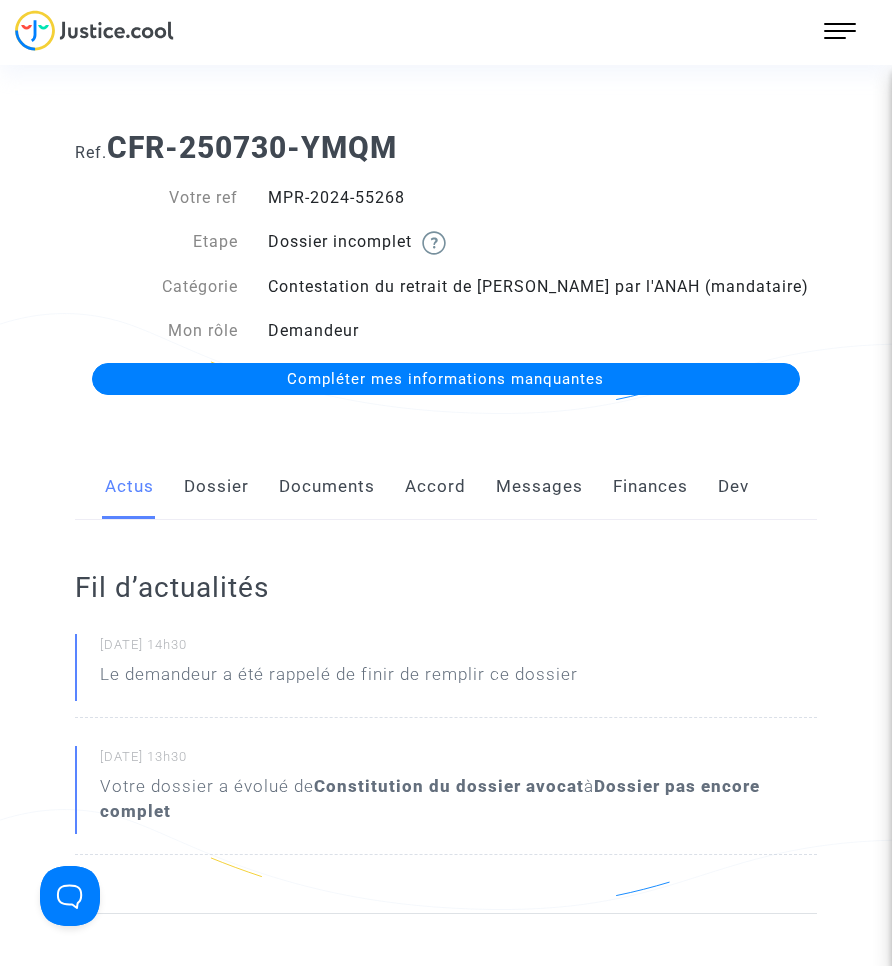 click on "Documents" 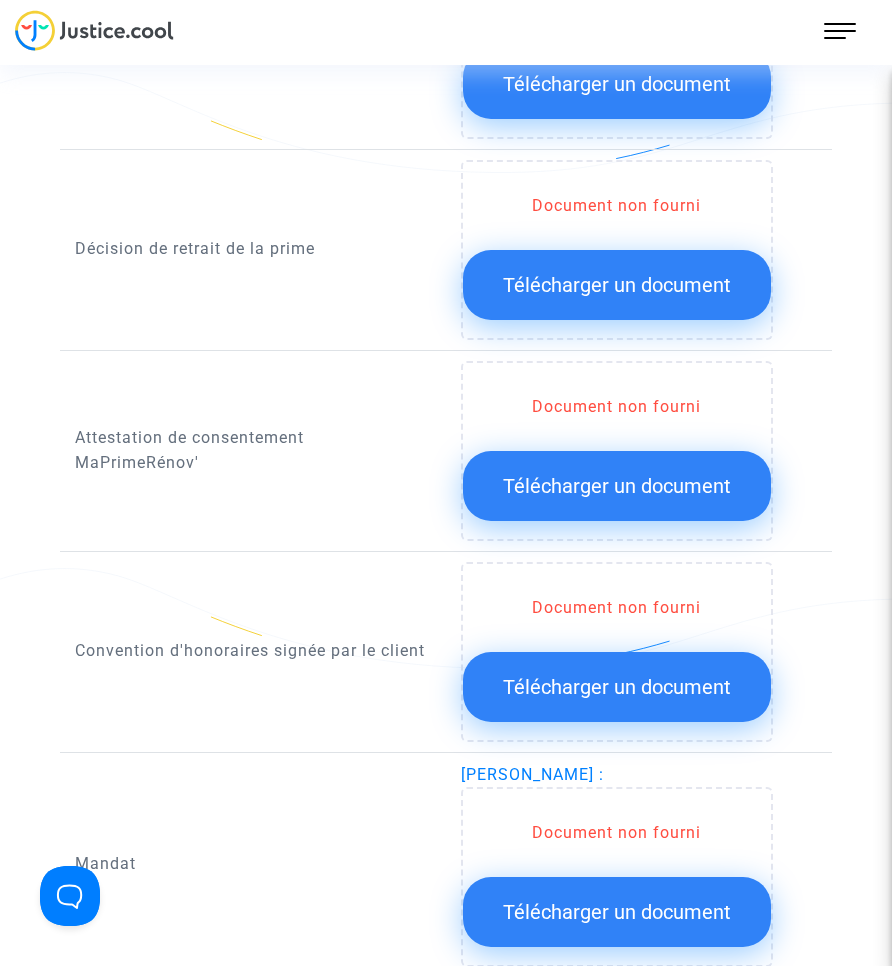 scroll, scrollTop: 2100, scrollLeft: 0, axis: vertical 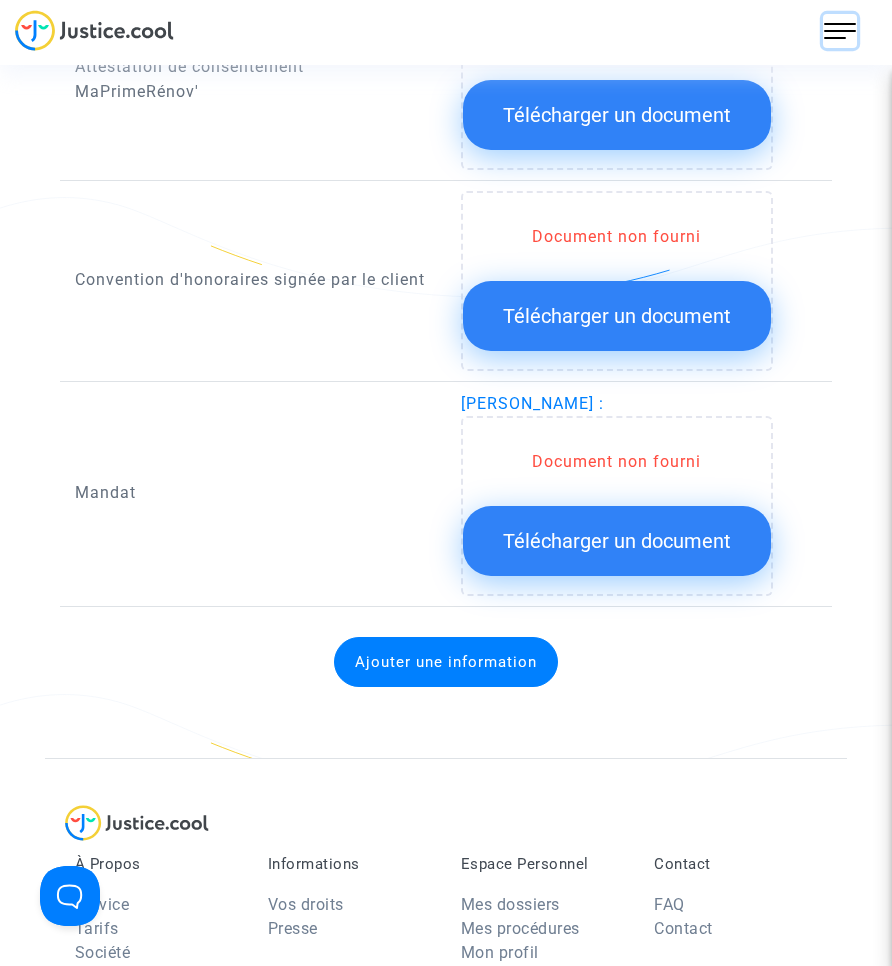 click at bounding box center (840, 31) 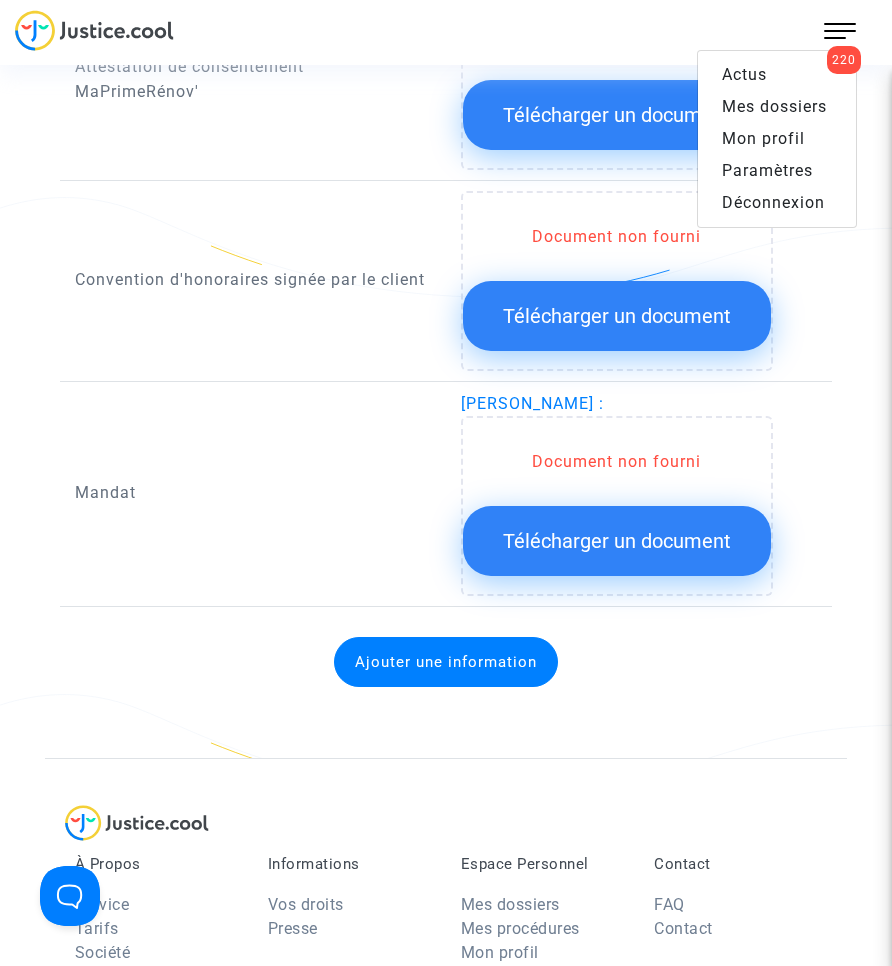 click on "Mes dossiers" at bounding box center (774, 106) 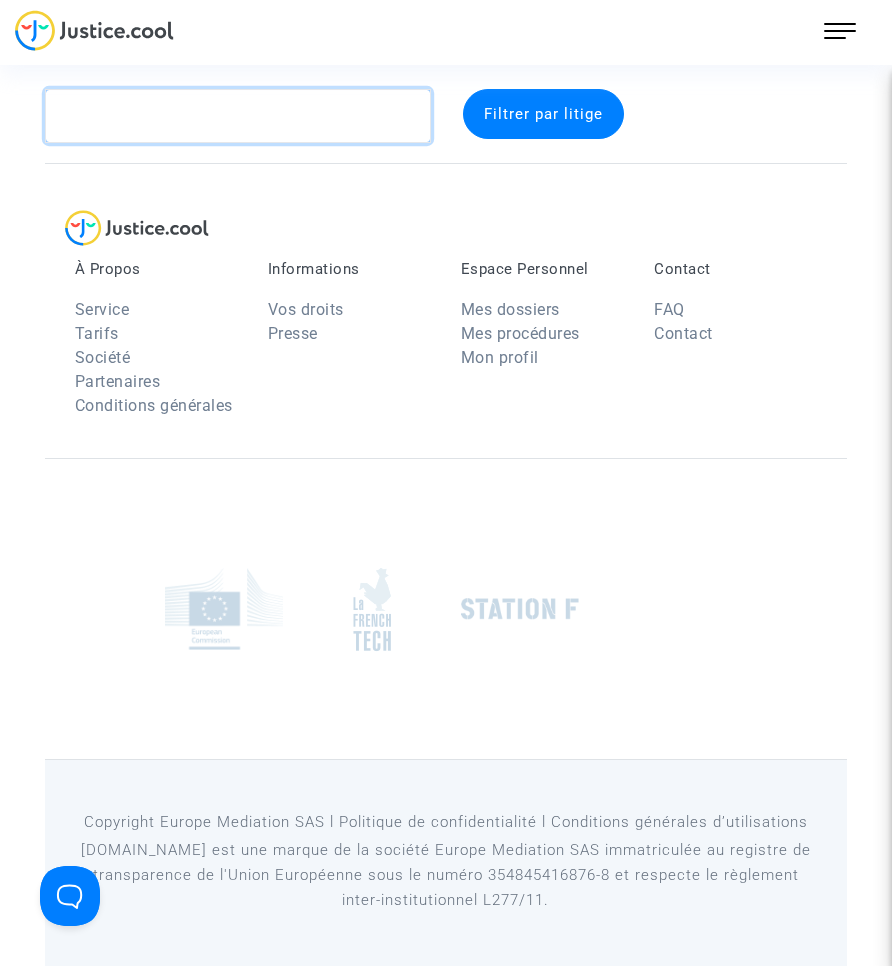 click 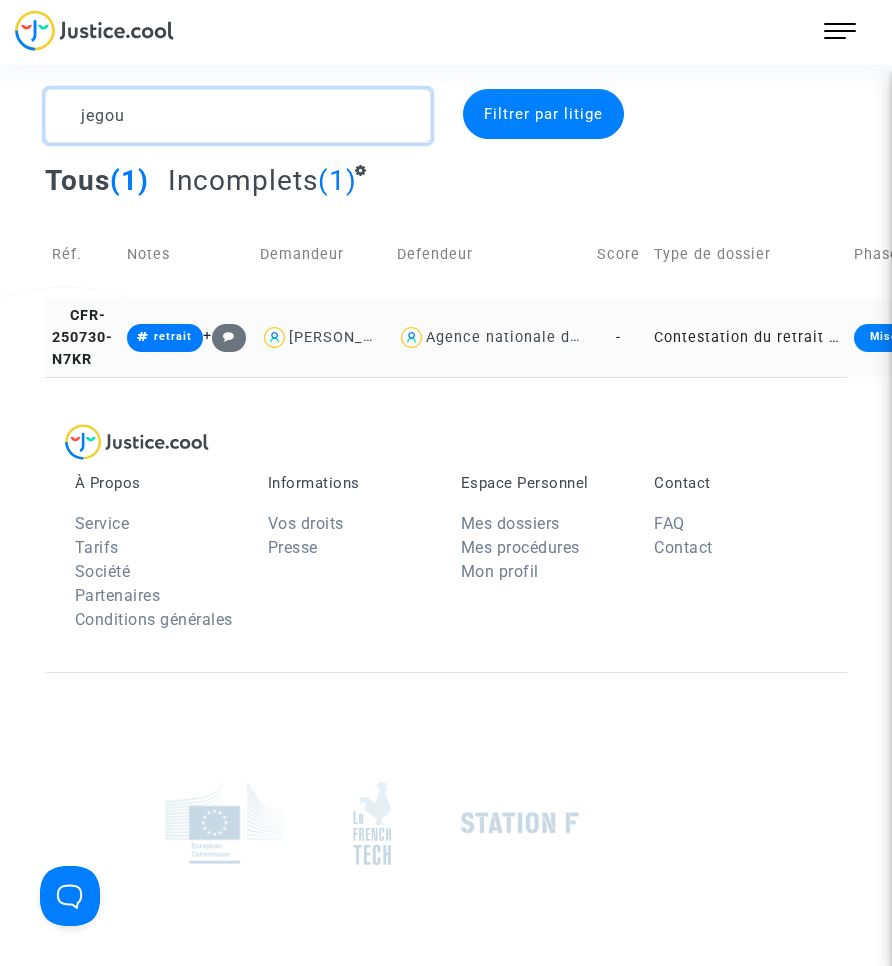 type on "jegou" 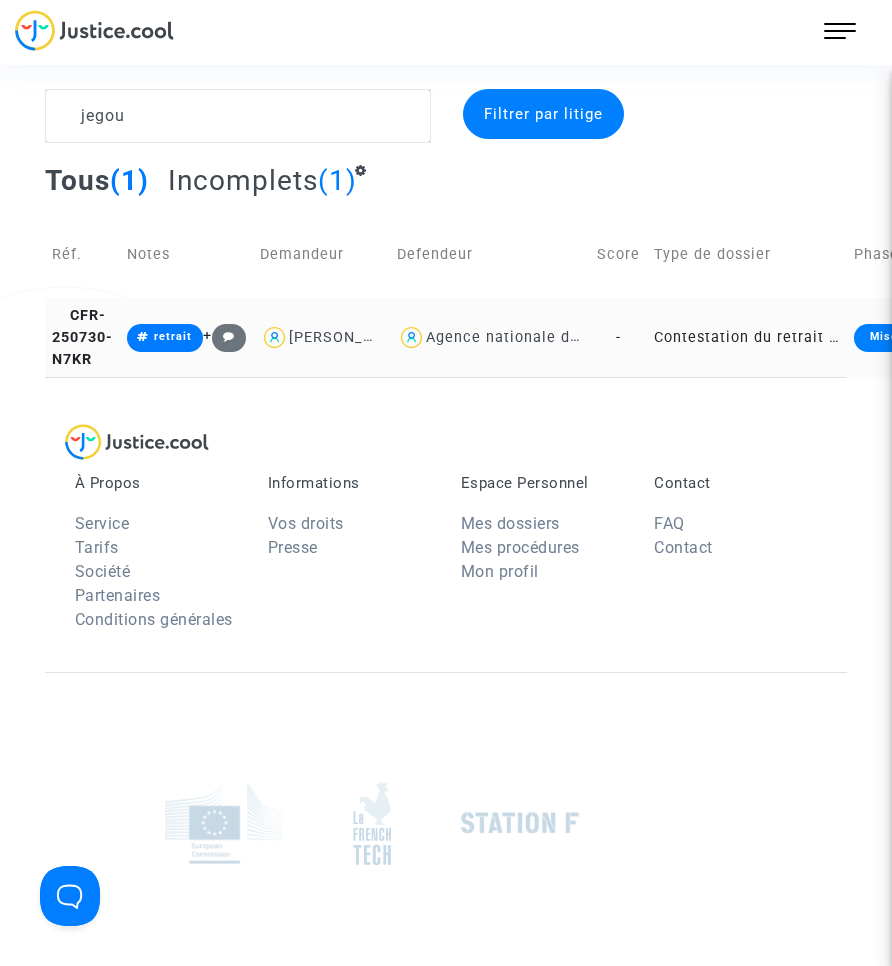 click on "Contestation du retrait de [PERSON_NAME] par l'ANAH (mandataire)" 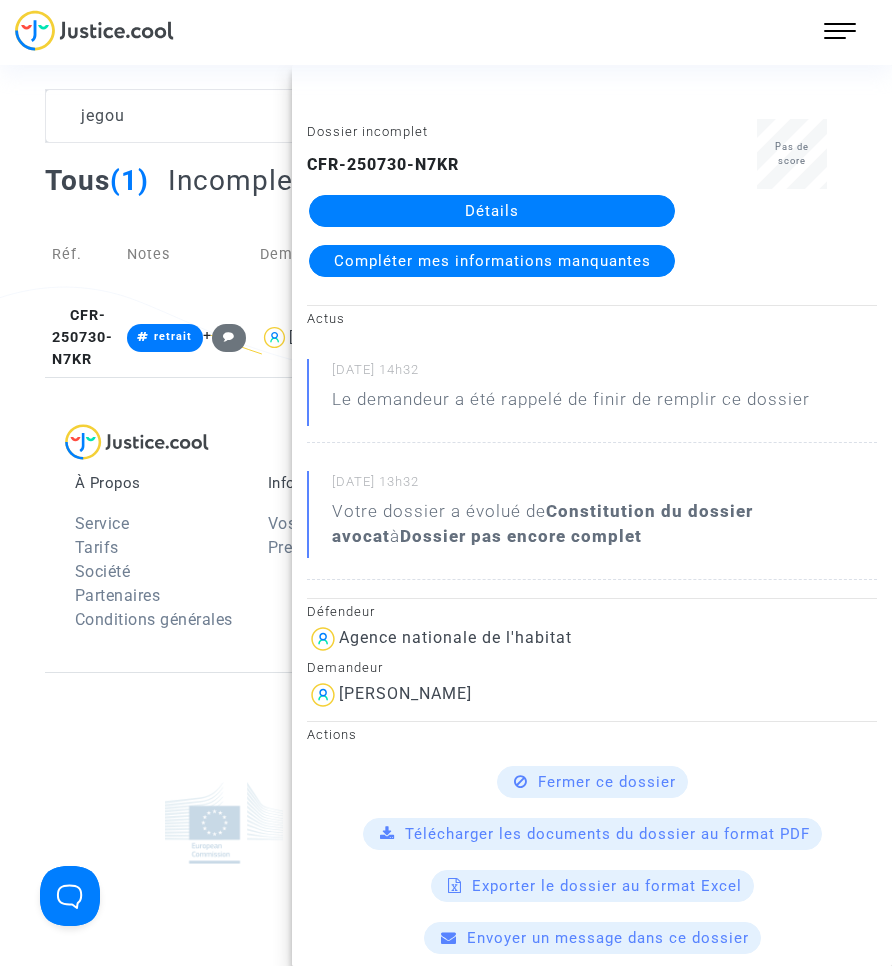 click on "Détails" 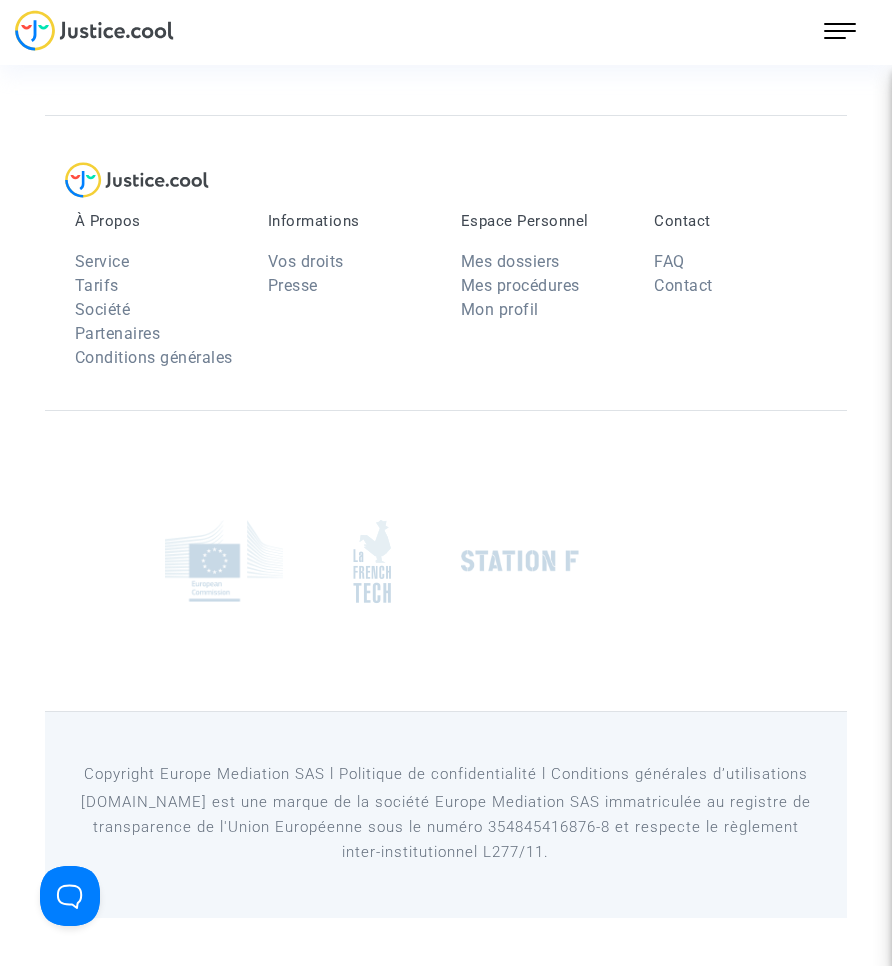 scroll, scrollTop: 0, scrollLeft: 0, axis: both 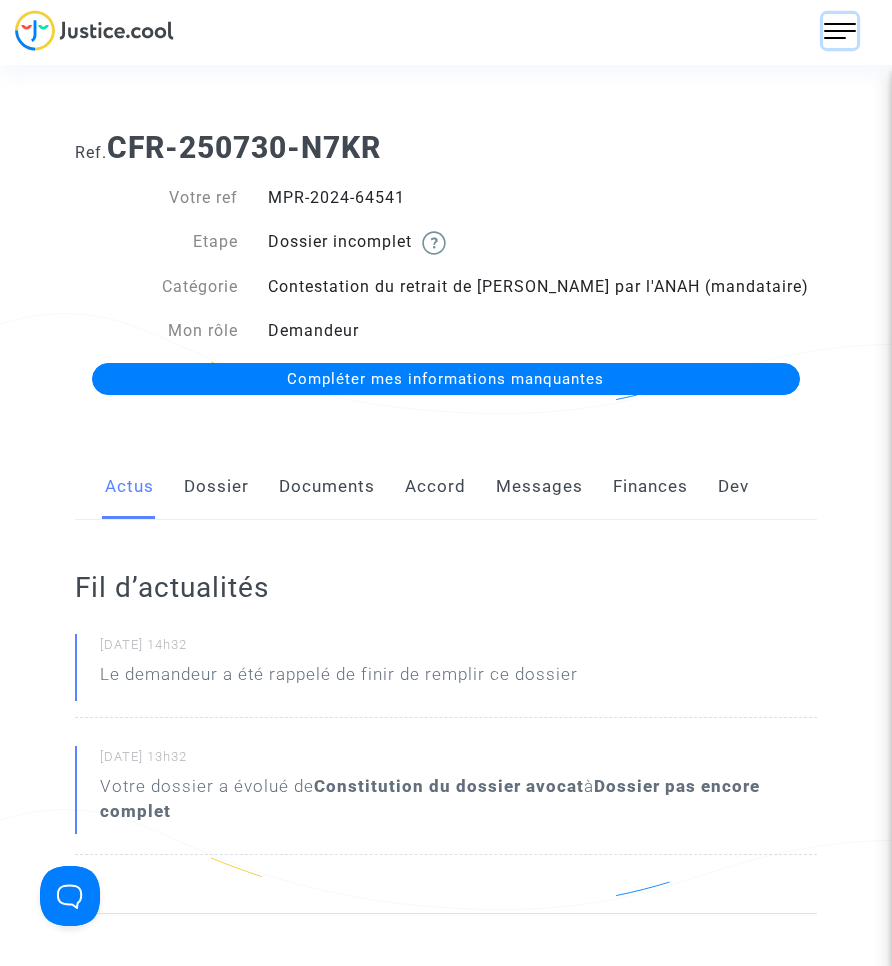 click at bounding box center [840, 31] 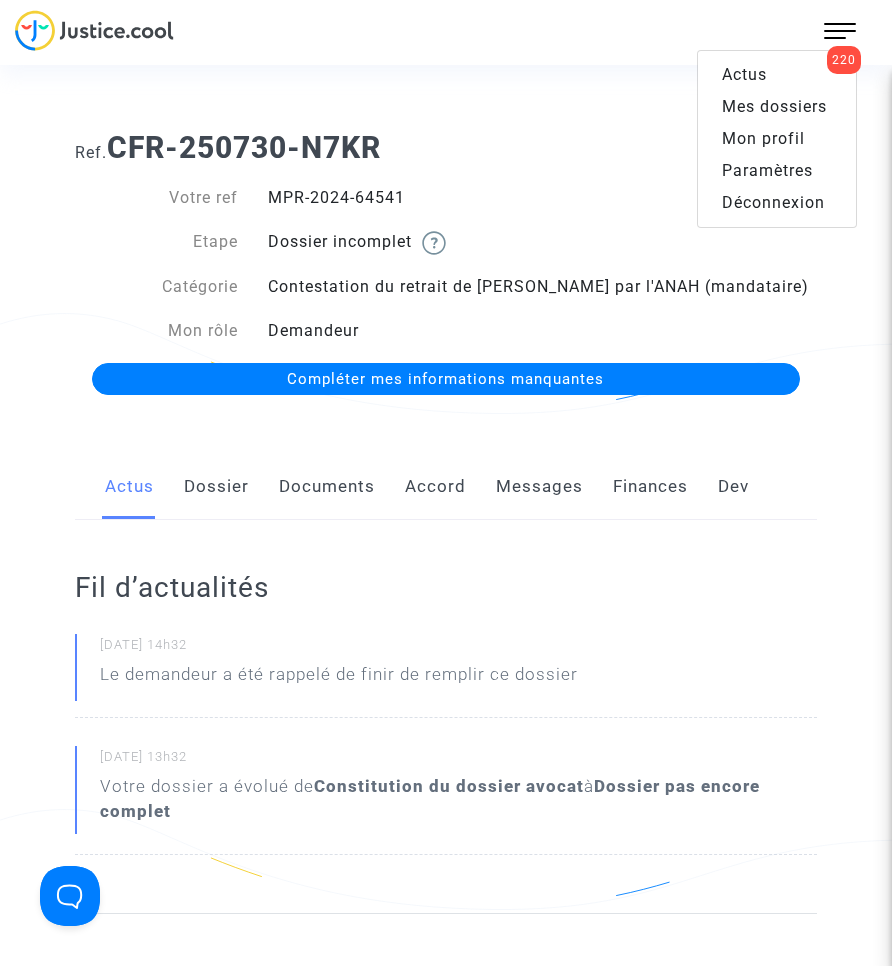 drag, startPoint x: 771, startPoint y: 107, endPoint x: 761, endPoint y: 114, distance: 12.206555 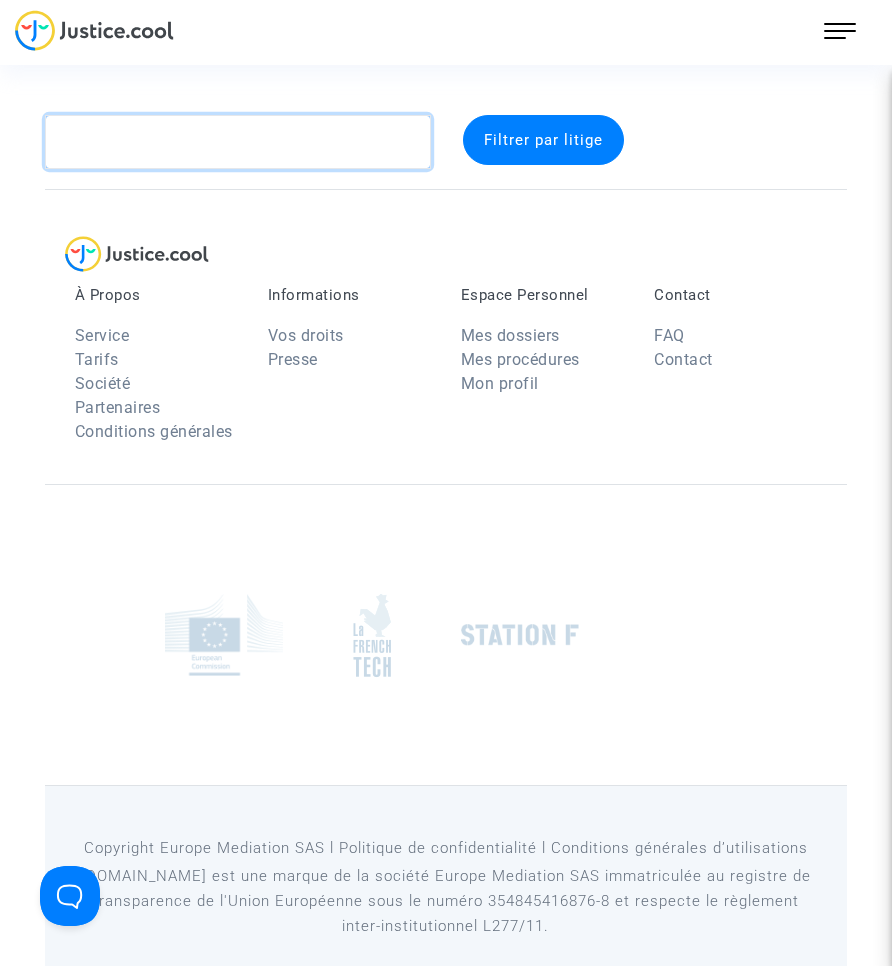 click 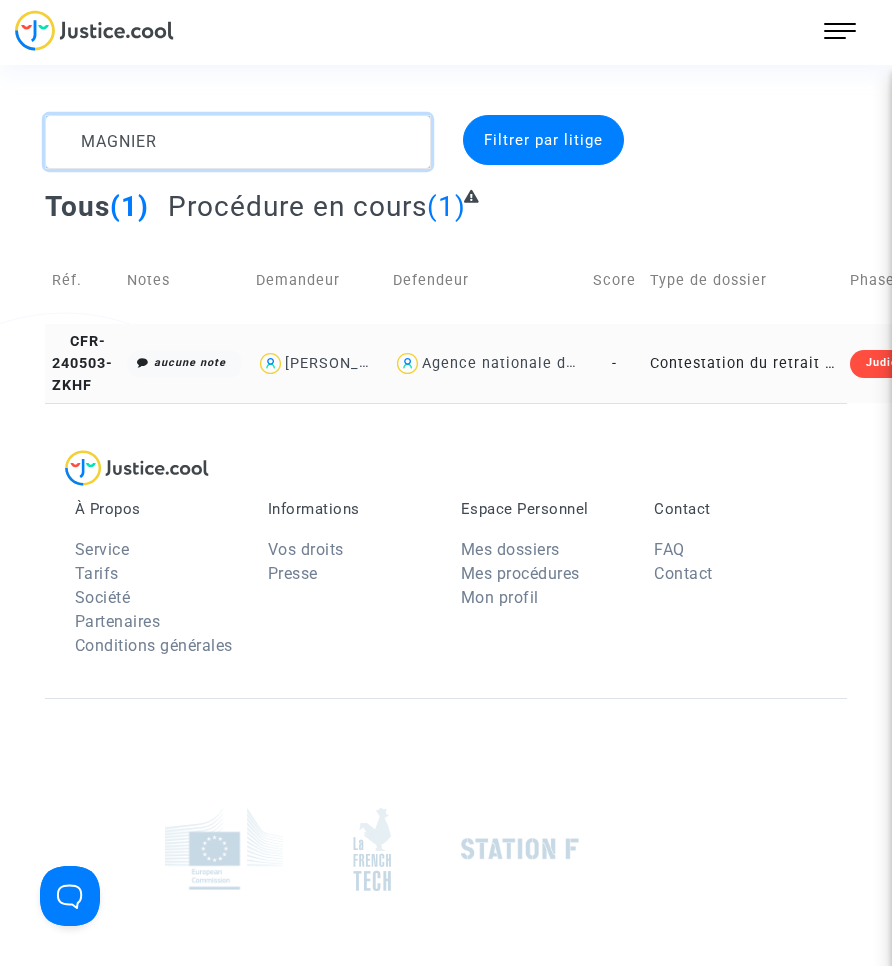 type on "MAGNIER" 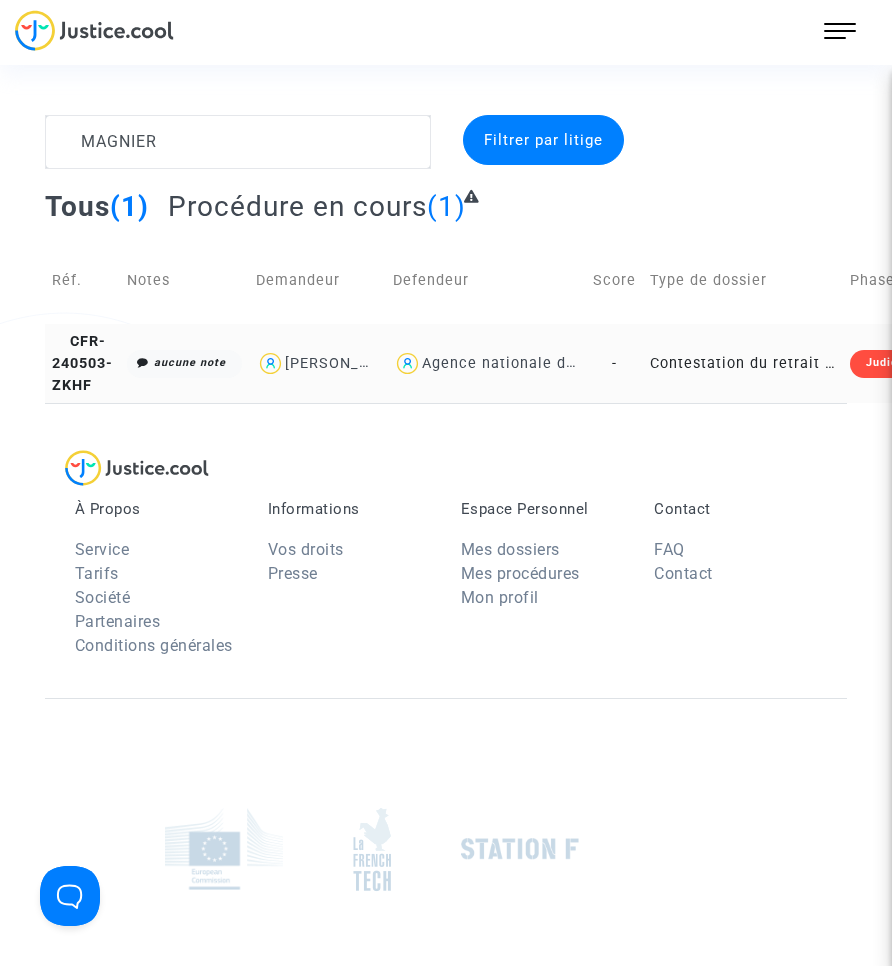 click on "Contestation du retrait de [PERSON_NAME] par l'ANAH (mandataire)" 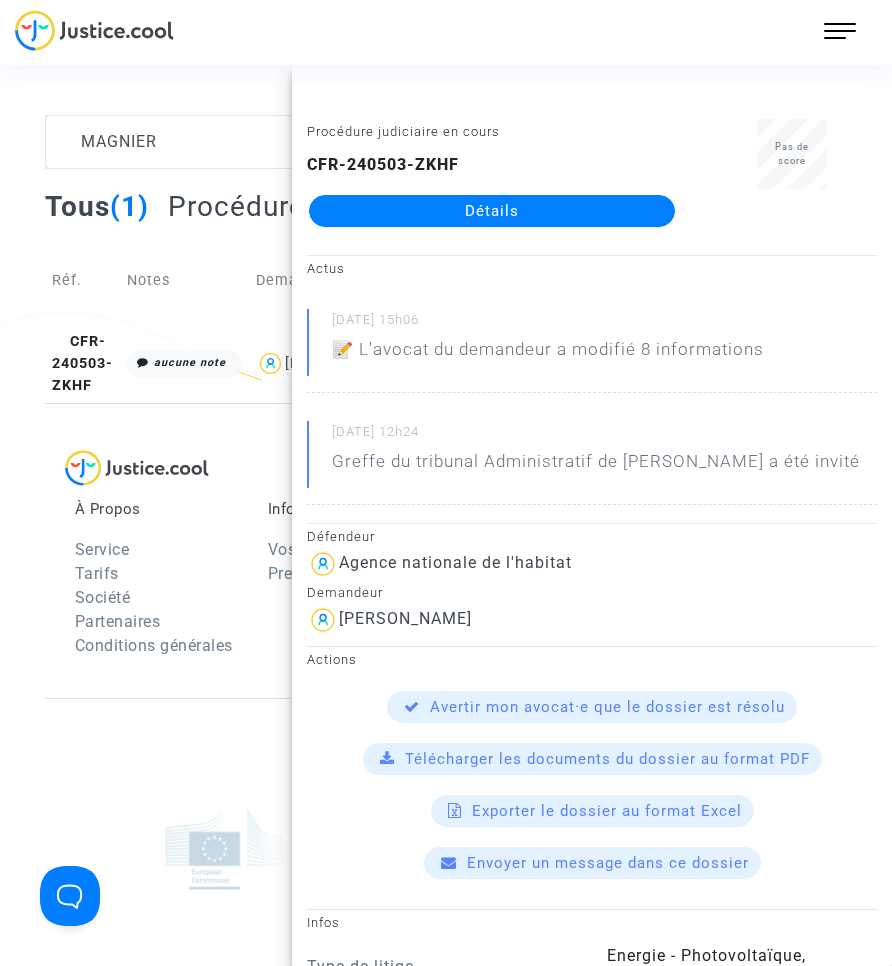 click on "Détails" 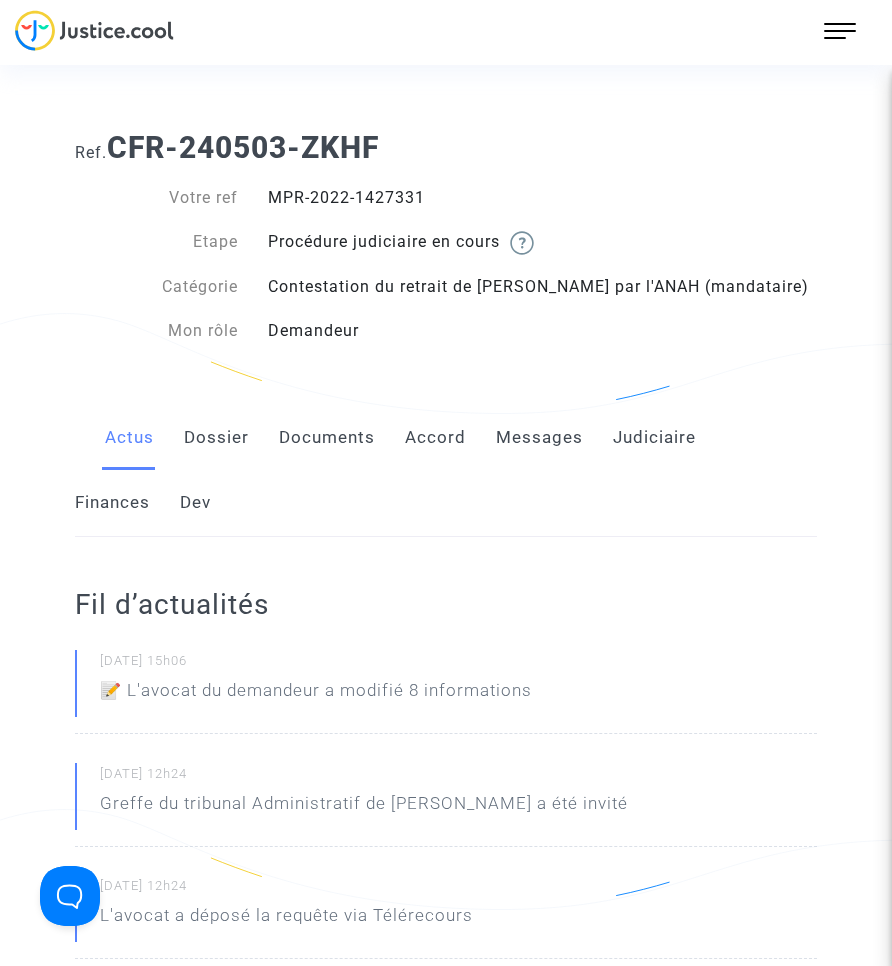 click on "Documents" 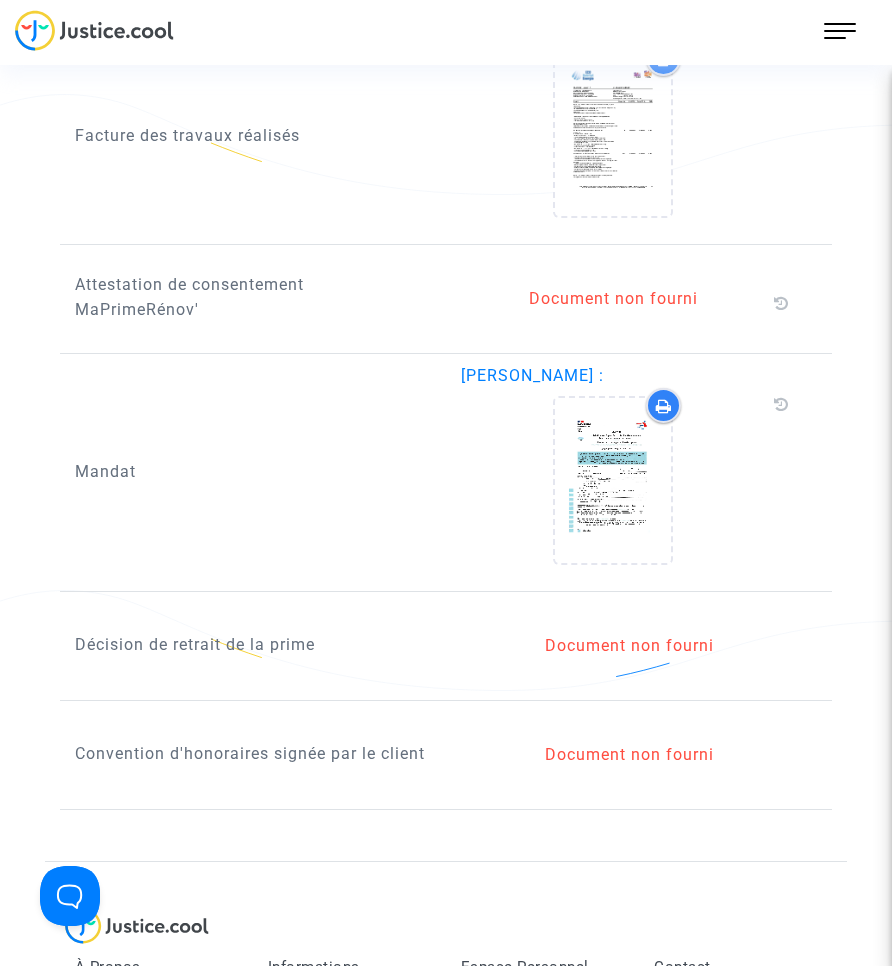 scroll, scrollTop: 1706, scrollLeft: 0, axis: vertical 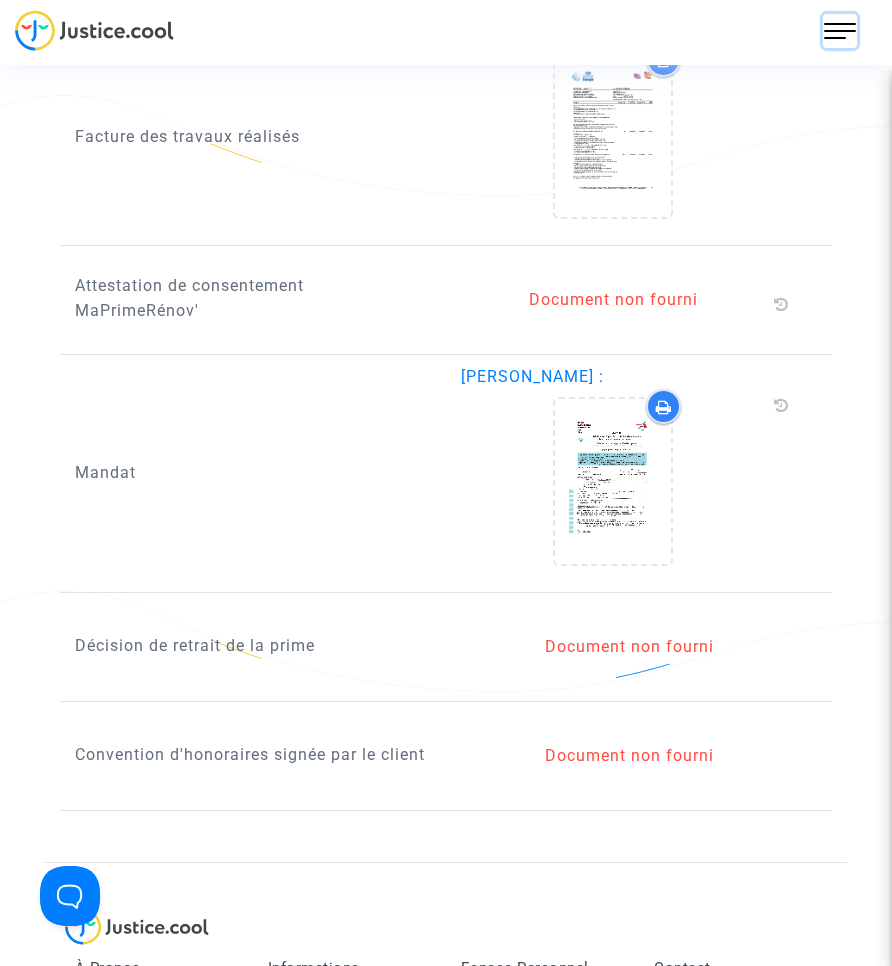 click at bounding box center (840, 31) 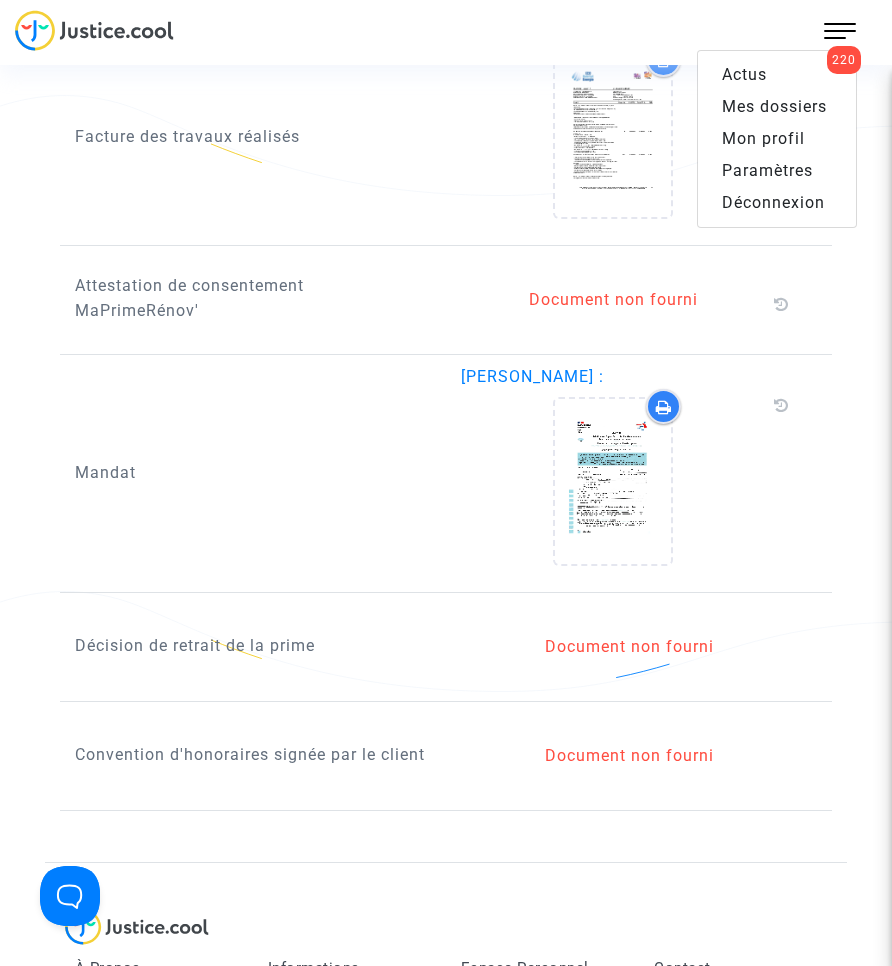 click on "Mes dossiers" at bounding box center (774, 106) 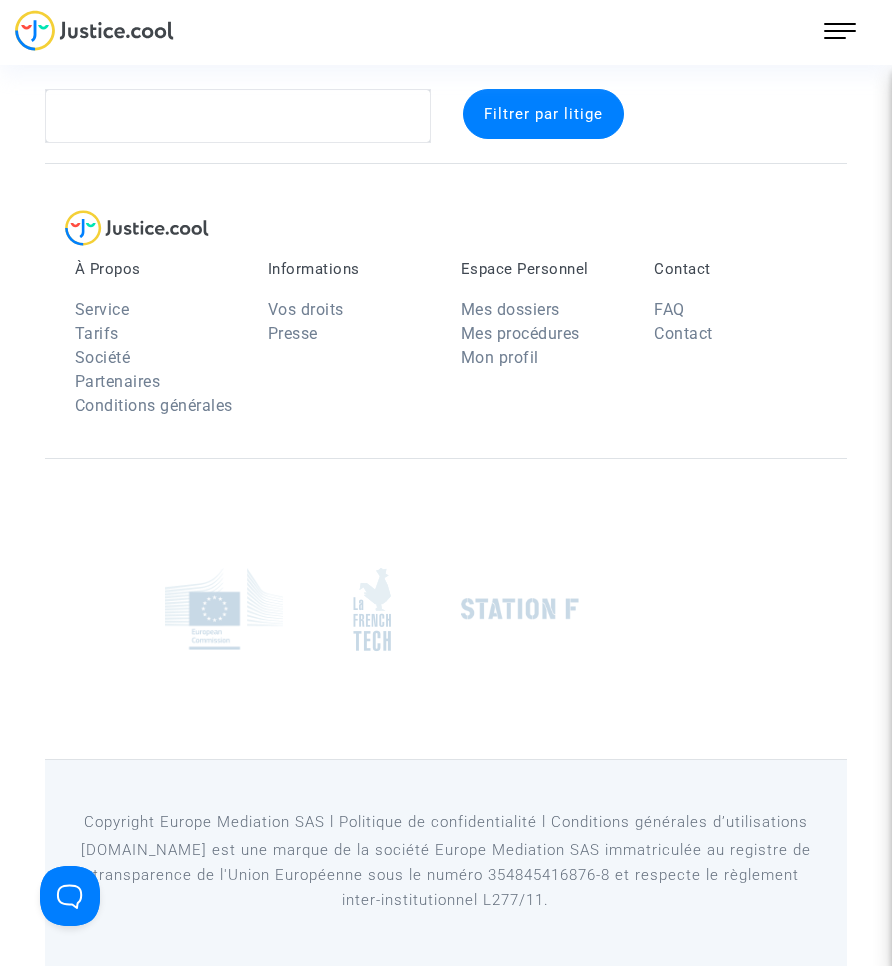 scroll, scrollTop: 26, scrollLeft: 0, axis: vertical 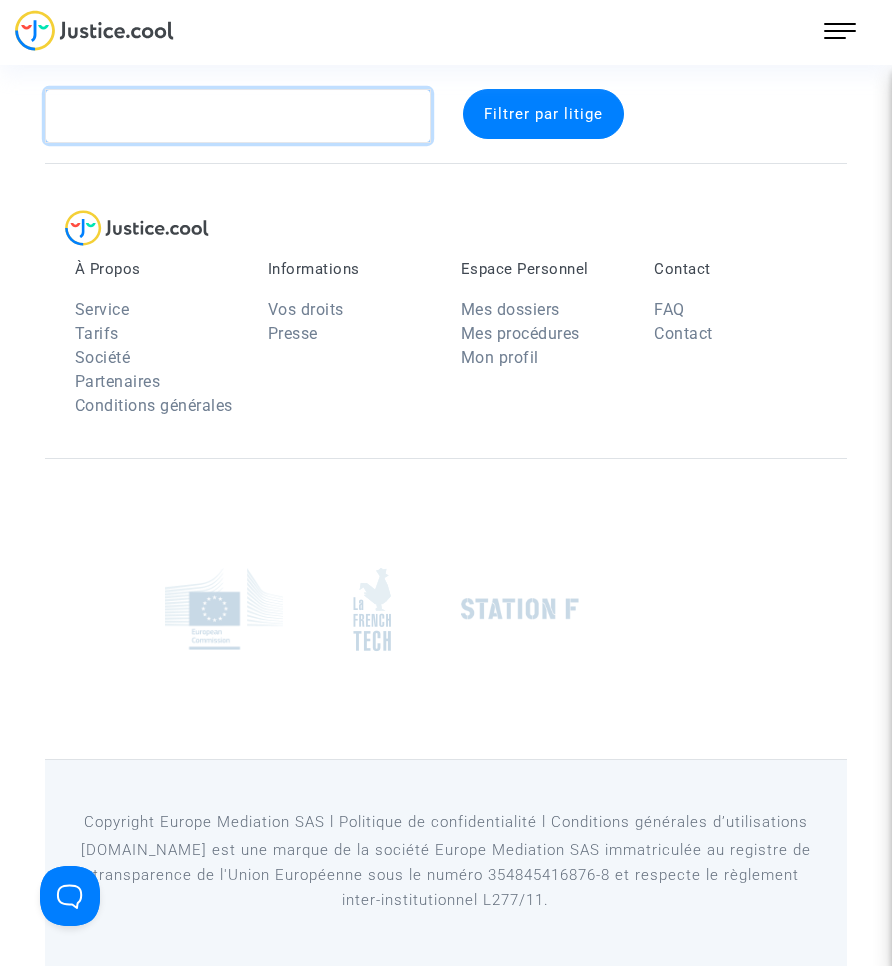 click 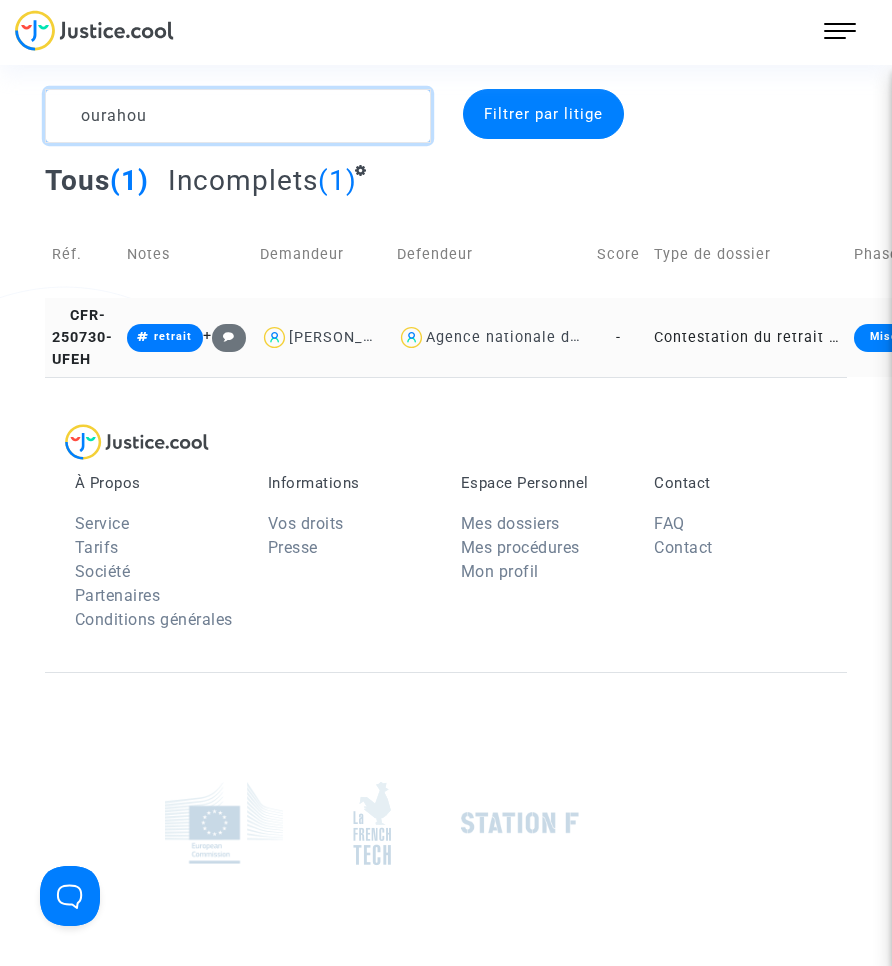type on "ourahou" 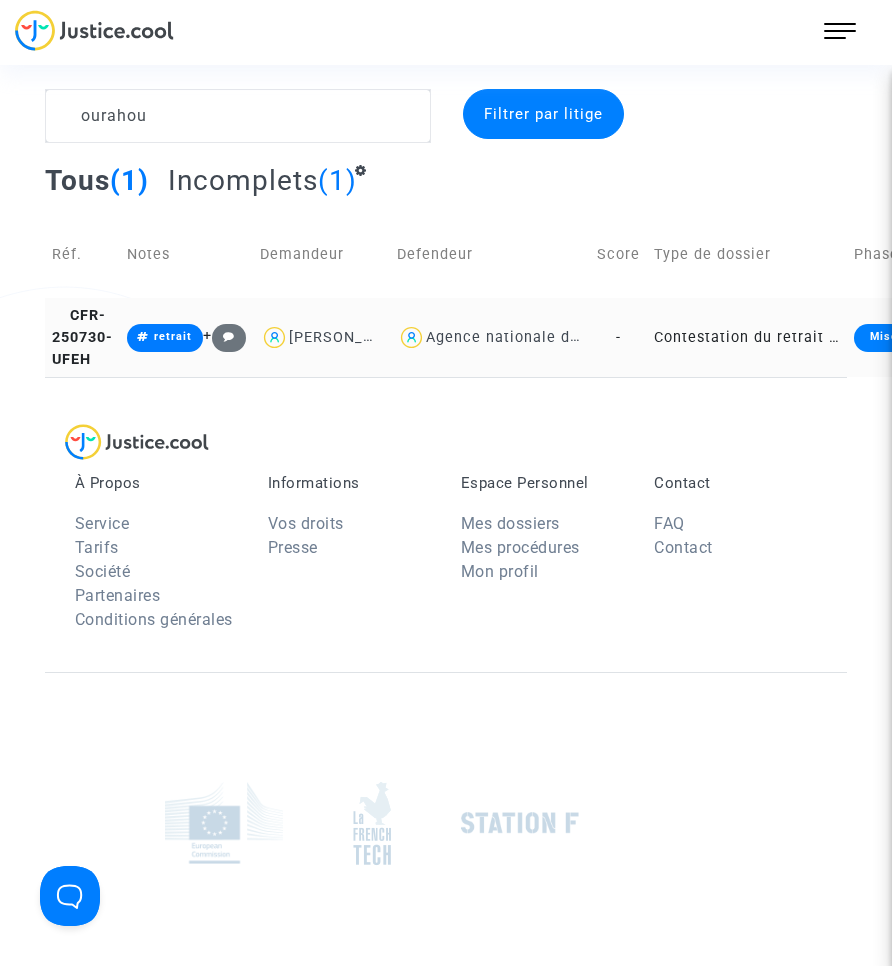 click on "Contestation du retrait de [PERSON_NAME] par l'ANAH (mandataire)" 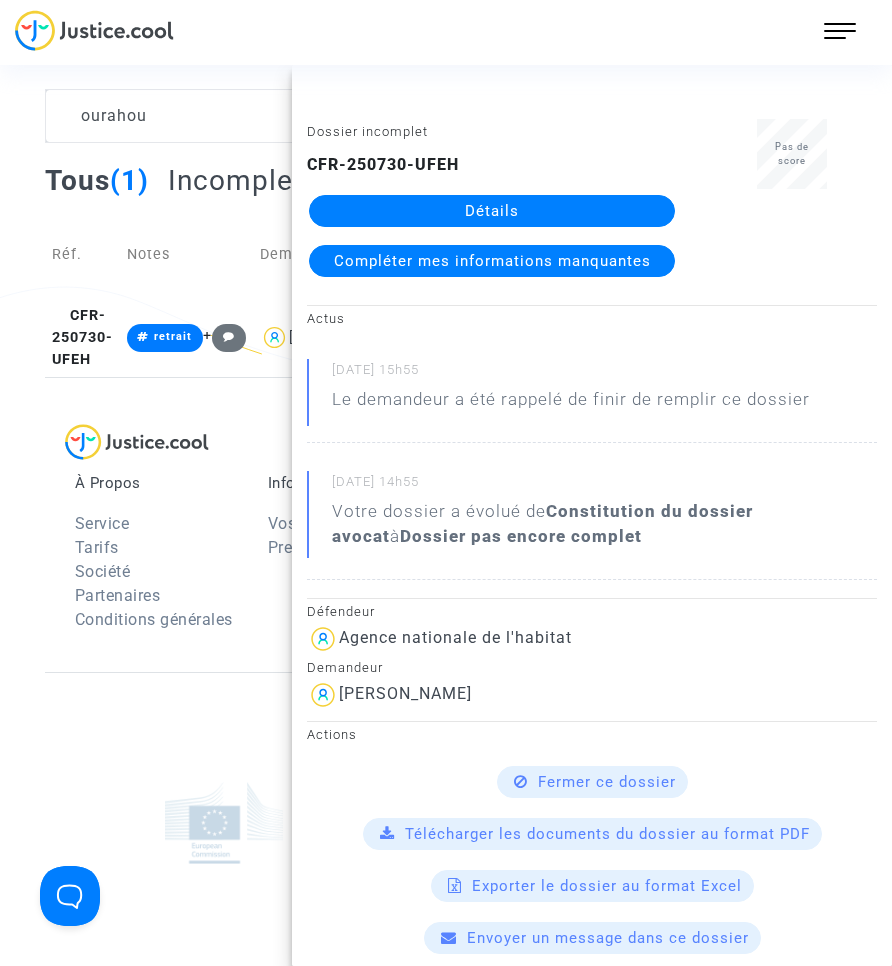 drag, startPoint x: 539, startPoint y: 210, endPoint x: 525, endPoint y: 236, distance: 29.529646 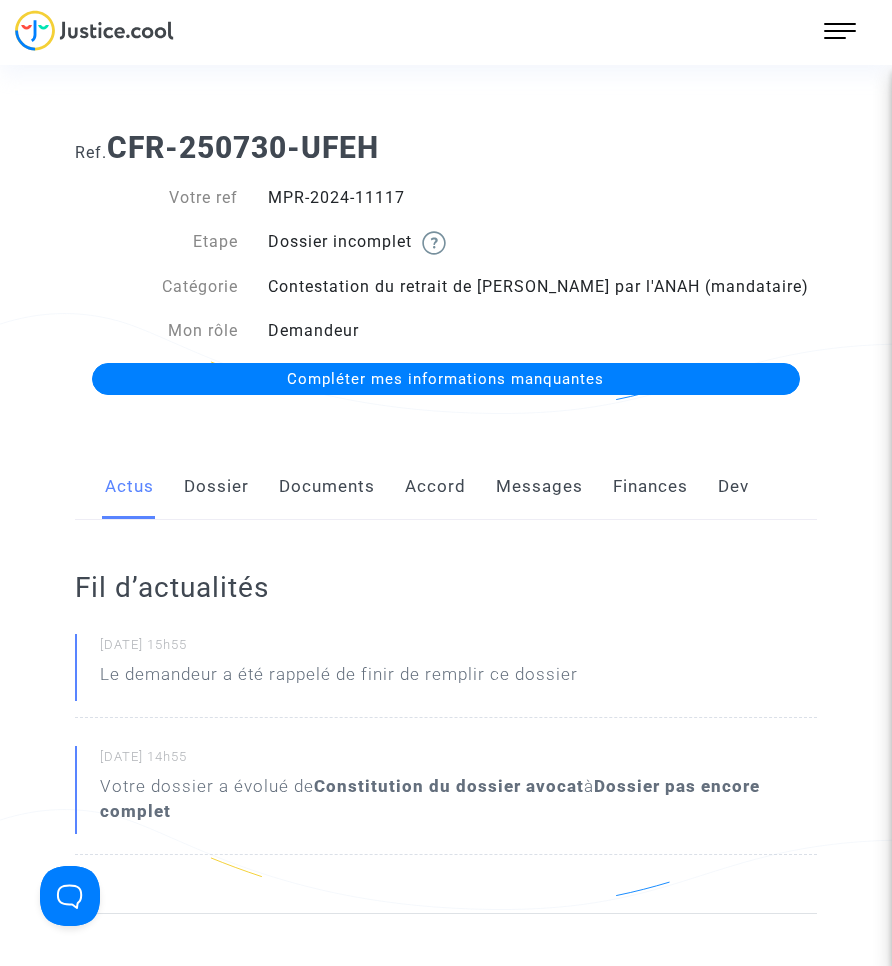 click on "Documents" 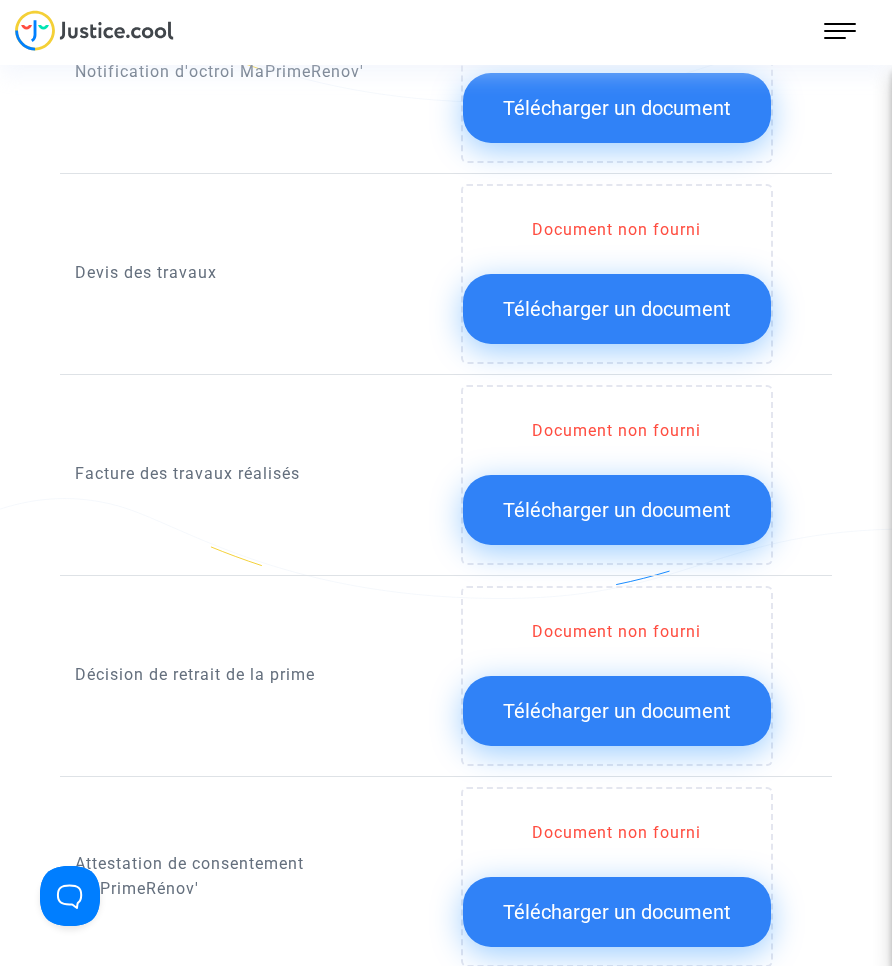 scroll, scrollTop: 1600, scrollLeft: 0, axis: vertical 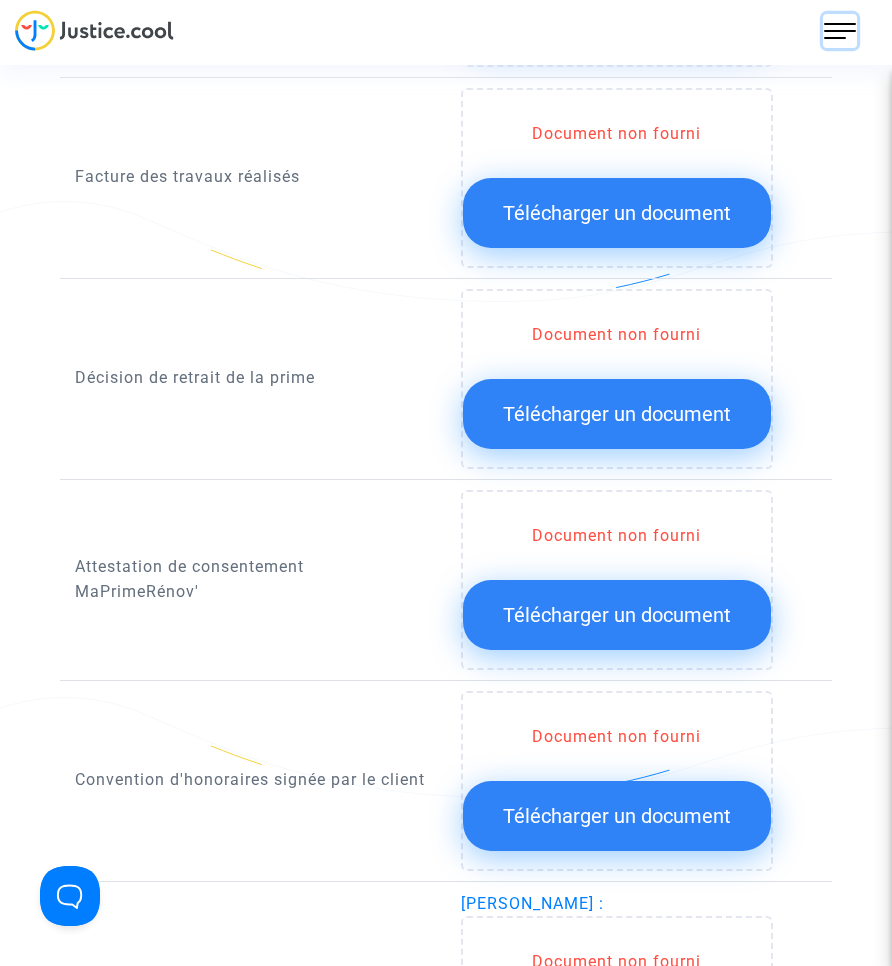 click at bounding box center (840, 31) 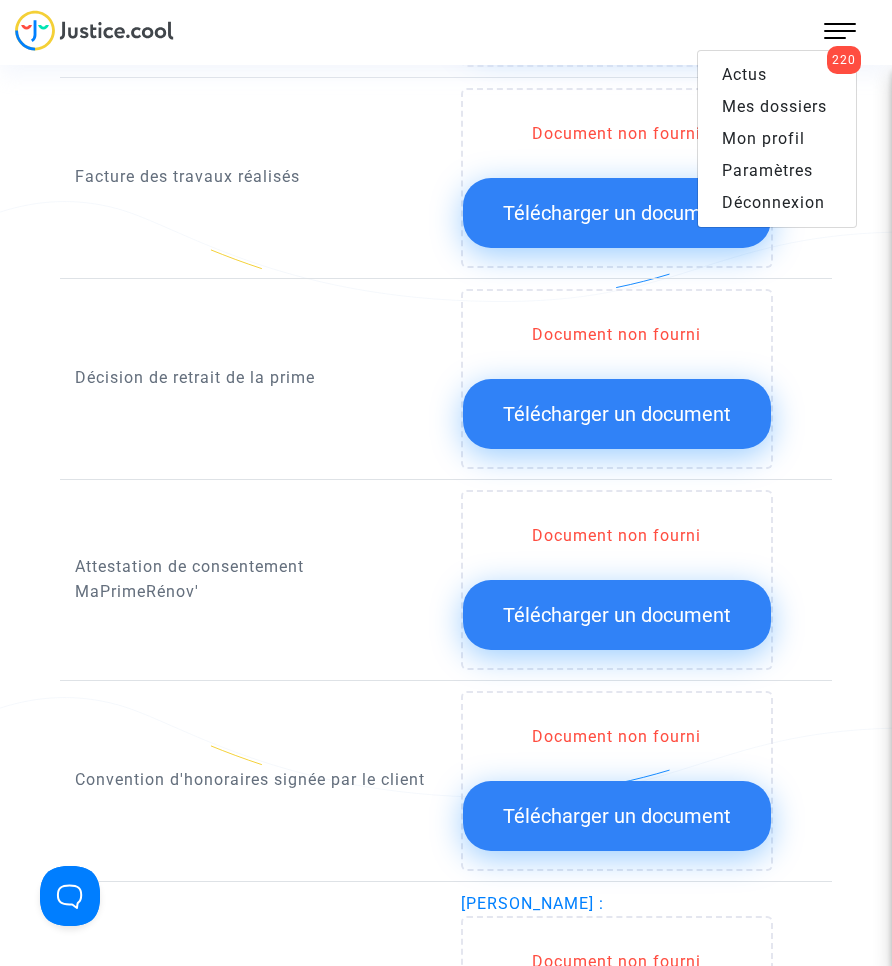 click on "Mes dossiers" at bounding box center [777, 107] 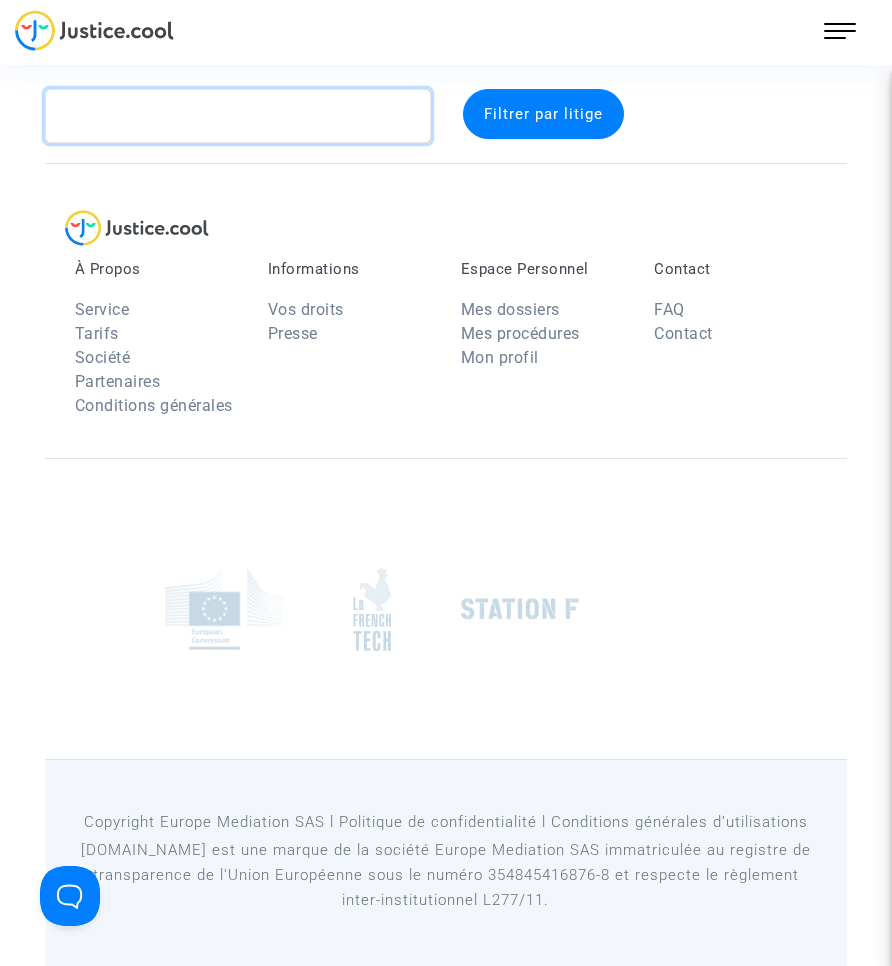 click 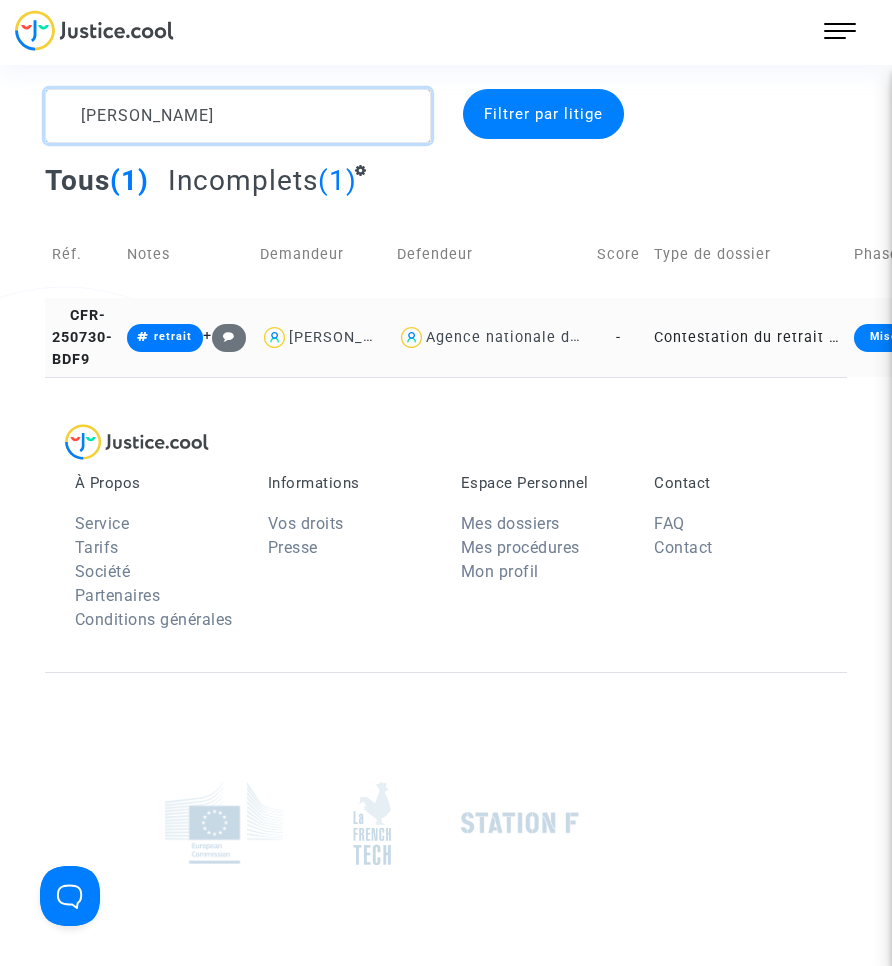 type on "[PERSON_NAME]" 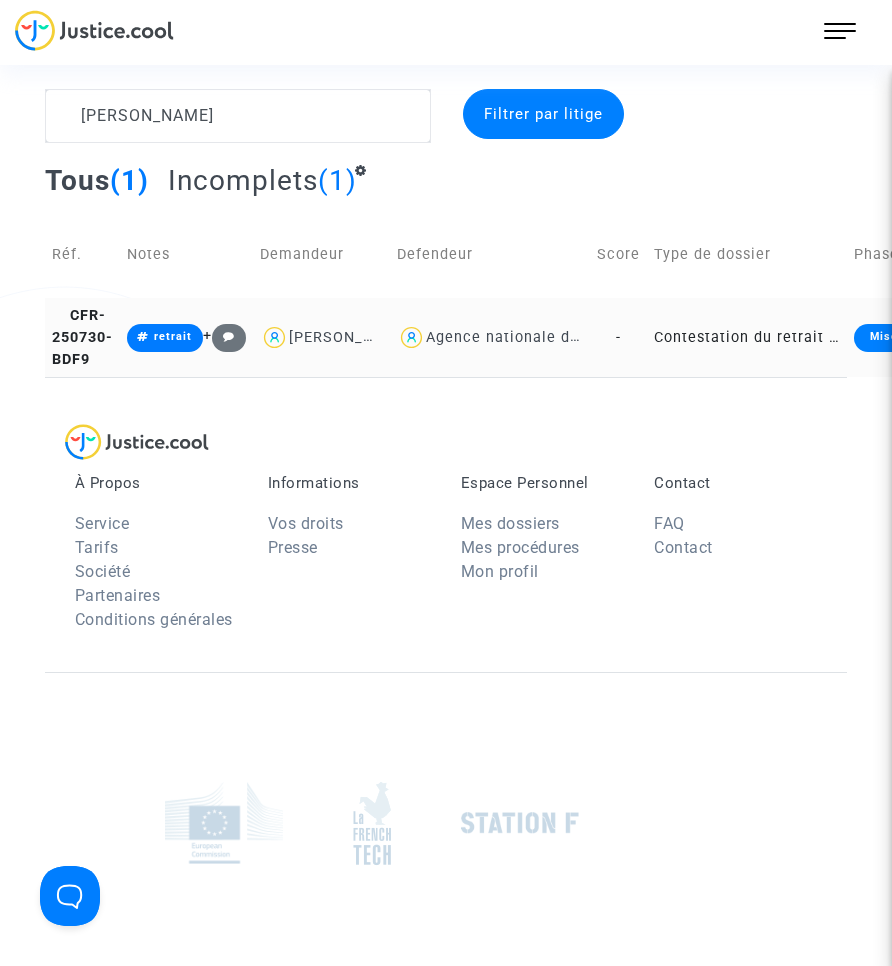 click on "Contestation du retrait de [PERSON_NAME] par l'ANAH (mandataire)" 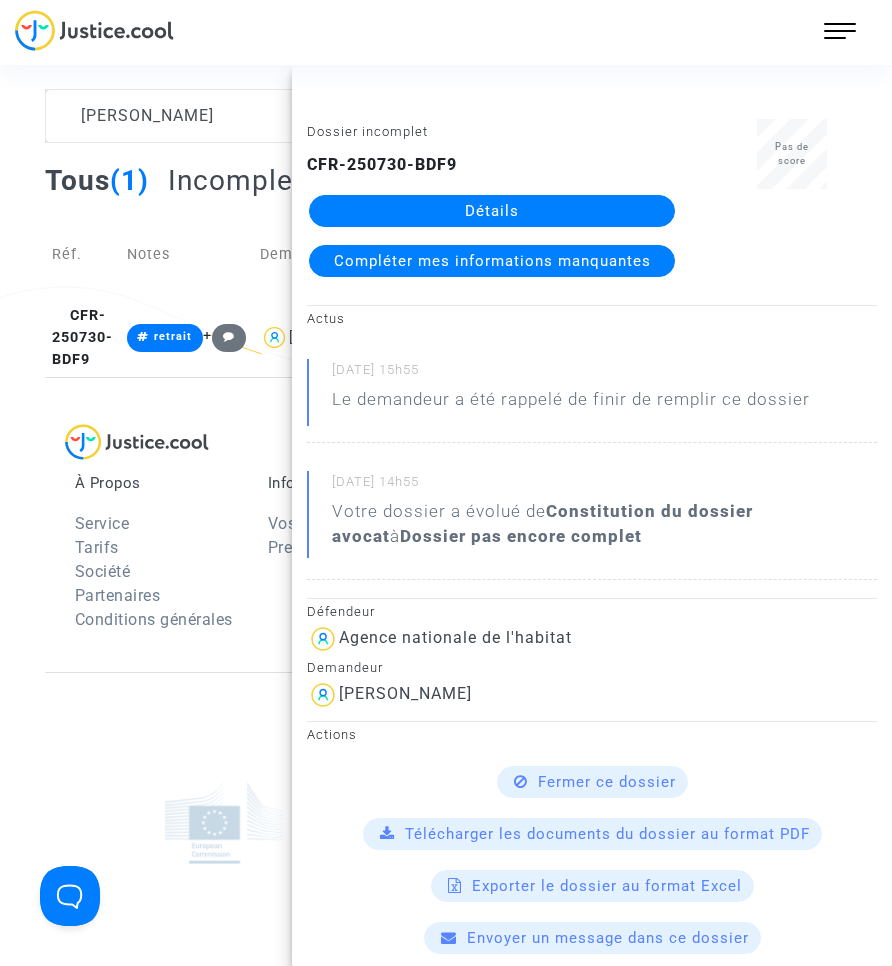click on "Détails" 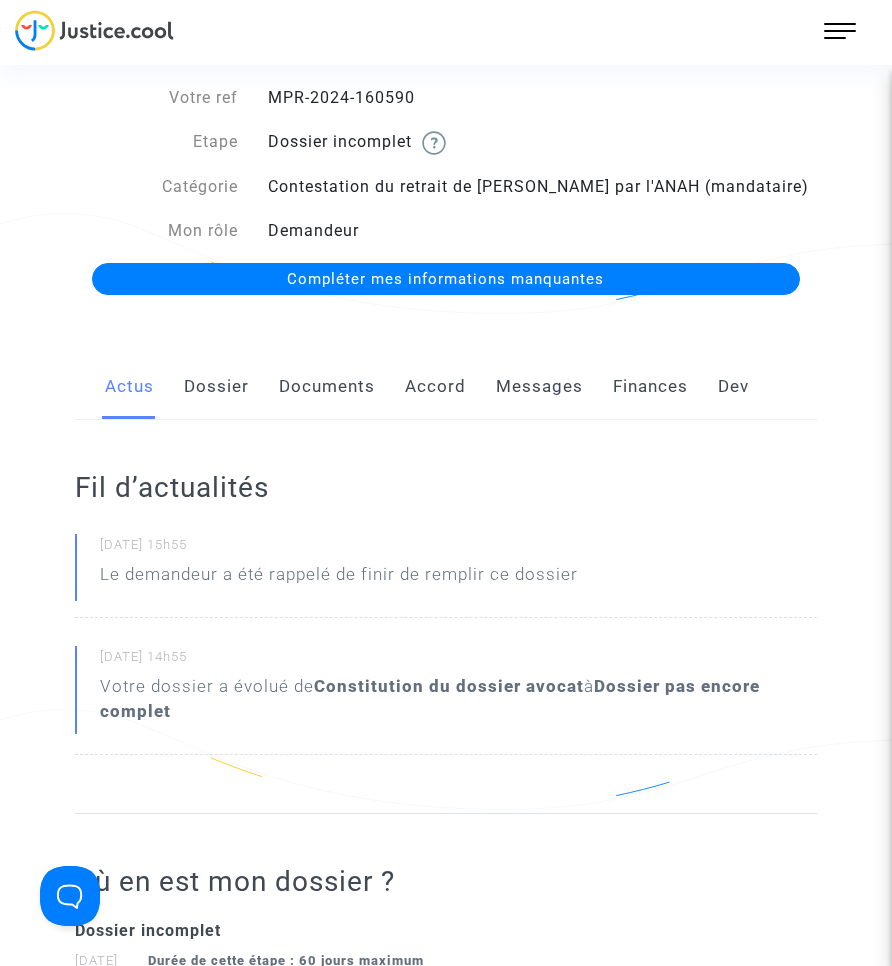 scroll, scrollTop: 0, scrollLeft: 0, axis: both 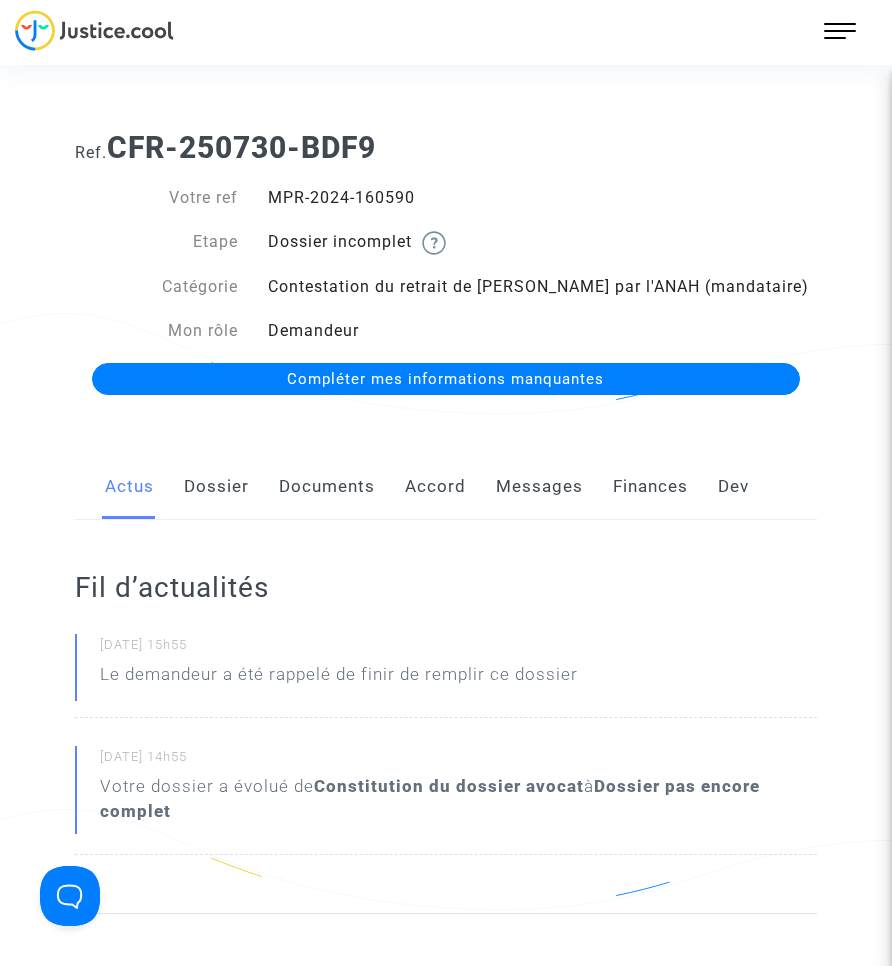 click on "Documents" 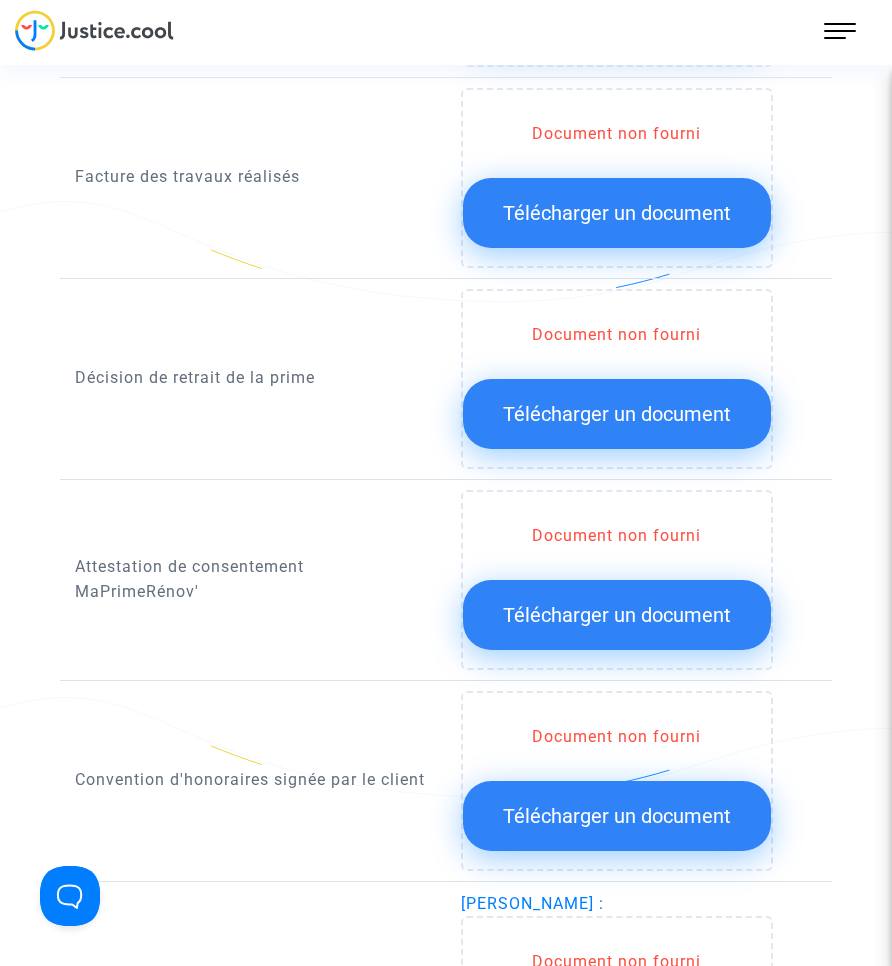 scroll, scrollTop: 2100, scrollLeft: 0, axis: vertical 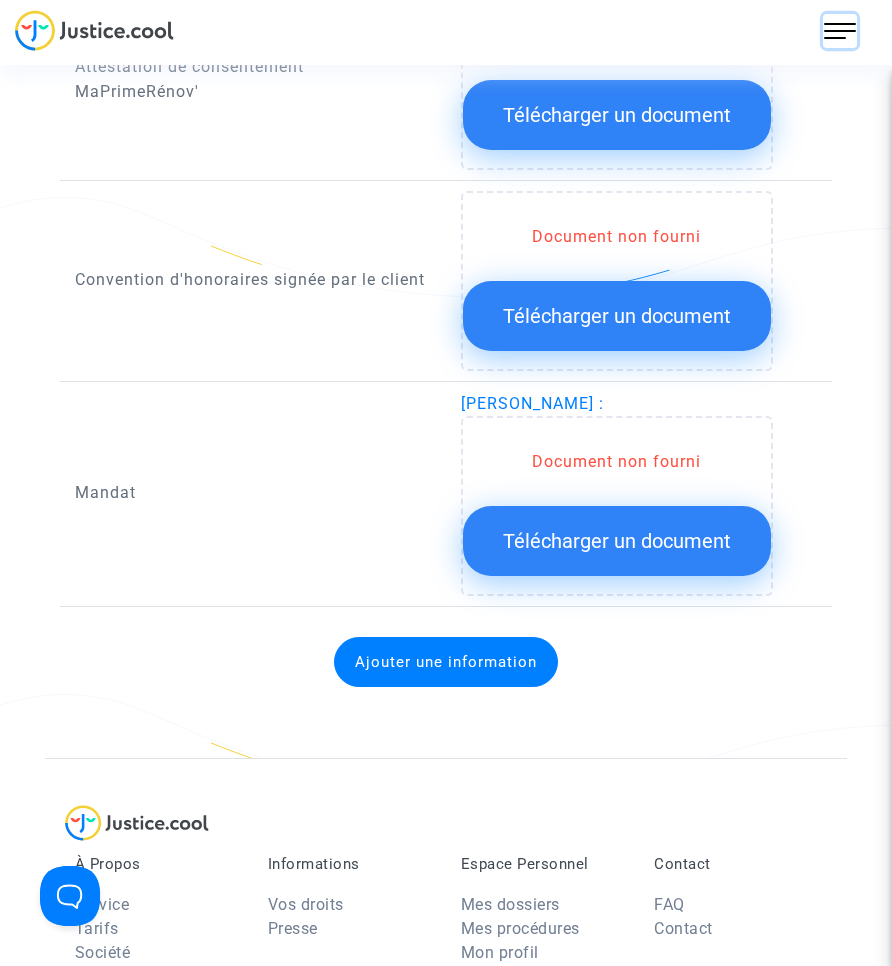 click at bounding box center (840, 31) 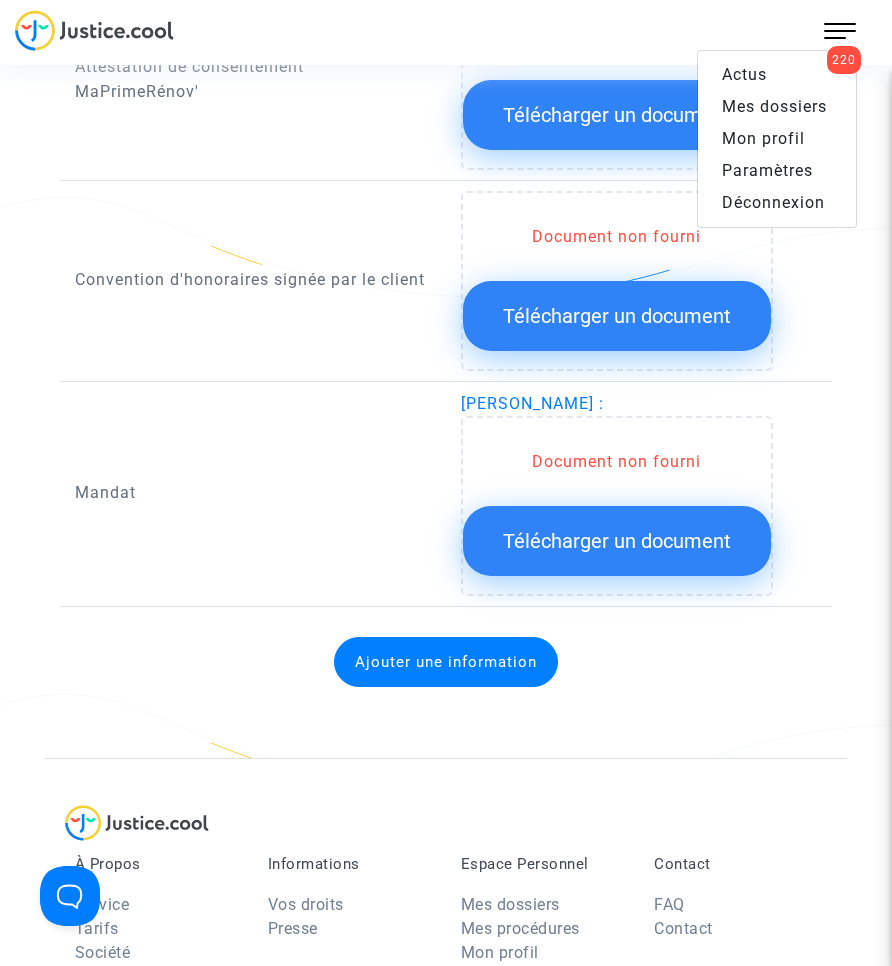 click on "Mes dossiers" at bounding box center (774, 106) 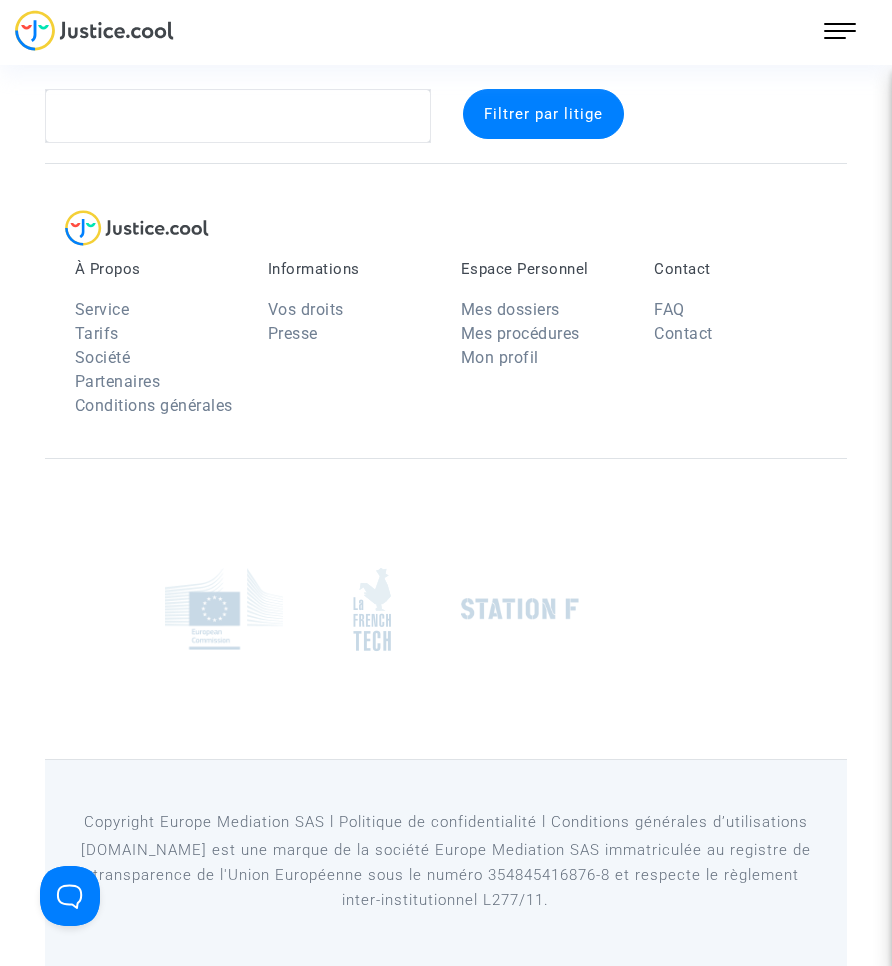 scroll, scrollTop: 26, scrollLeft: 0, axis: vertical 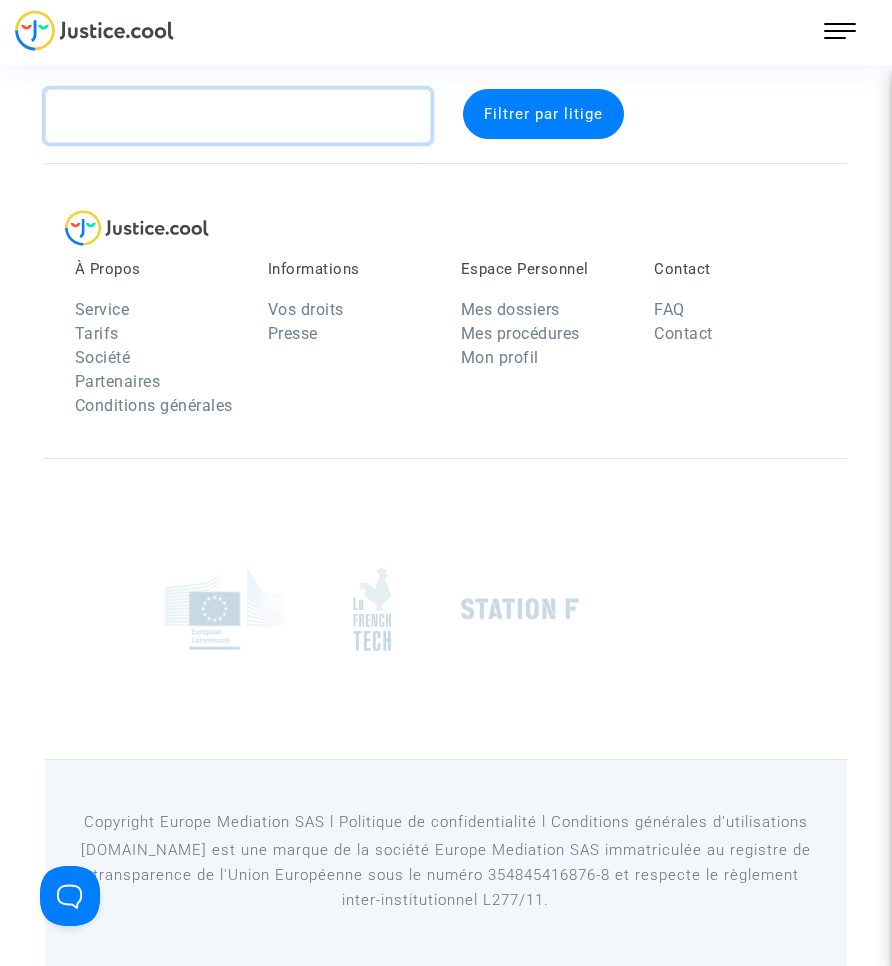 click 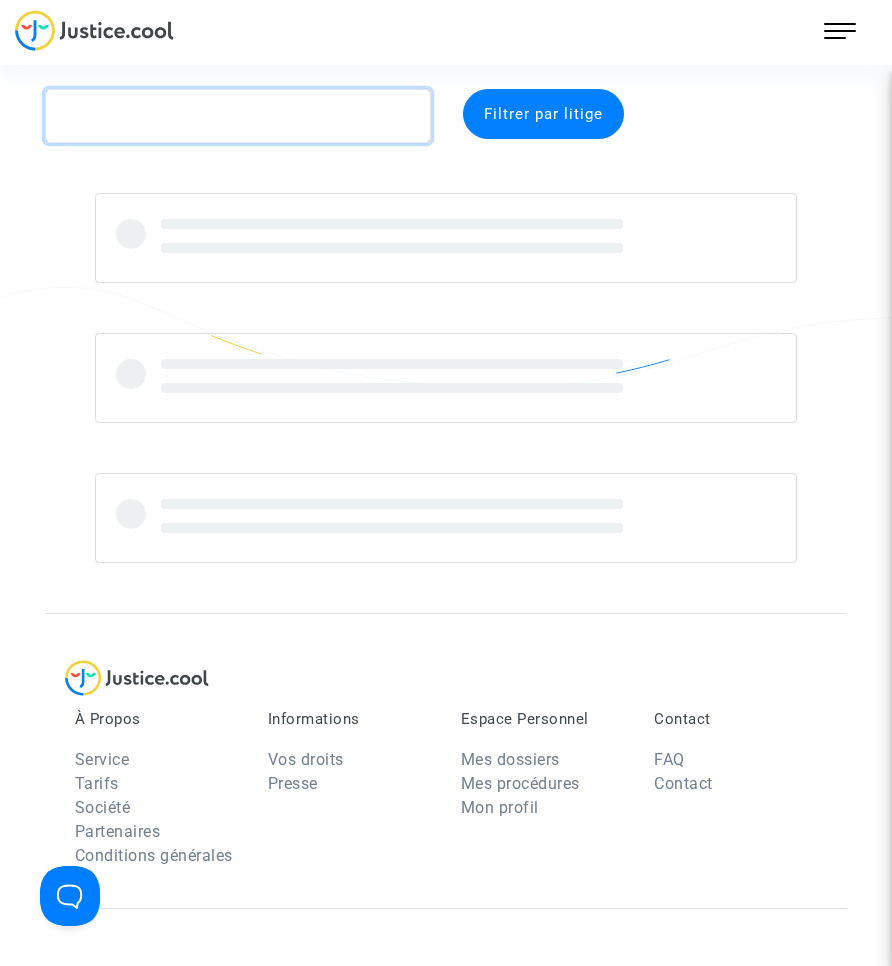 type on "o" 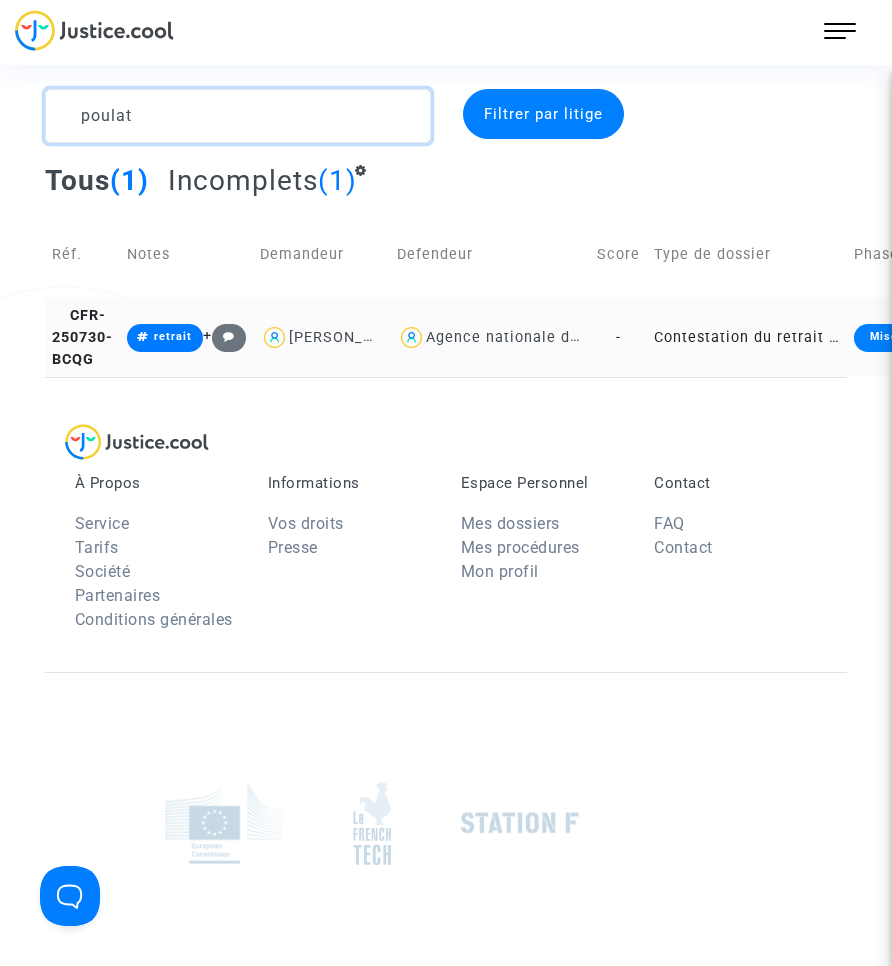 type on "poulat" 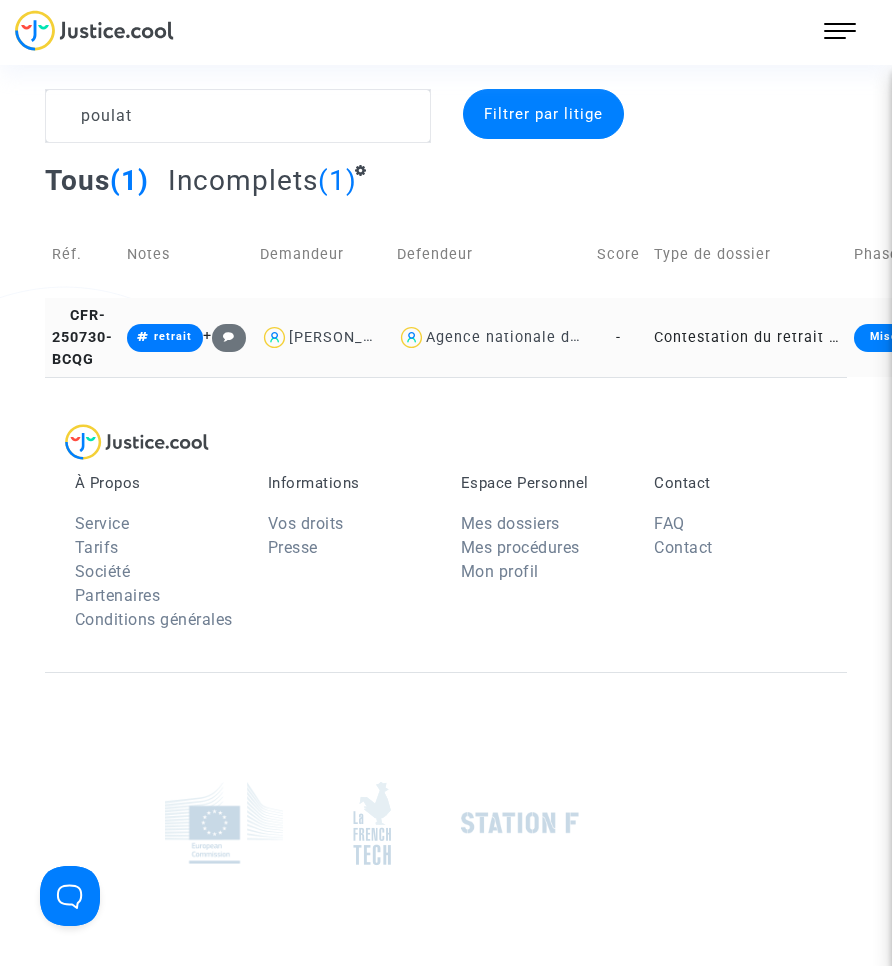click on "Contestation du retrait de [PERSON_NAME] par l'ANAH (mandataire)" 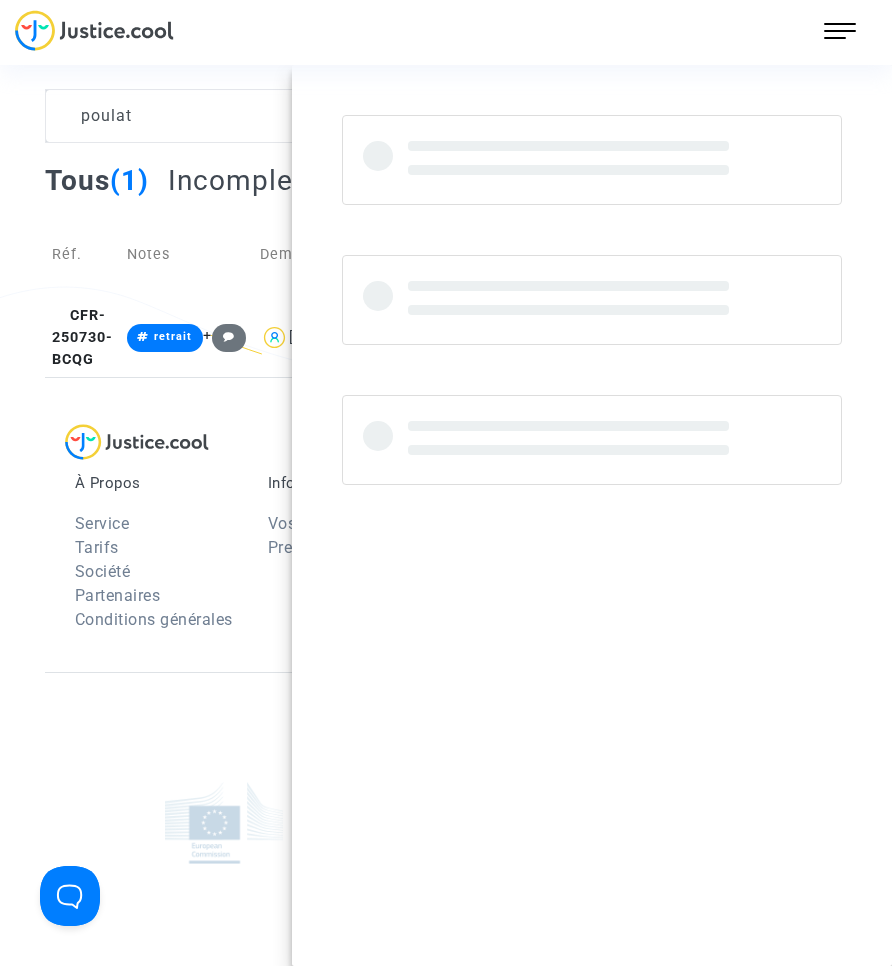 click 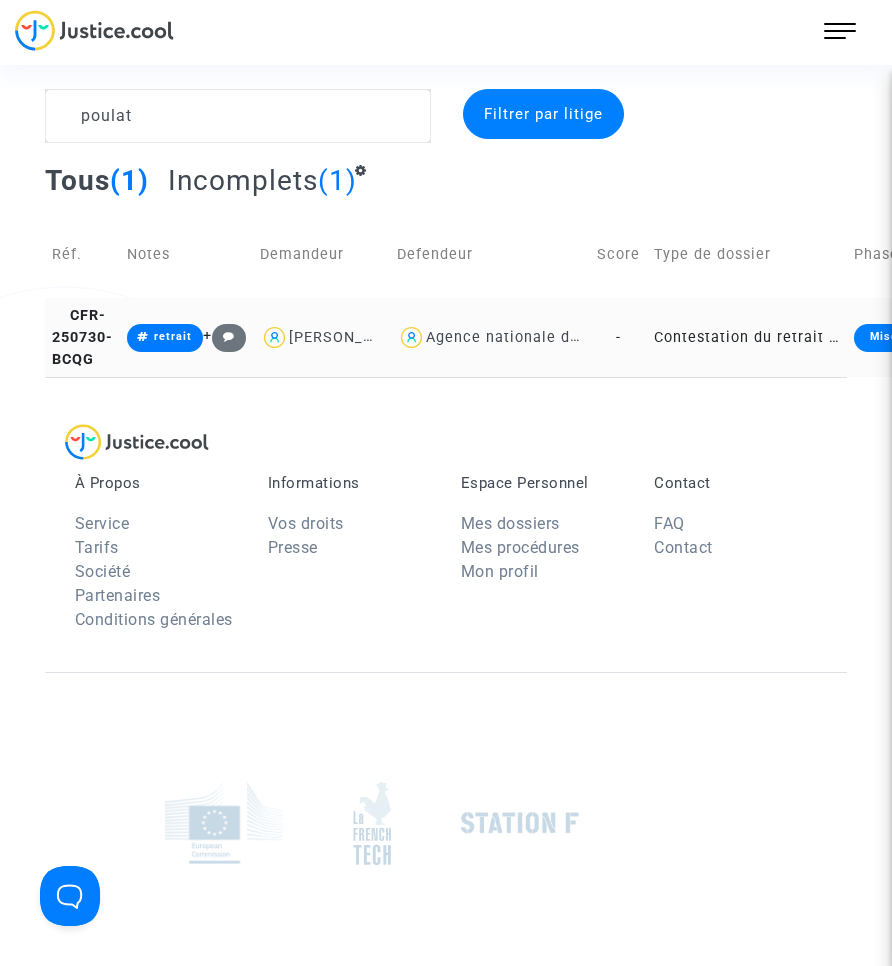click on "Contestation du retrait de [PERSON_NAME] par l'ANAH (mandataire)" 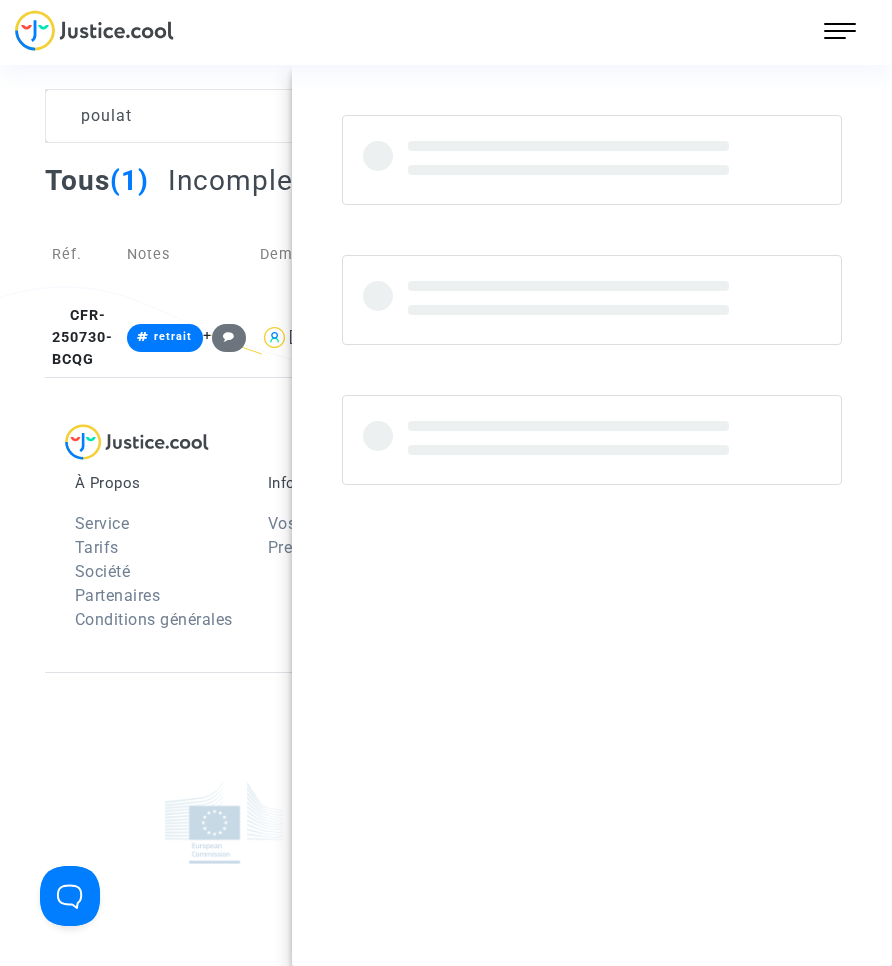 click on "À Propos  Service   Tarifs   Société   Partenaires   Conditions générales  Informations  Vos droits   Presse  Espace Personnel  Mes dossiers   Mes procédures   Mon profil   Contact   FAQ   Contact" at bounding box center [446, 524] 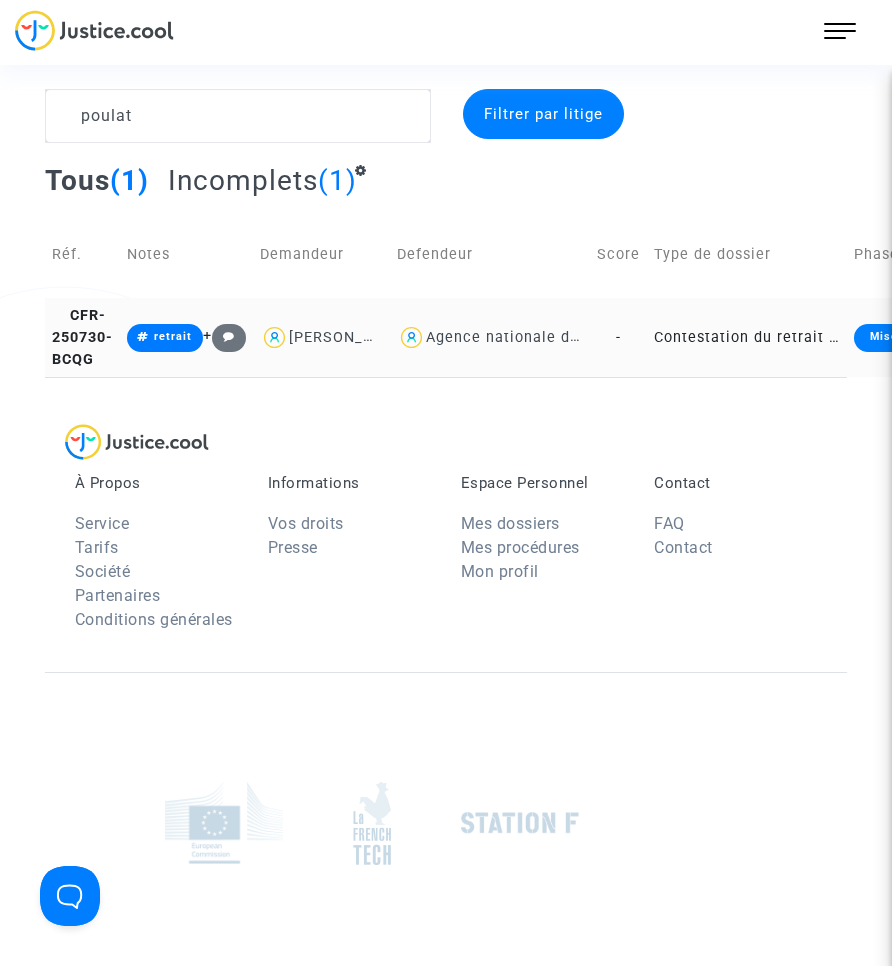 click on "Contestation du retrait de [PERSON_NAME] par l'ANAH (mandataire)" 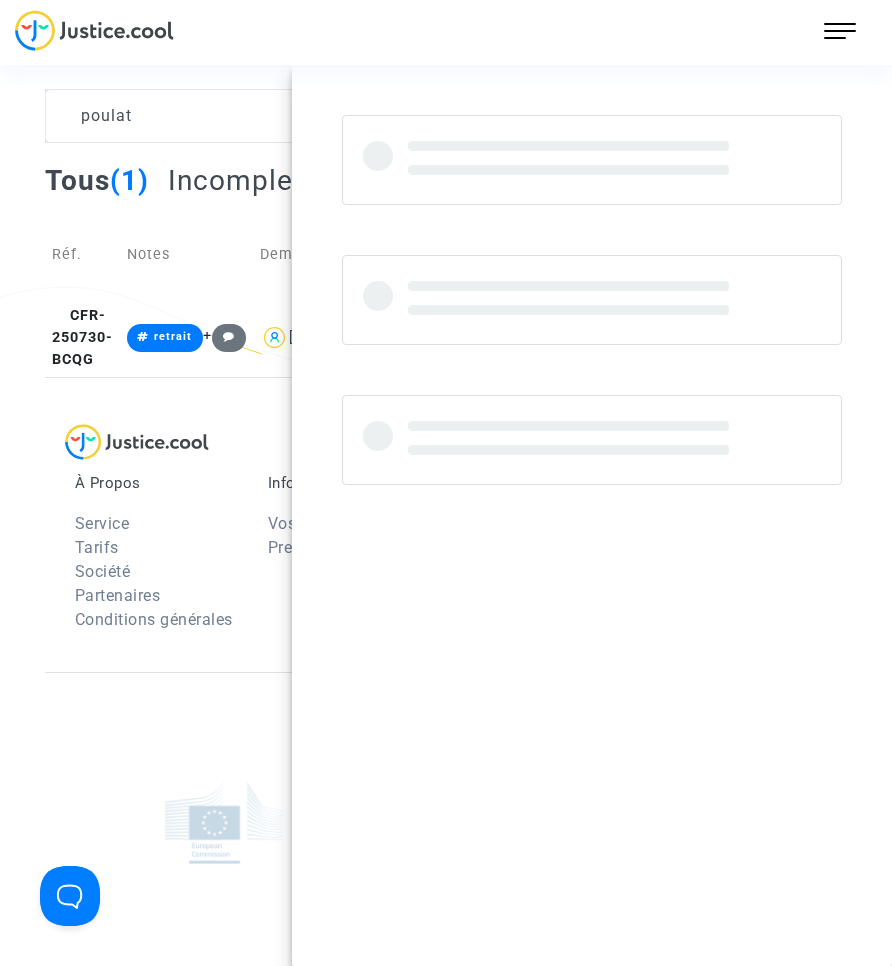 drag, startPoint x: 183, startPoint y: 72, endPoint x: 179, endPoint y: 93, distance: 21.377558 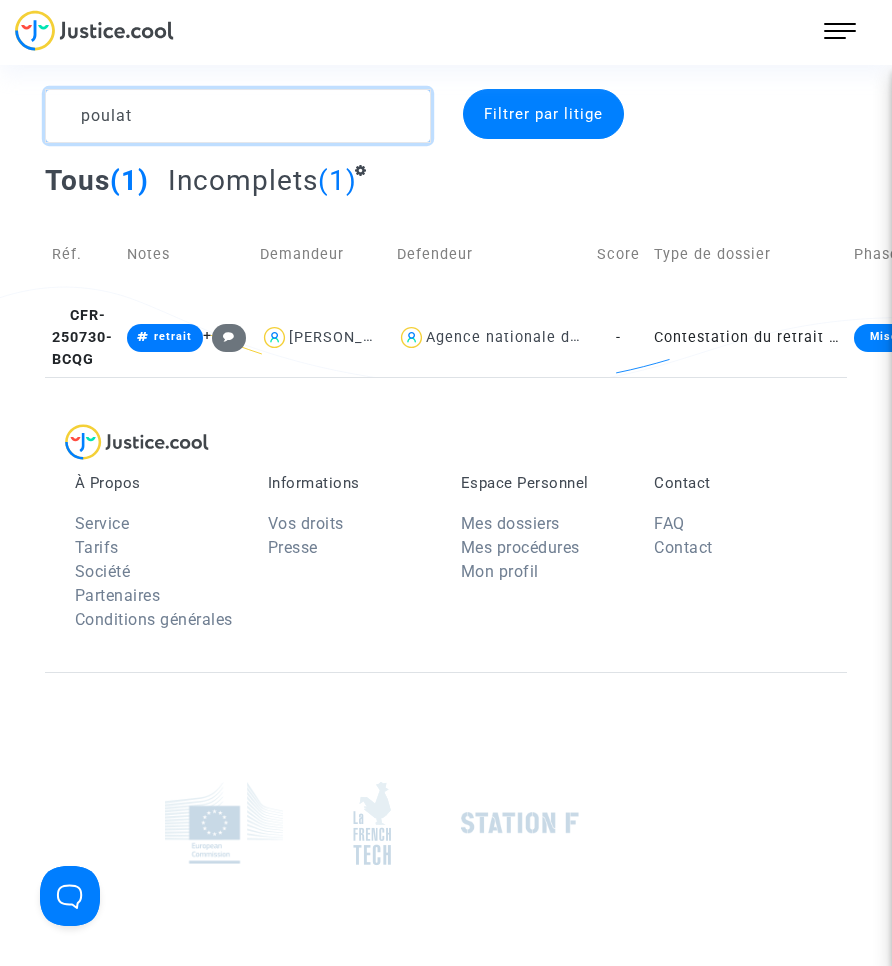 click 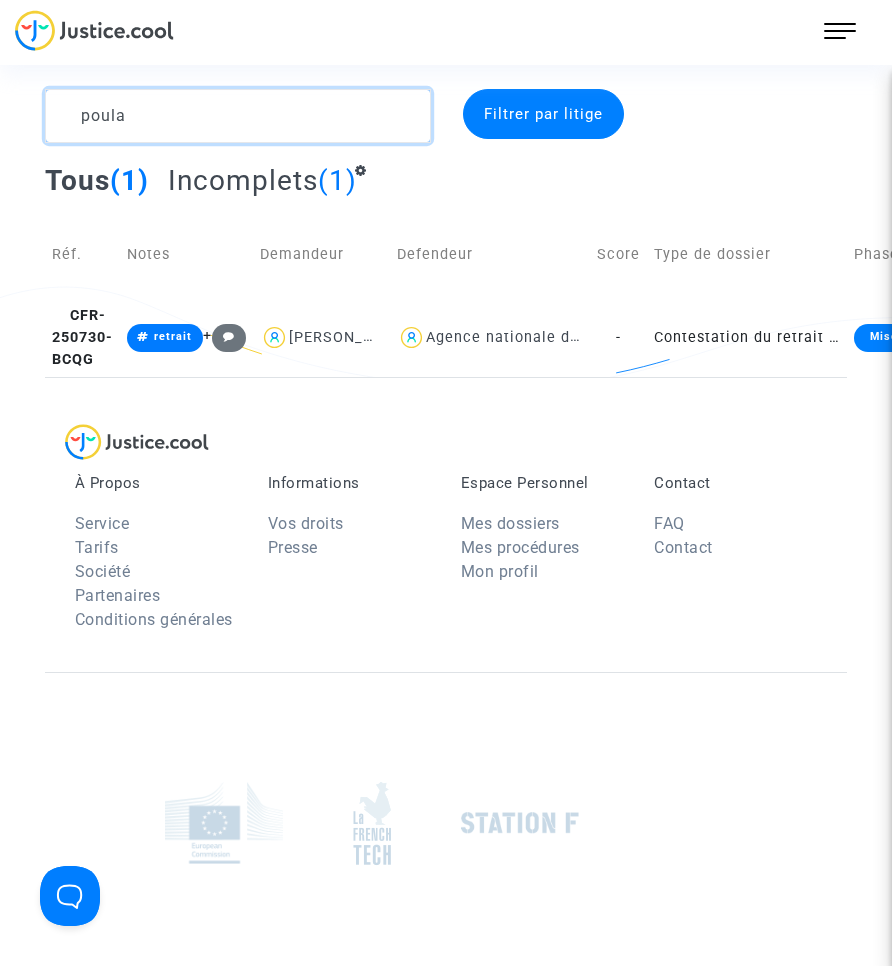 type on "poulat" 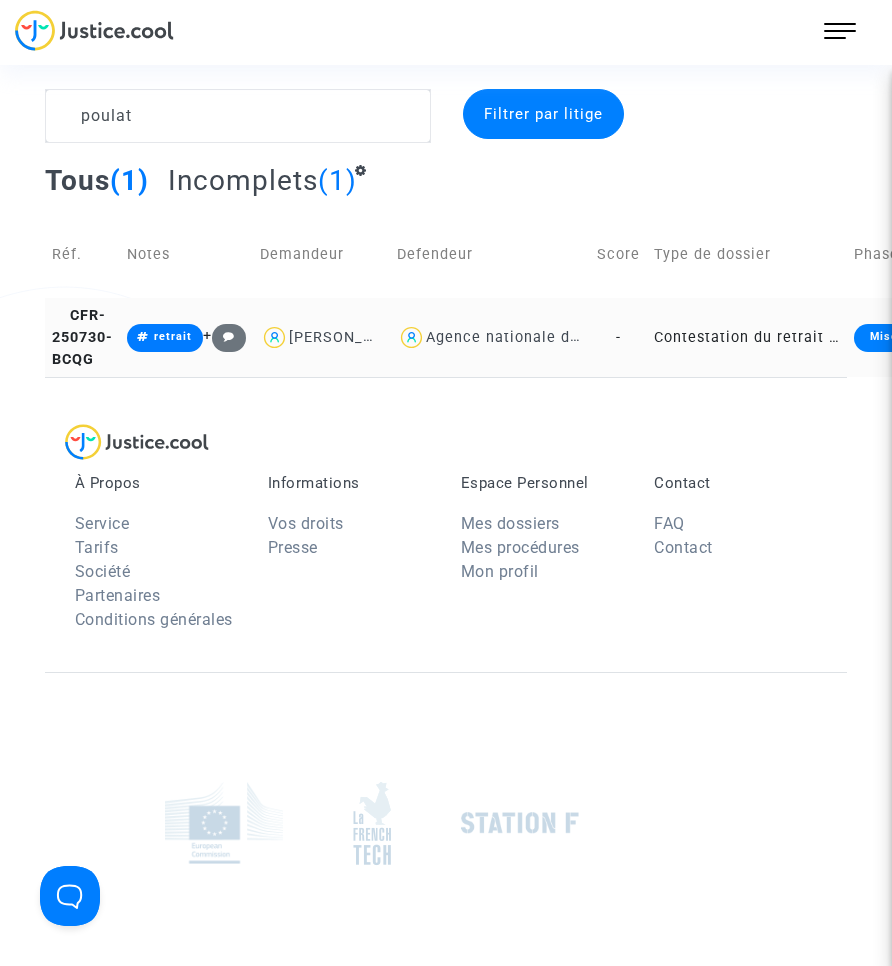click on "Contestation du retrait de [PERSON_NAME] par l'ANAH (mandataire)" 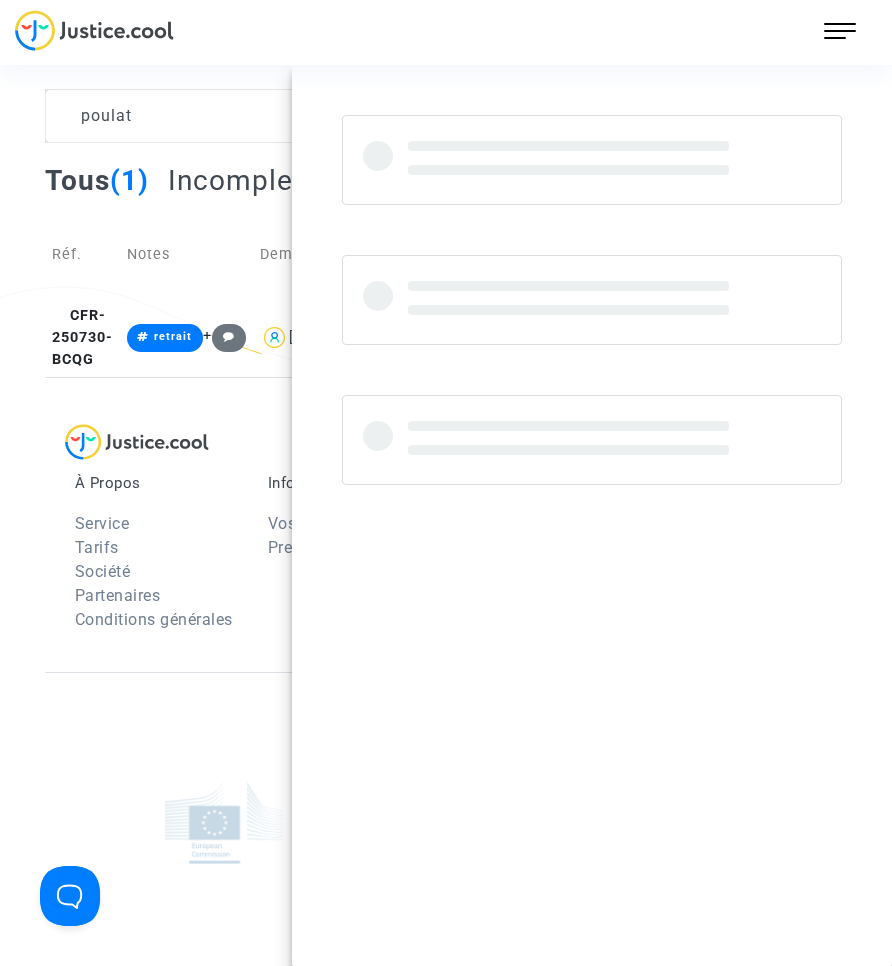 click 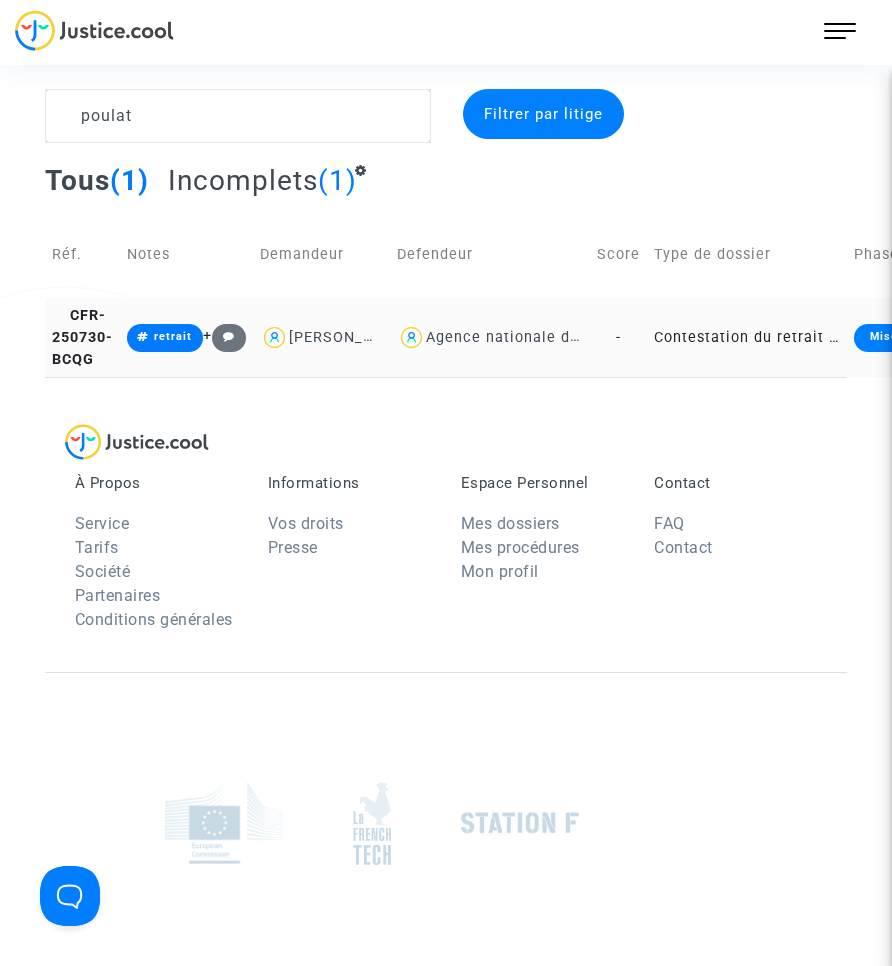 click on "Contestation du retrait de [PERSON_NAME] par l'ANAH (mandataire)" 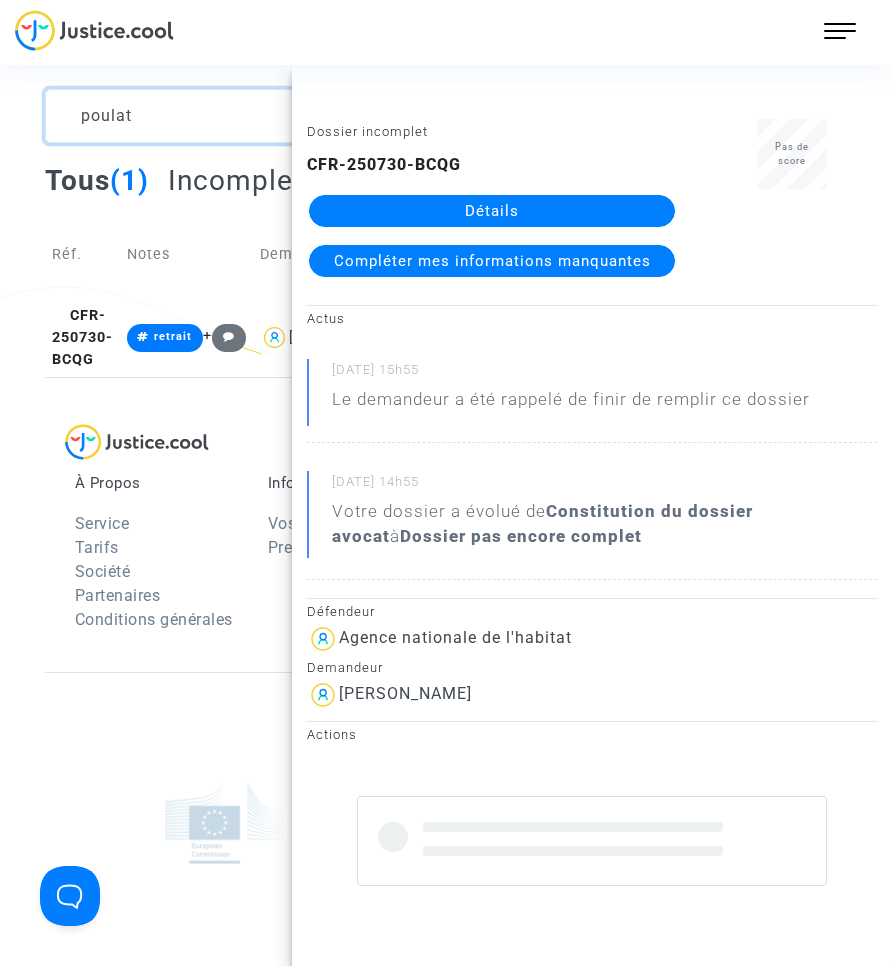 drag, startPoint x: 207, startPoint y: 115, endPoint x: 52, endPoint y: 123, distance: 155.20631 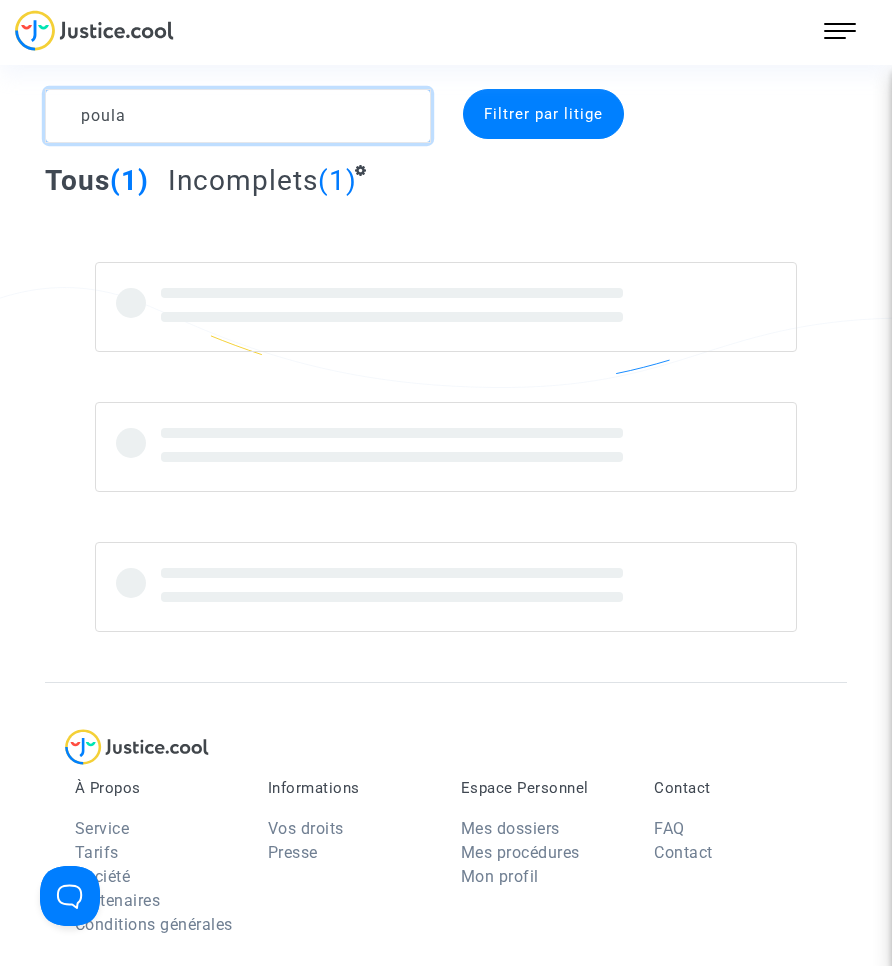 type on "poulat" 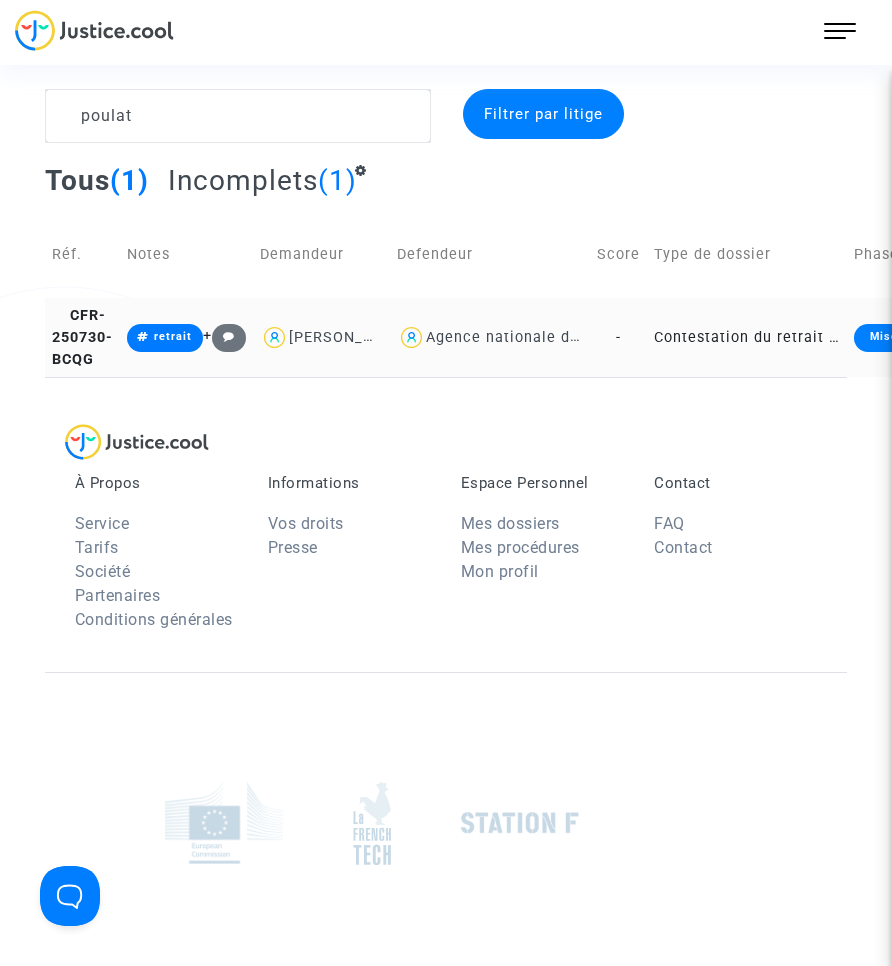 click on "Contestation du retrait de [PERSON_NAME] par l'ANAH (mandataire)" 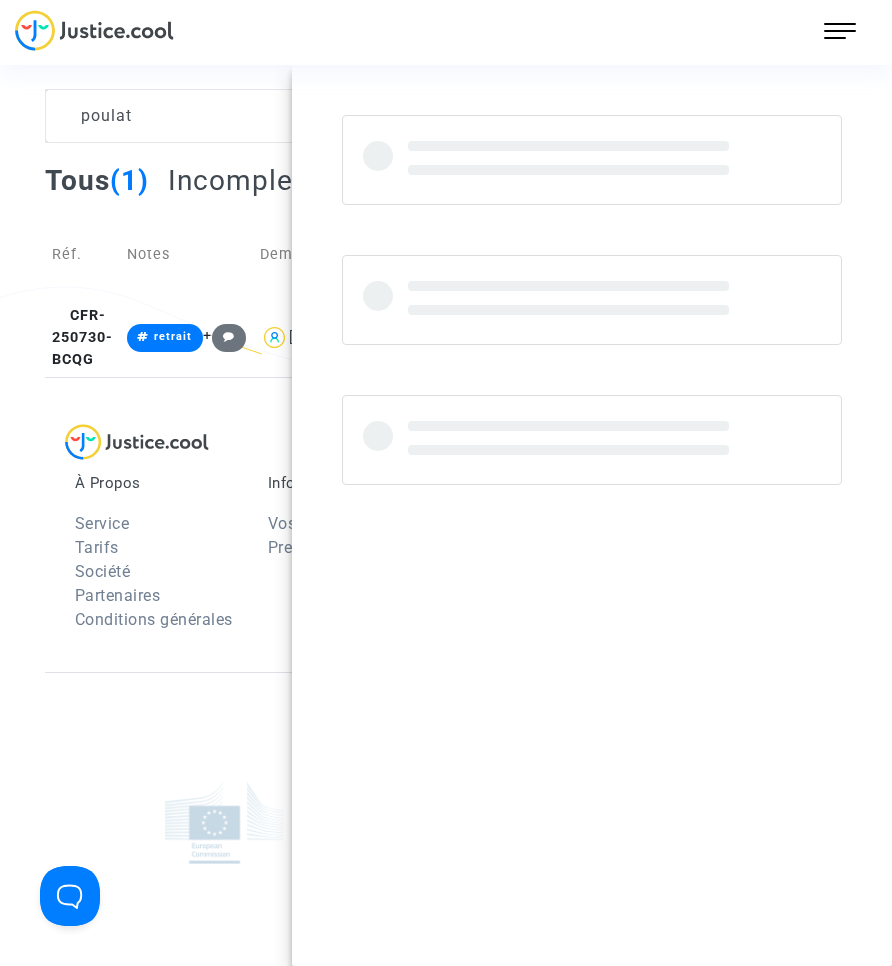 click 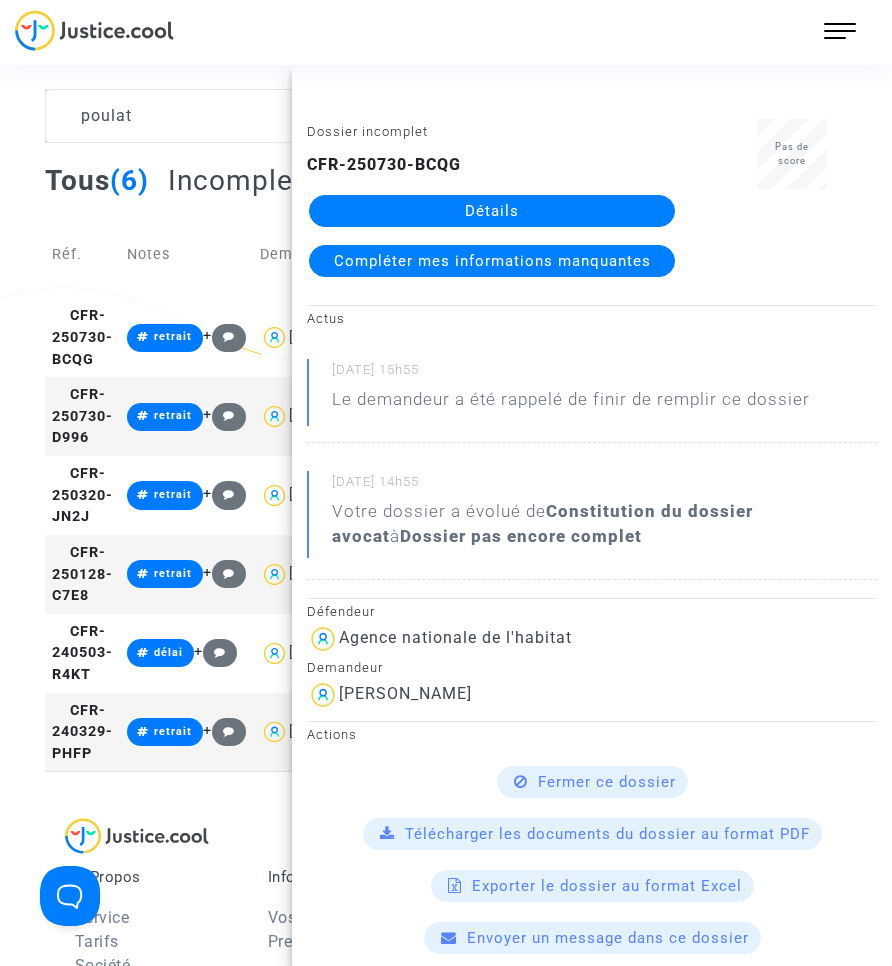 click on "CFR-250730-BCQG  Détails  Compléter mes informations manquantes" 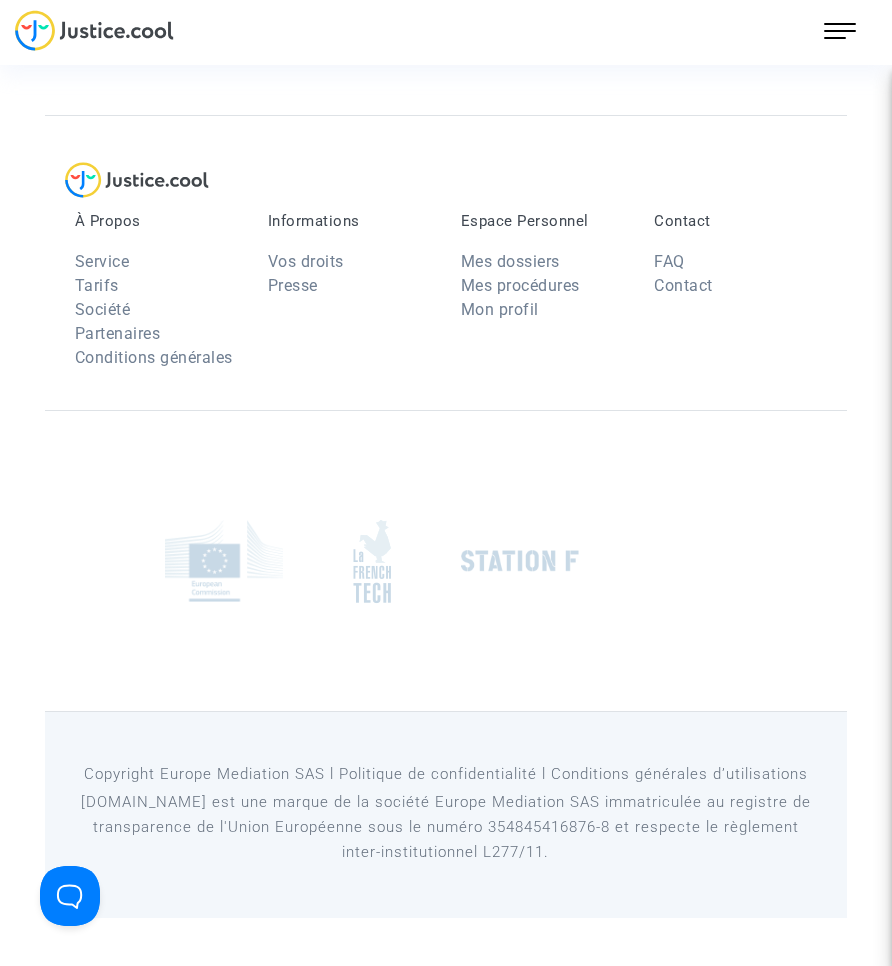 scroll, scrollTop: 0, scrollLeft: 0, axis: both 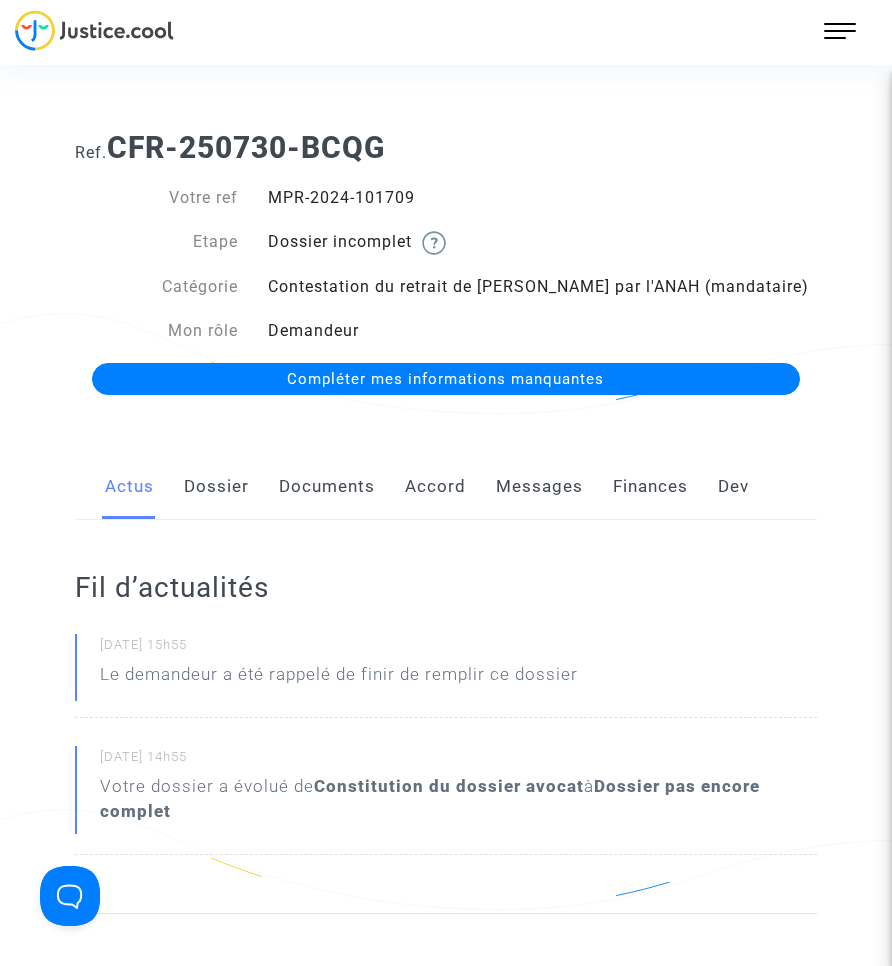 click on "Documents" 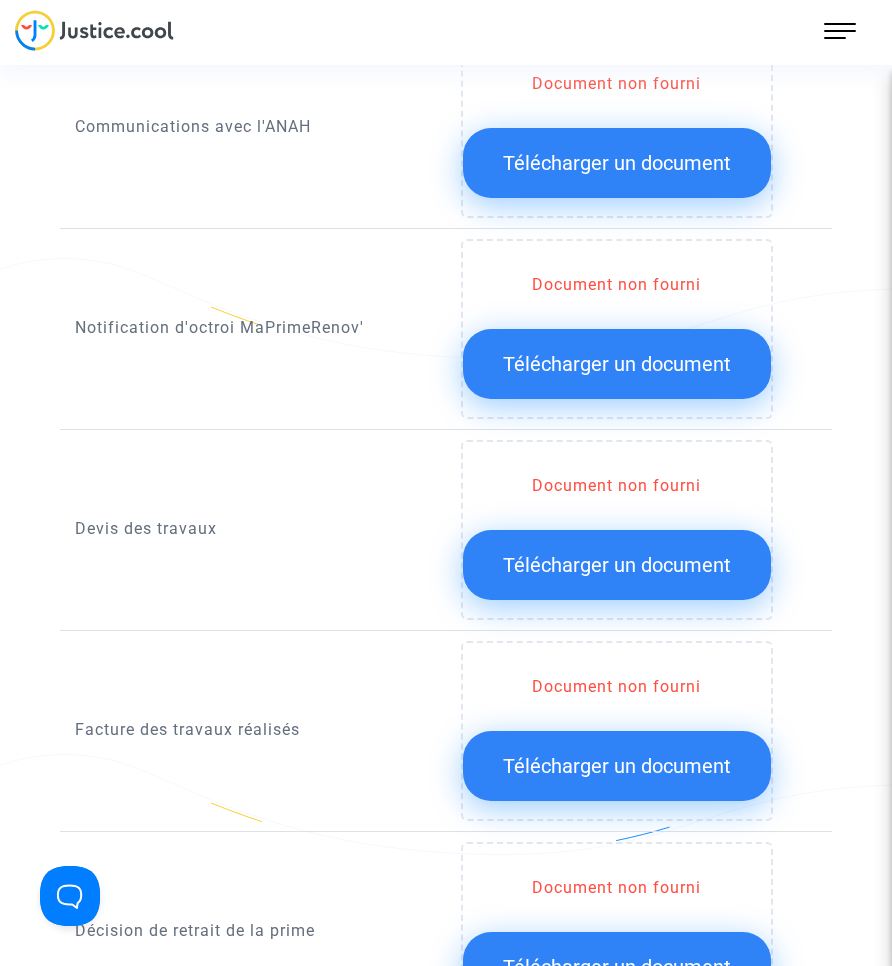 scroll, scrollTop: 1400, scrollLeft: 0, axis: vertical 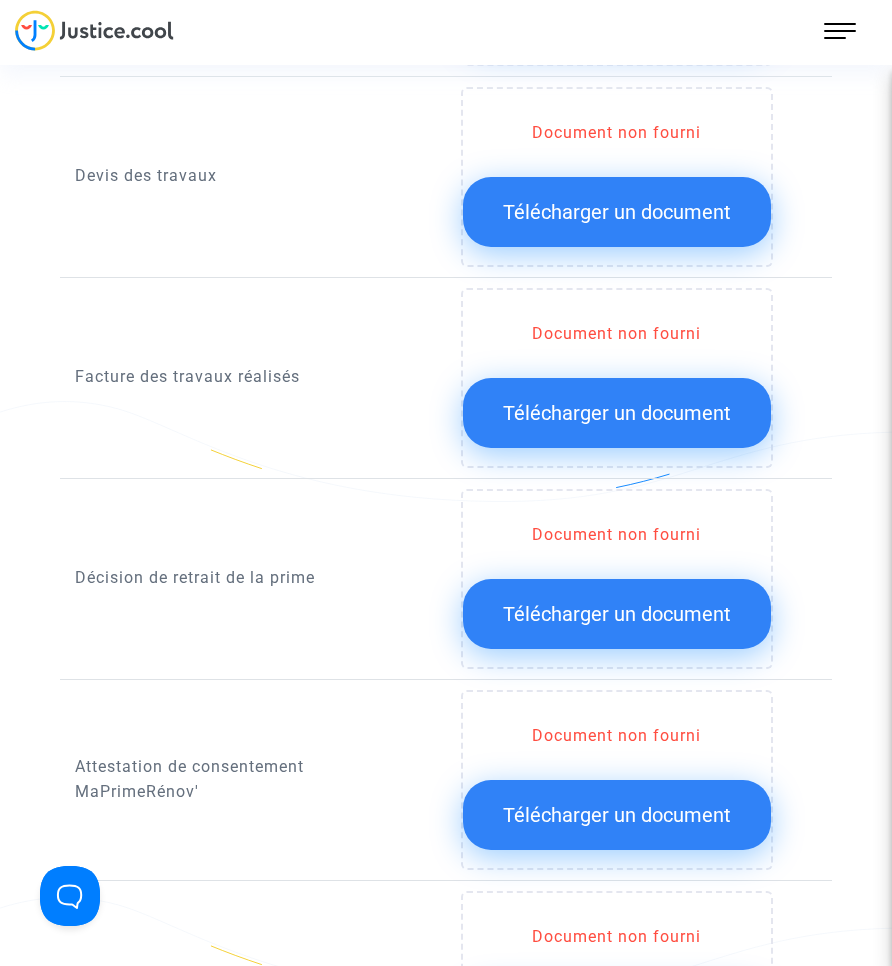 click on "220 Actus Mes dossiers Mon profil Paramètres Déconnexion" at bounding box center (446, 32) 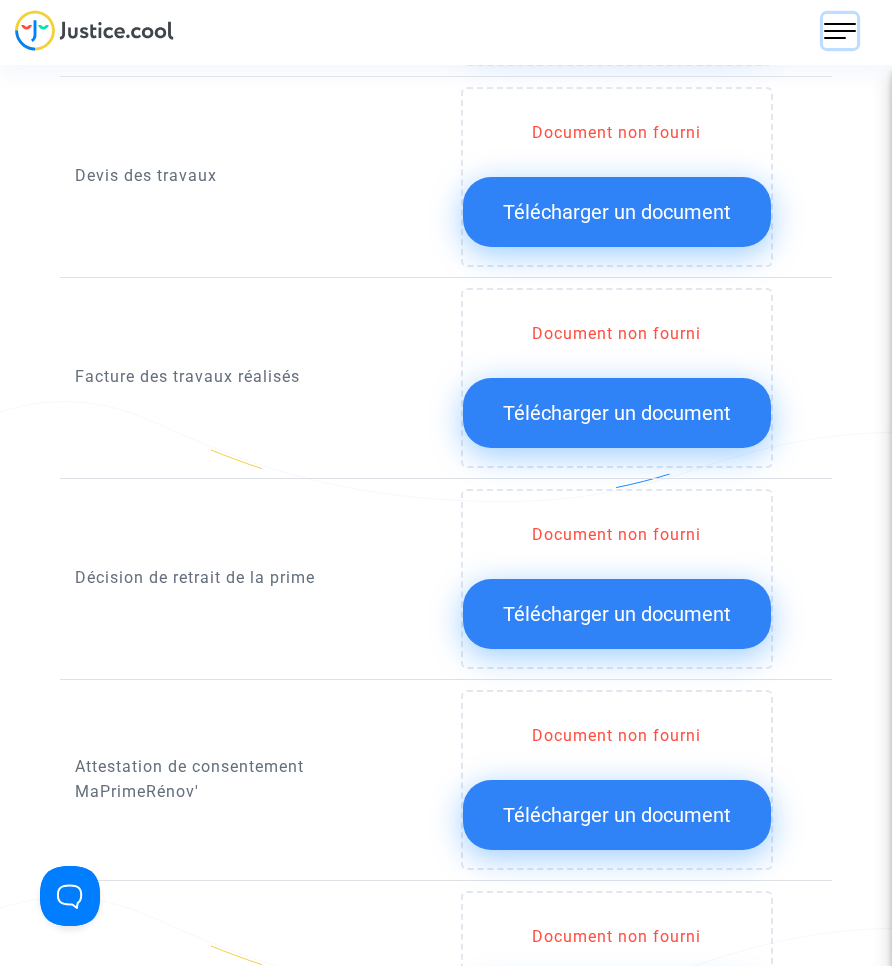 click at bounding box center (840, 31) 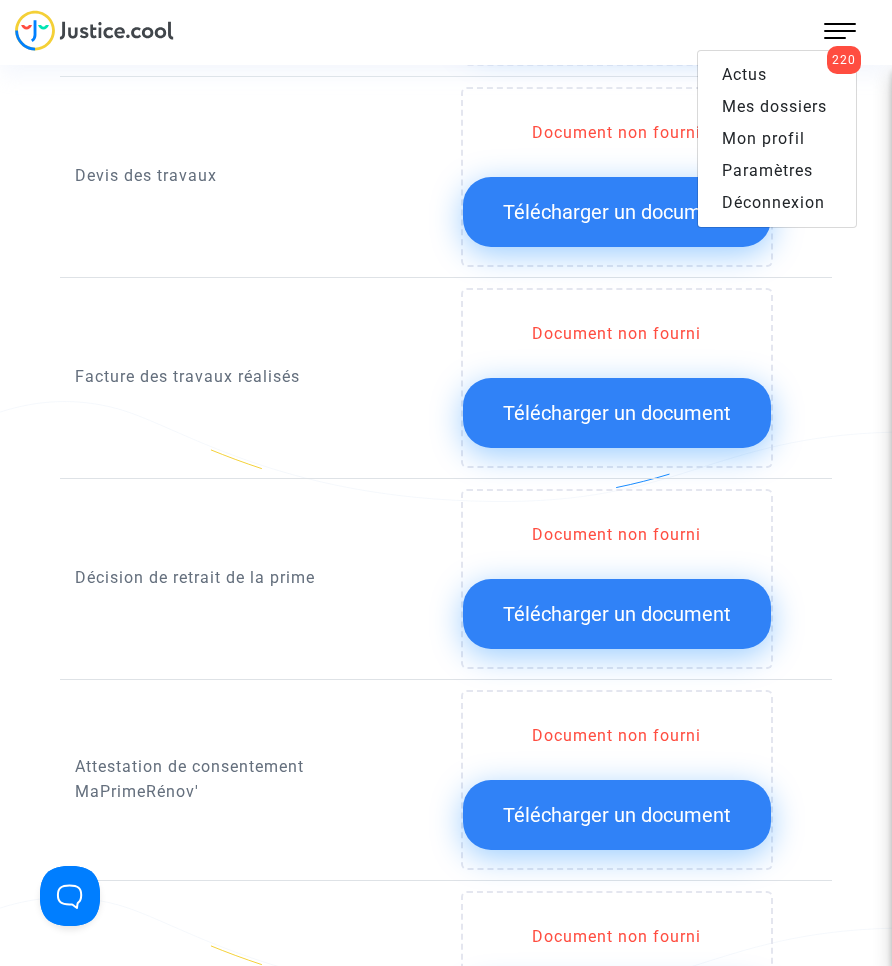 click on "Mes dossiers" at bounding box center (774, 106) 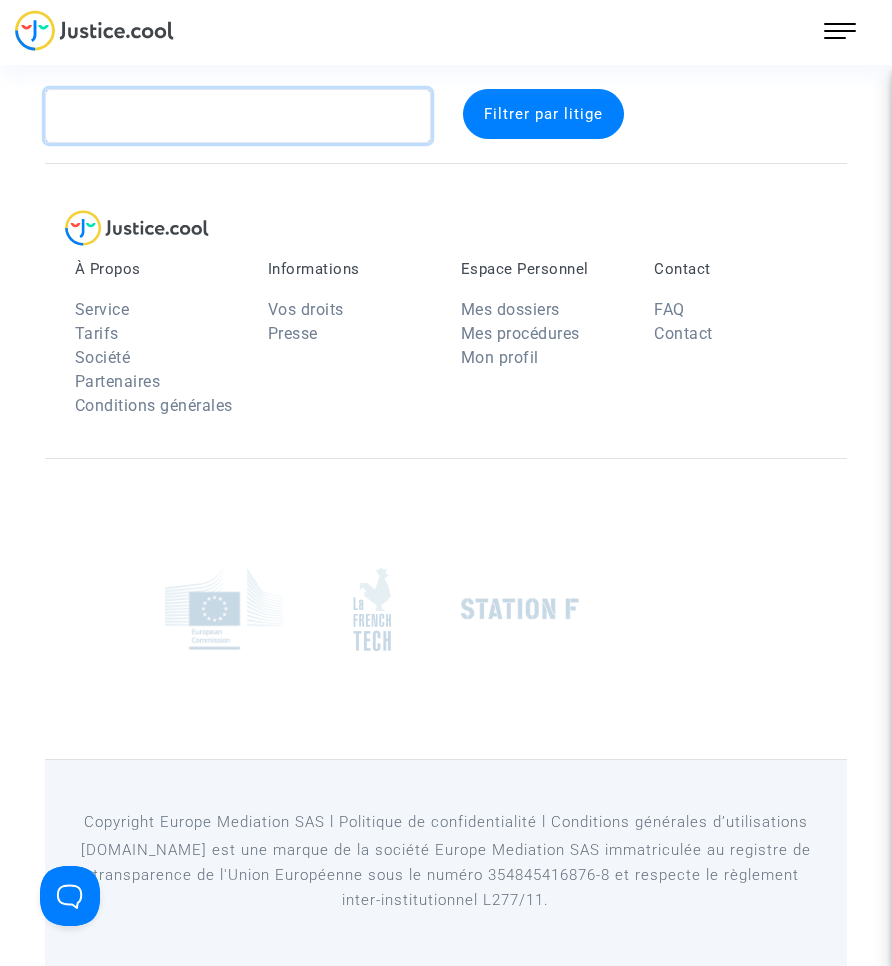 click 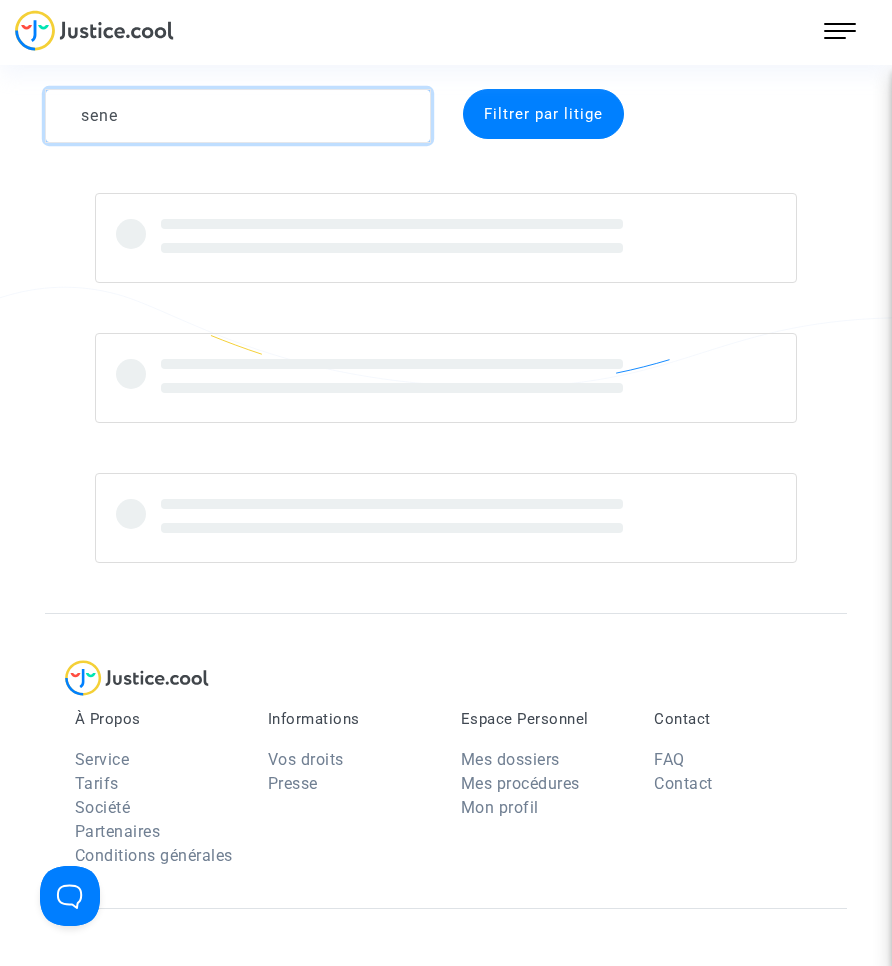type on "sener" 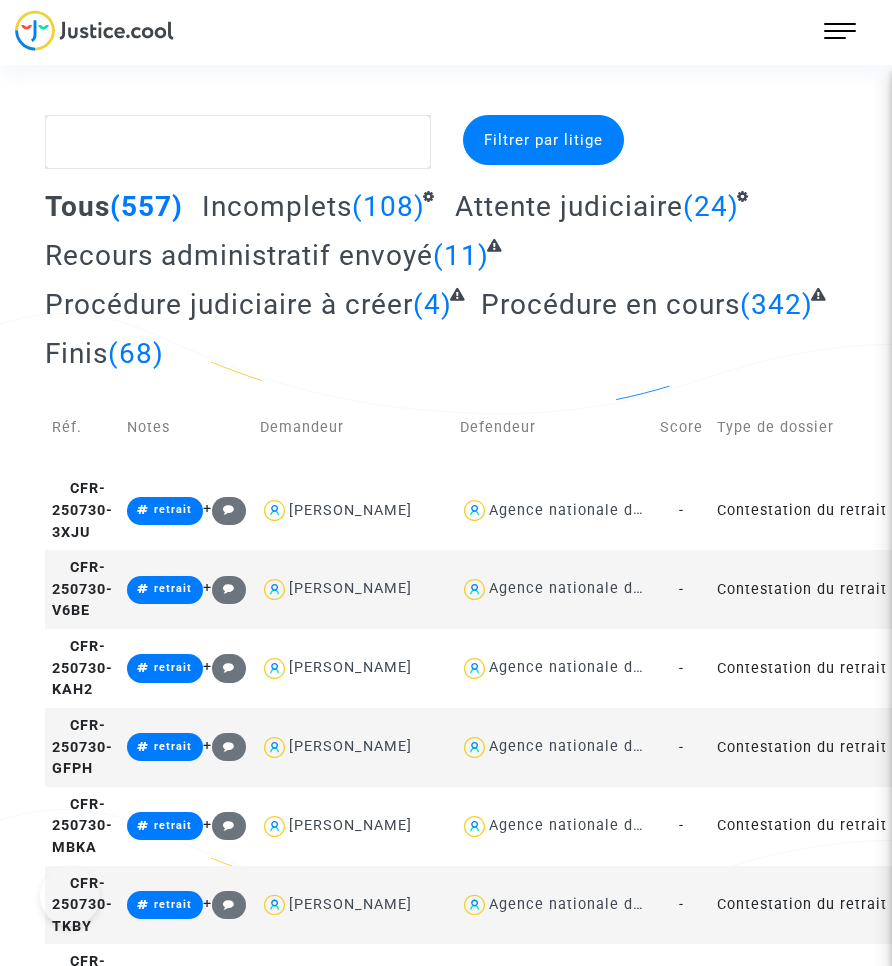 scroll, scrollTop: 0, scrollLeft: 0, axis: both 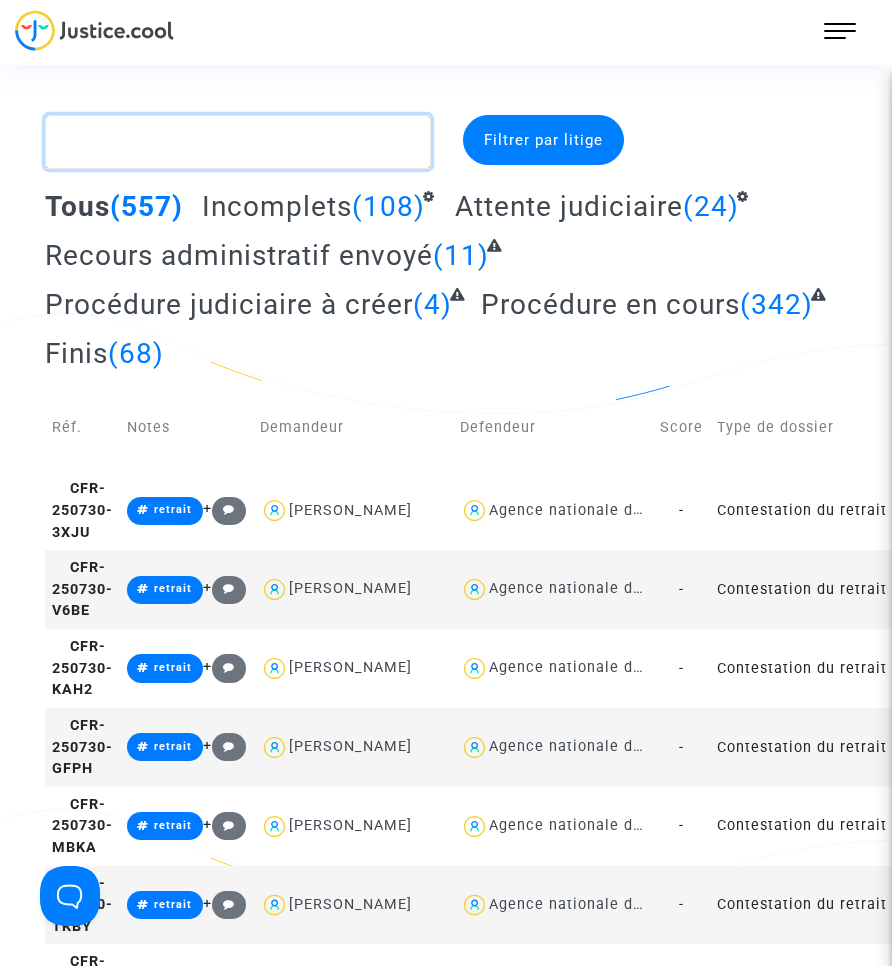 click 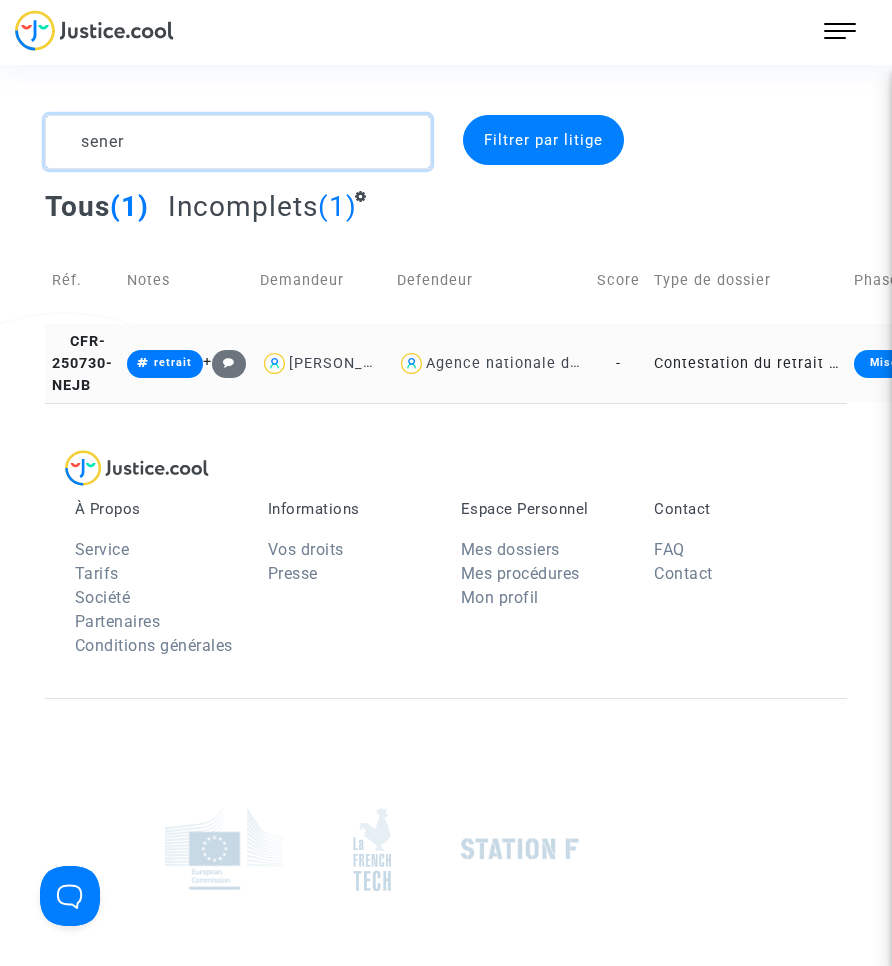 type on "sener" 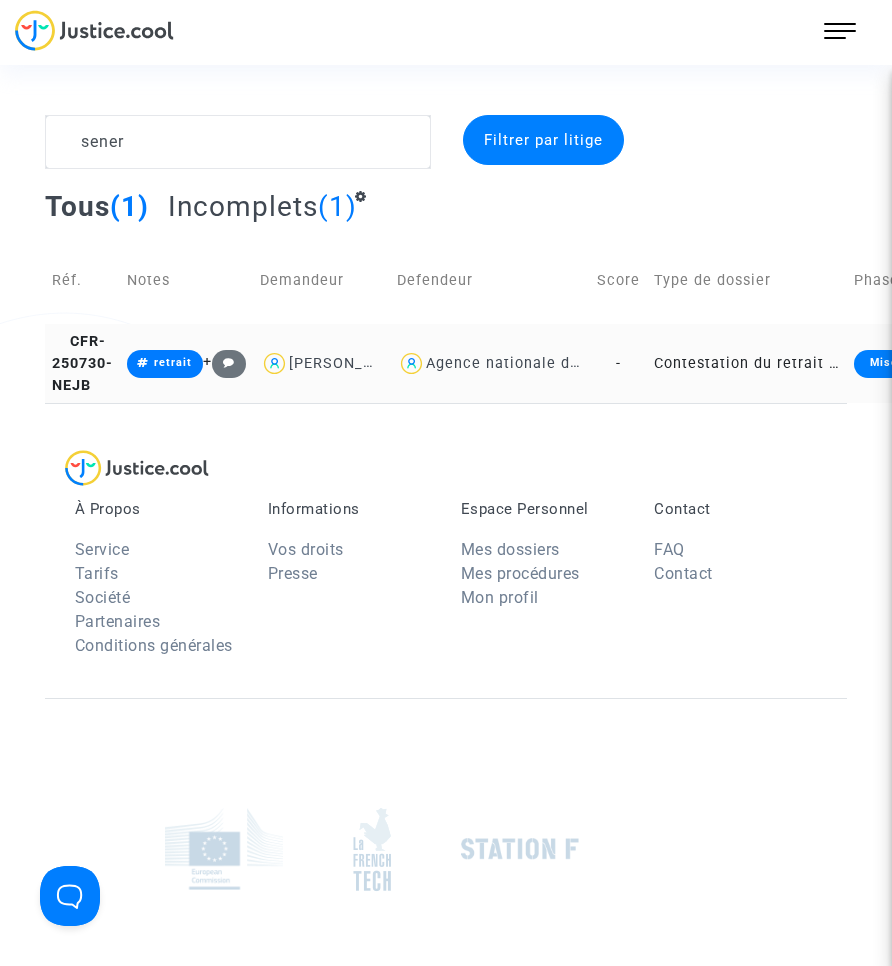click on "Contestation du retrait de [PERSON_NAME] par l'ANAH (mandataire)" 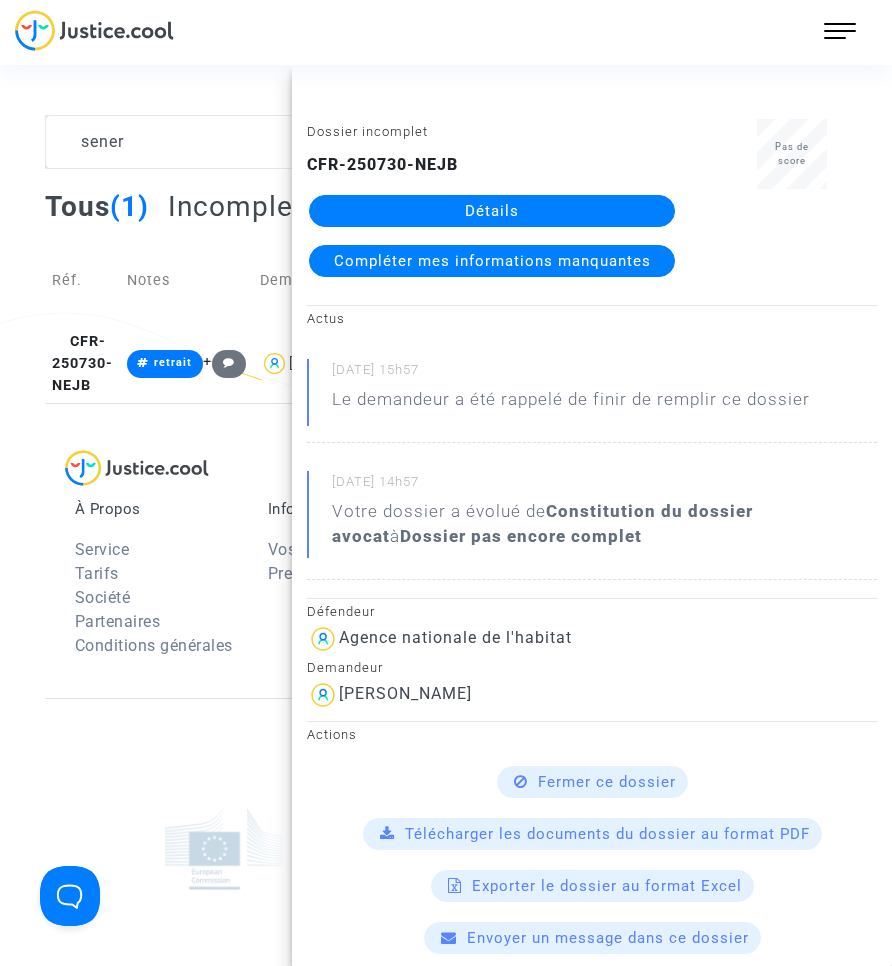 click on "Détails" 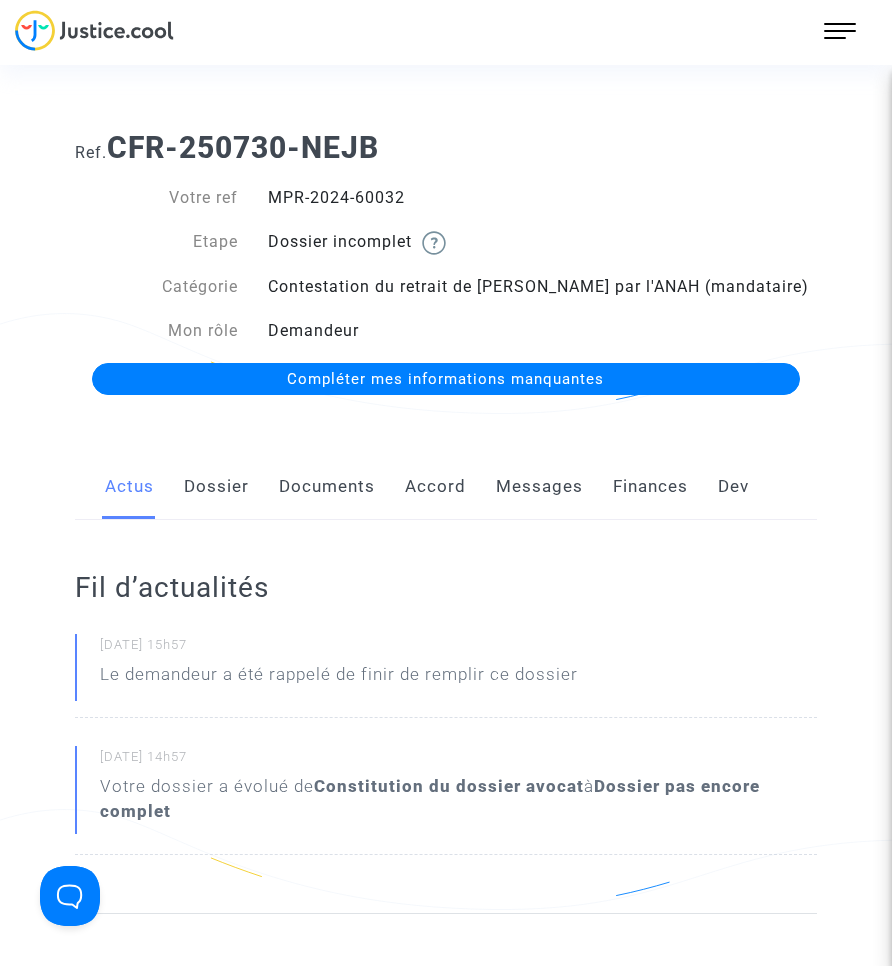 click on "Documents" 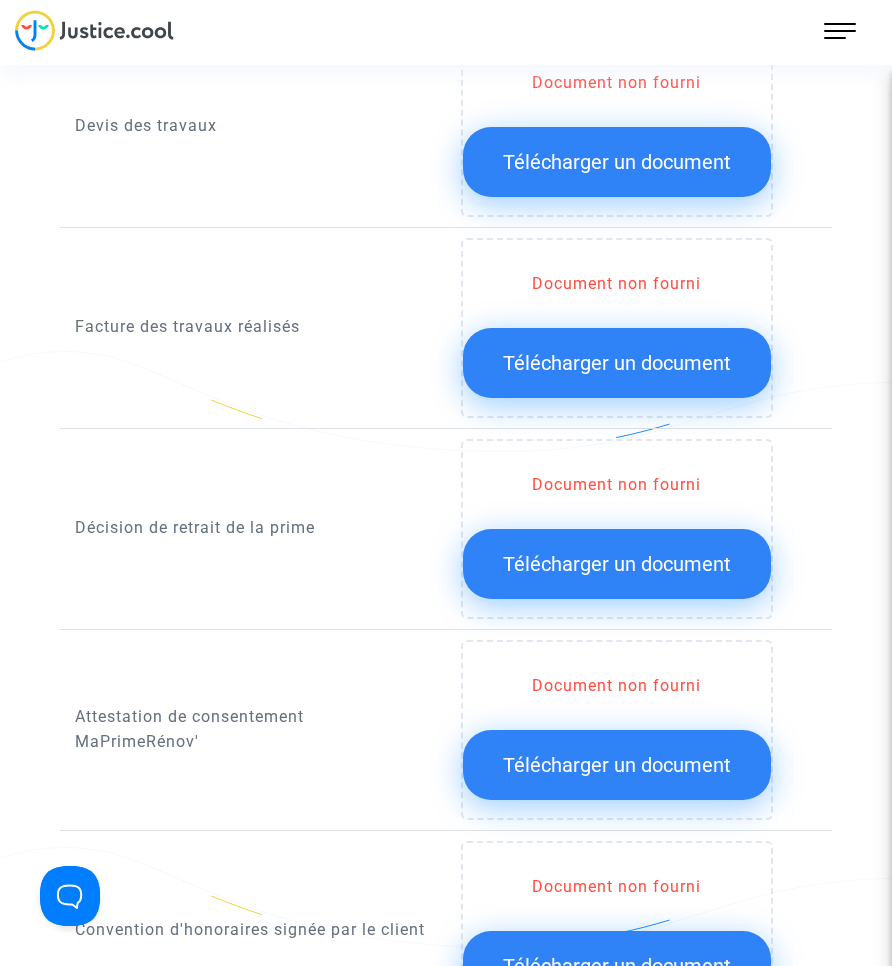 scroll, scrollTop: 1900, scrollLeft: 0, axis: vertical 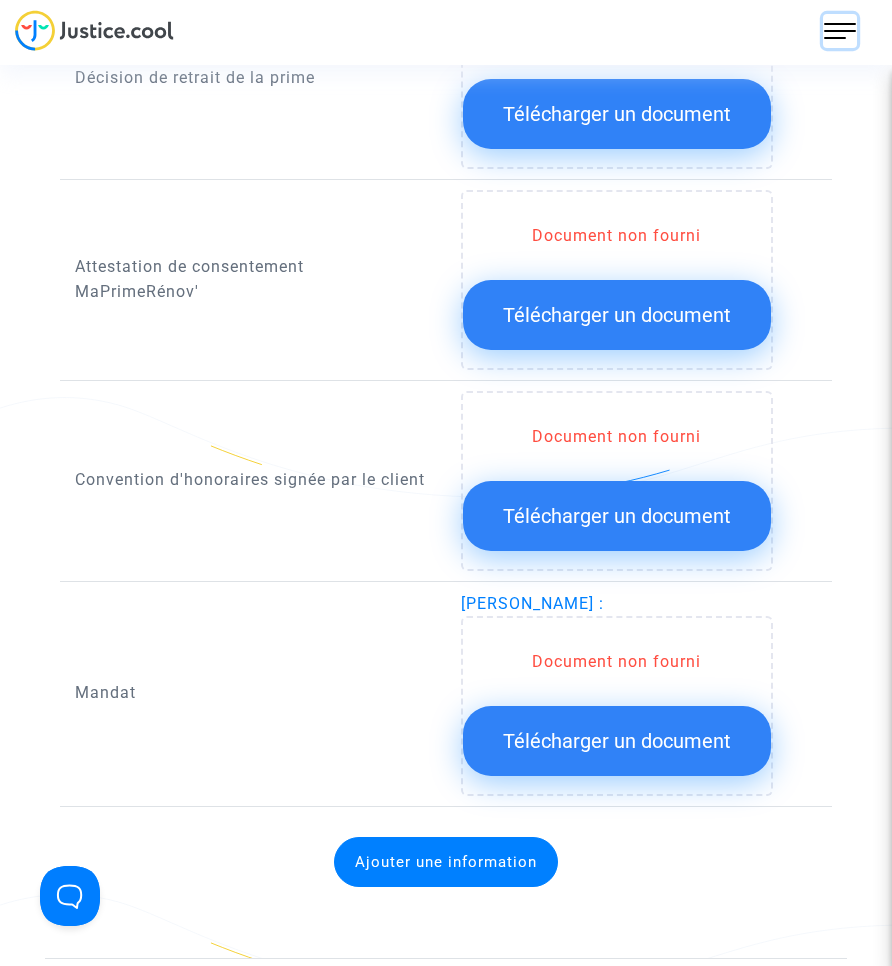 click at bounding box center (840, 31) 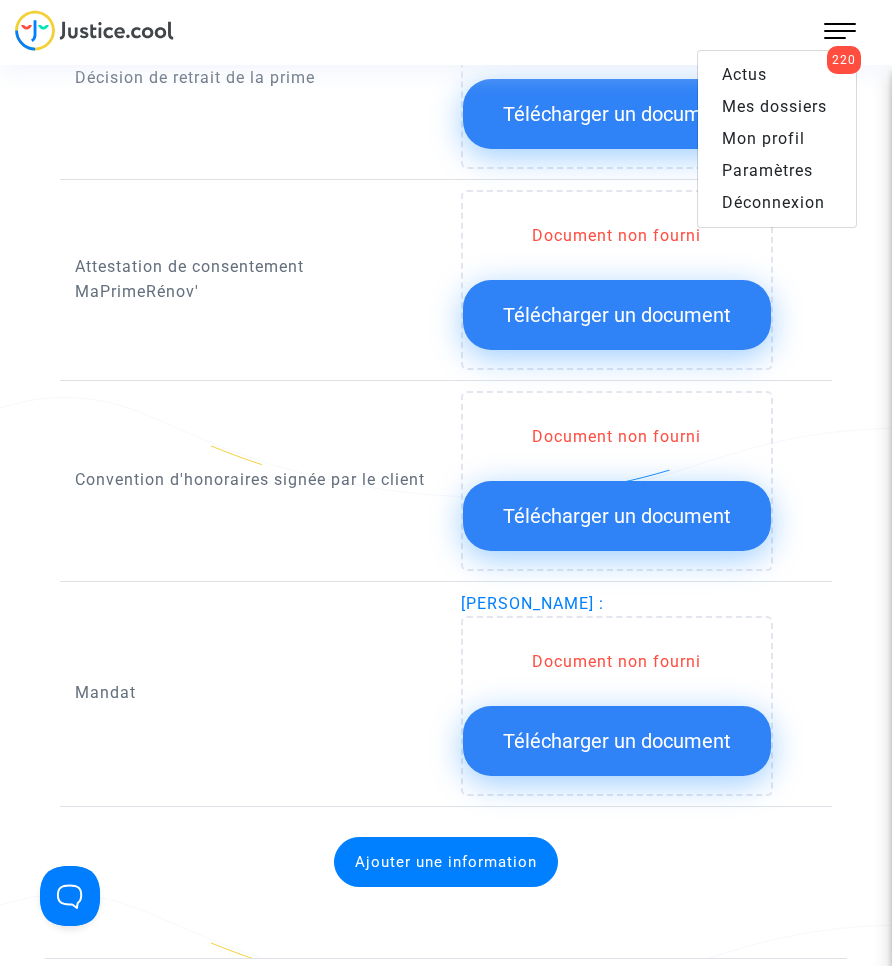 click on "Mes dossiers" at bounding box center [774, 106] 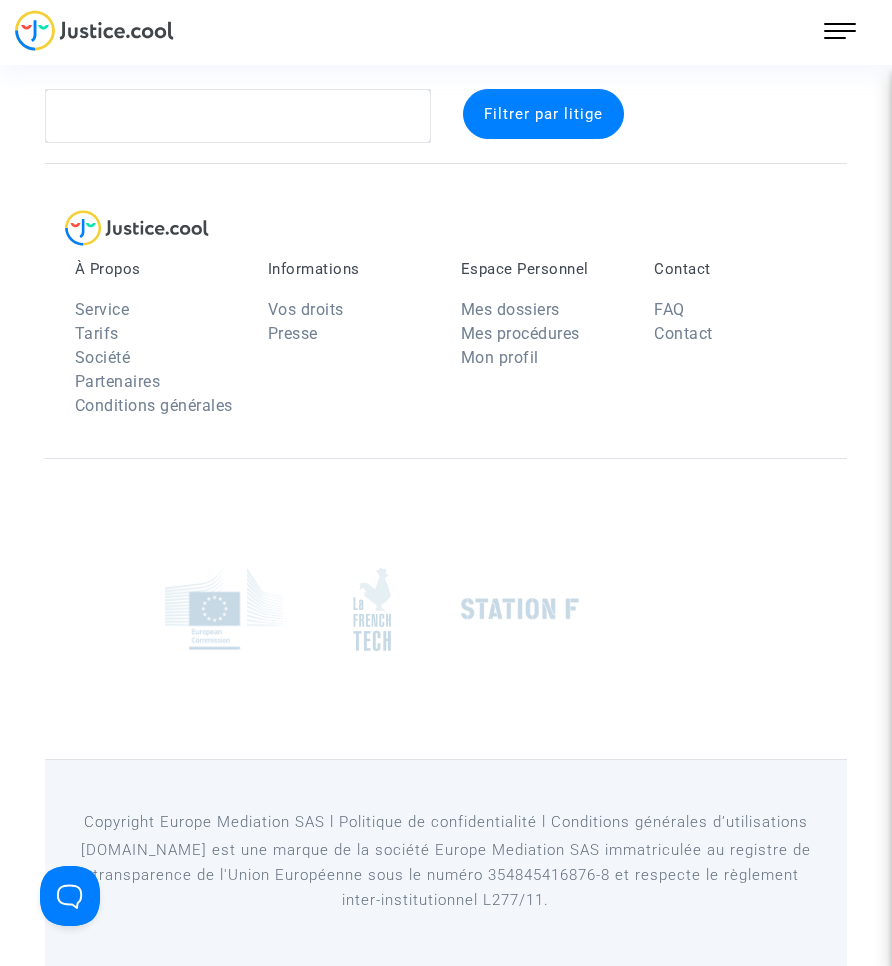 scroll, scrollTop: 26, scrollLeft: 0, axis: vertical 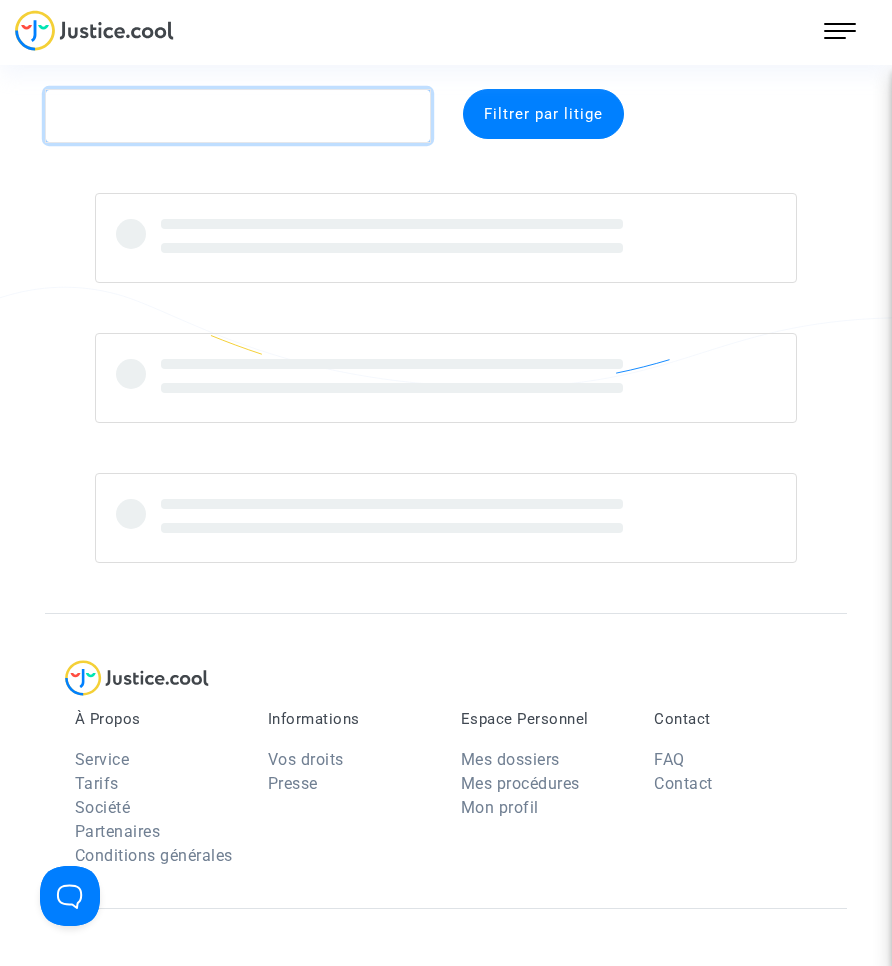 click 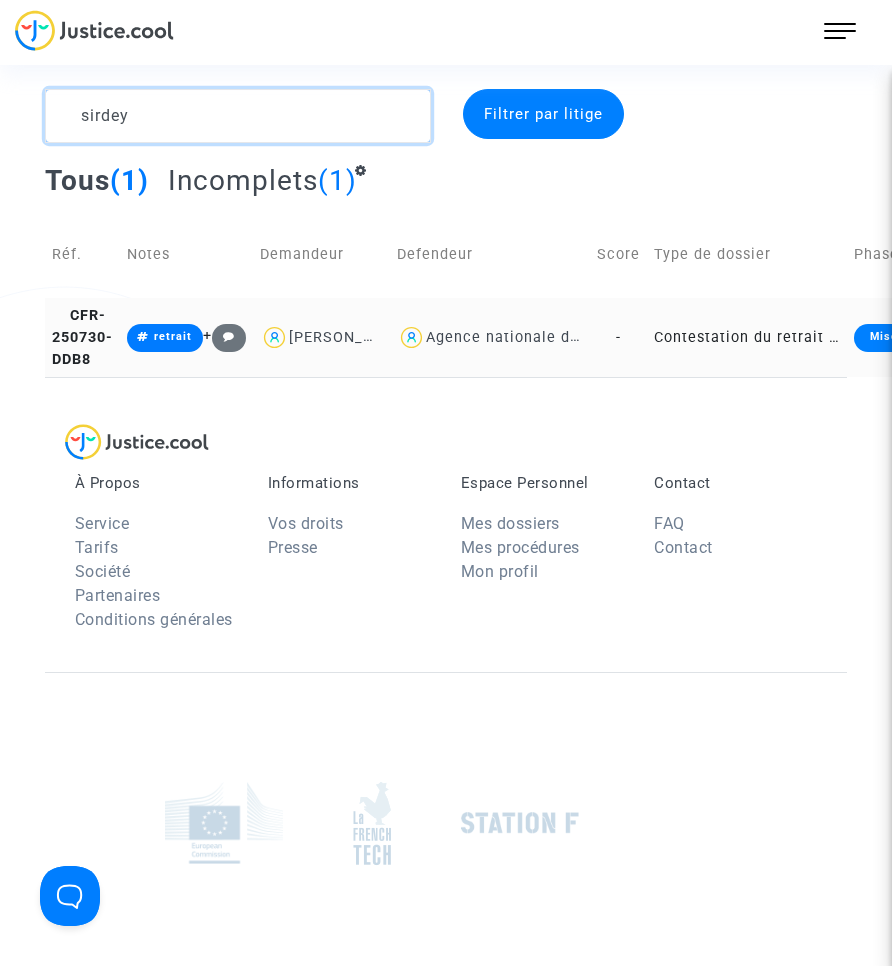 type on "sirdey" 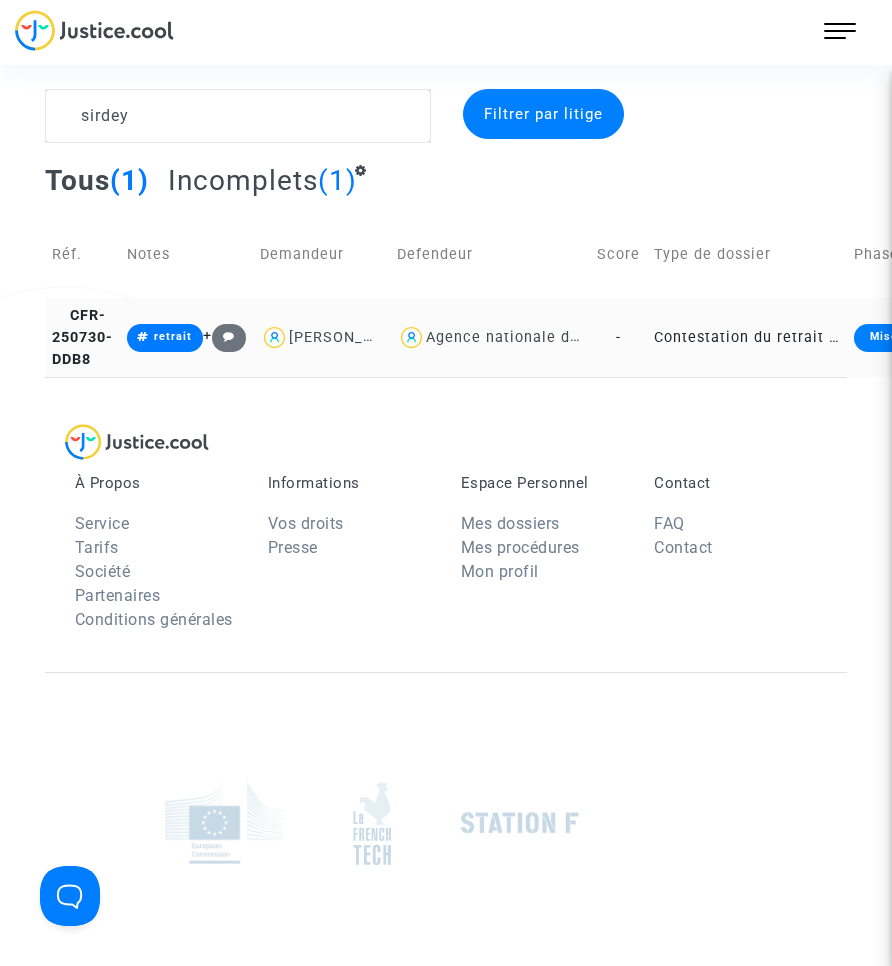 click on "Contestation du retrait de [PERSON_NAME] par l'ANAH (mandataire)" 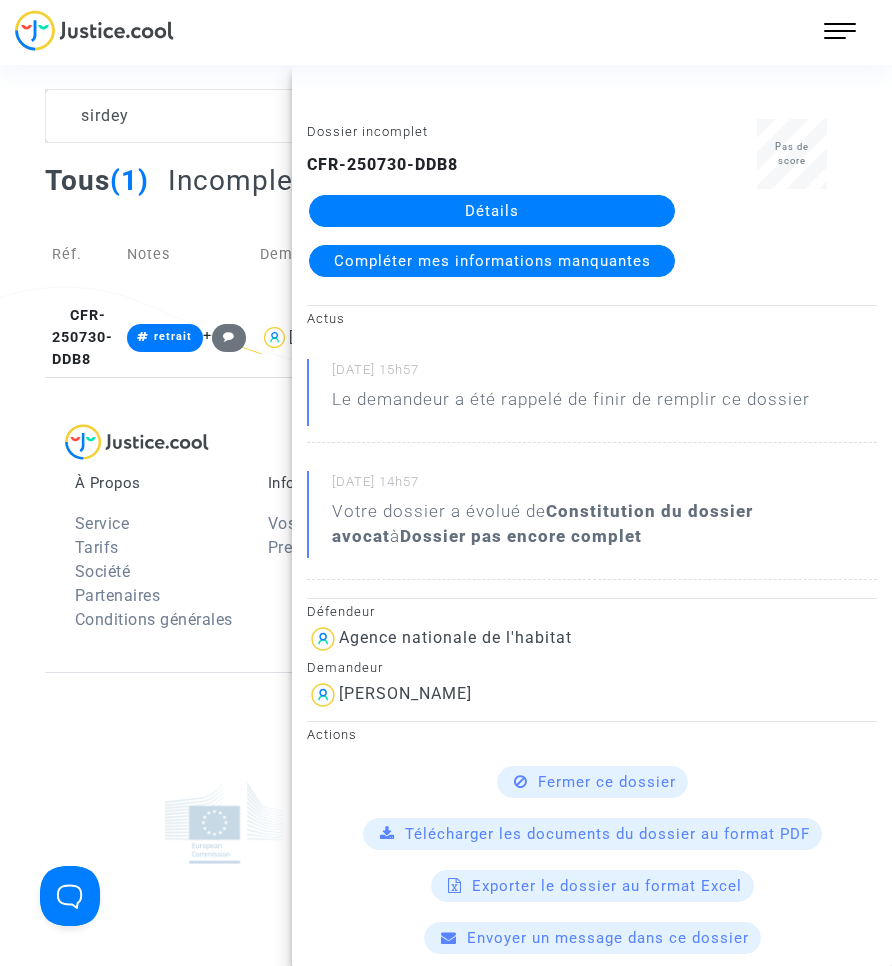 click on "Détails" 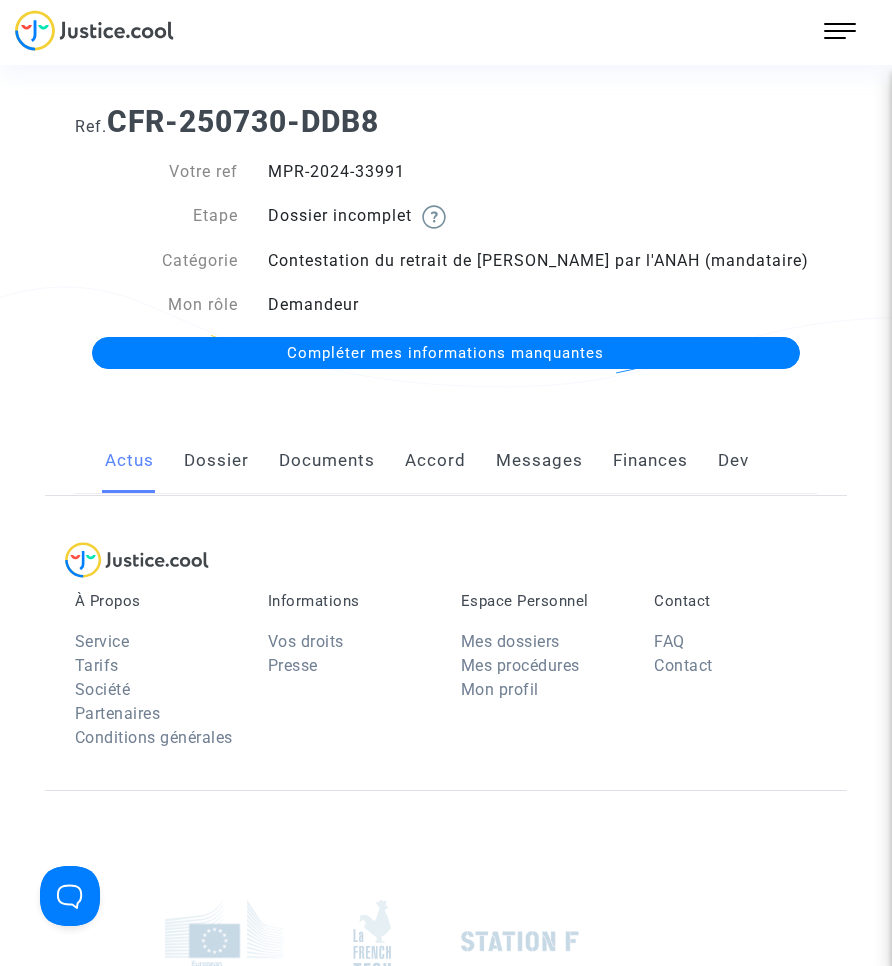 scroll, scrollTop: 0, scrollLeft: 0, axis: both 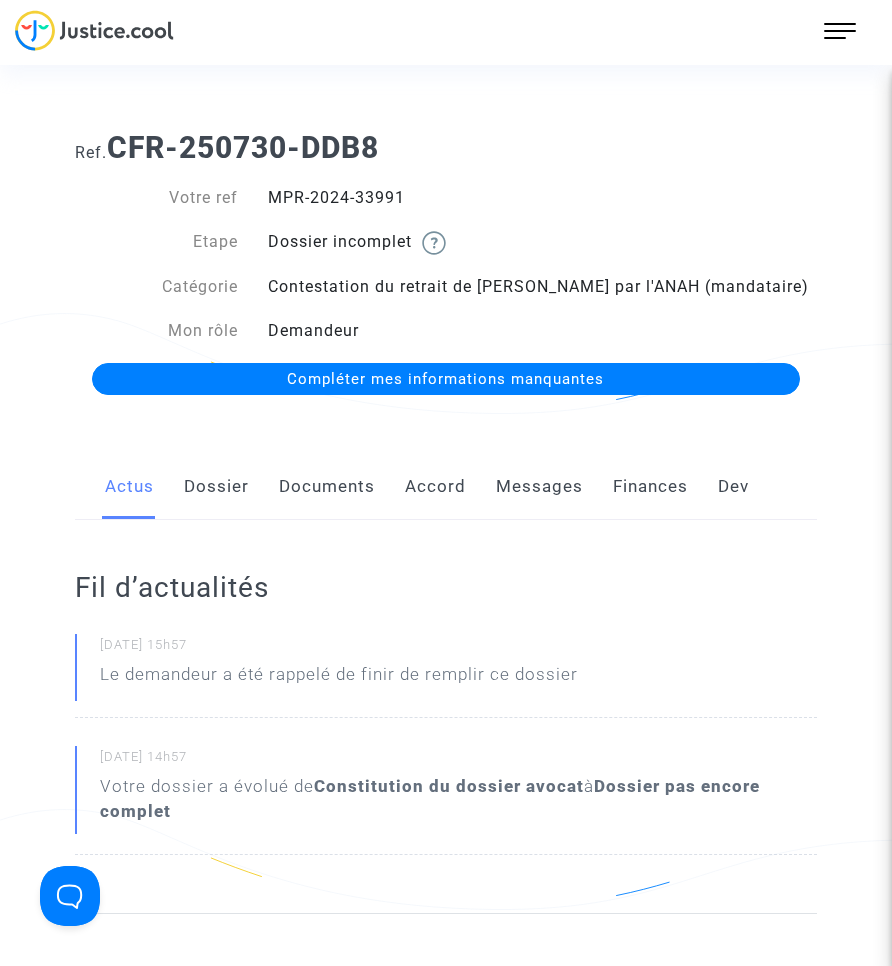 click on "Documents" 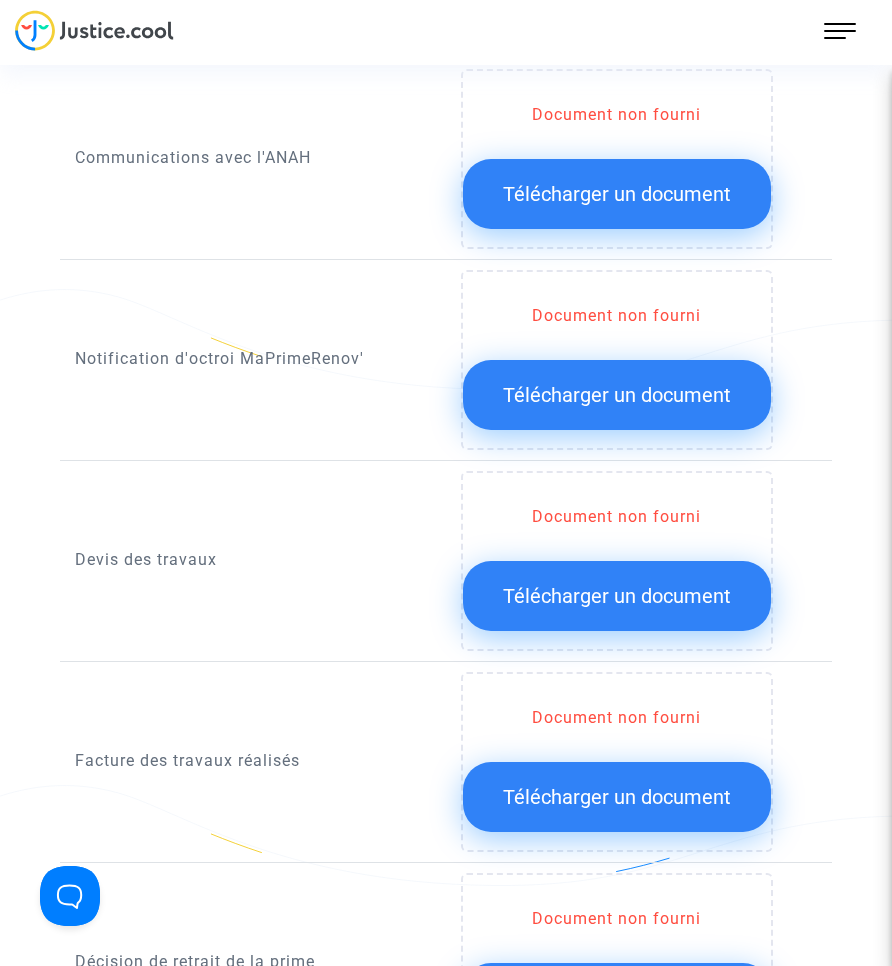 scroll, scrollTop: 1200, scrollLeft: 0, axis: vertical 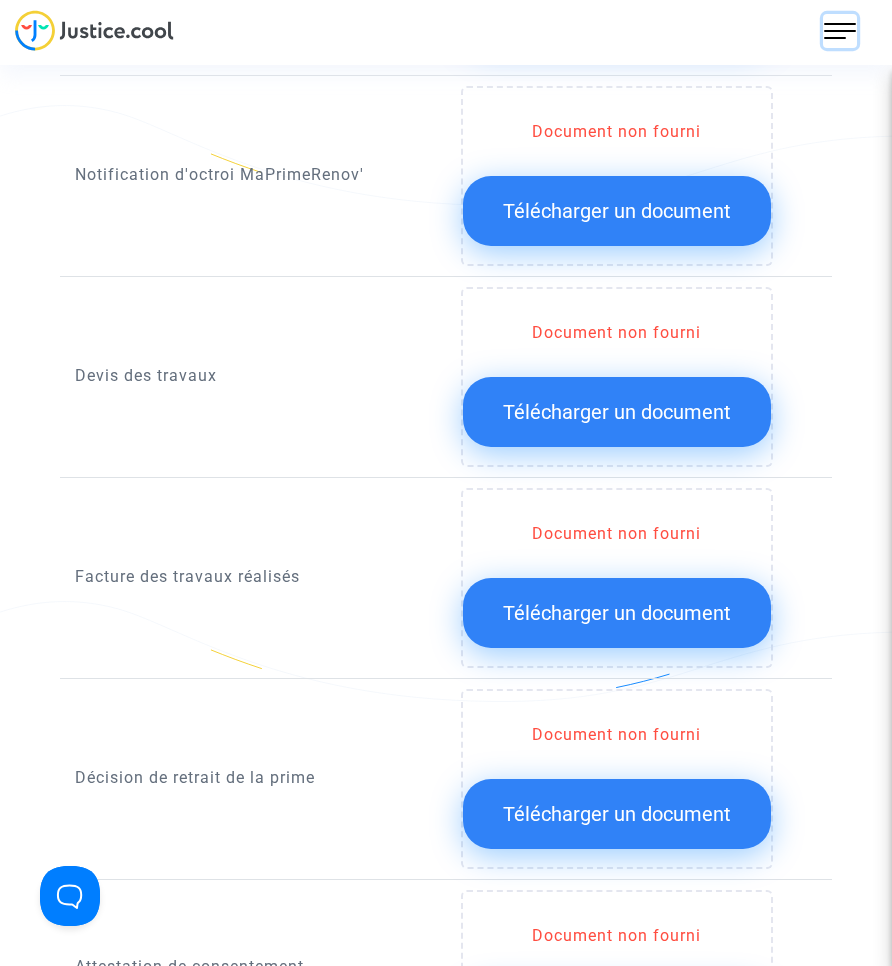 click at bounding box center [840, 31] 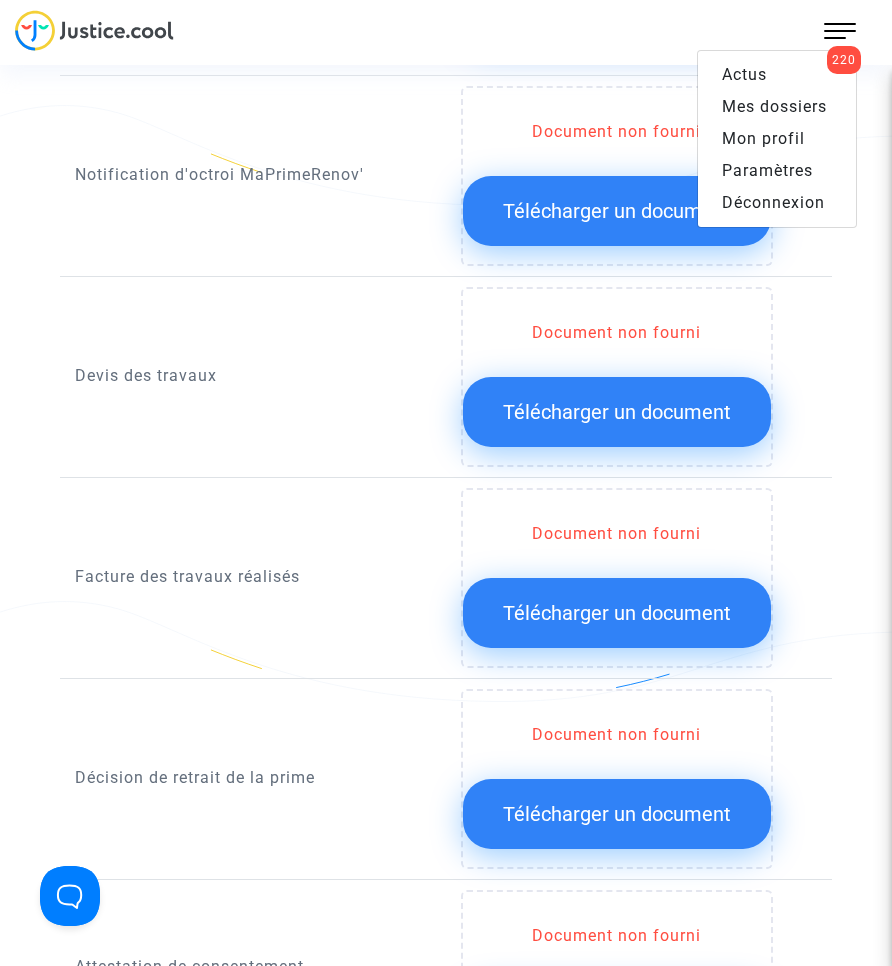 click on "Mes dossiers" at bounding box center [774, 106] 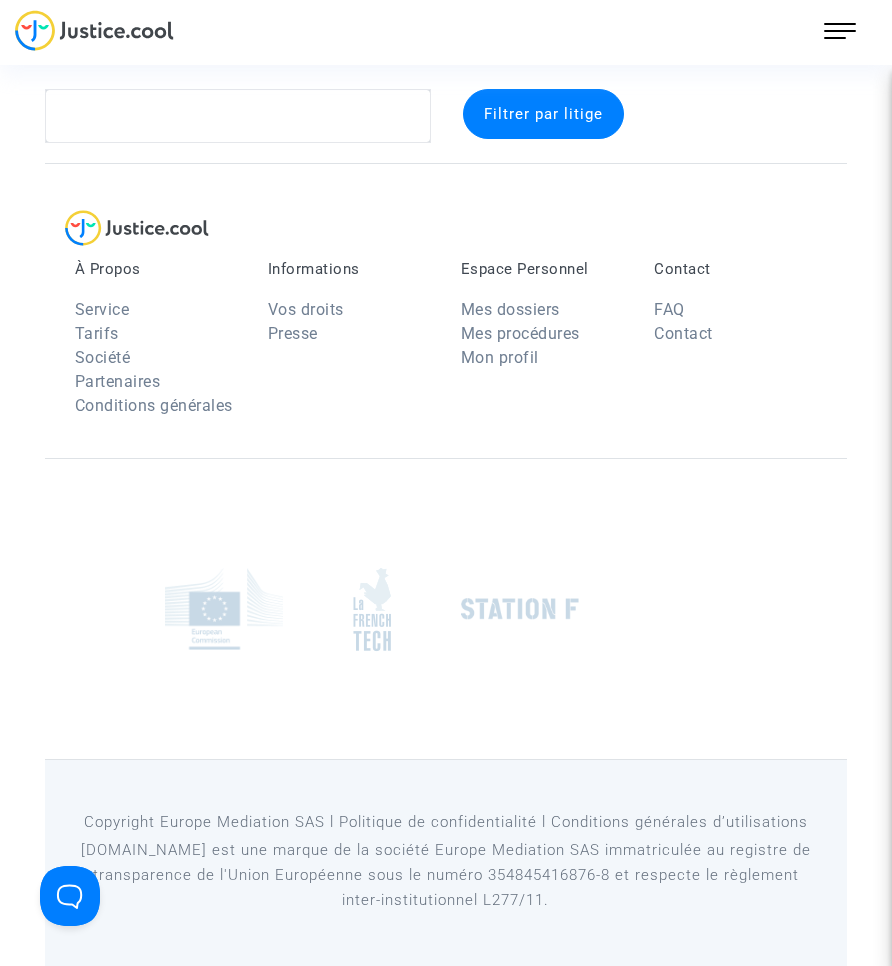 scroll, scrollTop: 26, scrollLeft: 0, axis: vertical 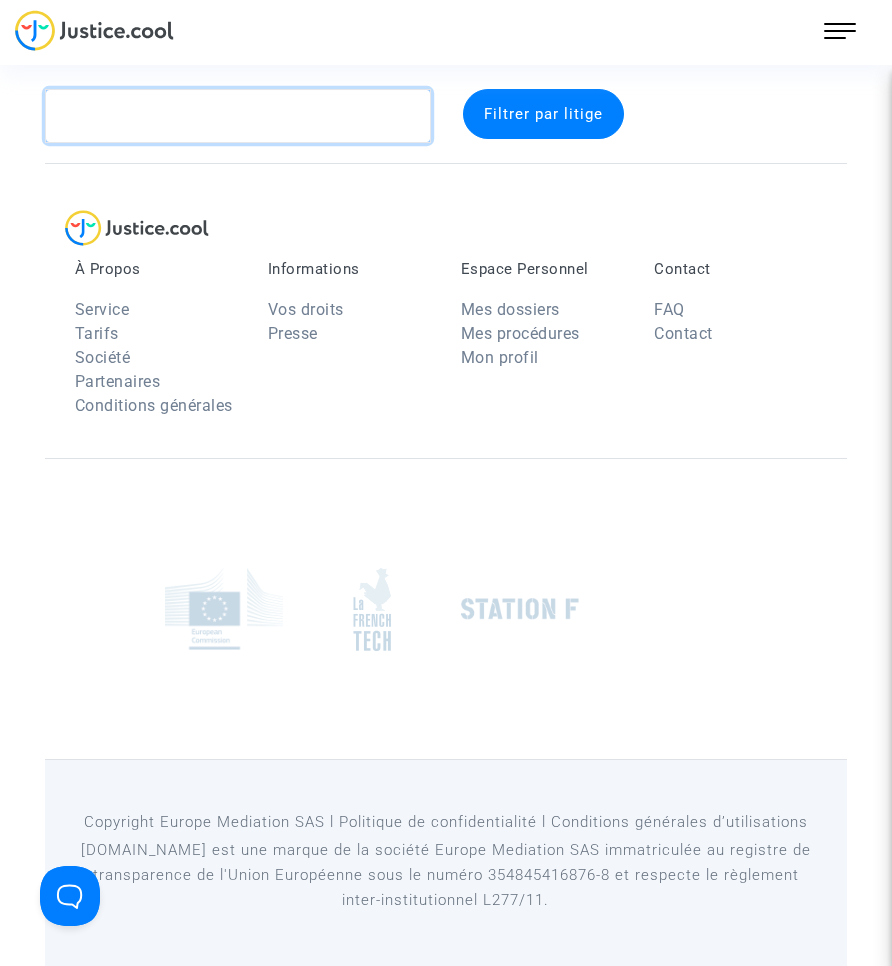 click 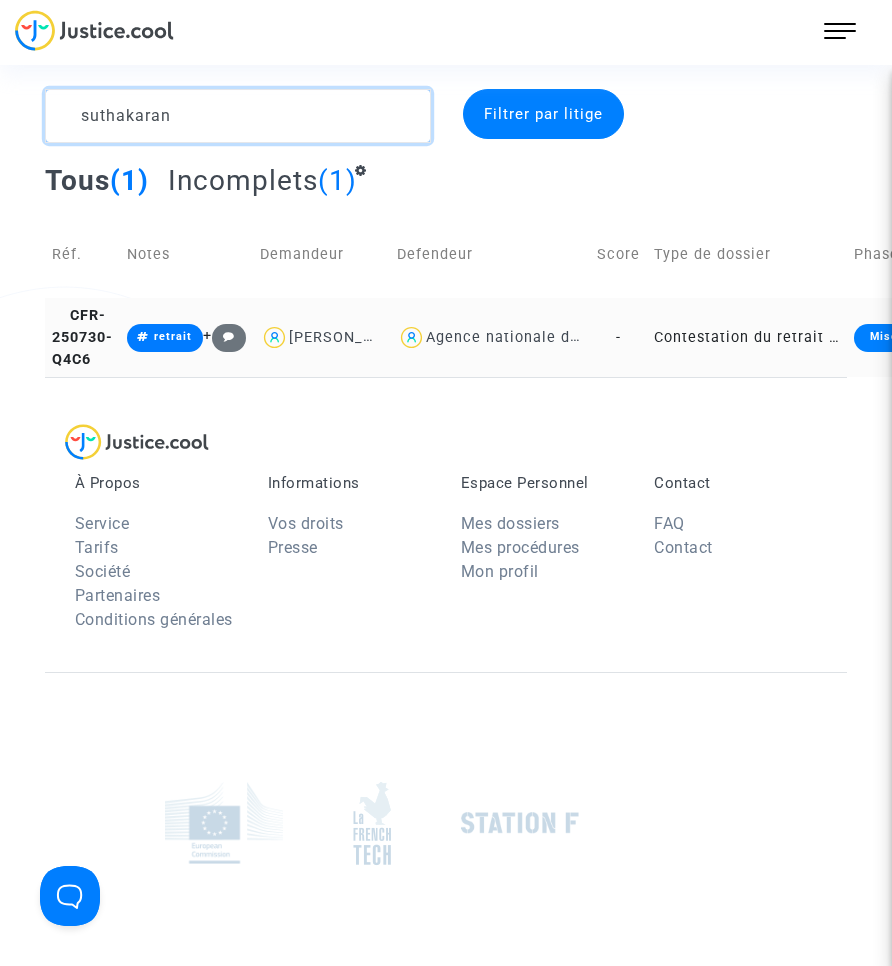type on "suthakaran" 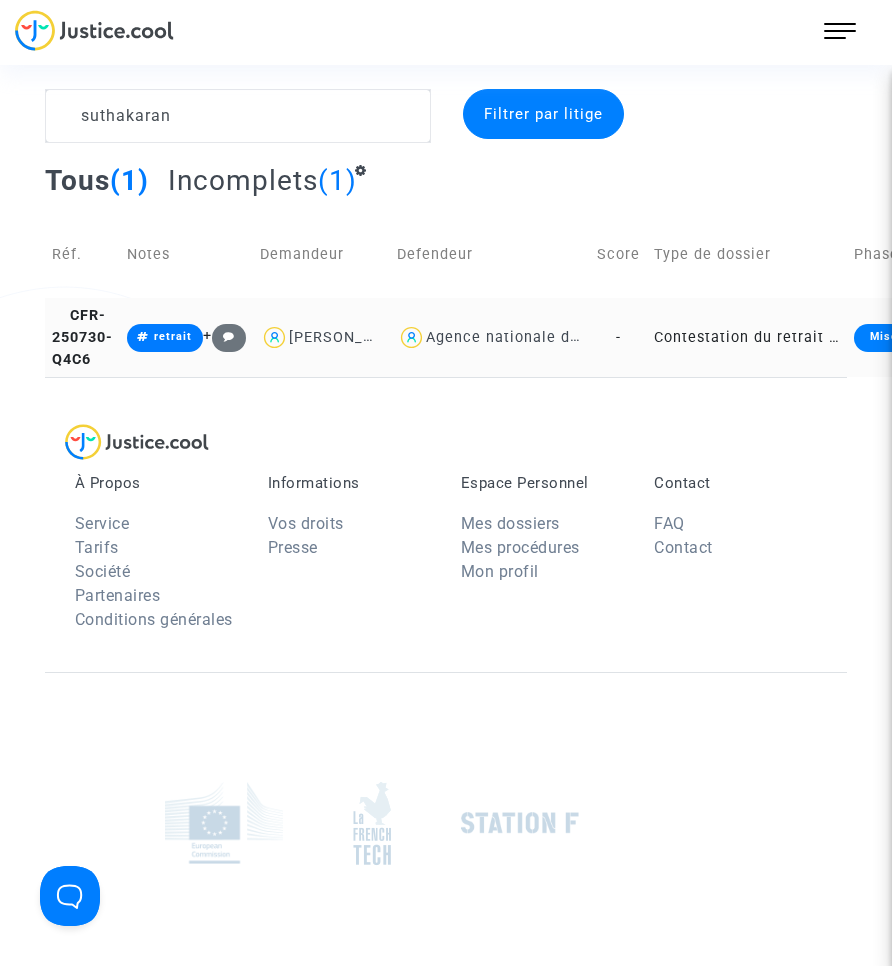 click on "-" 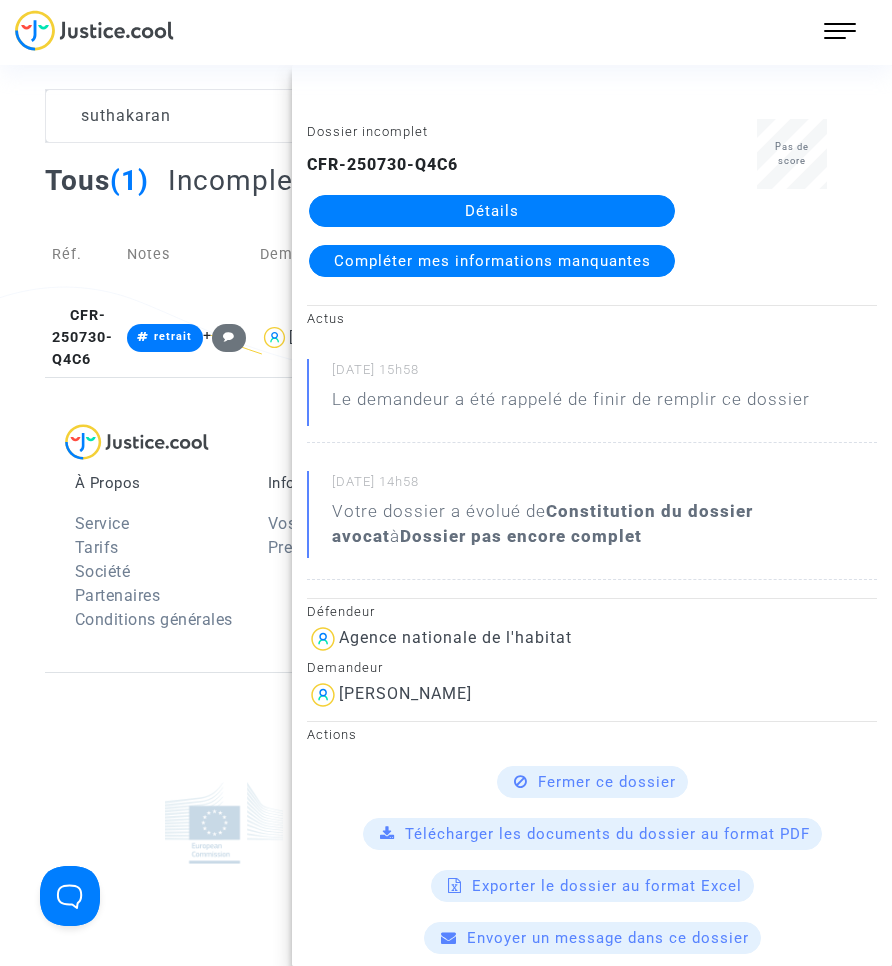 click on "Détails" 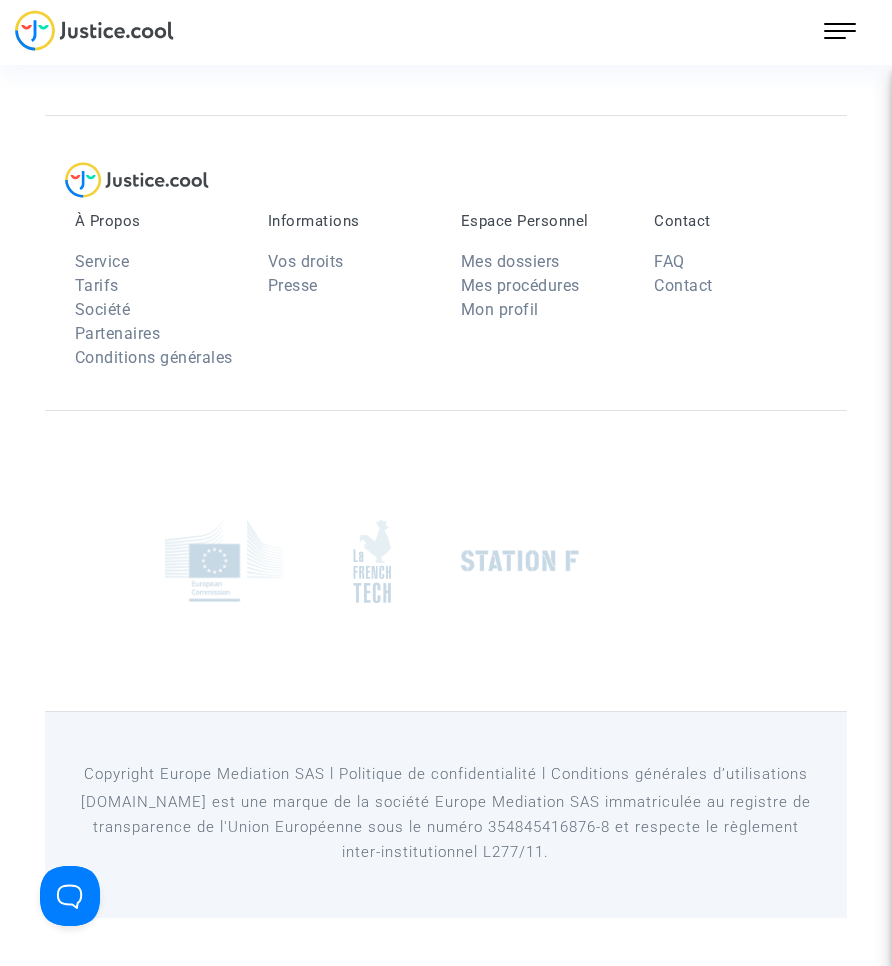 scroll, scrollTop: 0, scrollLeft: 0, axis: both 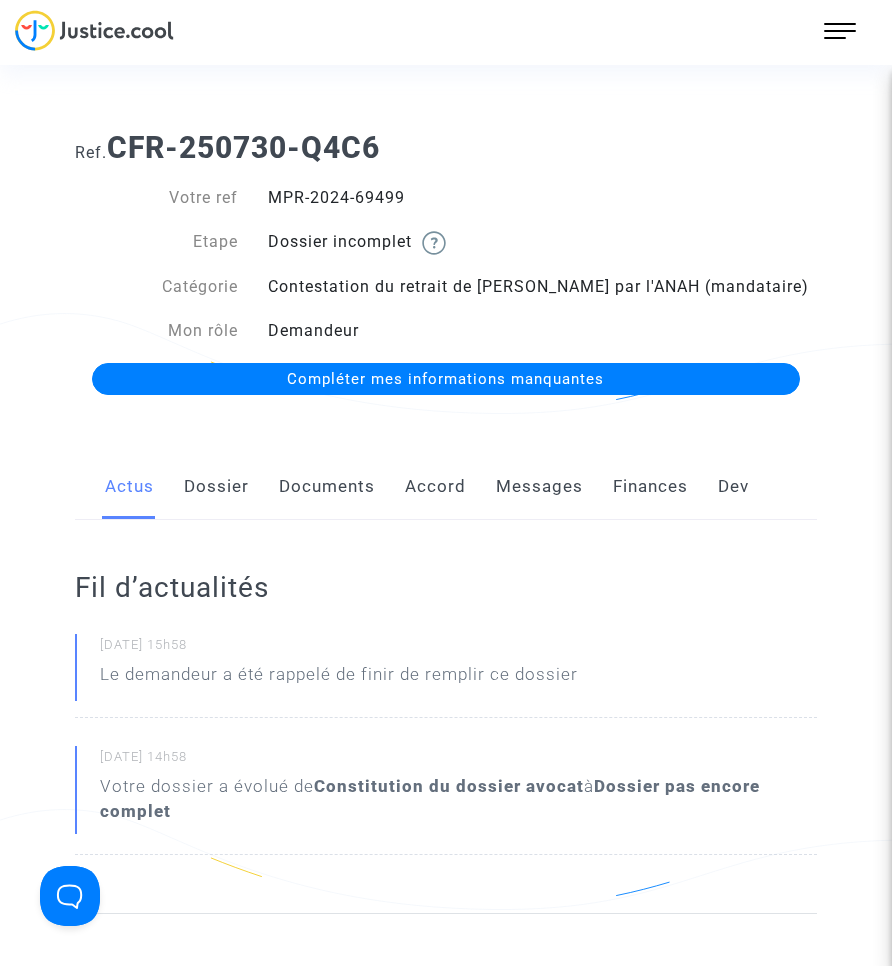 click on "Documents" 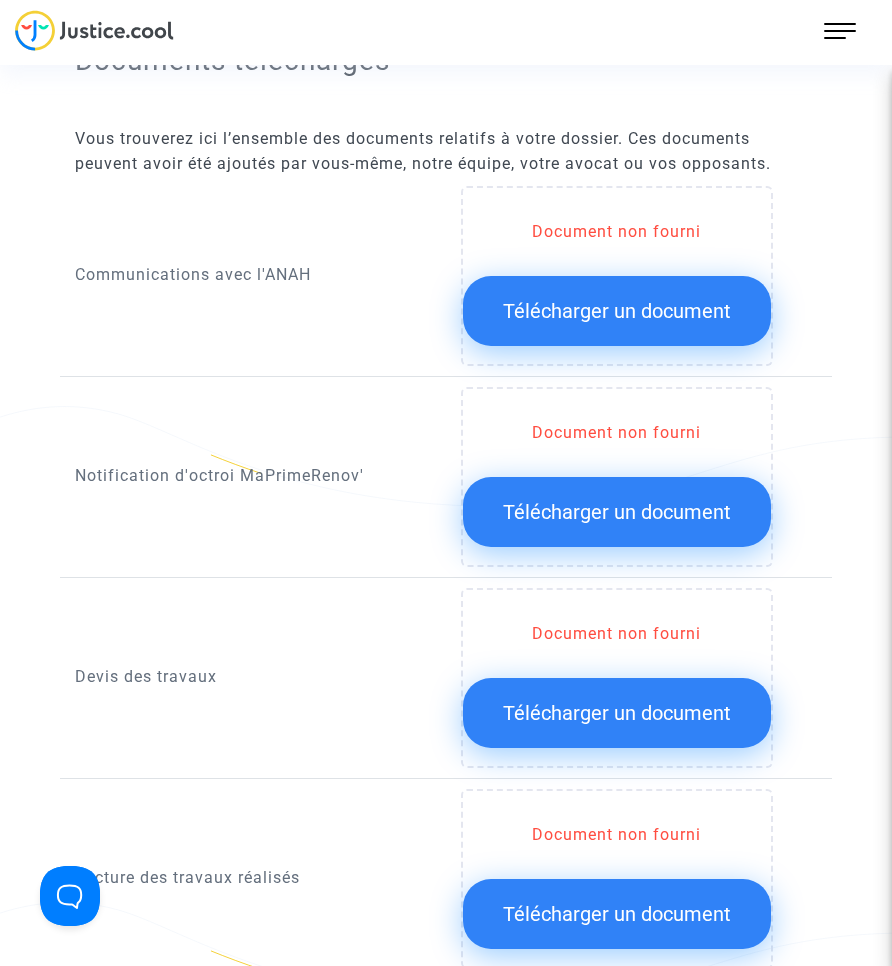 scroll, scrollTop: 1300, scrollLeft: 0, axis: vertical 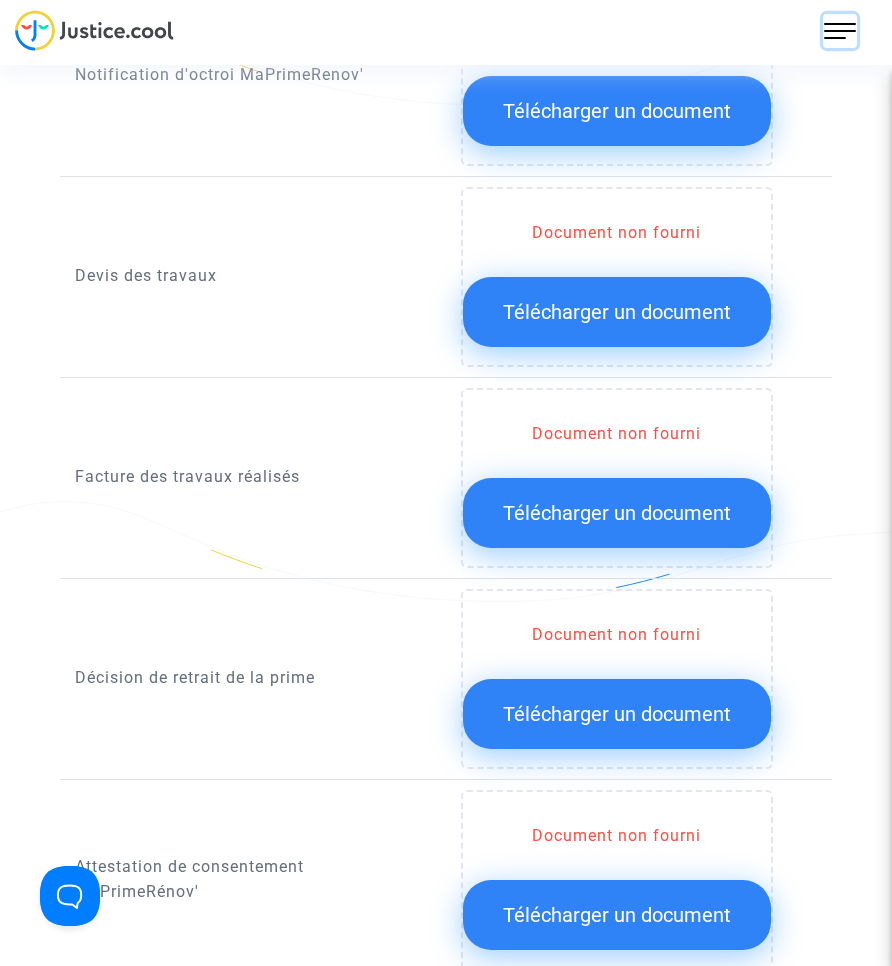 click at bounding box center [840, 31] 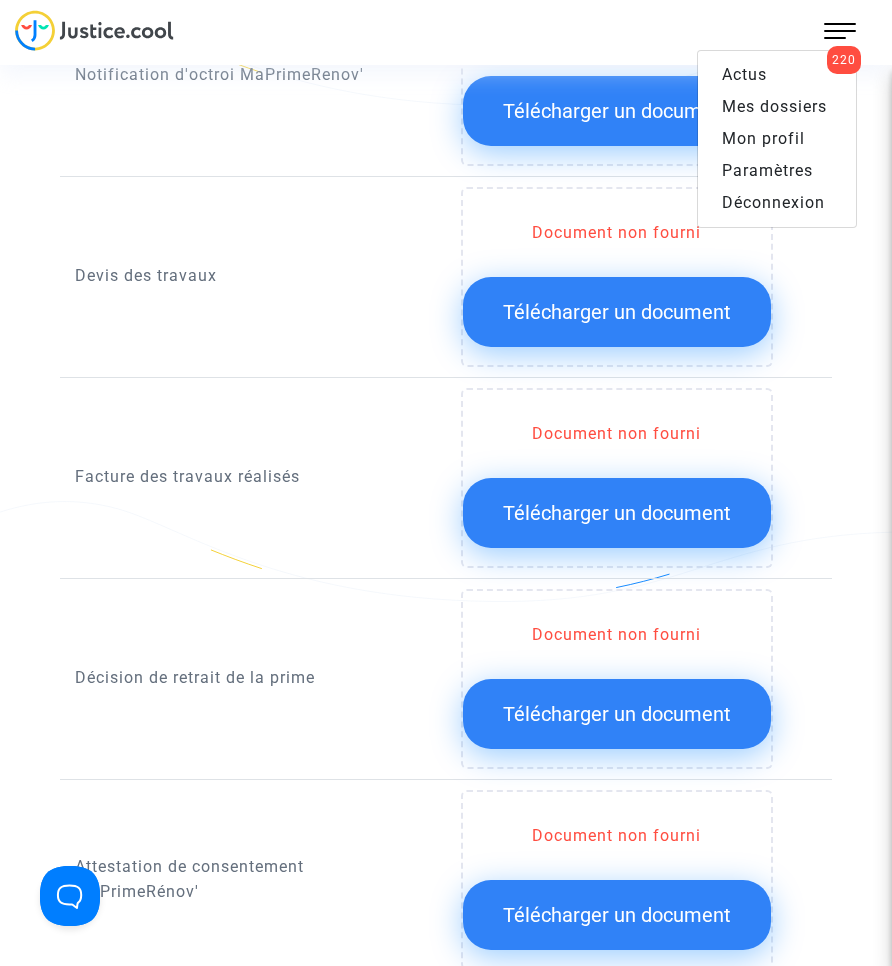 click on "Mes dossiers" at bounding box center [774, 106] 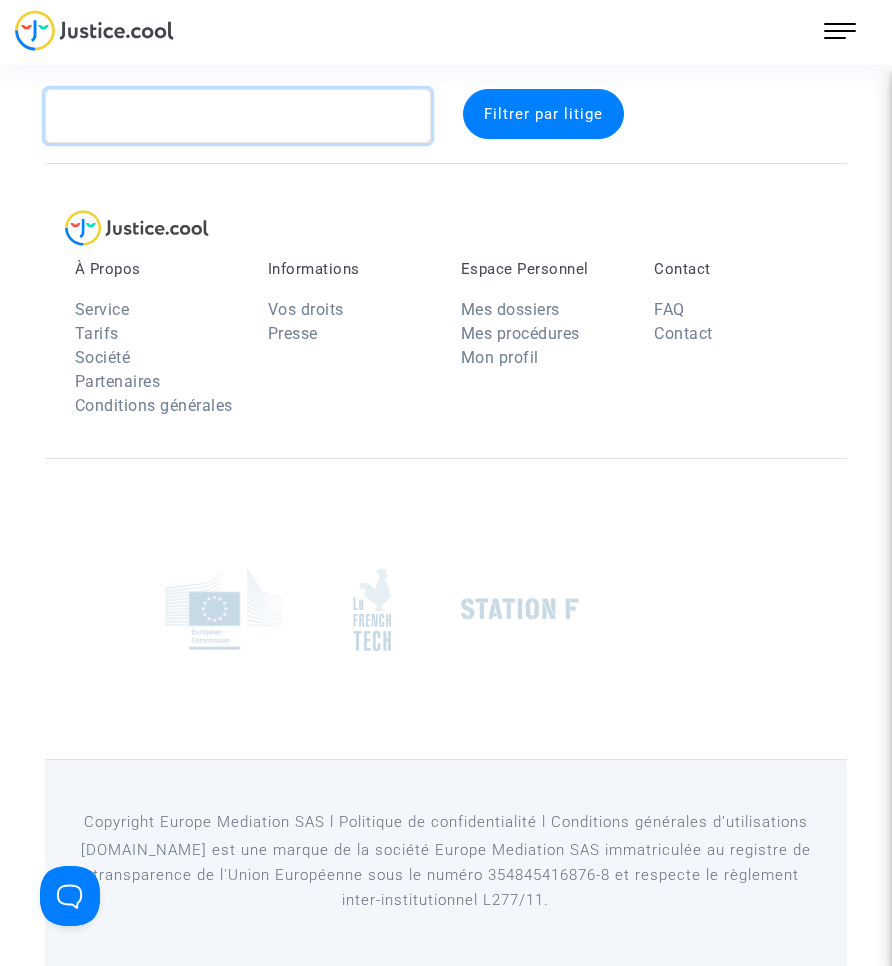 click 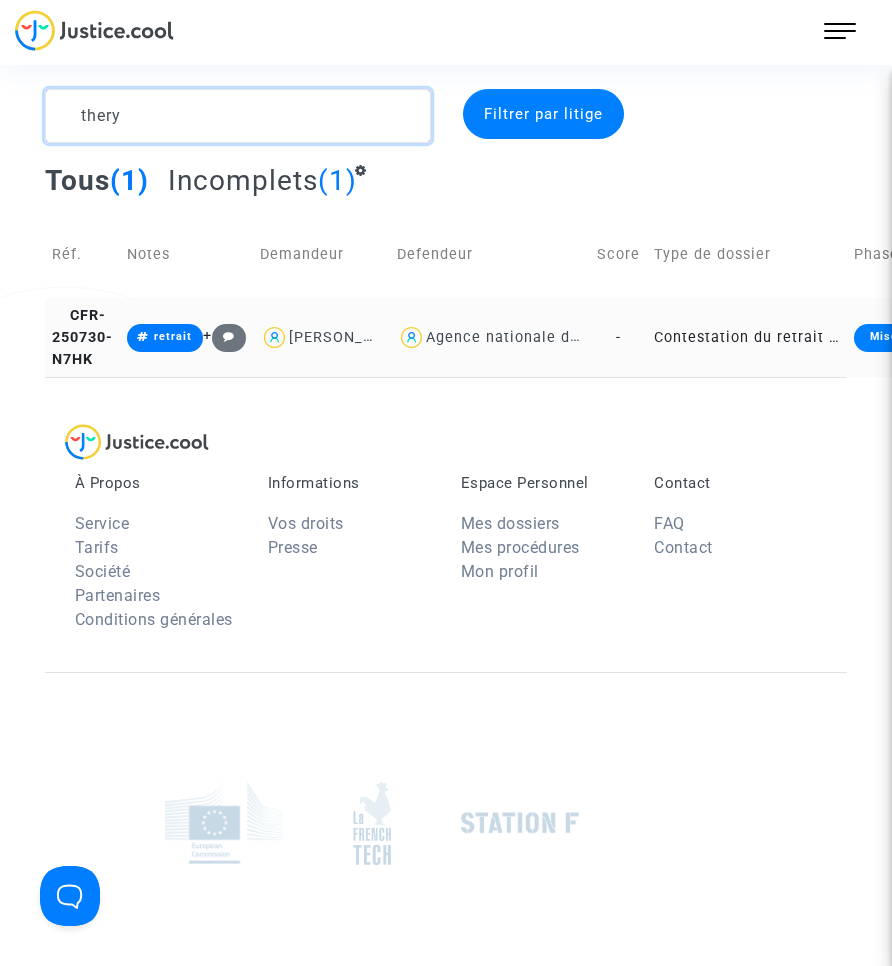 type on "thery" 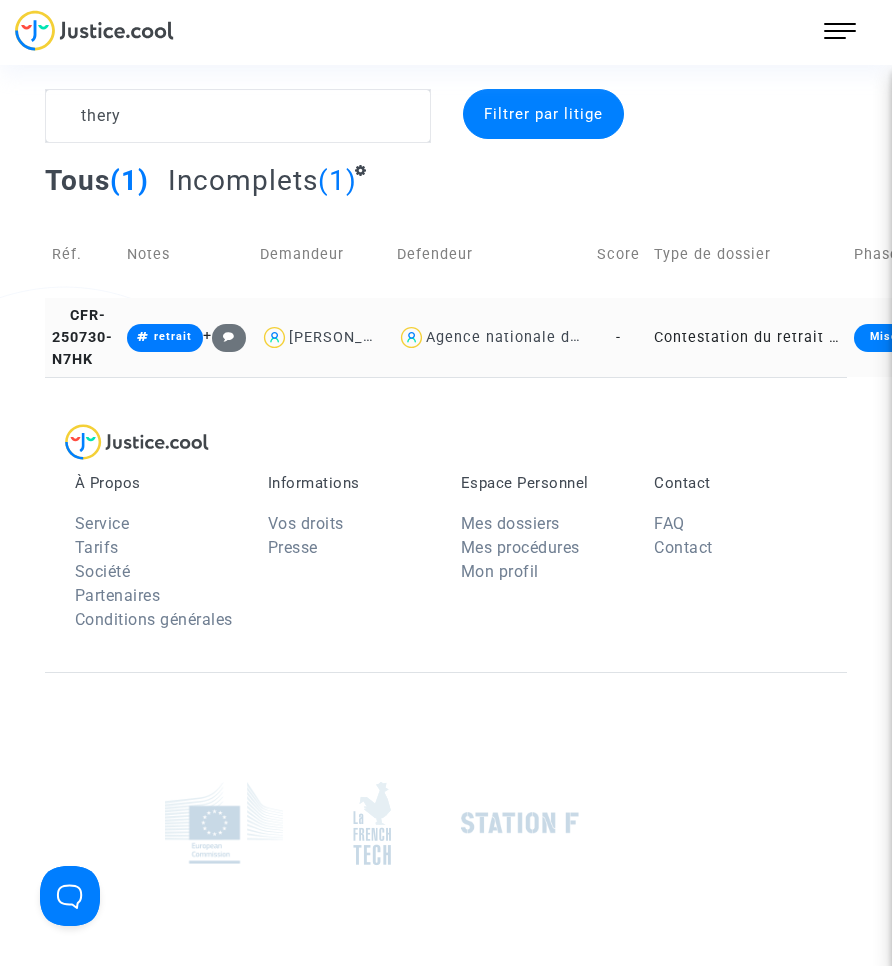 click on "Contestation du retrait de [PERSON_NAME] par l'ANAH (mandataire)" 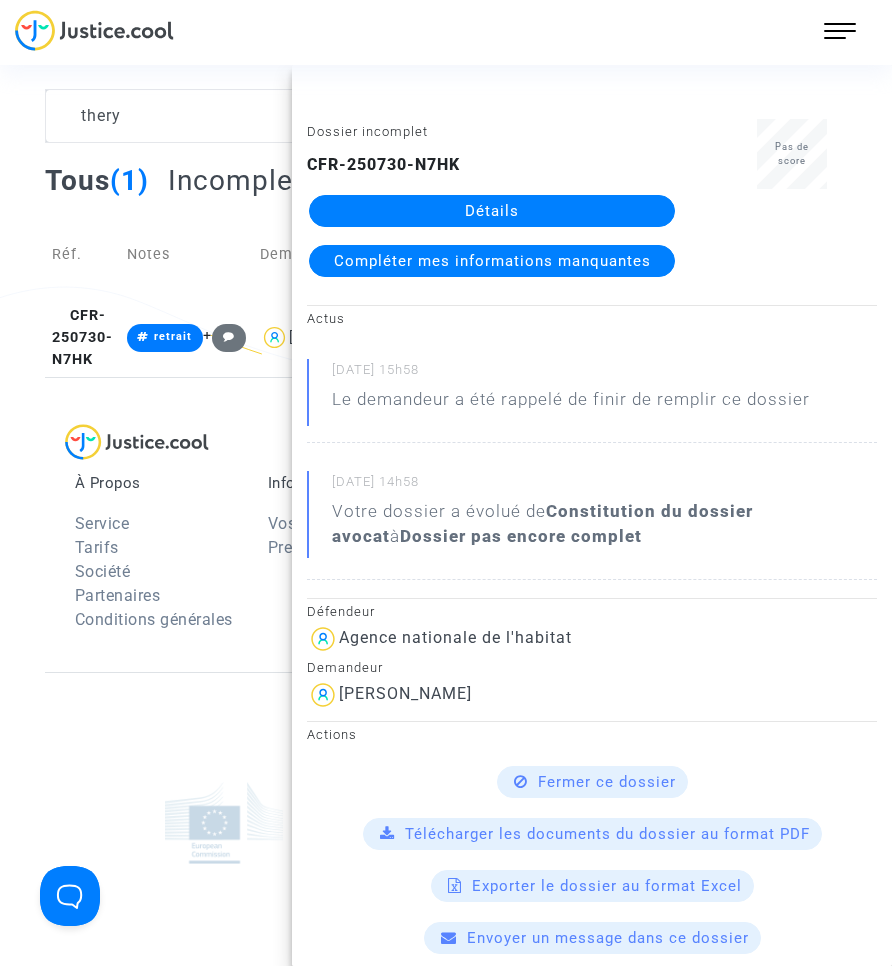 click on "Détails" 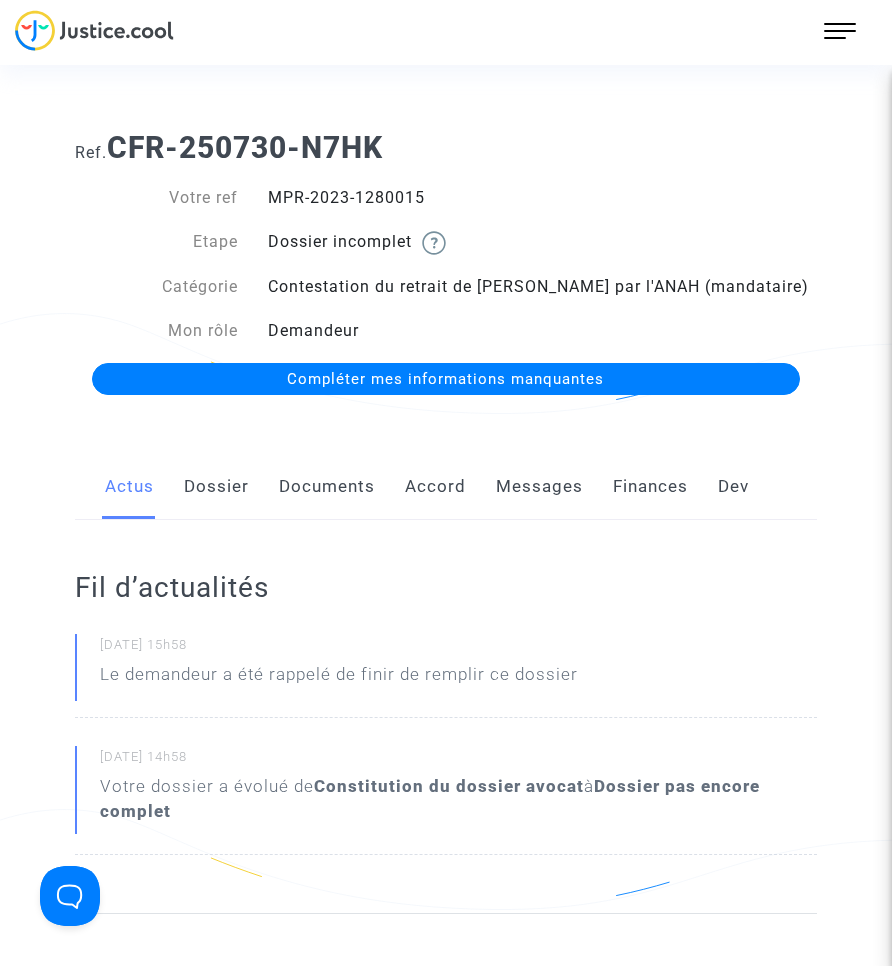 click on "Documents" 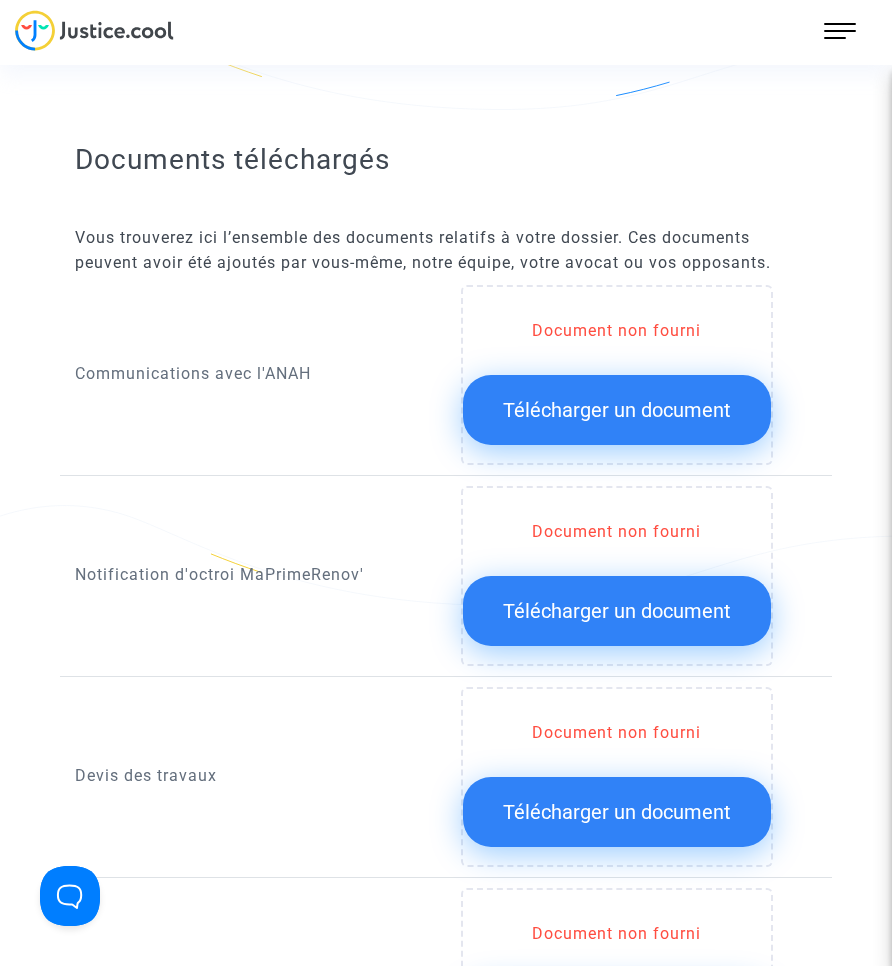 scroll, scrollTop: 1500, scrollLeft: 0, axis: vertical 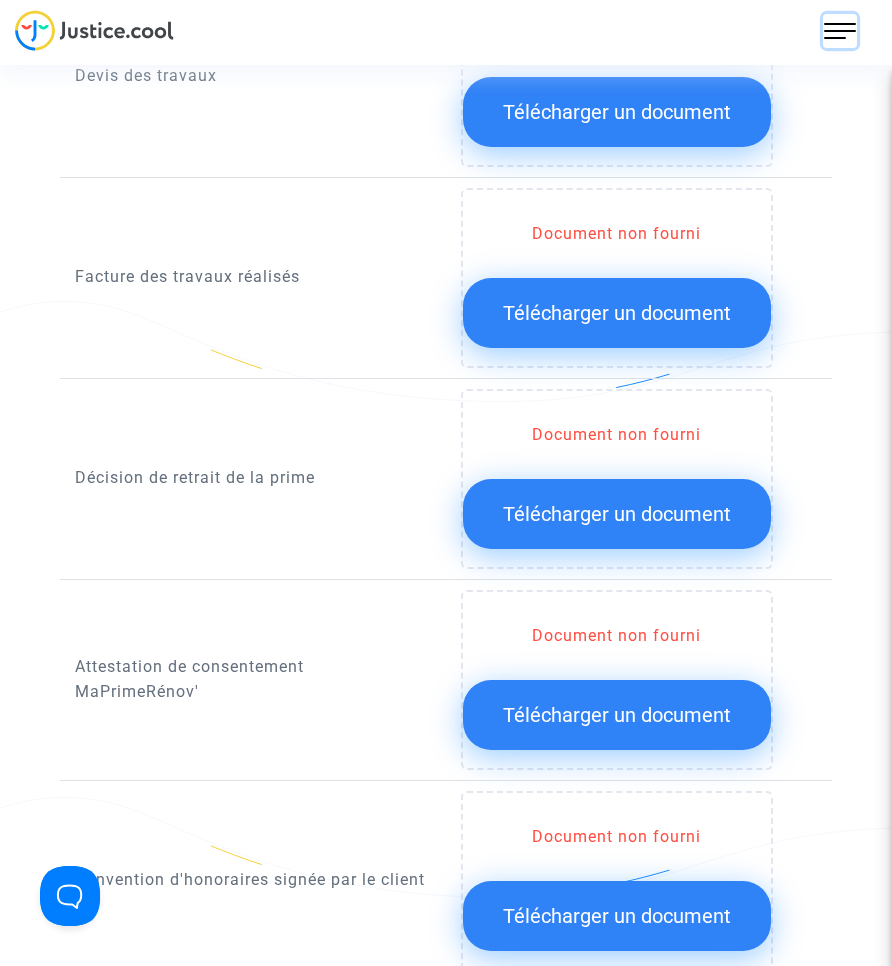 click at bounding box center (840, 31) 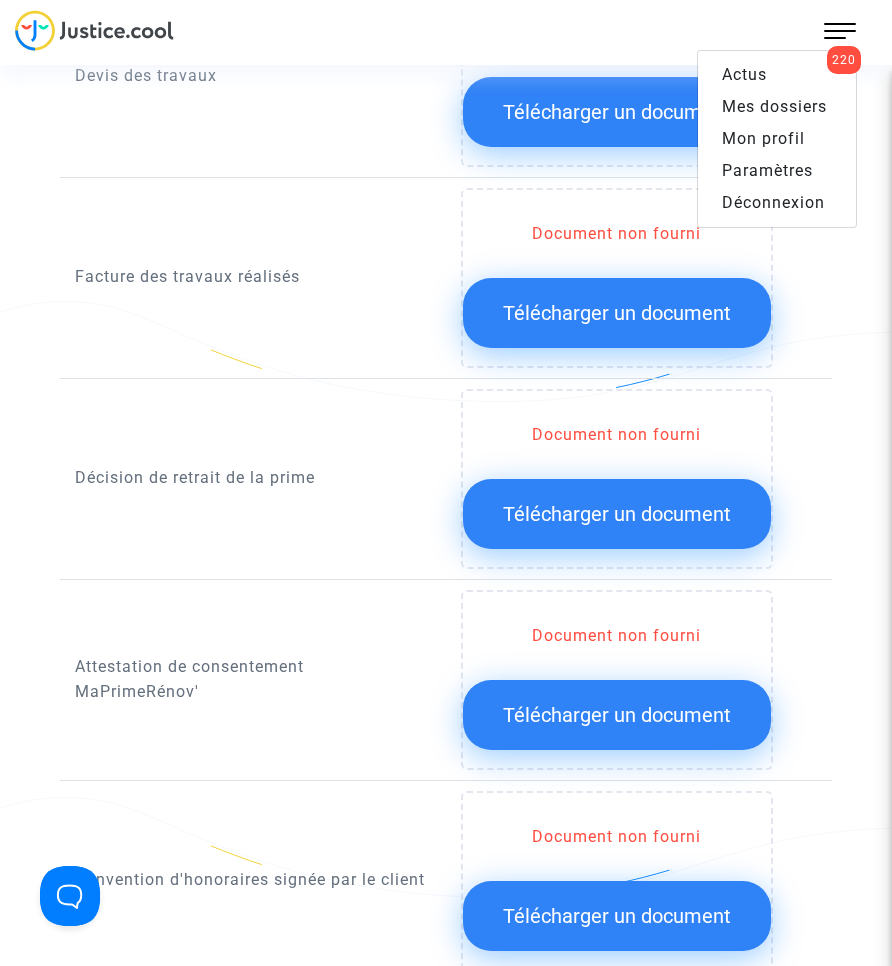 click on "Mes dossiers" at bounding box center [774, 106] 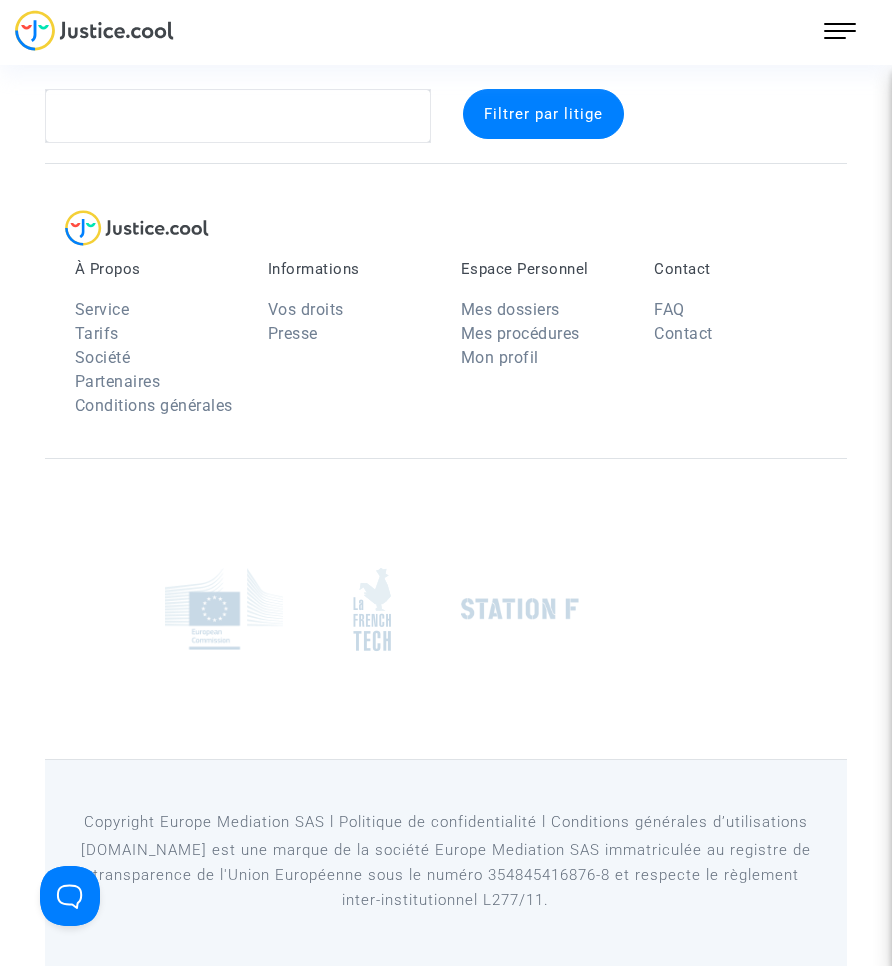 scroll, scrollTop: 26, scrollLeft: 0, axis: vertical 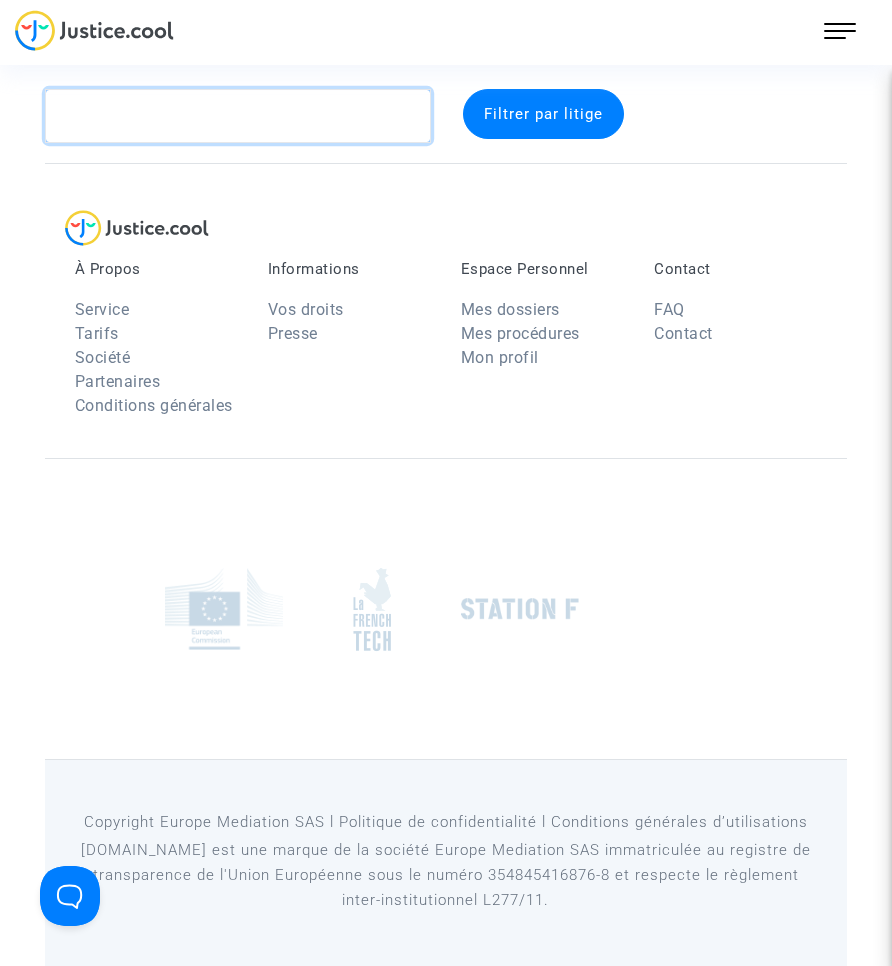 click 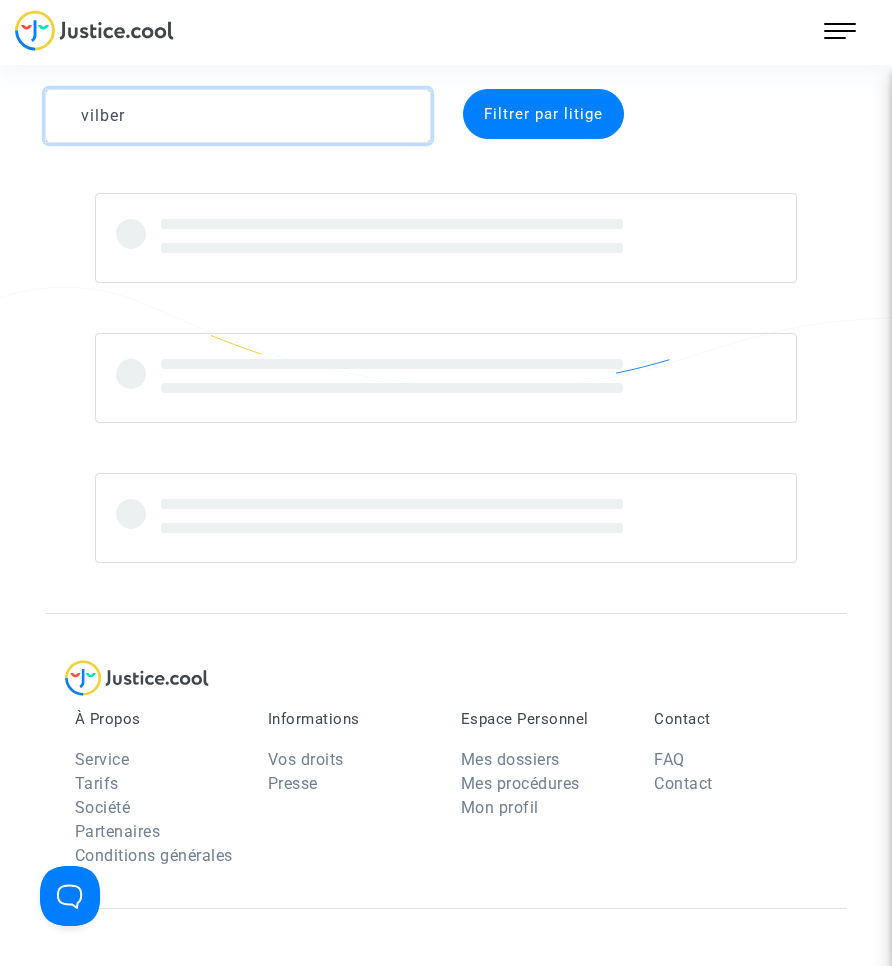 type on "vilbert" 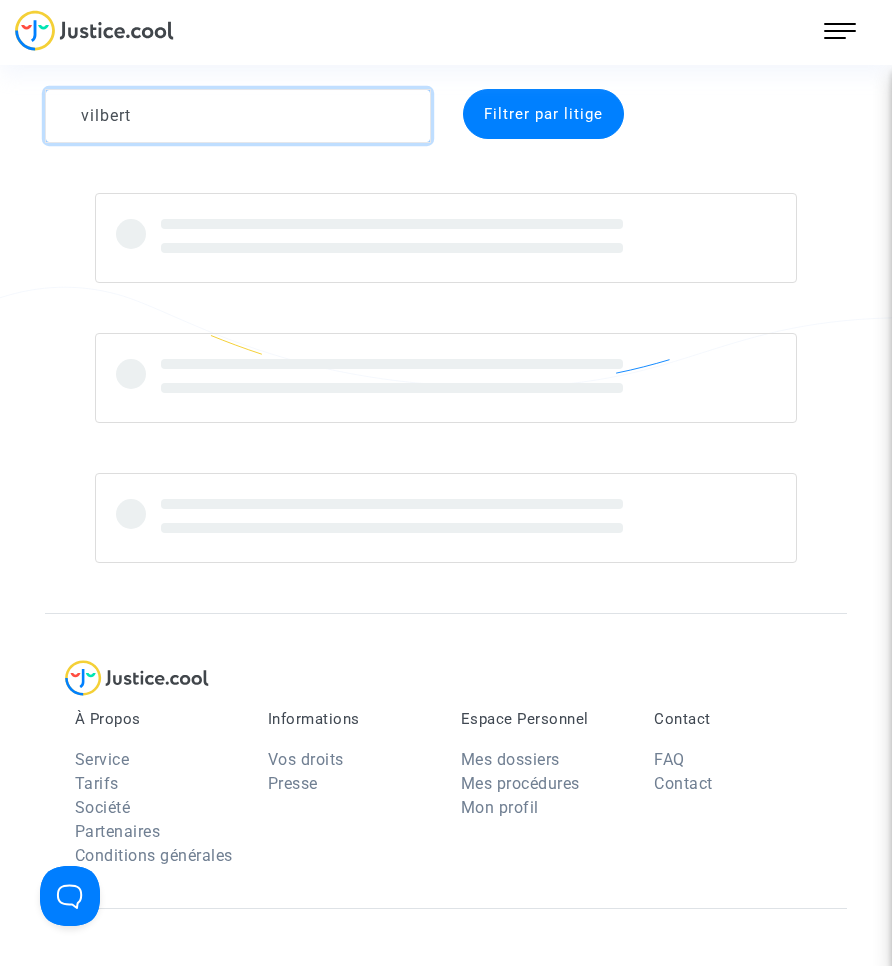 drag, startPoint x: 158, startPoint y: 105, endPoint x: 53, endPoint y: 124, distance: 106.7052 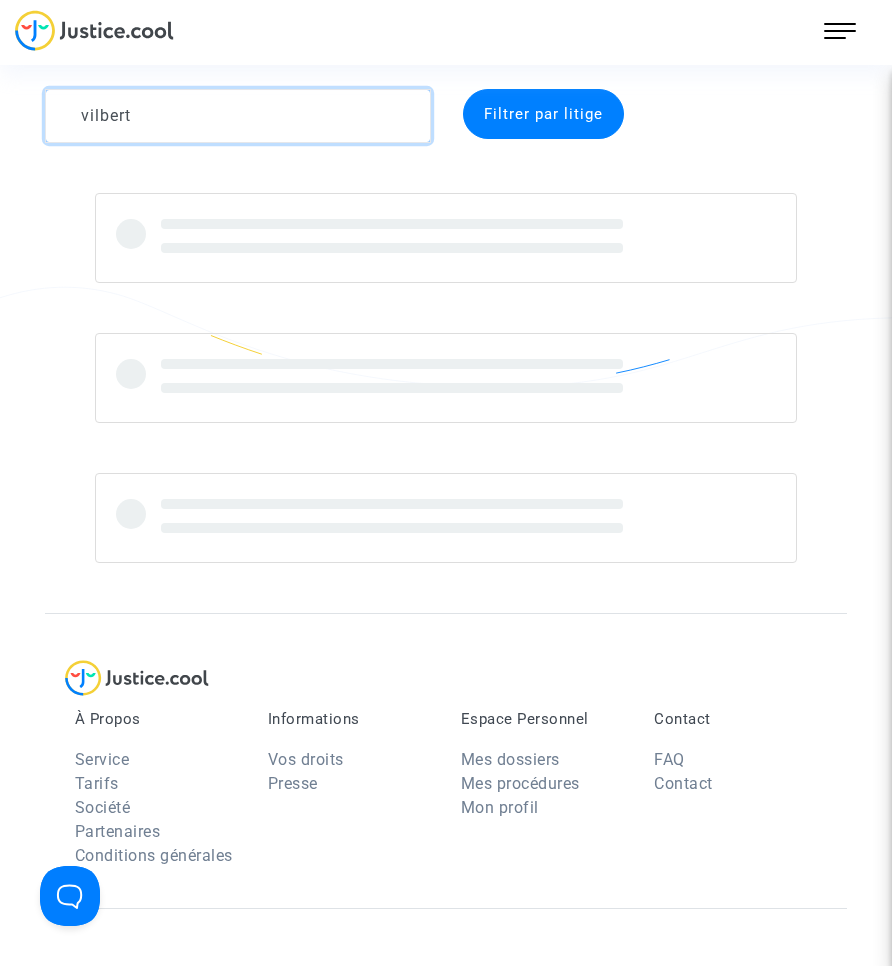 click 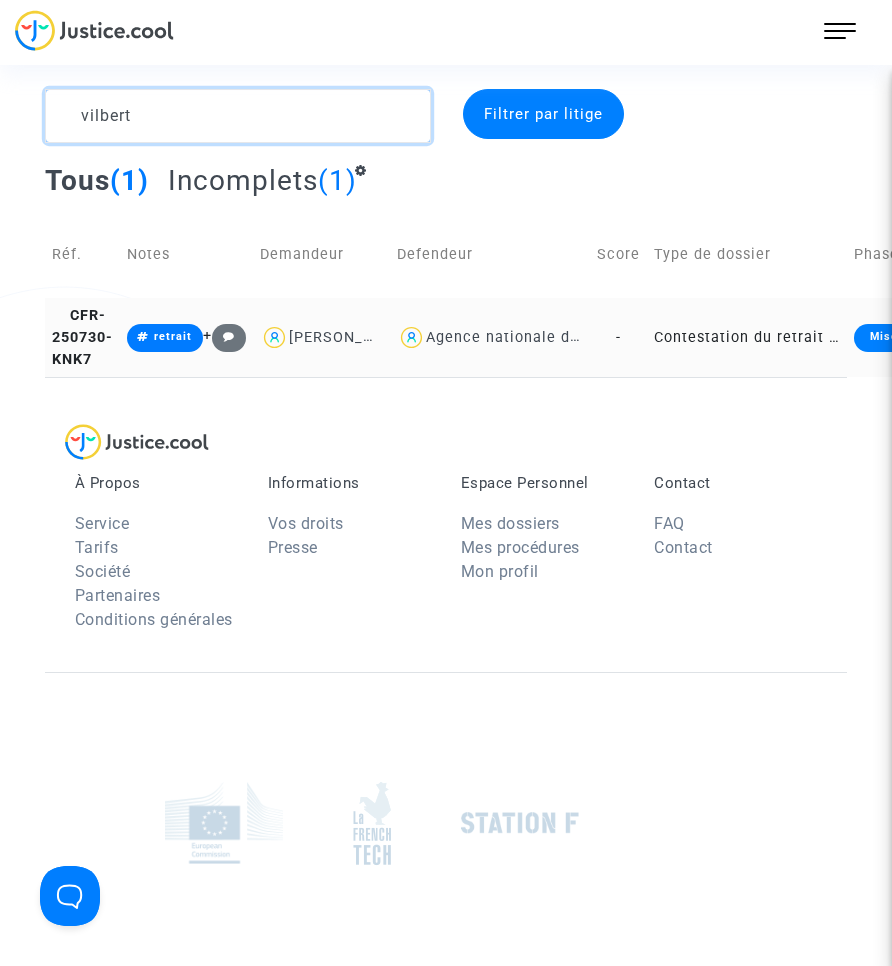 type on "vilbert" 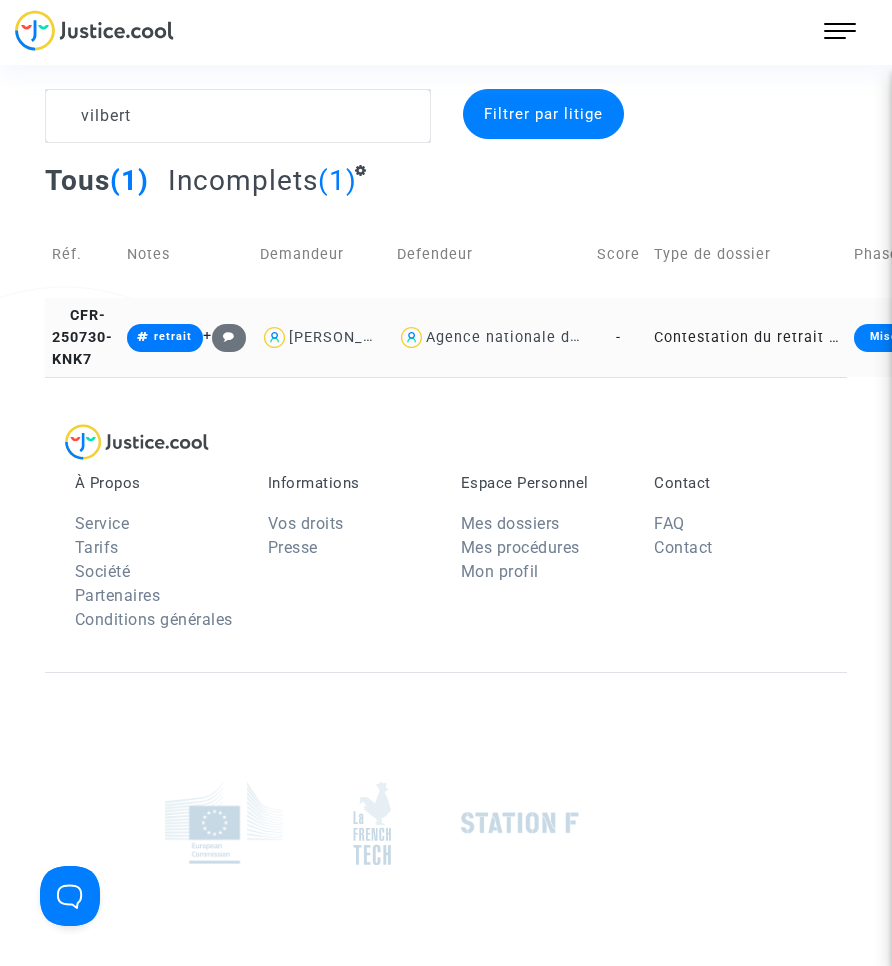 click on "Contestation du retrait de [PERSON_NAME] par l'ANAH (mandataire)" 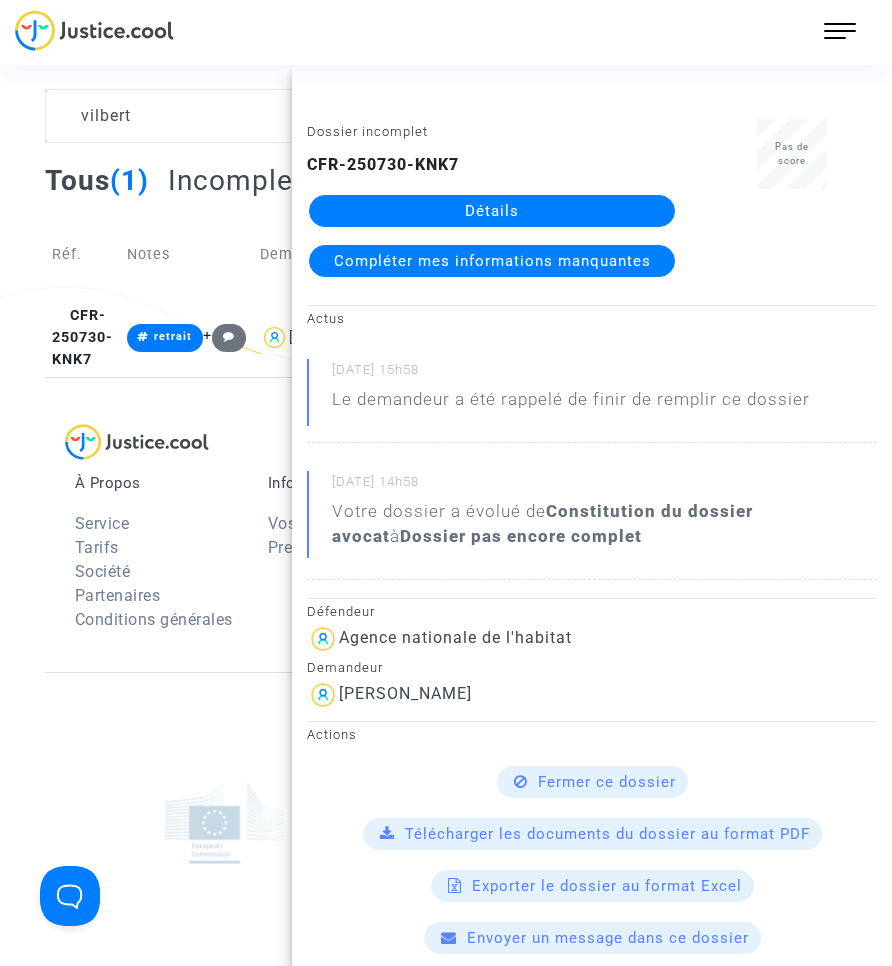click on "Détails" 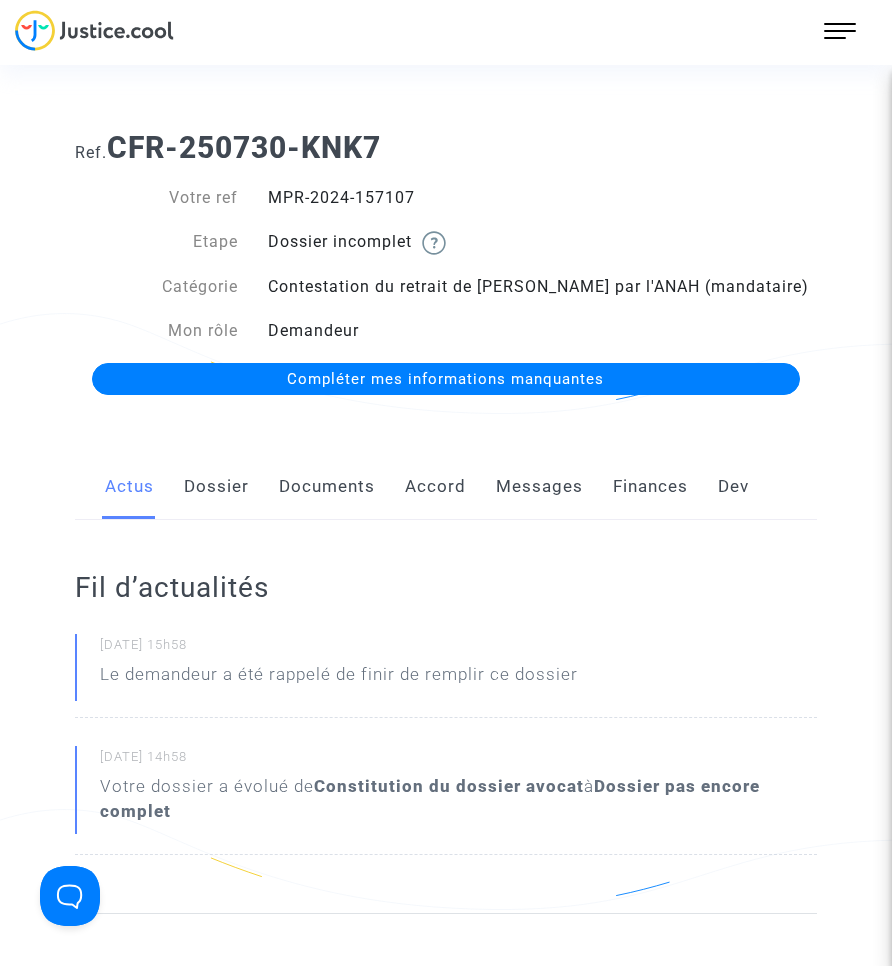 click on "Documents" 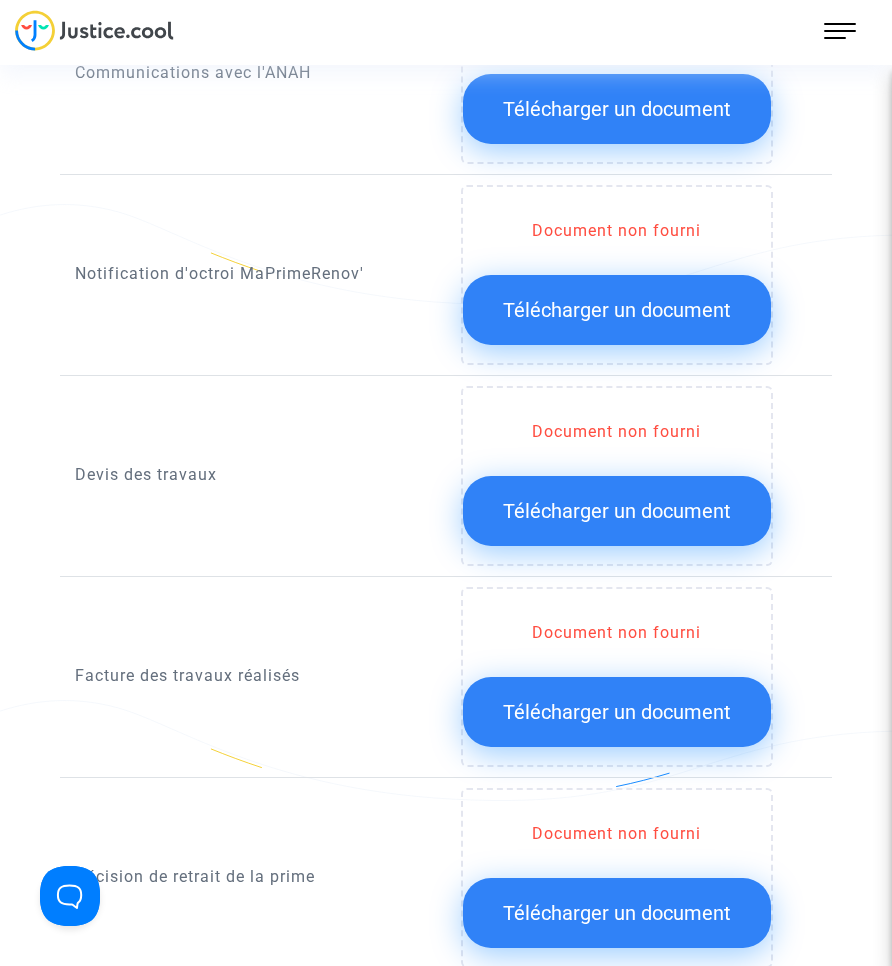 scroll, scrollTop: 1400, scrollLeft: 0, axis: vertical 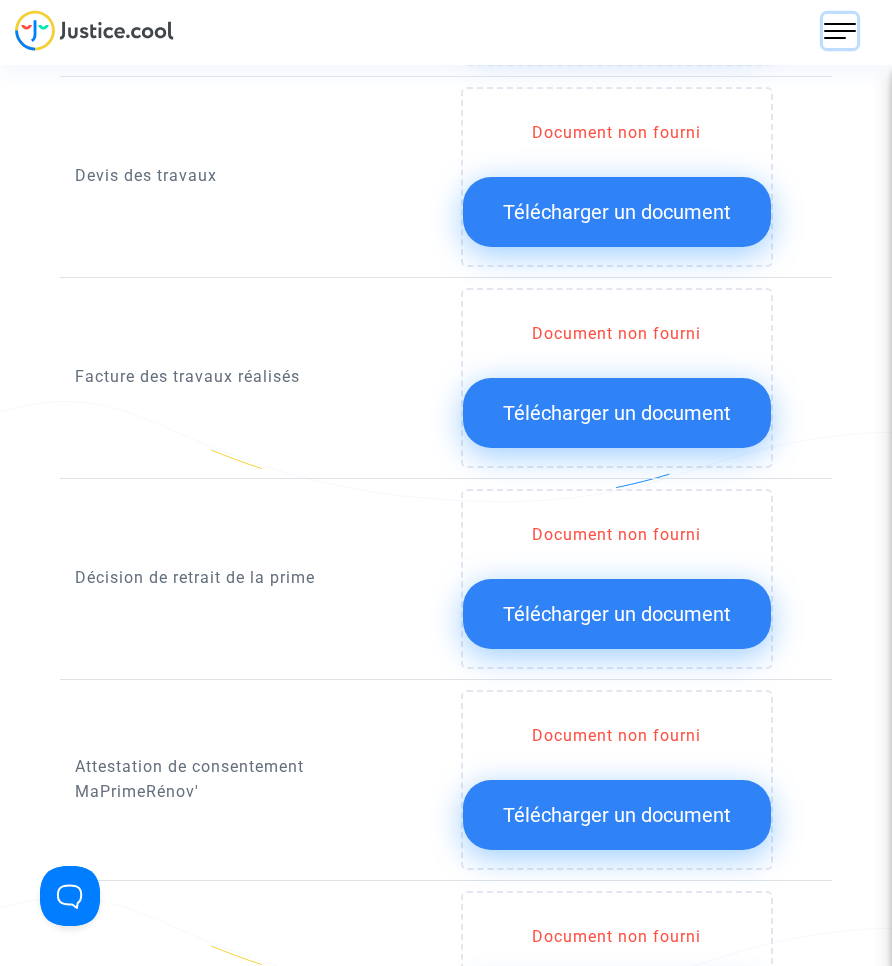 click at bounding box center (840, 31) 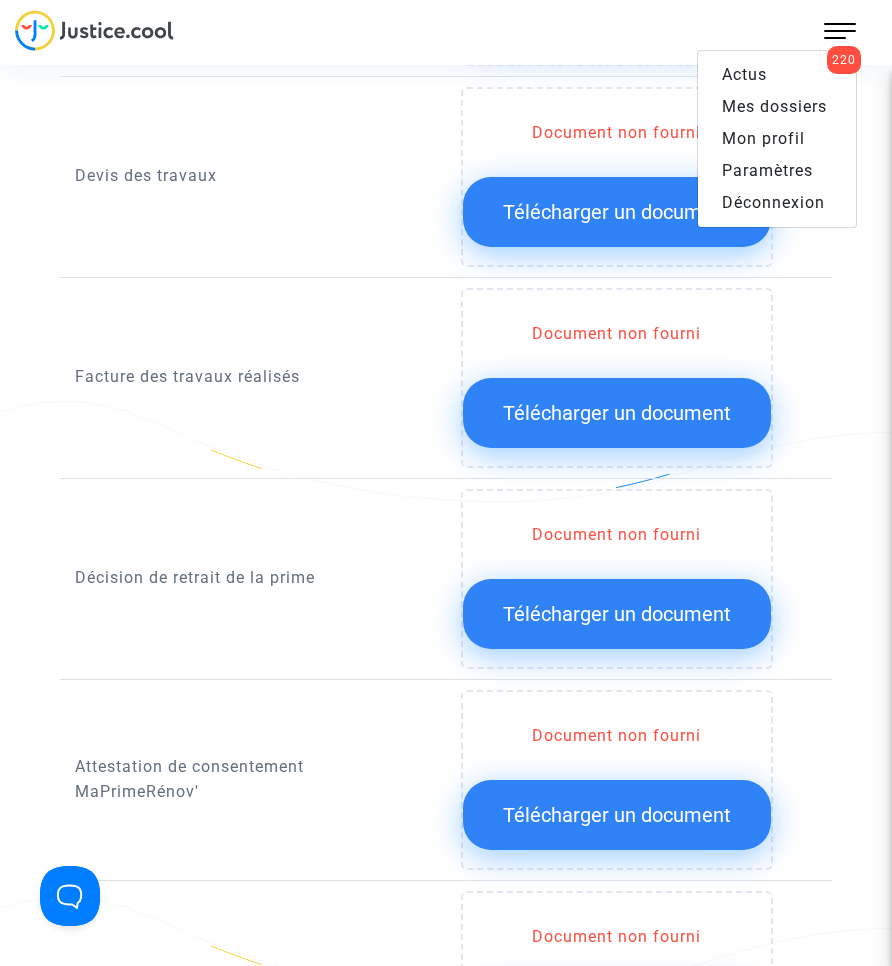 click on "Mes dossiers" at bounding box center [774, 106] 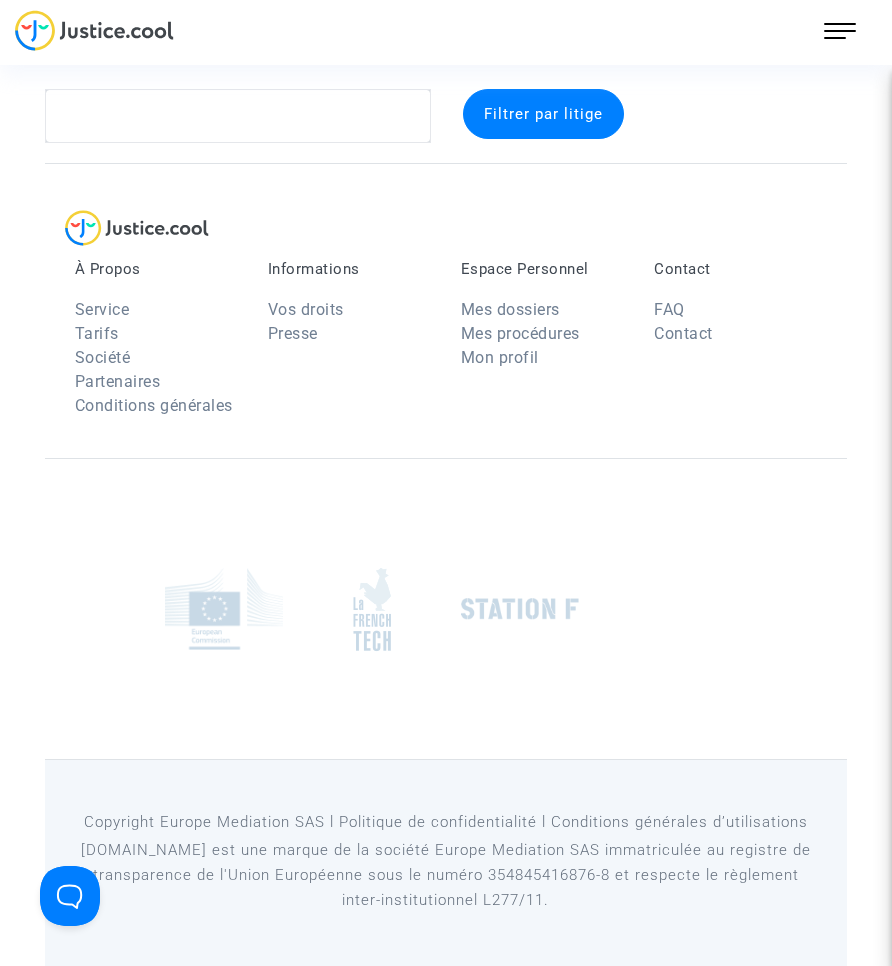 scroll, scrollTop: 26, scrollLeft: 0, axis: vertical 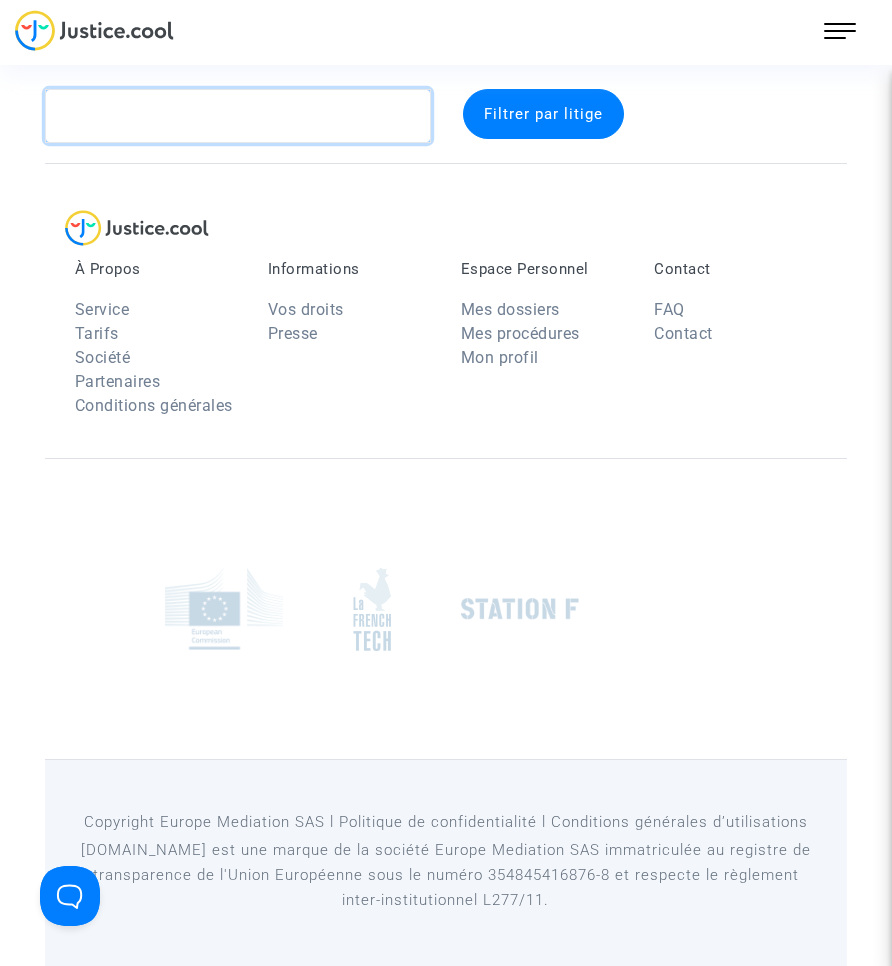 click 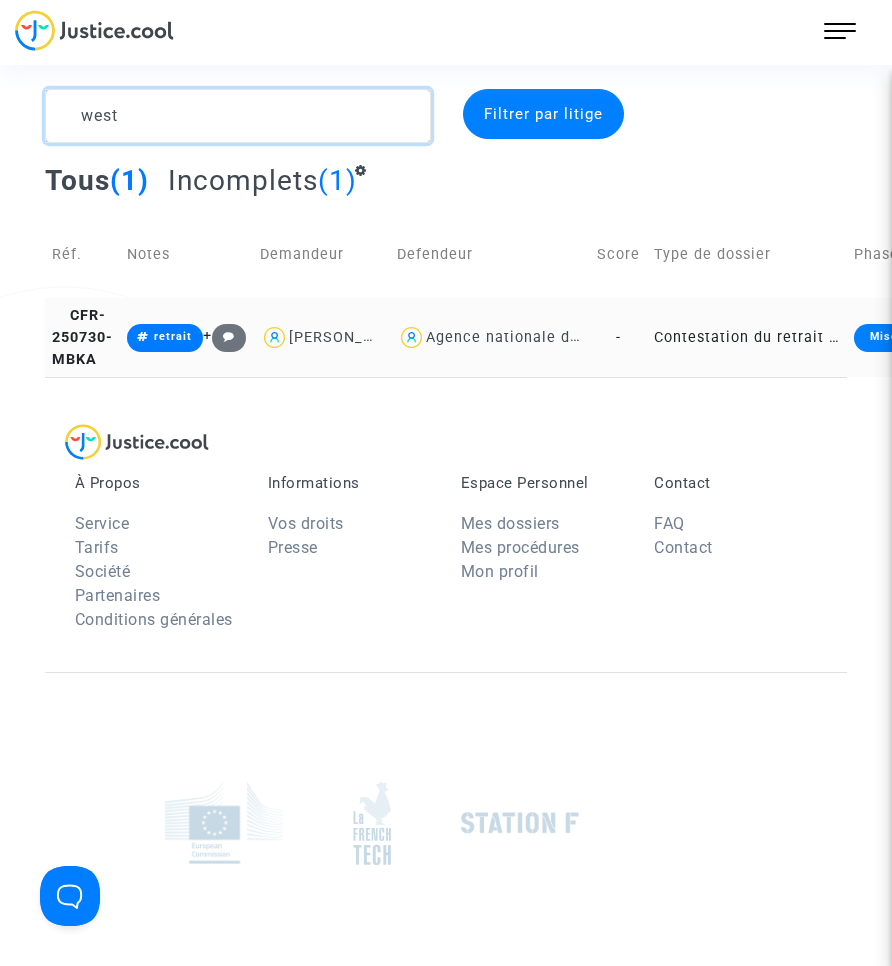type on "west" 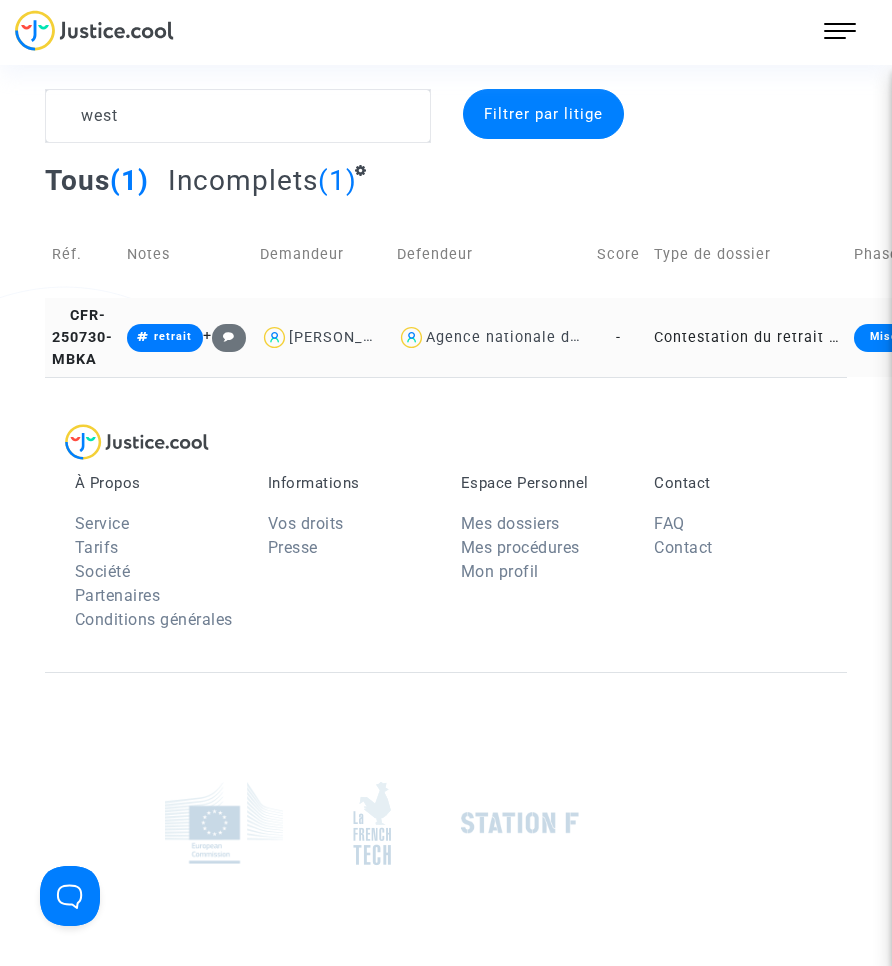 click on "Contestation du retrait de [PERSON_NAME] par l'ANAH (mandataire)" 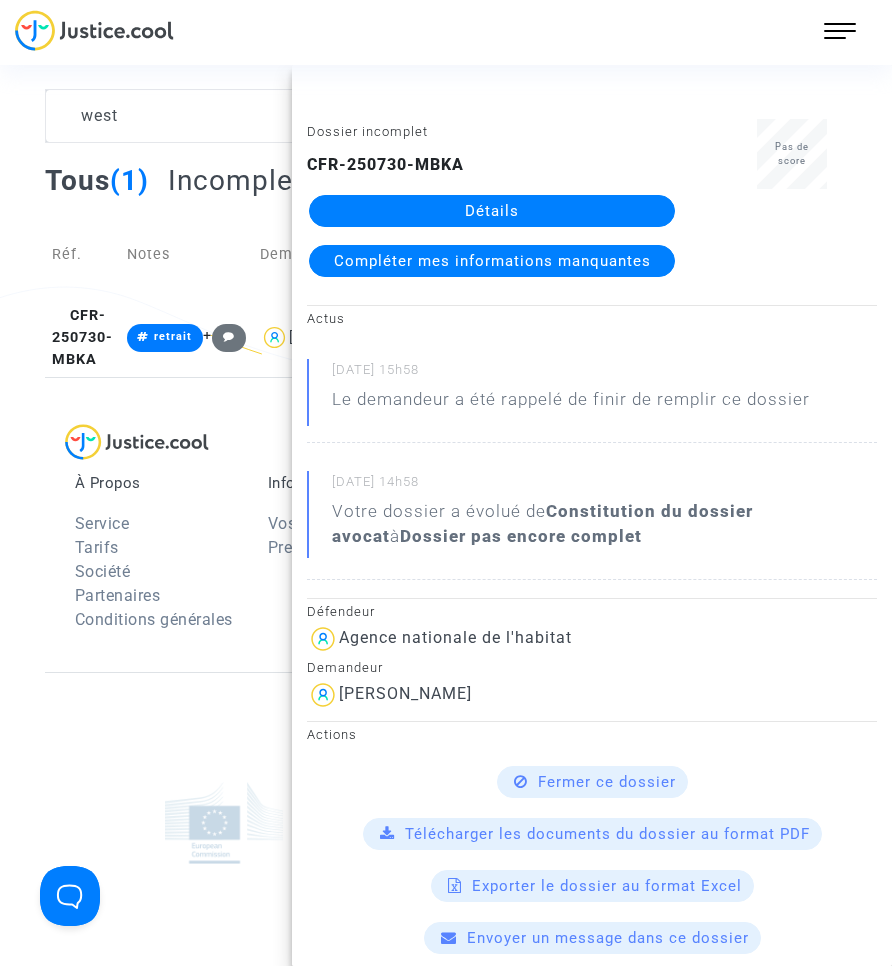 click on "Détails" 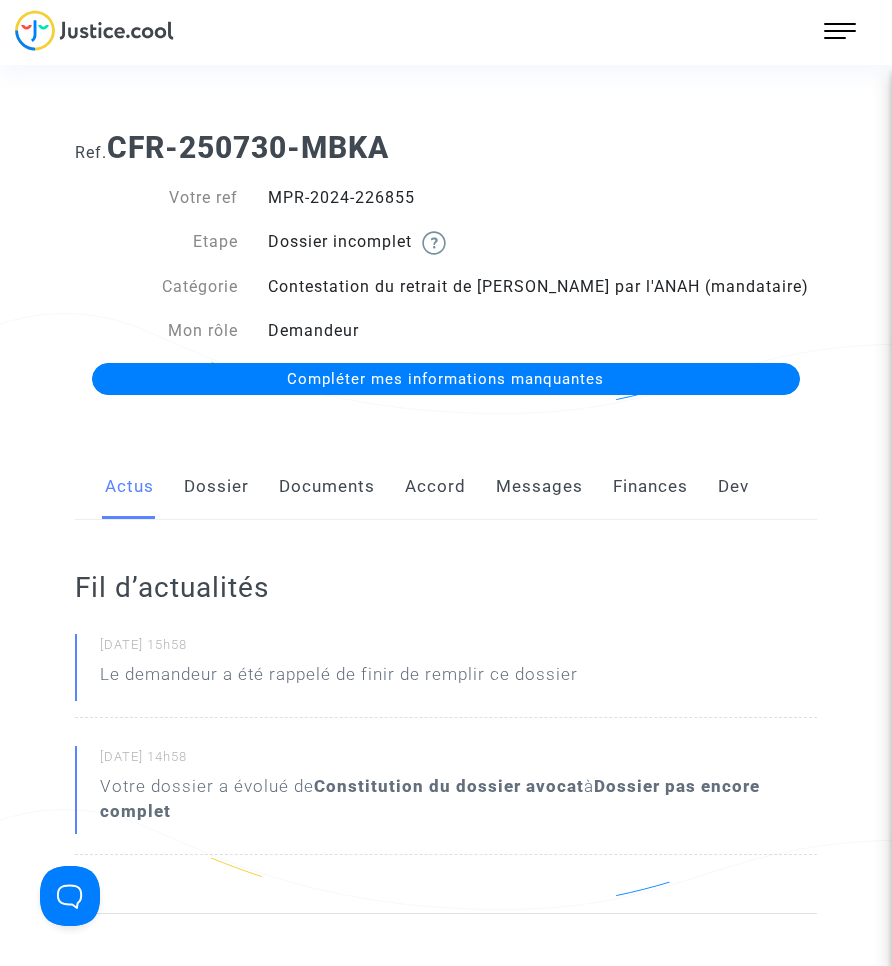 click on "Documents" 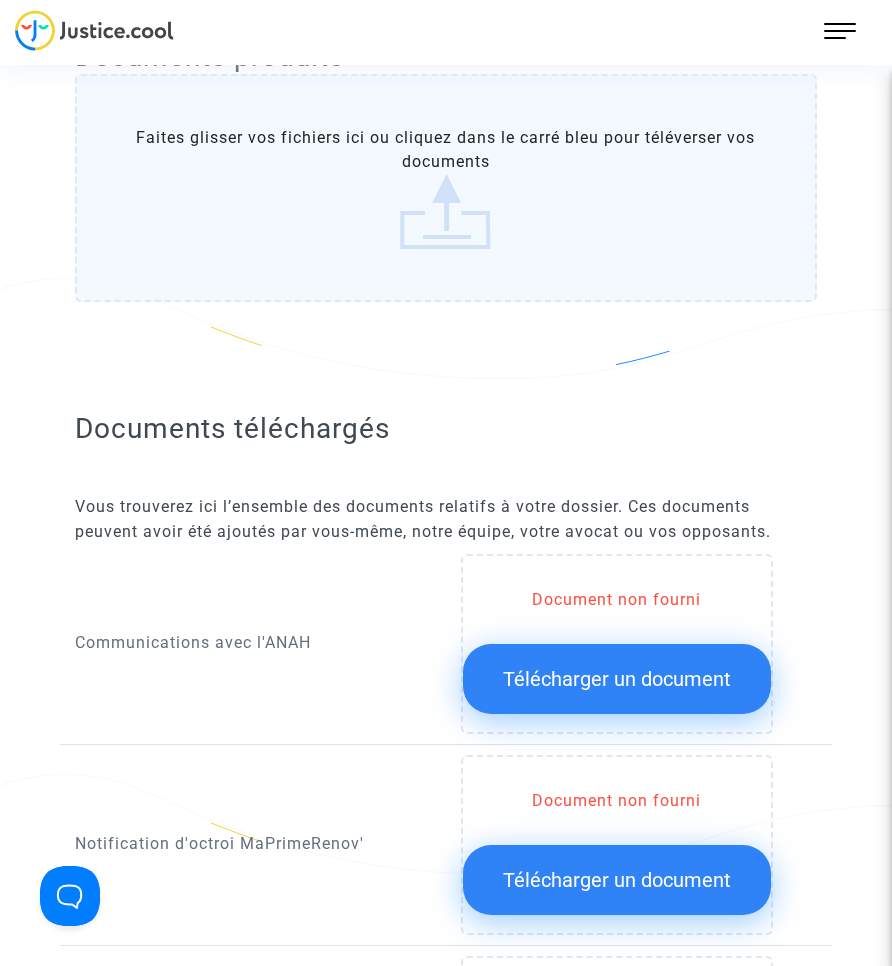 scroll, scrollTop: 800, scrollLeft: 0, axis: vertical 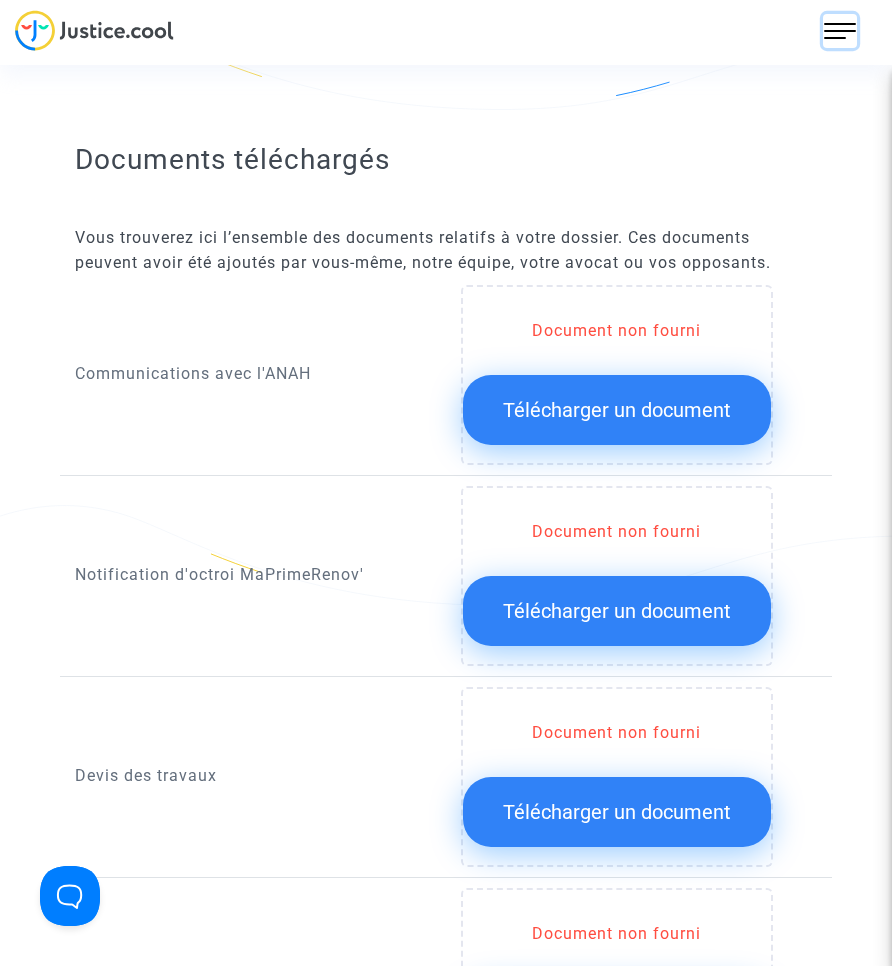 click at bounding box center (840, 31) 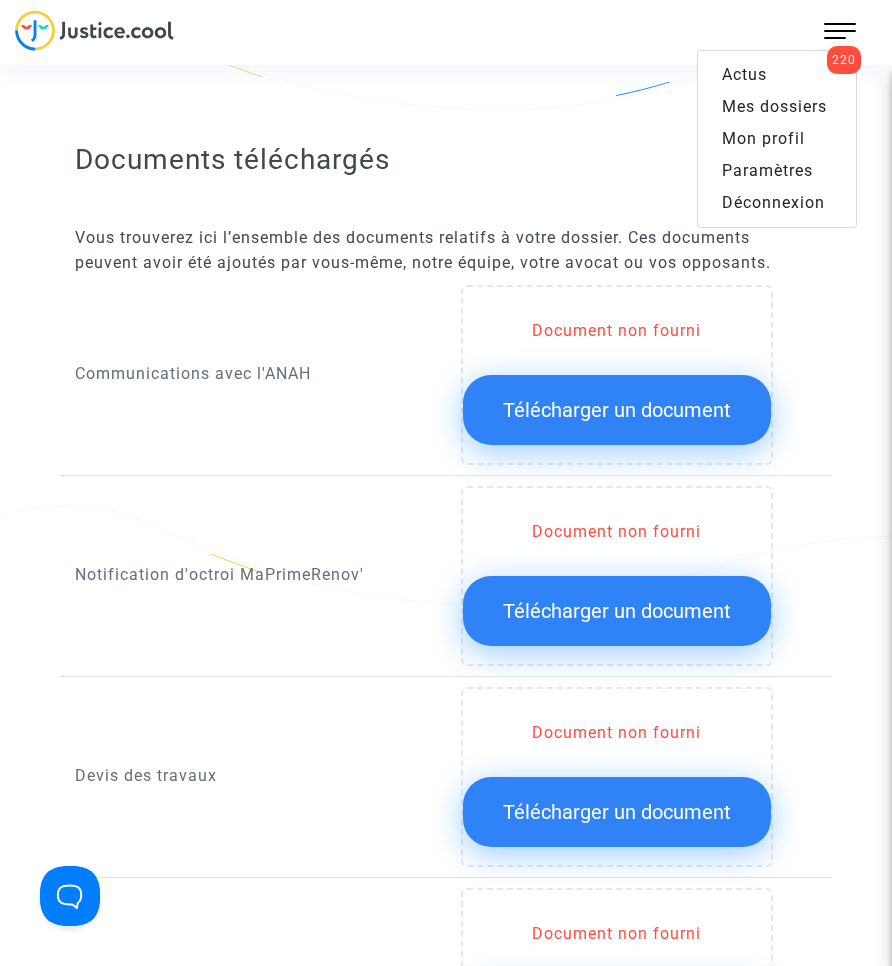 click on "Mes dossiers" at bounding box center [777, 107] 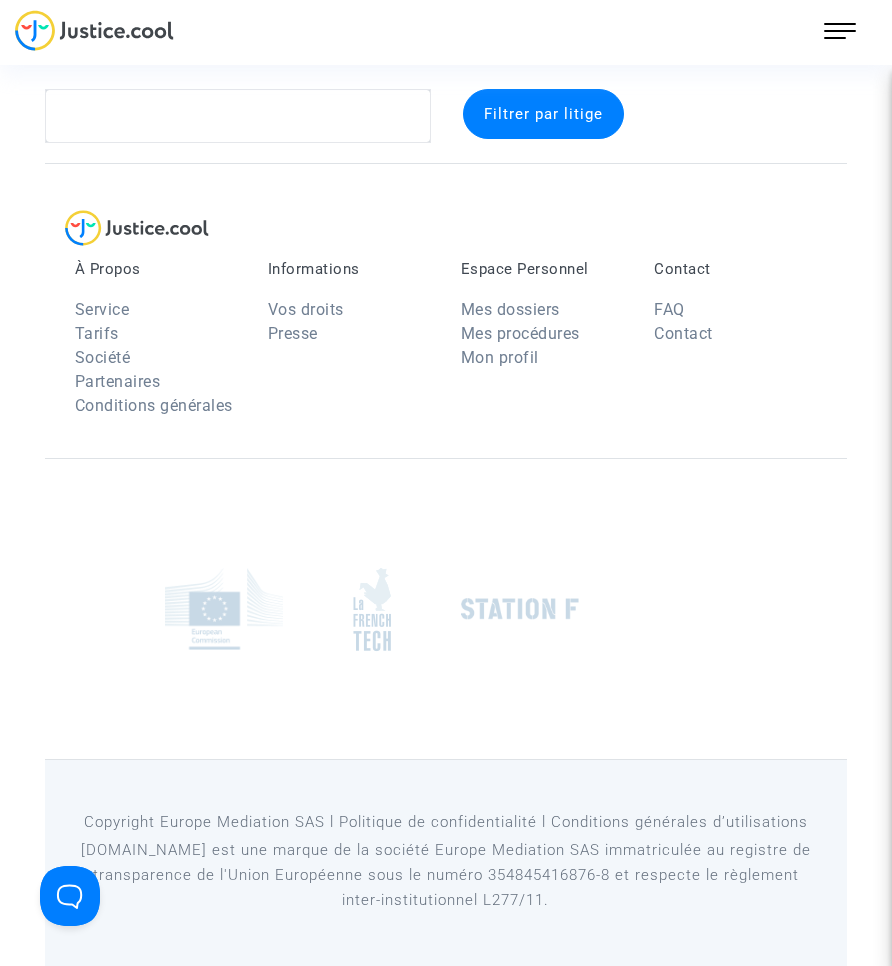 scroll, scrollTop: 26, scrollLeft: 0, axis: vertical 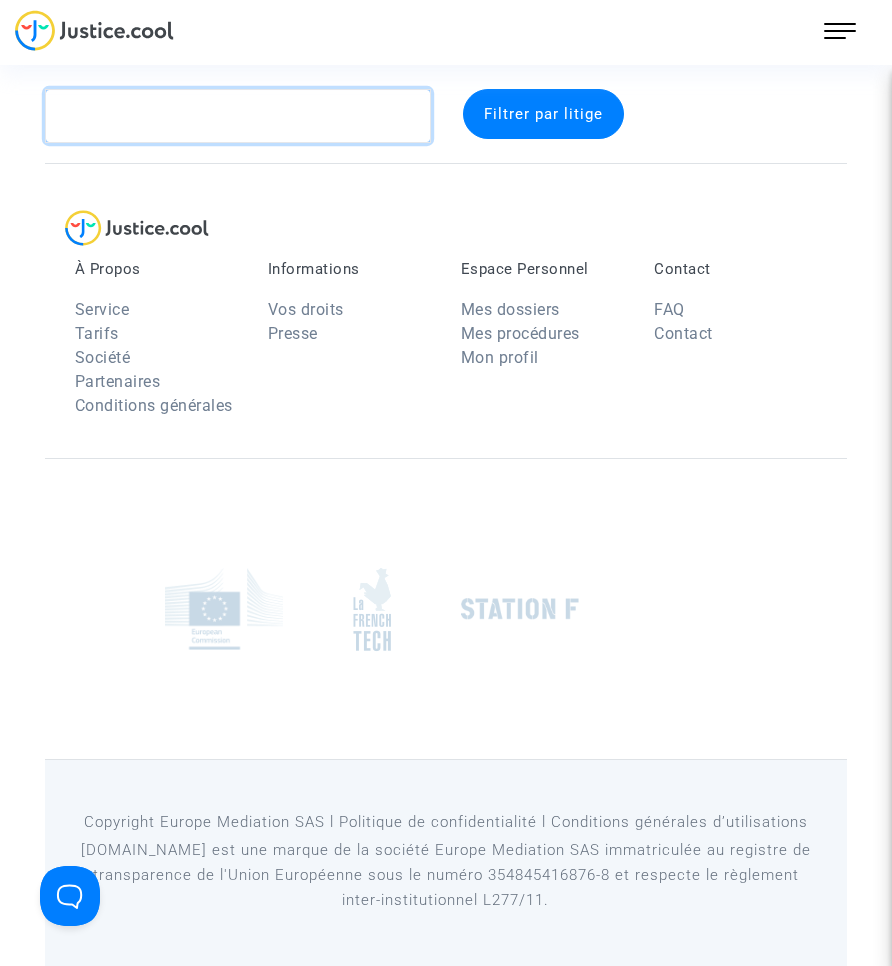 click 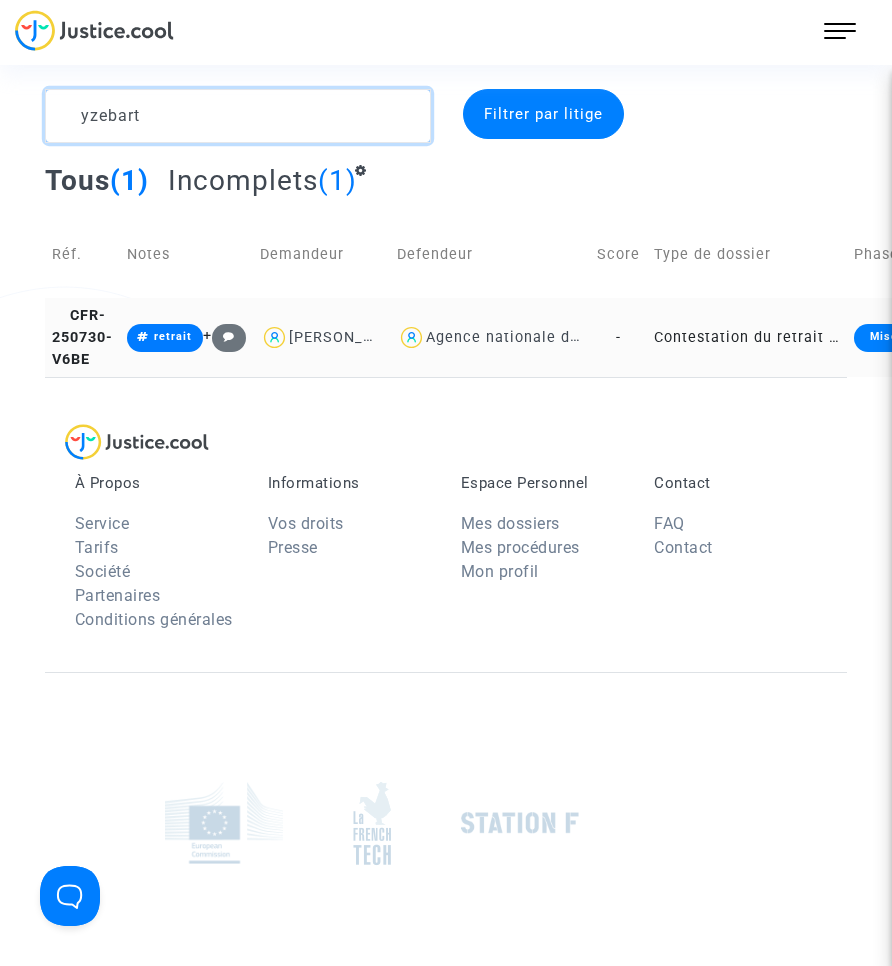 type on "yzebart" 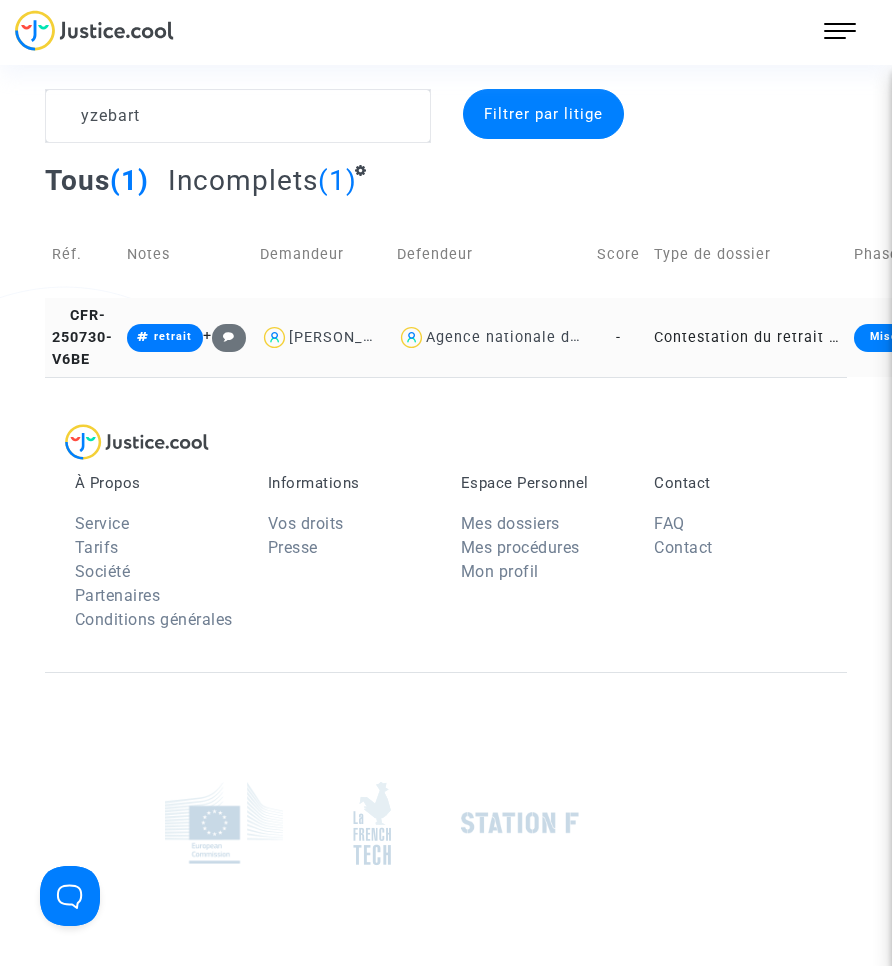 click on "Contestation du retrait de [PERSON_NAME] par l'ANAH (mandataire)" 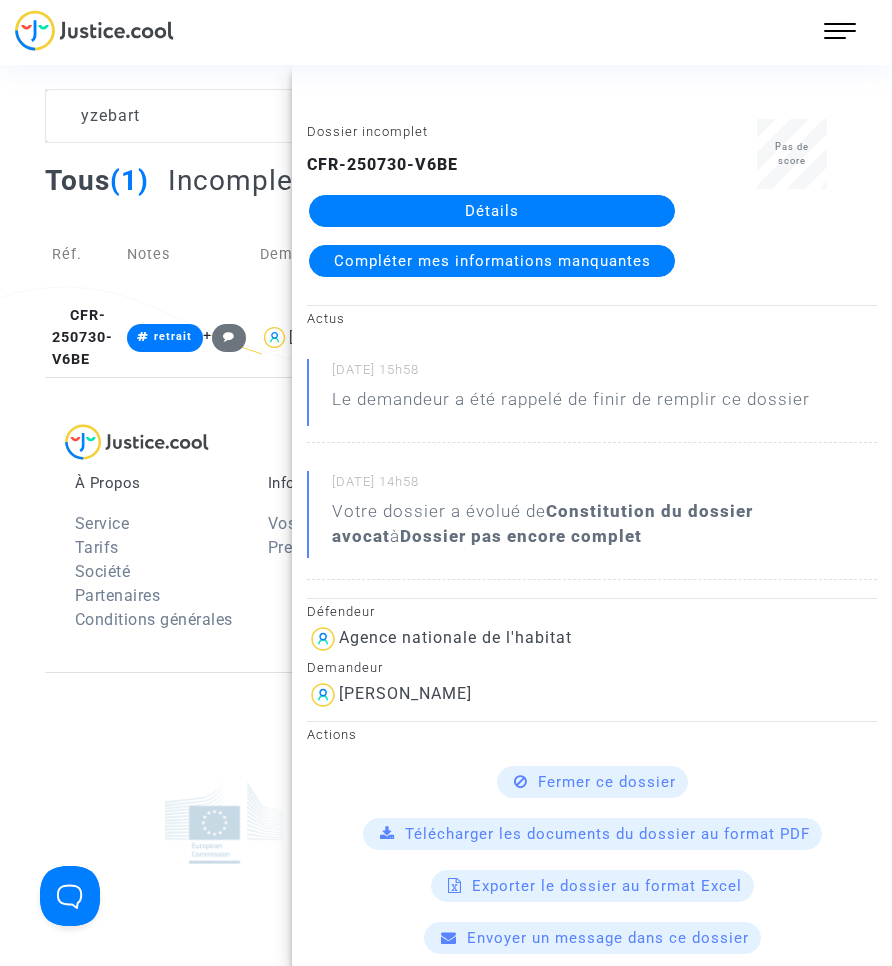 click on "Détails" 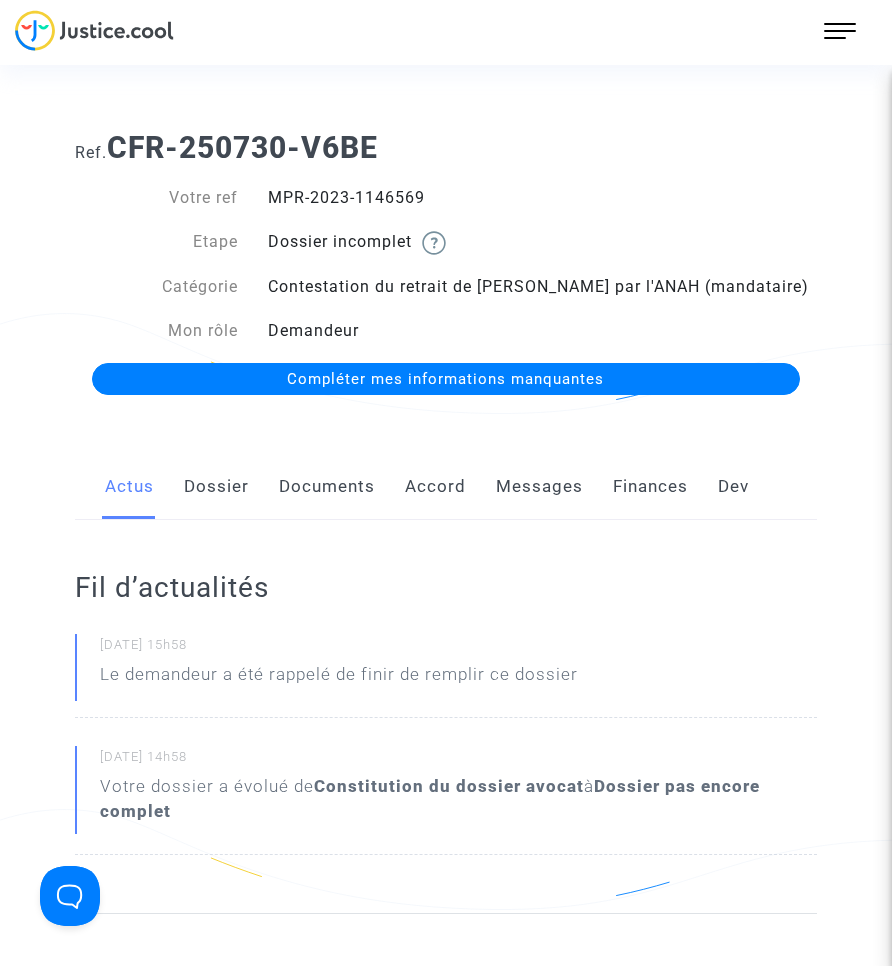 click on "Documents" 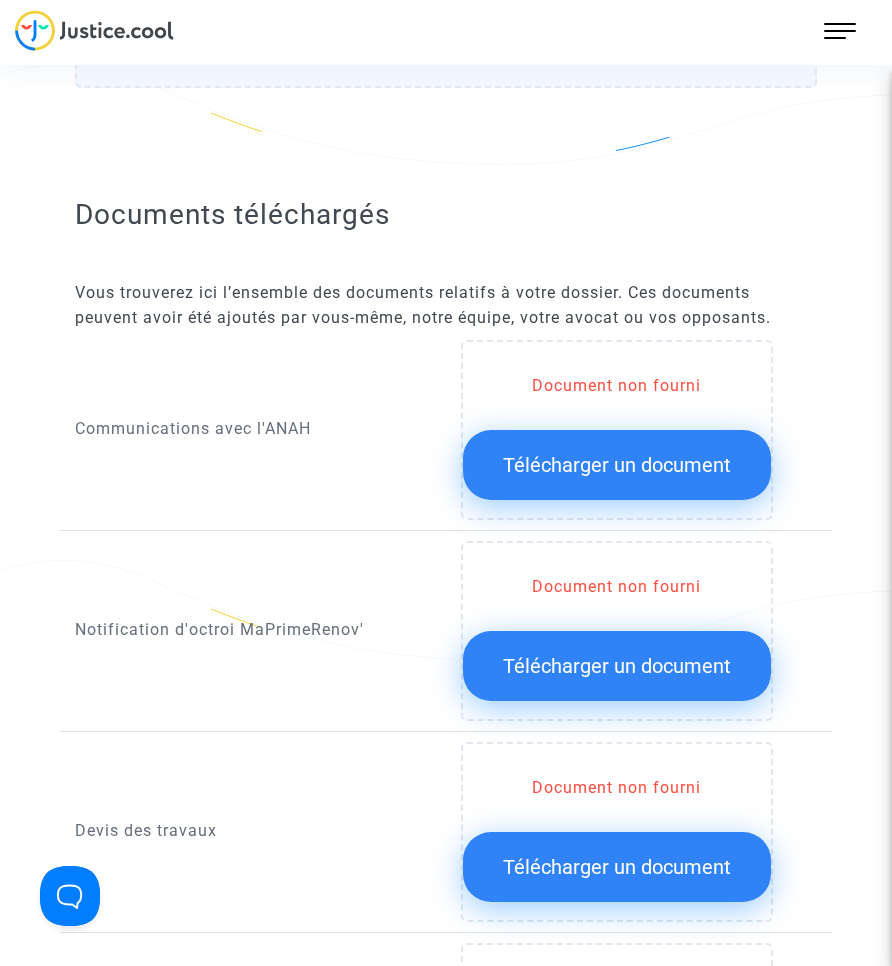 scroll, scrollTop: 1000, scrollLeft: 0, axis: vertical 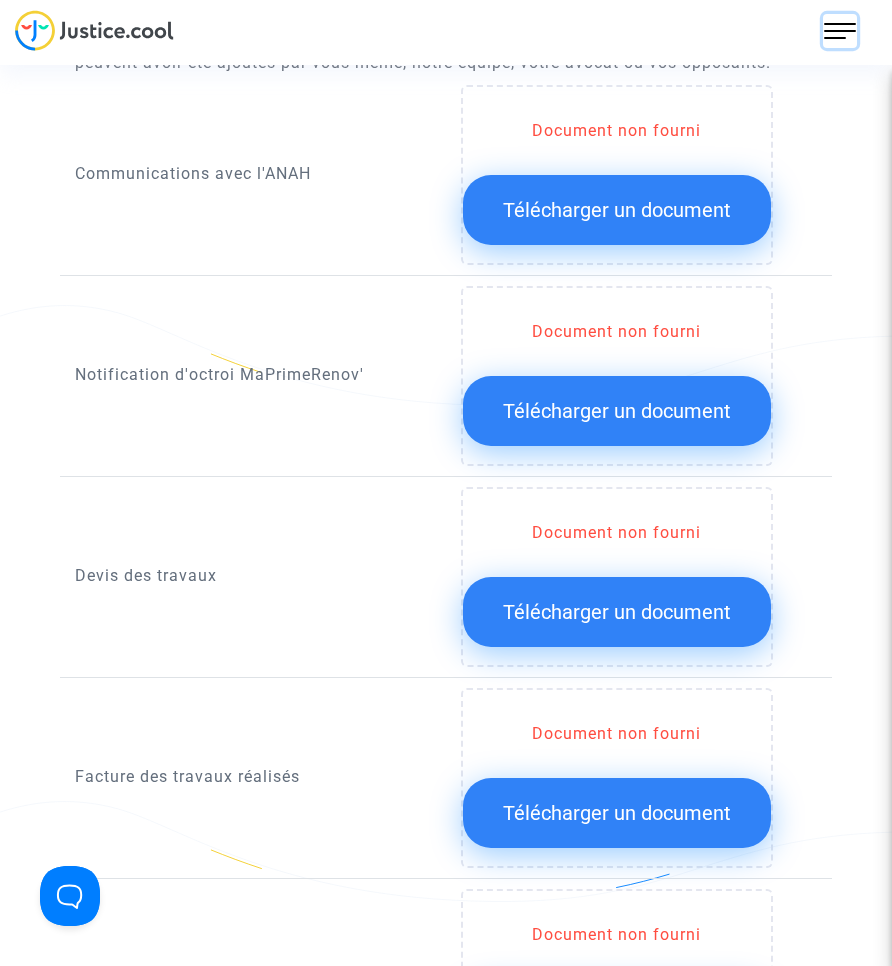 click at bounding box center (840, 31) 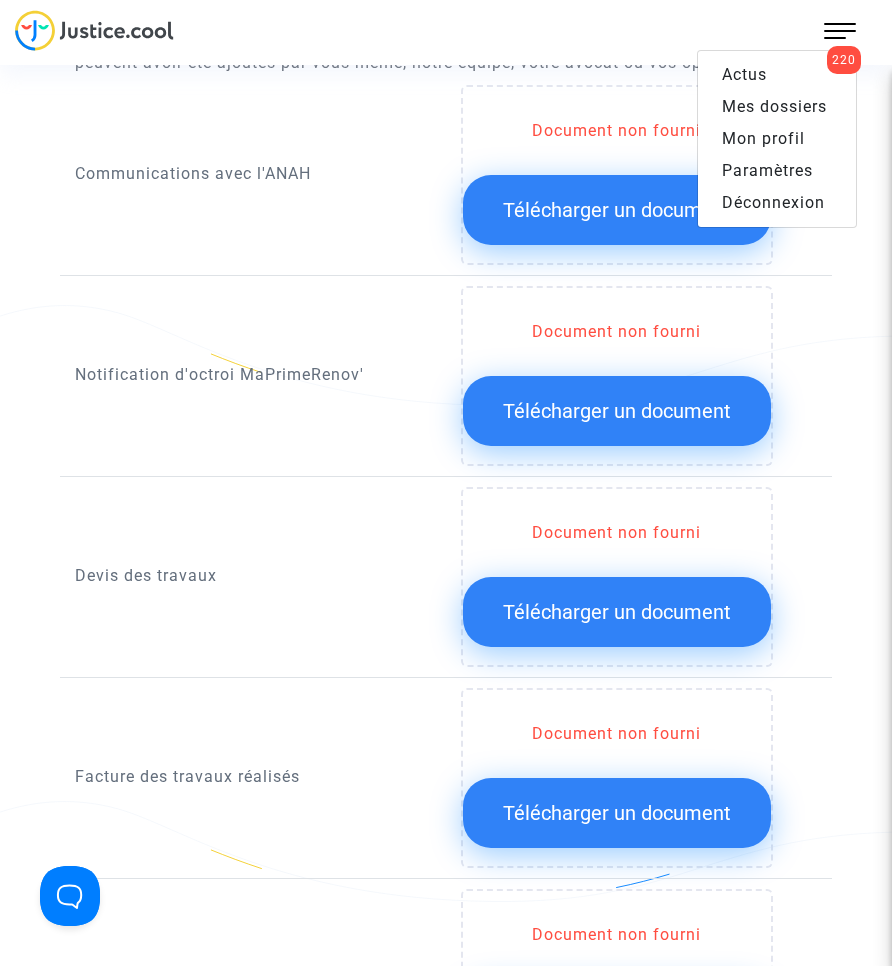 click on "Mes dossiers" at bounding box center [774, 106] 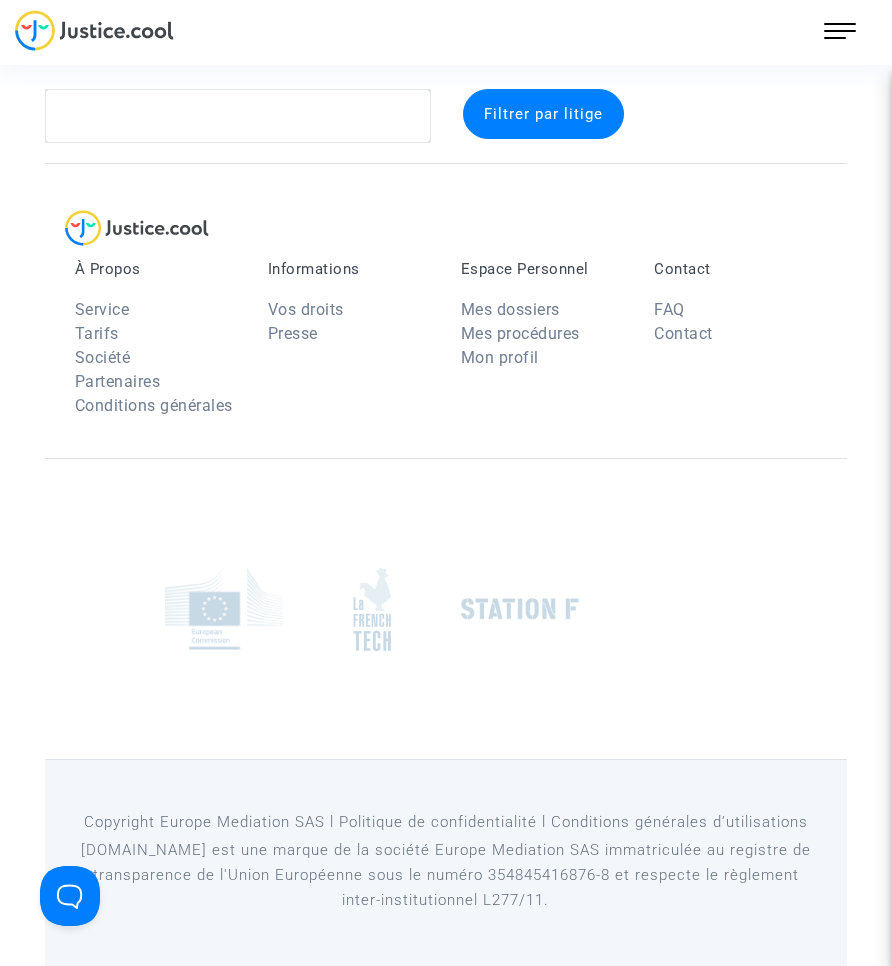 scroll, scrollTop: 26, scrollLeft: 0, axis: vertical 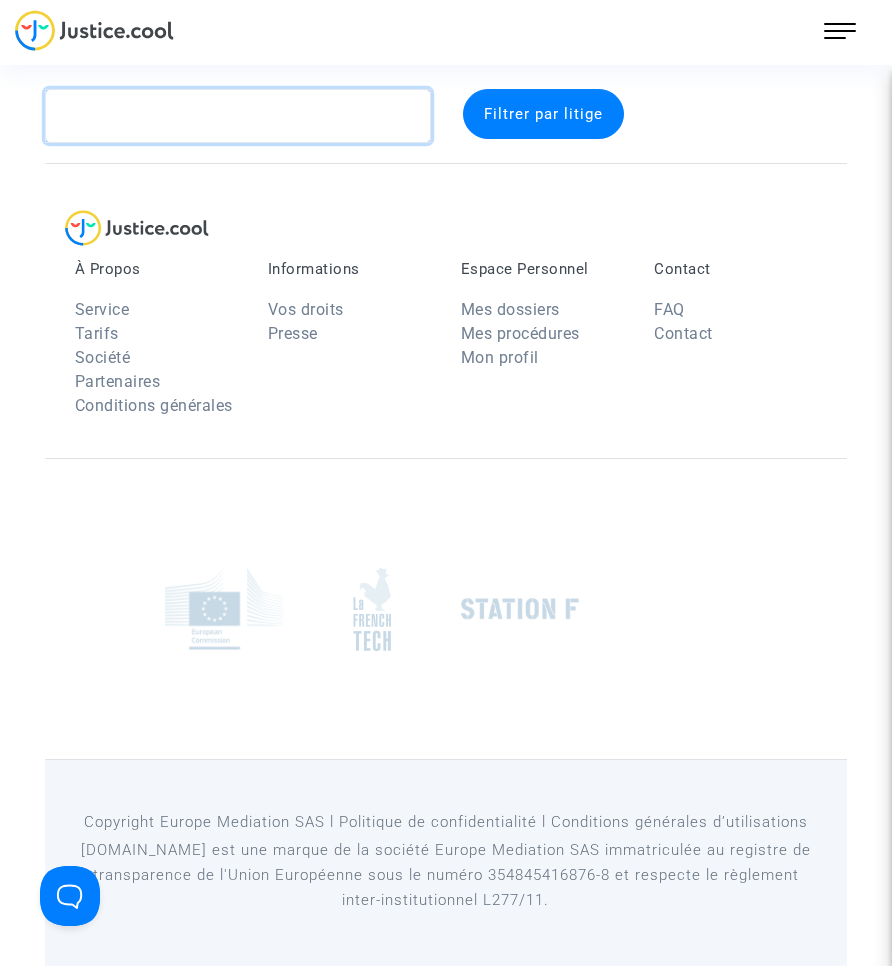 click 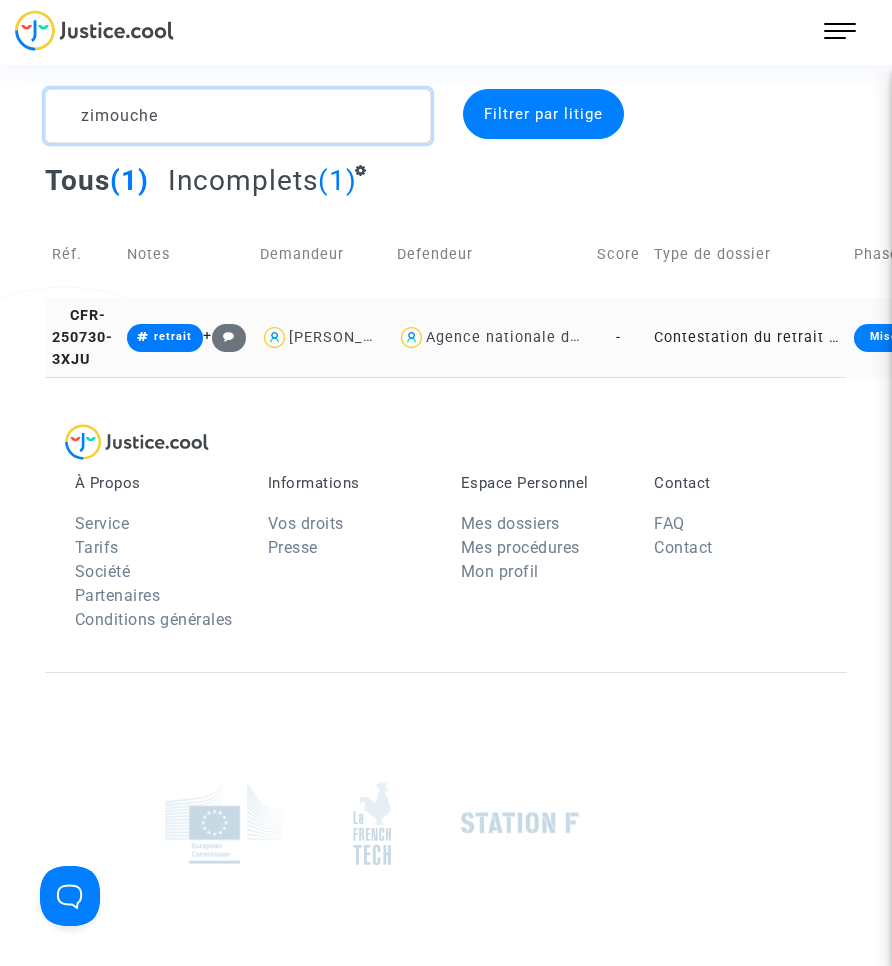 type on "zimouche" 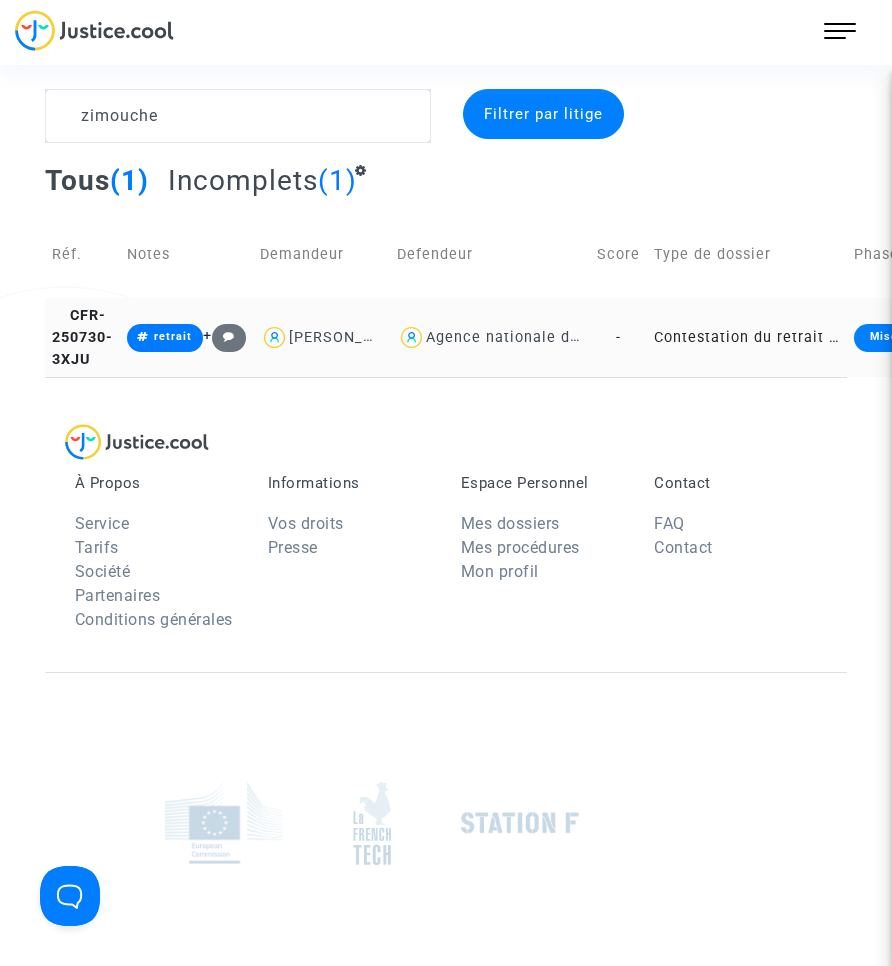 click on "Contestation du retrait de [PERSON_NAME] par l'ANAH (mandataire)" 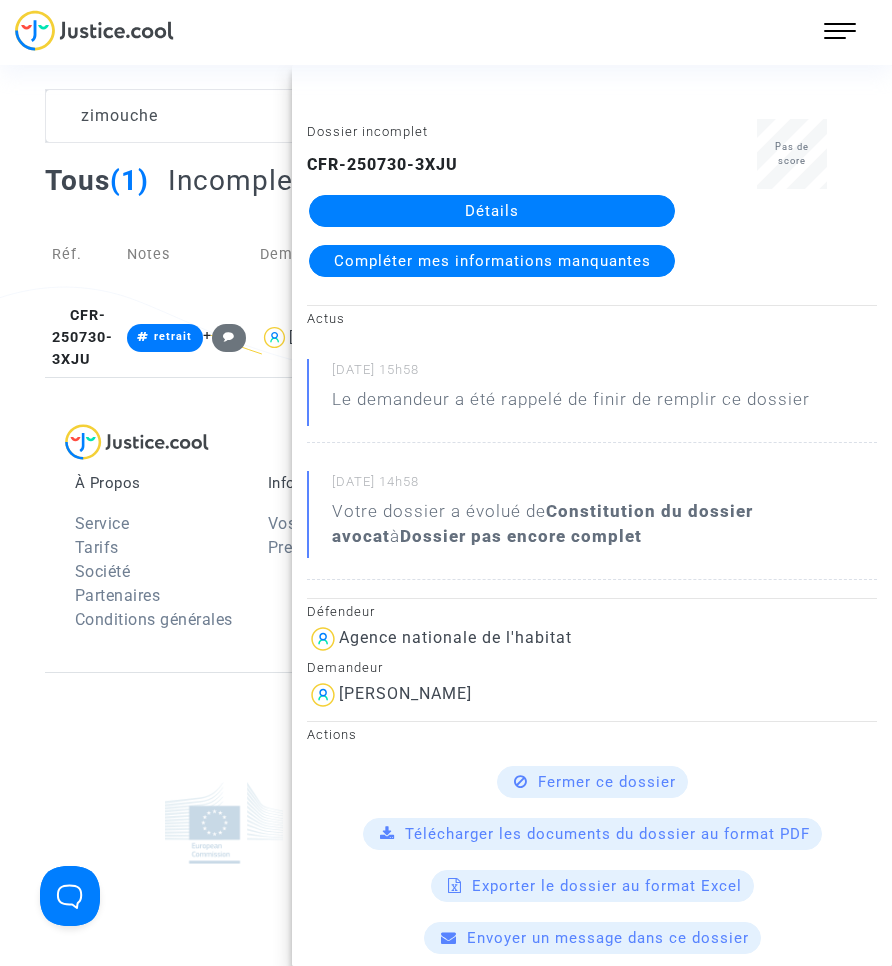 click on "Détails" 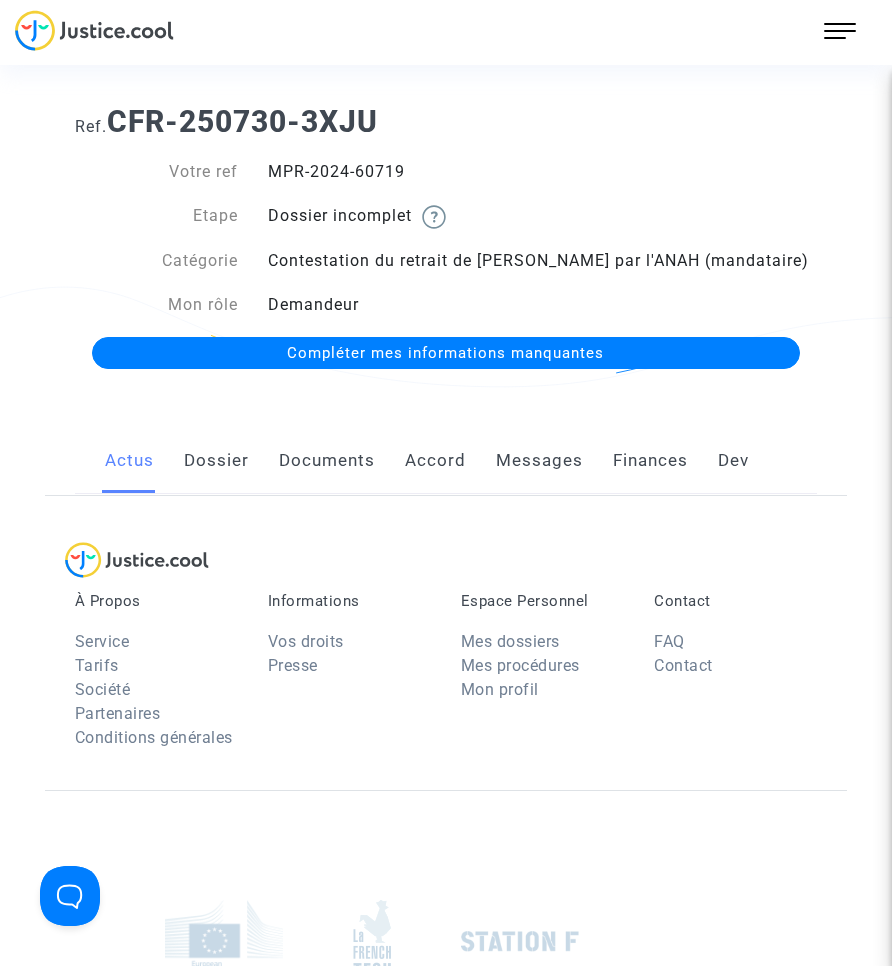 scroll, scrollTop: 0, scrollLeft: 0, axis: both 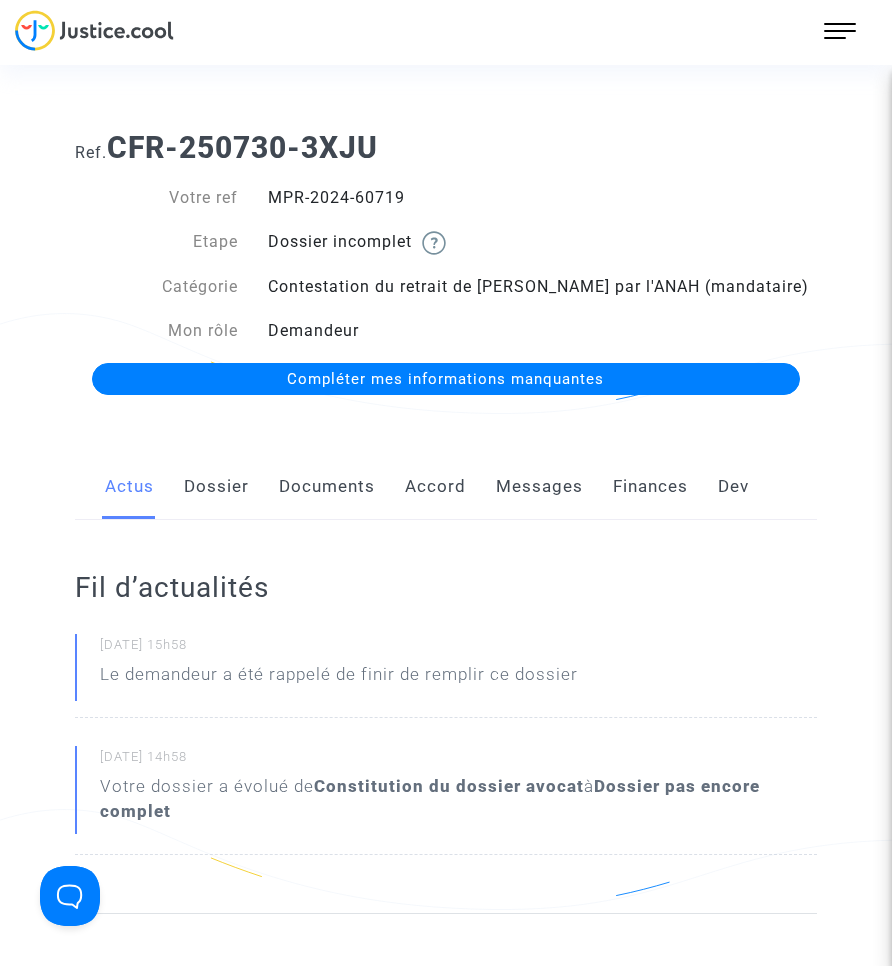click on "Documents" 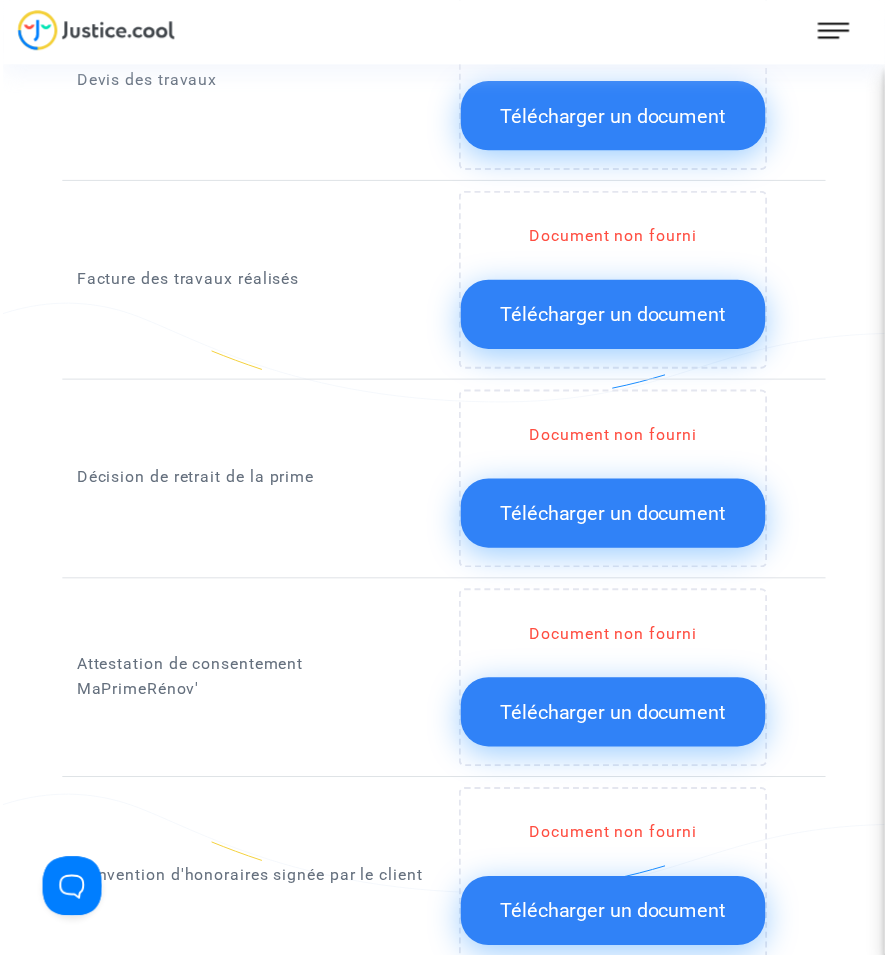 scroll, scrollTop: 1500, scrollLeft: 0, axis: vertical 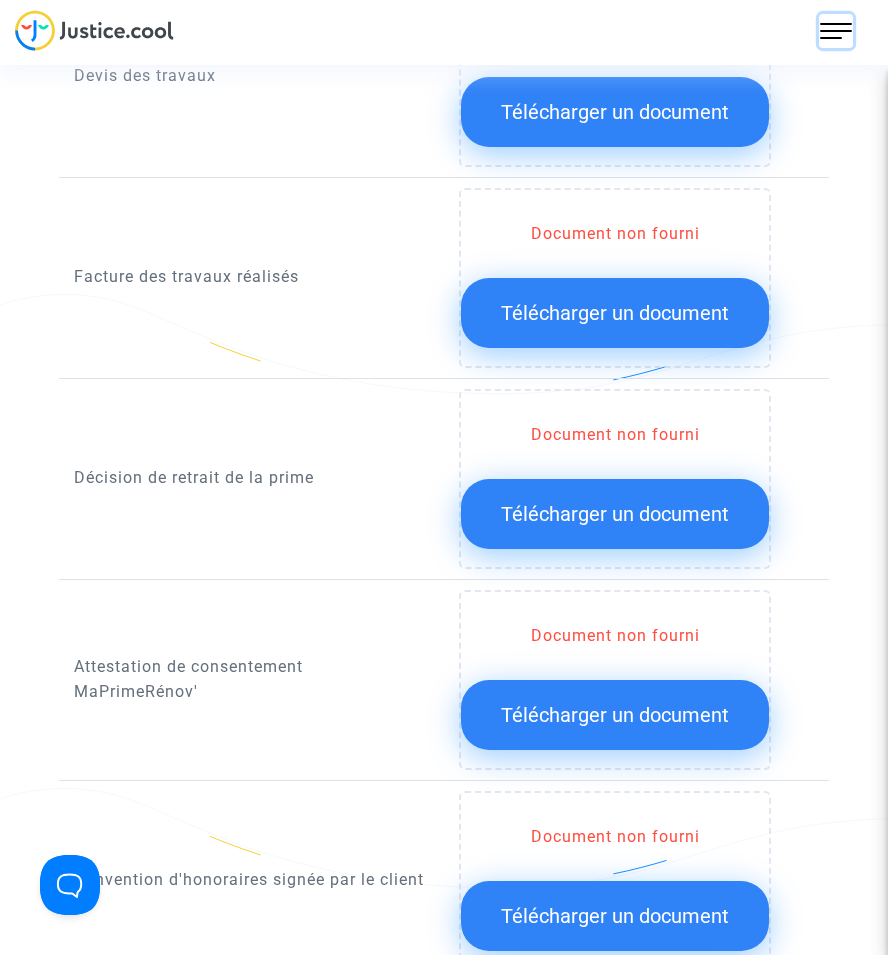 click at bounding box center [836, 31] 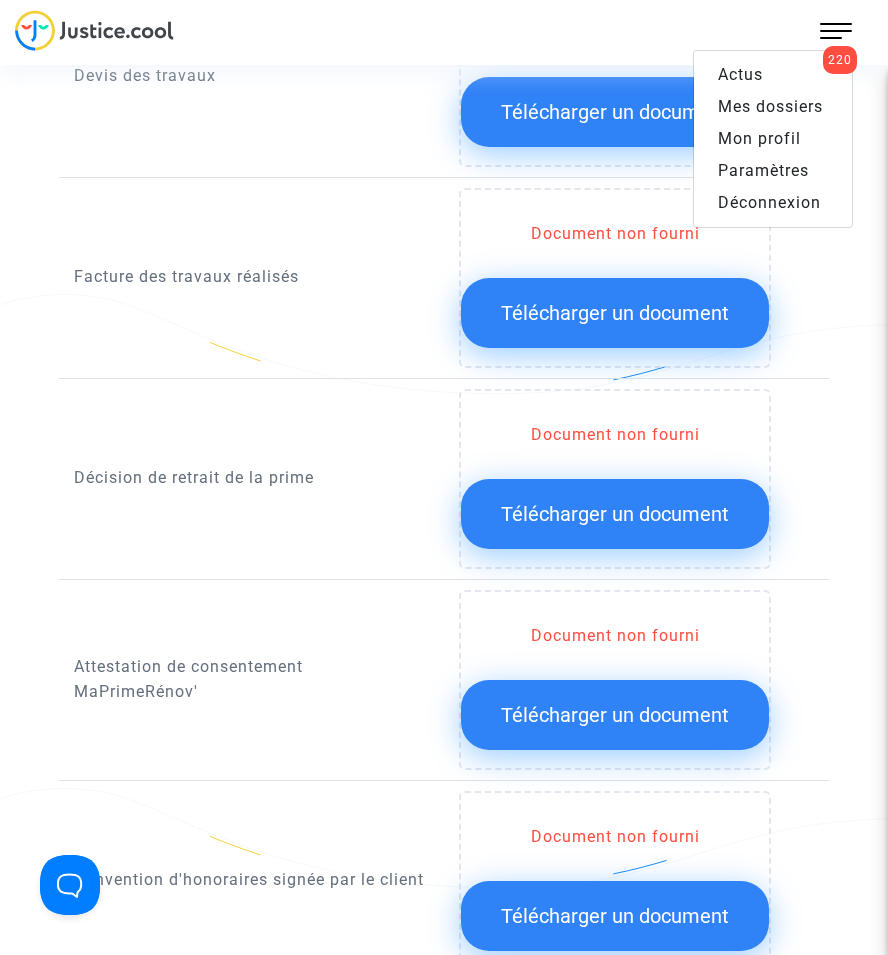click on "Mes dossiers" at bounding box center [770, 106] 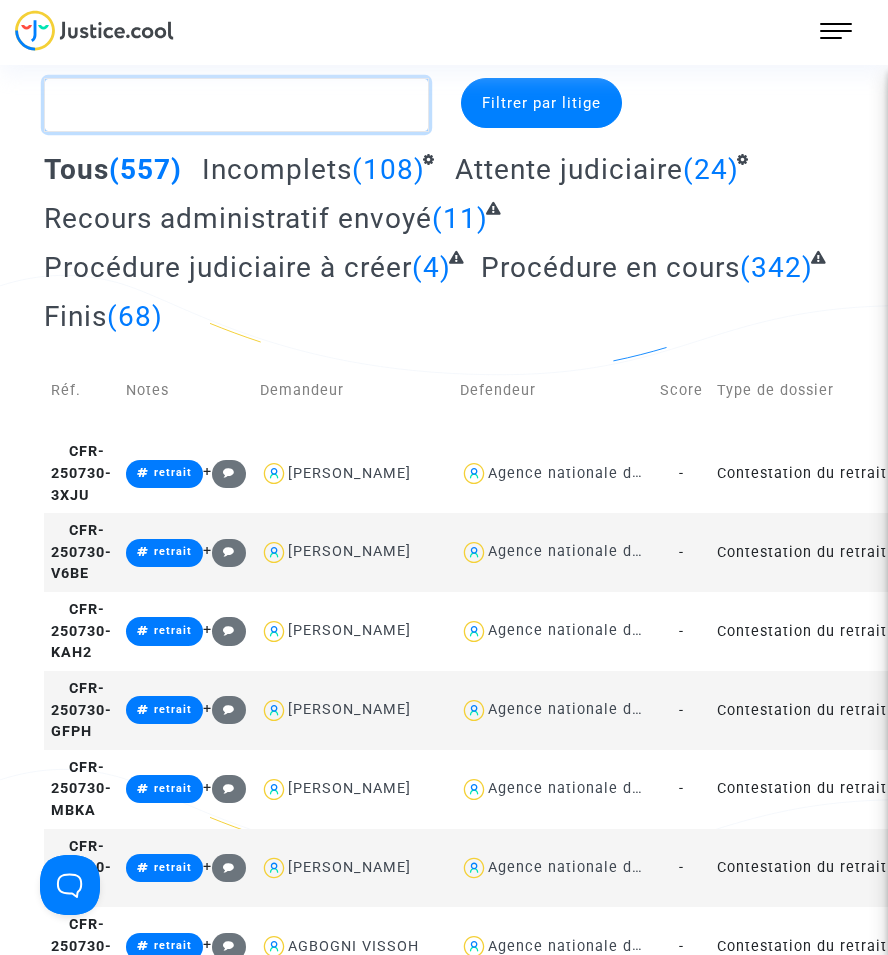 click 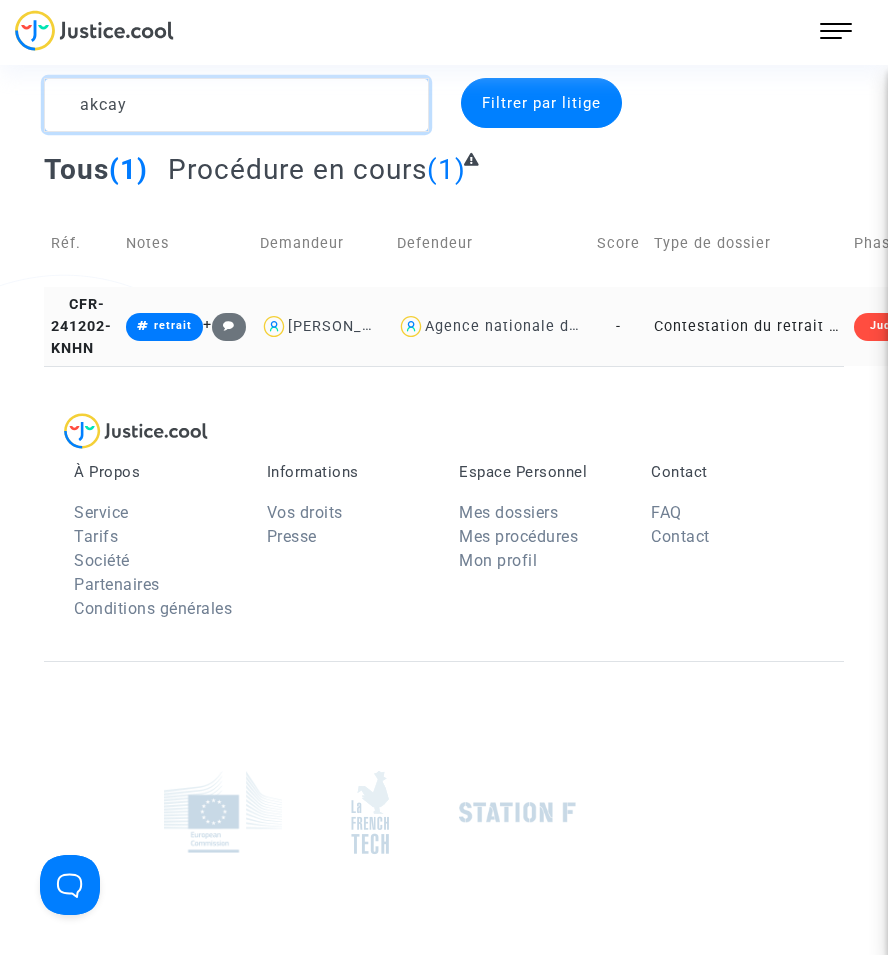 type on "akcay" 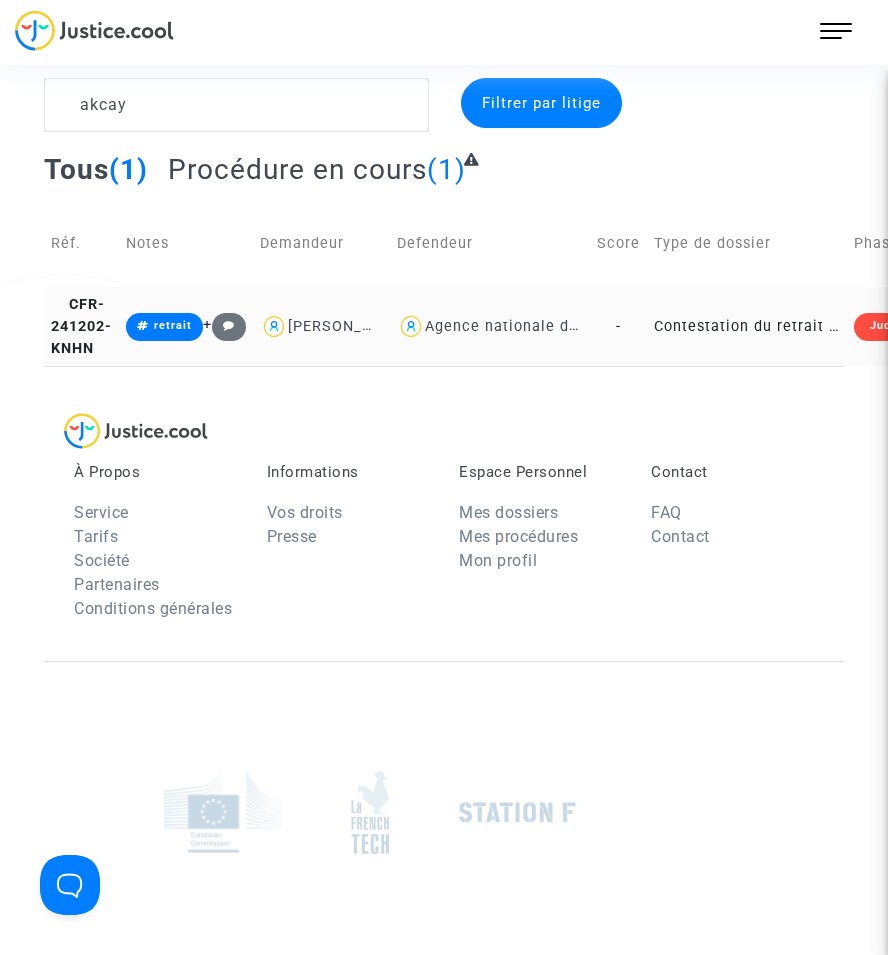 click on "Contestation du retrait de [PERSON_NAME] par l'ANAH (mandataire)" 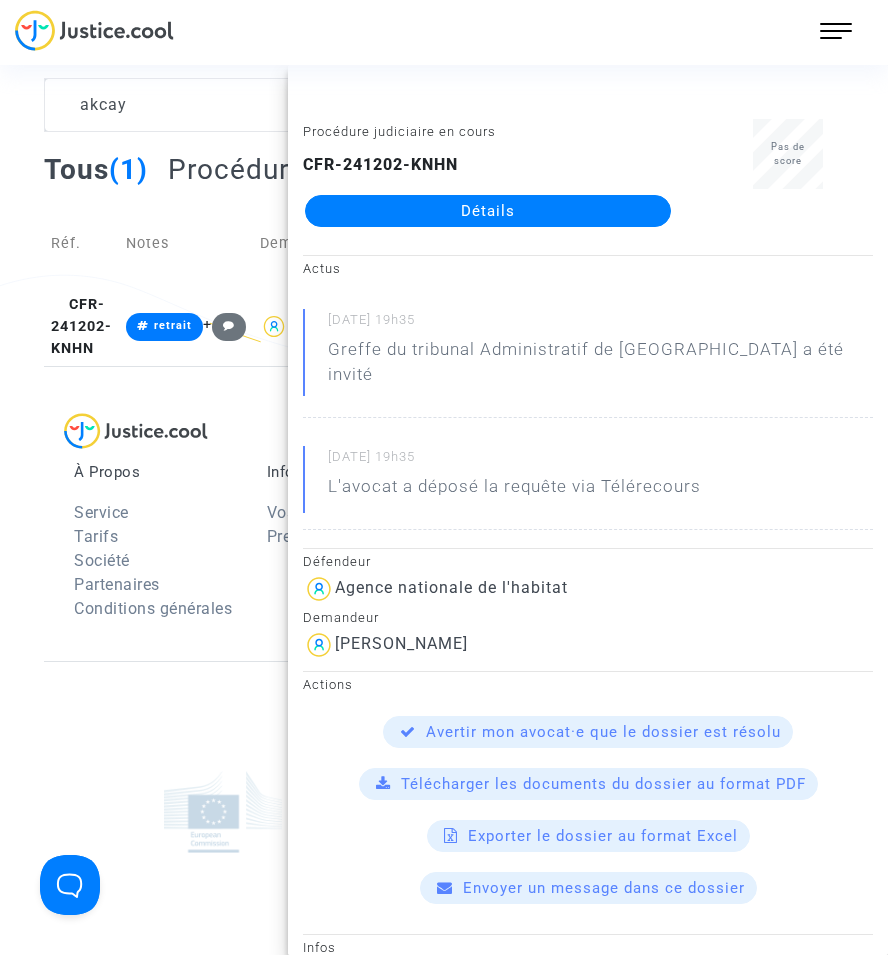click on "Détails" 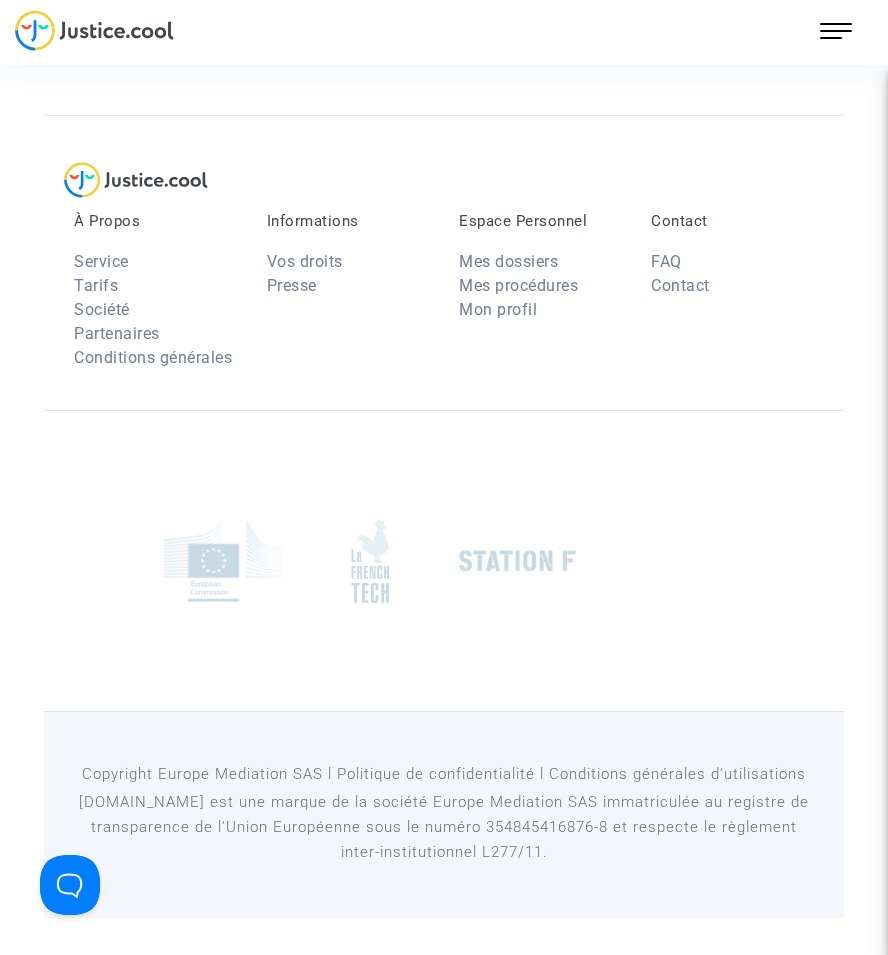 scroll, scrollTop: 0, scrollLeft: 0, axis: both 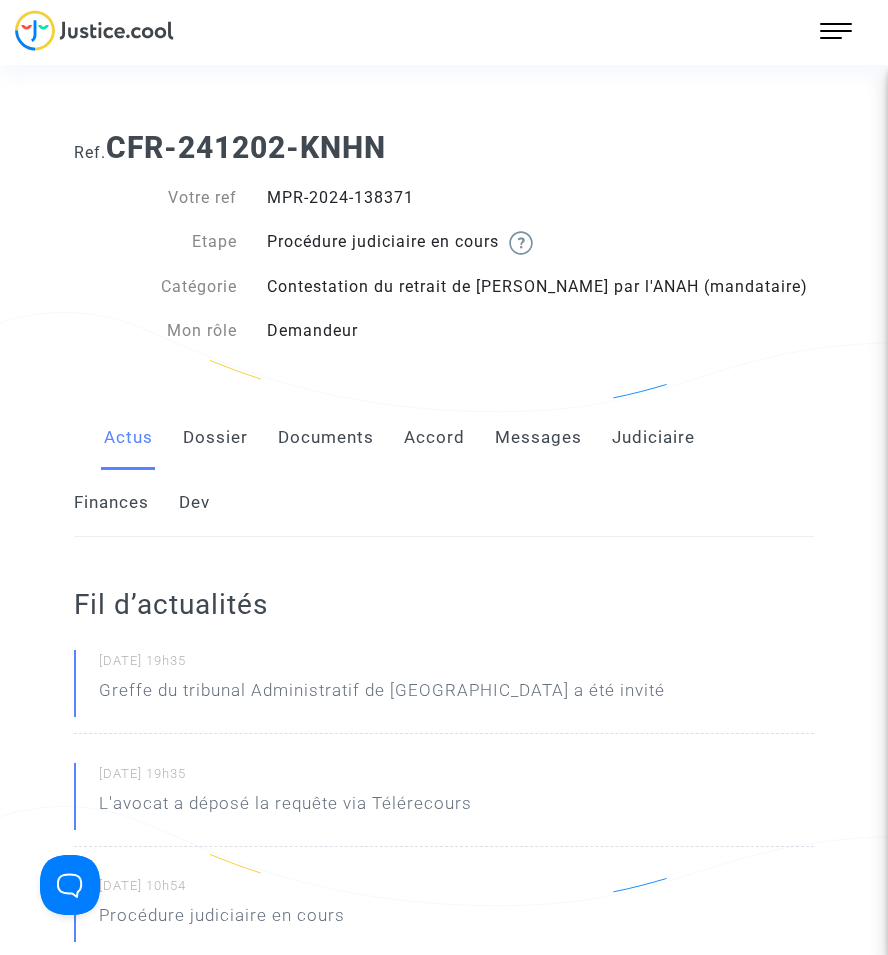 click on "Documents" 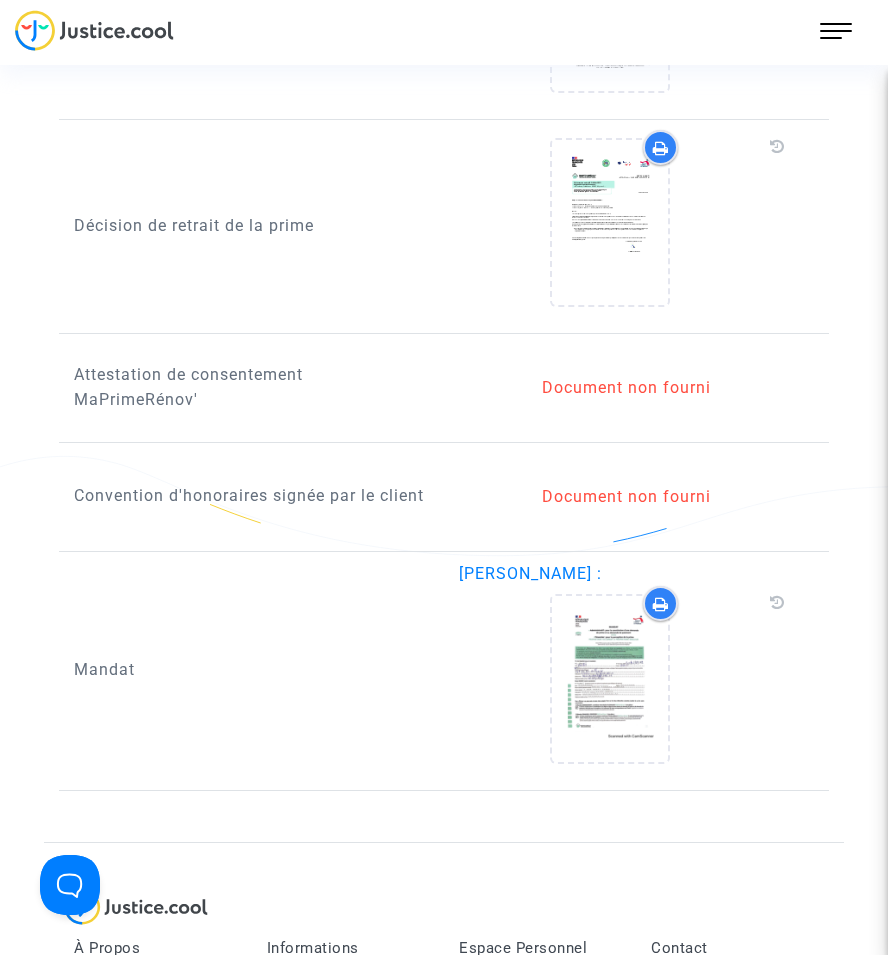 scroll, scrollTop: 1700, scrollLeft: 0, axis: vertical 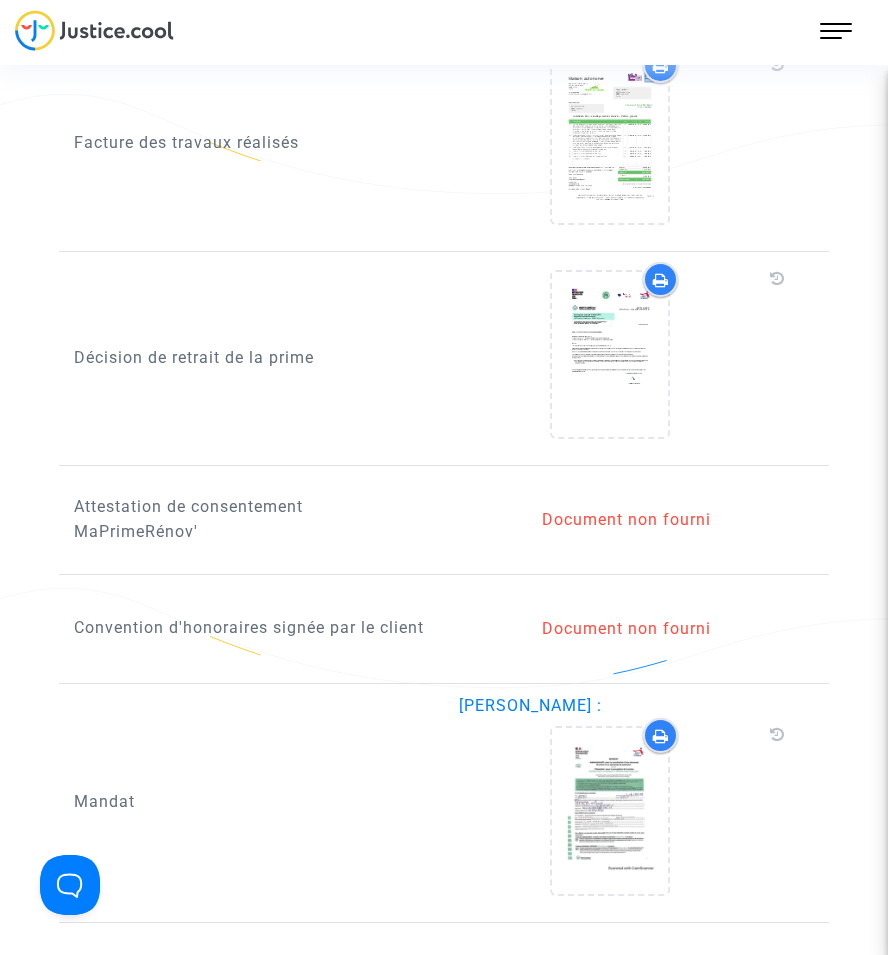 click on "220 Actus Mes dossiers Mon profil Paramètres Déconnexion" at bounding box center (836, 31) 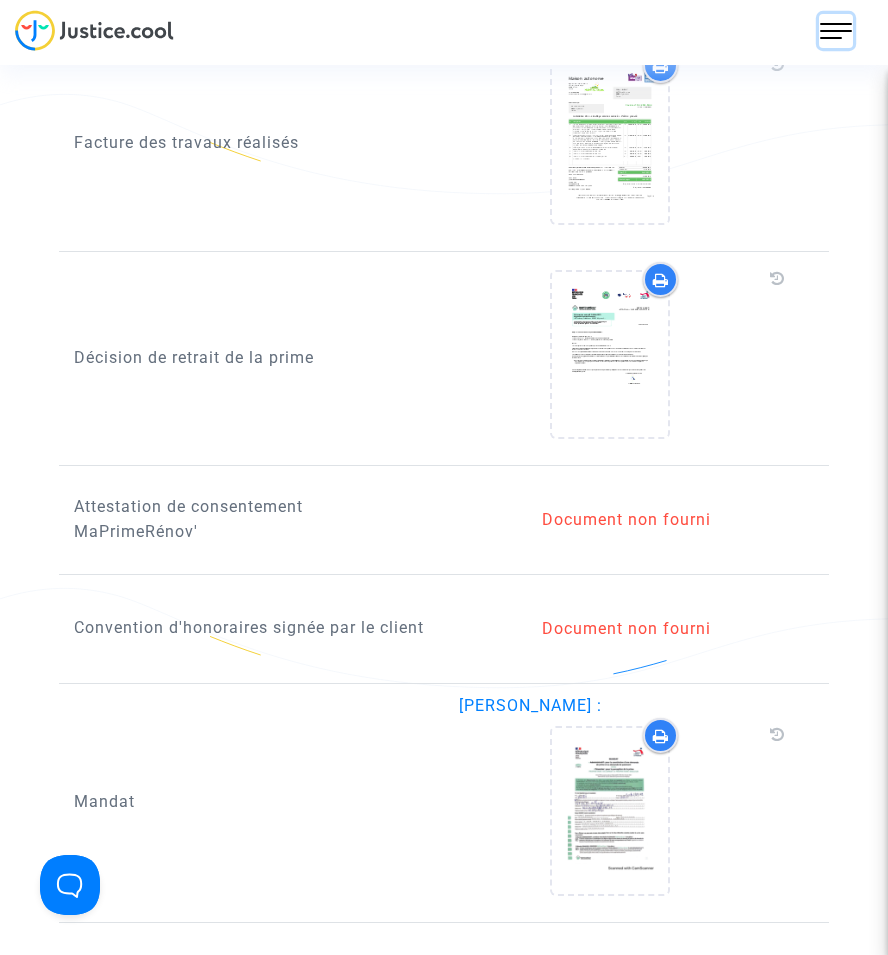 click at bounding box center [836, 31] 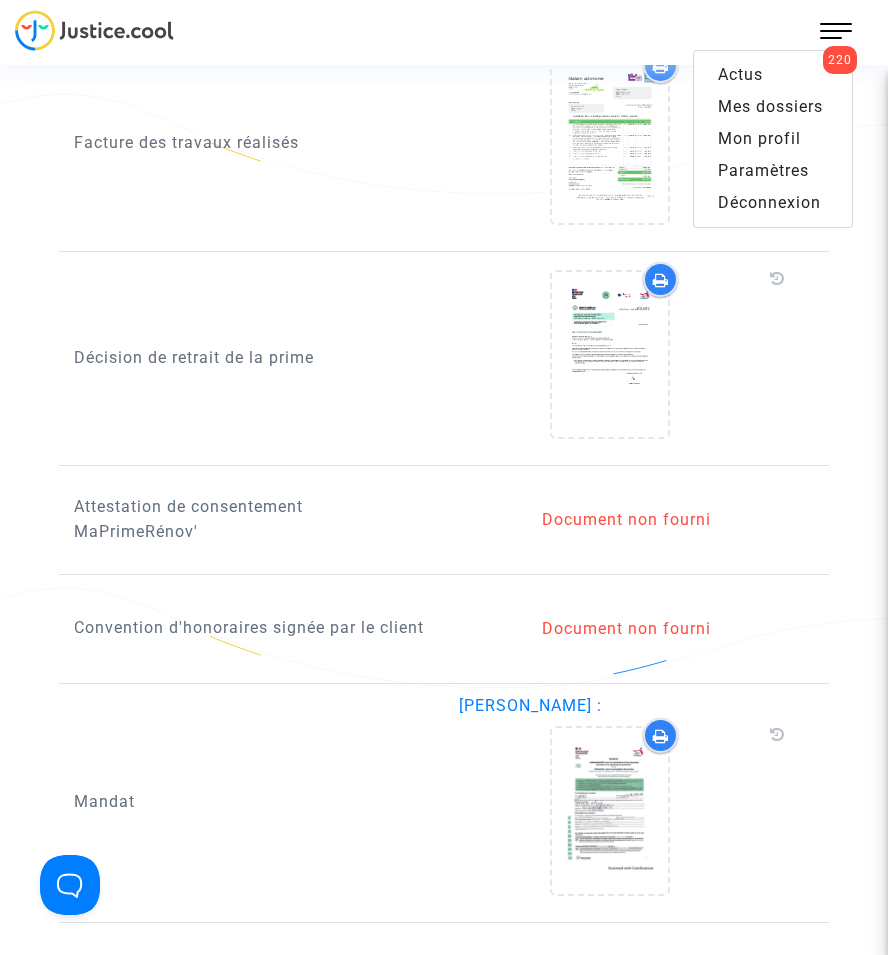 click on "Mes dossiers" at bounding box center [770, 106] 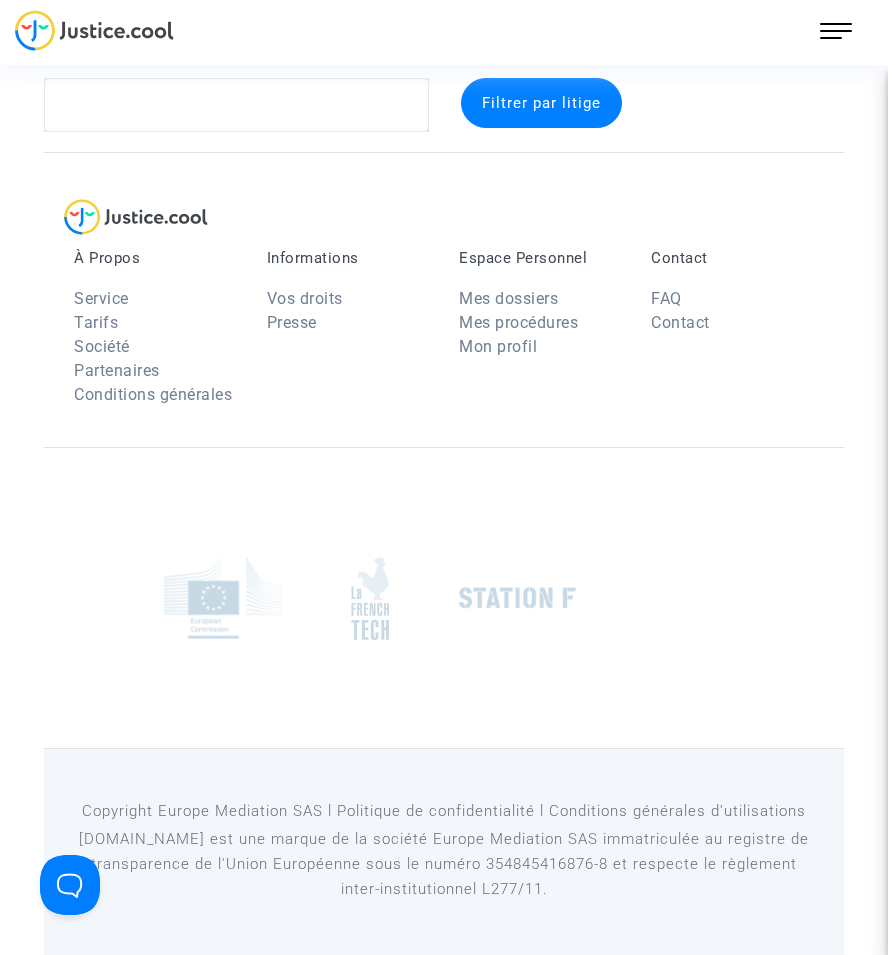 scroll, scrollTop: 37, scrollLeft: 0, axis: vertical 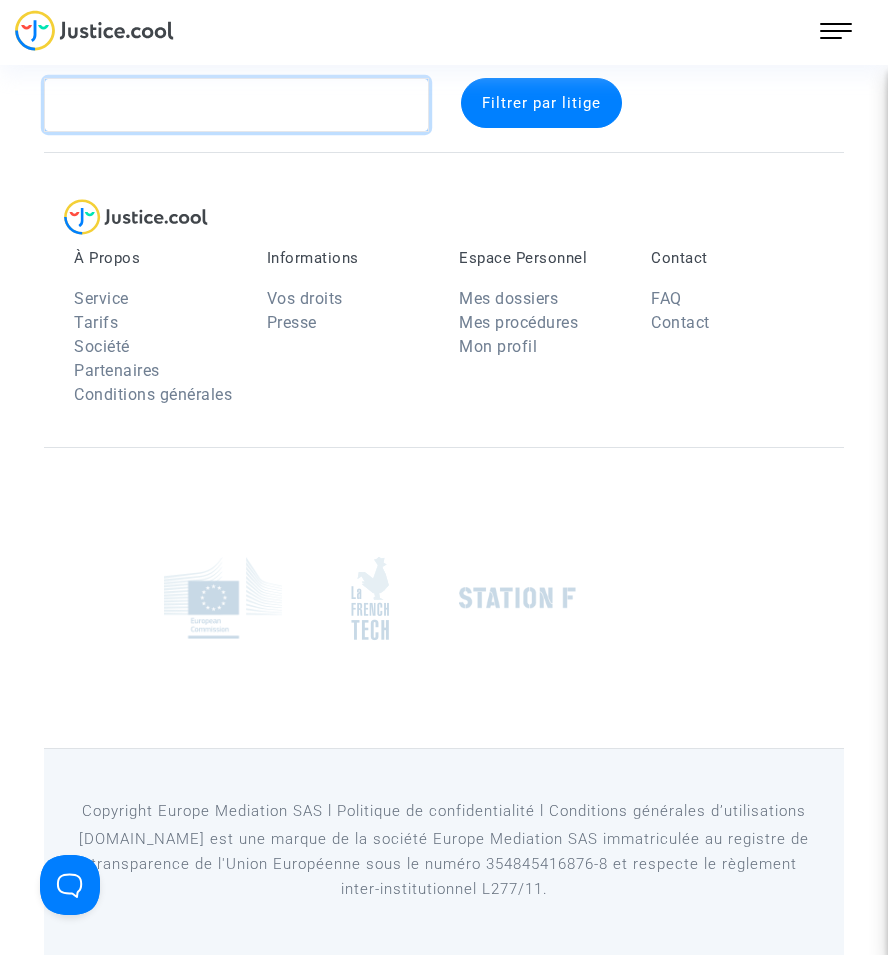 click 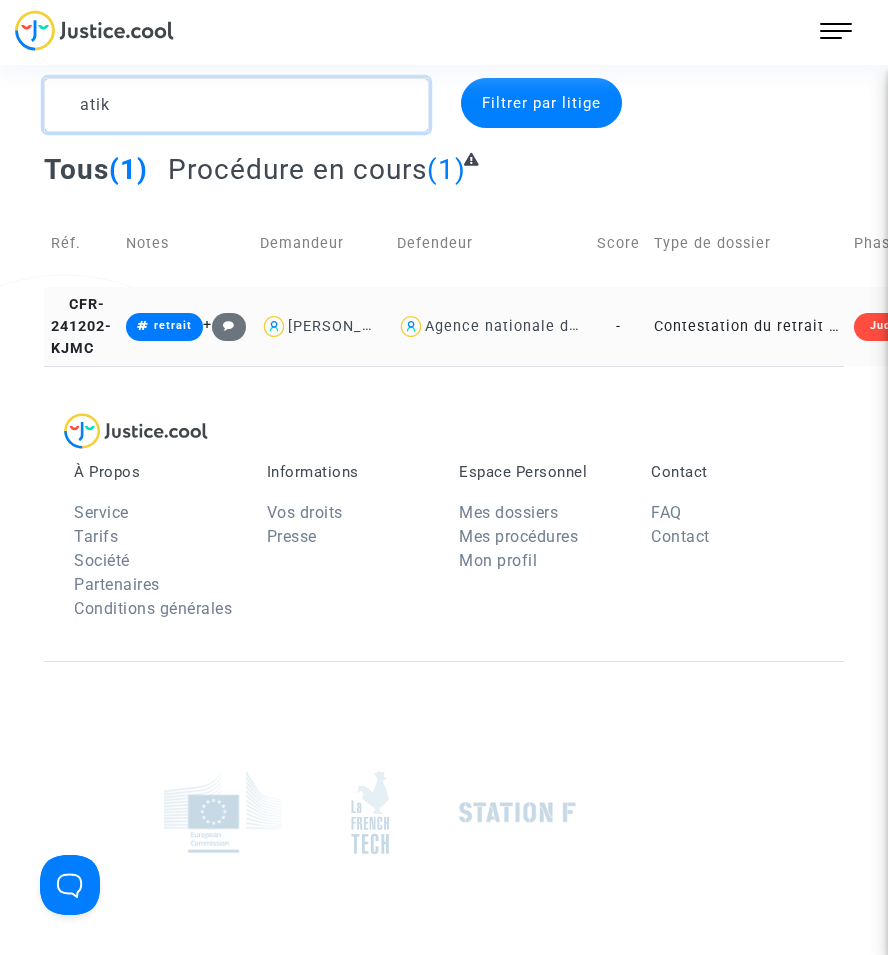type on "atik" 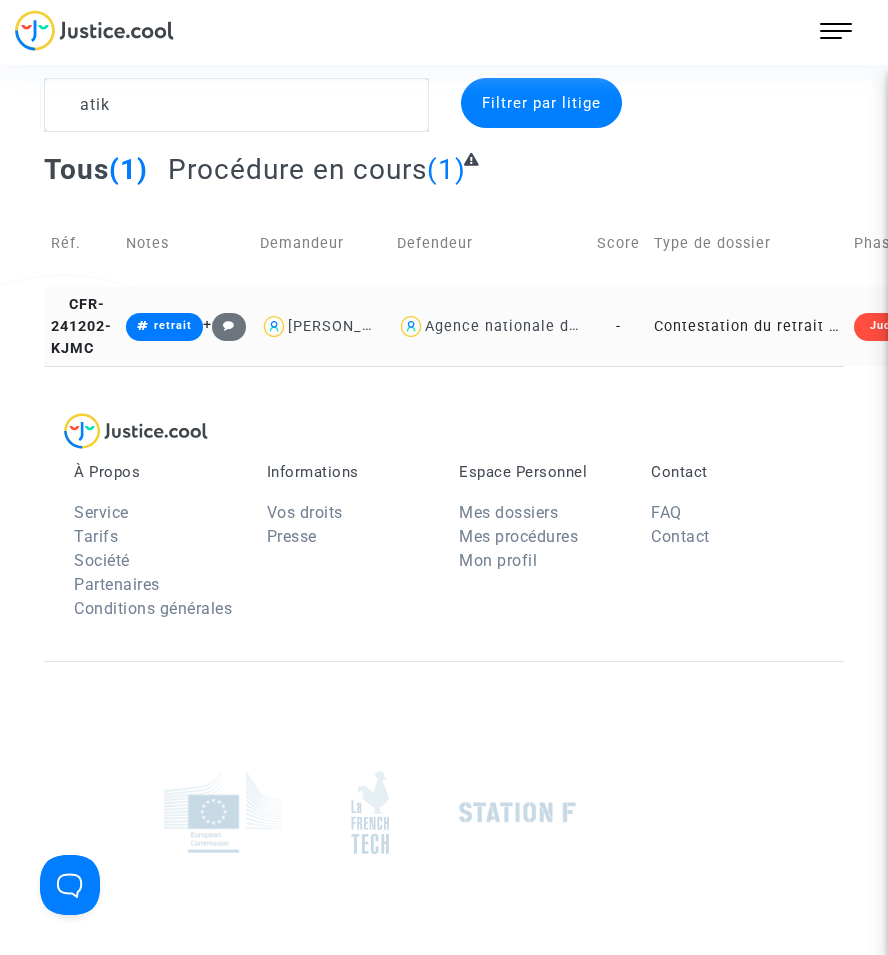 click on "Contestation du retrait de [PERSON_NAME] par l'ANAH (mandataire)" 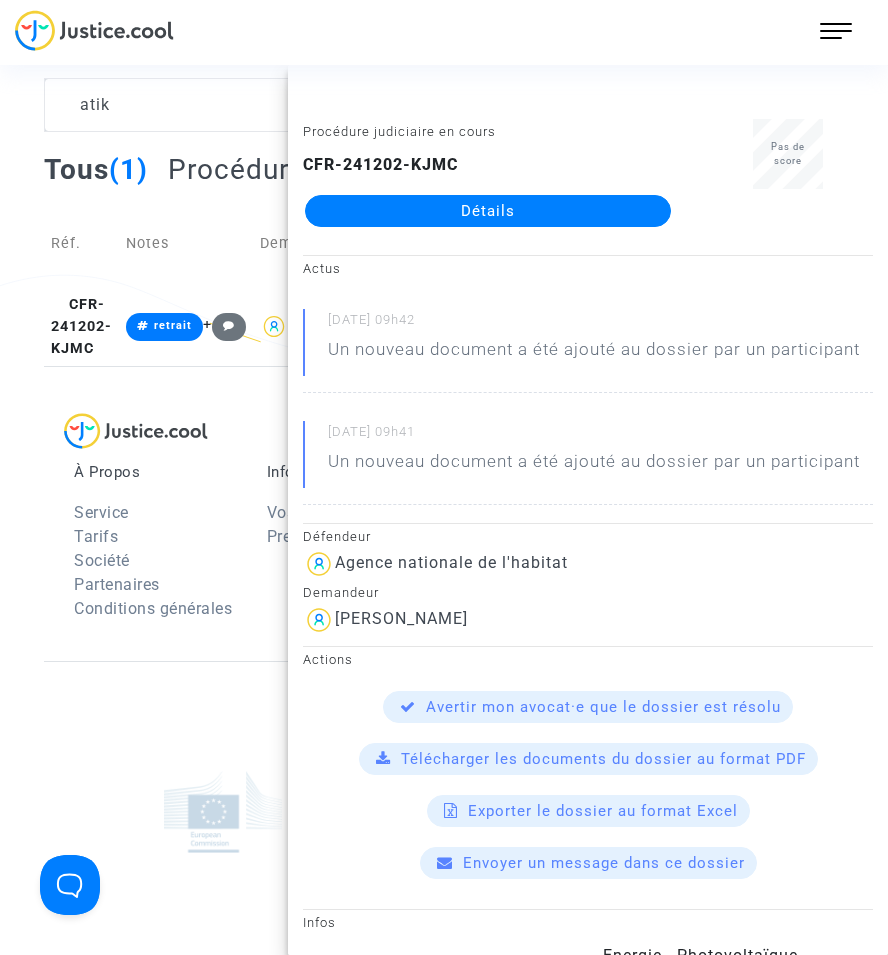 click on "Détails" 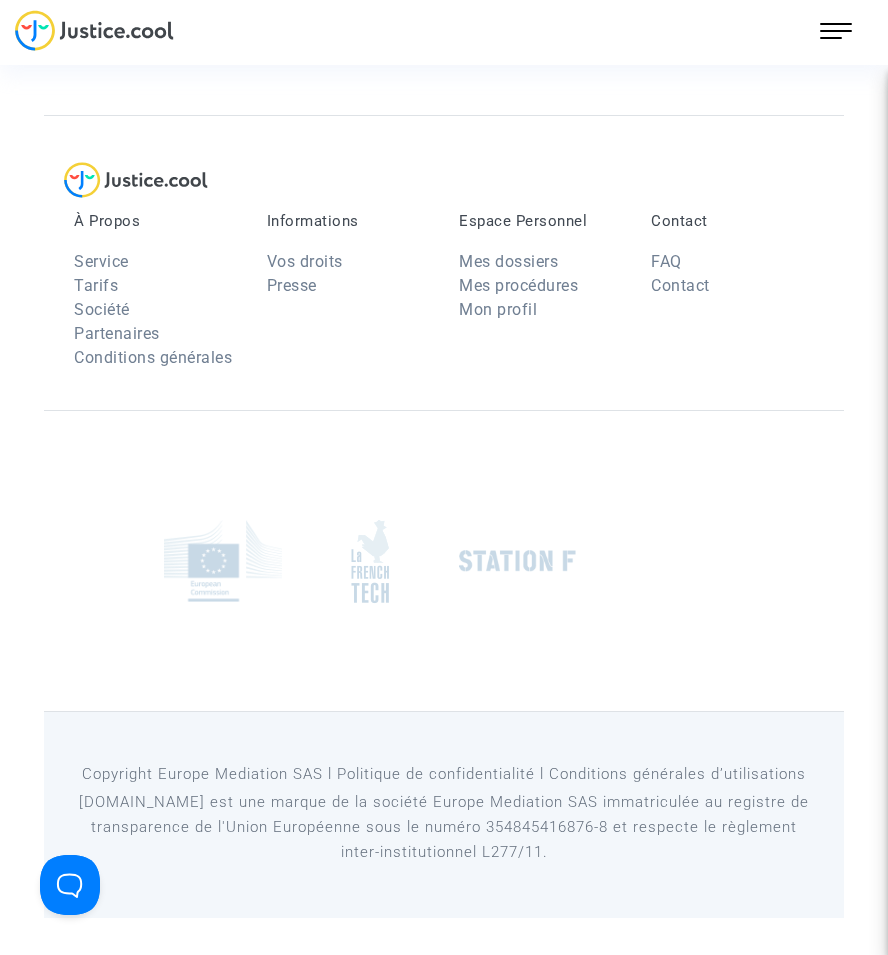 scroll, scrollTop: 0, scrollLeft: 0, axis: both 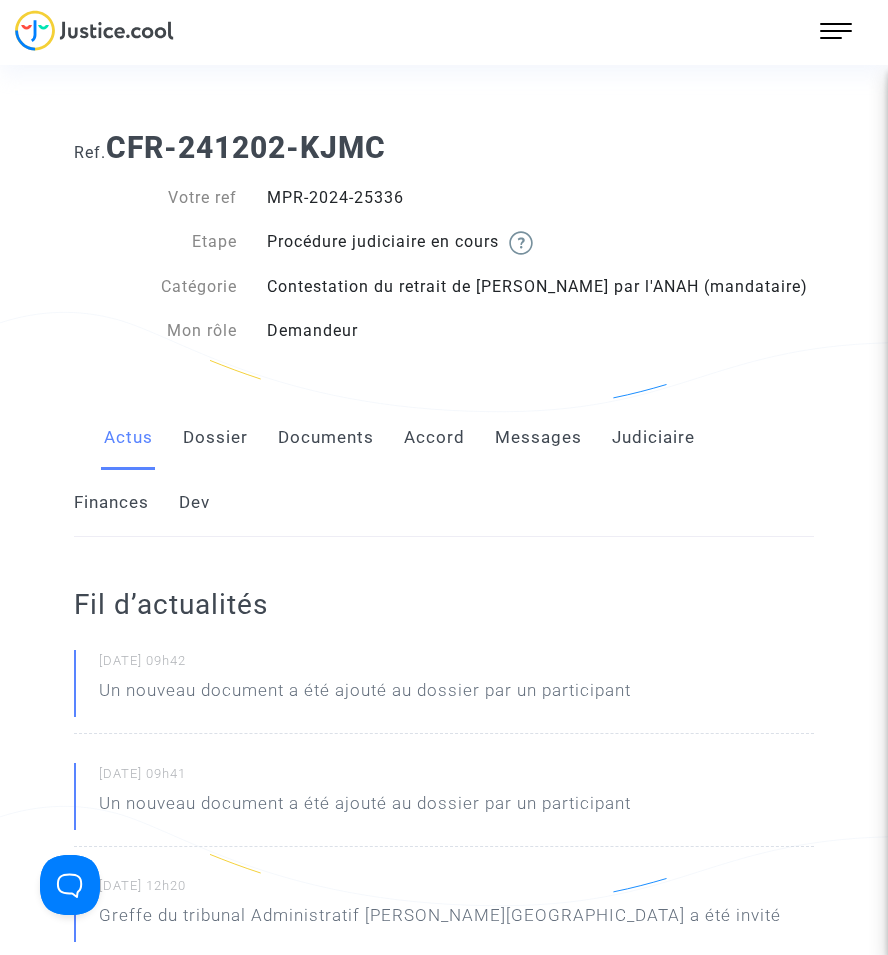 click on "Documents" 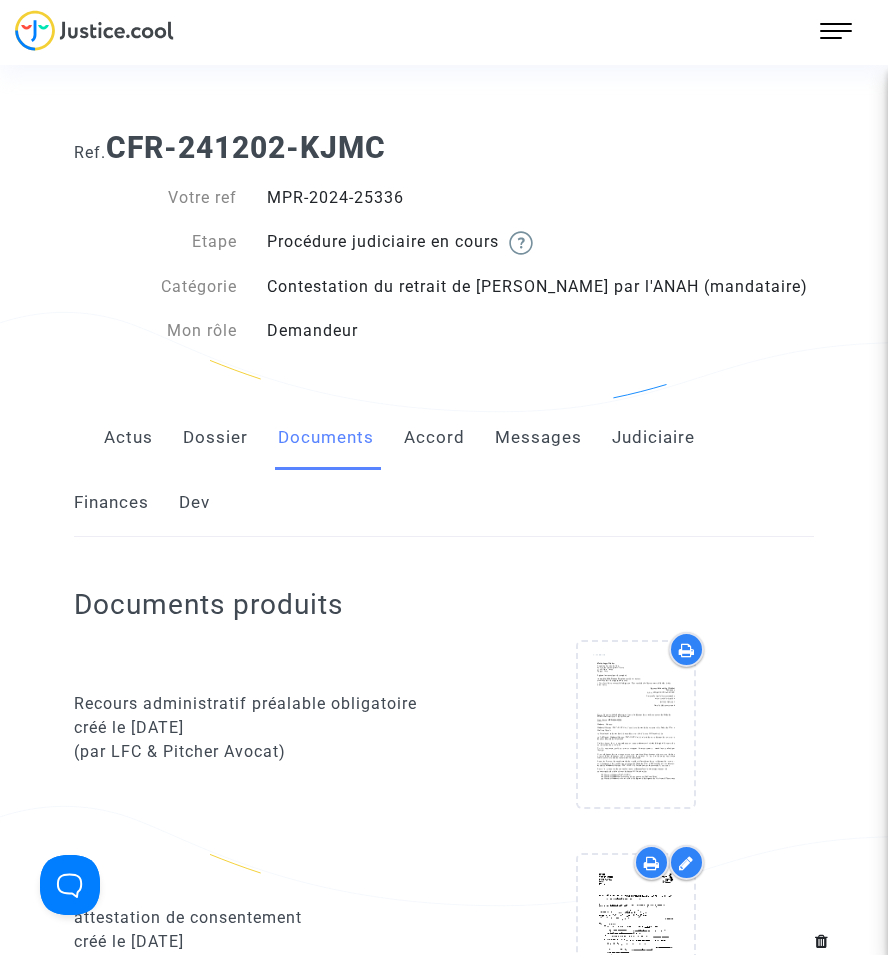 scroll, scrollTop: 500, scrollLeft: 0, axis: vertical 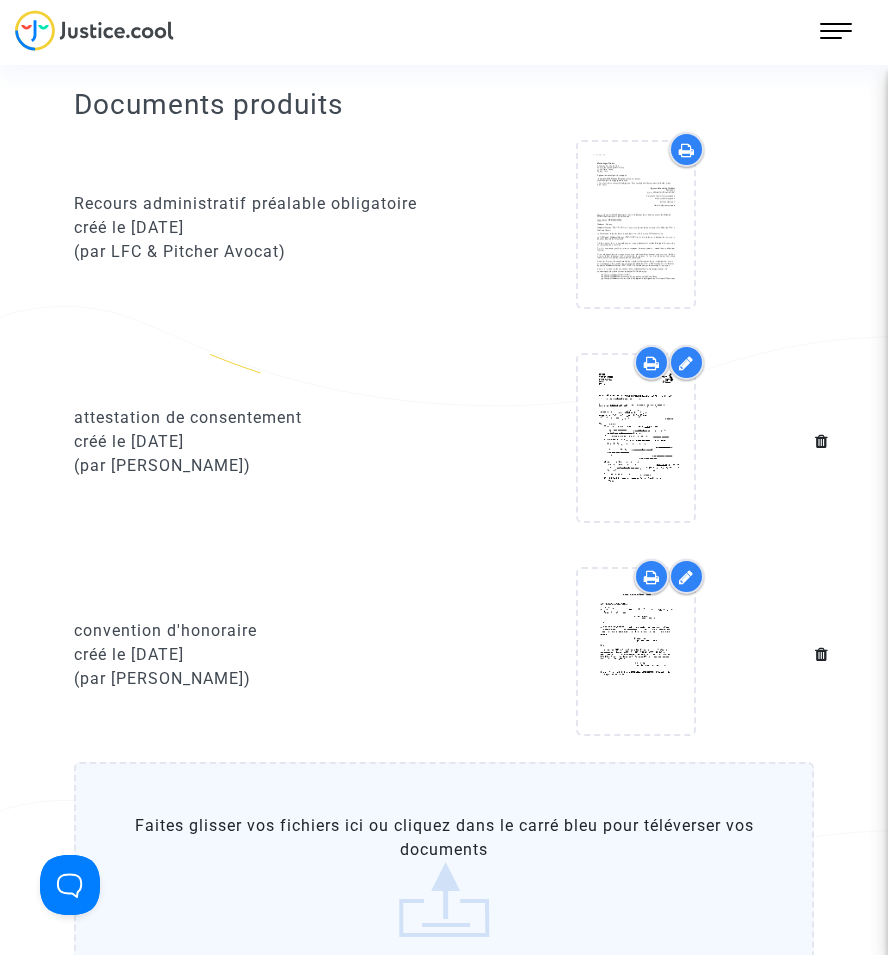 click on "220 Actus Mes dossiers Mon profil Paramètres Déconnexion" at bounding box center [444, 32] 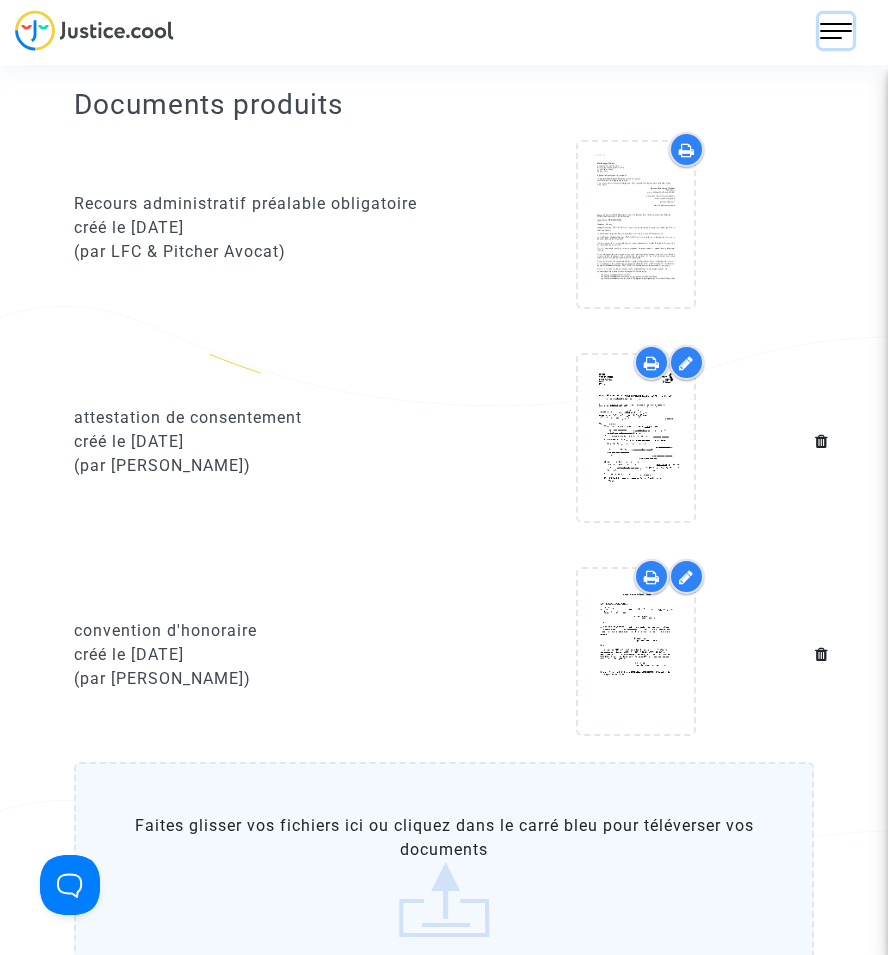 drag, startPoint x: 854, startPoint y: 19, endPoint x: 842, endPoint y: 36, distance: 20.808653 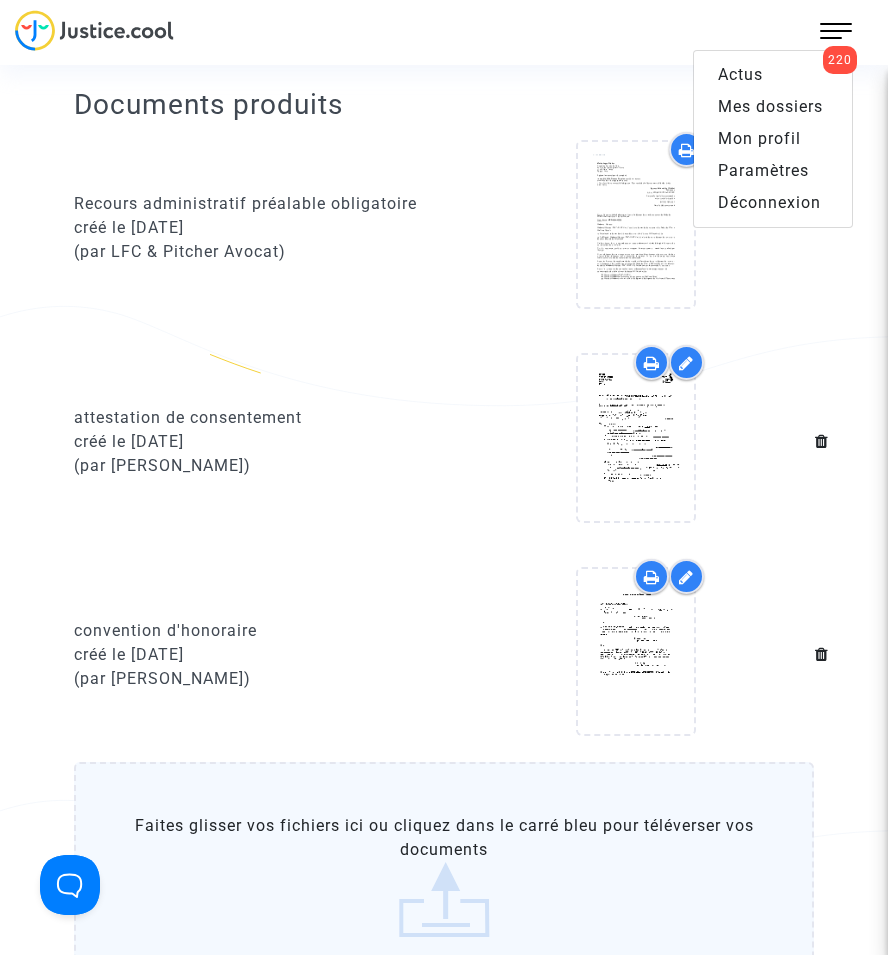 click on "Mes dossiers" at bounding box center [770, 106] 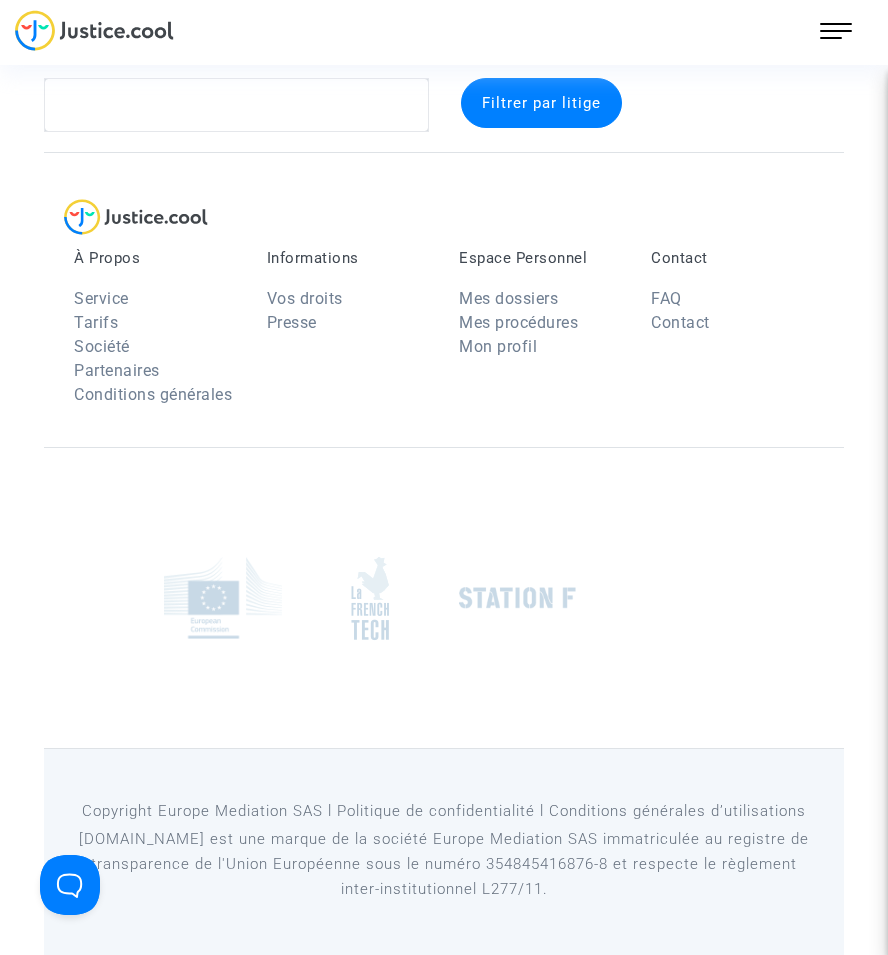 scroll, scrollTop: 37, scrollLeft: 0, axis: vertical 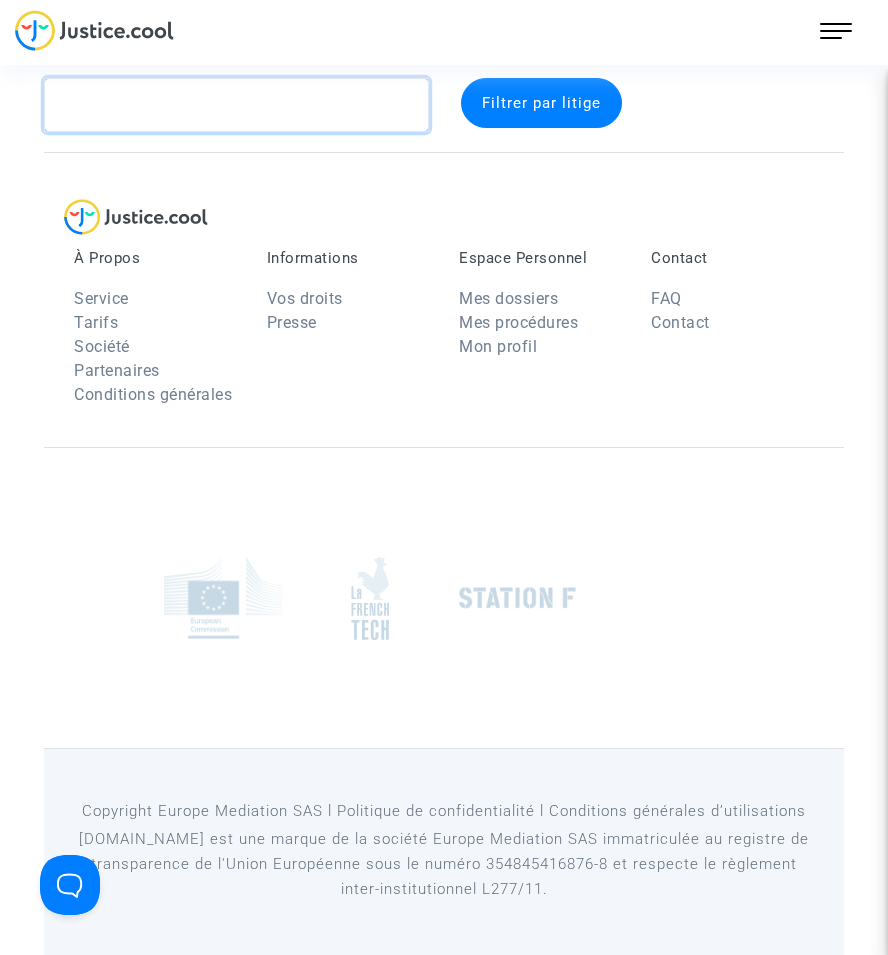 click 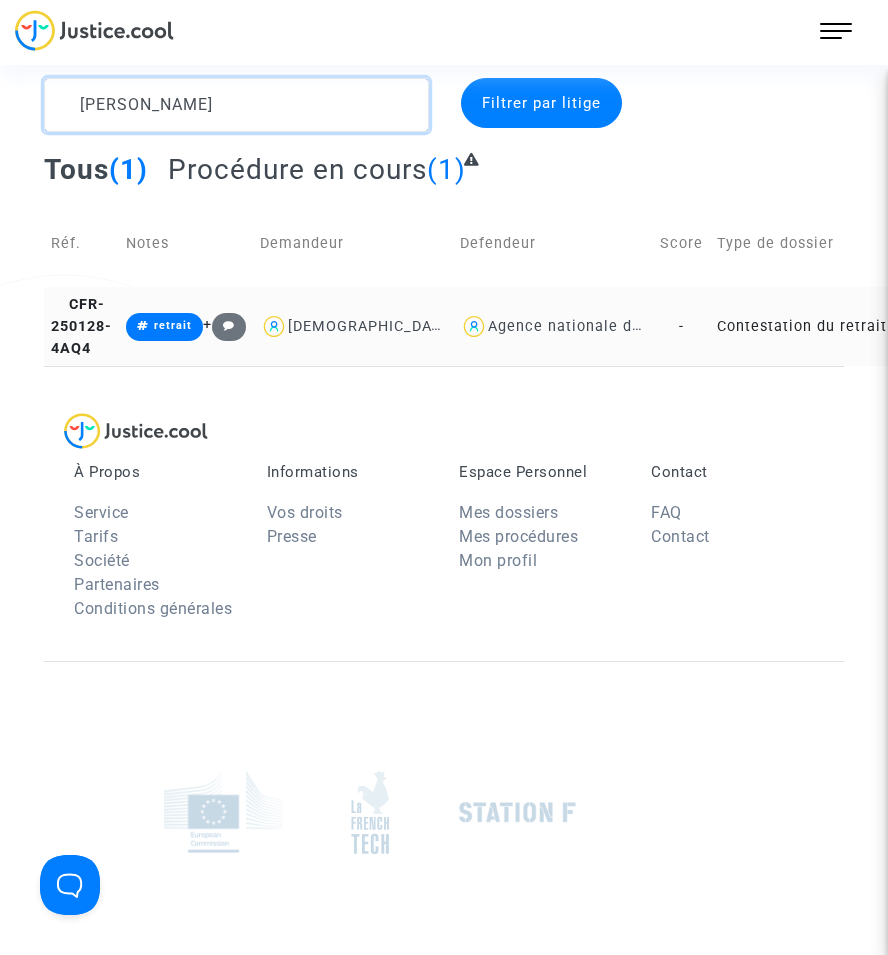 type on "SAVAS" 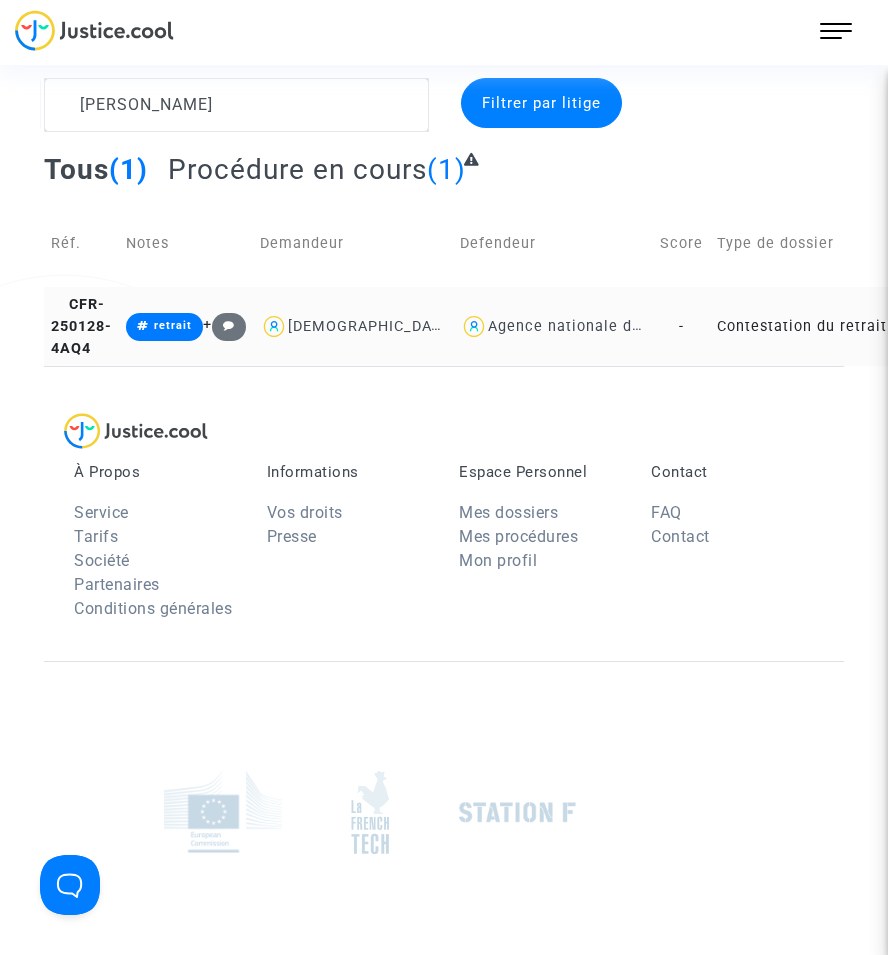 click on "Contestation du retrait de [PERSON_NAME] par l'ANAH (mandataire)" 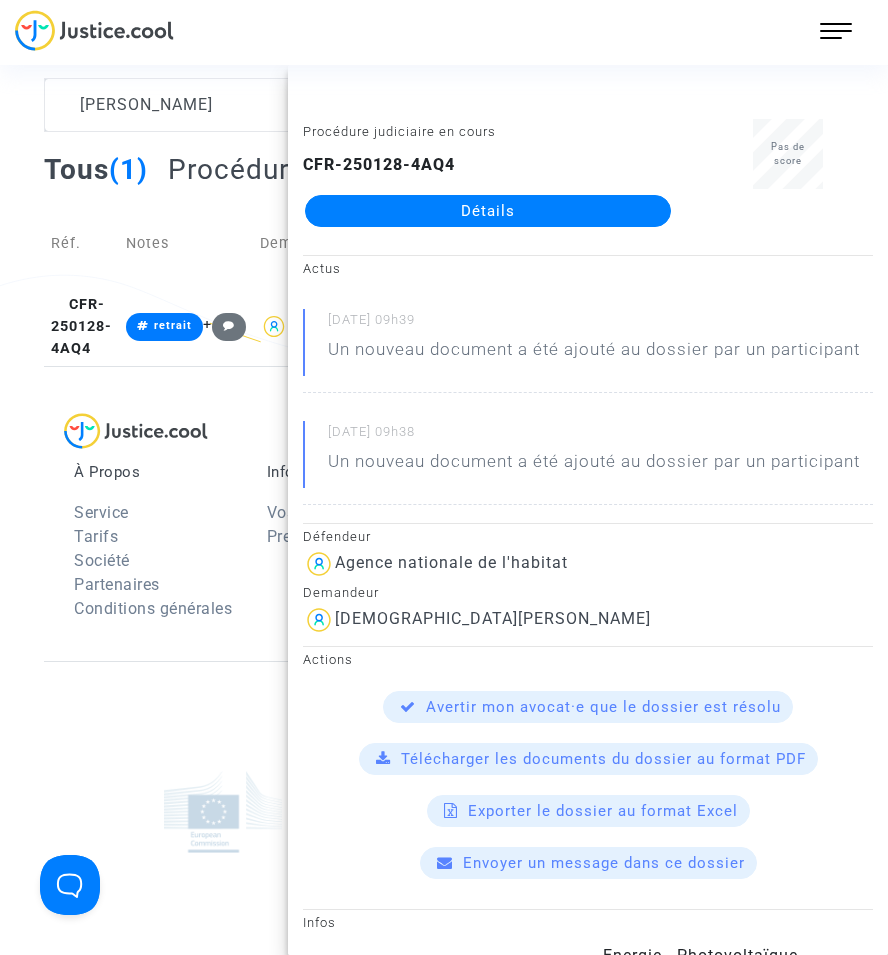 click on "Détails" 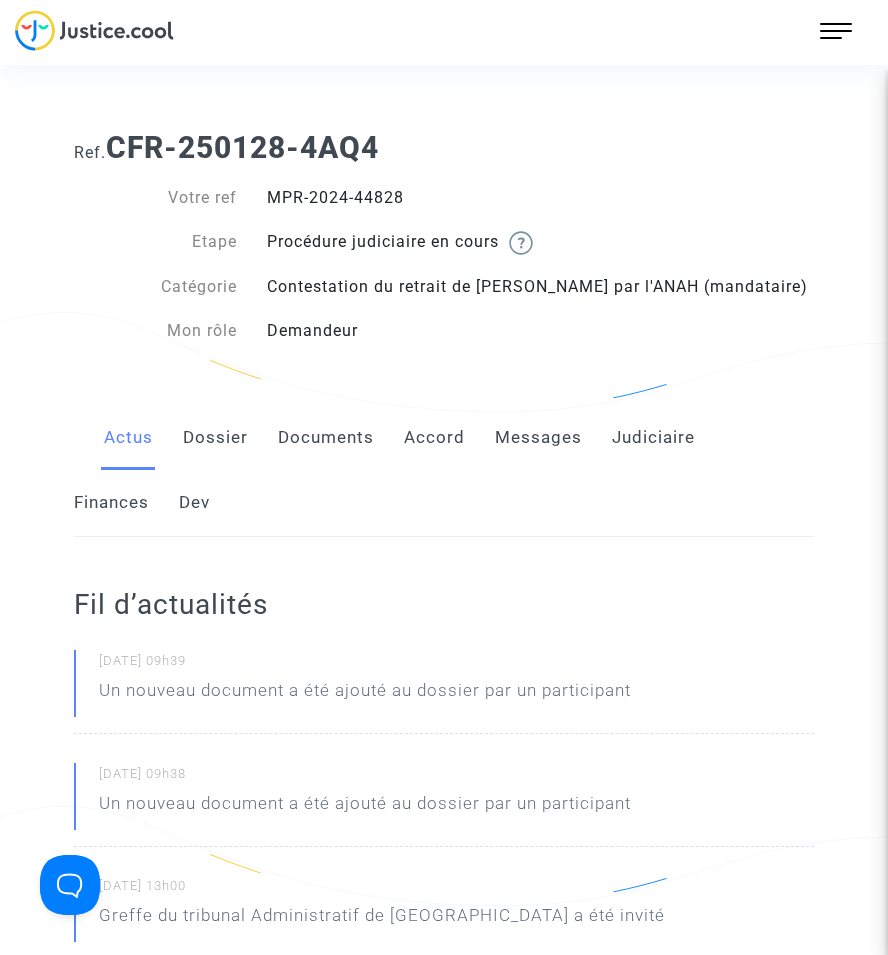 click on "Documents" 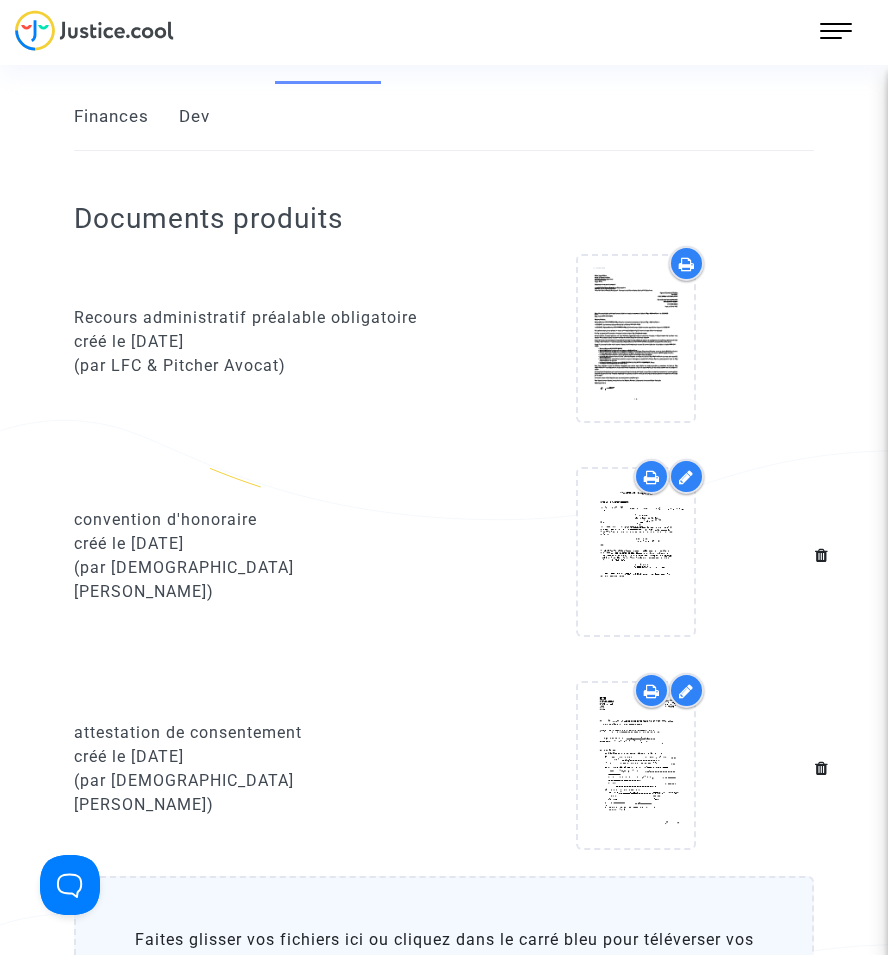 scroll, scrollTop: 400, scrollLeft: 0, axis: vertical 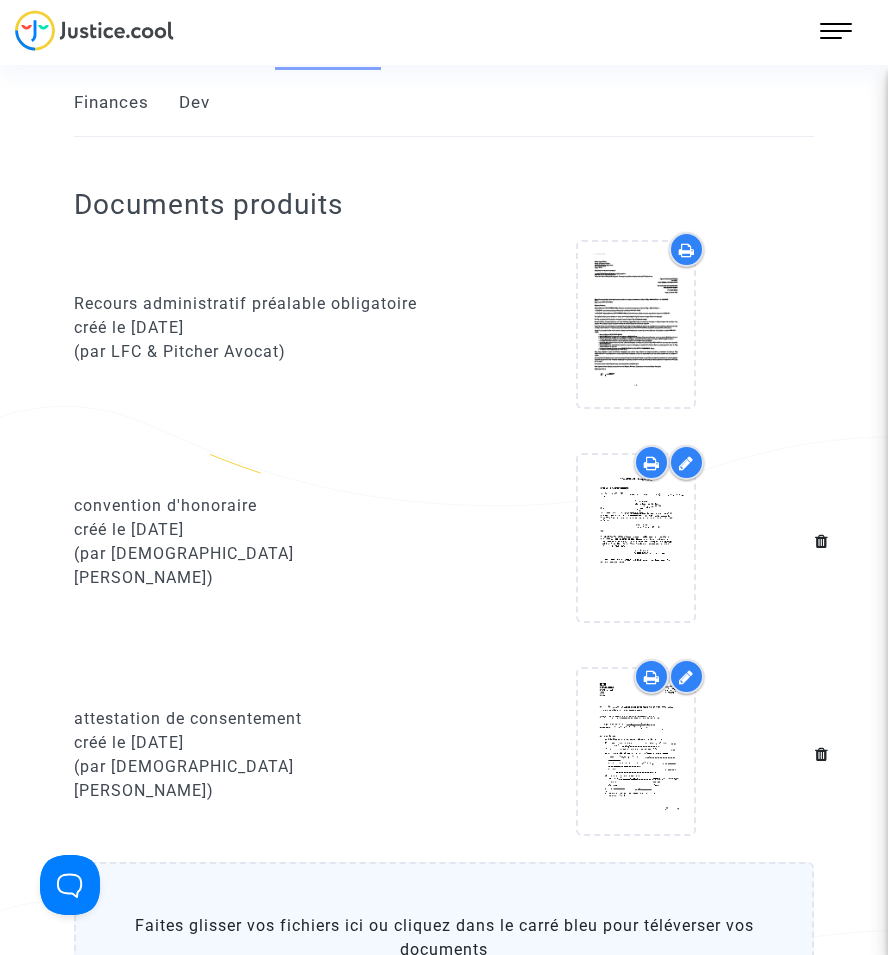 click on "220 Actus Mes dossiers Mon profil Paramètres Déconnexion" at bounding box center [836, 31] 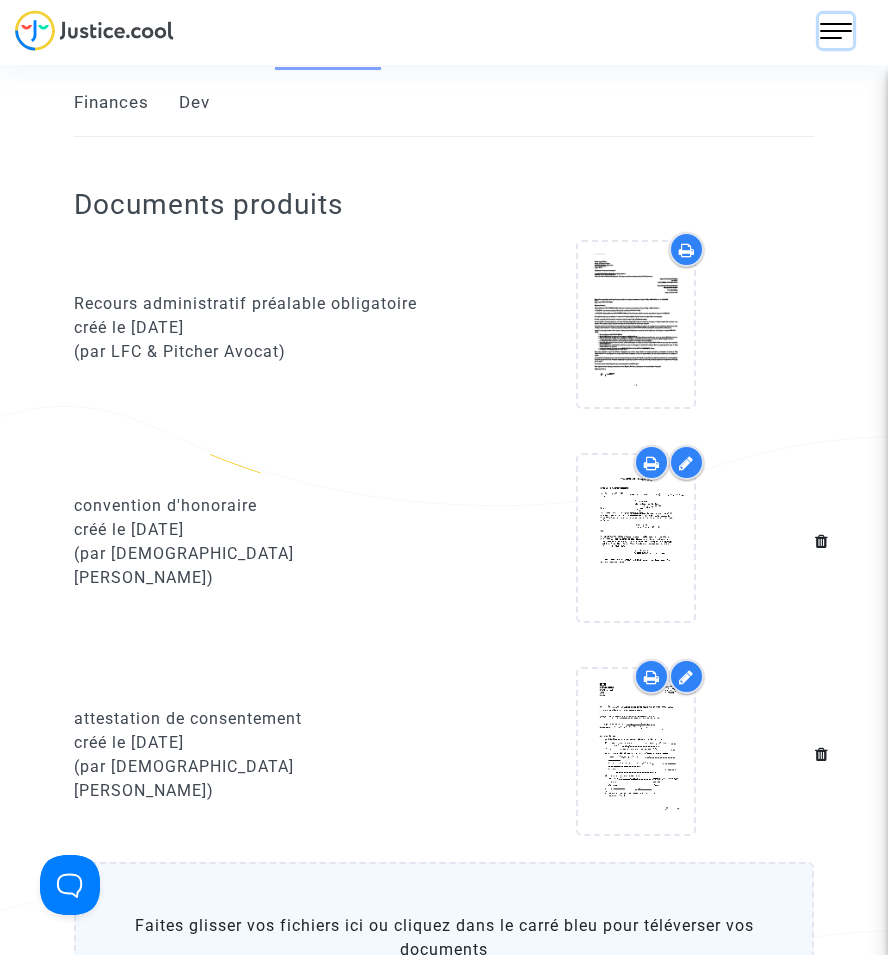click at bounding box center (836, 31) 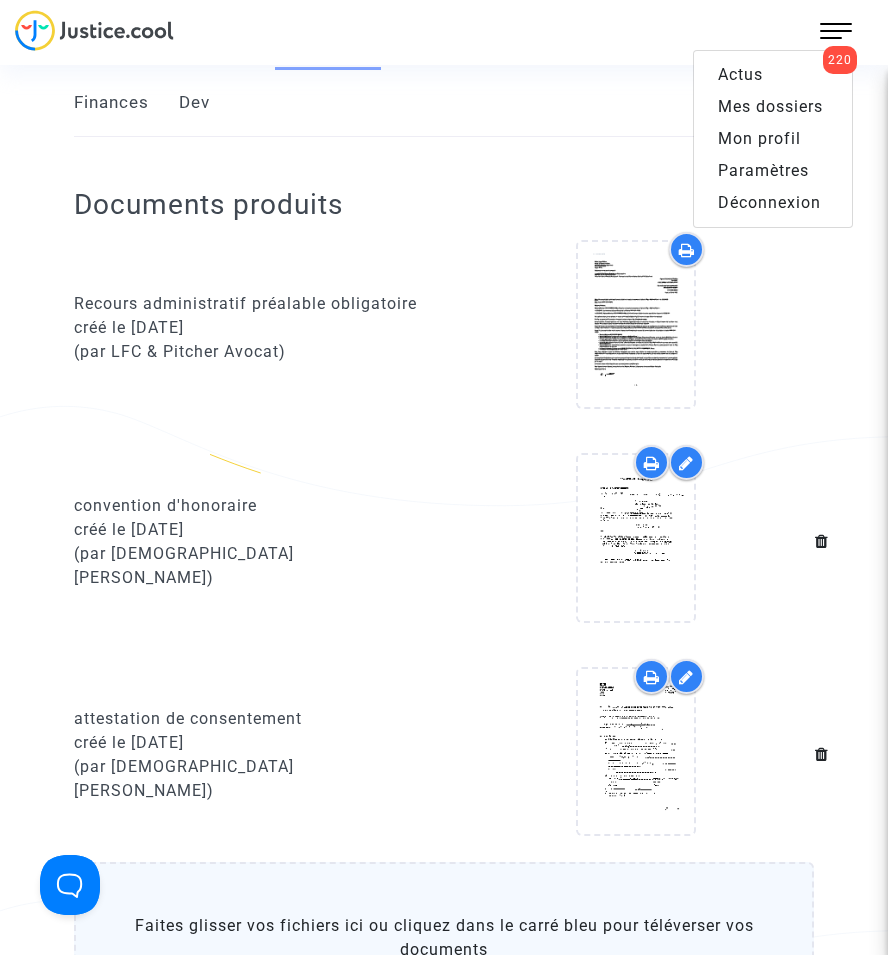 click on "Mes dossiers" at bounding box center (770, 106) 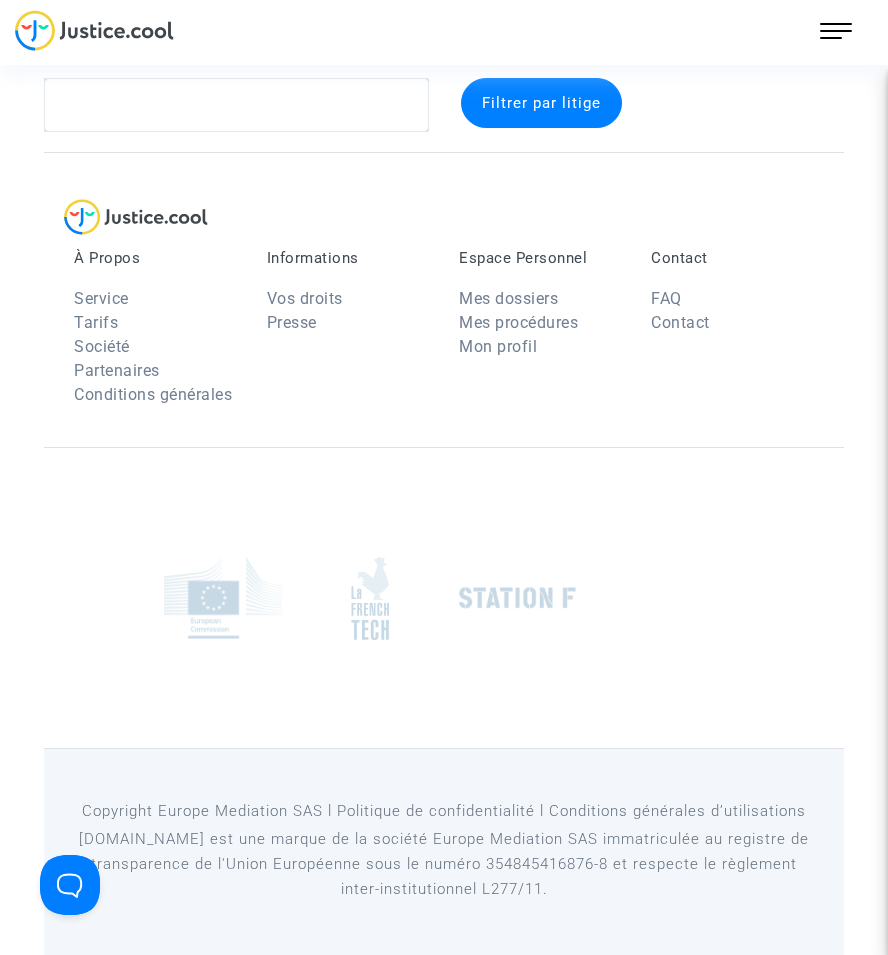 scroll, scrollTop: 37, scrollLeft: 0, axis: vertical 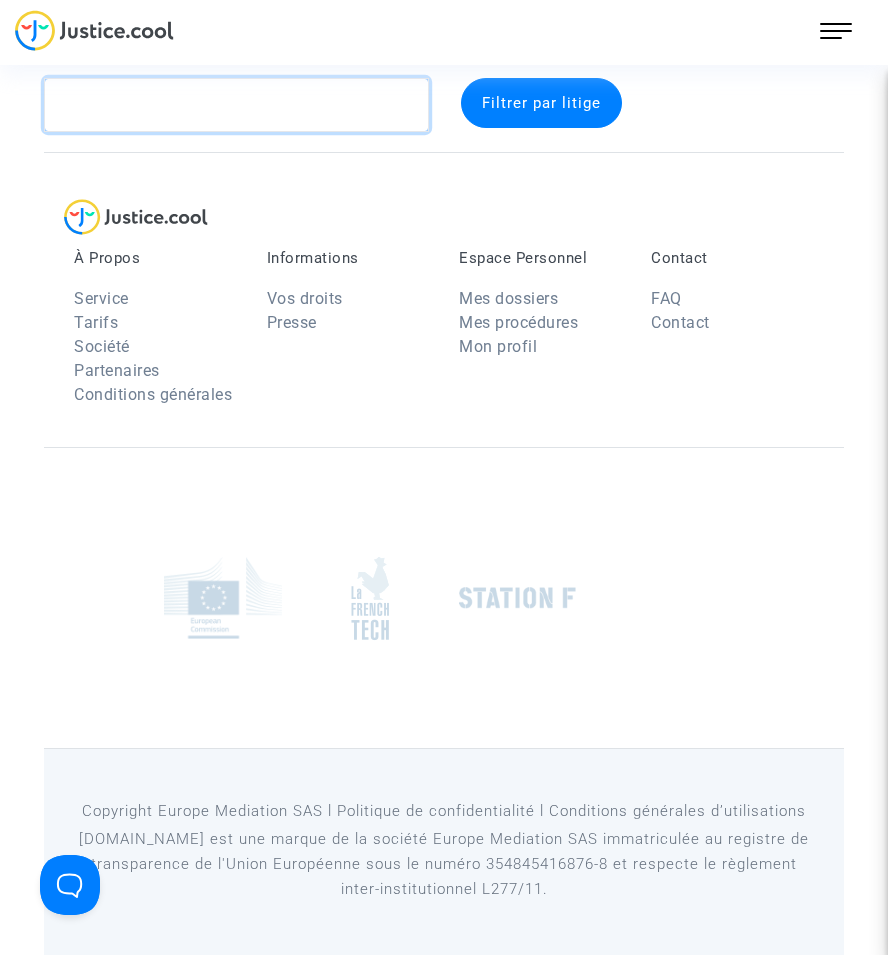 click 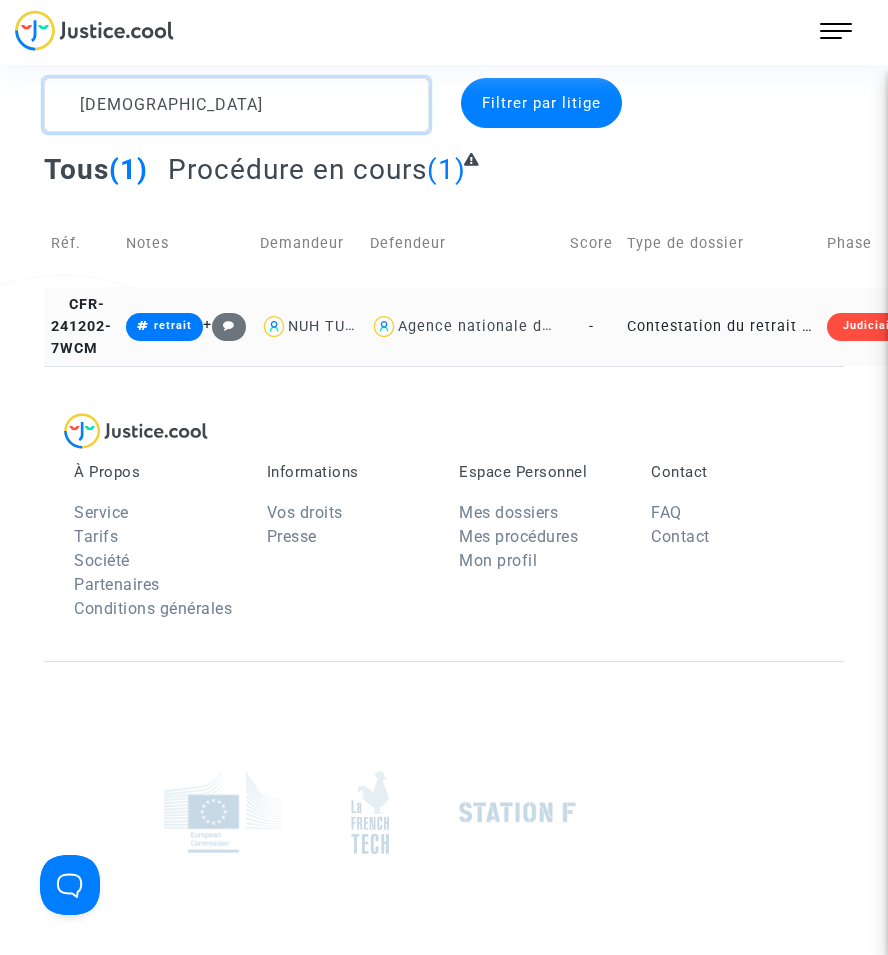 type on "turker" 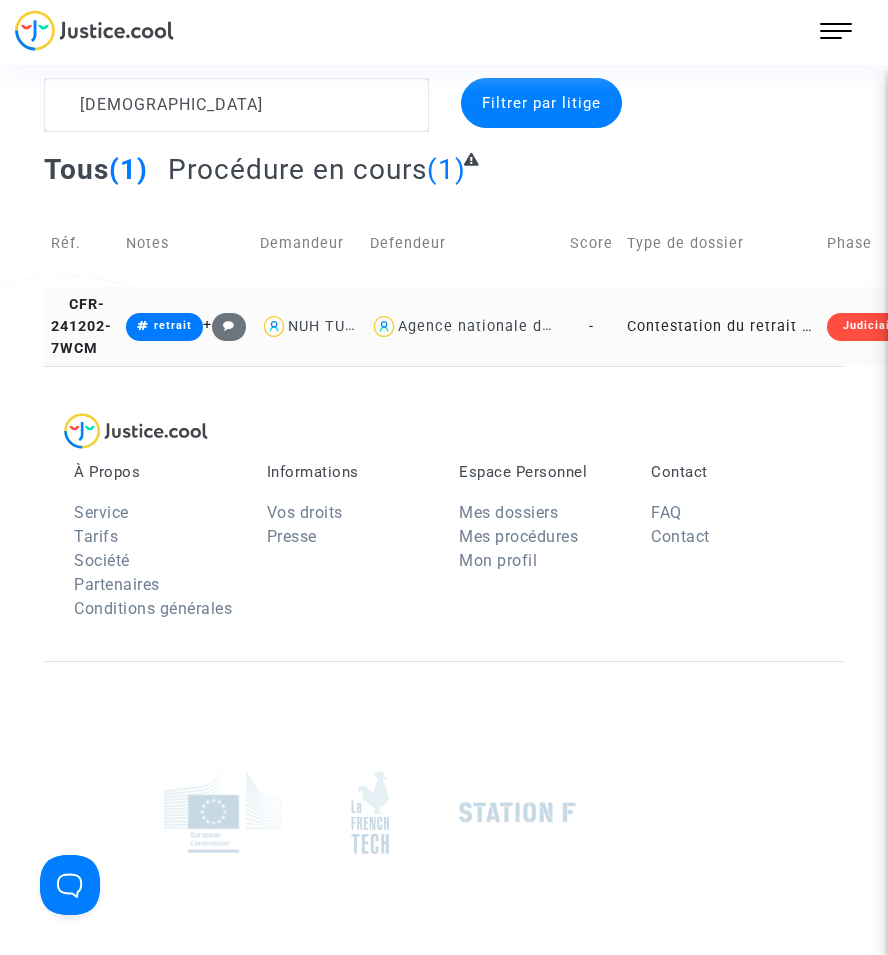 click on "Contestation du retrait de [PERSON_NAME] par l'ANAH (mandataire)" 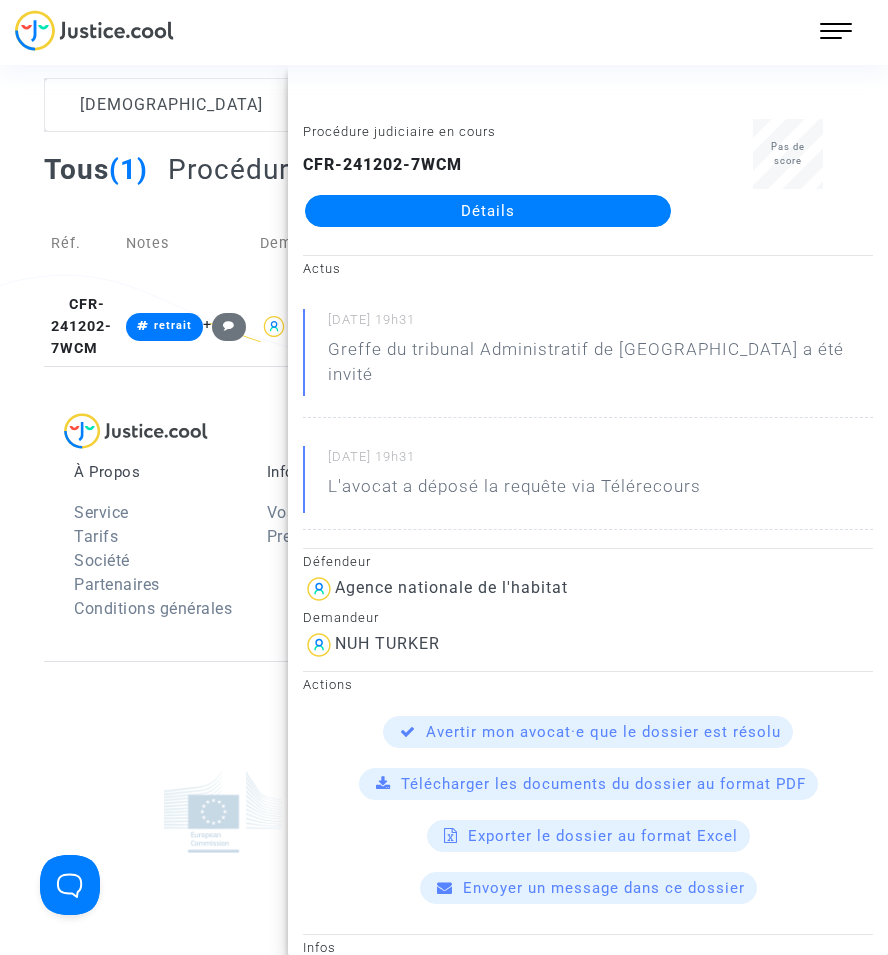 drag, startPoint x: 706, startPoint y: 334, endPoint x: 545, endPoint y: 206, distance: 205.6818 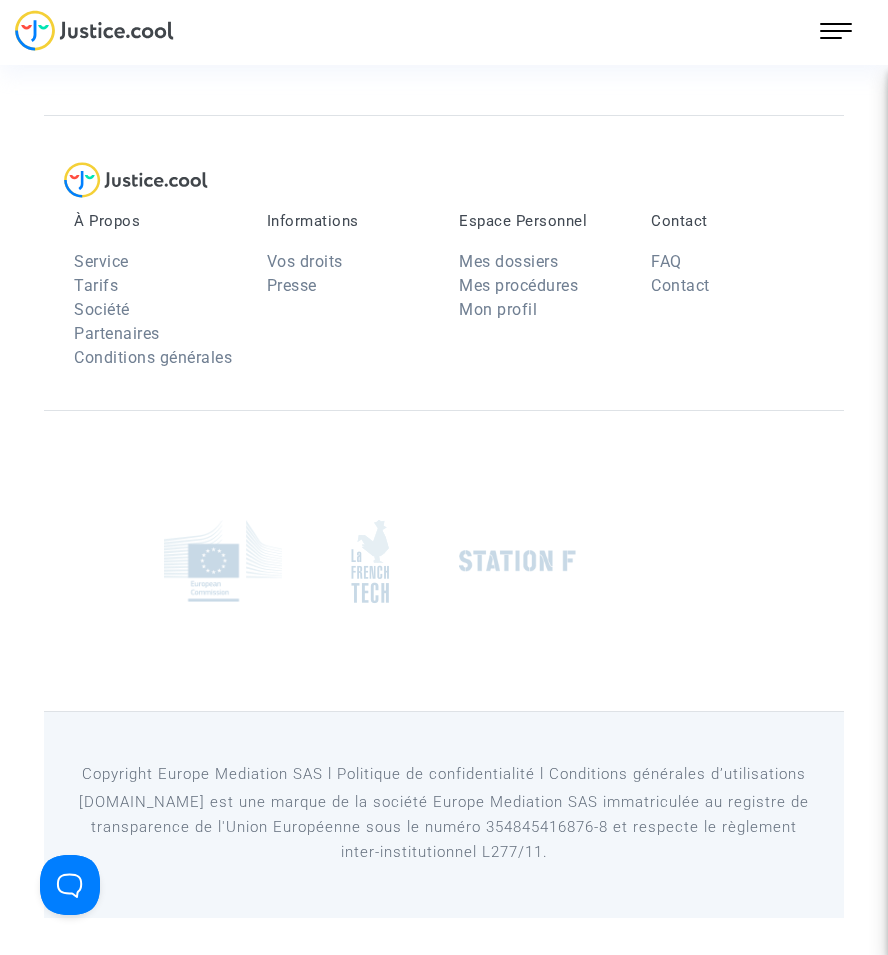 scroll, scrollTop: 0, scrollLeft: 0, axis: both 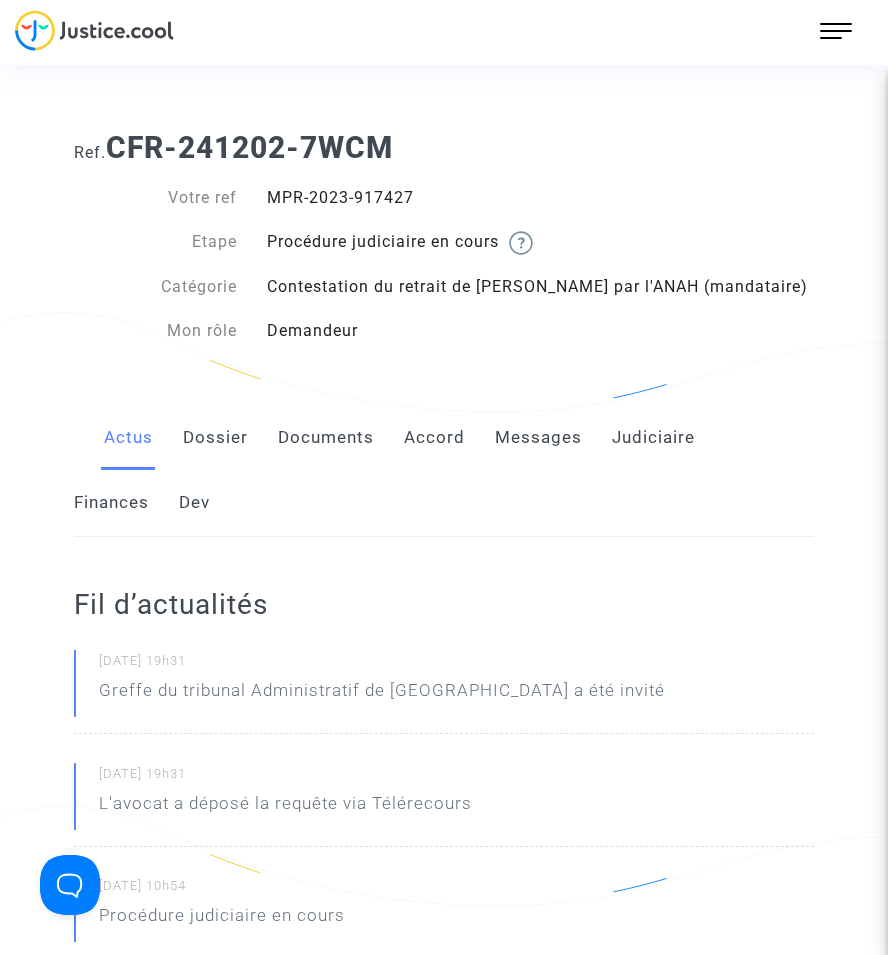 click on "Documents" 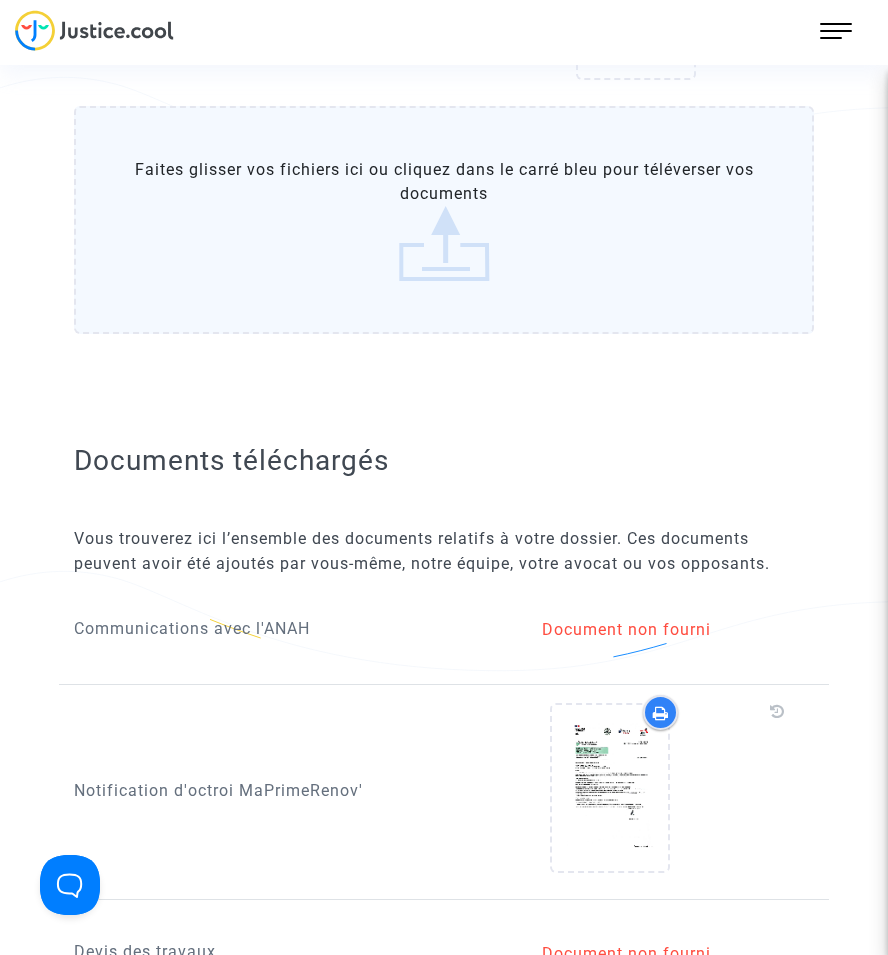 scroll, scrollTop: 1100, scrollLeft: 0, axis: vertical 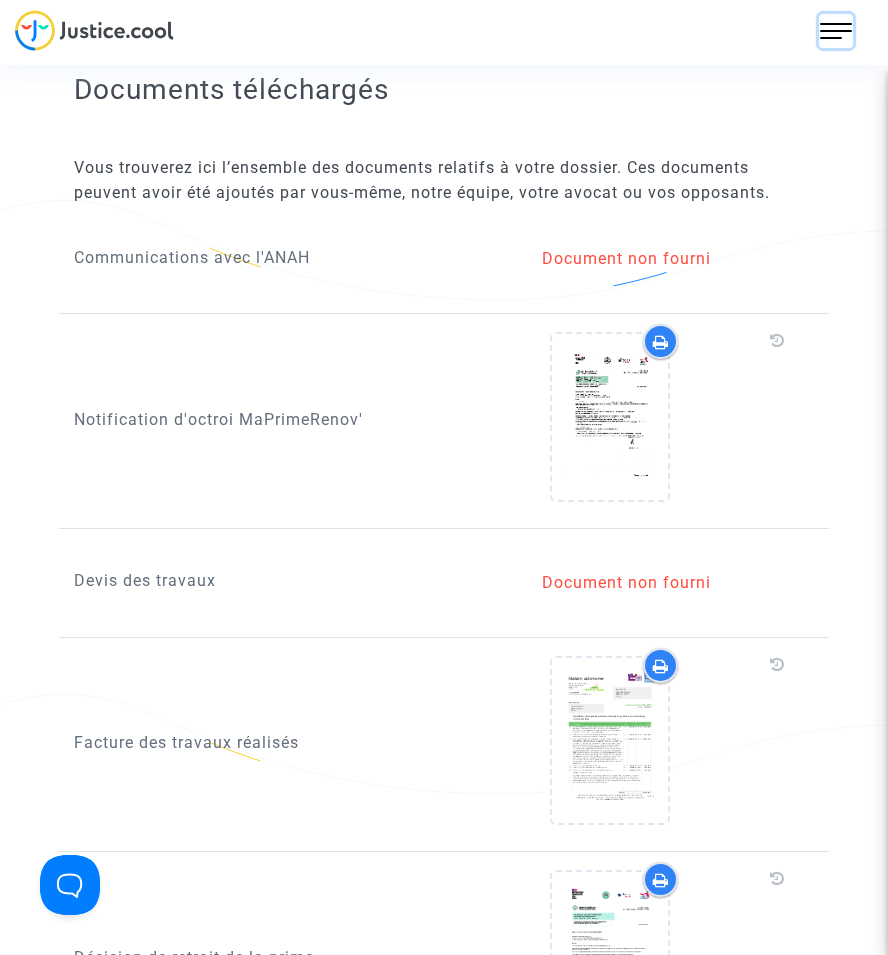 drag, startPoint x: 832, startPoint y: 32, endPoint x: 817, endPoint y: 58, distance: 30.016663 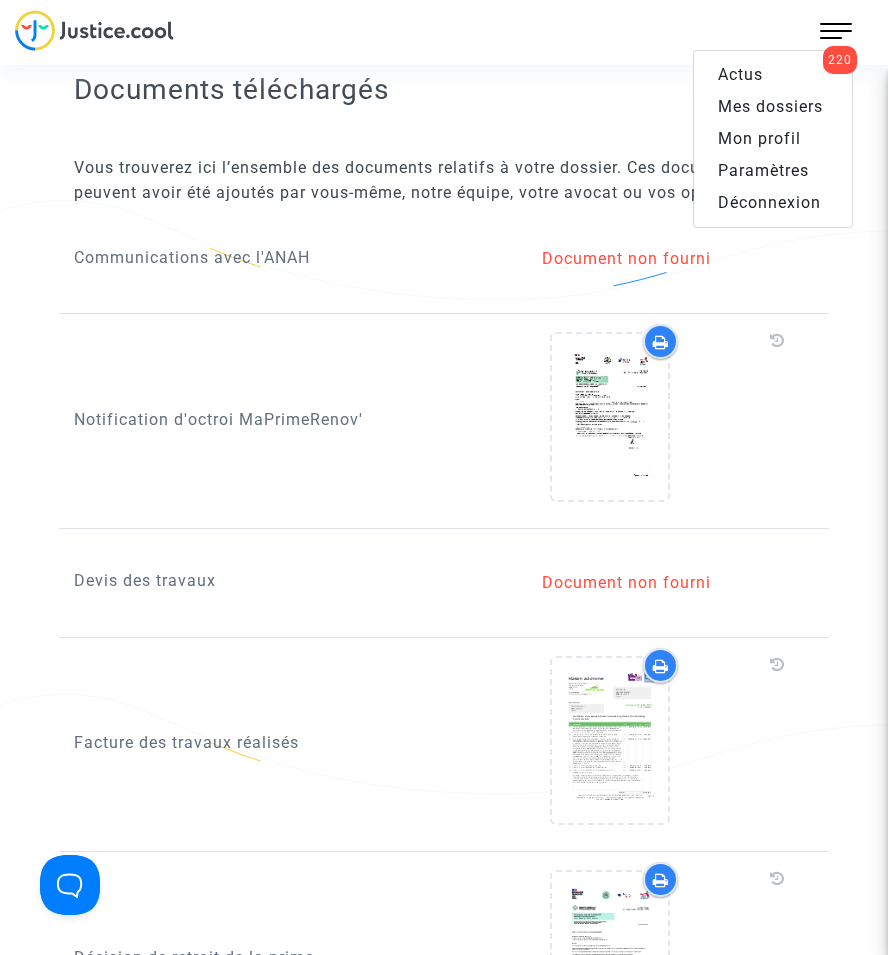 click on "Mes dossiers" at bounding box center (770, 106) 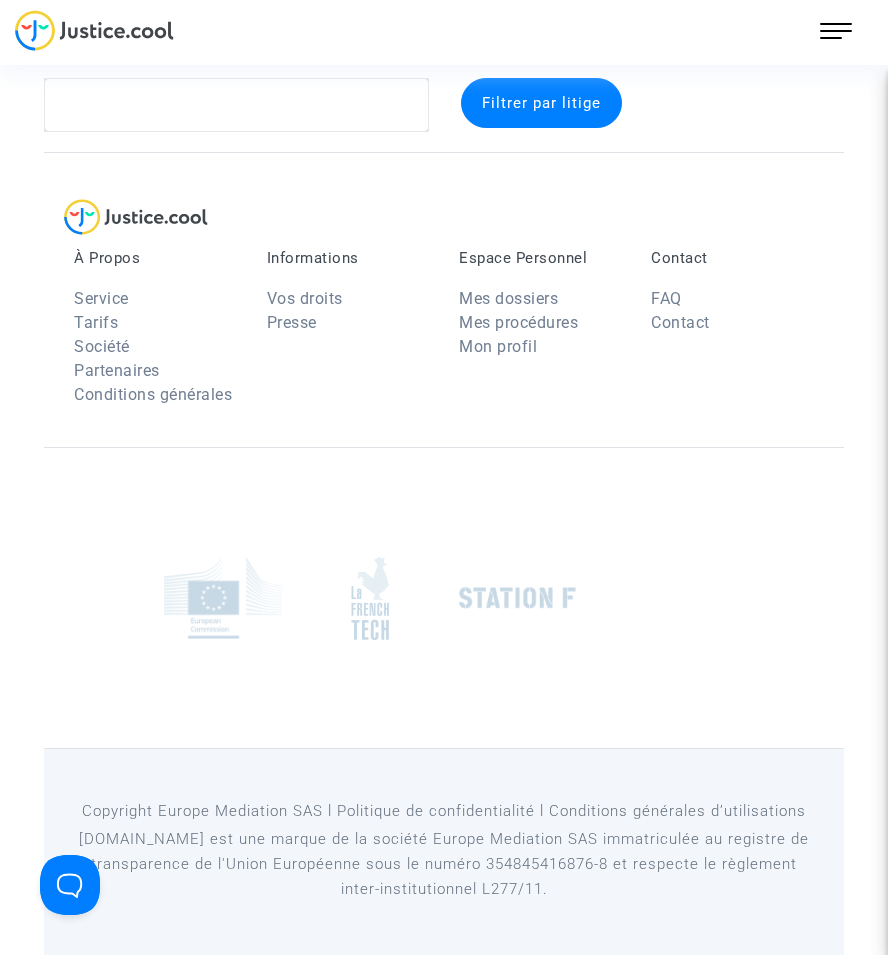 click on "Filtrer par litige  À Propos  Service   Tarifs   Société   Partenaires   Conditions générales  Informations  Vos droits   Presse  Espace Personnel  Mes dossiers   Mes procédures   Mon profil   Contact   FAQ   Contact   Copyright Europe Mediation SAS l Politique de confidentialité l Conditions générales d’utilisations   [DOMAIN_NAME] est une marque de la société Europe Mediation SAS immatriculée au registre de transparence de l'Union Européenne sous le numéro 354845416876-8 et respecte le règlement inter-institutionnel L277/11." at bounding box center [444, 459] 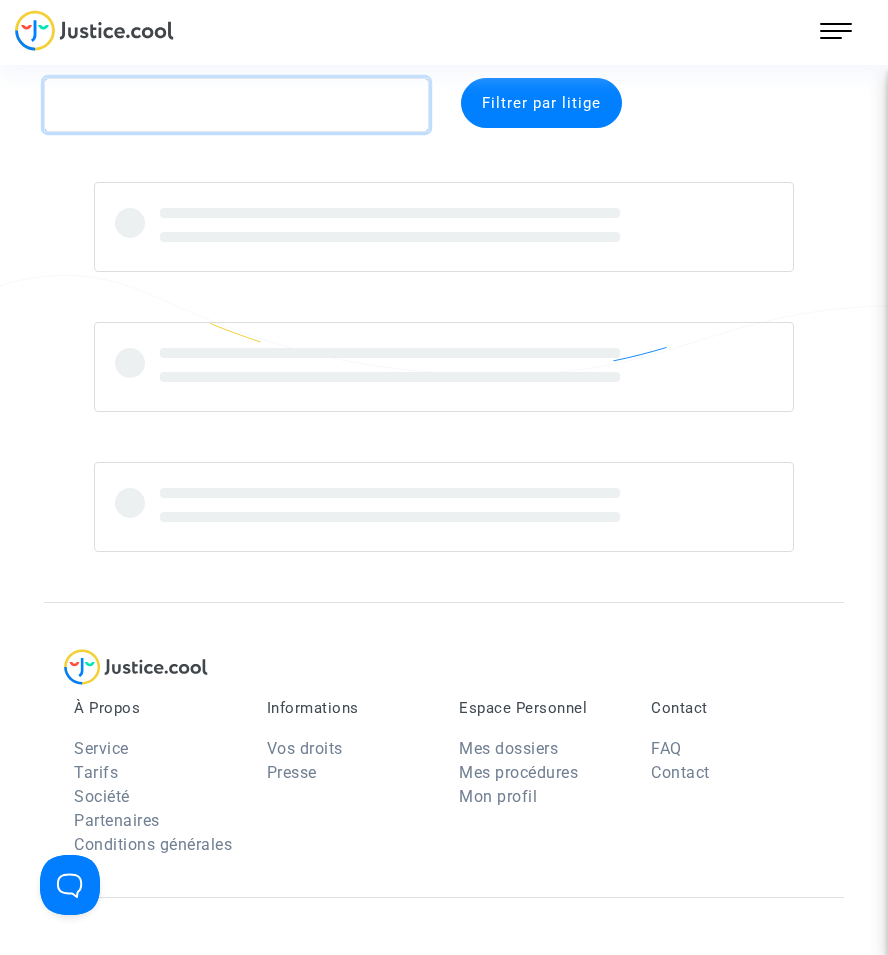 click 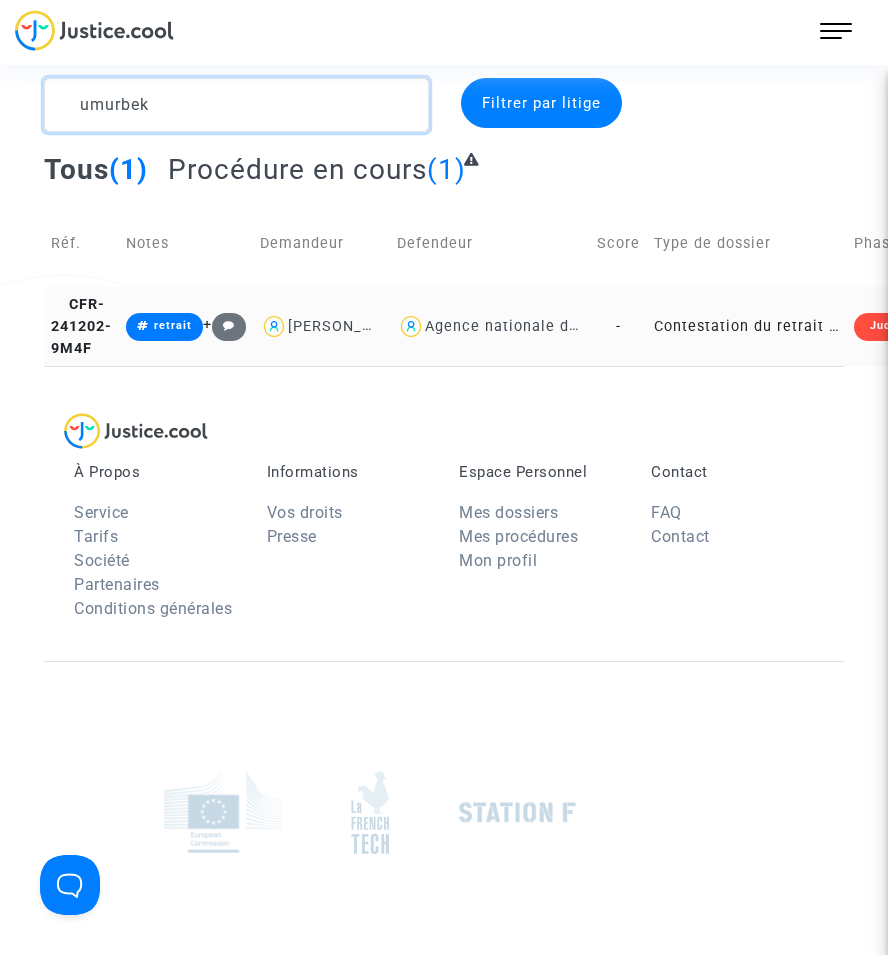 type on "umurbek" 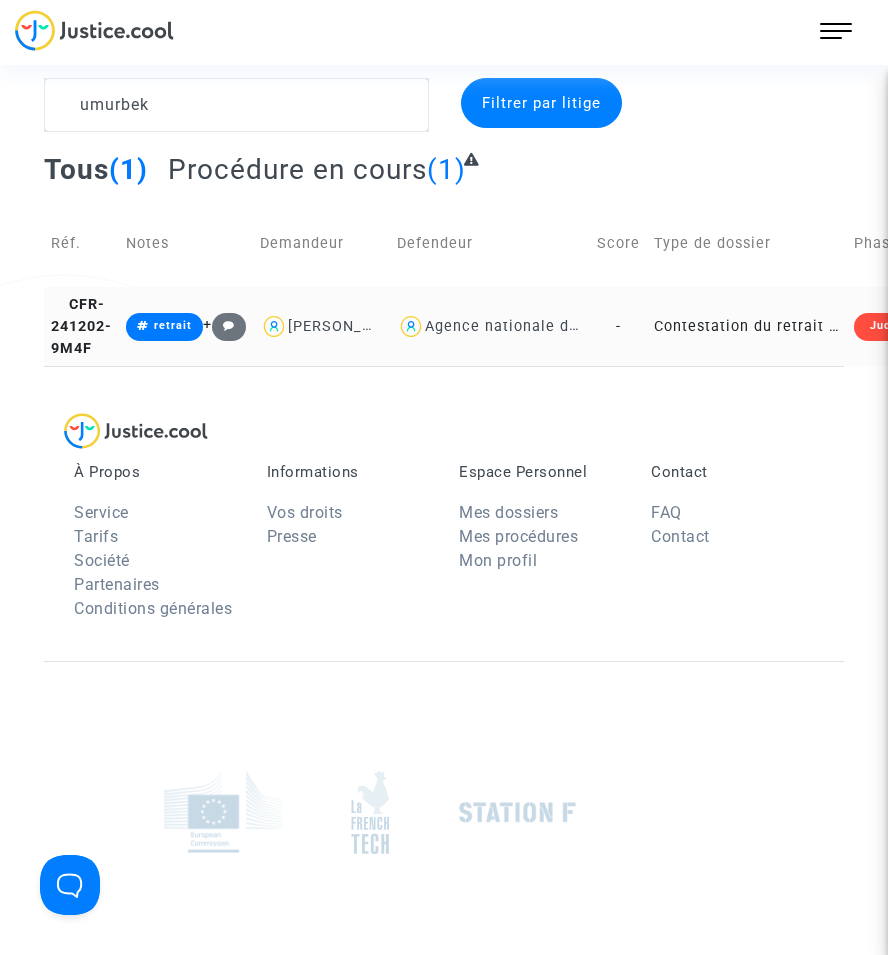 click on "Contestation du retrait de [PERSON_NAME] par l'ANAH (mandataire)" 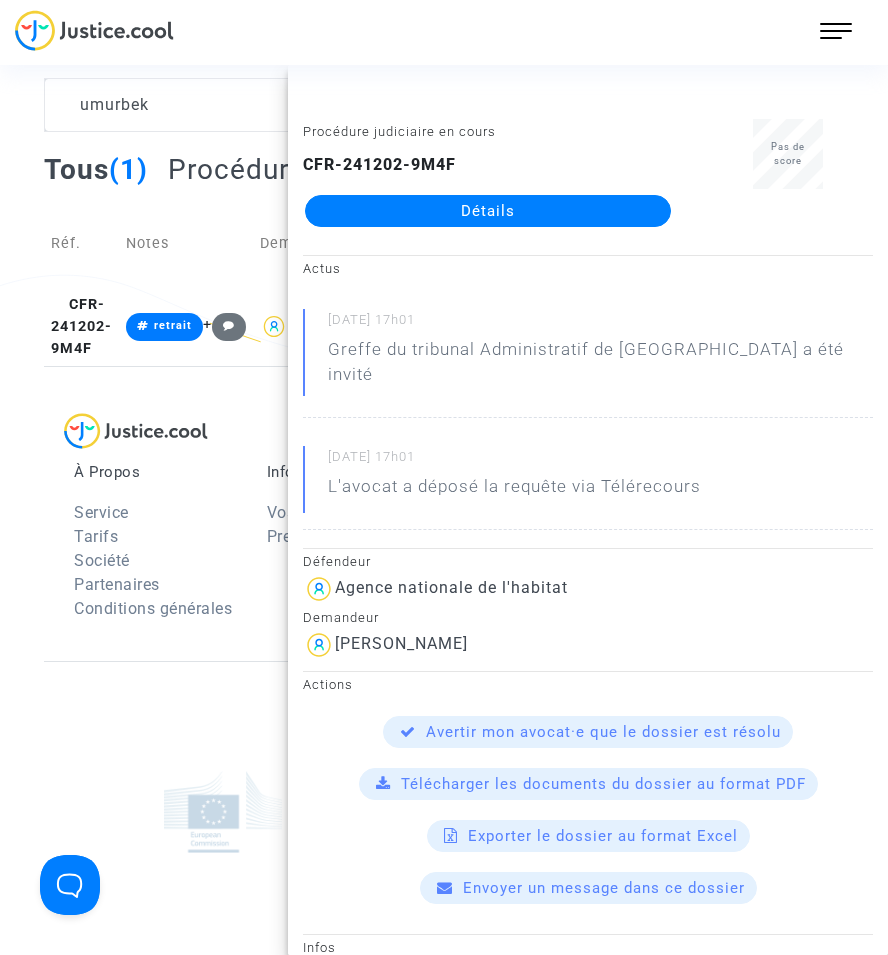 click on "Détails" 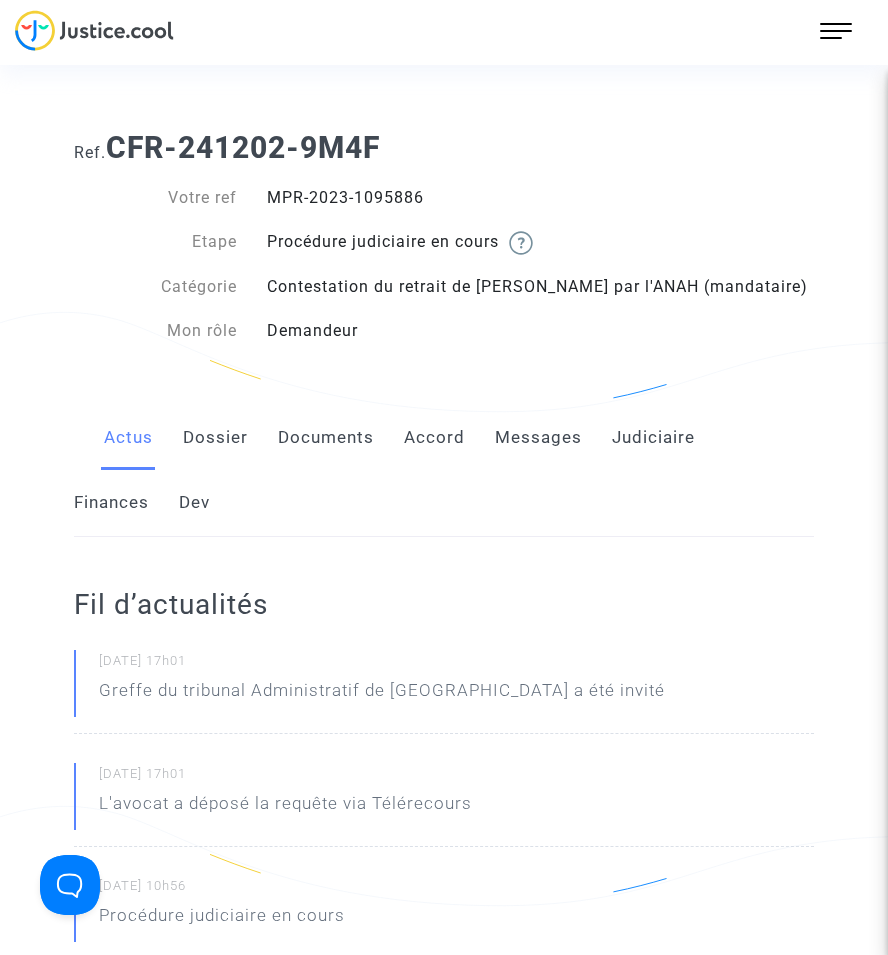 click on "Documents" 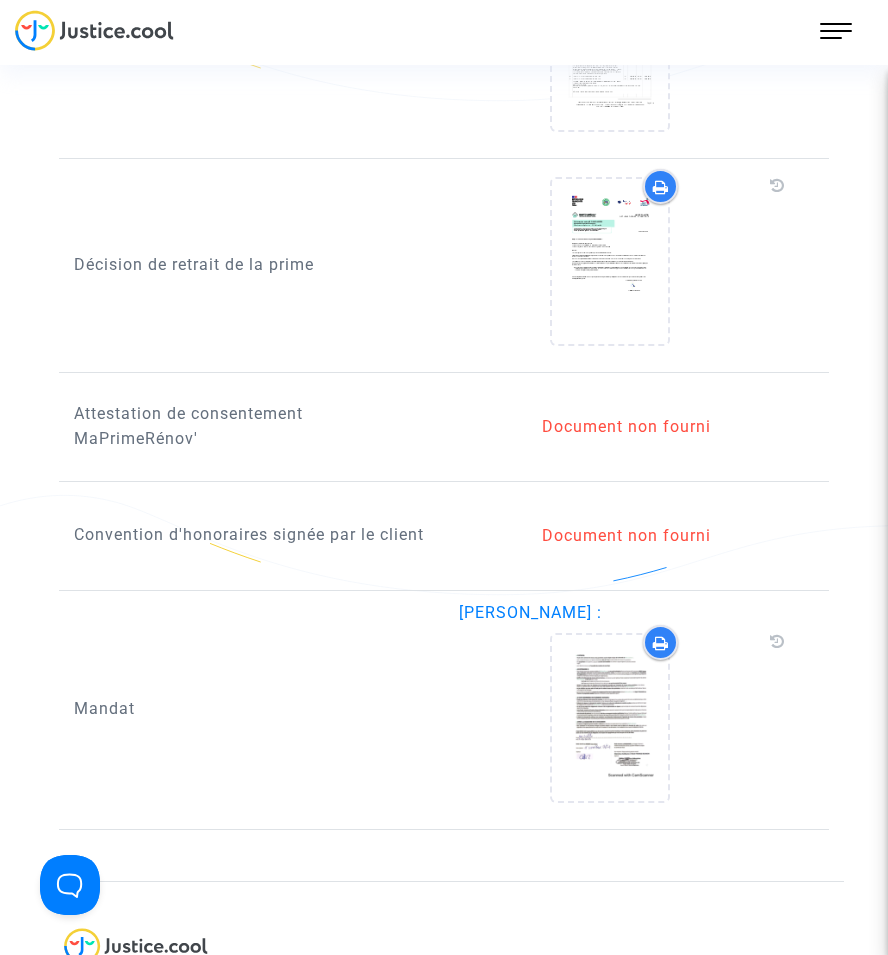 scroll, scrollTop: 1800, scrollLeft: 0, axis: vertical 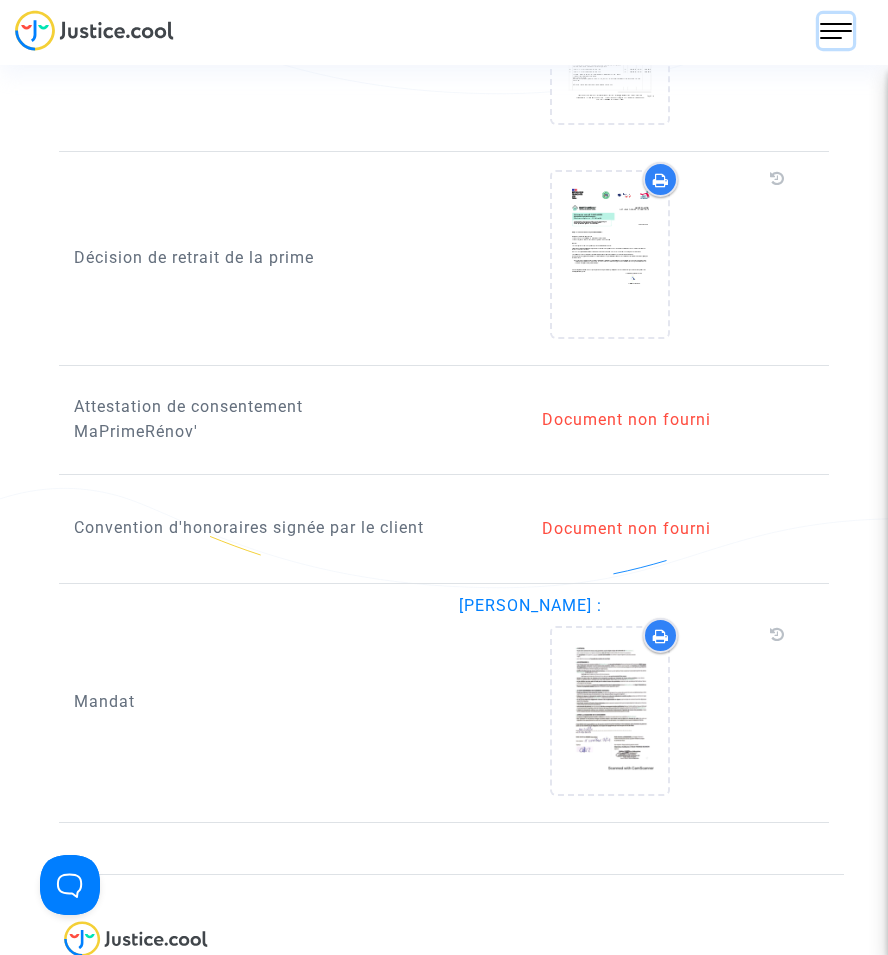 click at bounding box center (836, 31) 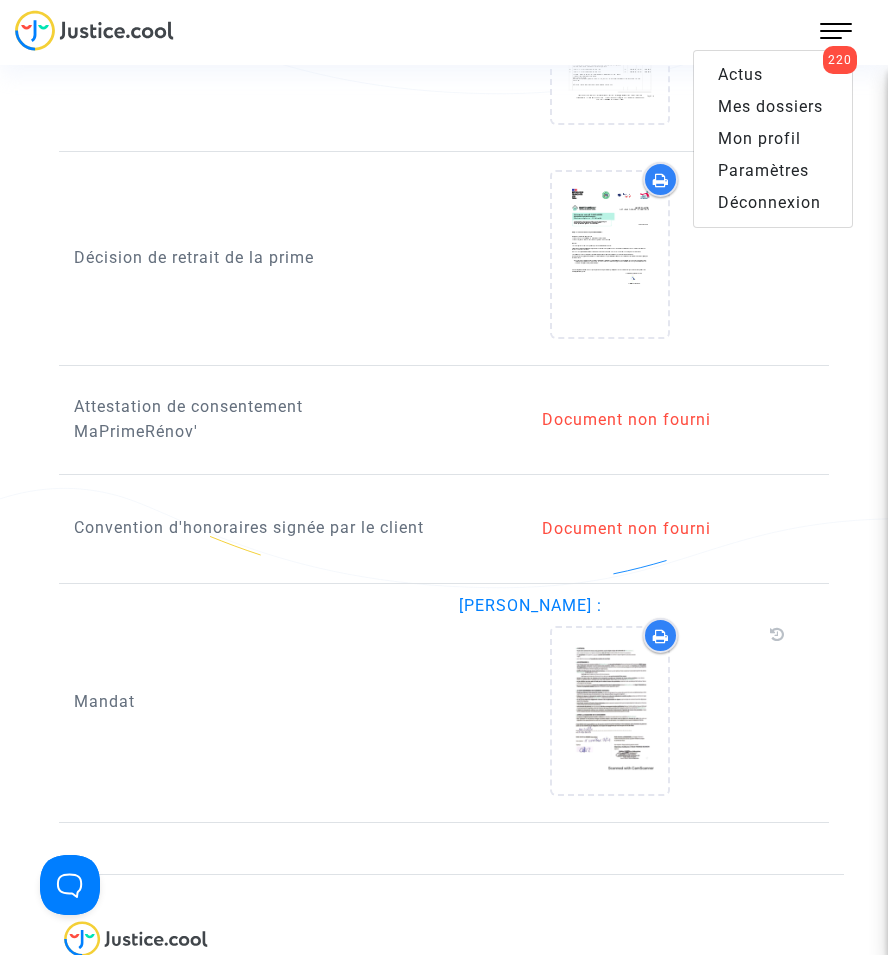 click on "Mes dossiers" at bounding box center [770, 106] 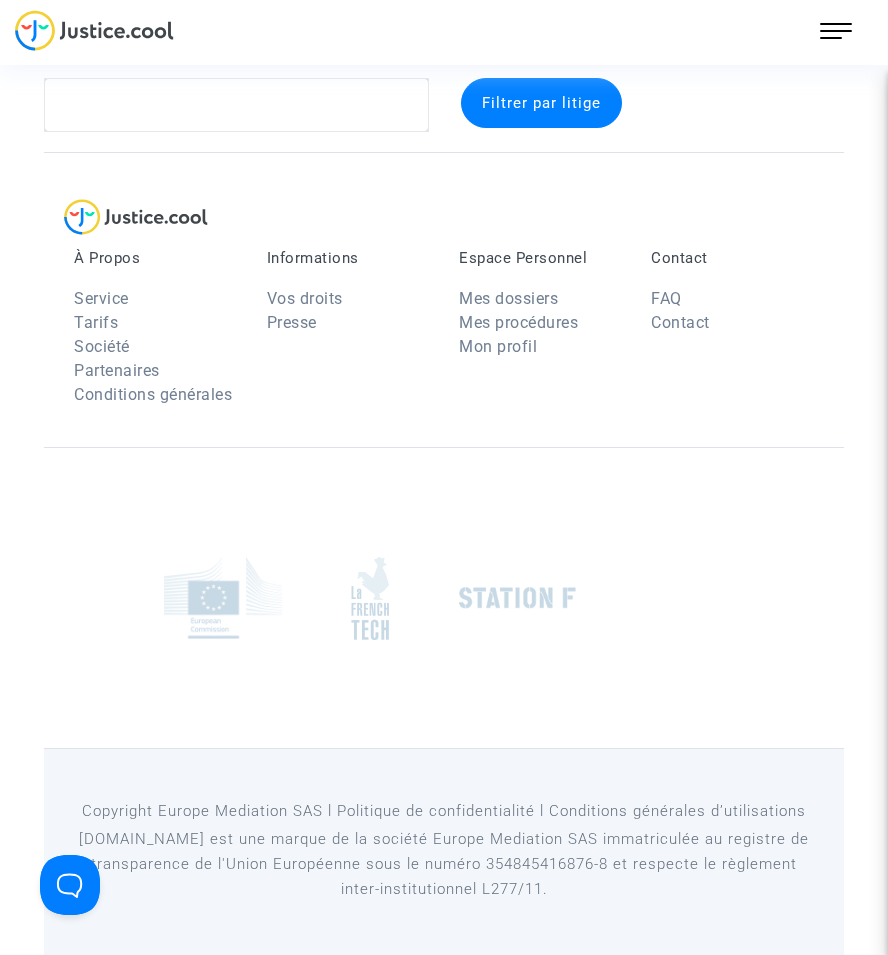 scroll, scrollTop: 37, scrollLeft: 0, axis: vertical 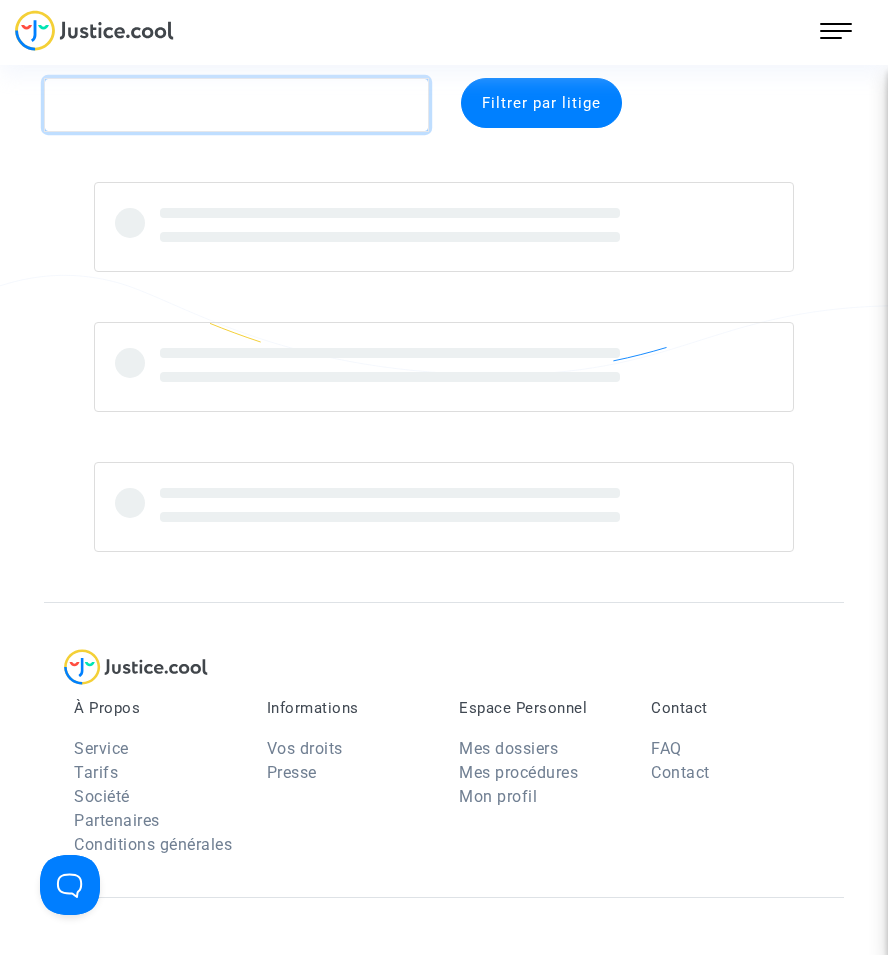 click 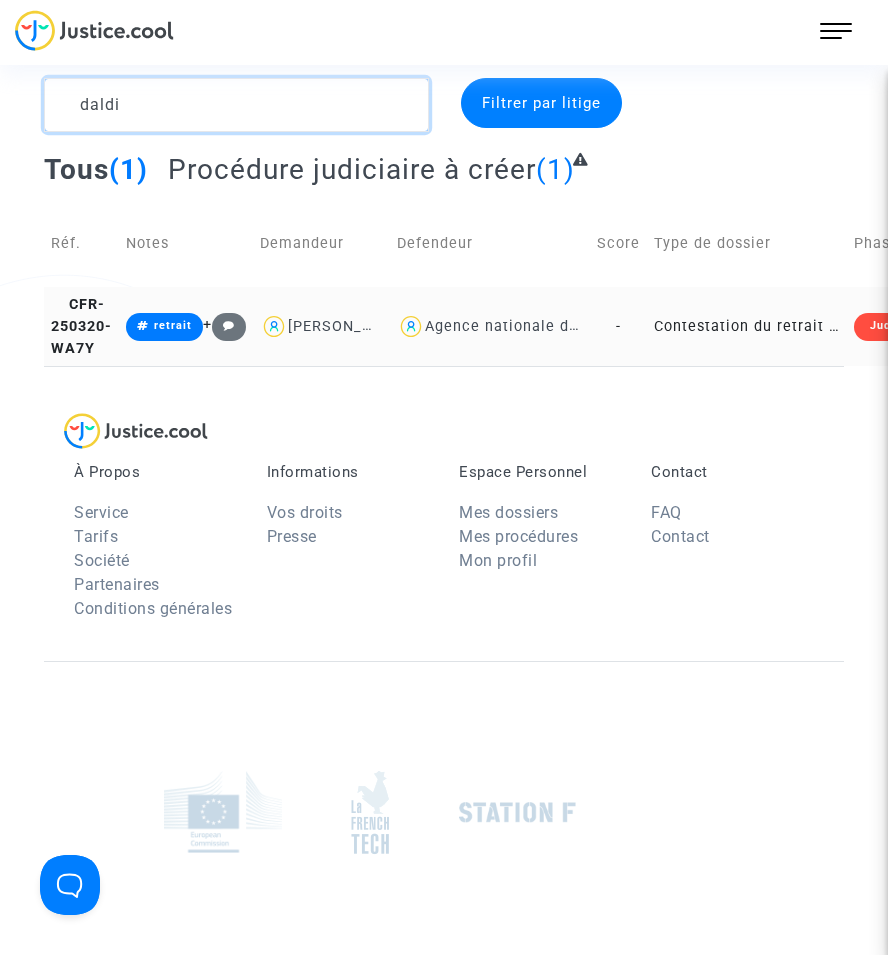 type on "daldi" 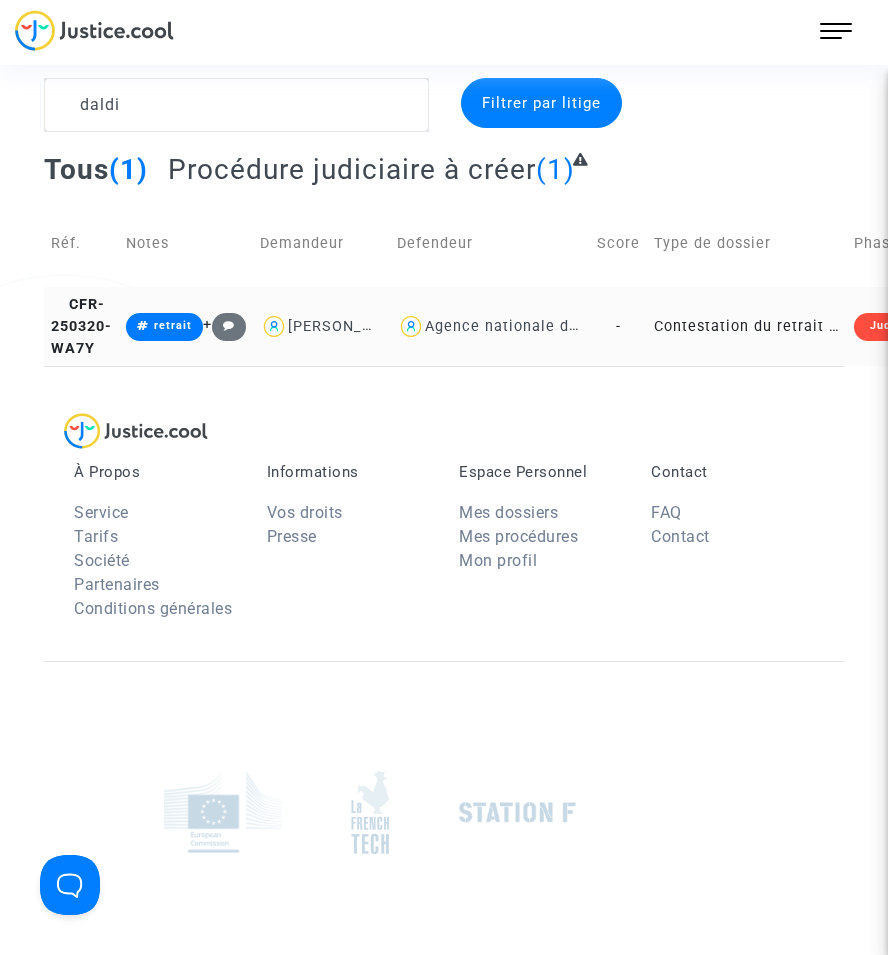 click on "Contestation du retrait de [PERSON_NAME] par l'ANAH (mandataire)" 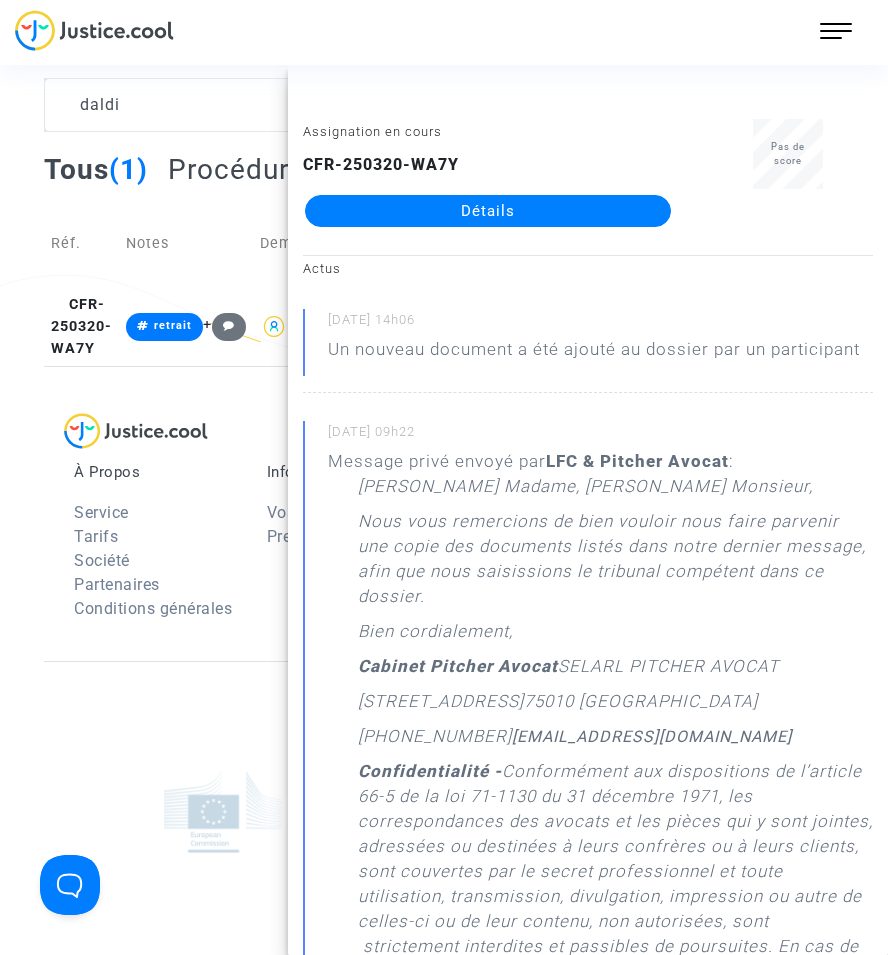 click on "Détails" 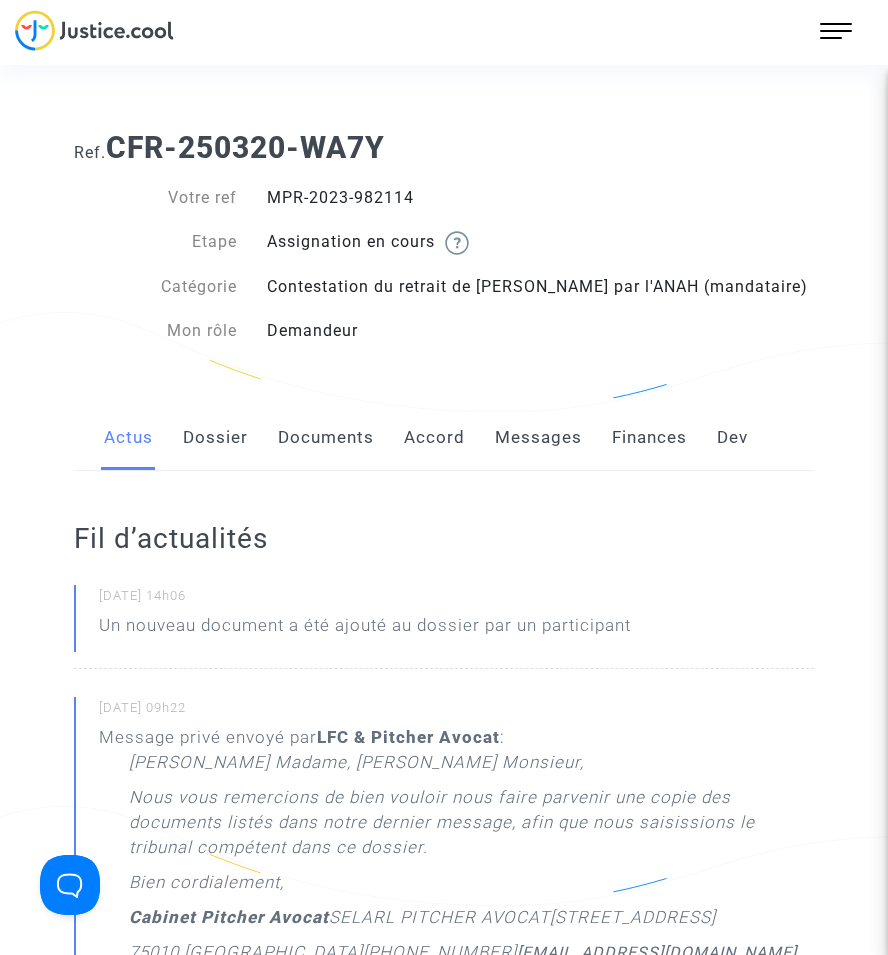 click on "Documents" 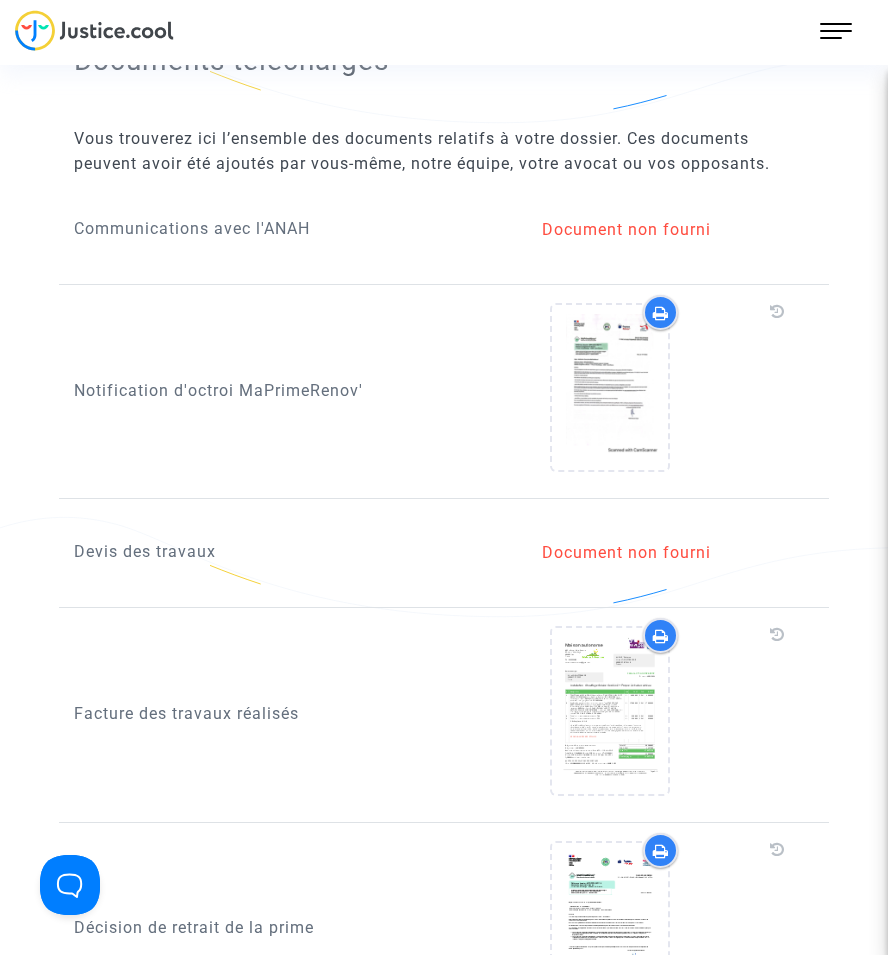 scroll, scrollTop: 1700, scrollLeft: 0, axis: vertical 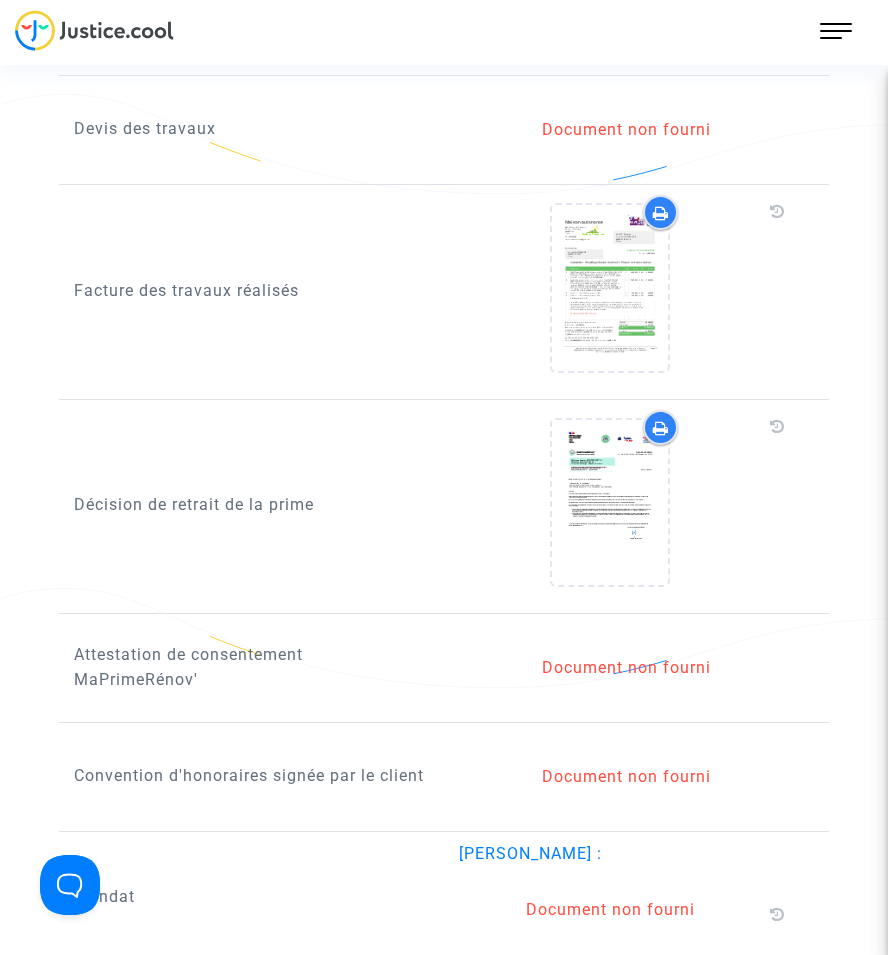 click on "220 Actus Mes dossiers Mon profil Paramètres Déconnexion" at bounding box center (444, 37) 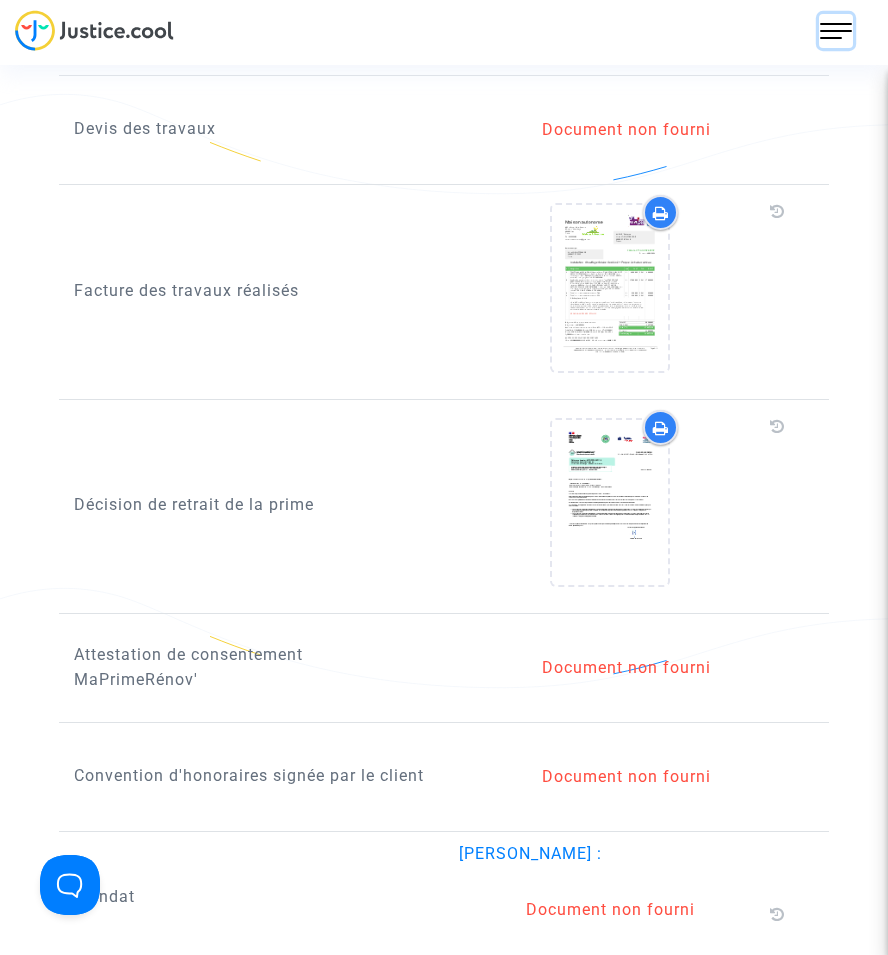 click at bounding box center [836, 31] 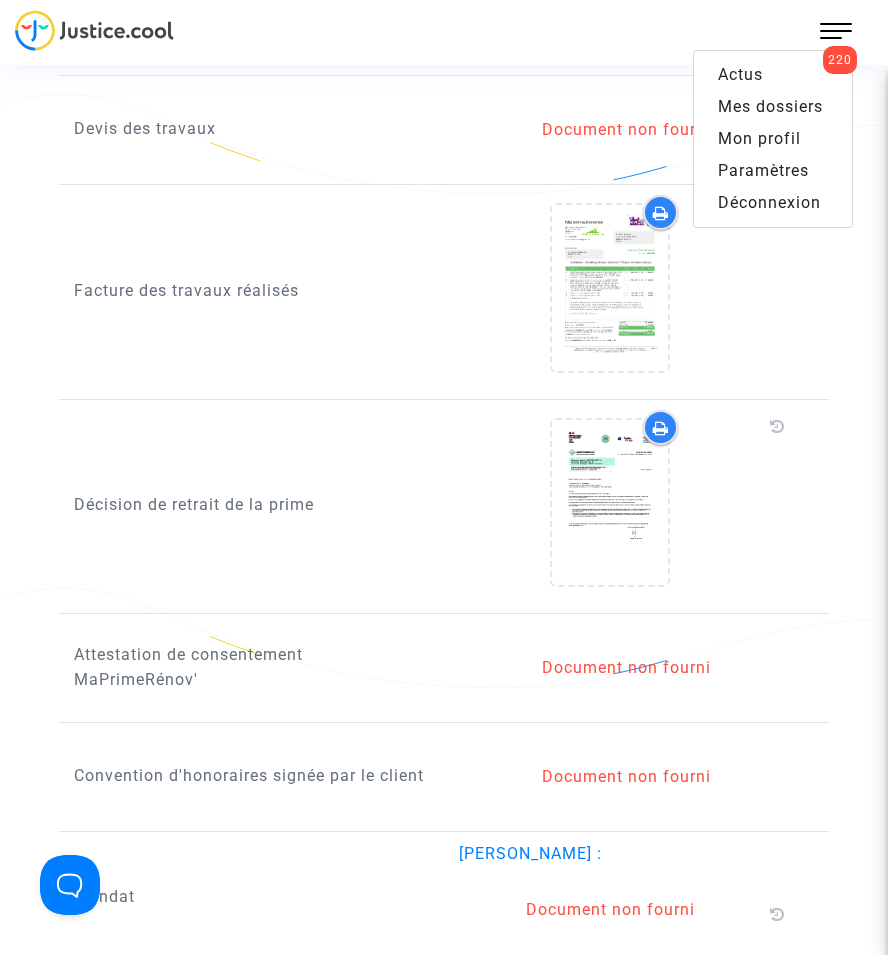click on "Mes dossiers" at bounding box center (770, 106) 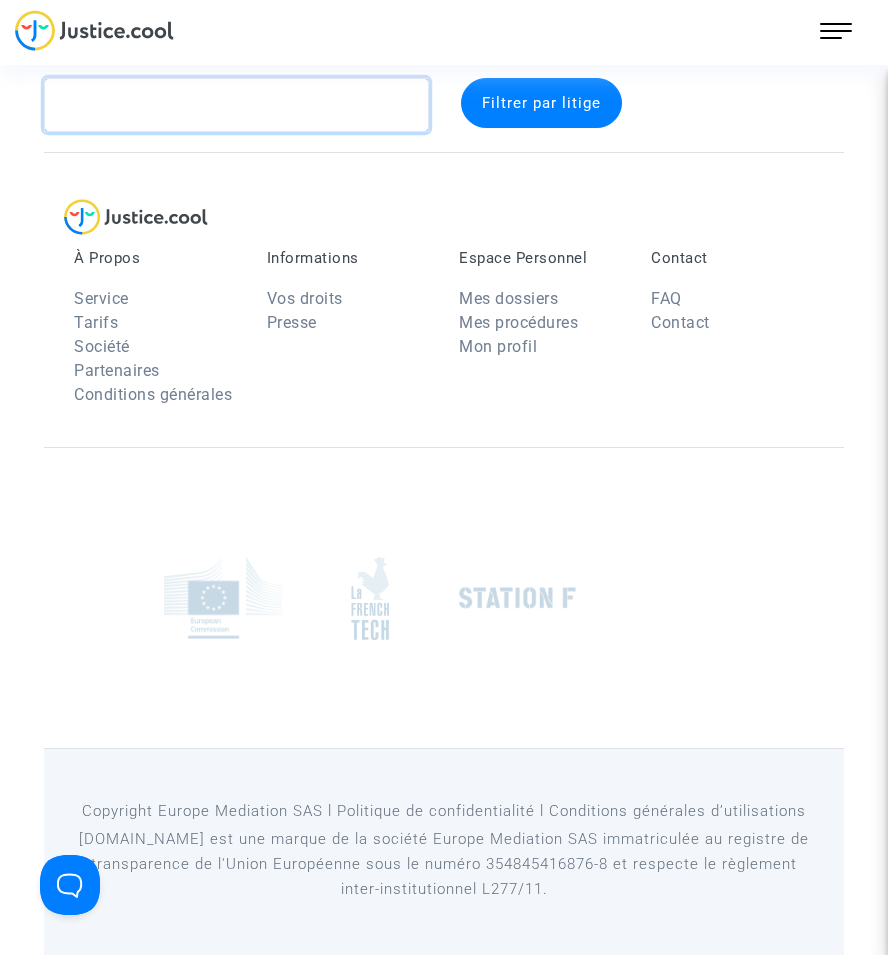 click 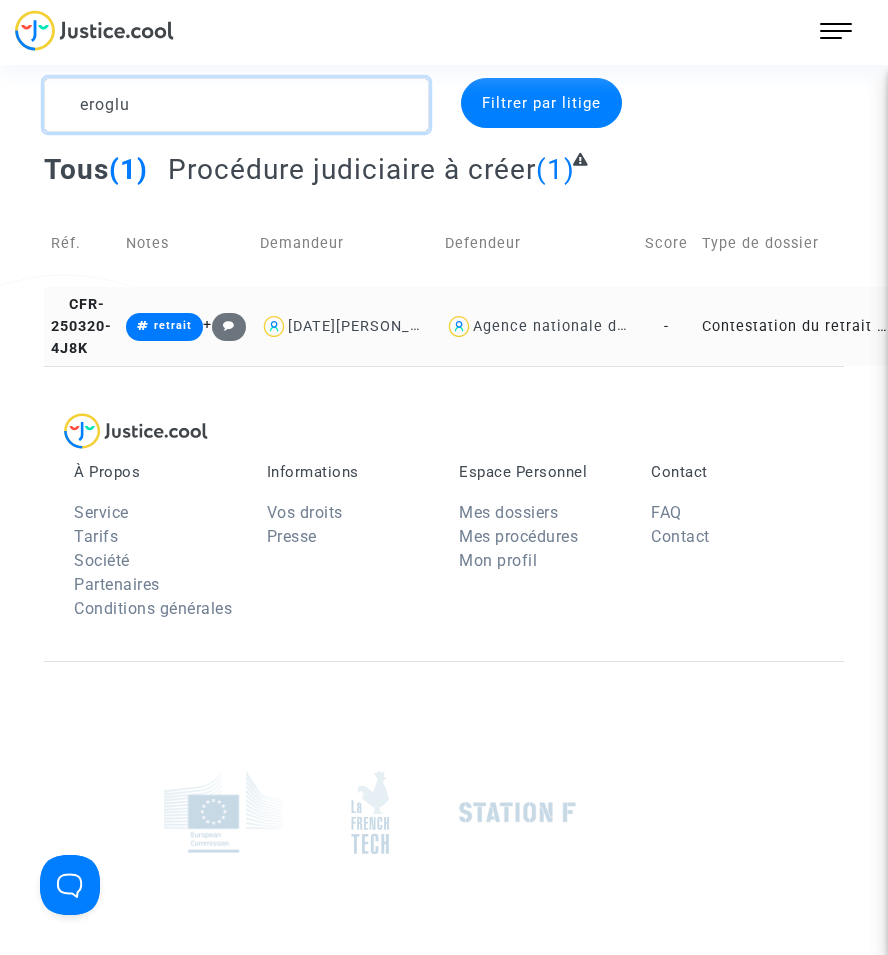 type on "eroglu" 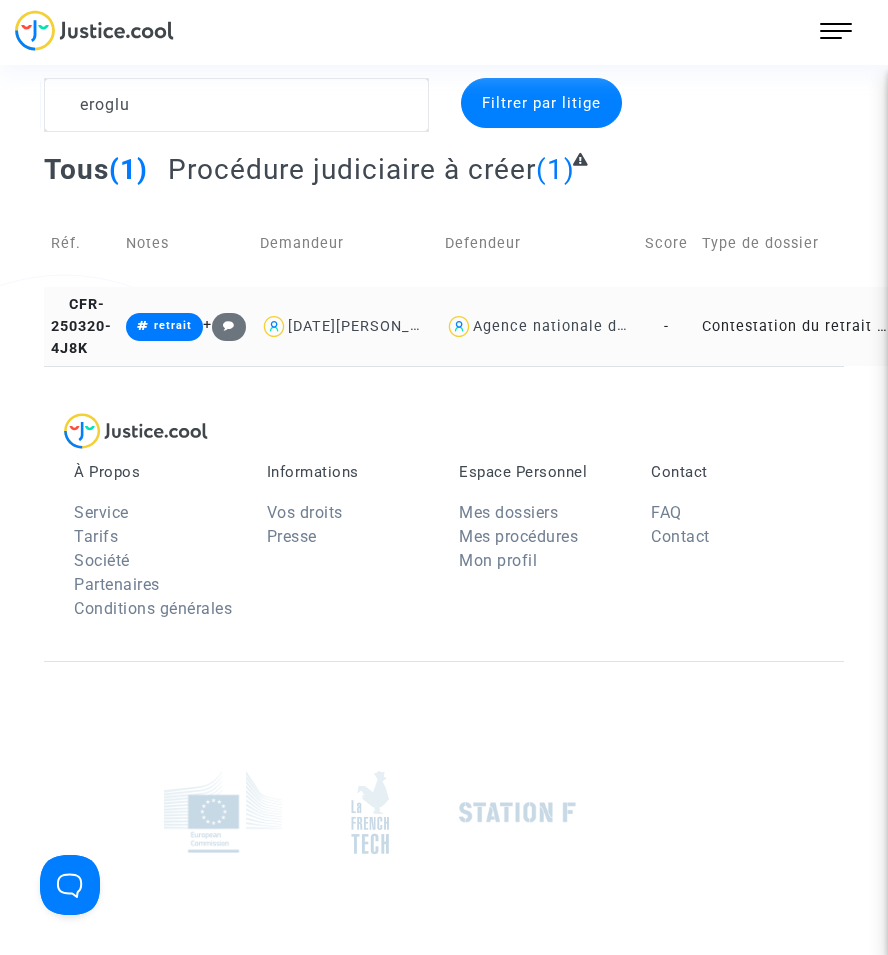 click on "Contestation du retrait de [PERSON_NAME] par l'ANAH (mandataire)" 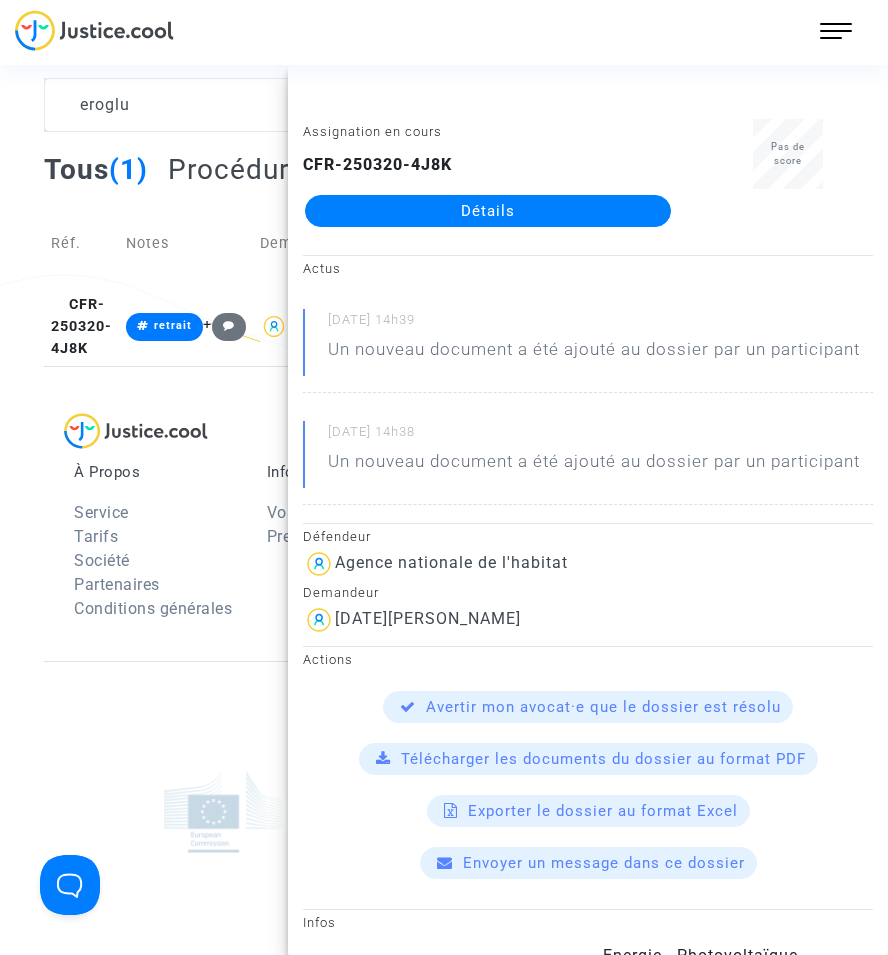 click on "Détails" 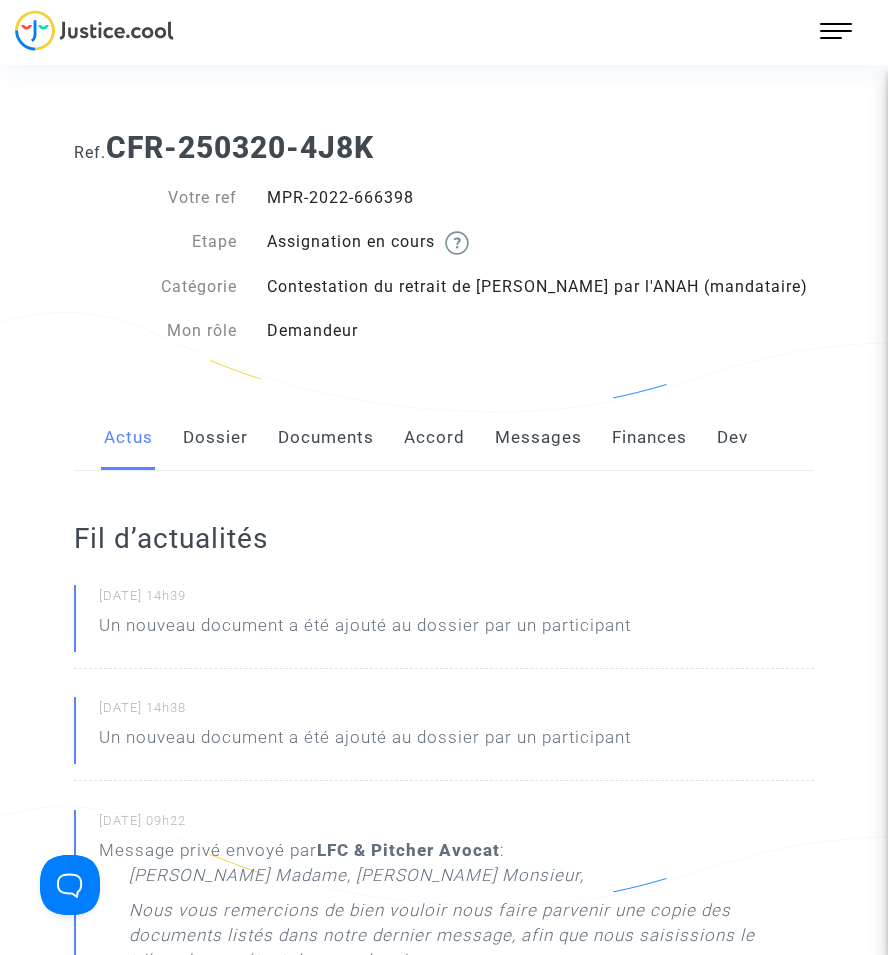 click on "Documents" 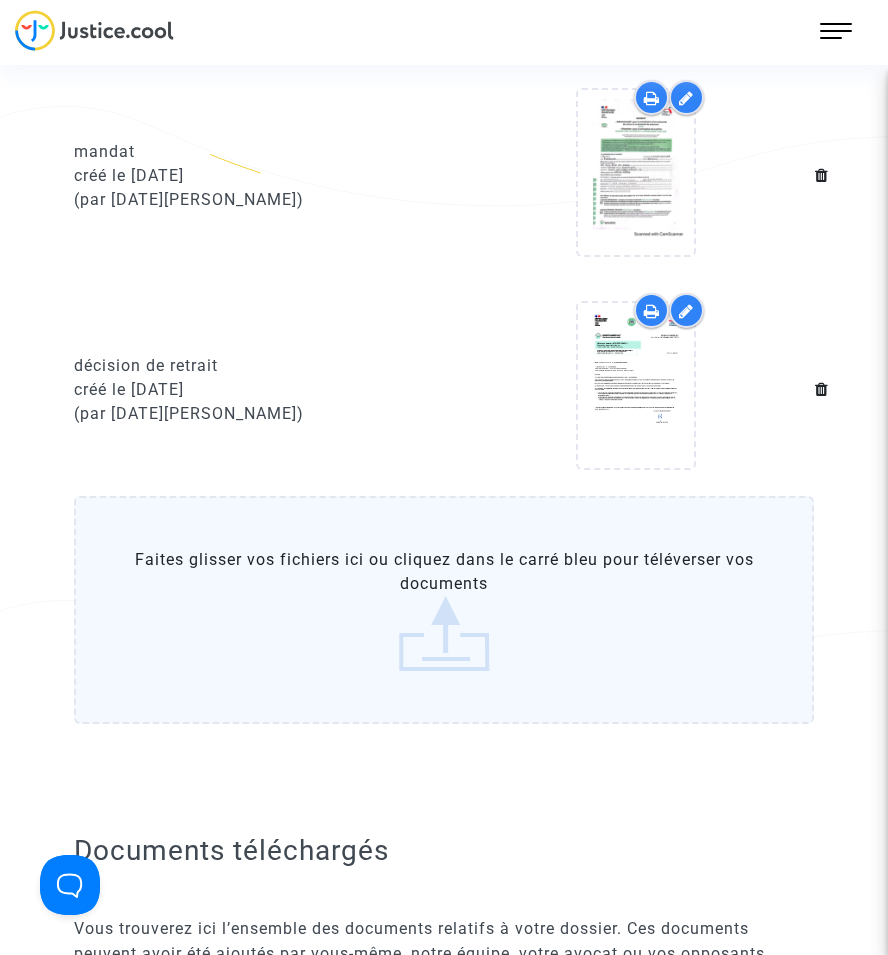 scroll, scrollTop: 1500, scrollLeft: 0, axis: vertical 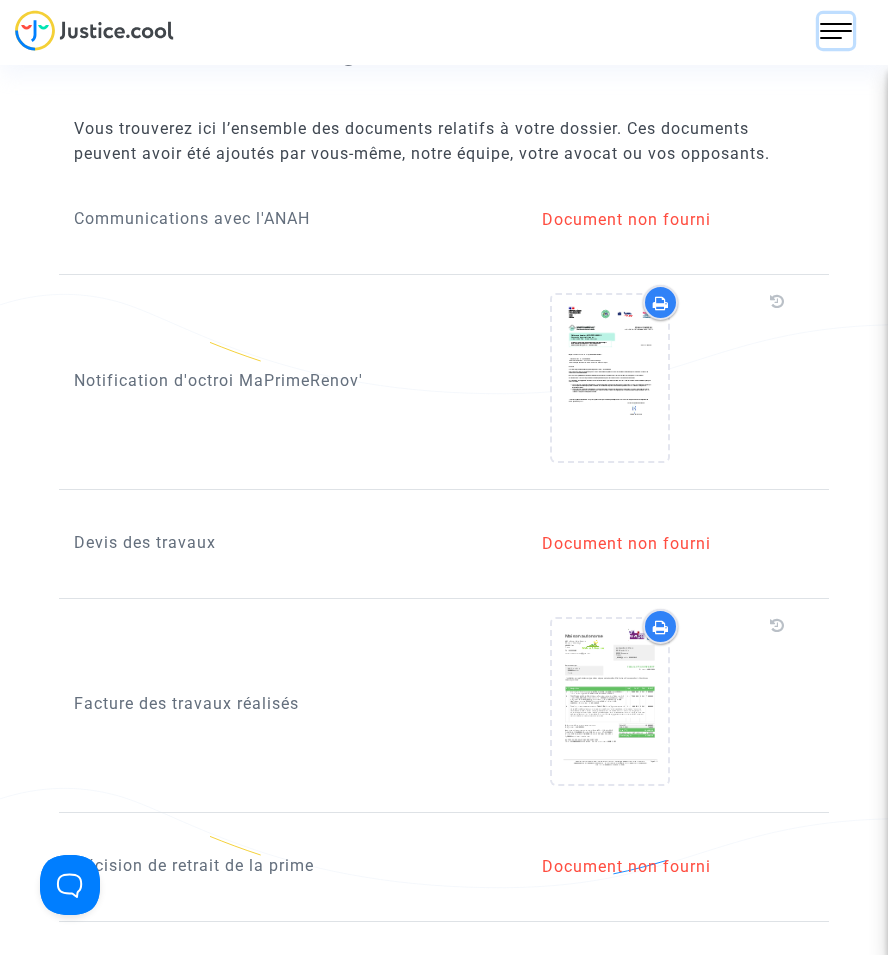 click at bounding box center [836, 31] 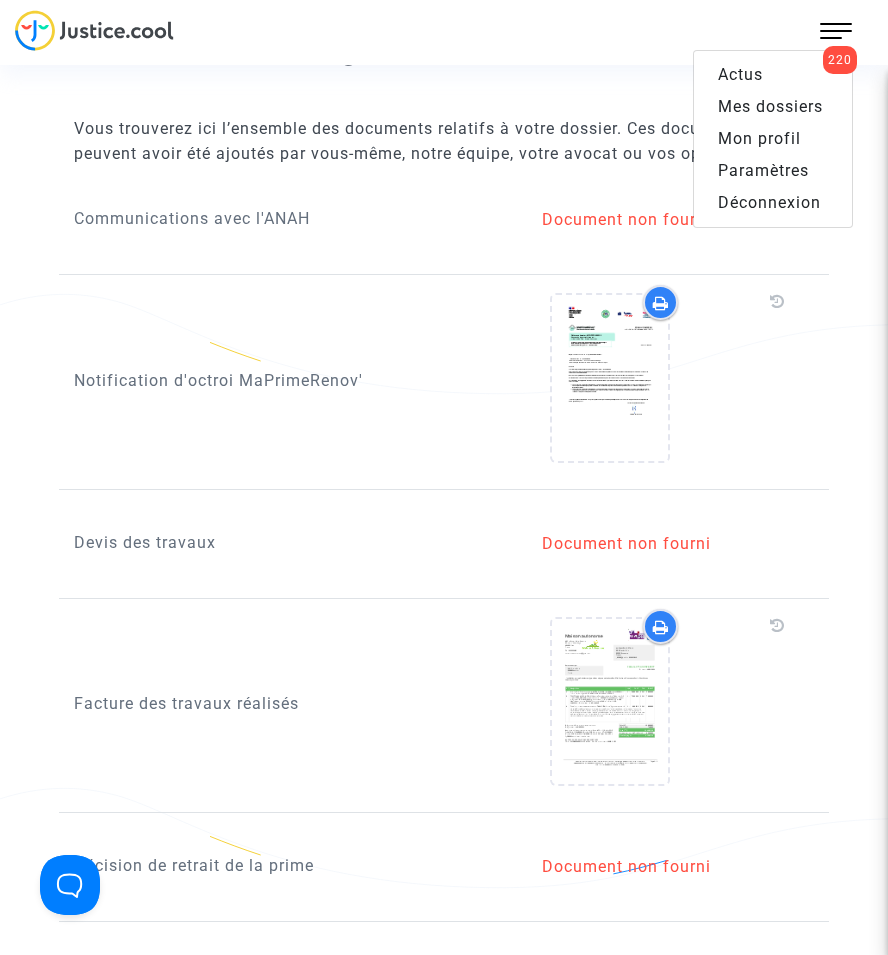 click on "Mes dossiers" at bounding box center [770, 106] 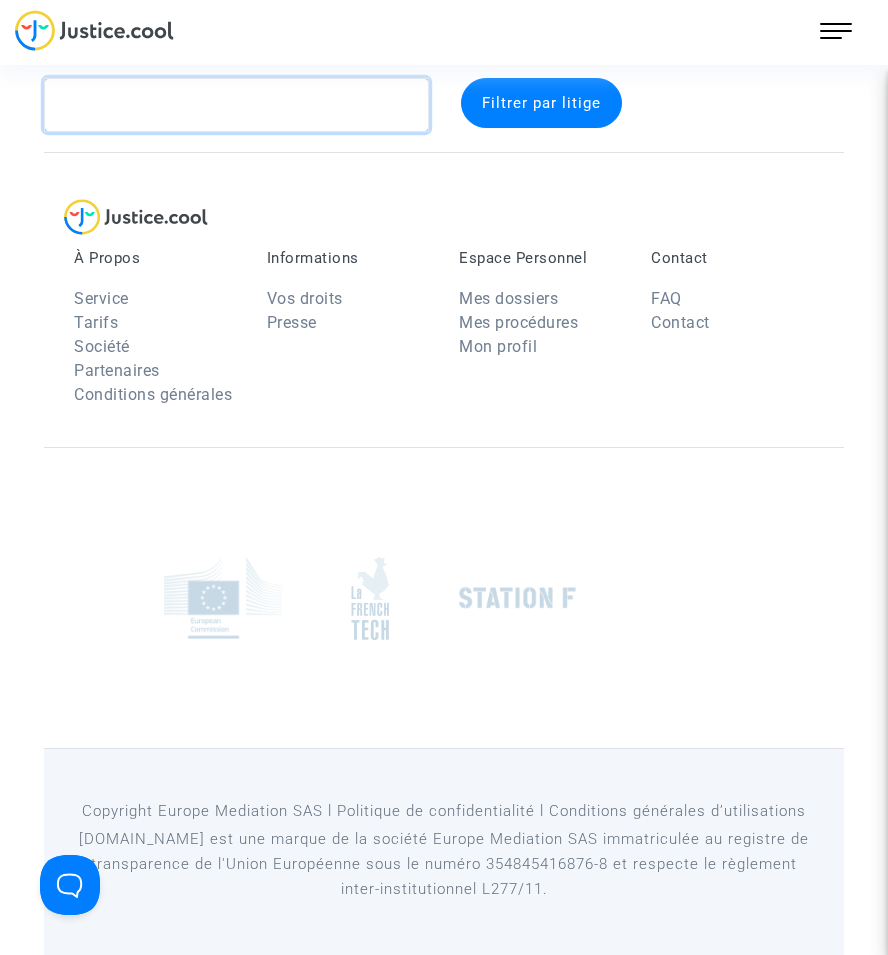 click 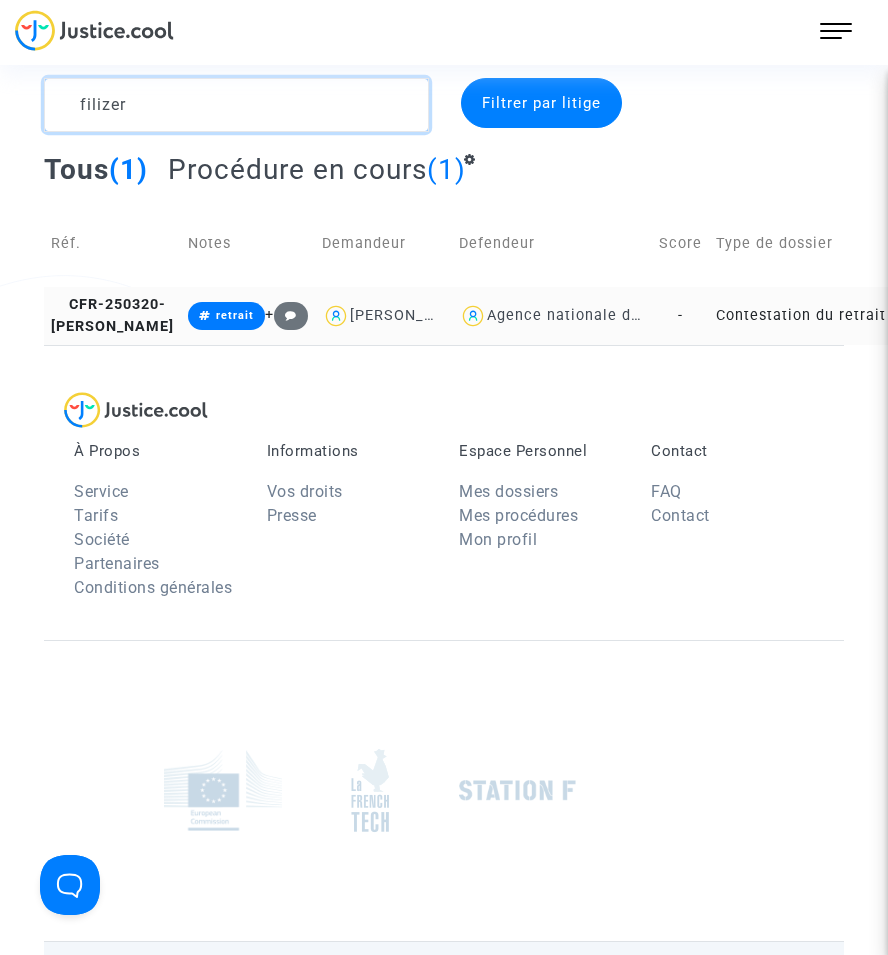type on "filizer" 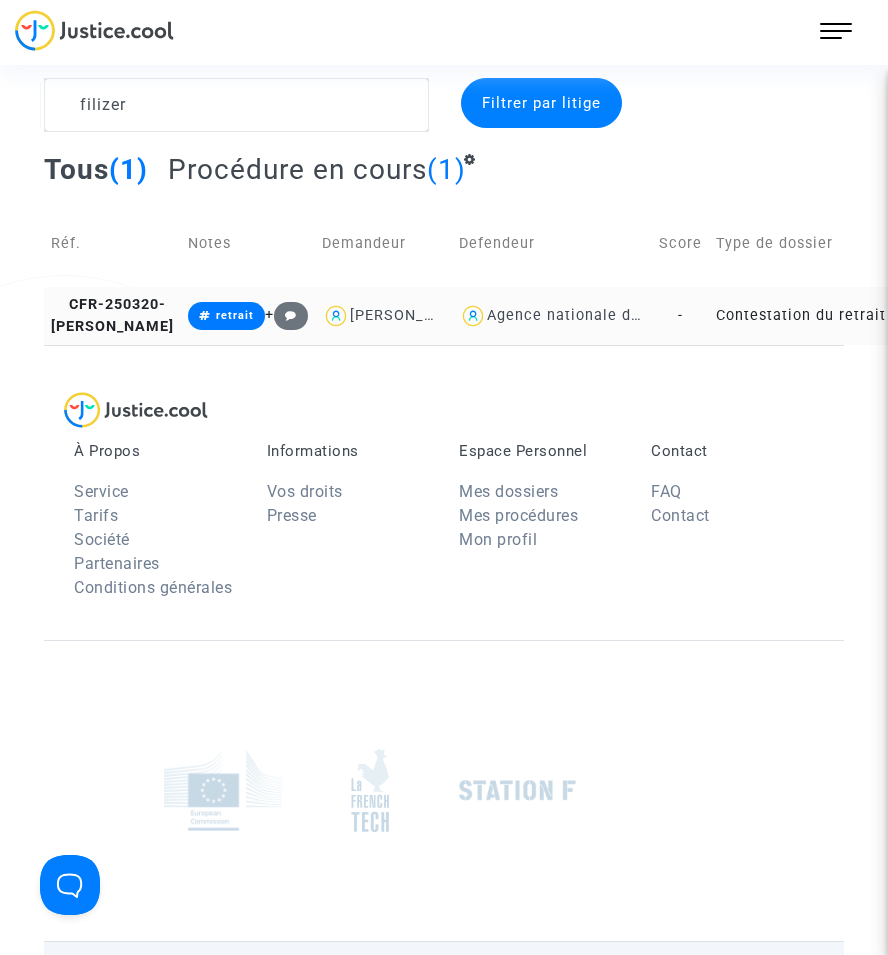 click on "Contestation du retrait de [PERSON_NAME] par l'ANAH (mandataire)" 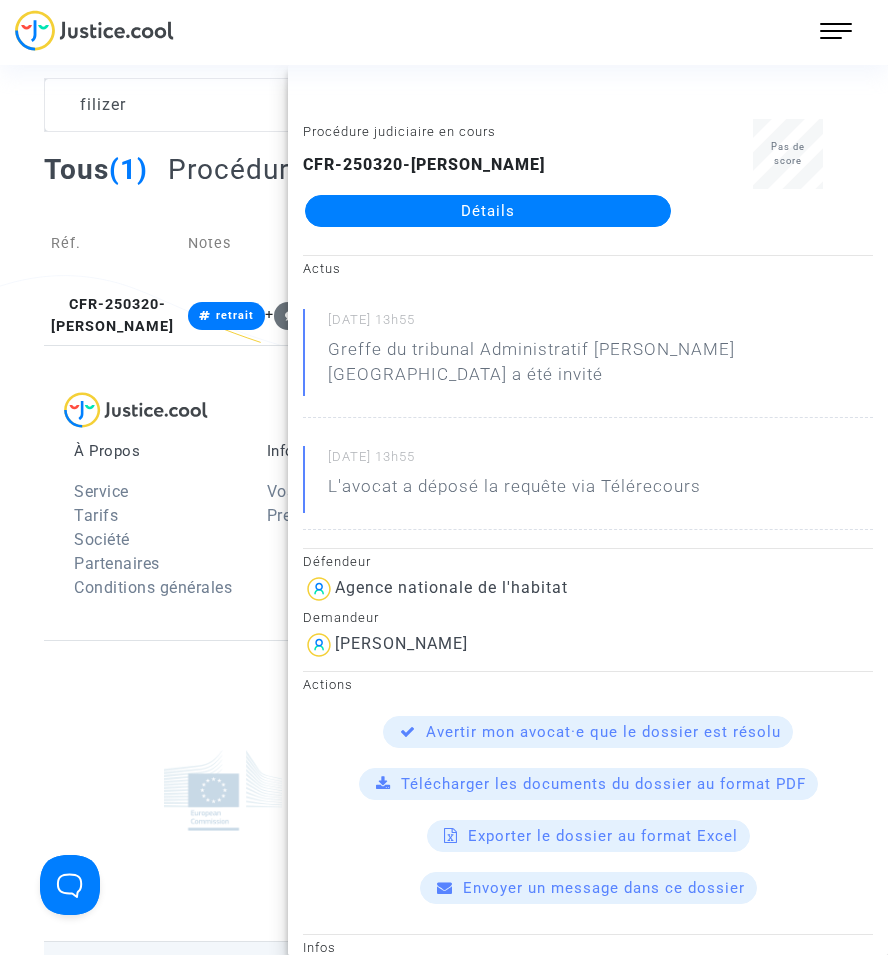 drag, startPoint x: 783, startPoint y: 330, endPoint x: 609, endPoint y: 206, distance: 213.66328 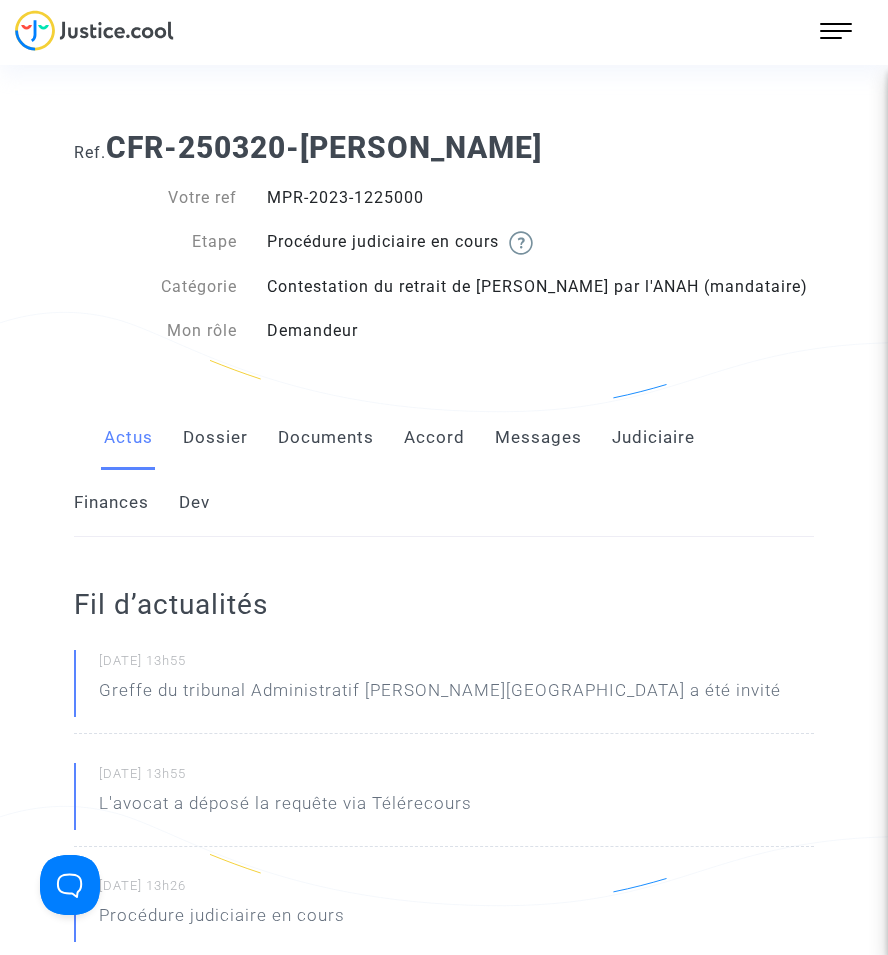 click on "Documents" 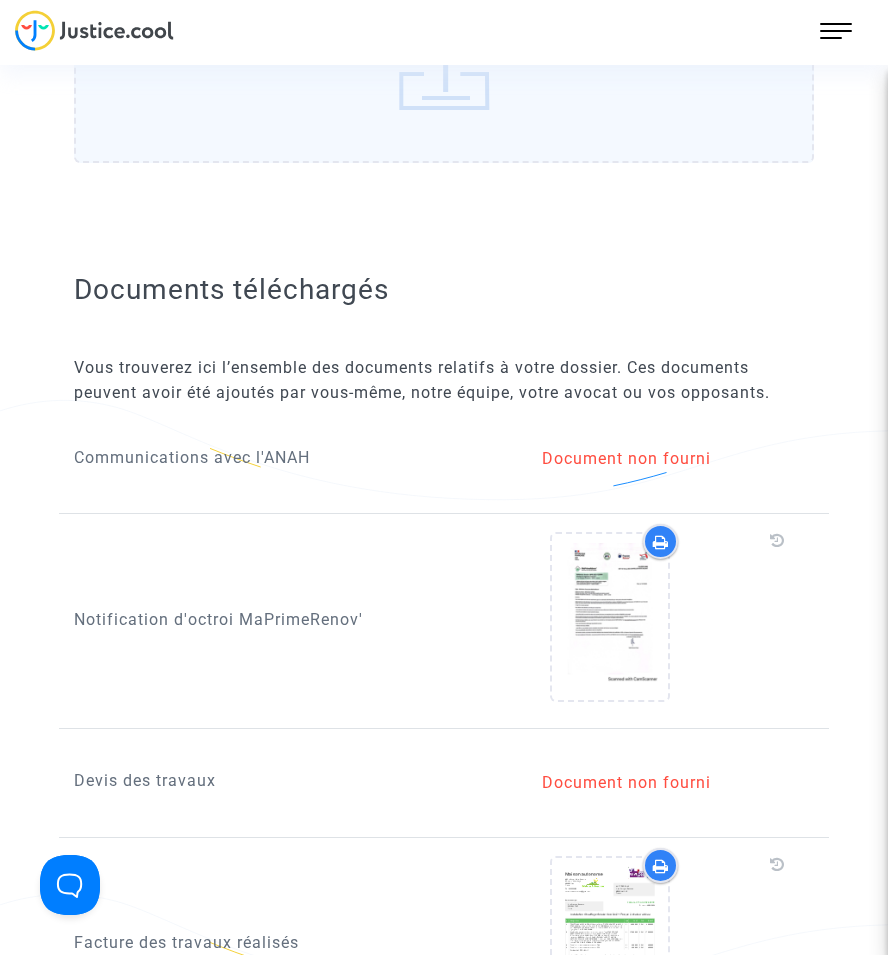 scroll, scrollTop: 1200, scrollLeft: 0, axis: vertical 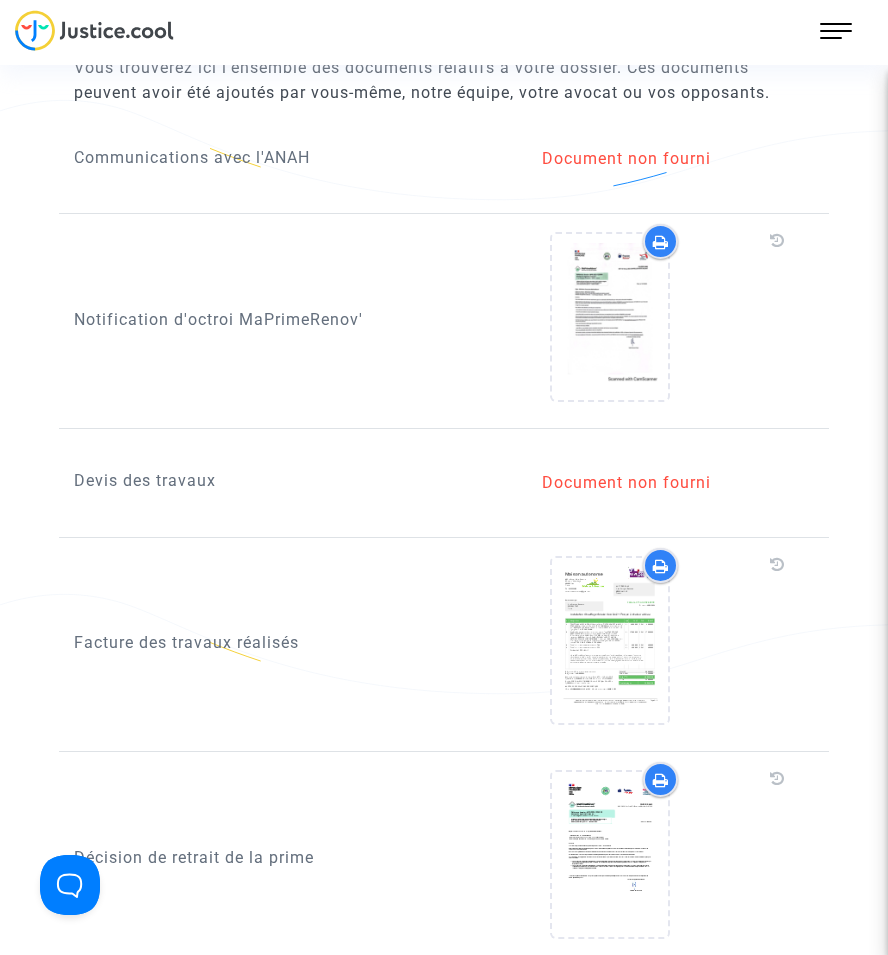 click on "220 Actus Mes dossiers Mon profil Paramètres Déconnexion" at bounding box center (836, 31) 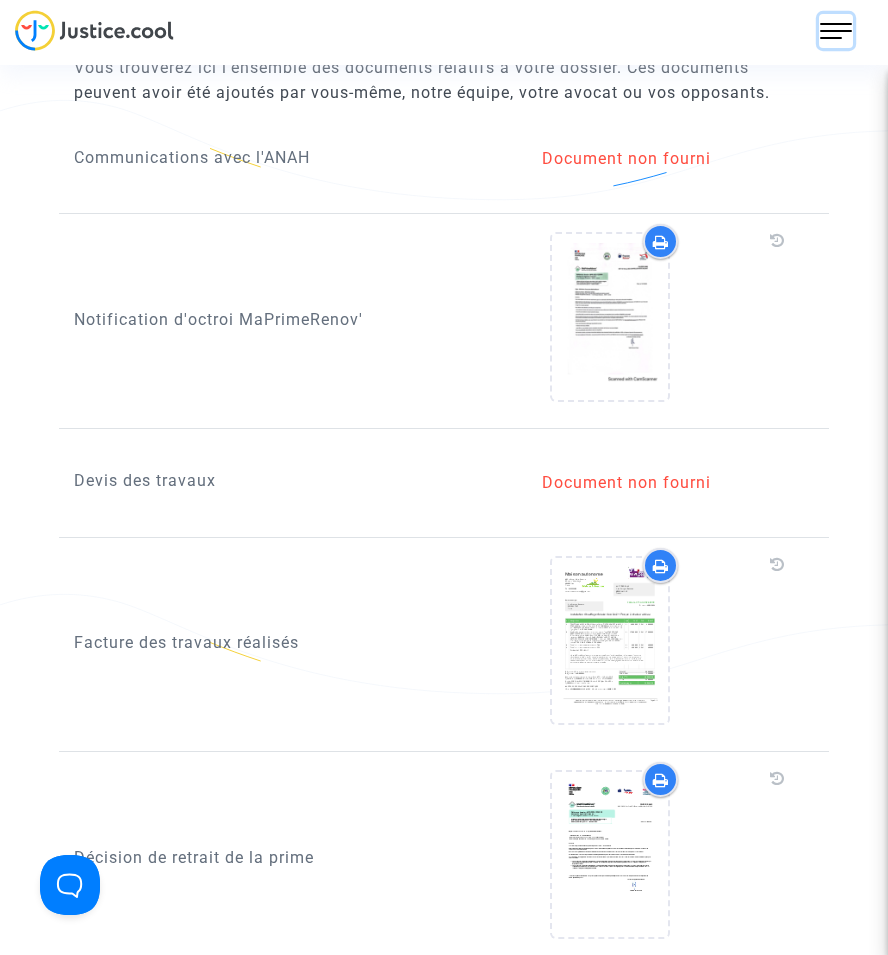 click at bounding box center [836, 31] 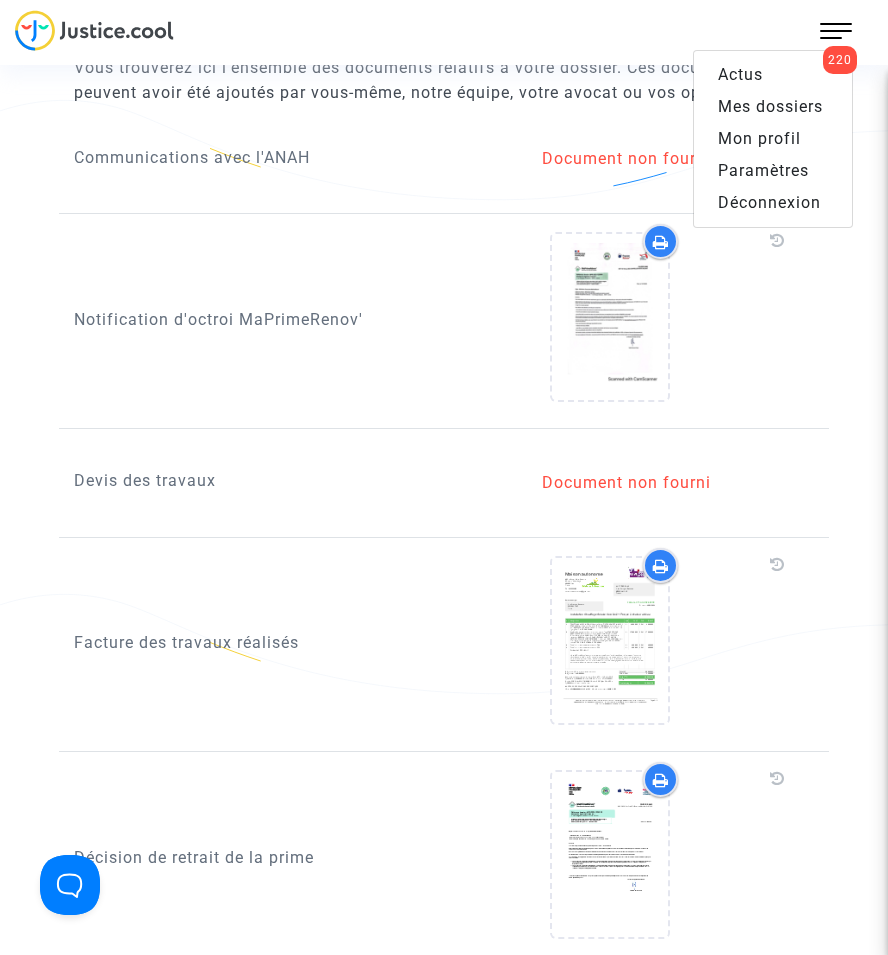 click on "Mes dossiers" at bounding box center (770, 106) 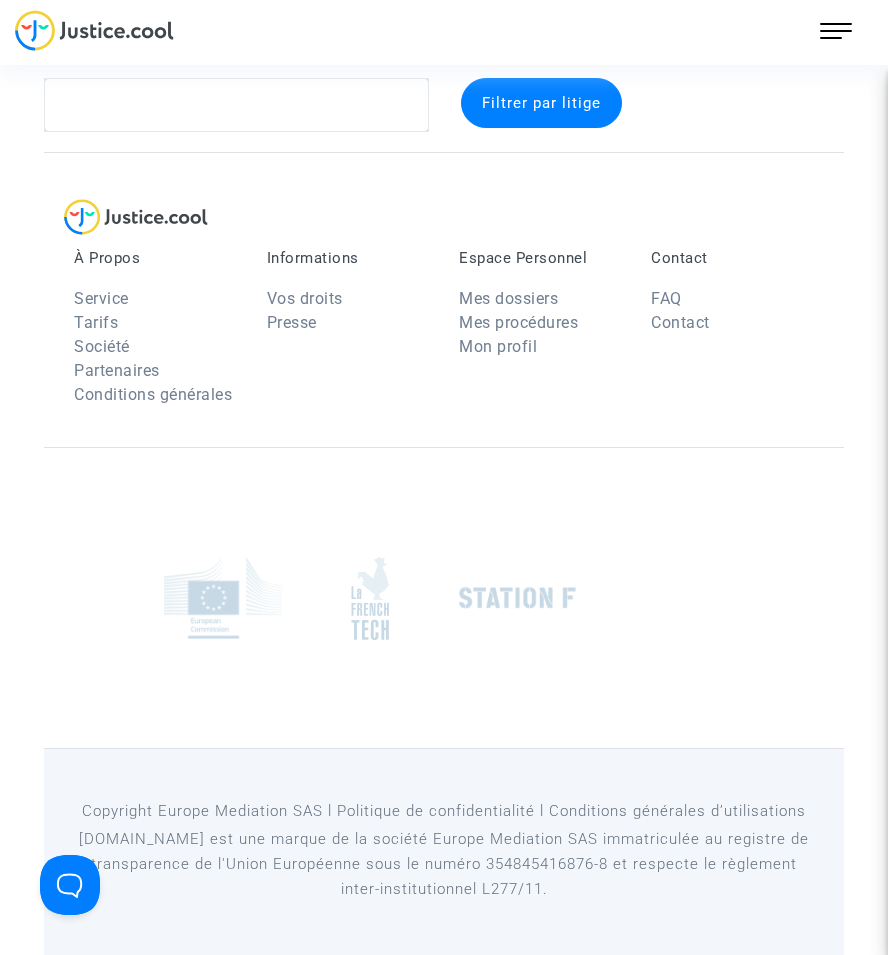 scroll, scrollTop: 37, scrollLeft: 0, axis: vertical 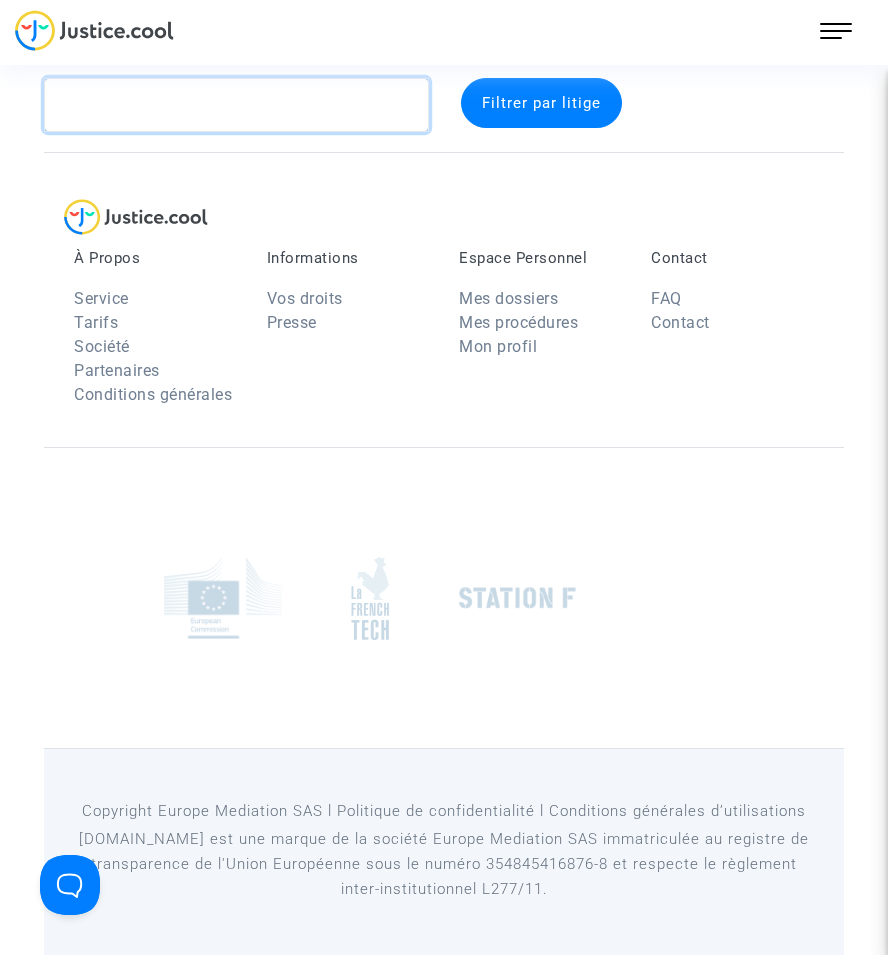 click 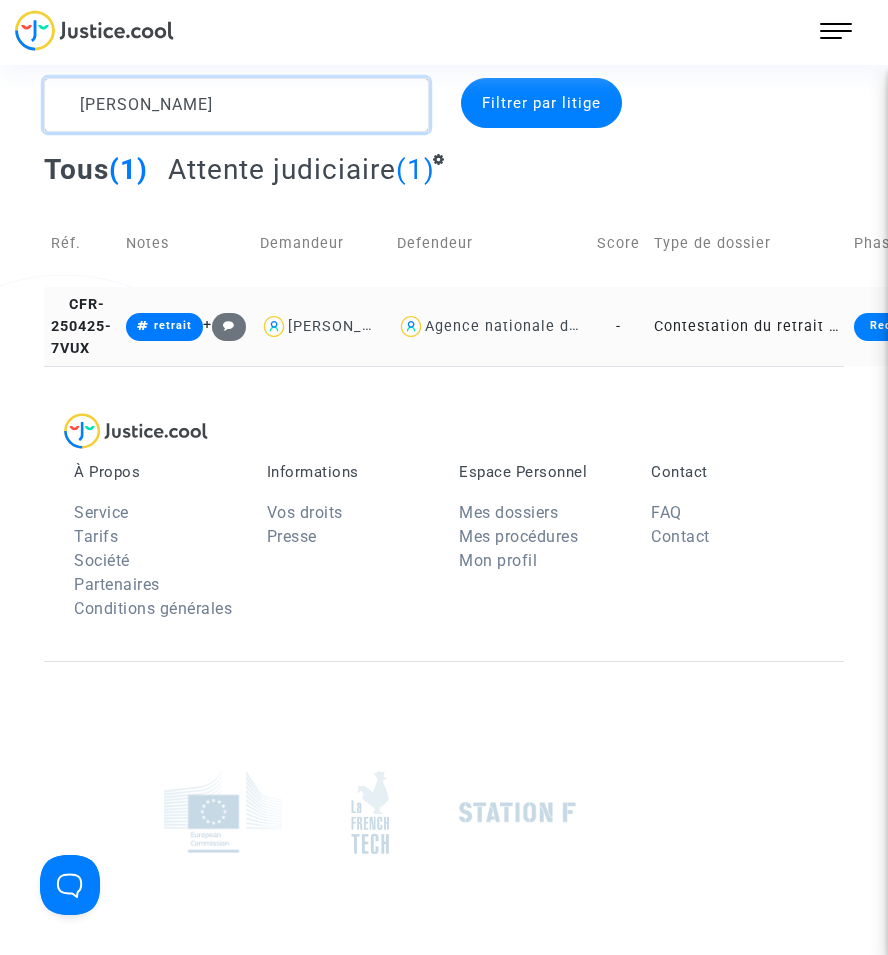type on "kaplan" 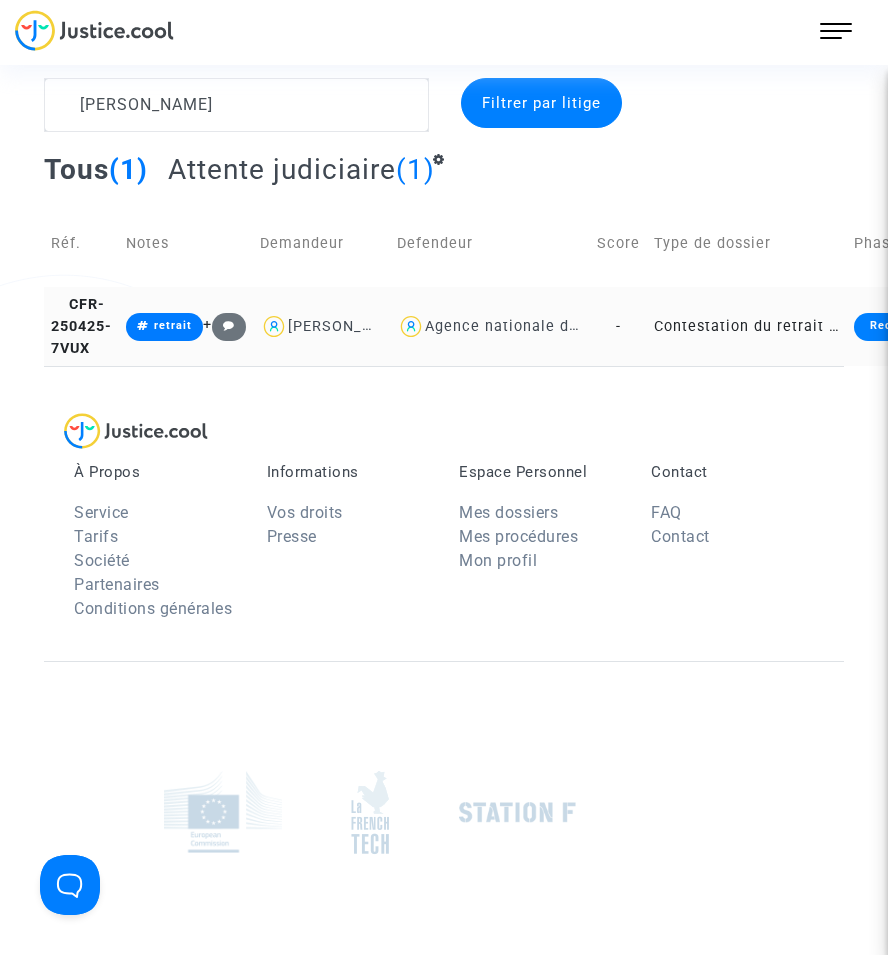 click on "Contestation du retrait de [PERSON_NAME] par l'ANAH (mandataire)" 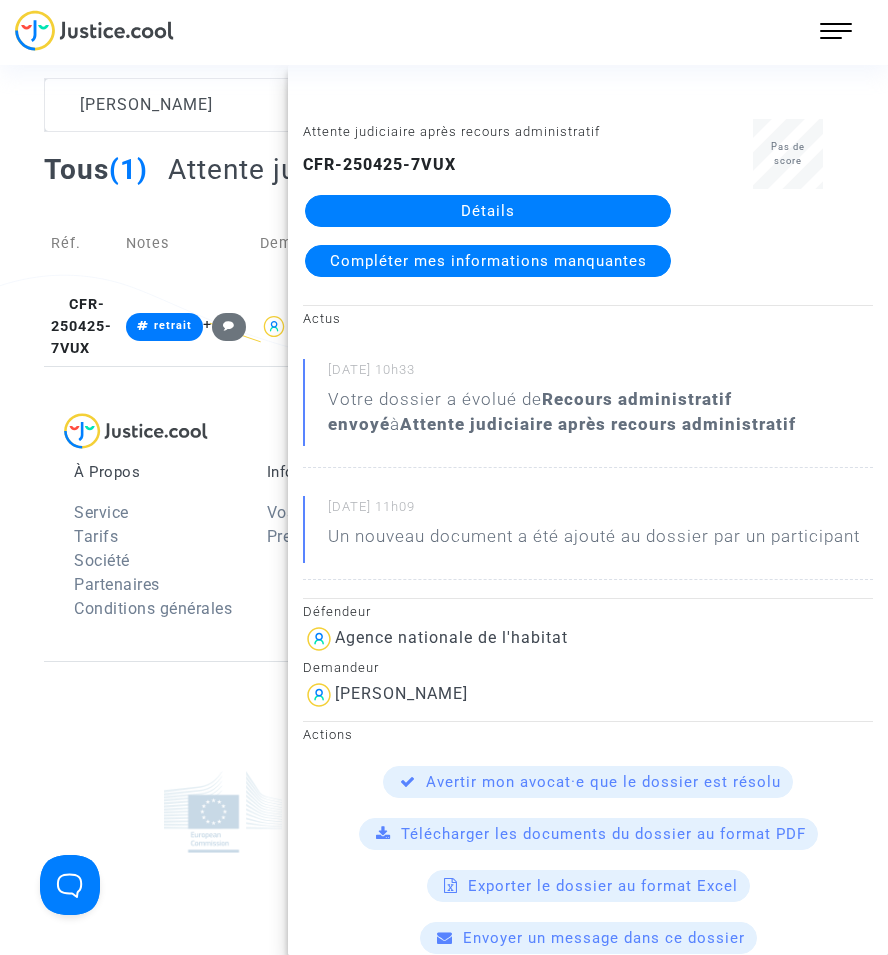 click on "Détails" 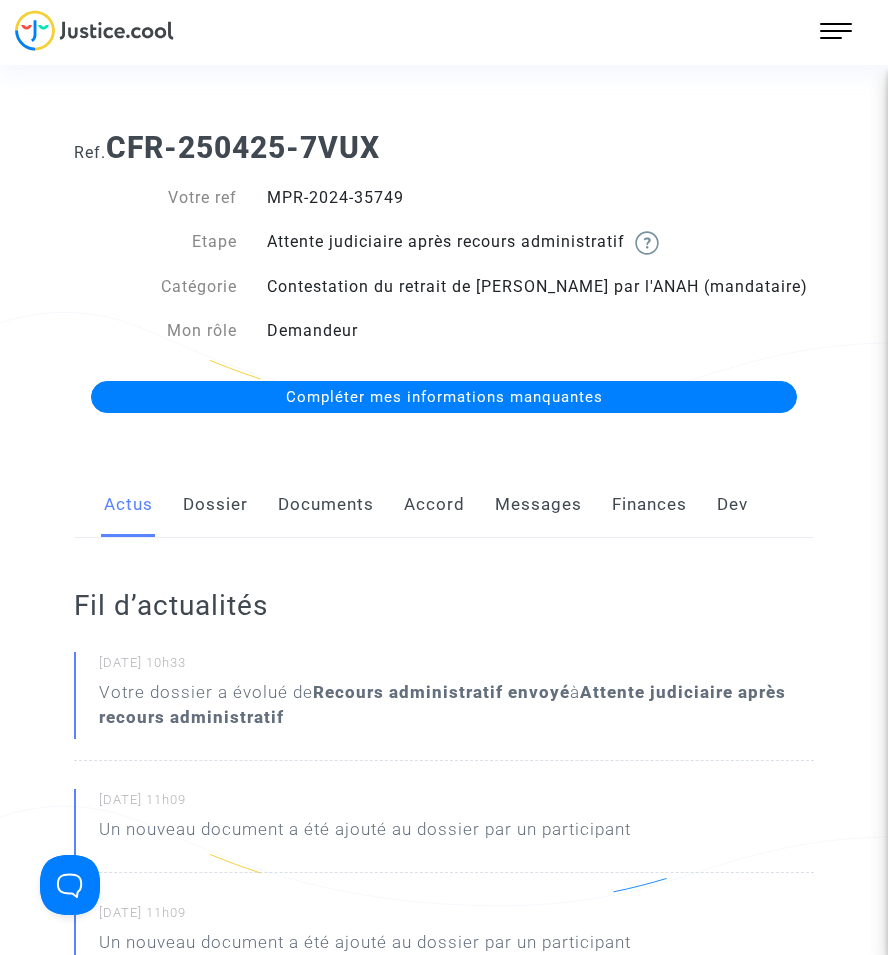click on "Documents" 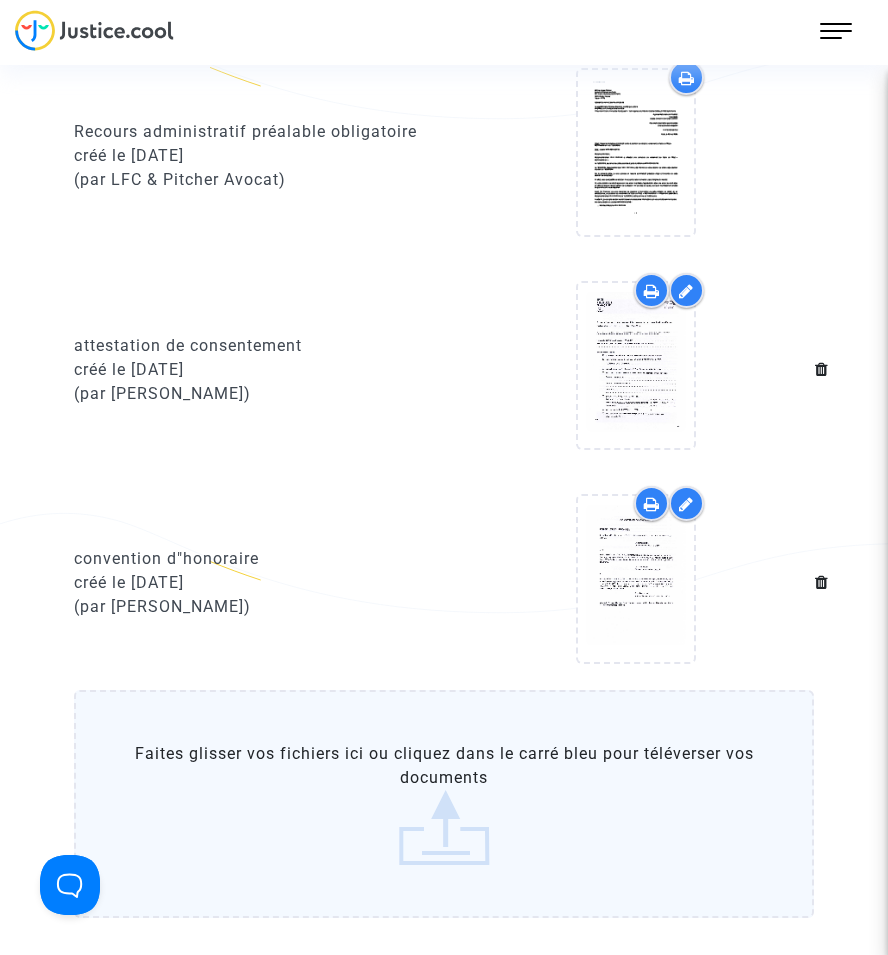 scroll, scrollTop: 800, scrollLeft: 0, axis: vertical 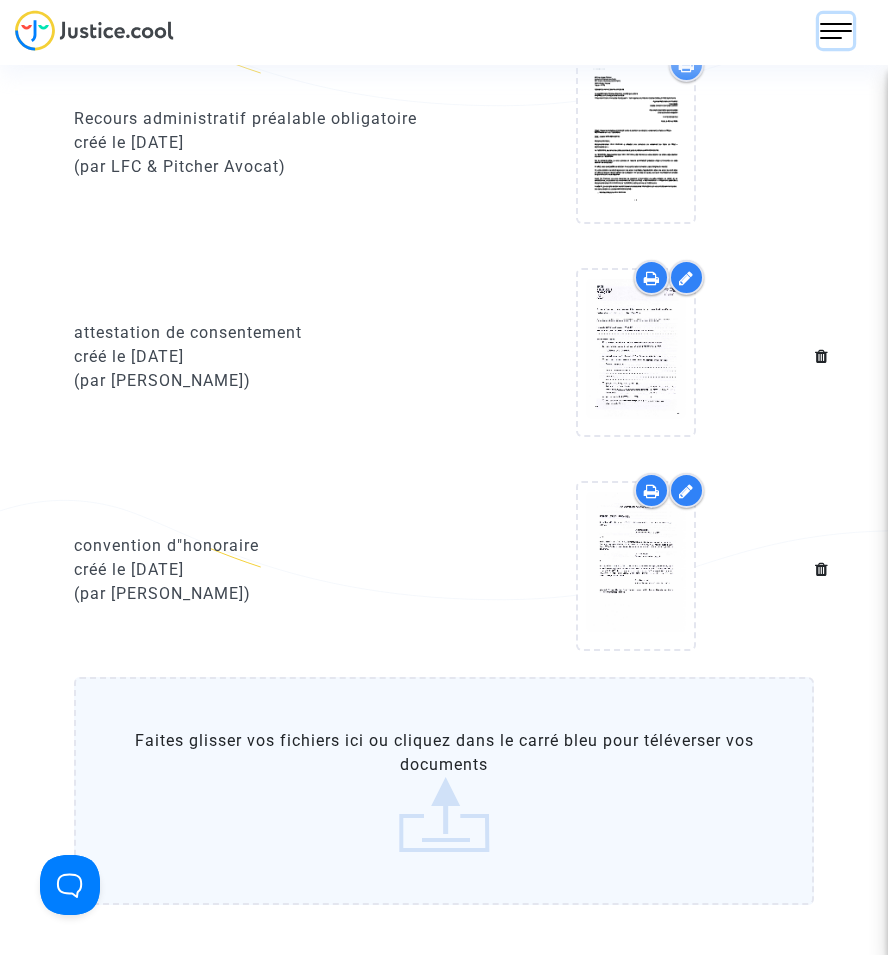 click at bounding box center (836, 31) 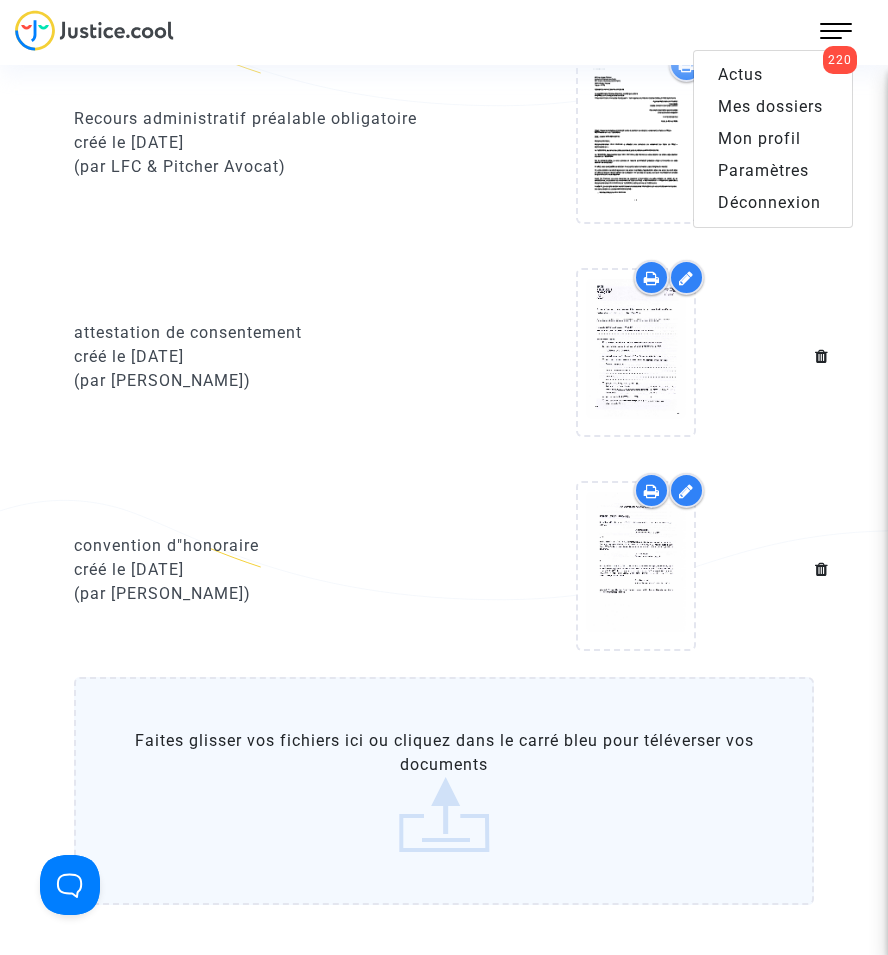 click on "Mes dossiers" at bounding box center (770, 106) 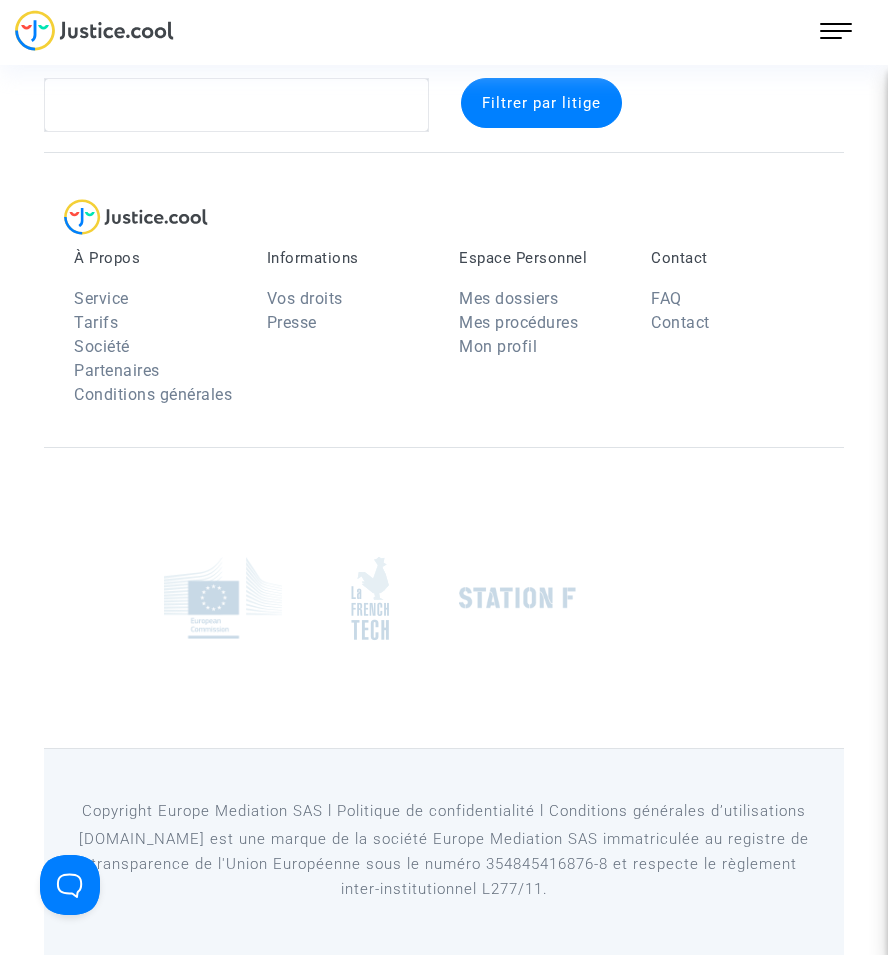 scroll, scrollTop: 37, scrollLeft: 0, axis: vertical 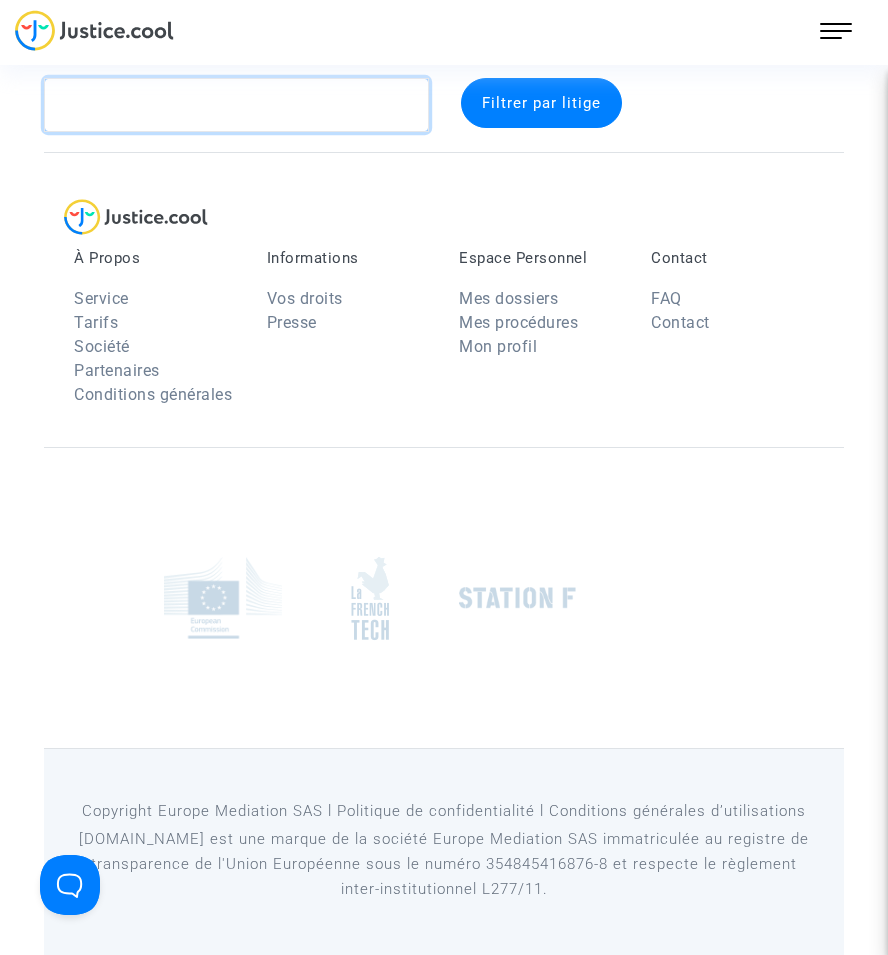 click 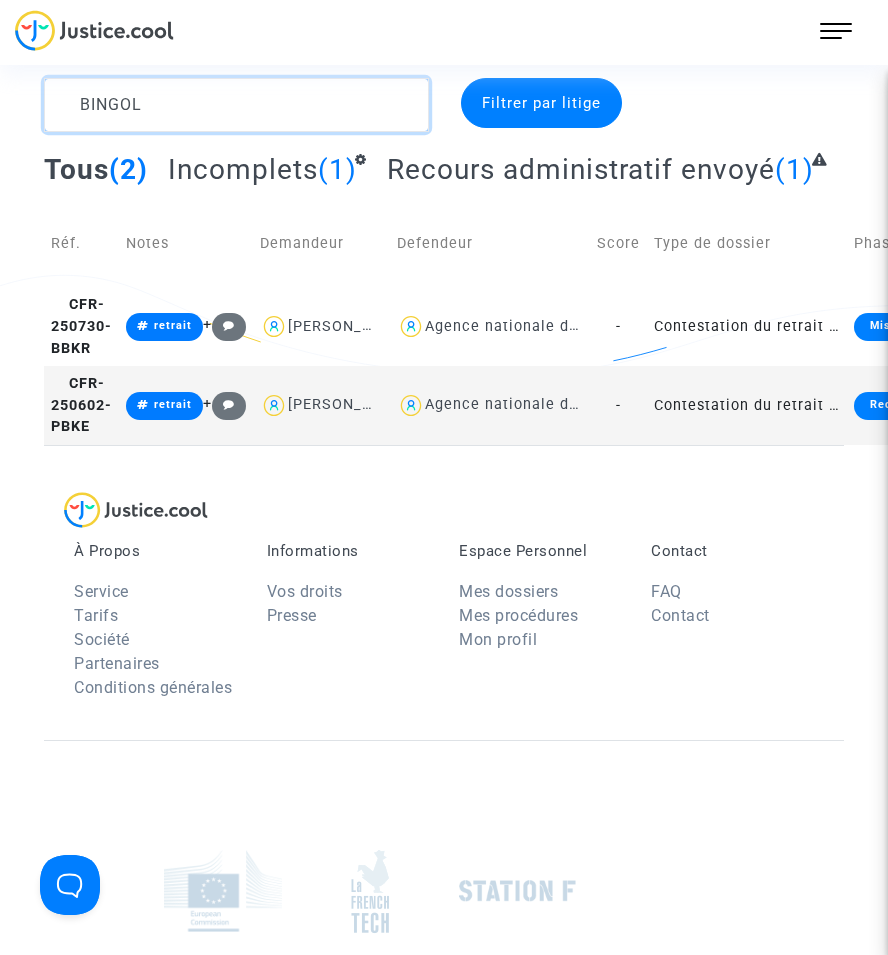 type on "BINGOL" 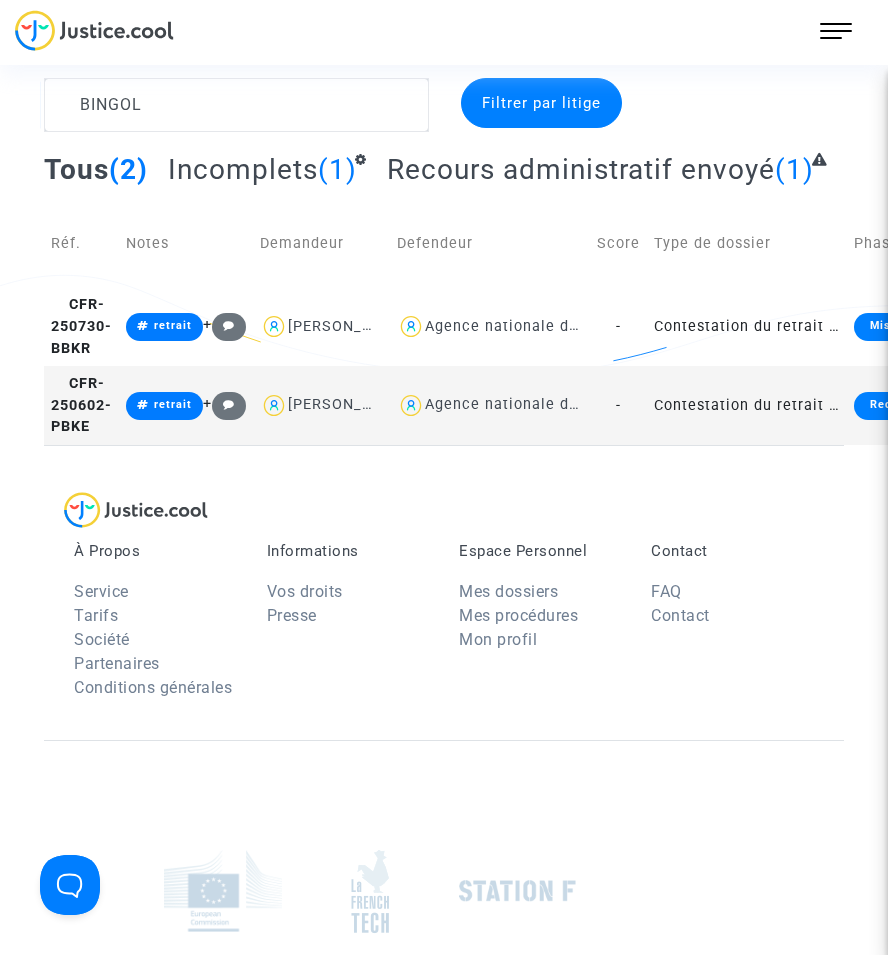 click on "Contestation du retrait de [PERSON_NAME] par l'ANAH (mandataire)" 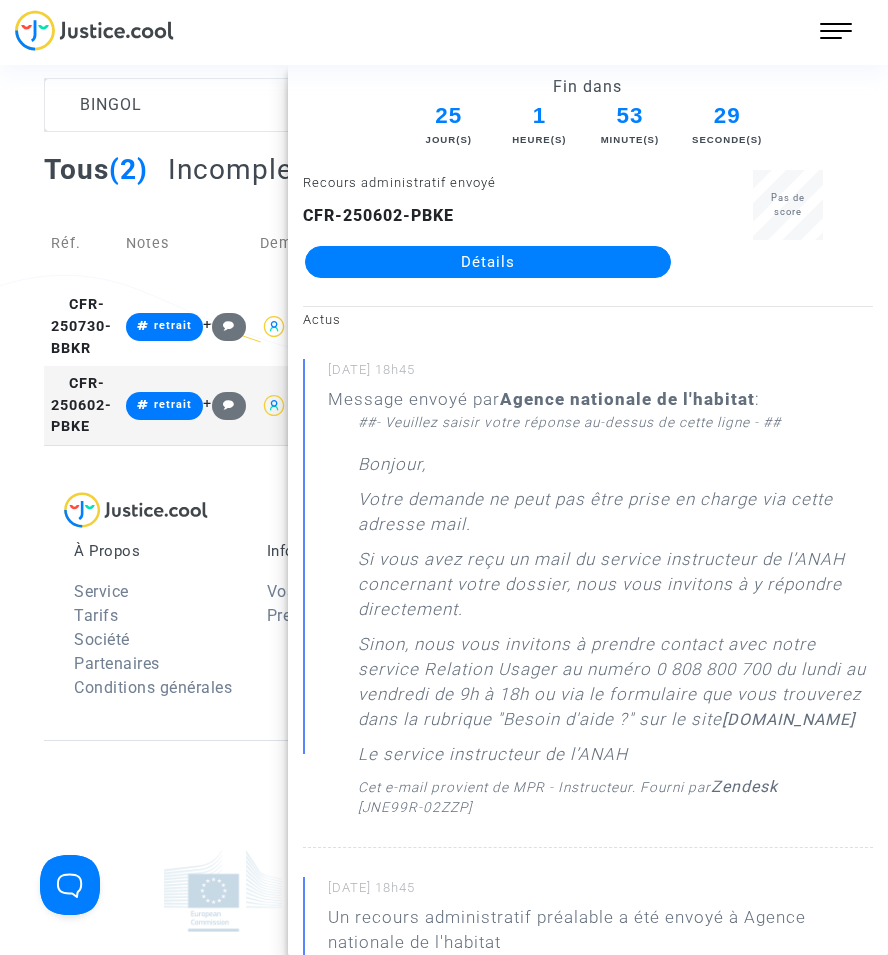 click on "Détails" 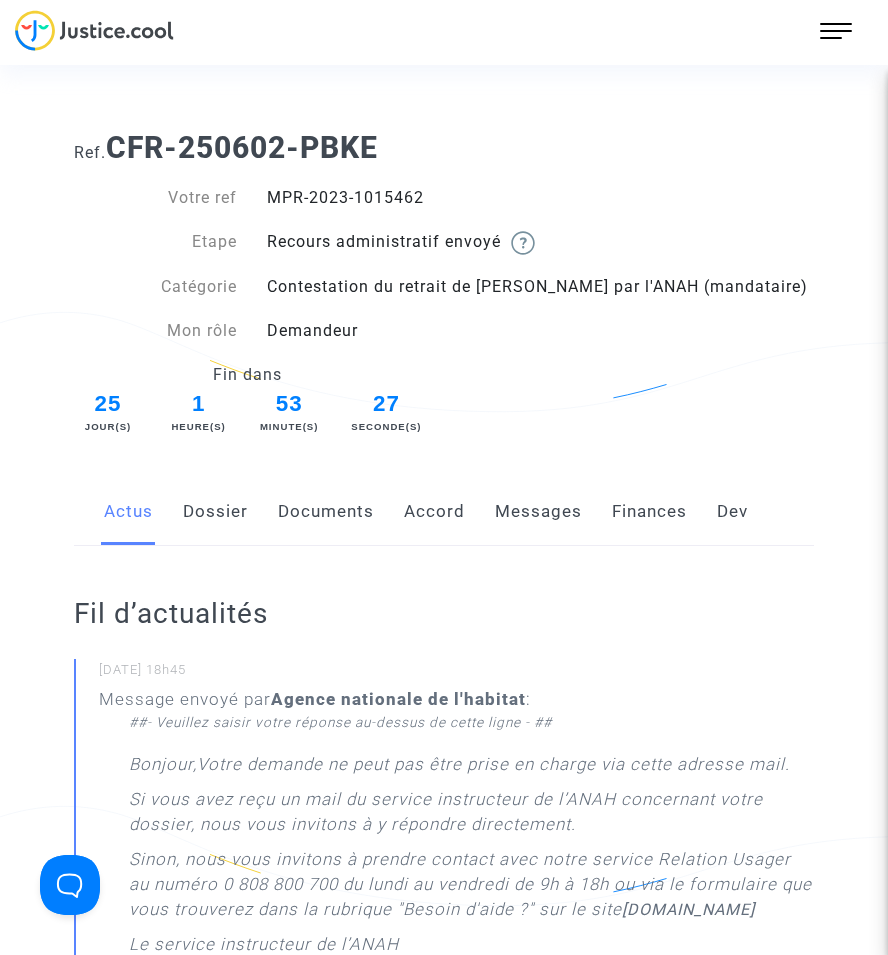 click on "Documents" 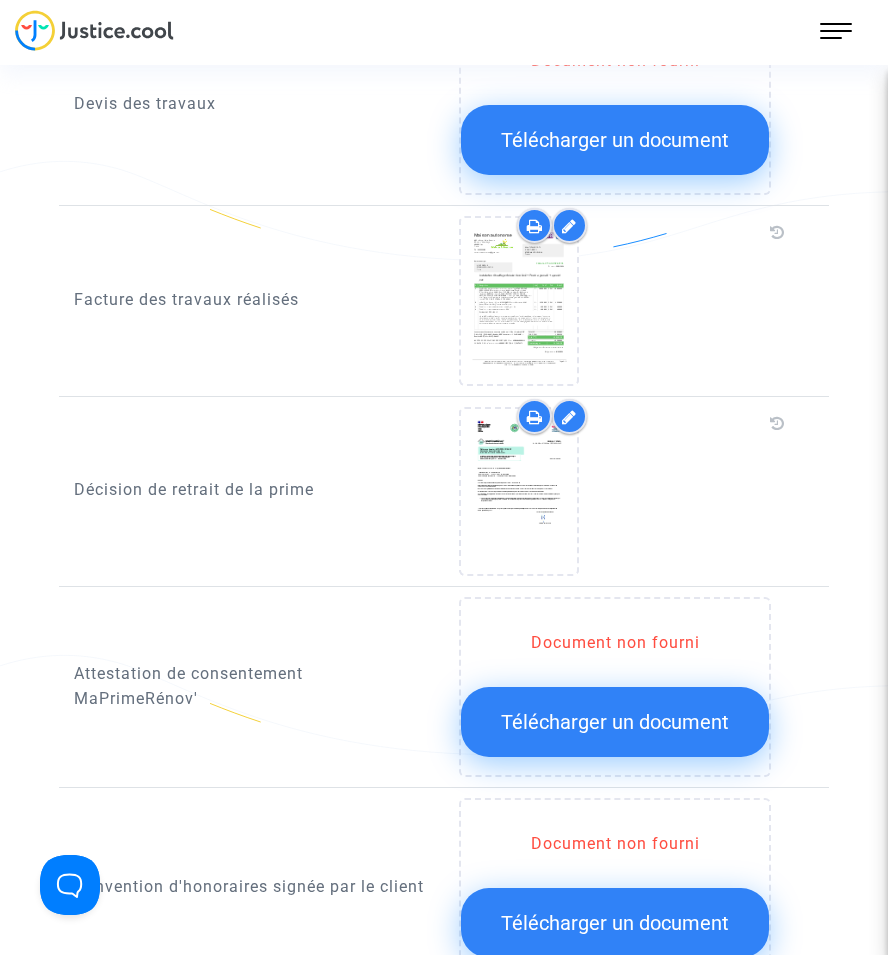 scroll, scrollTop: 2400, scrollLeft: 0, axis: vertical 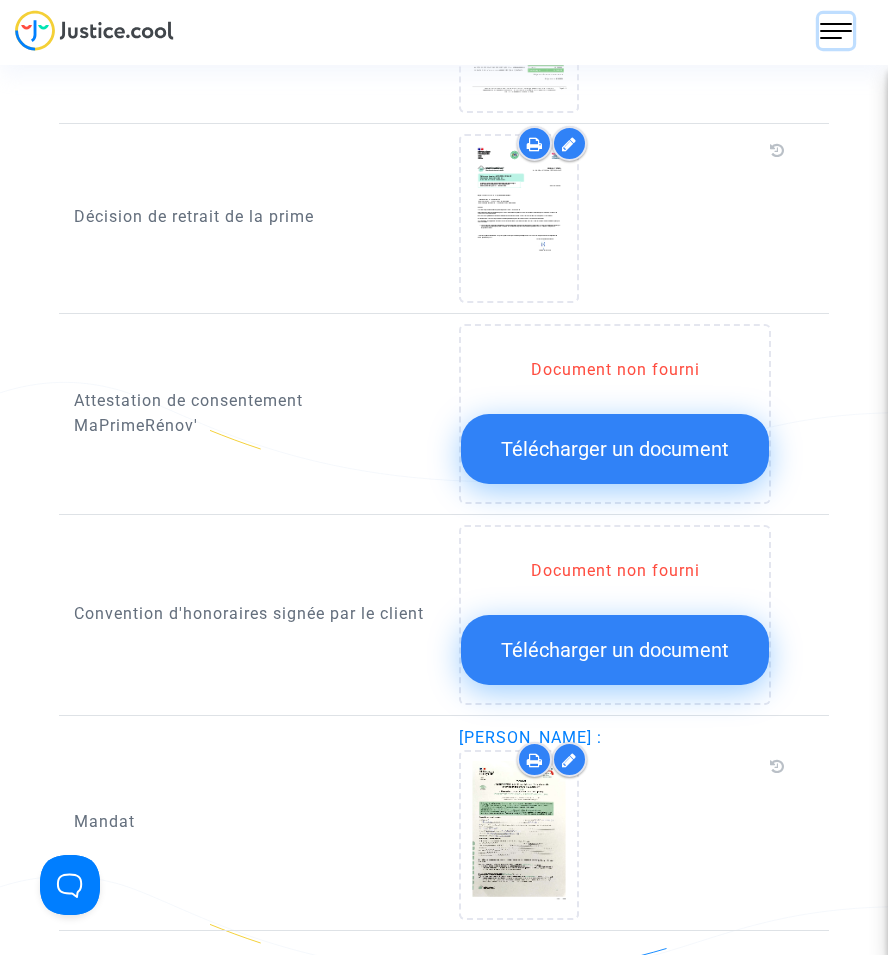 click at bounding box center (836, 31) 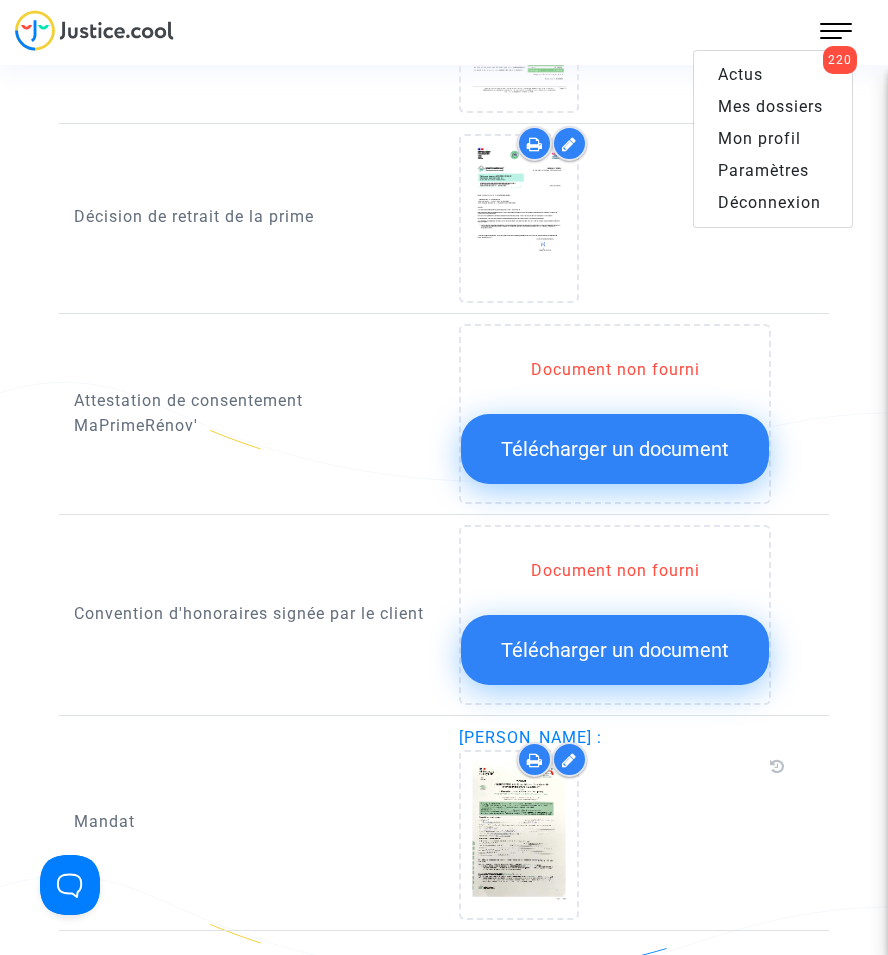 click on "Mes dossiers" at bounding box center (770, 106) 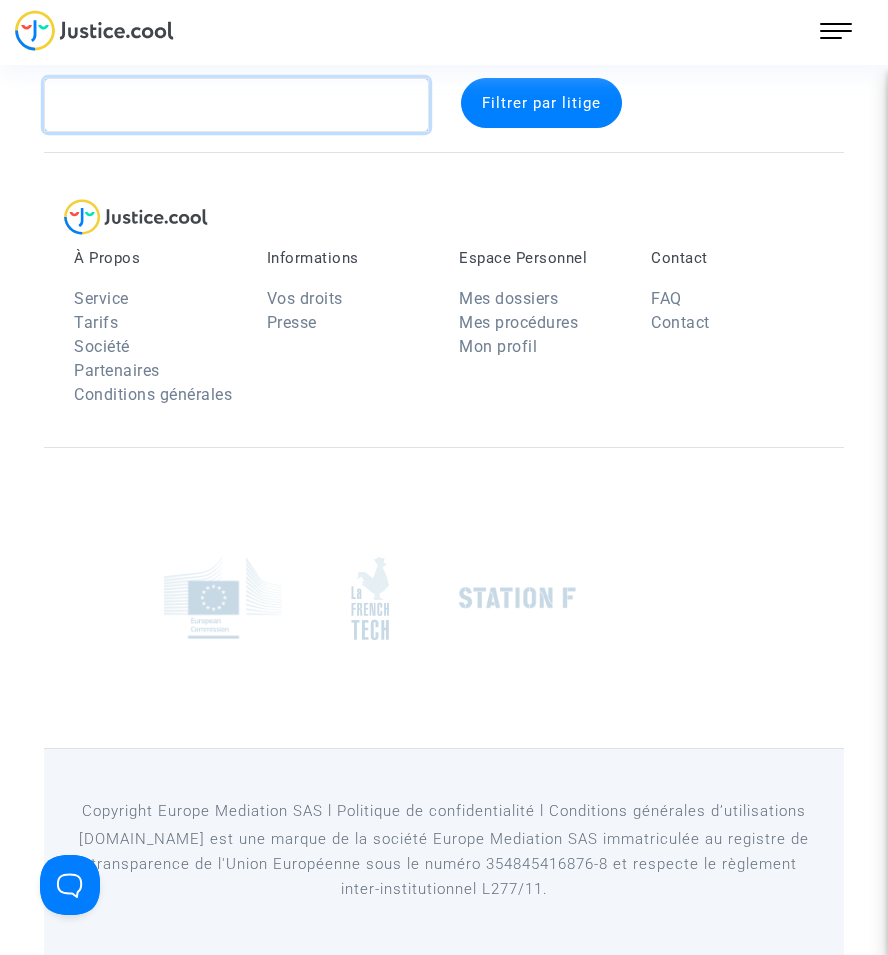 click 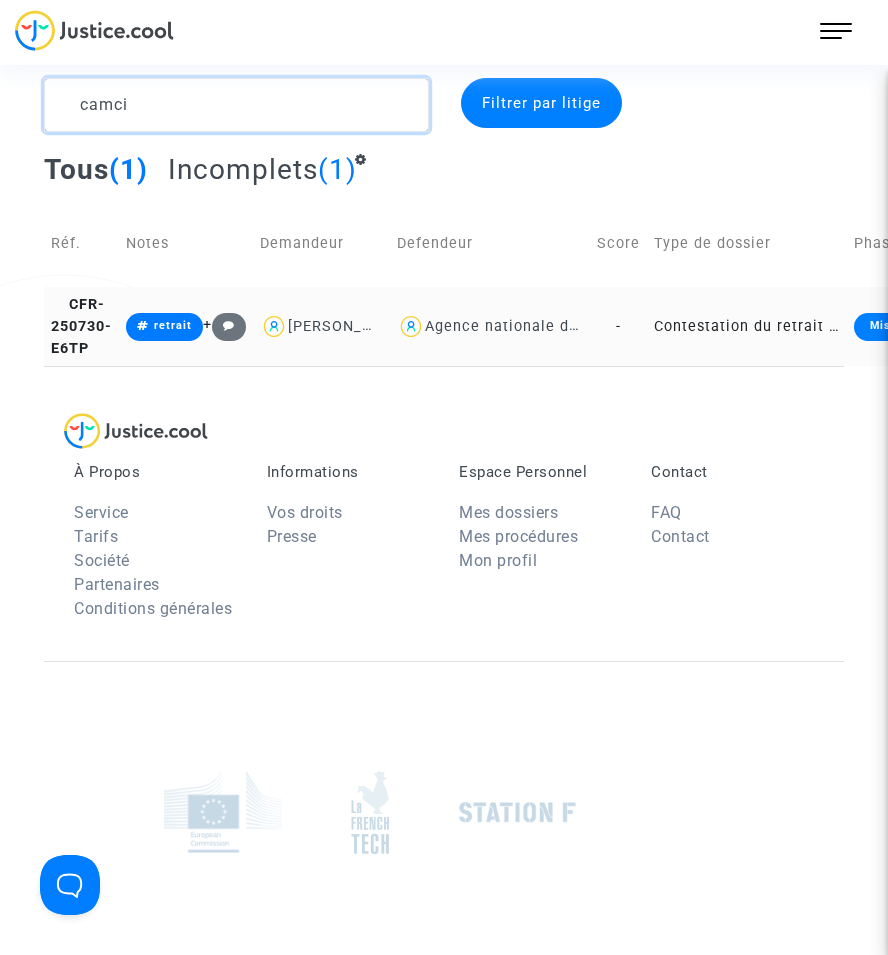 type on "camci" 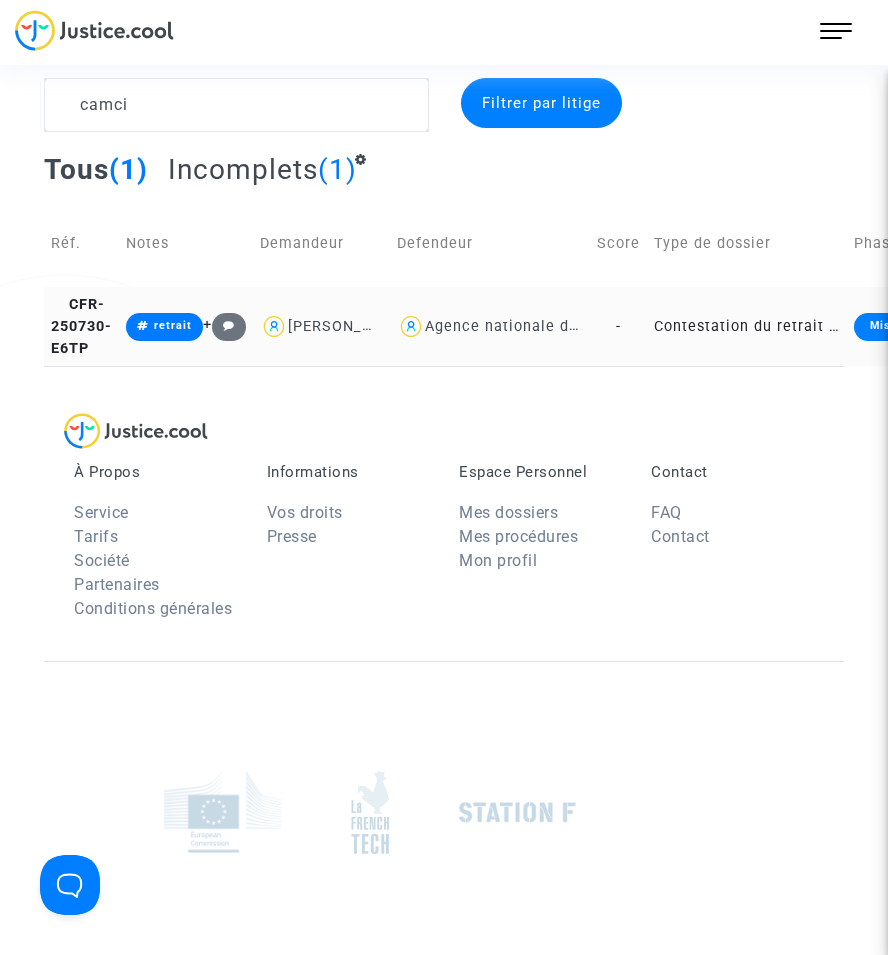 click on "Contestation du retrait de [PERSON_NAME] par l'ANAH (mandataire)" 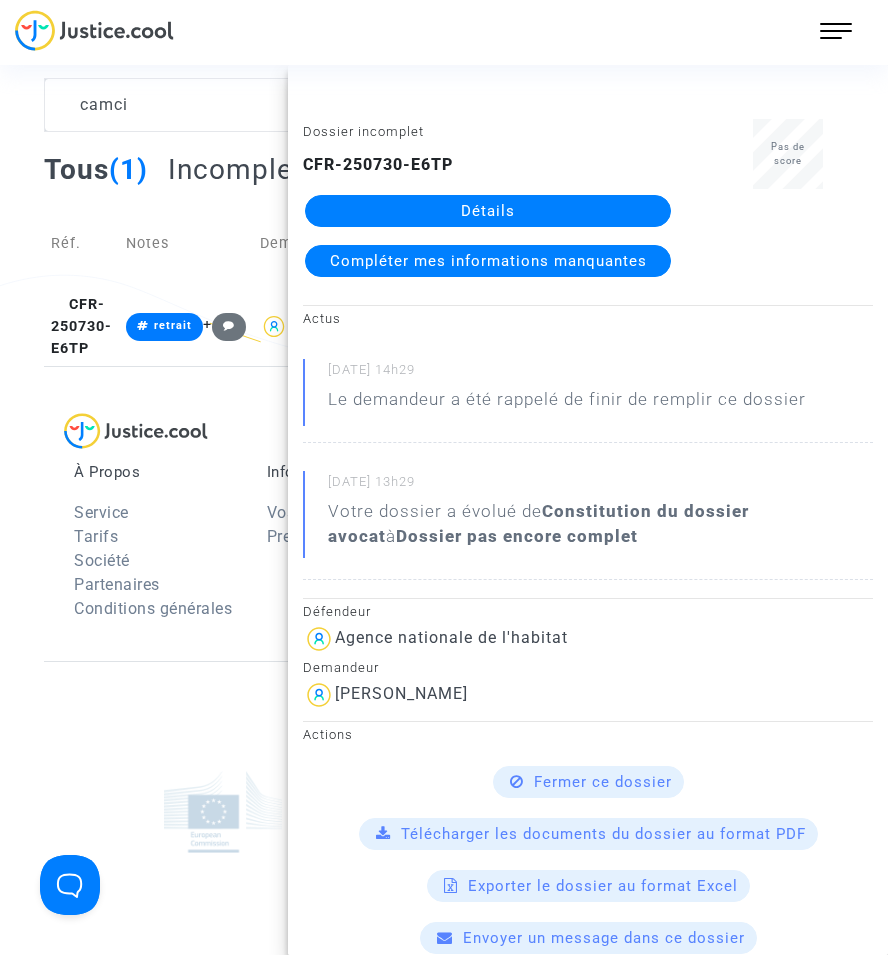 click on "Détails" 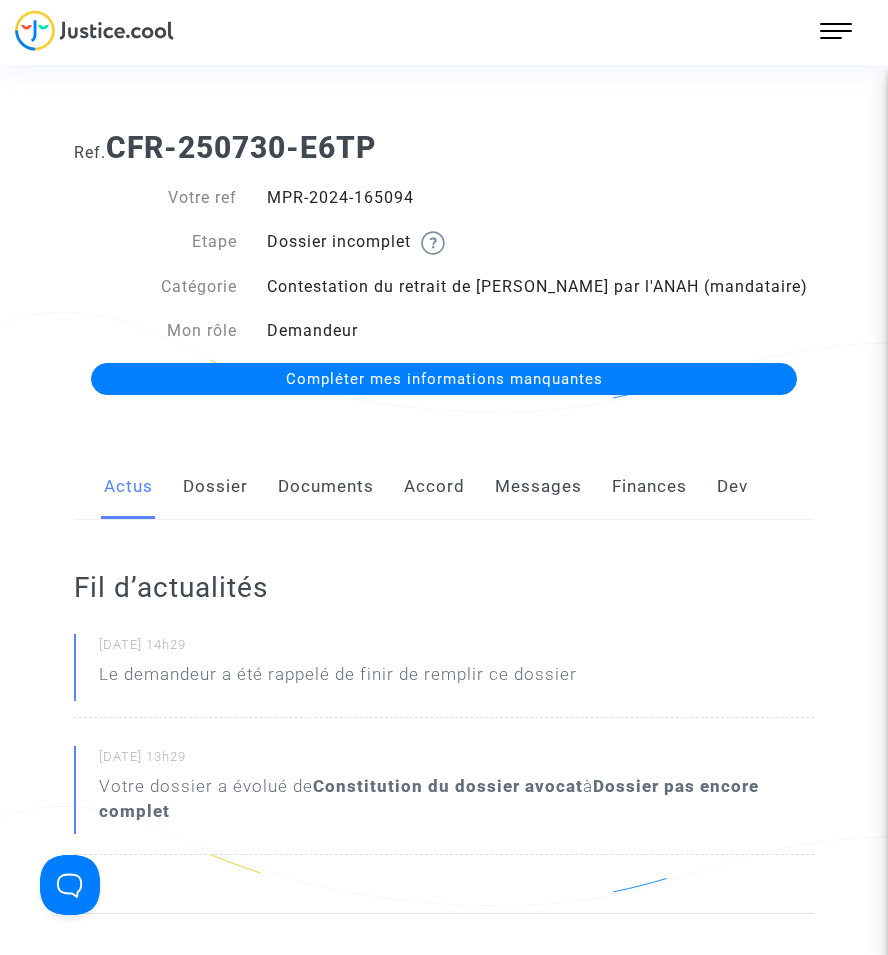 click on "Documents" 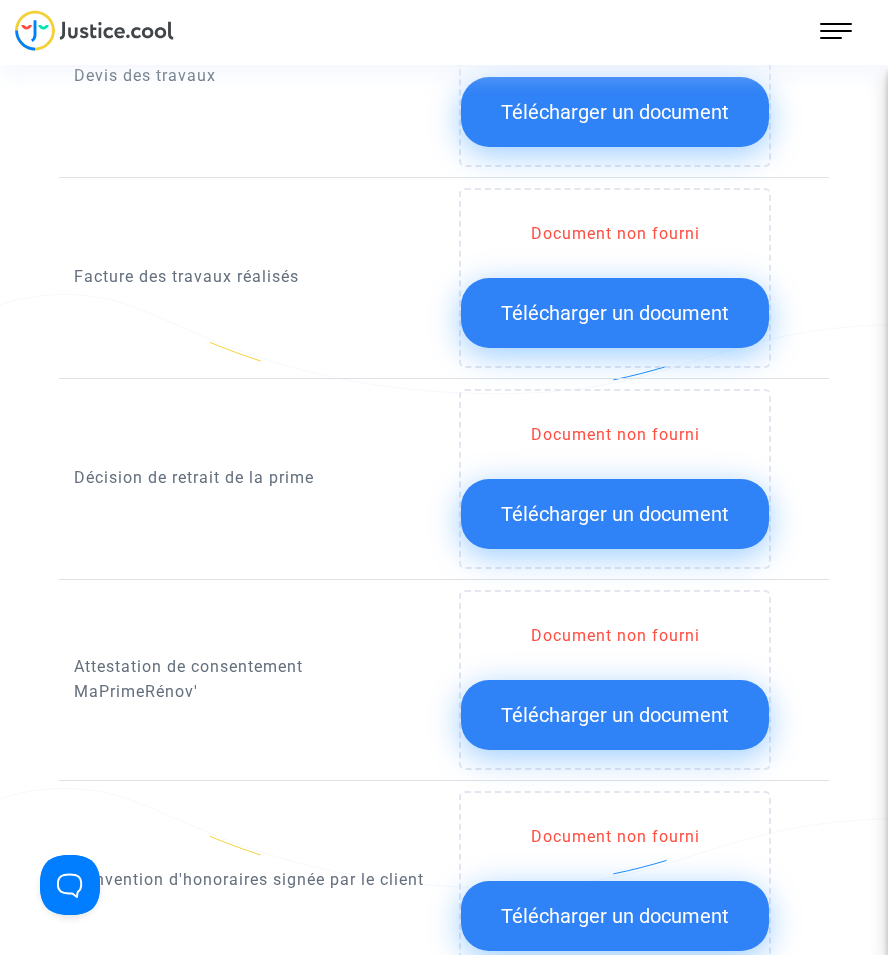 scroll, scrollTop: 1800, scrollLeft: 0, axis: vertical 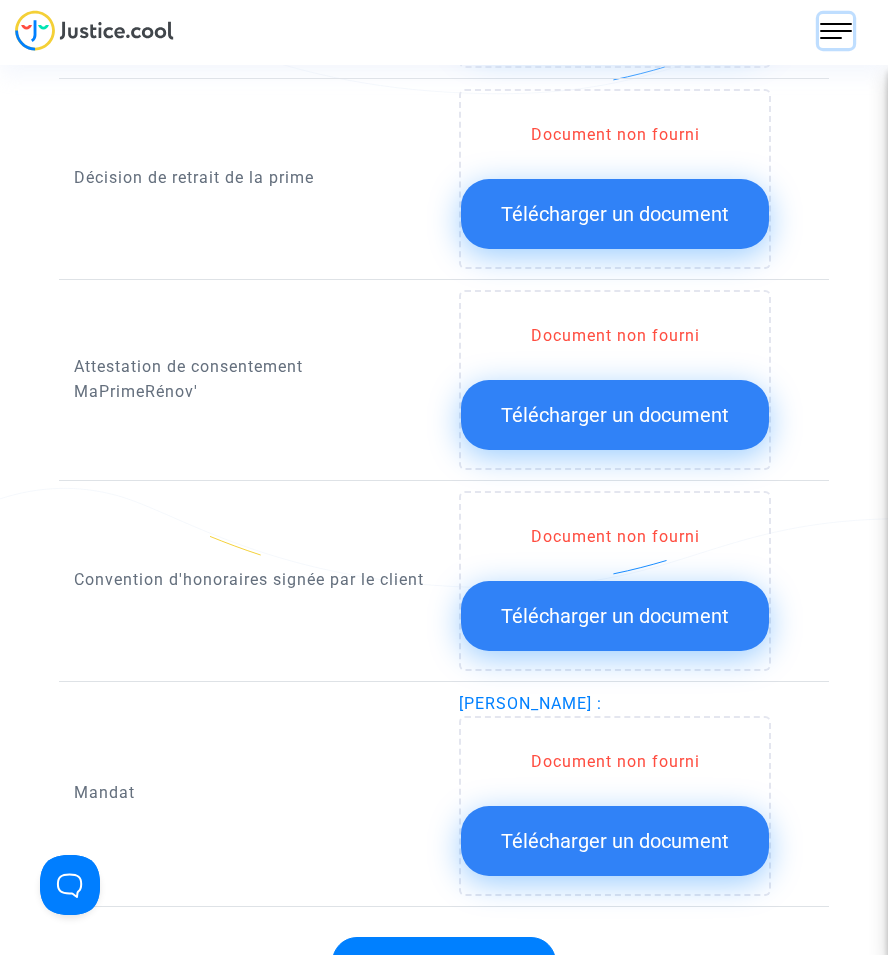 drag, startPoint x: 820, startPoint y: 44, endPoint x: 818, endPoint y: 55, distance: 11.18034 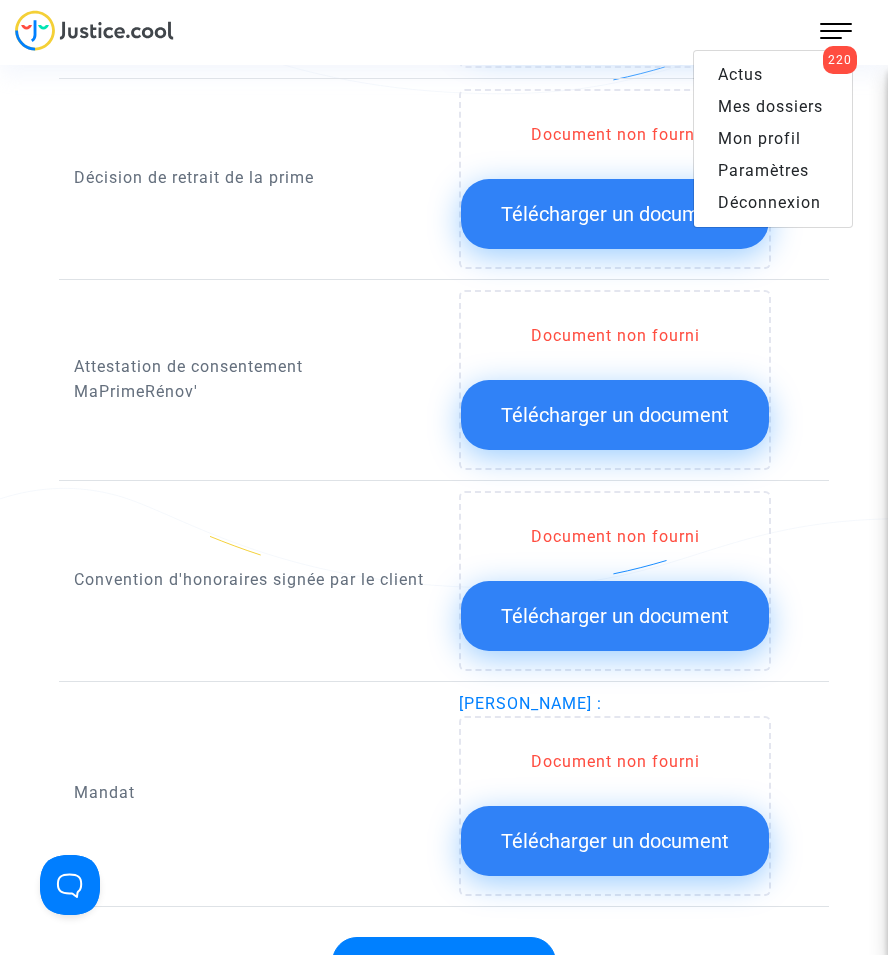 click on "Mes dossiers" at bounding box center [770, 106] 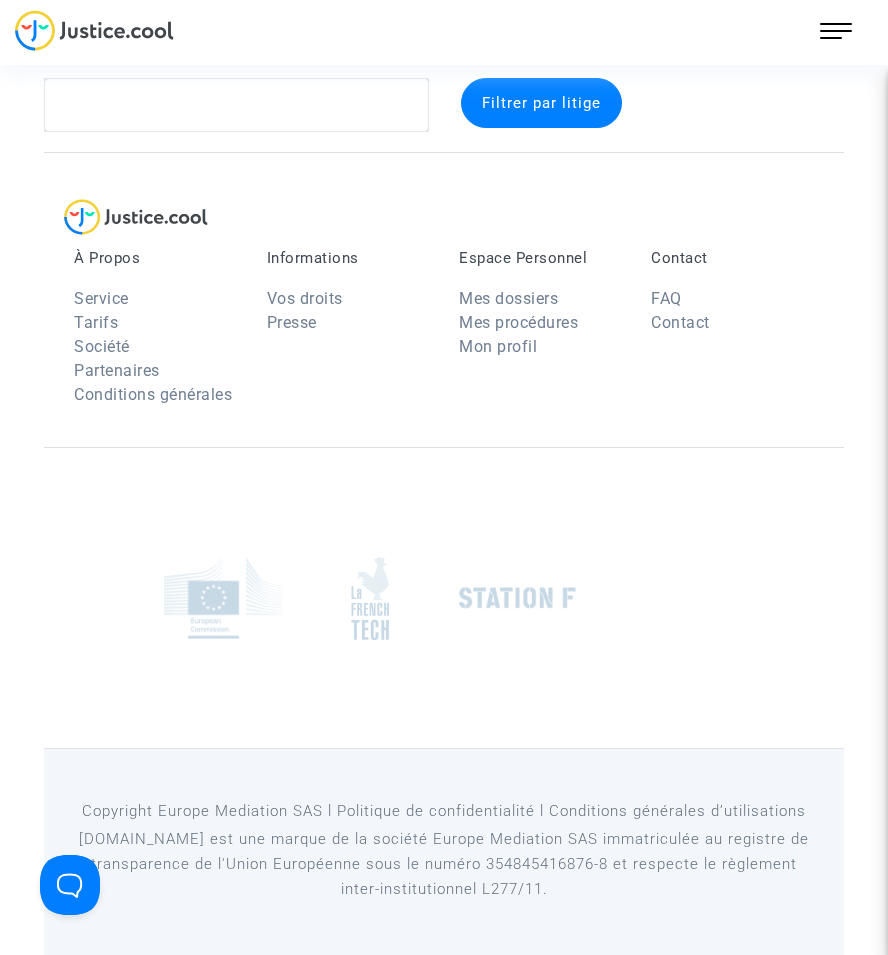 scroll, scrollTop: 37, scrollLeft: 0, axis: vertical 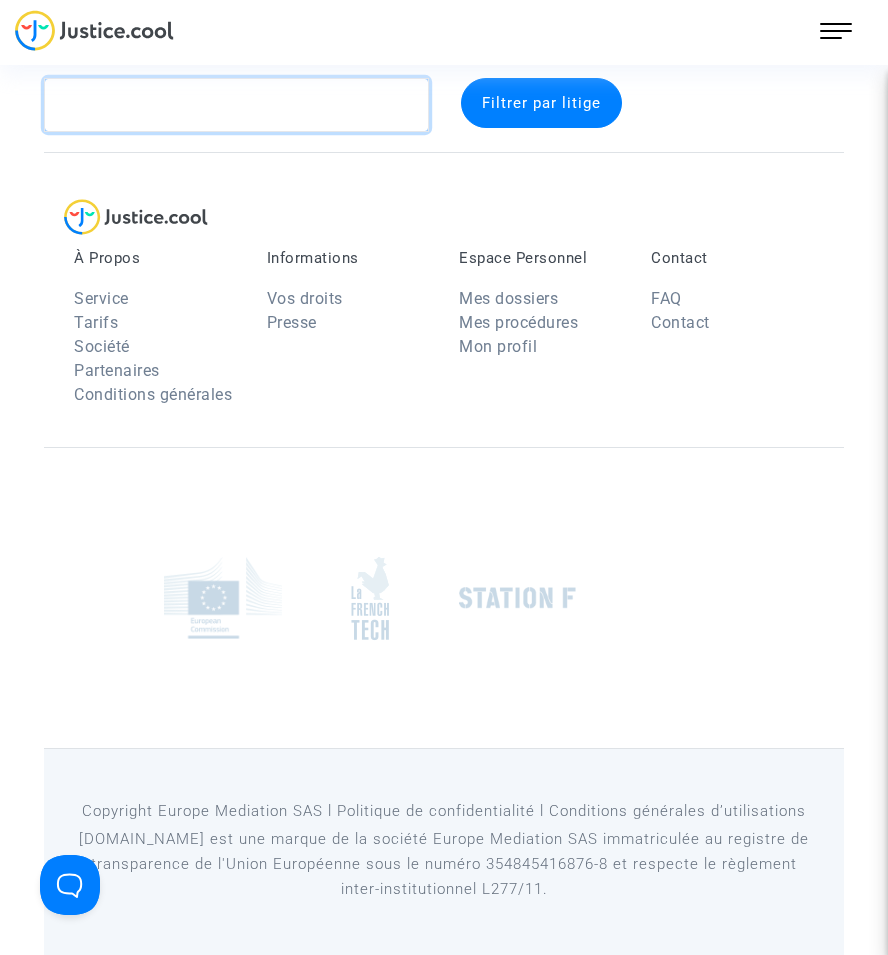 click 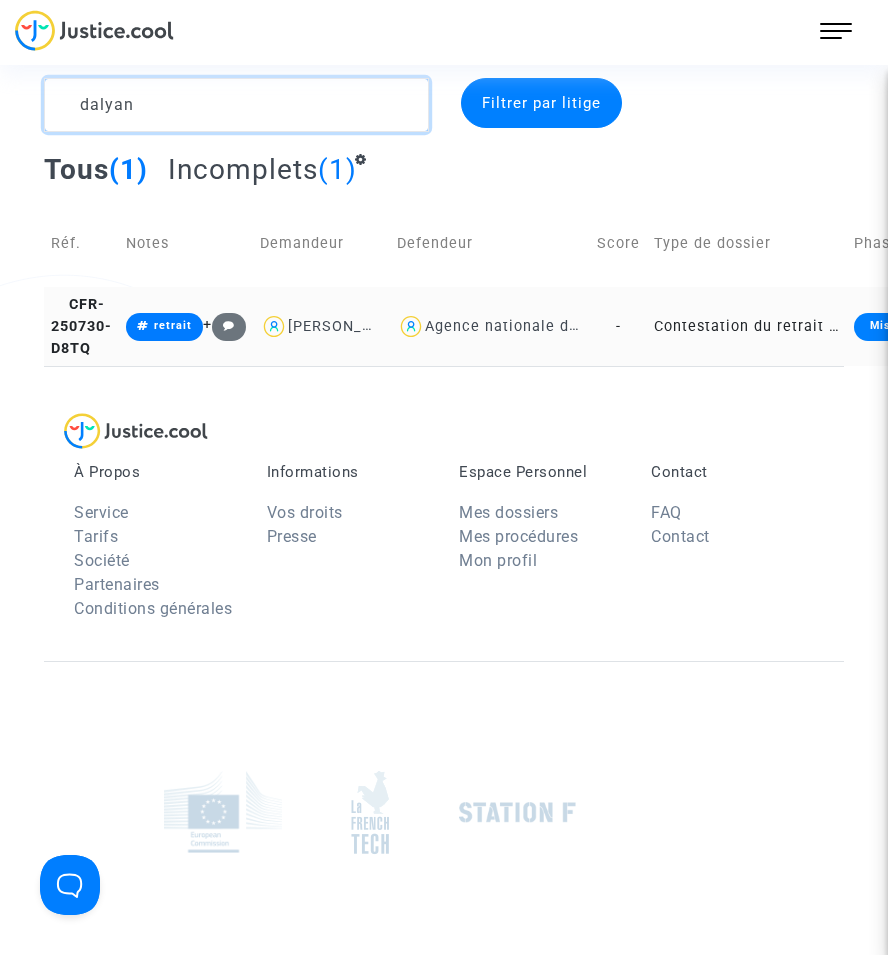 type on "dalyan" 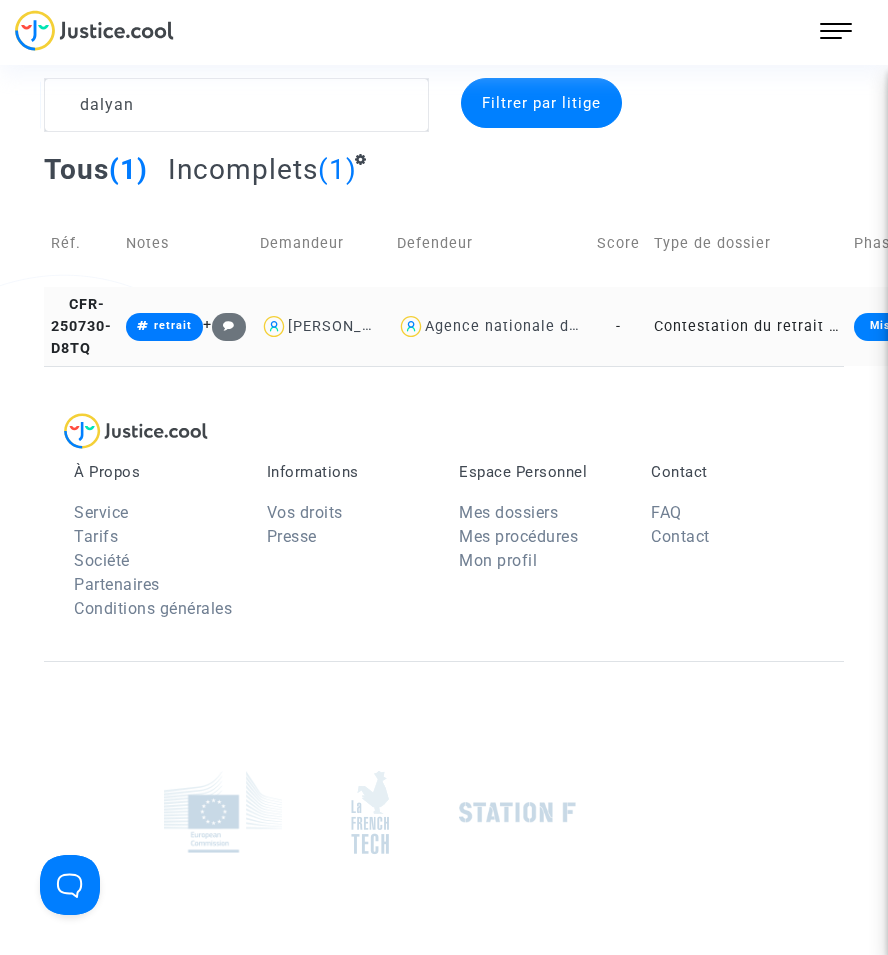 click on "Contestation du retrait de [PERSON_NAME] par l'ANAH (mandataire)" 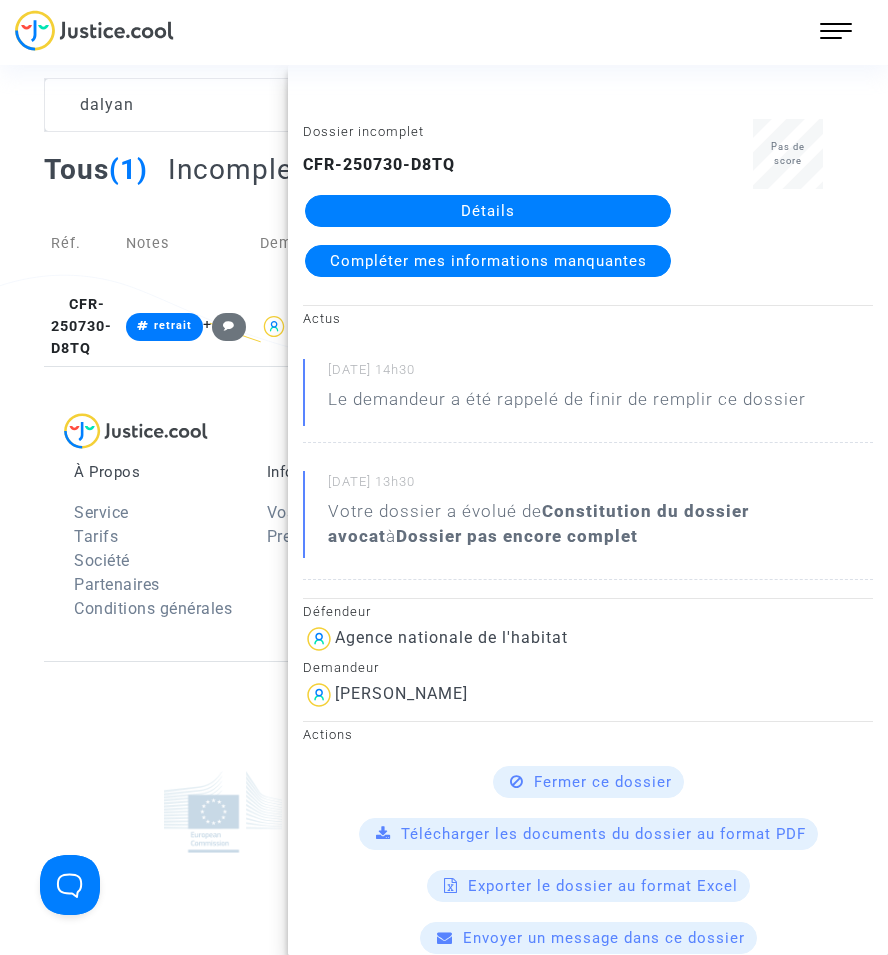 click on "Détails" 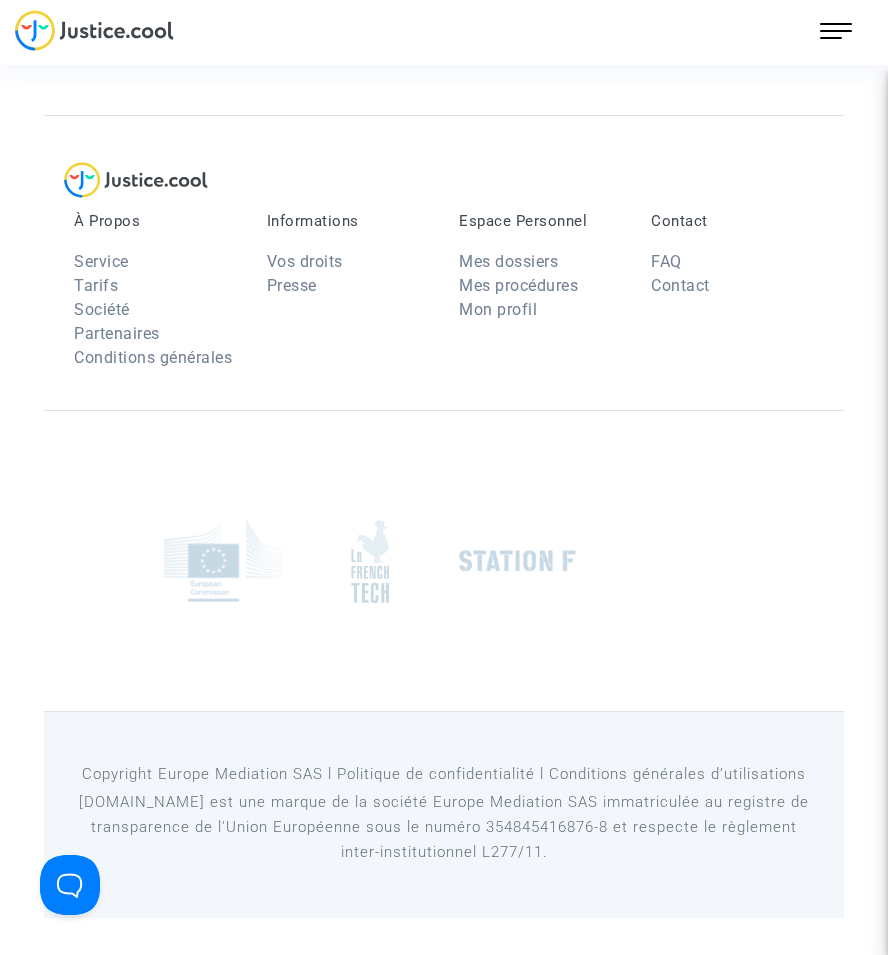 scroll, scrollTop: 0, scrollLeft: 0, axis: both 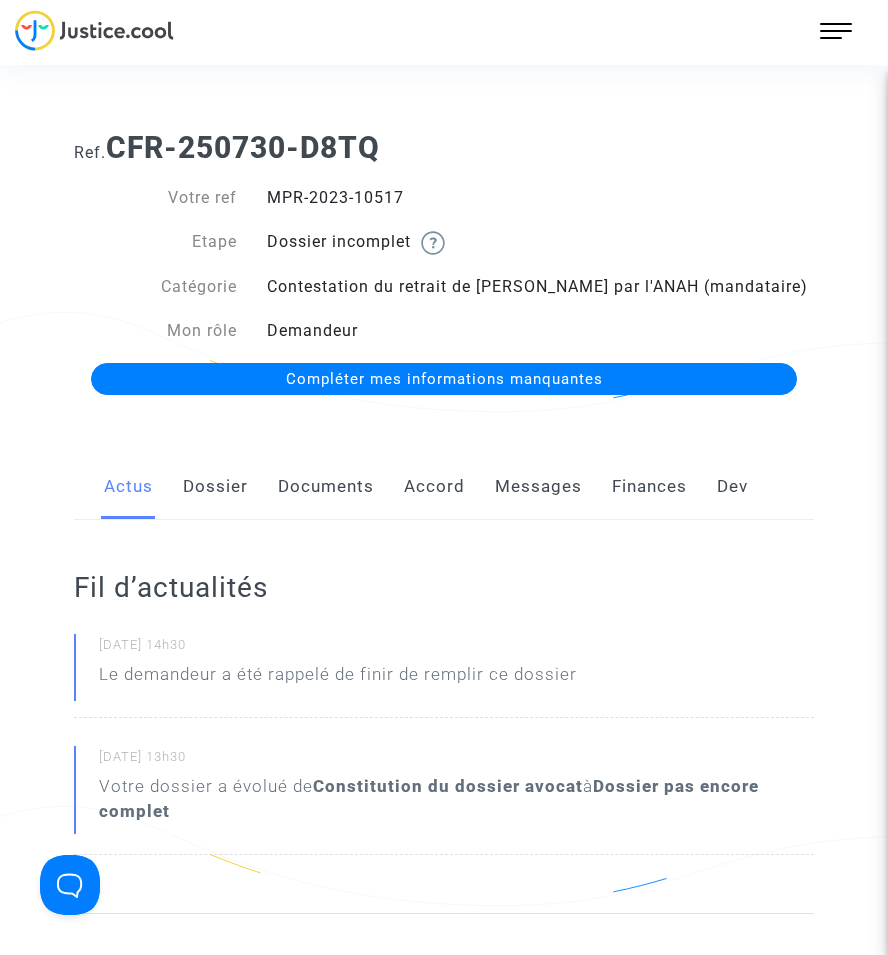 click on "Documents" 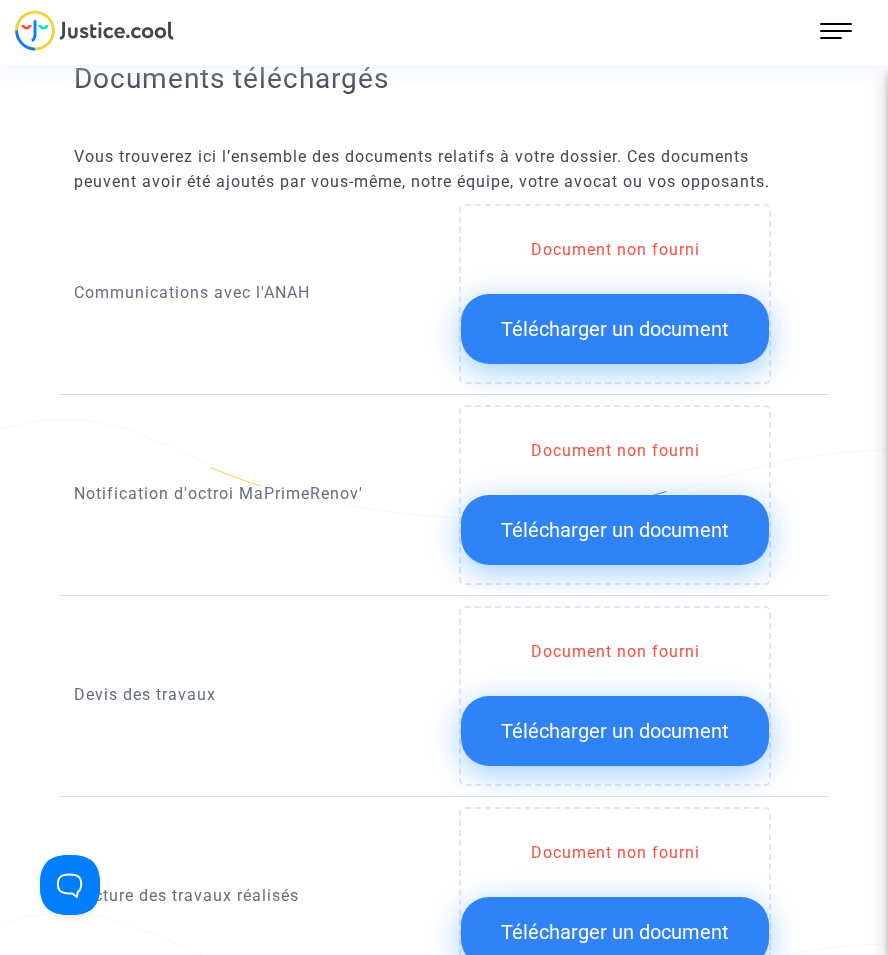 scroll, scrollTop: 1200, scrollLeft: 0, axis: vertical 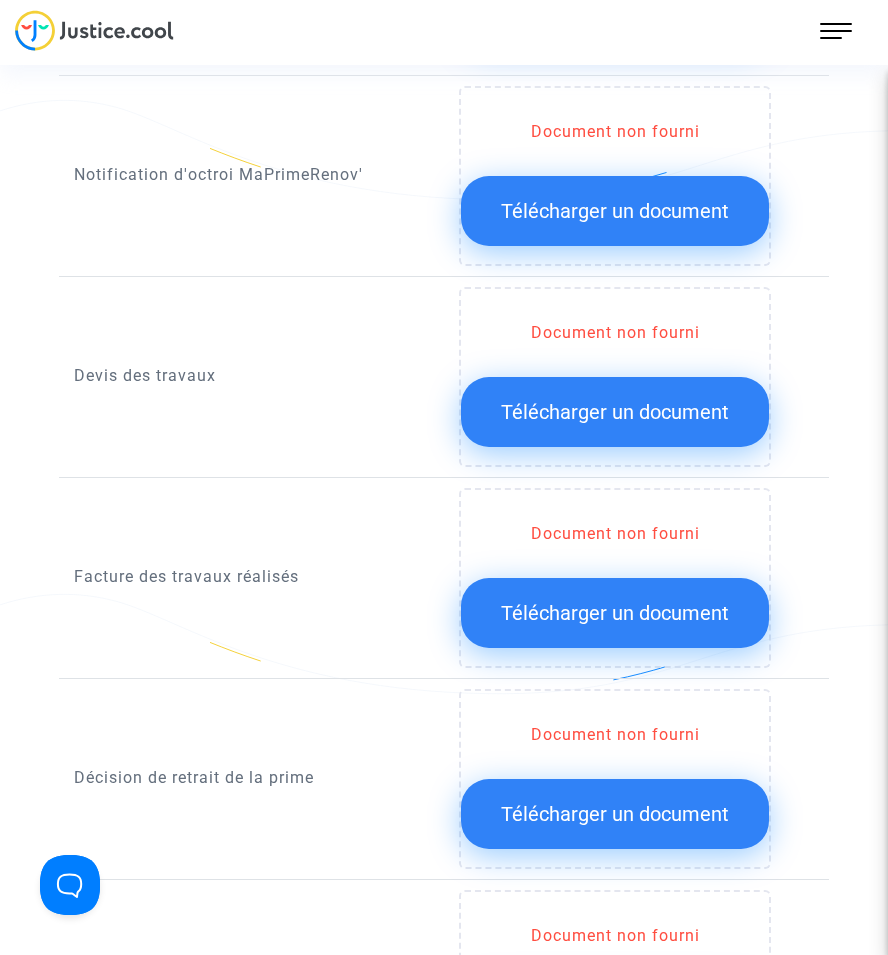 click on "220 Actus Mes dossiers Mon profil Paramètres Déconnexion" at bounding box center [841, 39] 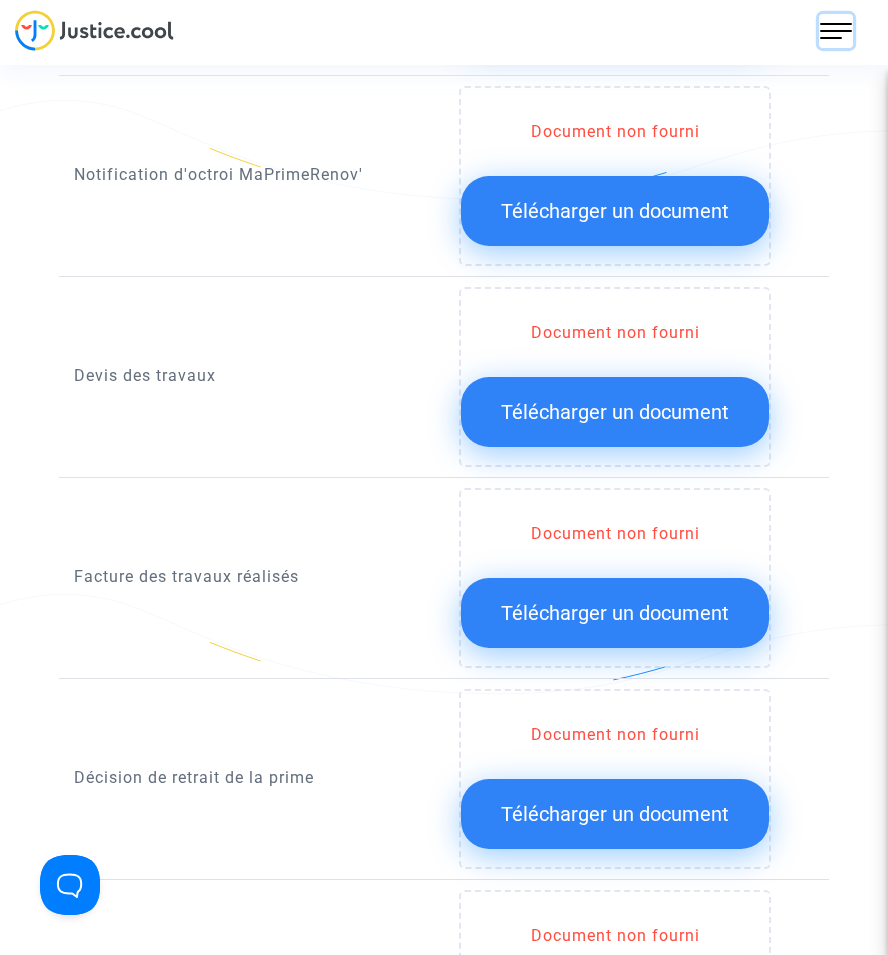 click at bounding box center [836, 31] 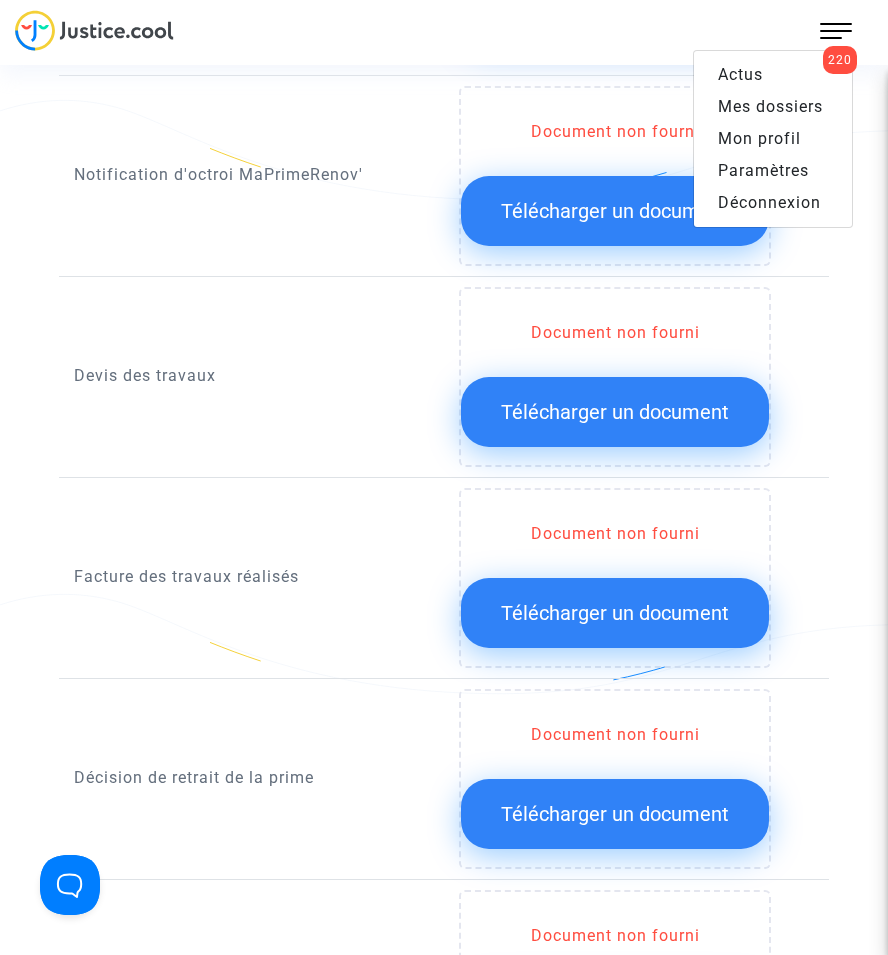 click on "Mes dossiers" at bounding box center (770, 106) 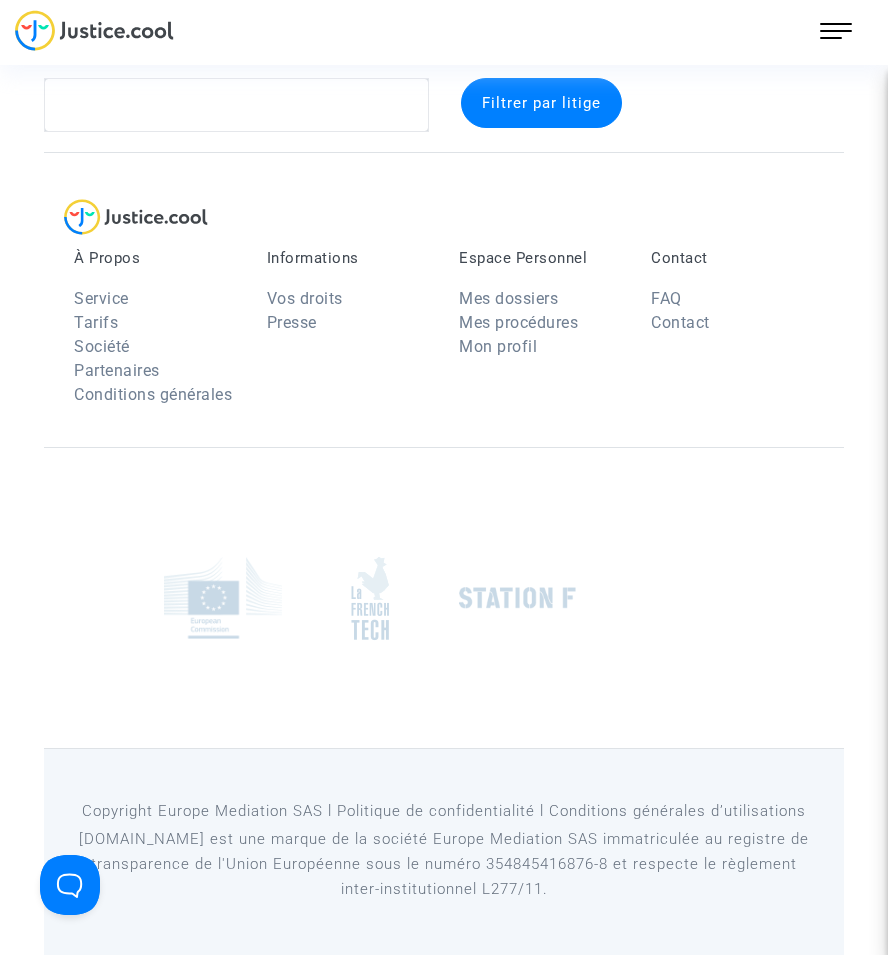 scroll, scrollTop: 37, scrollLeft: 0, axis: vertical 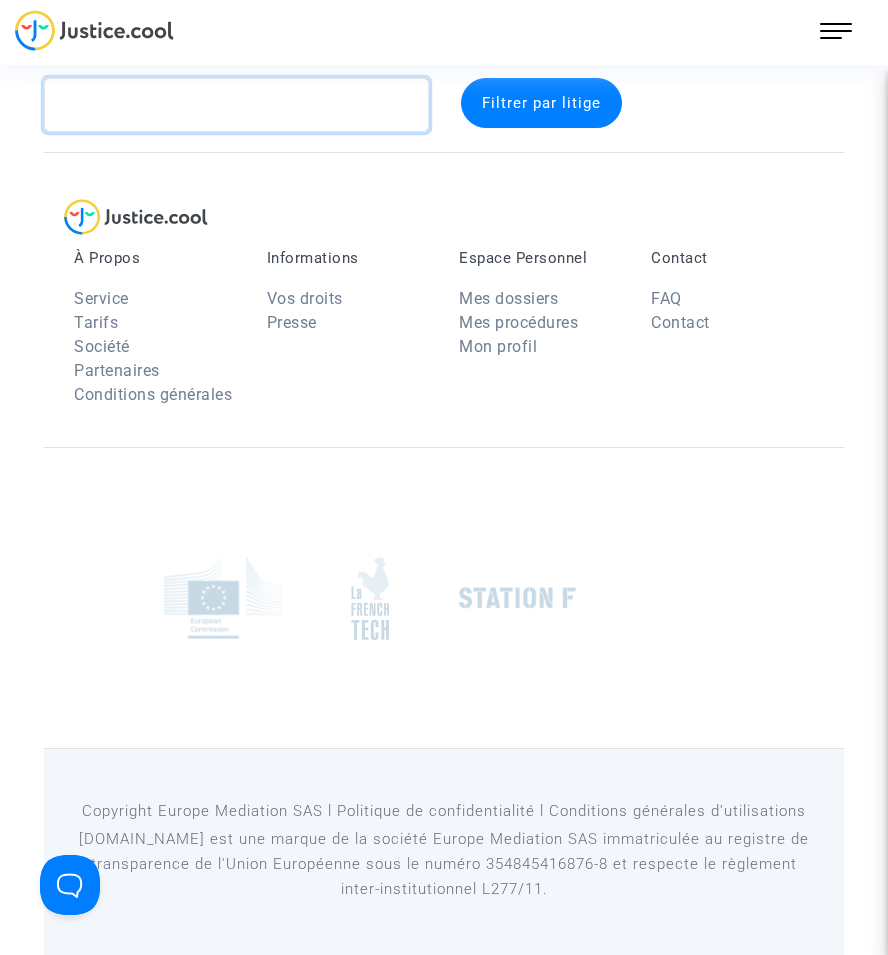 click 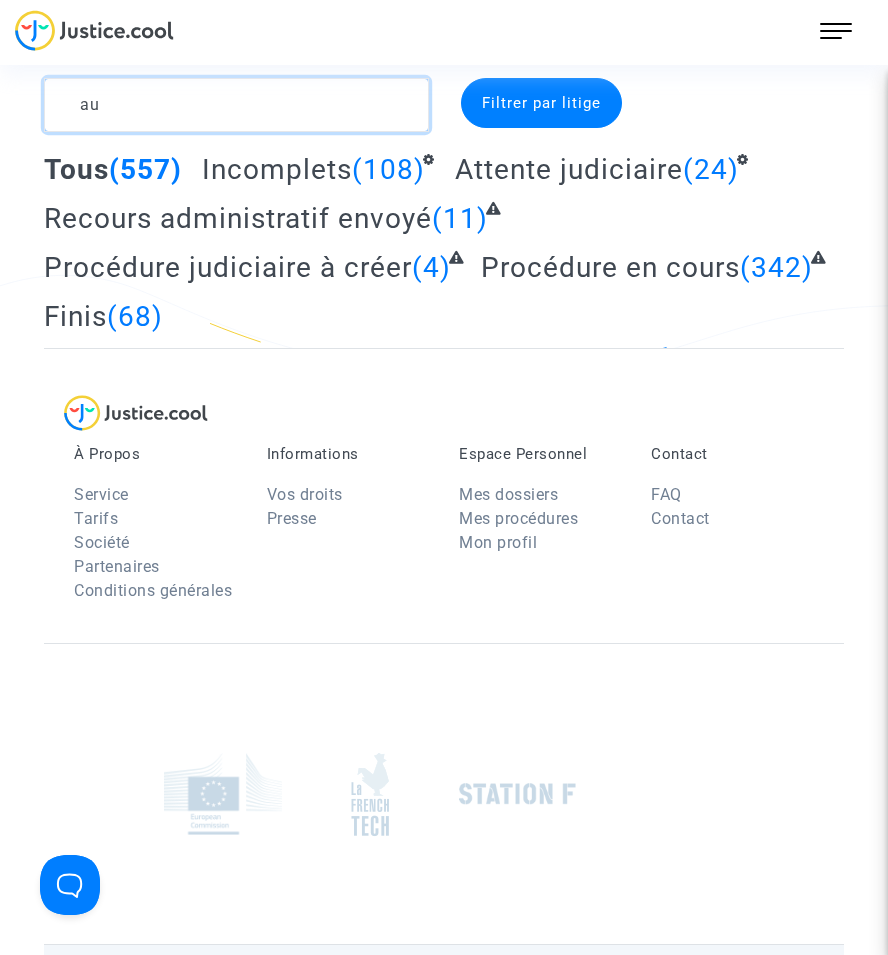 type on "a" 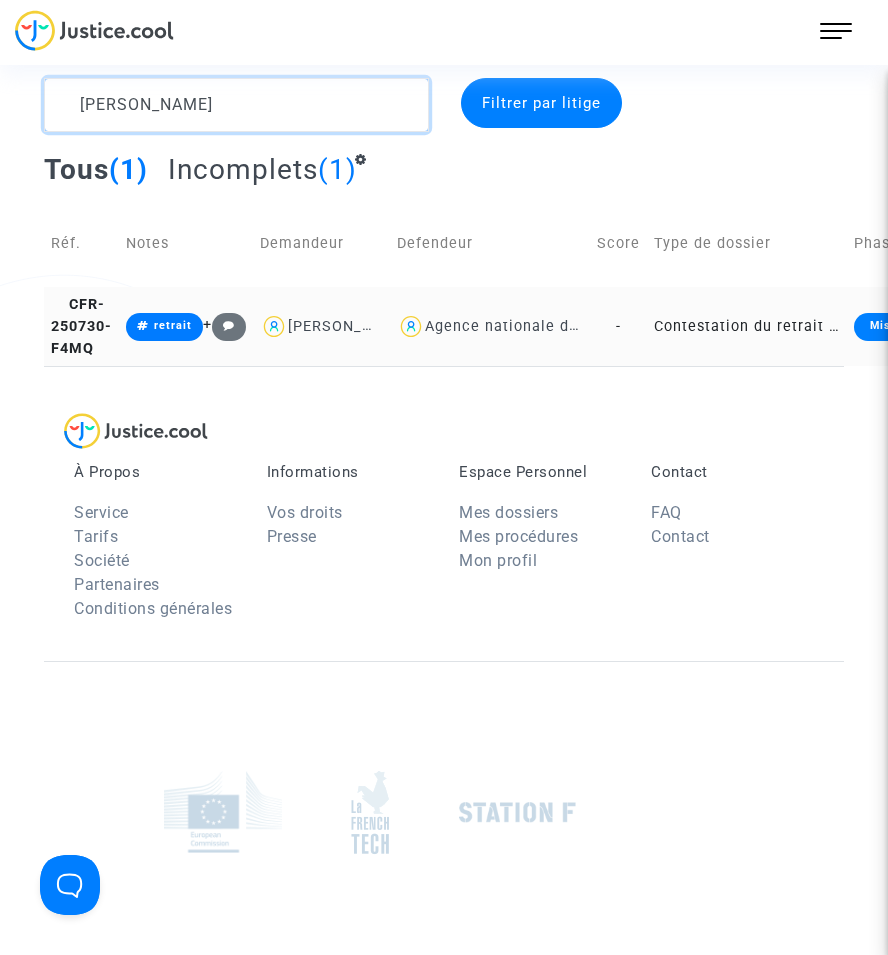 type on "duman" 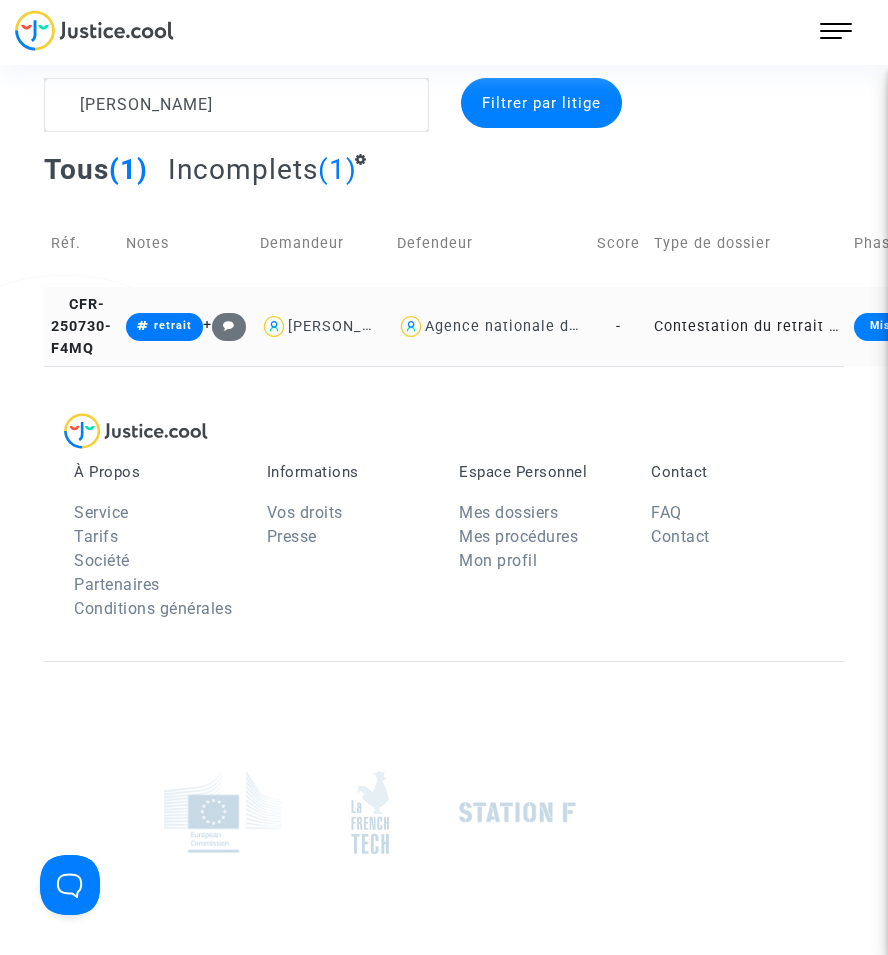 click on "Contestation du retrait de [PERSON_NAME] par l'ANAH (mandataire)" 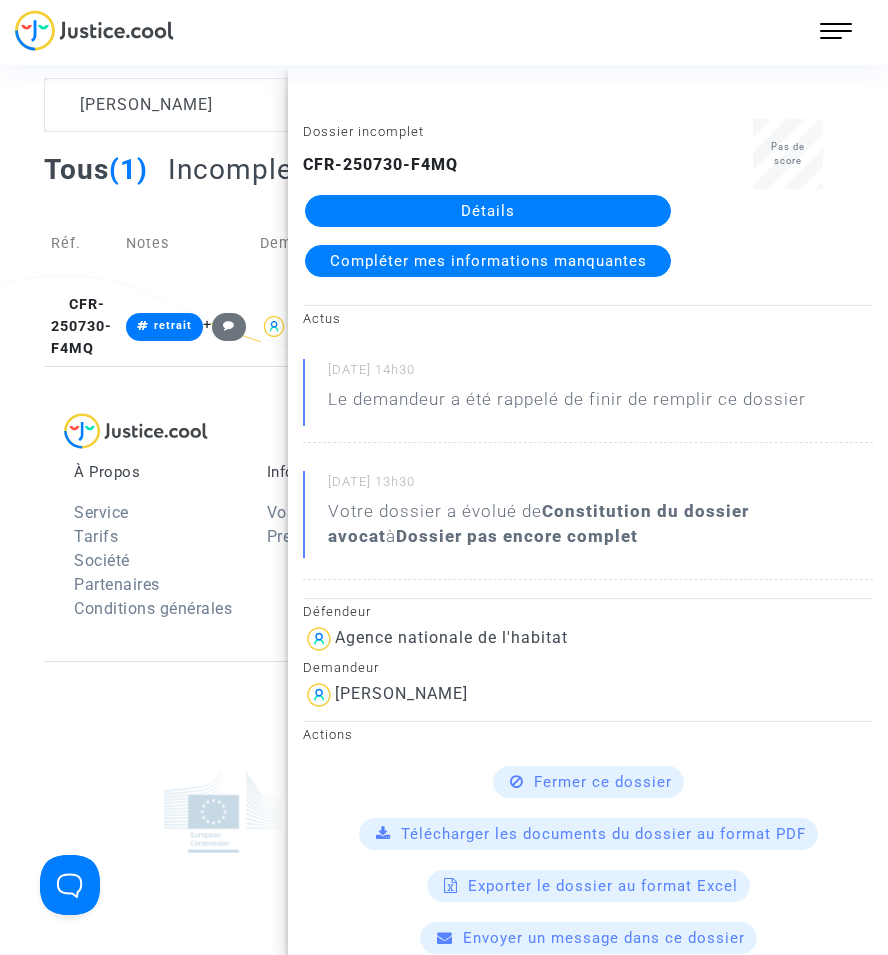 click on "Détails" 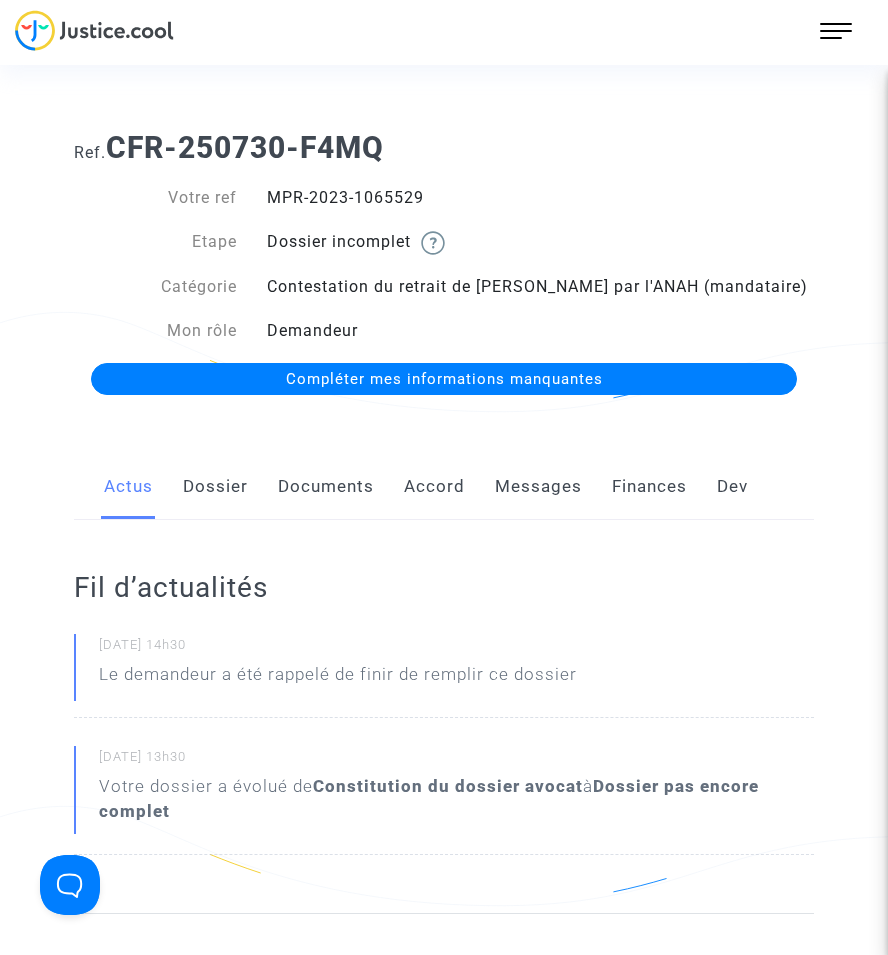 click on "Documents" 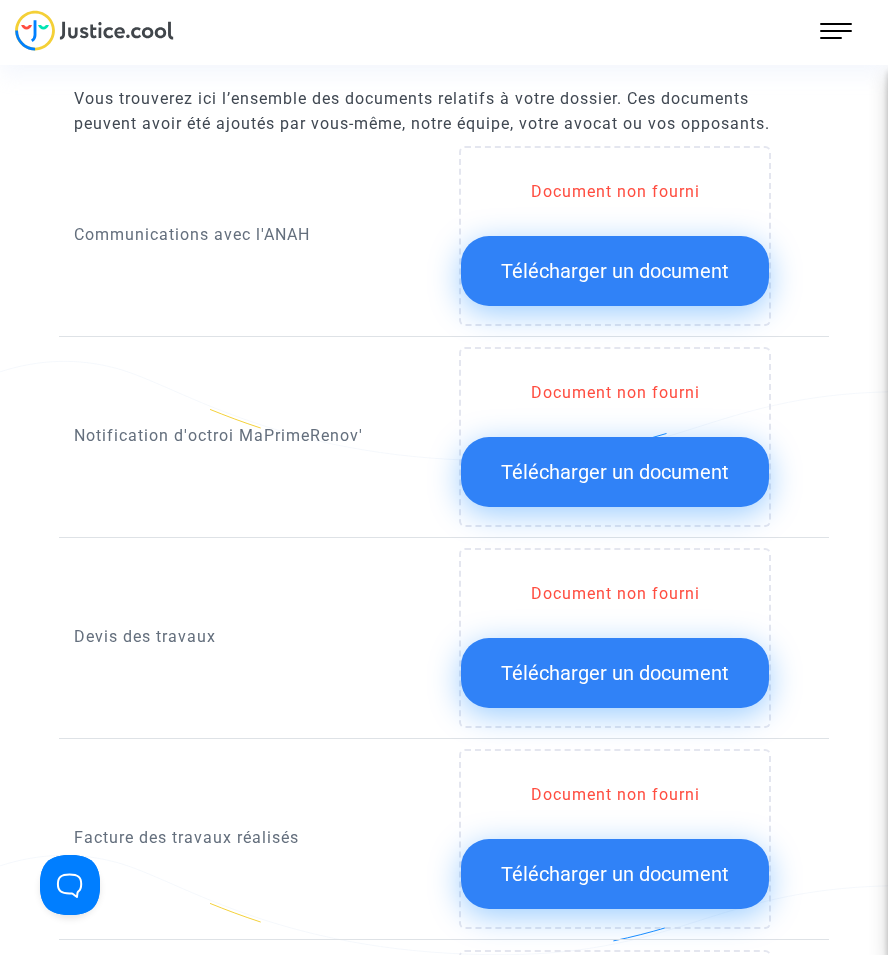 scroll, scrollTop: 1400, scrollLeft: 0, axis: vertical 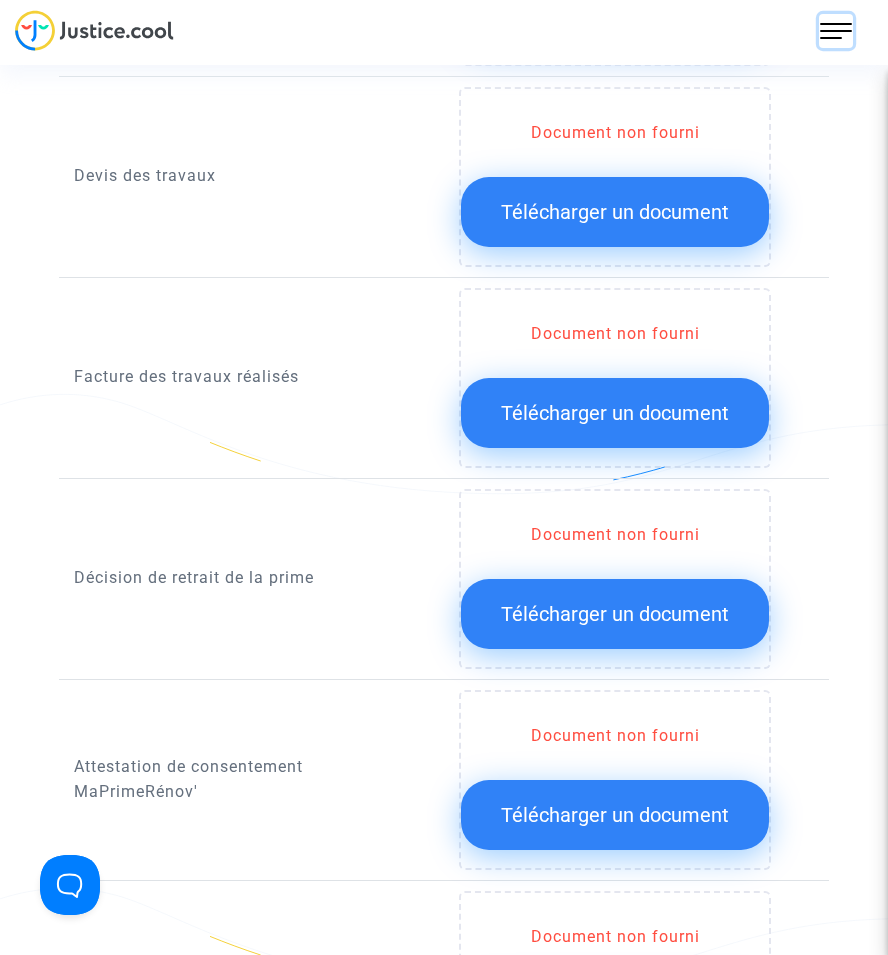 click at bounding box center [836, 31] 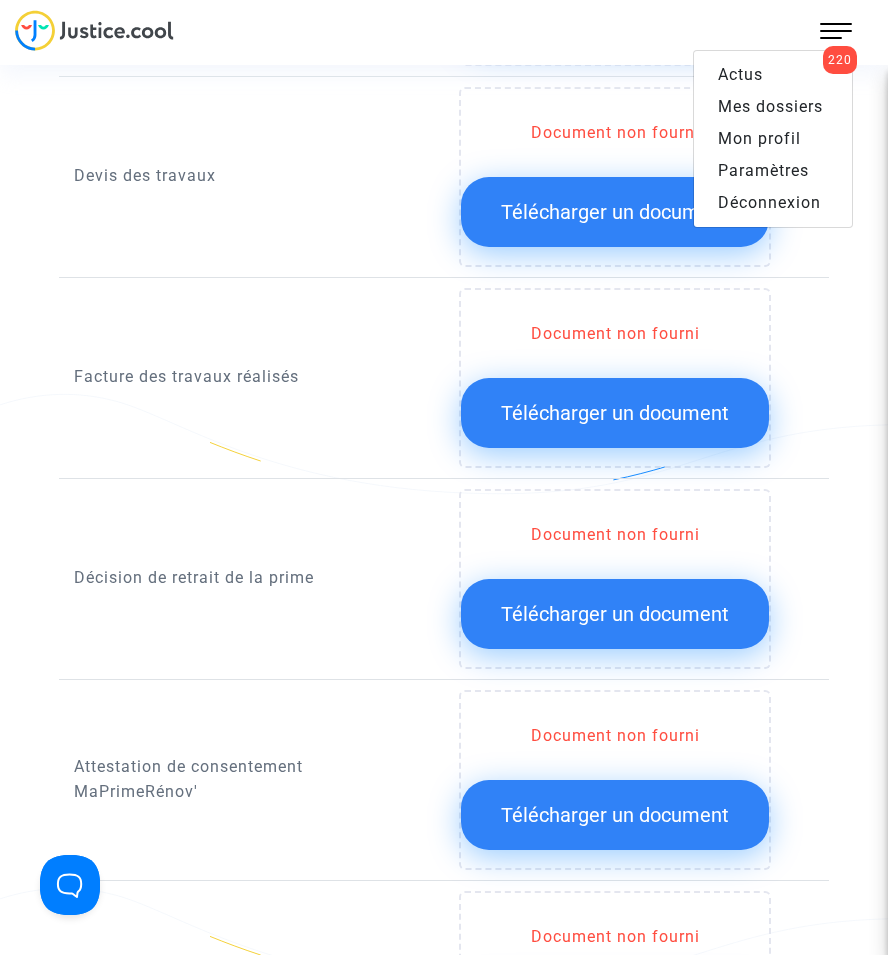 drag, startPoint x: 753, startPoint y: 104, endPoint x: 718, endPoint y: 108, distance: 35.22783 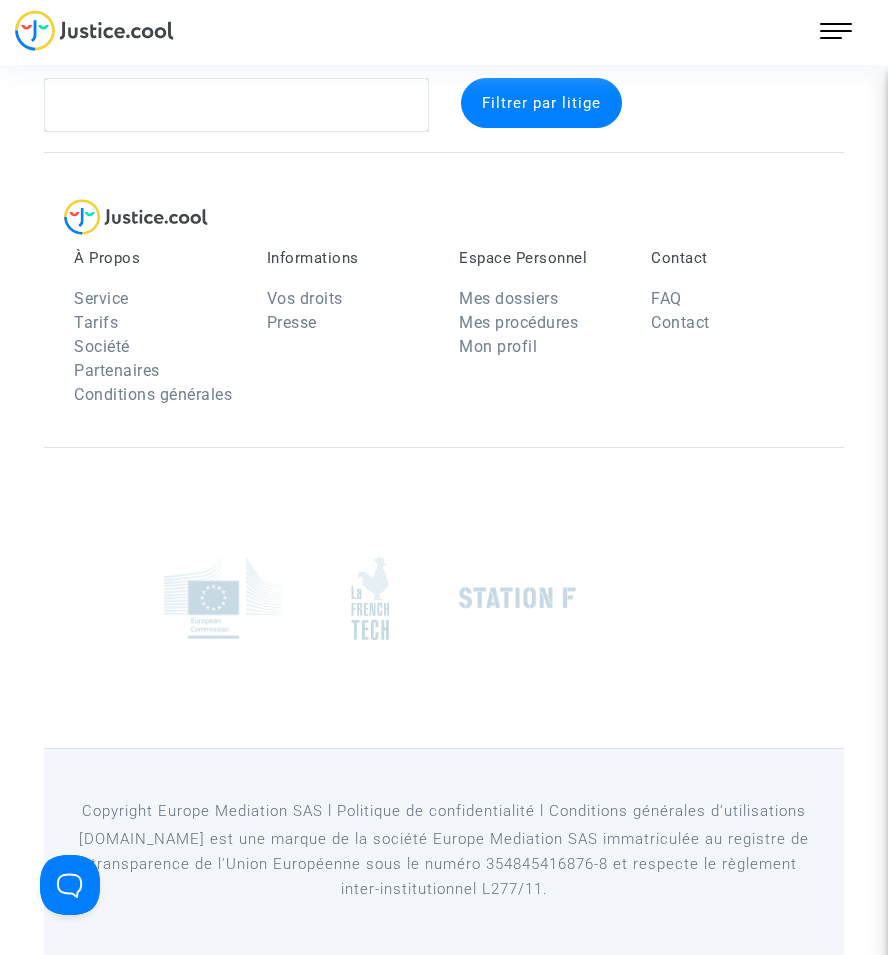 scroll, scrollTop: 37, scrollLeft: 0, axis: vertical 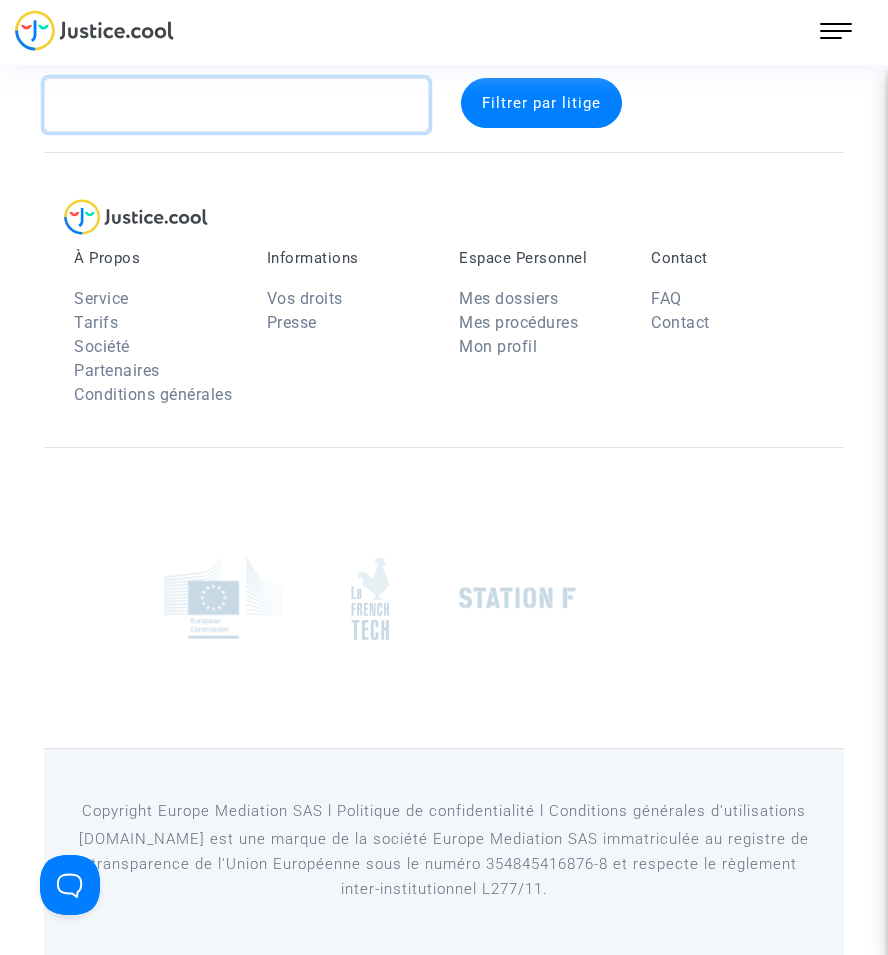 click 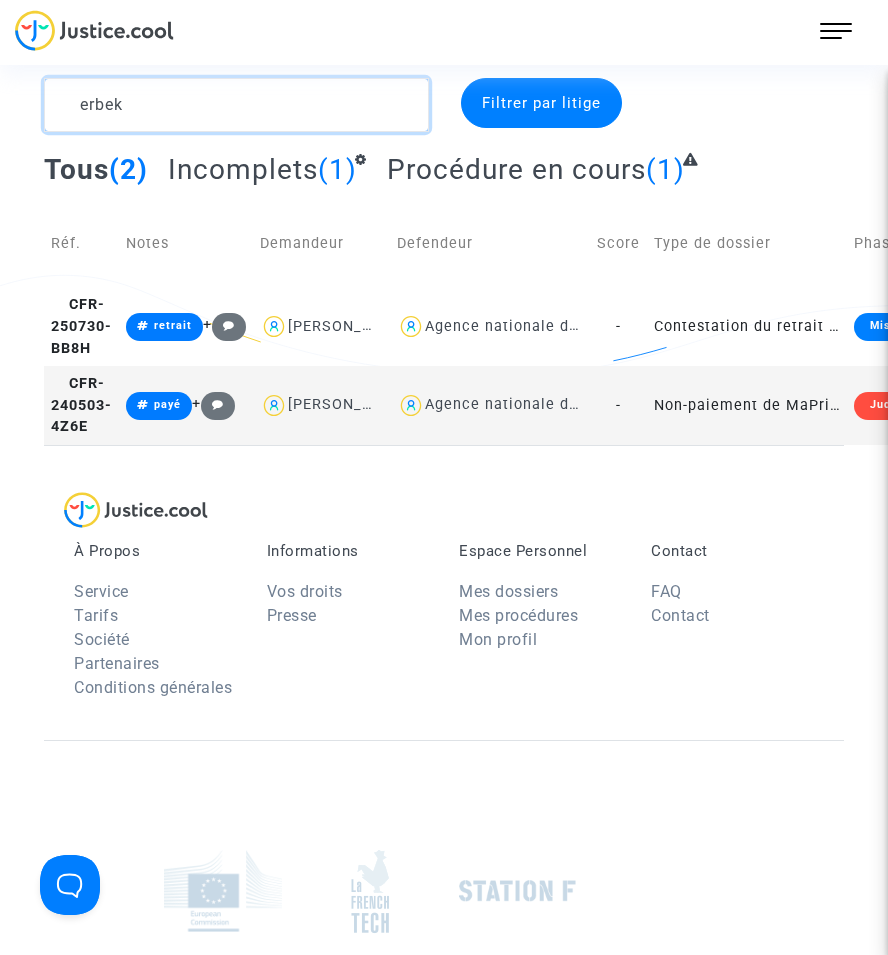 type on "erbek" 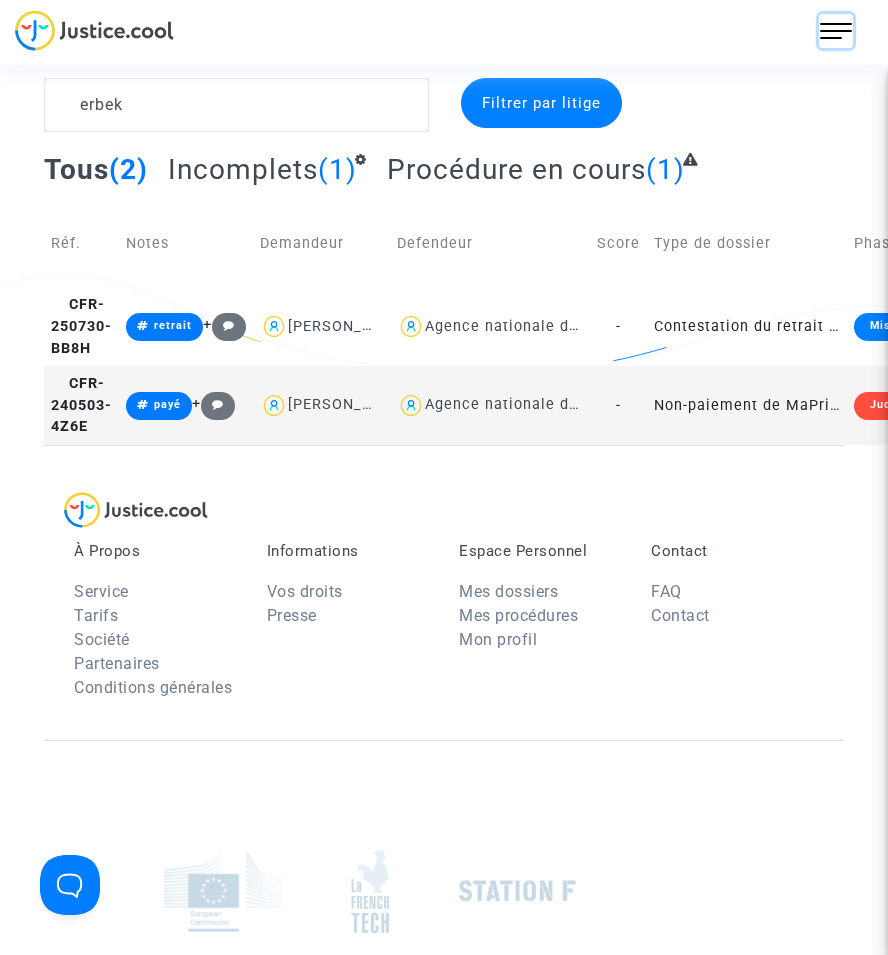 drag, startPoint x: 821, startPoint y: 40, endPoint x: 810, endPoint y: 47, distance: 13.038404 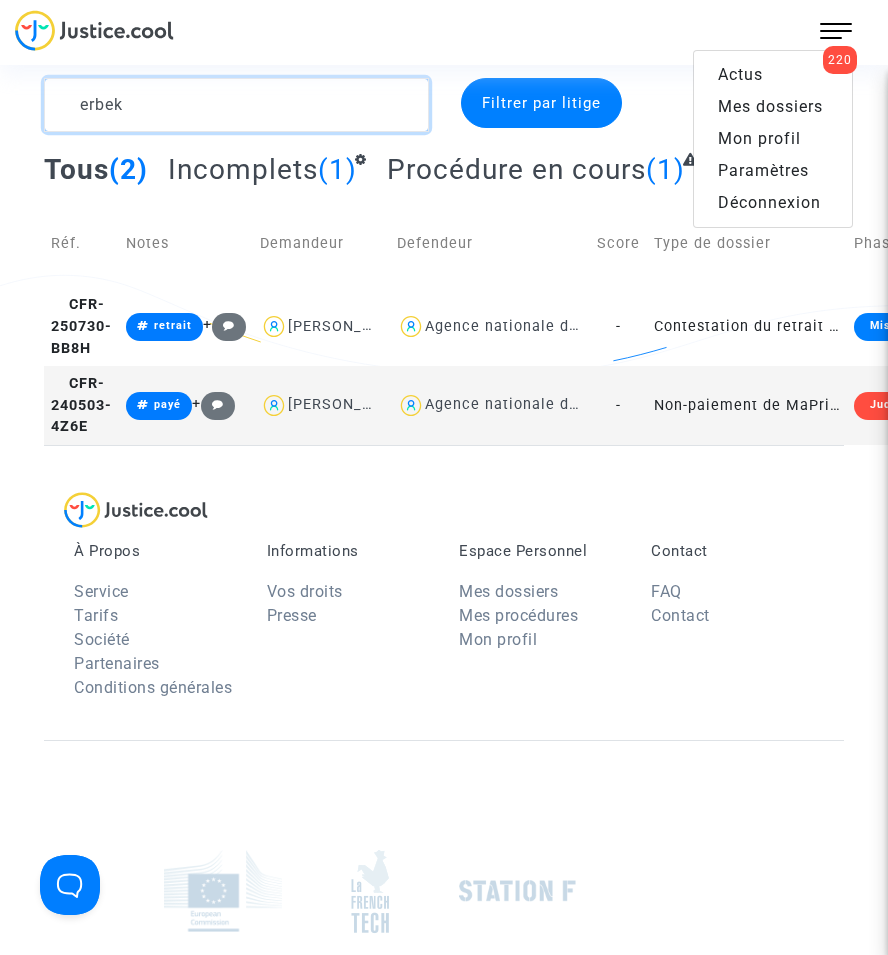 click 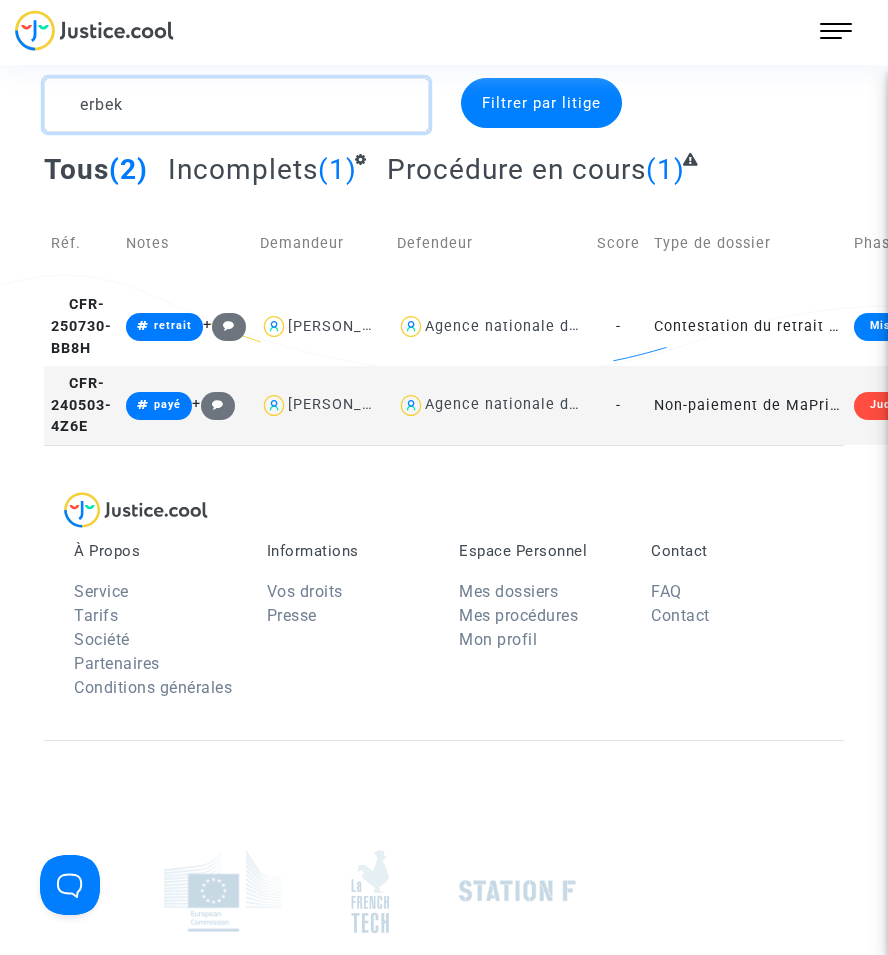 drag, startPoint x: 108, startPoint y: 116, endPoint x: 72, endPoint y: 118, distance: 36.05551 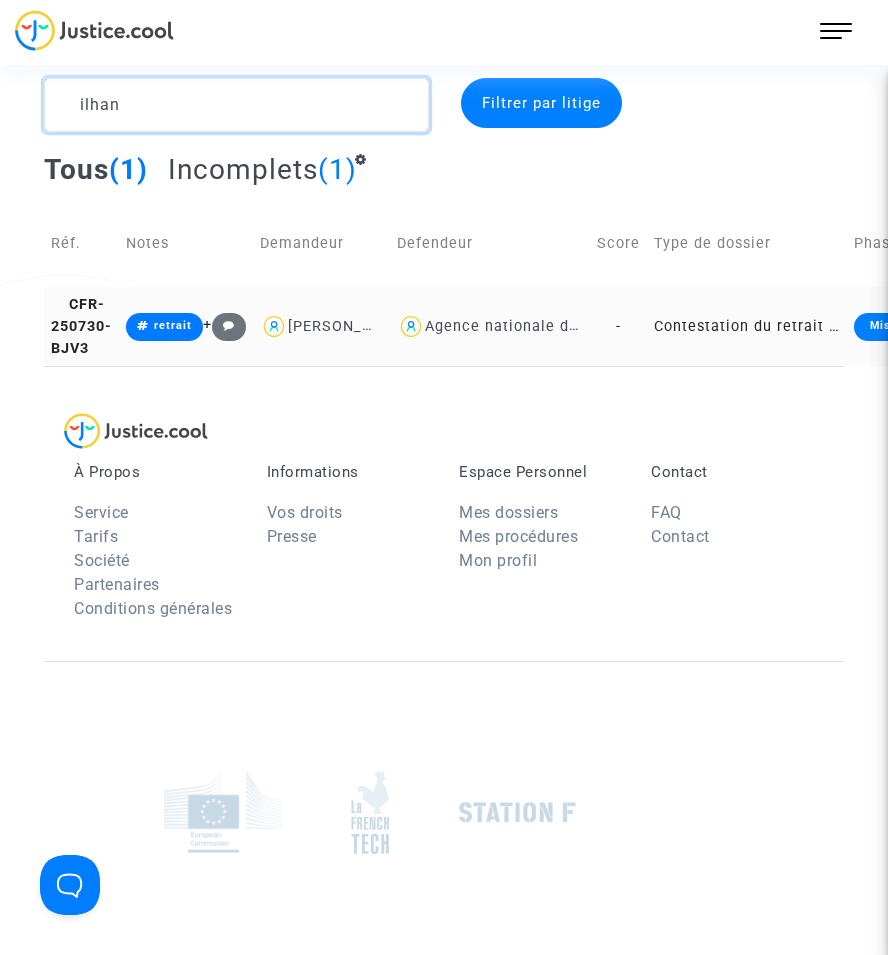 type on "ilhan" 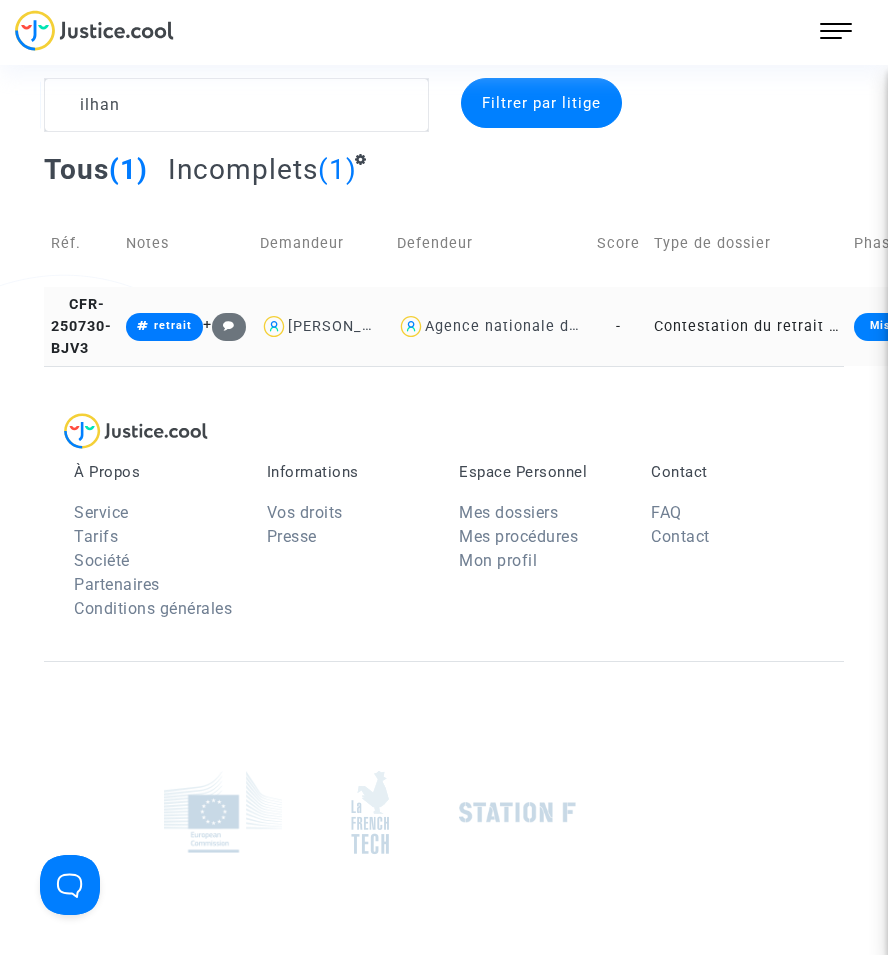 click on "Contestation du retrait de [PERSON_NAME] par l'ANAH (mandataire)" 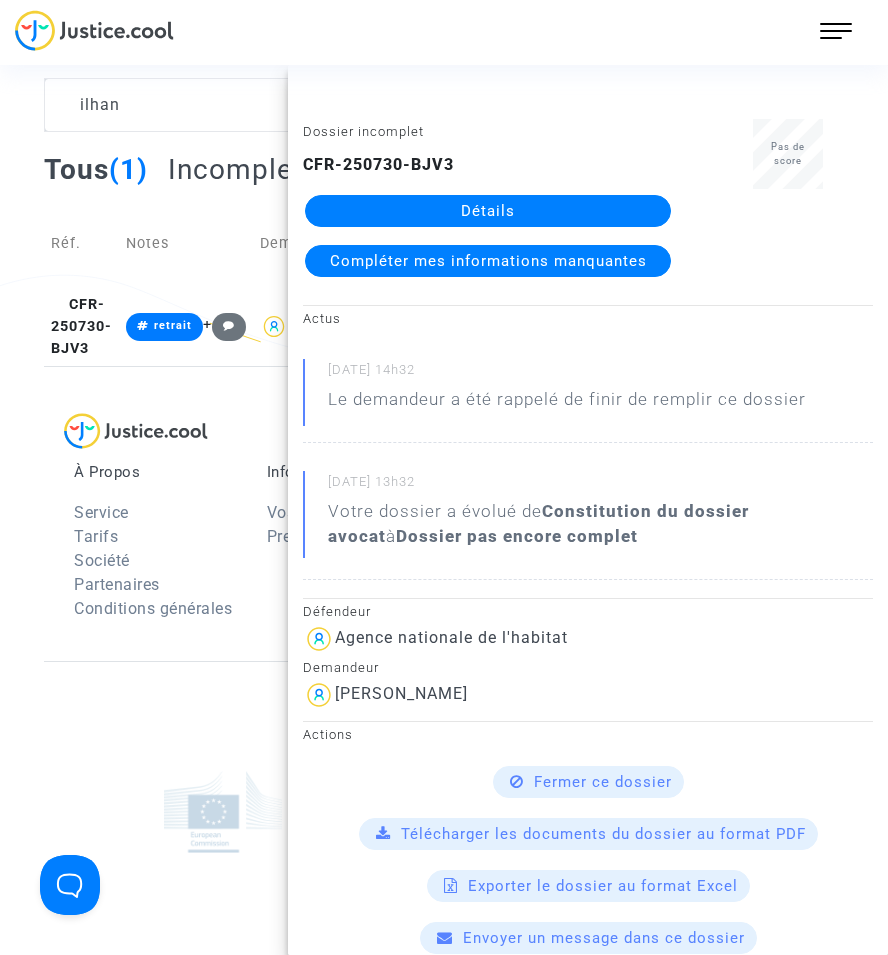click on "Détails" 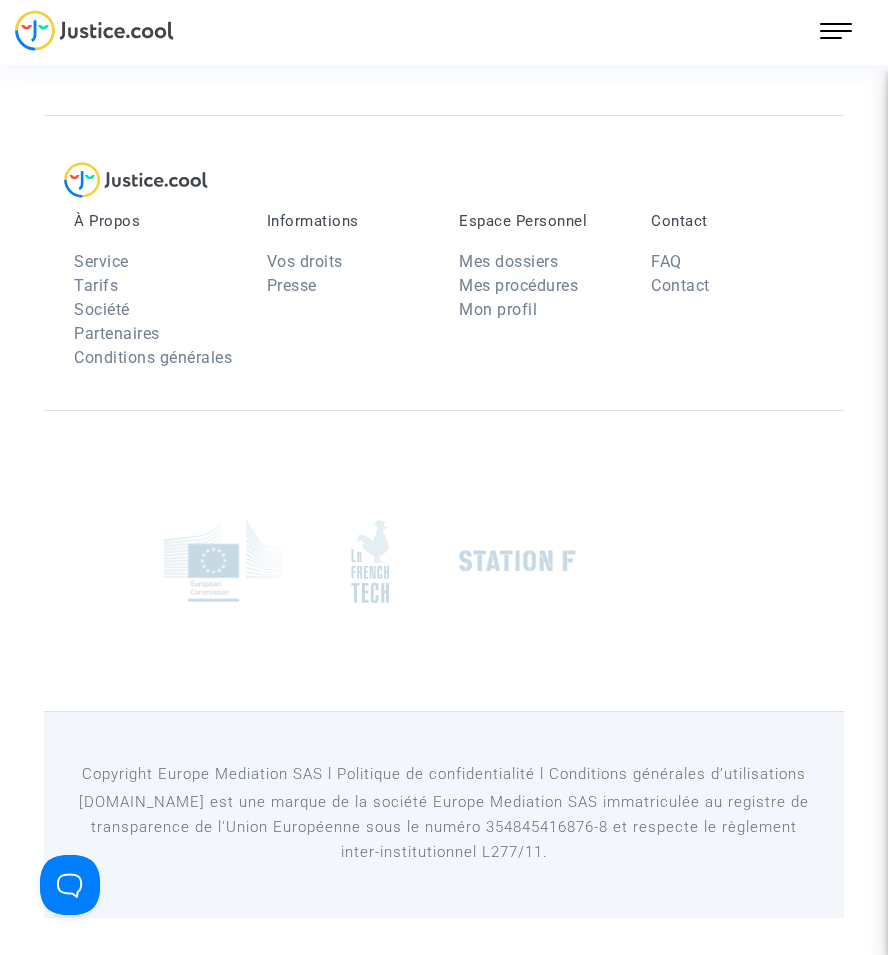 scroll, scrollTop: 0, scrollLeft: 0, axis: both 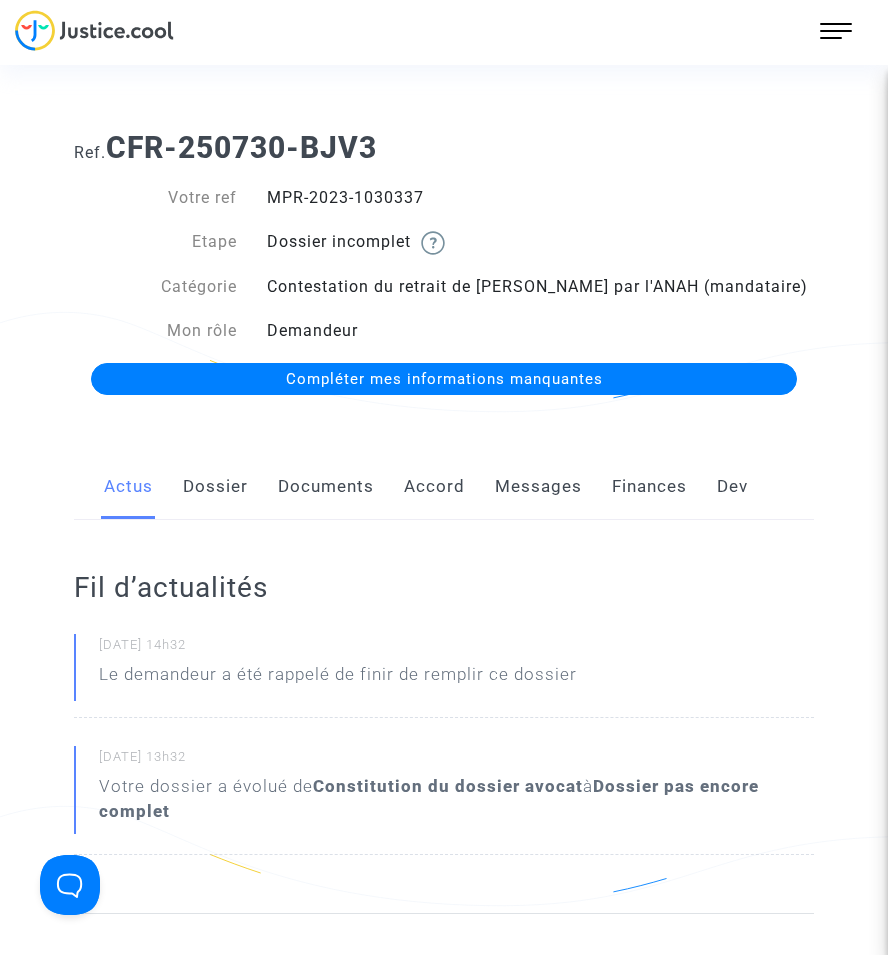 click on "Documents" 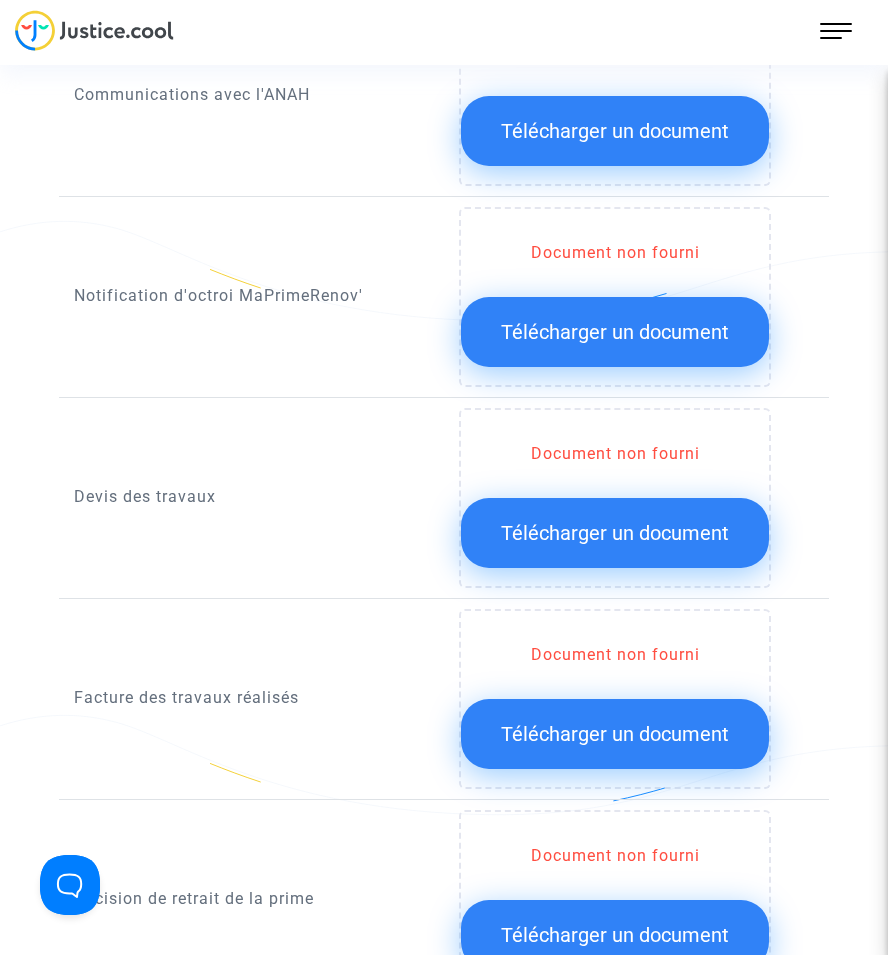 scroll, scrollTop: 1500, scrollLeft: 0, axis: vertical 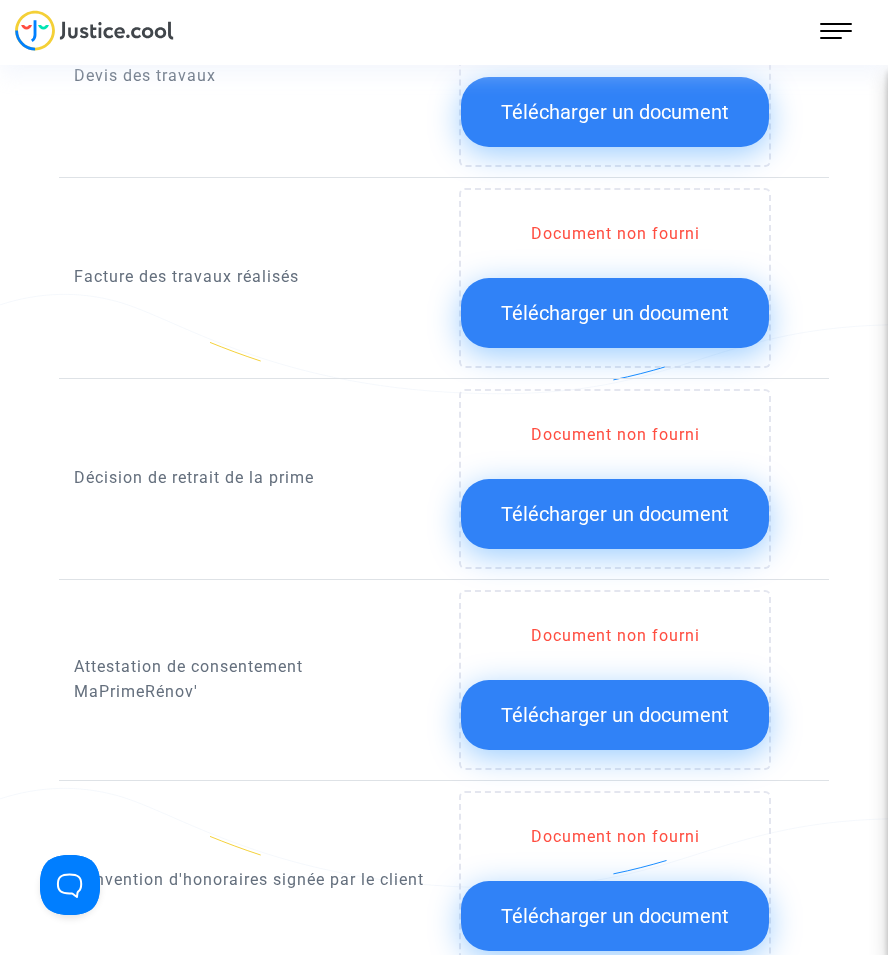 click on "220 Actus Mes dossiers Mon profil Paramètres Déconnexion" at bounding box center [836, 31] 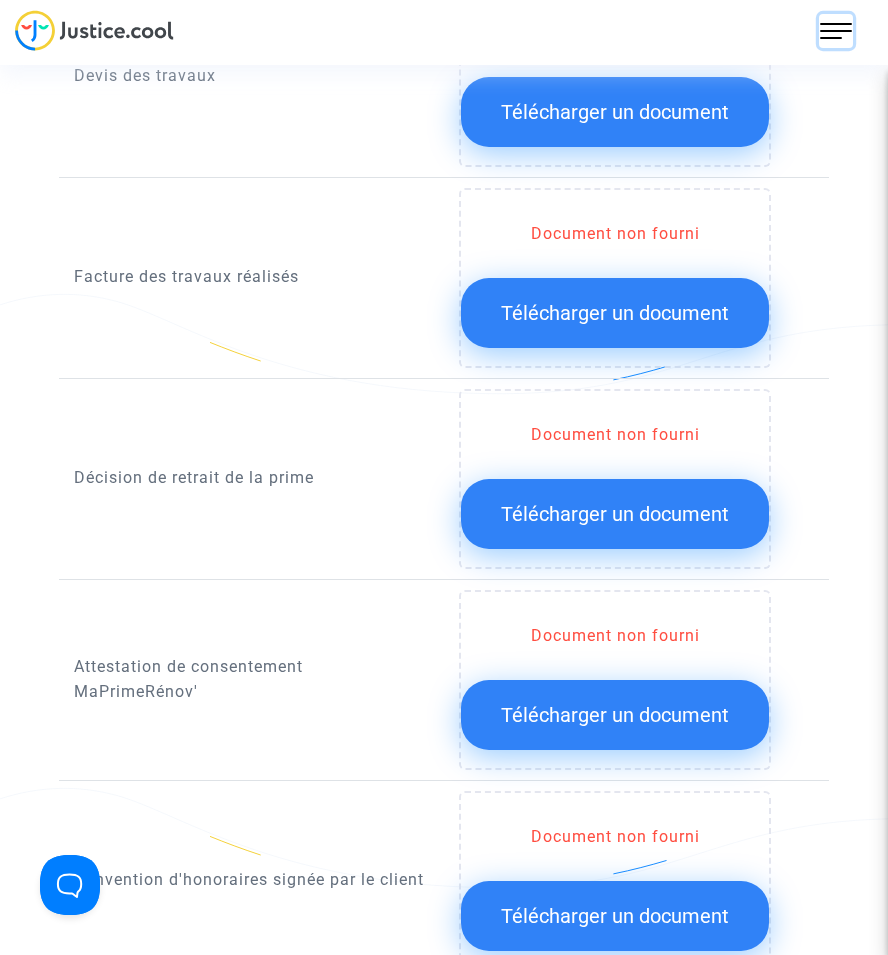 click at bounding box center [836, 31] 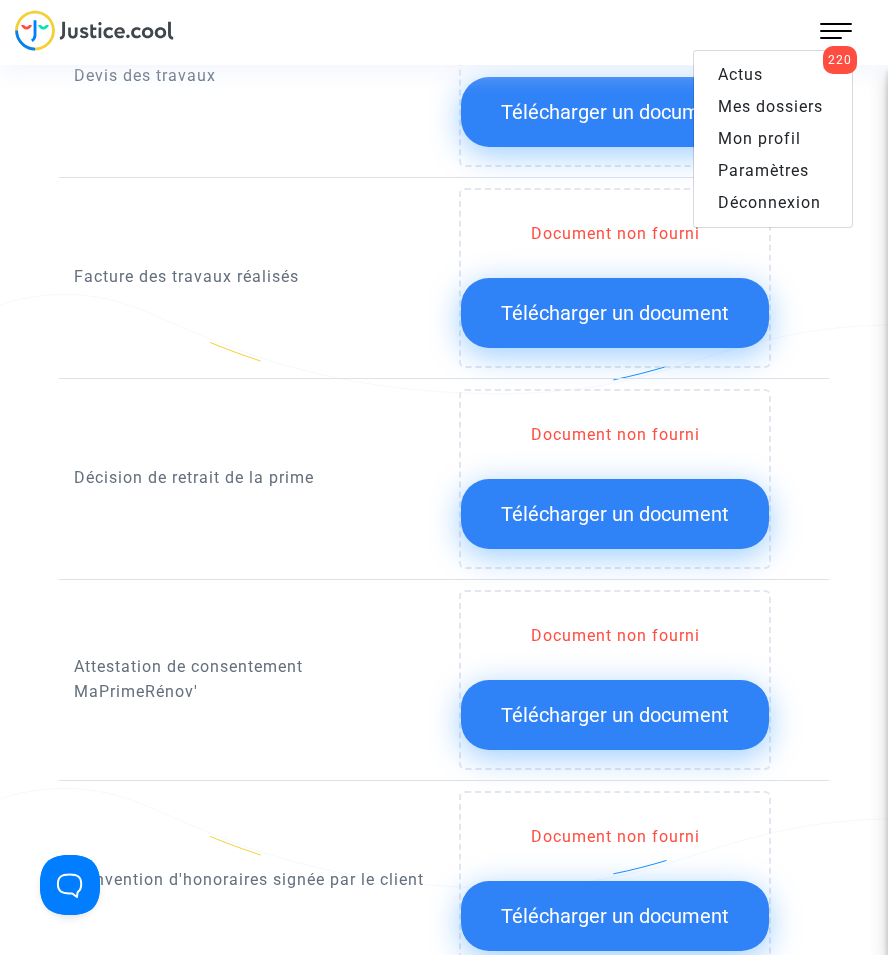 click on "Mes dossiers" at bounding box center [770, 106] 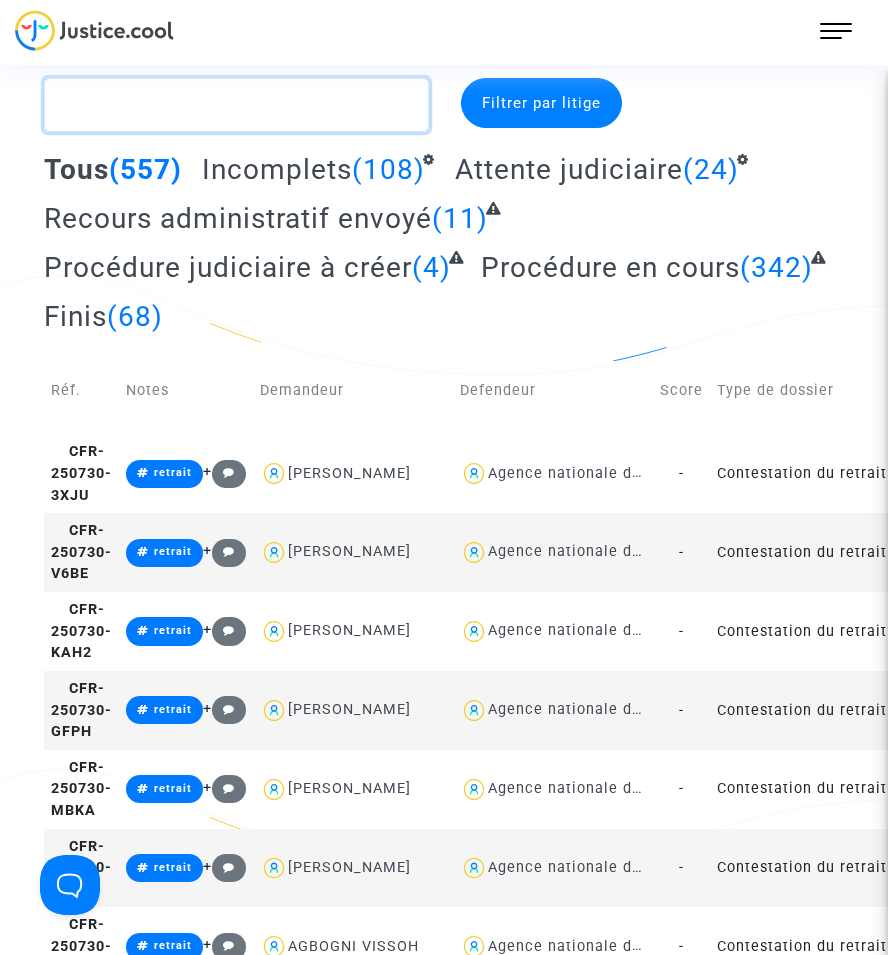 click 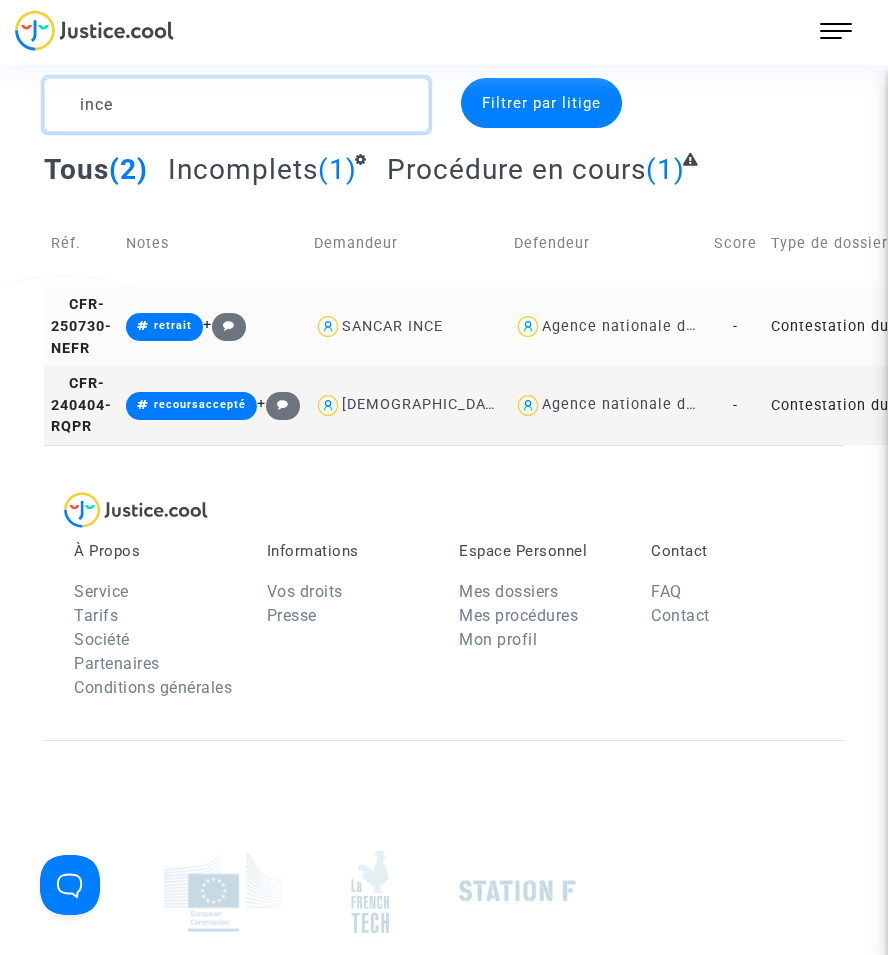 type on "ince" 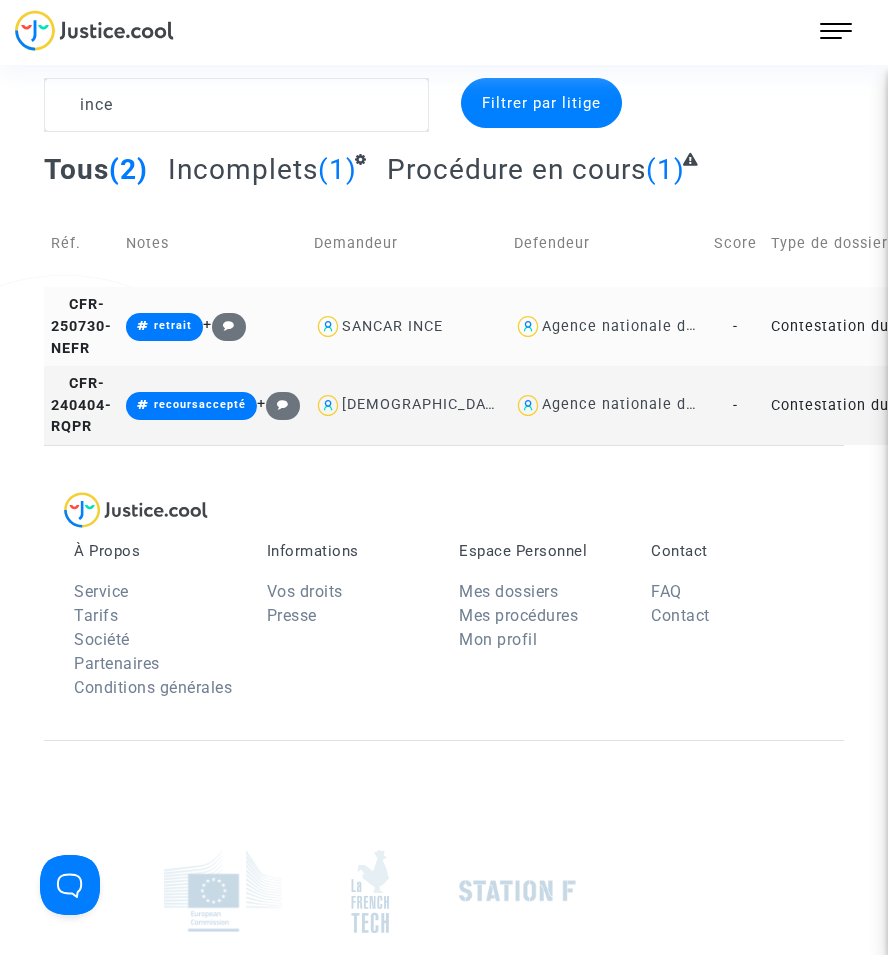 click on "Contestation du retrait de [PERSON_NAME] par l'ANAH (mandataire)" 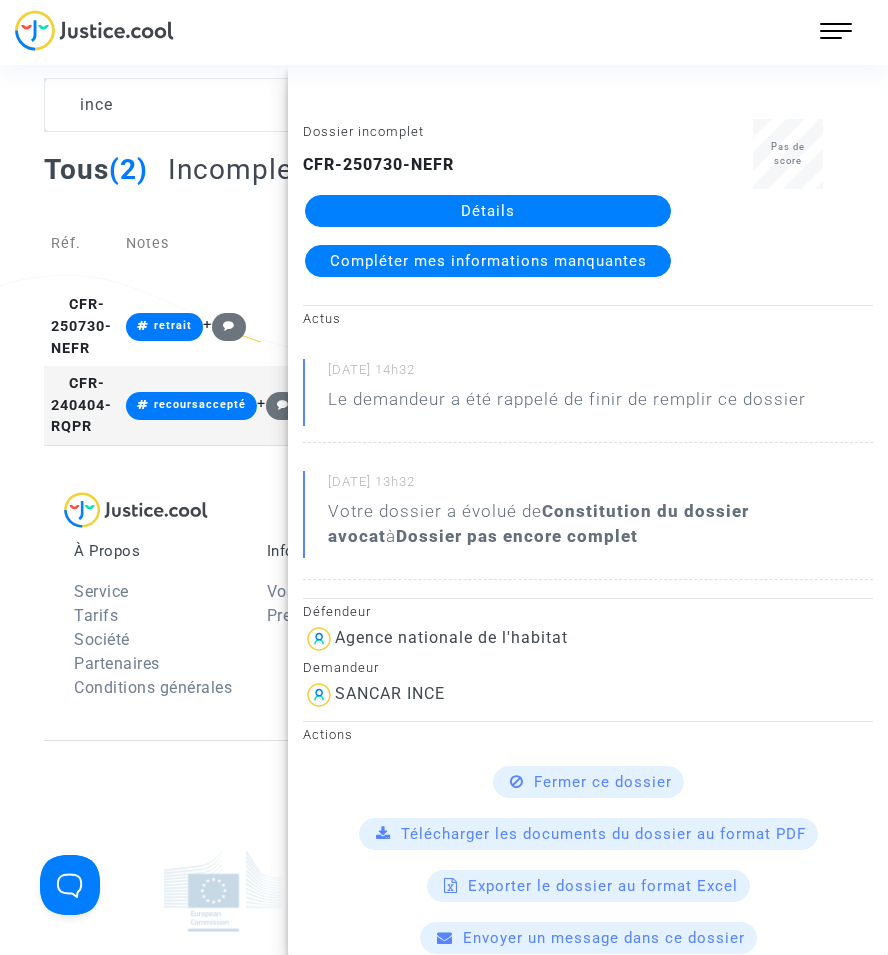 click on "Détails" 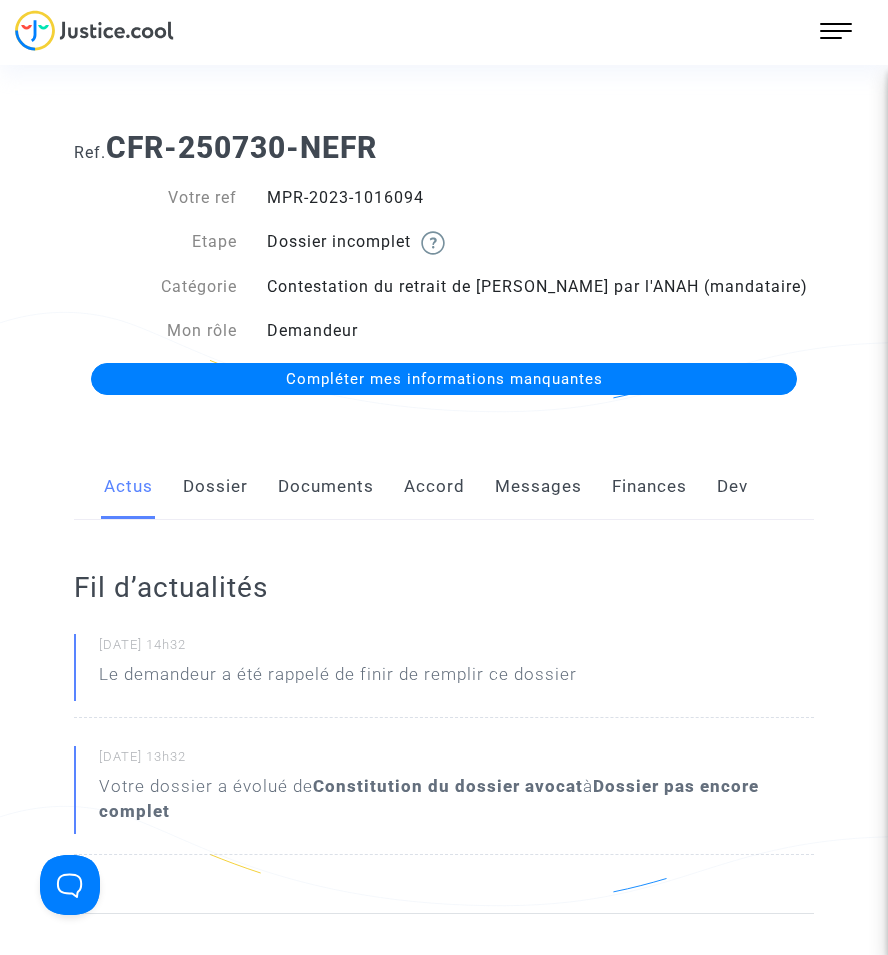 click on "Documents" 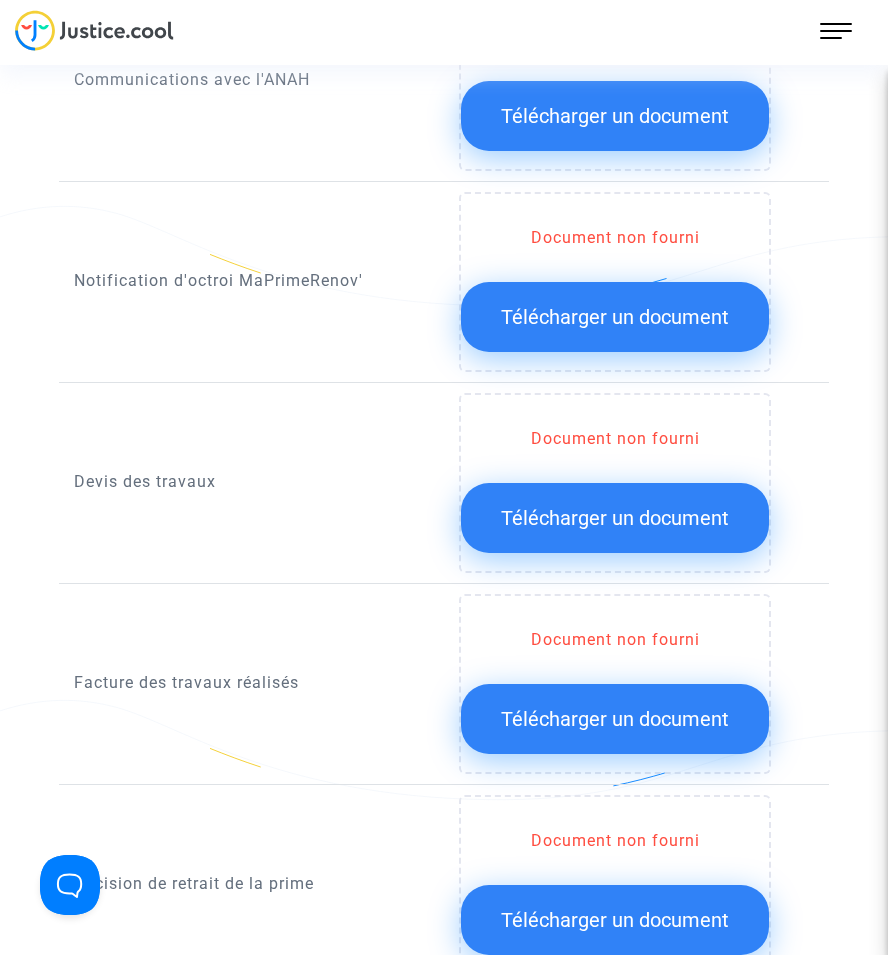 scroll, scrollTop: 1400, scrollLeft: 0, axis: vertical 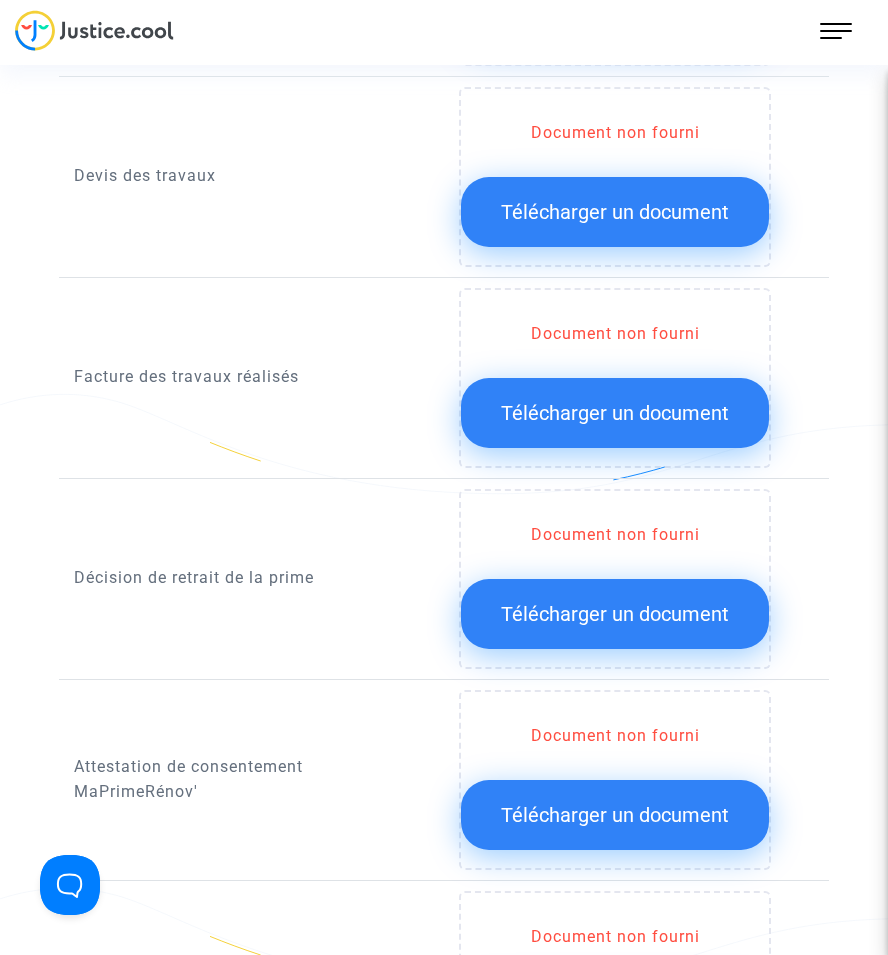 click on "220 Actus Mes dossiers Mon profil Paramètres Déconnexion" at bounding box center [836, 31] 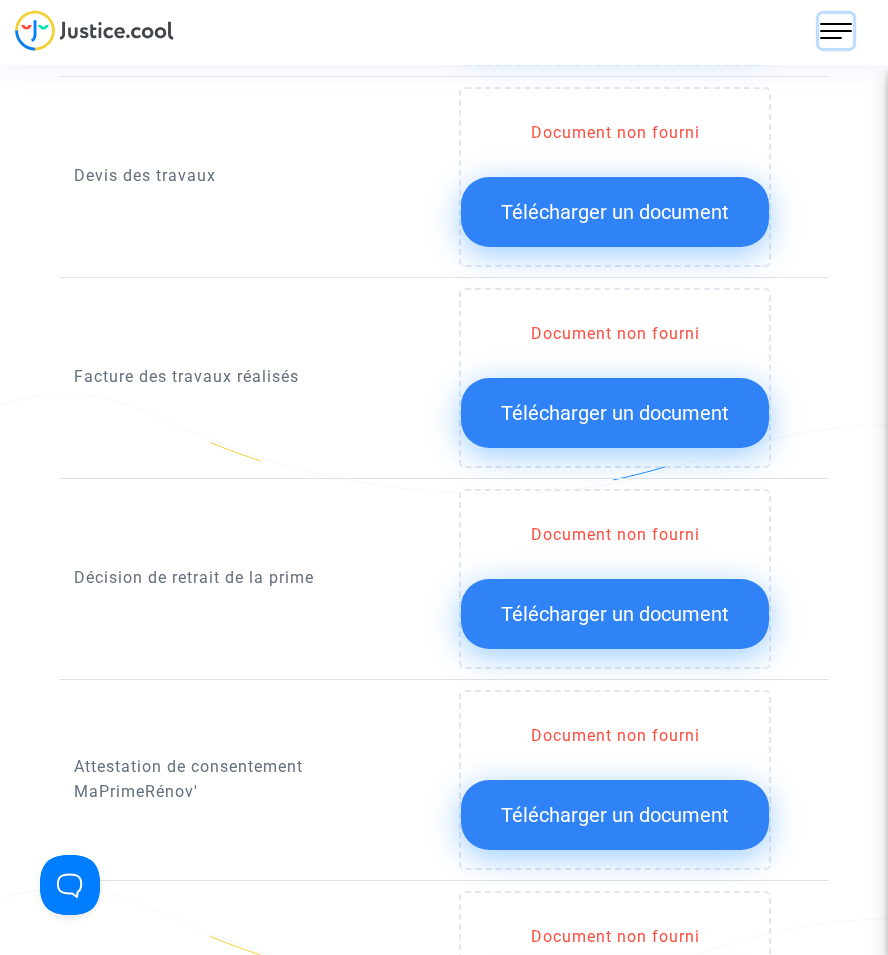click at bounding box center (836, 31) 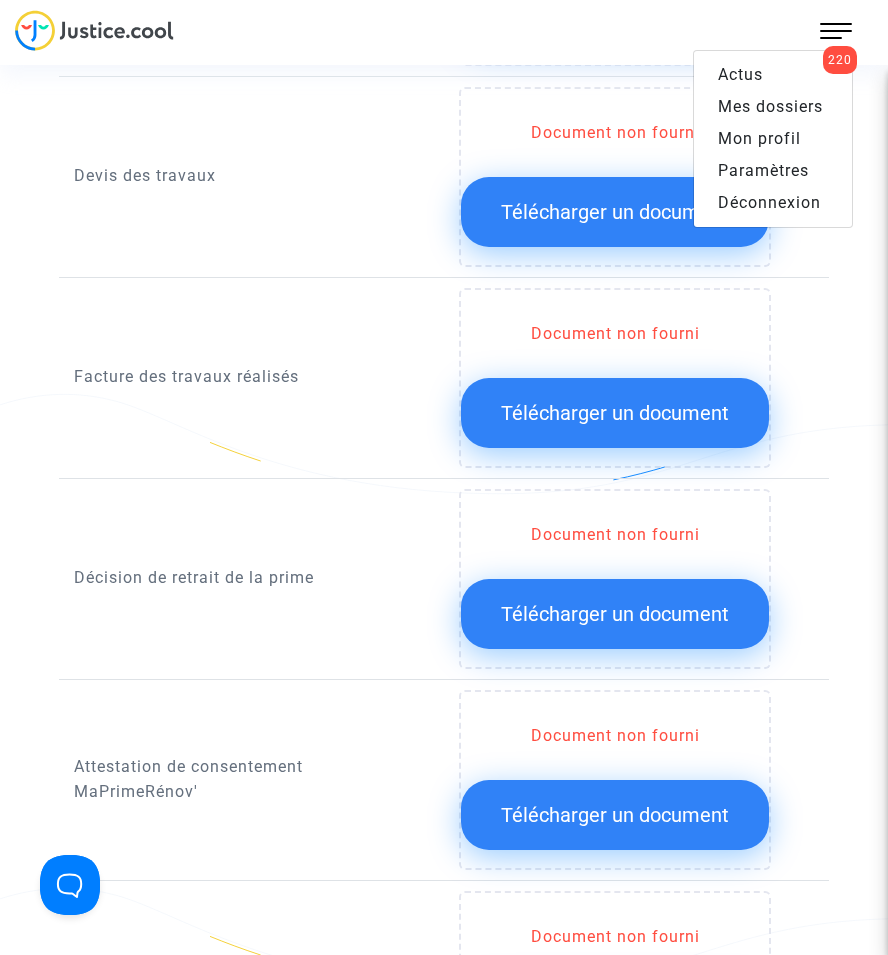 click on "Mes dossiers" at bounding box center (770, 106) 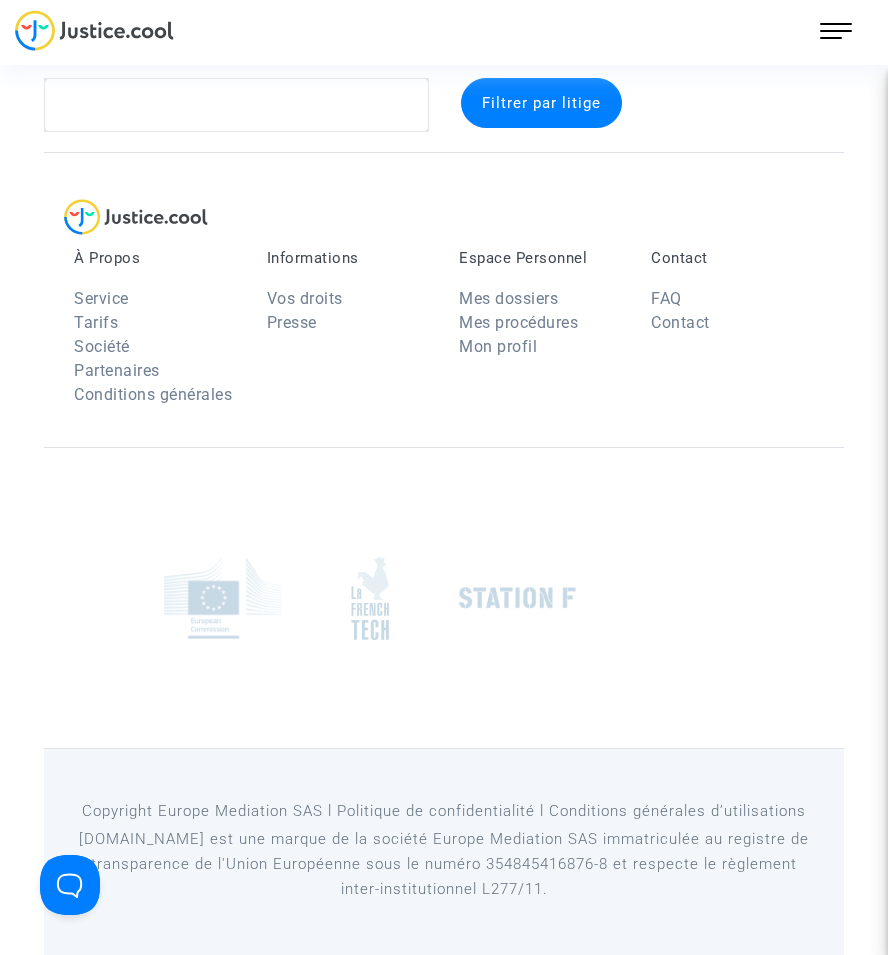 scroll, scrollTop: 37, scrollLeft: 0, axis: vertical 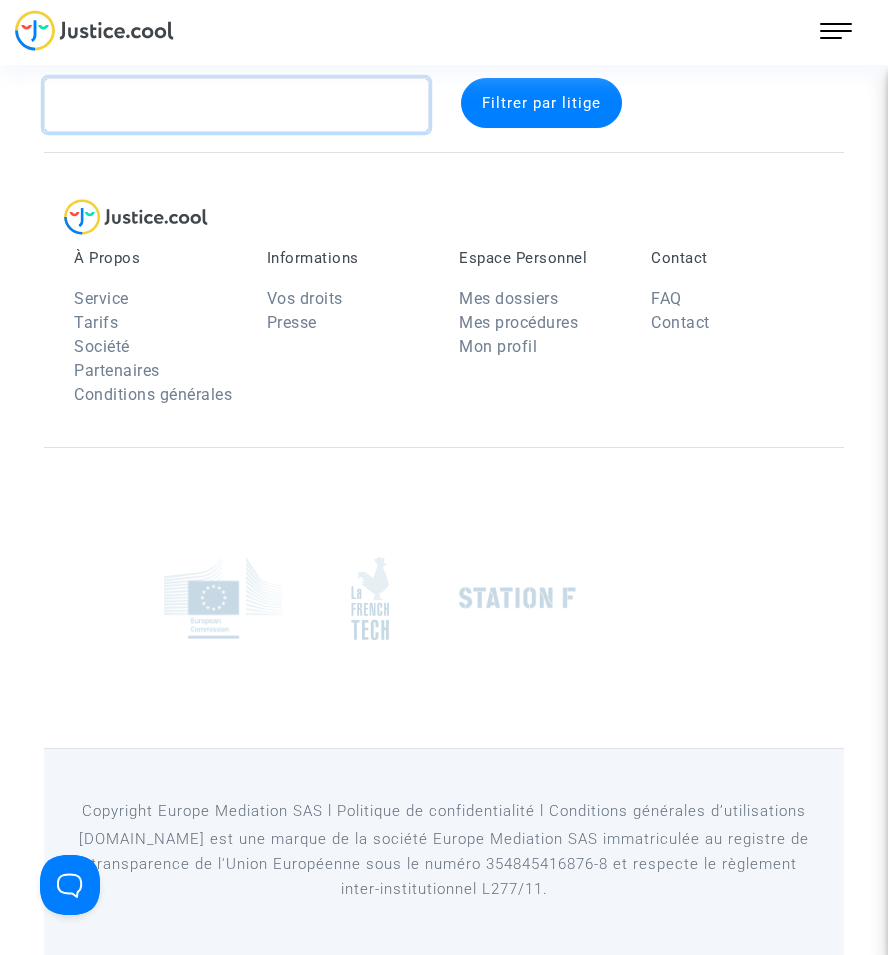 click 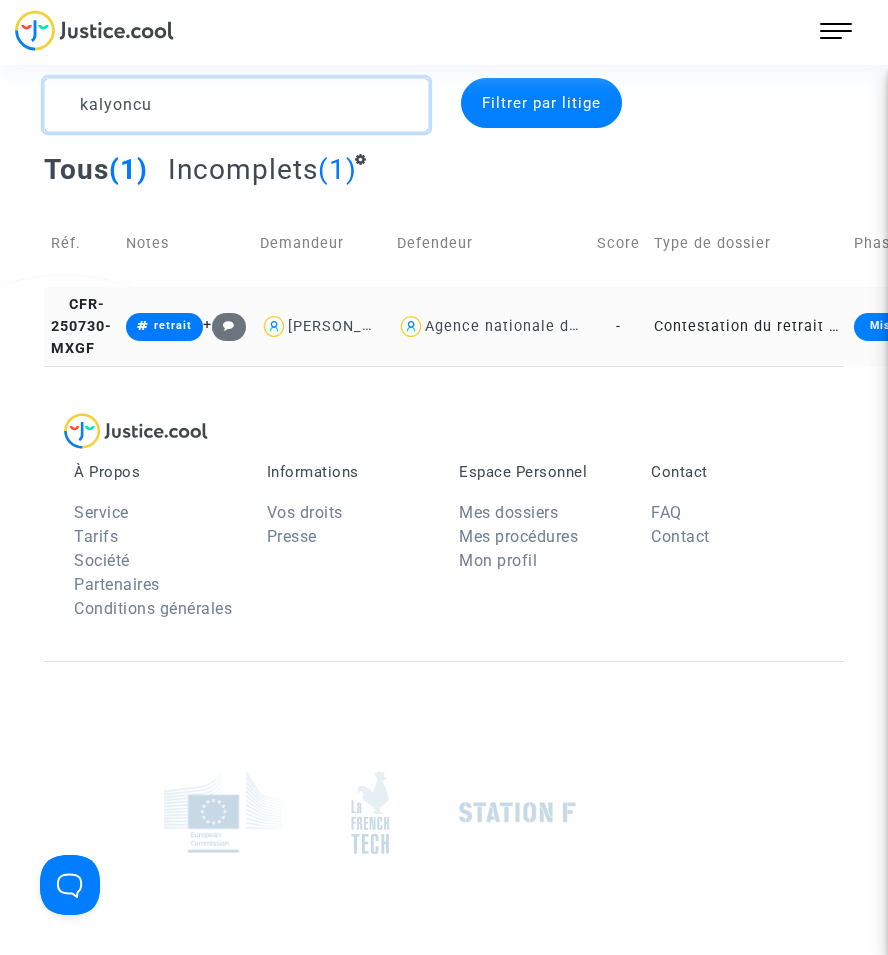 type on "kalyoncu" 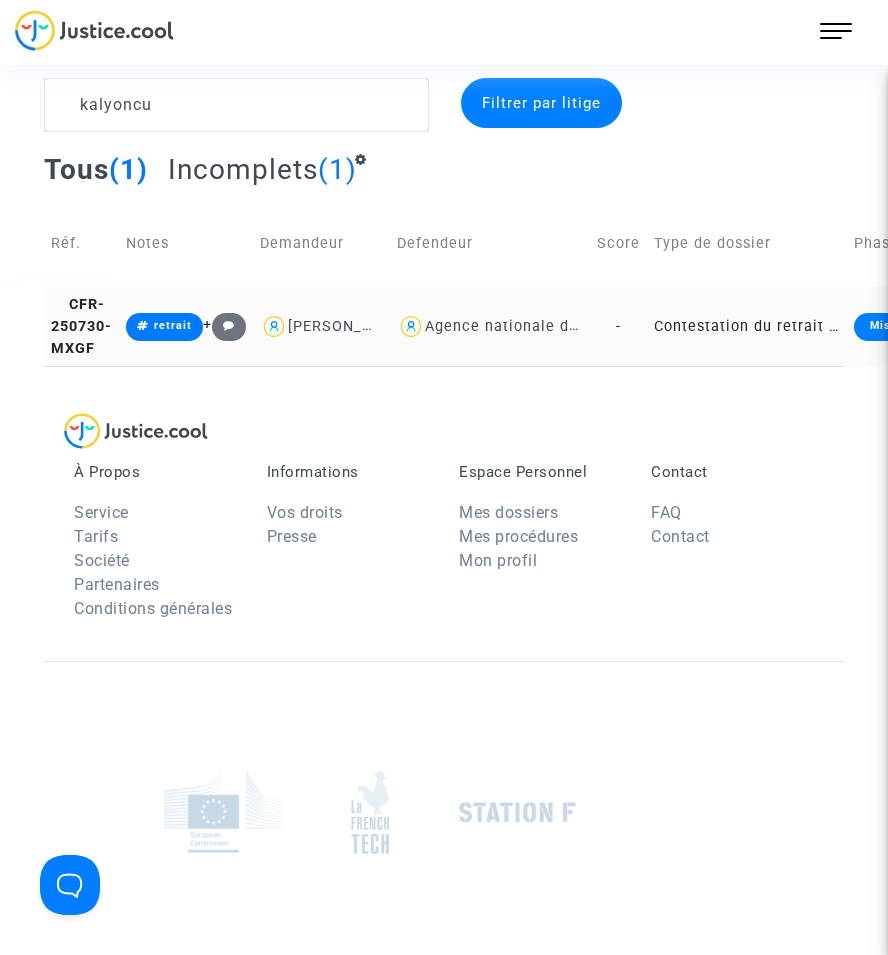 click on "Contestation du retrait de [PERSON_NAME] par l'ANAH (mandataire)" 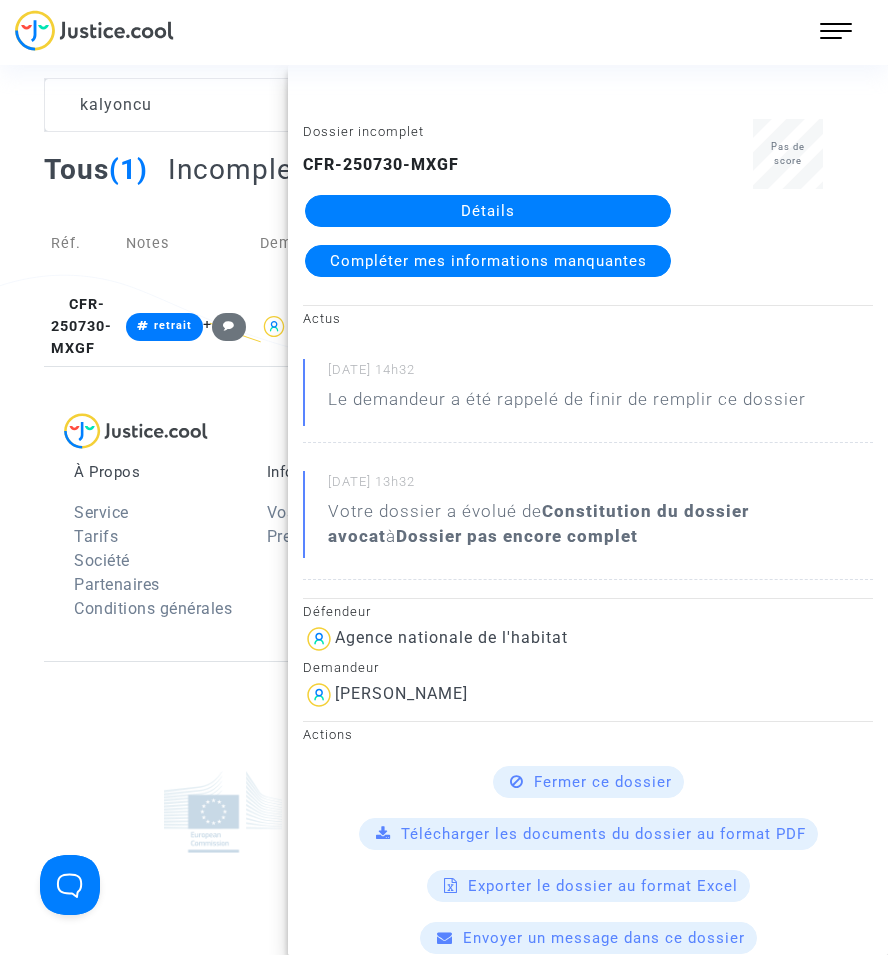 click on "Détails" 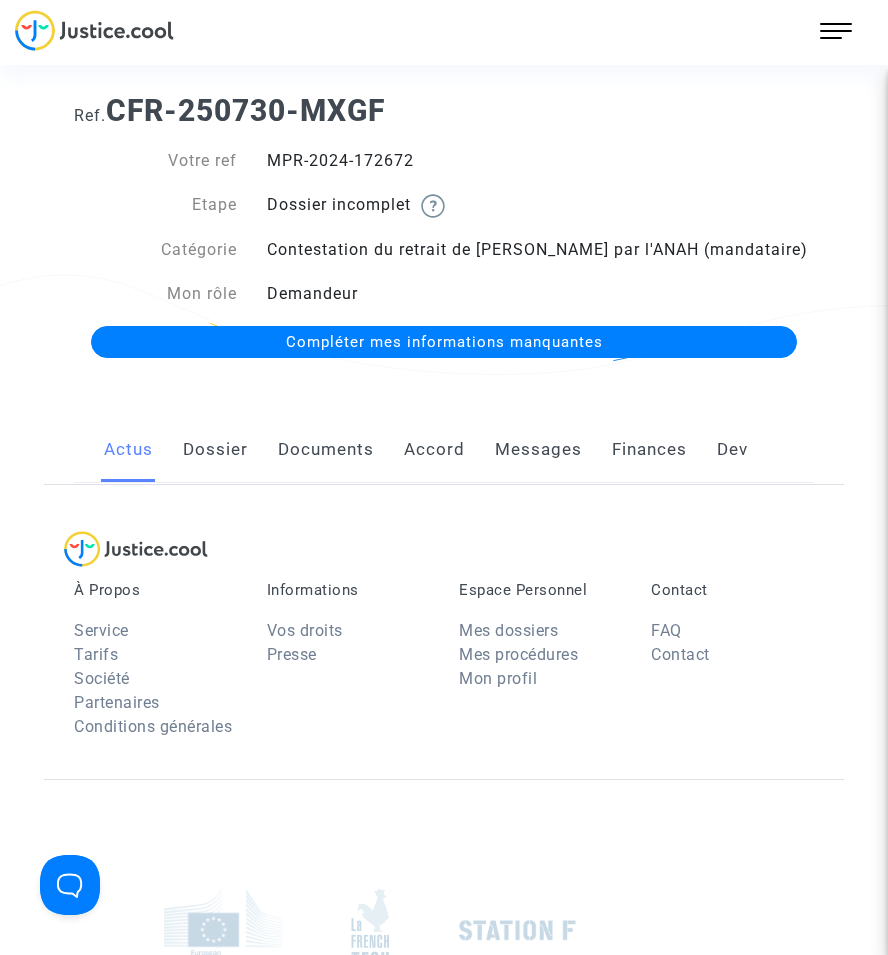 scroll, scrollTop: 0, scrollLeft: 0, axis: both 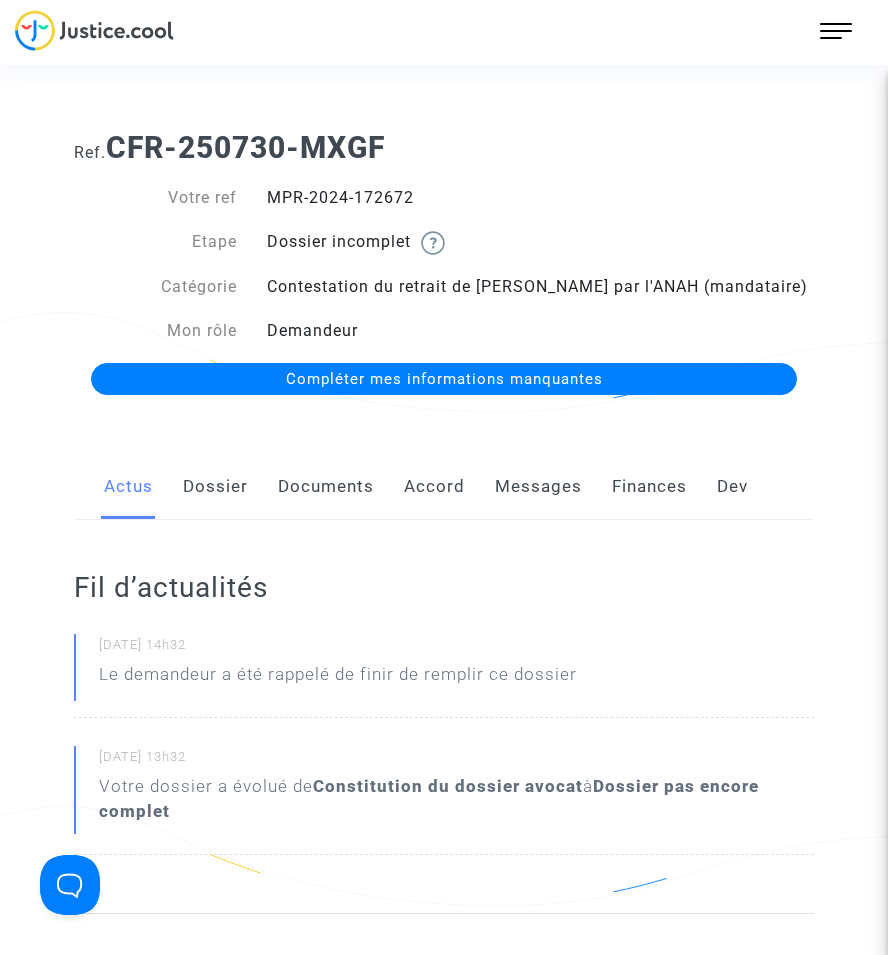 click on "Documents" 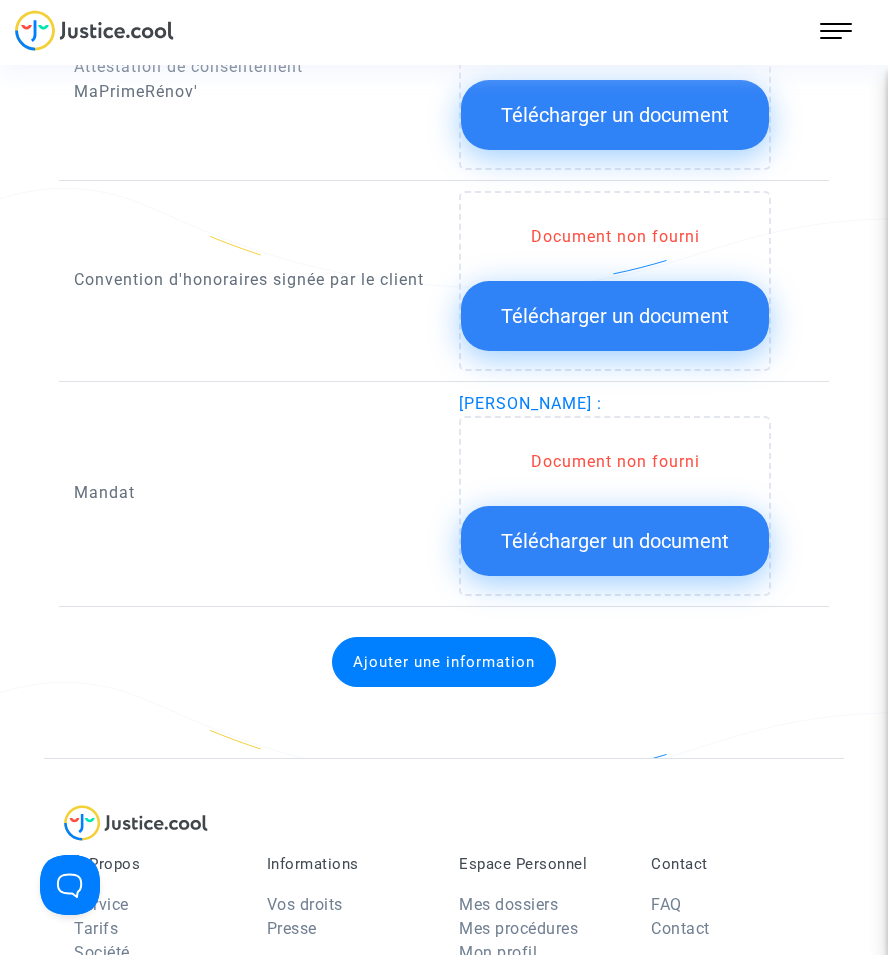 scroll, scrollTop: 2700, scrollLeft: 0, axis: vertical 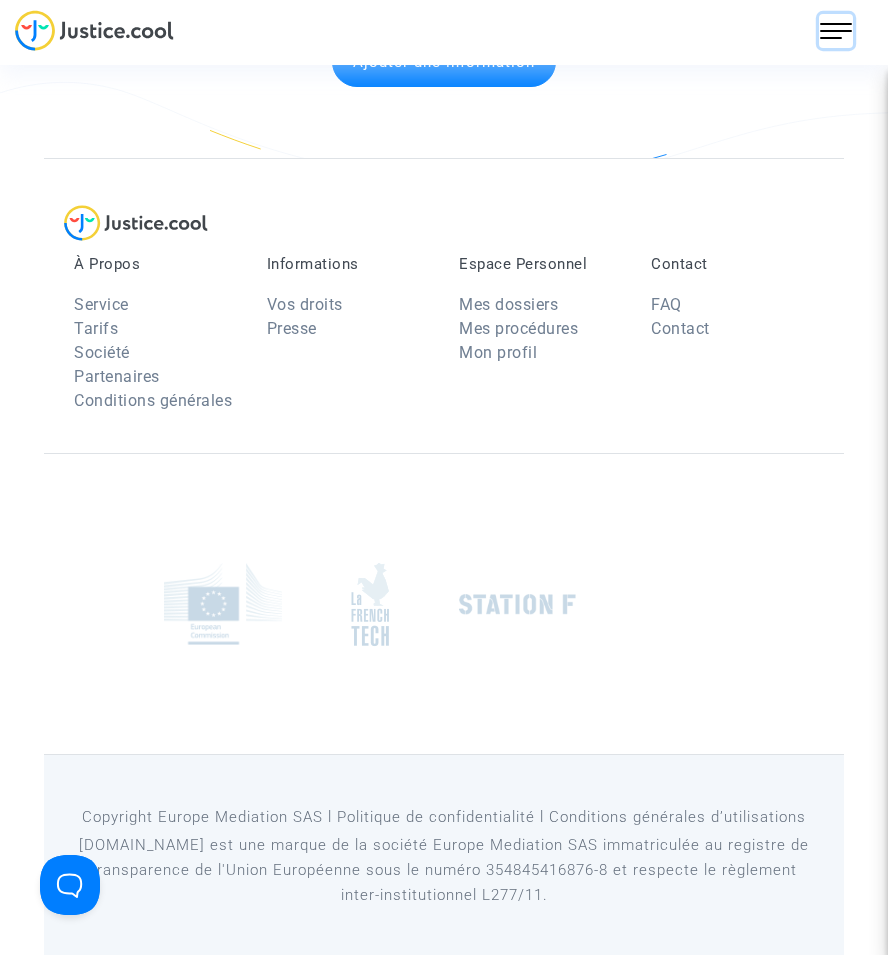 click at bounding box center [836, 31] 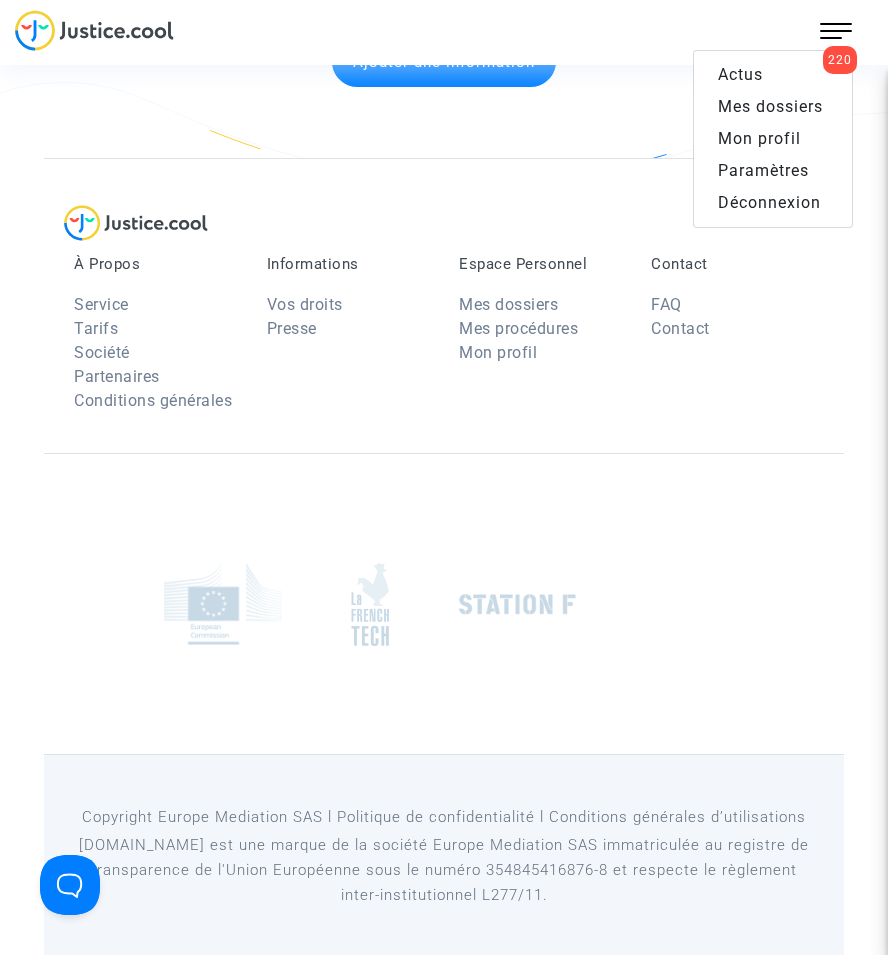 click on "Mes dossiers" at bounding box center [770, 106] 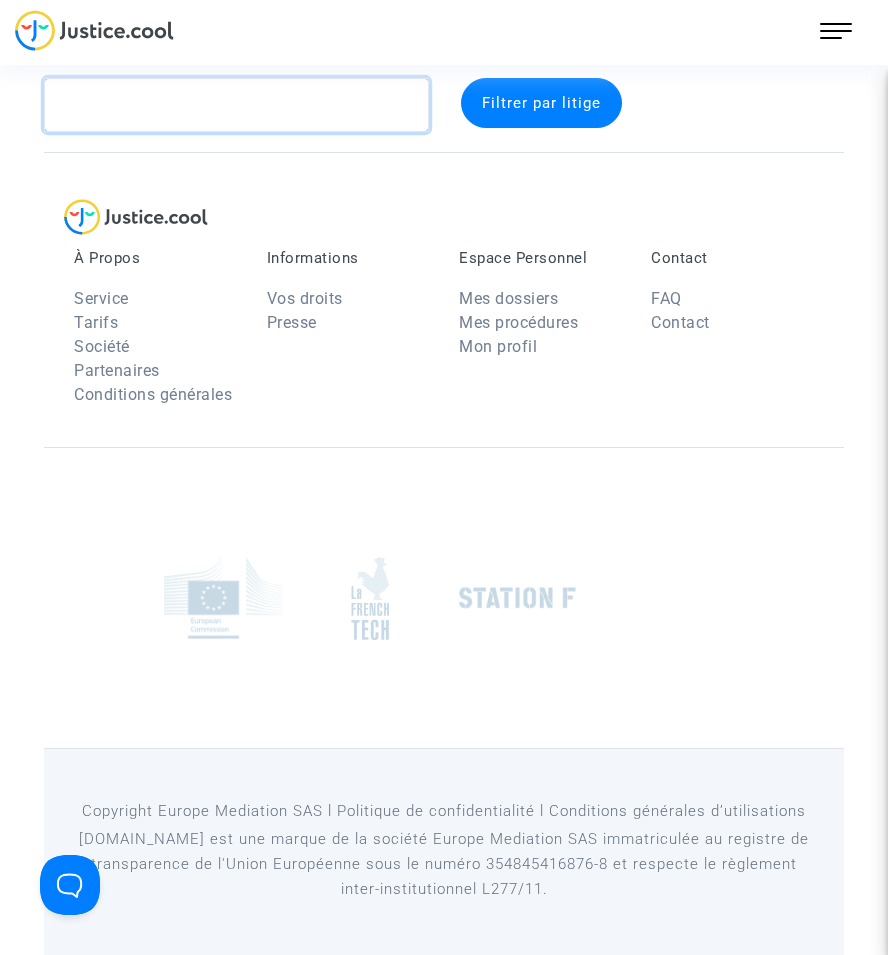 click 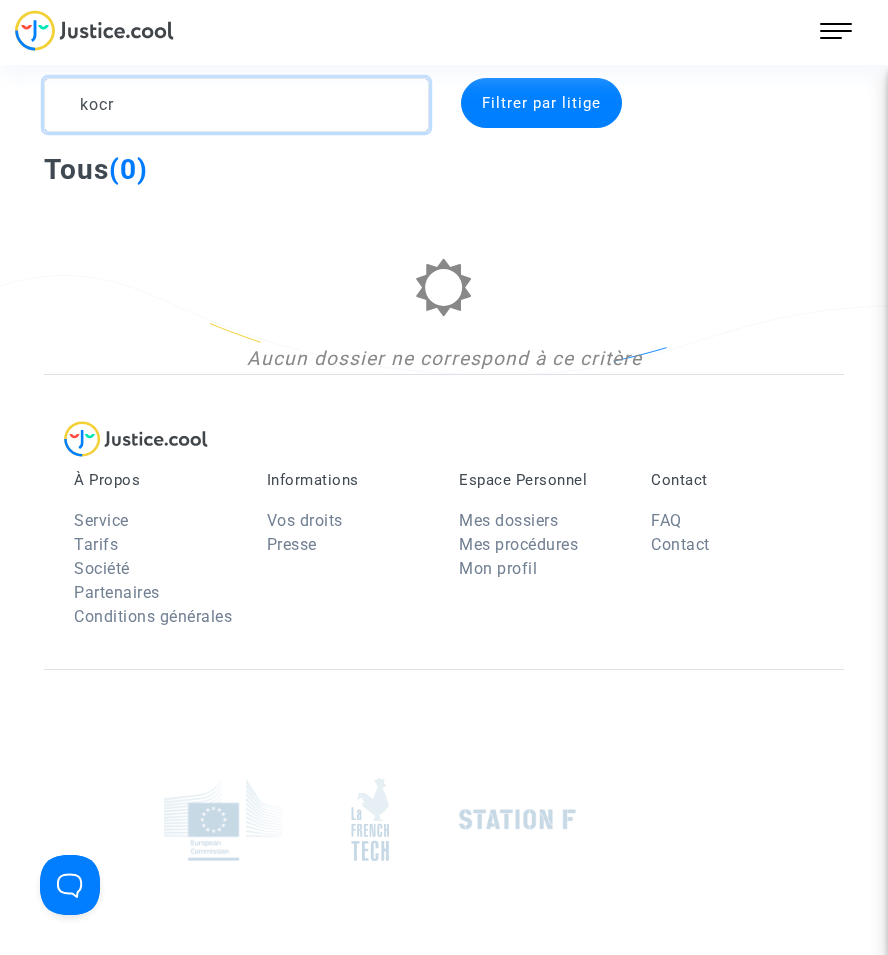 type on "kocr" 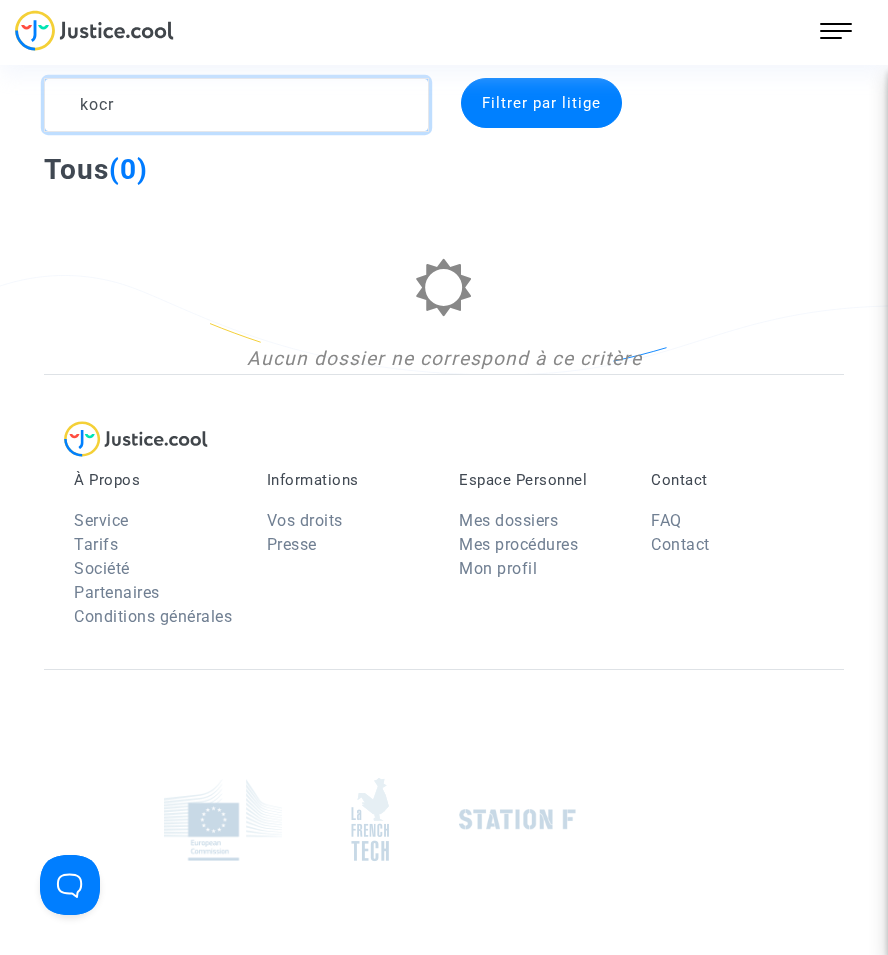 drag, startPoint x: 277, startPoint y: 117, endPoint x: 110, endPoint y: 121, distance: 167.0479 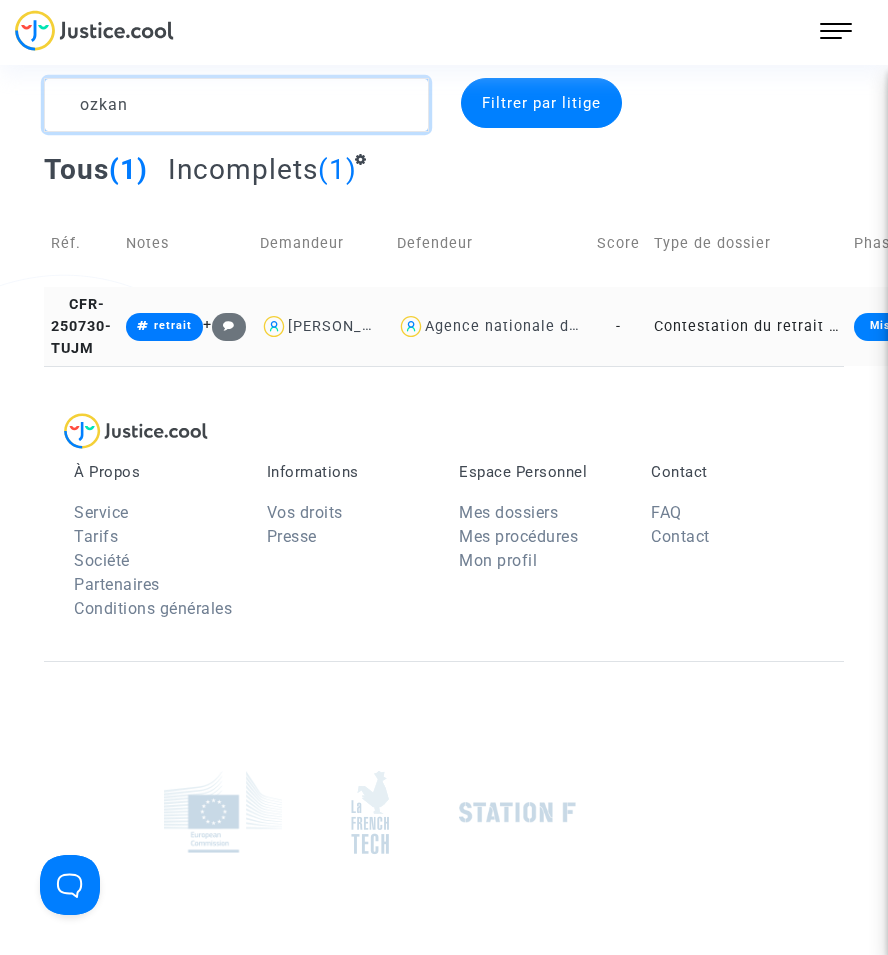 type on "ozkan" 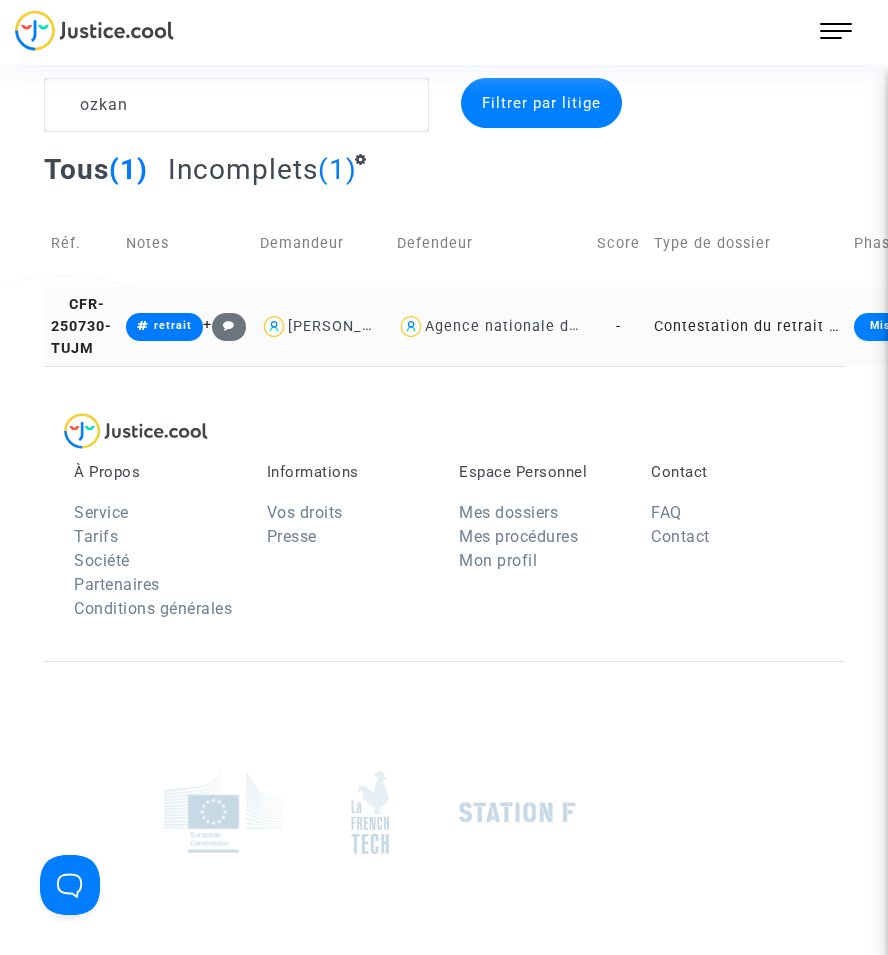 click on "Contestation du retrait de [PERSON_NAME] par l'ANAH (mandataire)" 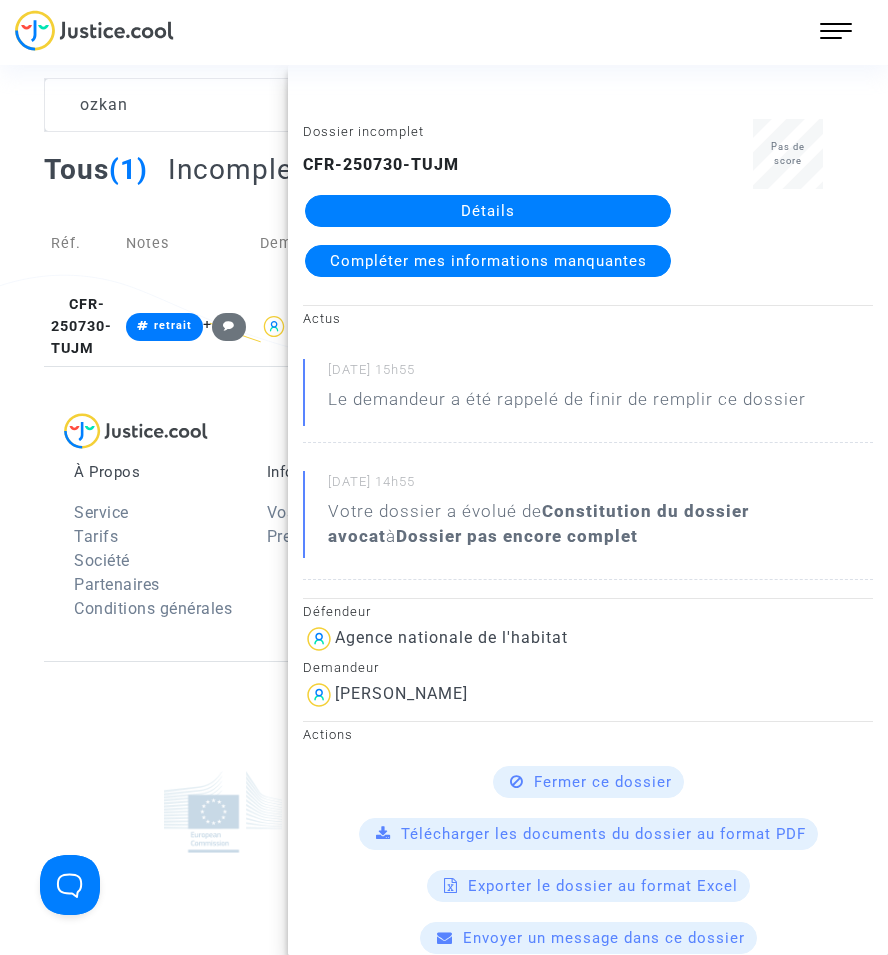 click on "Détails" 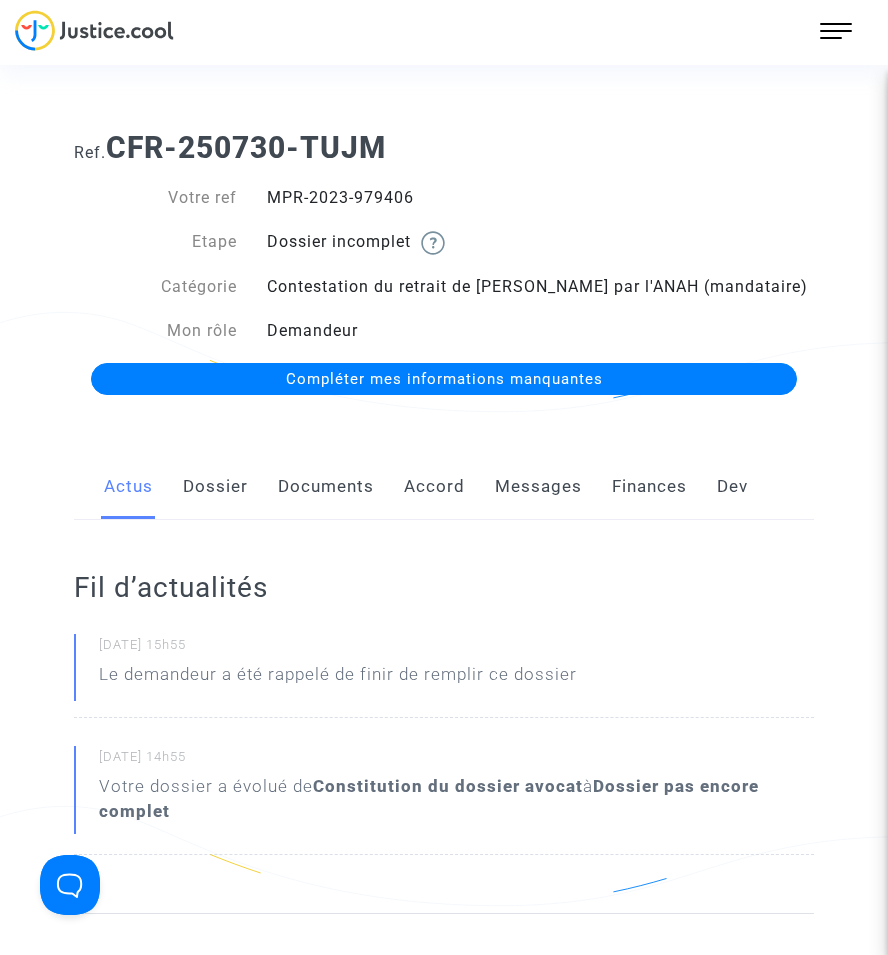 click on "Documents" 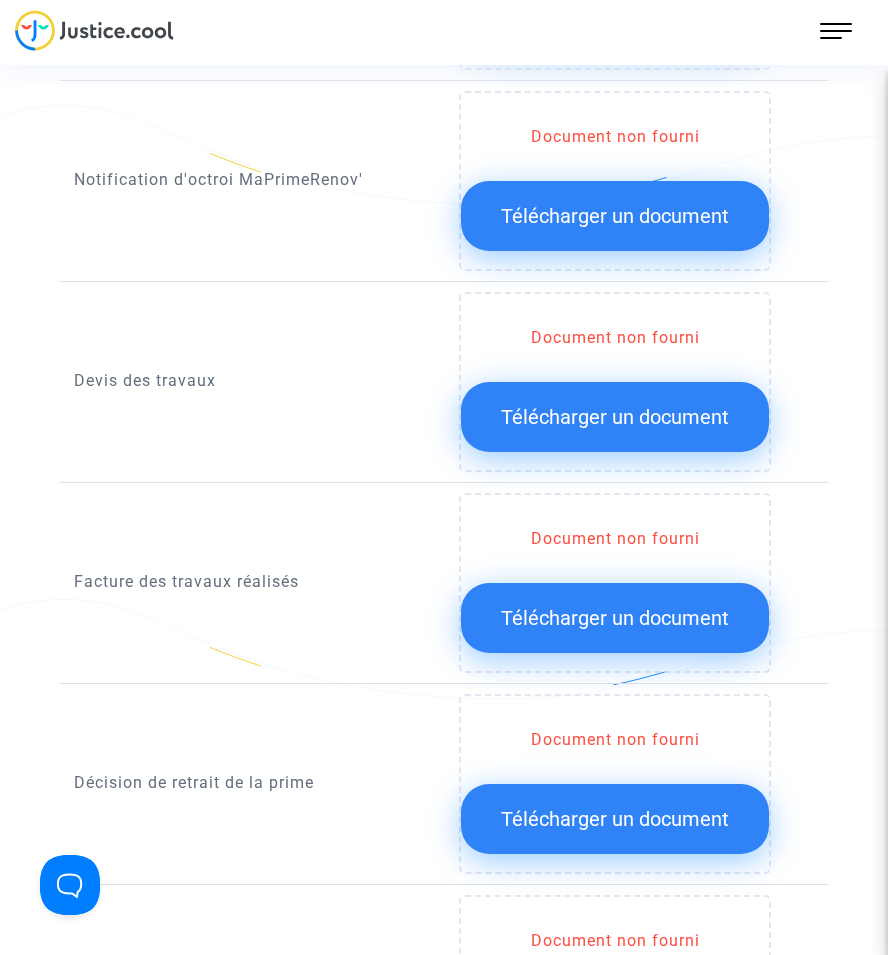 scroll, scrollTop: 1600, scrollLeft: 0, axis: vertical 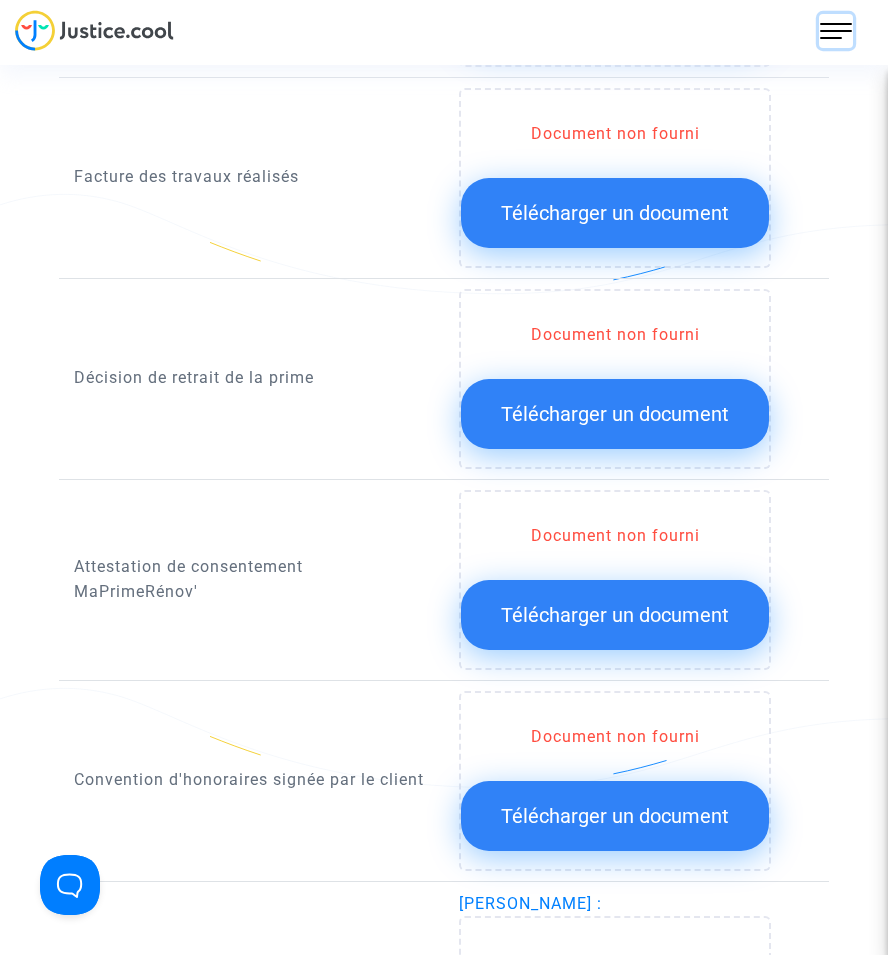 click at bounding box center [836, 31] 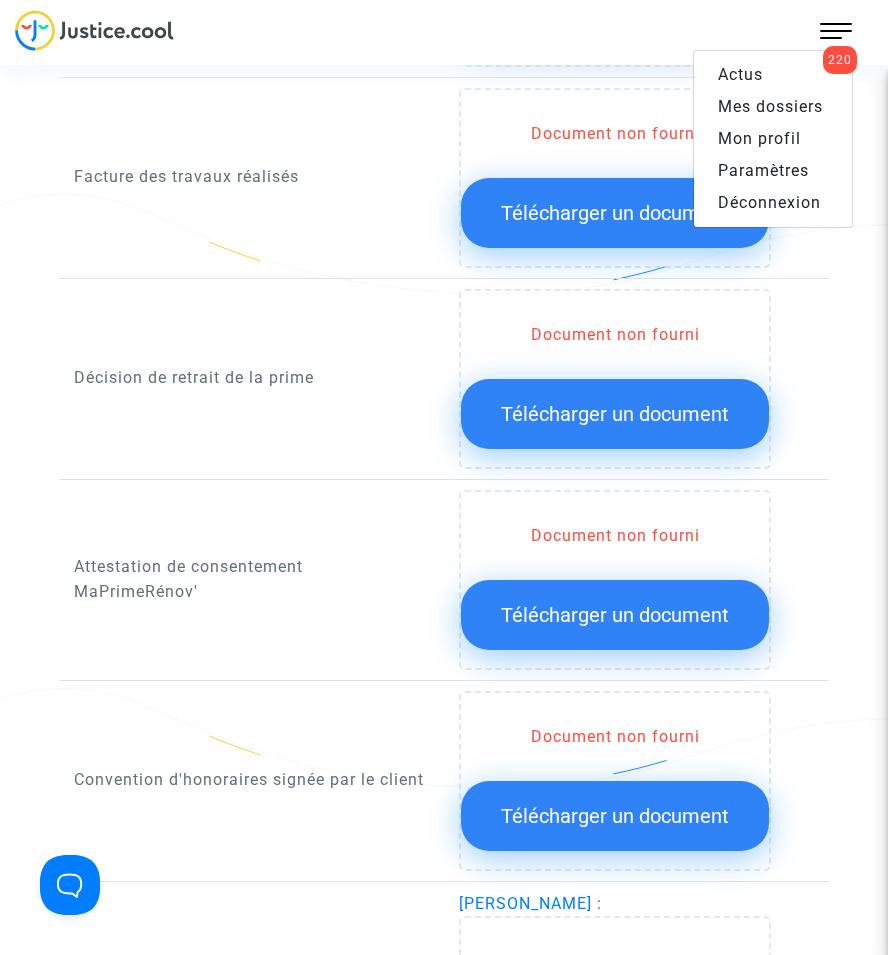 click on "Mes dossiers" at bounding box center [770, 106] 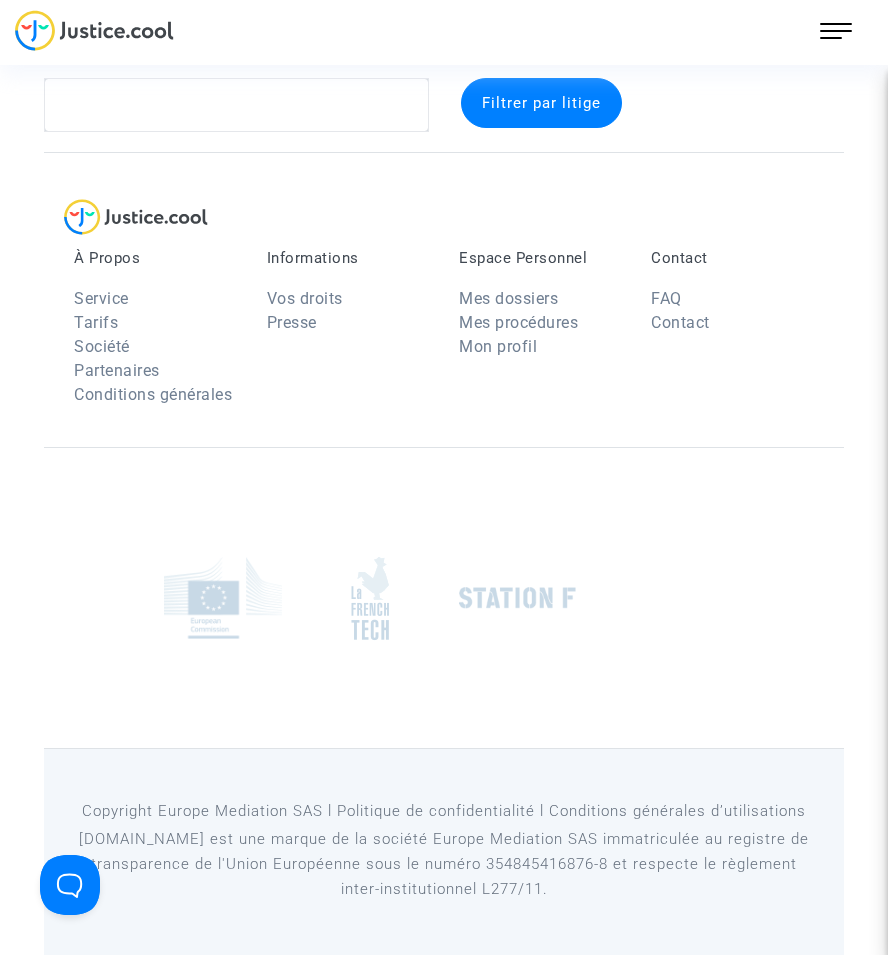 scroll, scrollTop: 37, scrollLeft: 0, axis: vertical 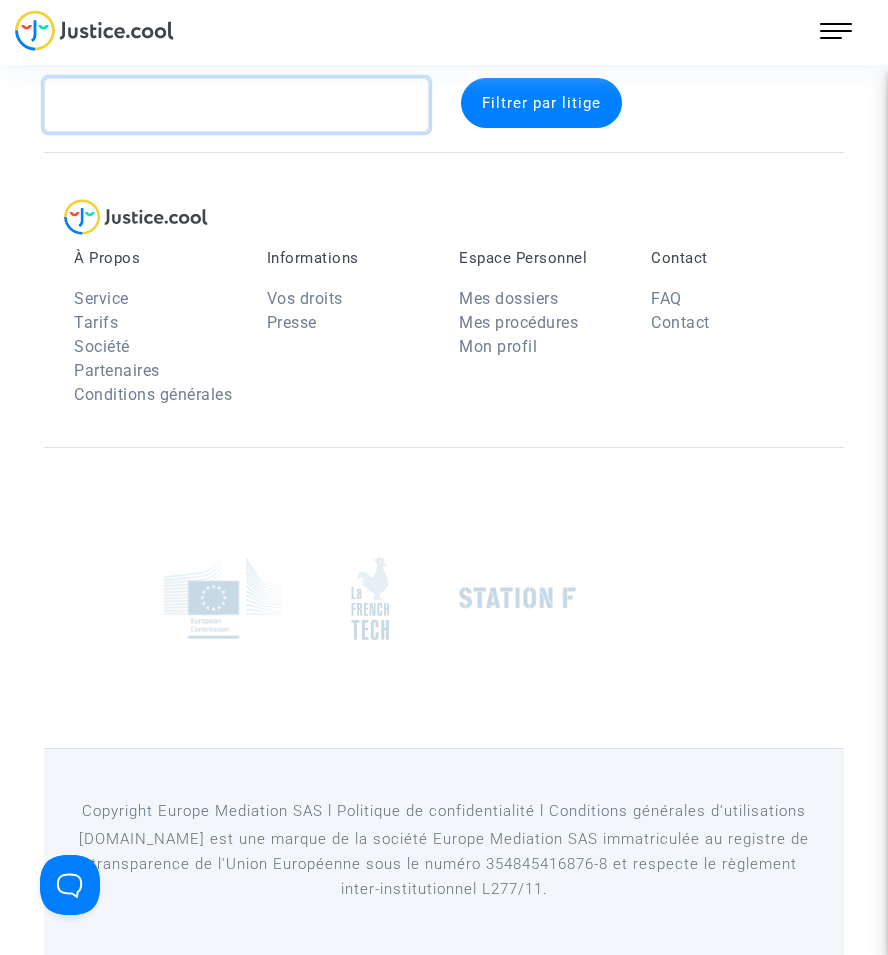 click 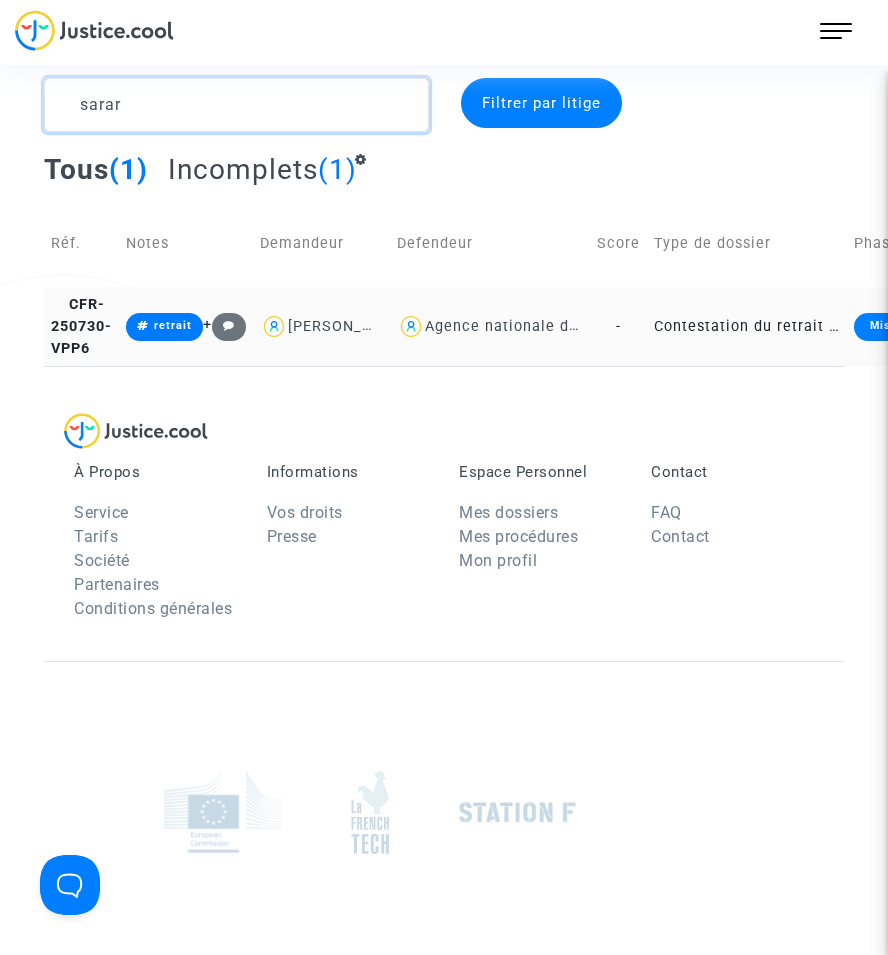 type on "sarar" 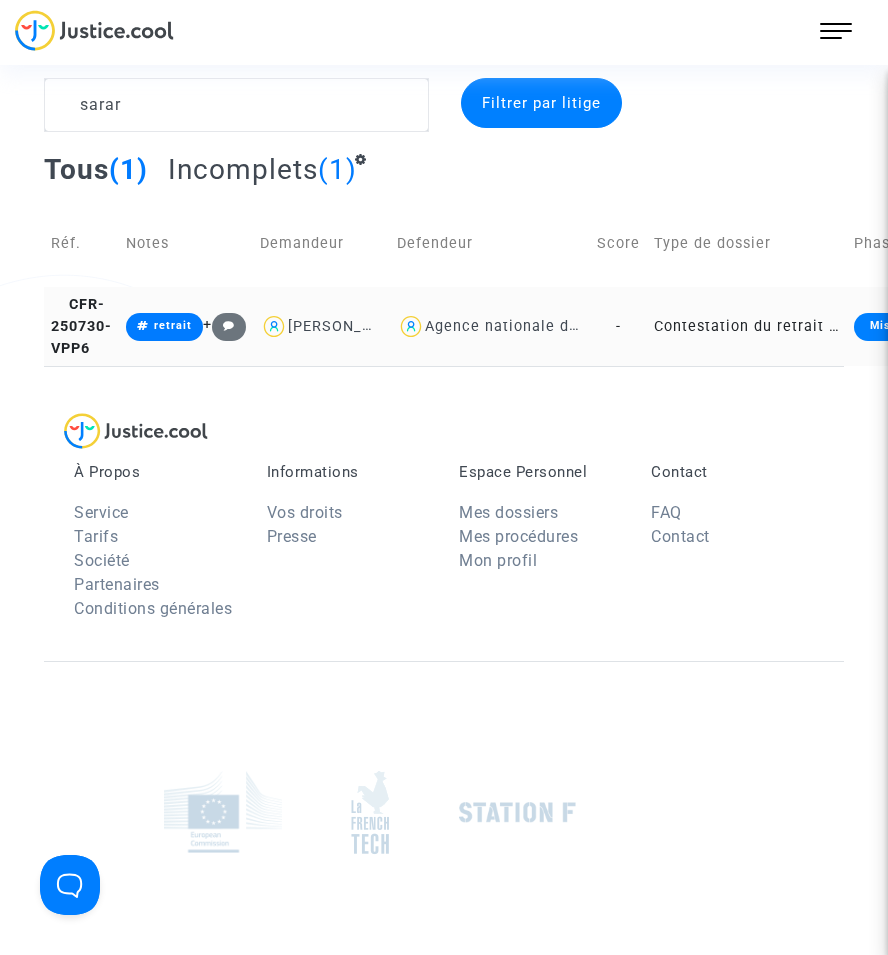 click on "Contestation du retrait de [PERSON_NAME] par l'ANAH (mandataire)" 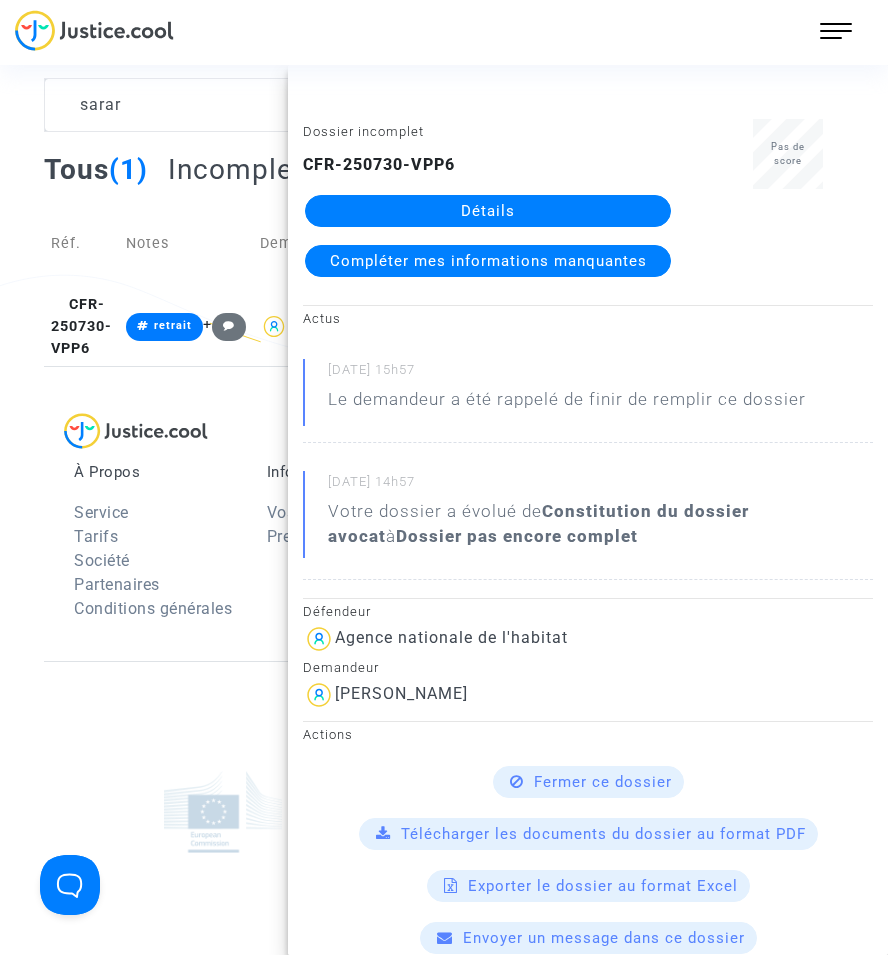 click on "Détails" 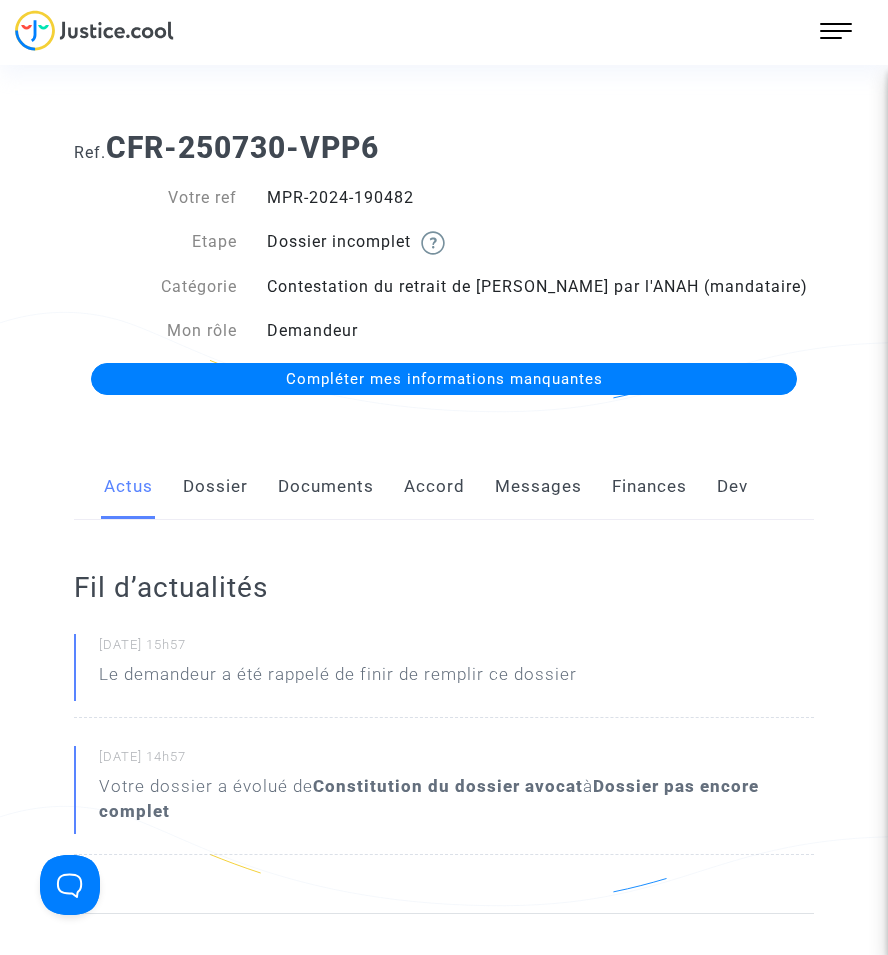 click on "Documents" 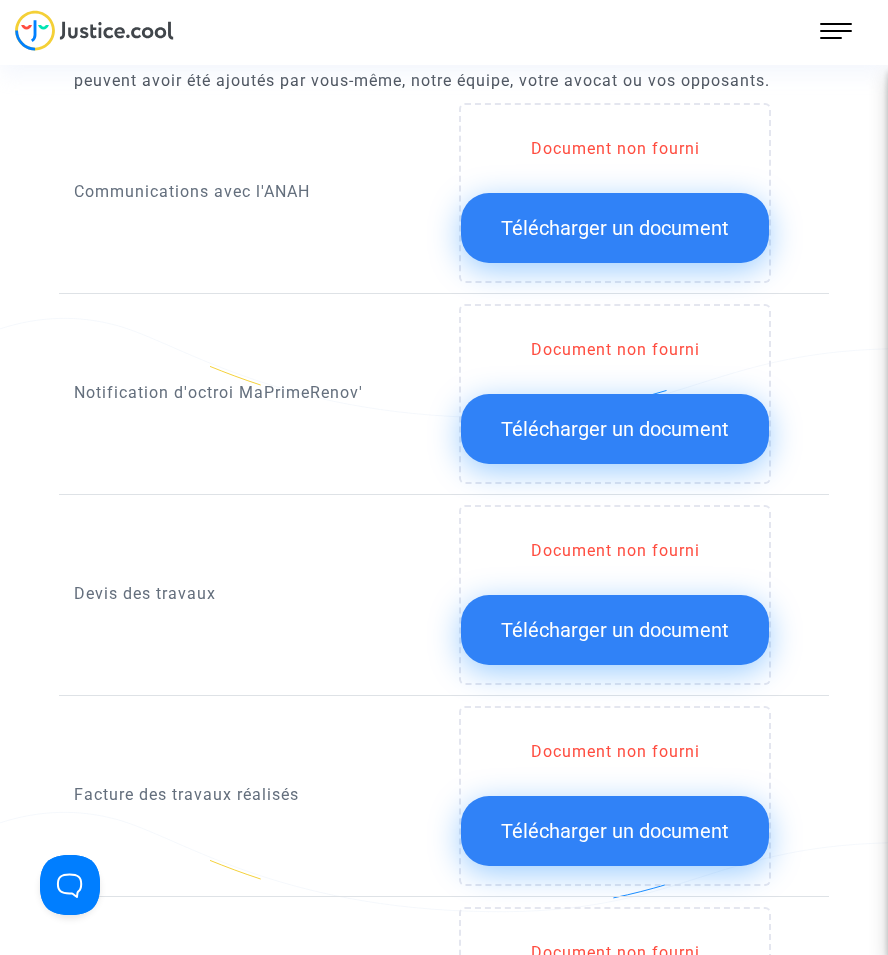 scroll, scrollTop: 1200, scrollLeft: 0, axis: vertical 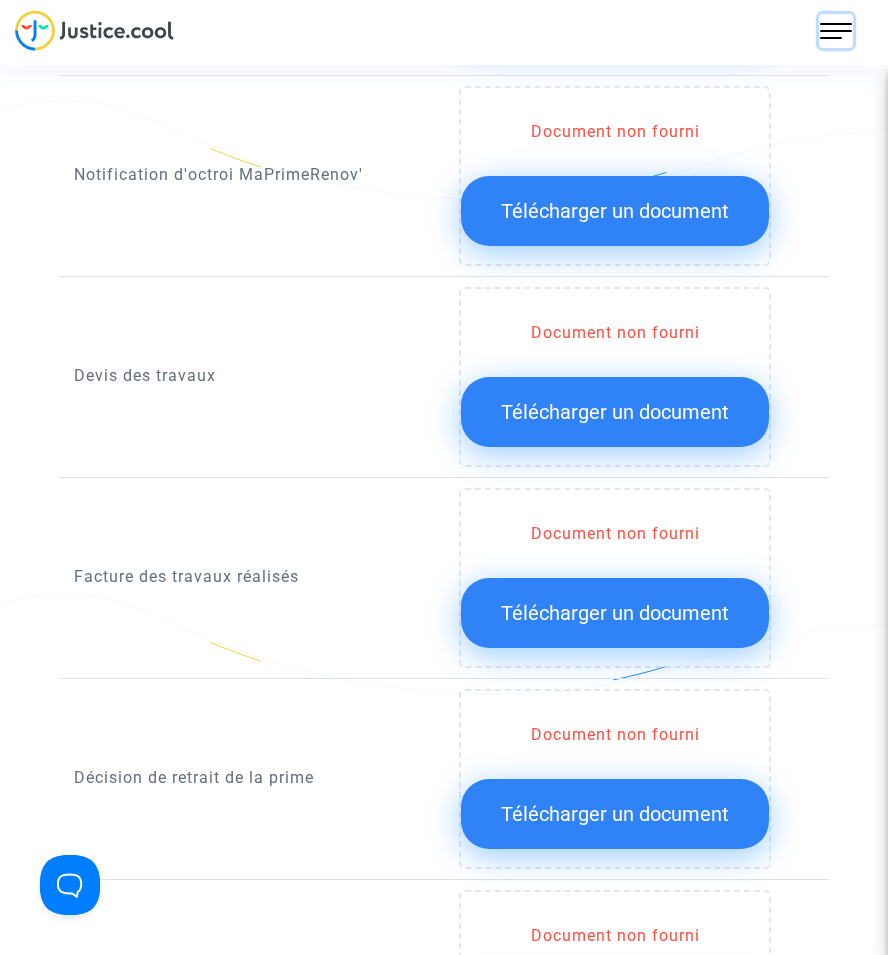 drag, startPoint x: 834, startPoint y: 33, endPoint x: 825, endPoint y: 44, distance: 14.21267 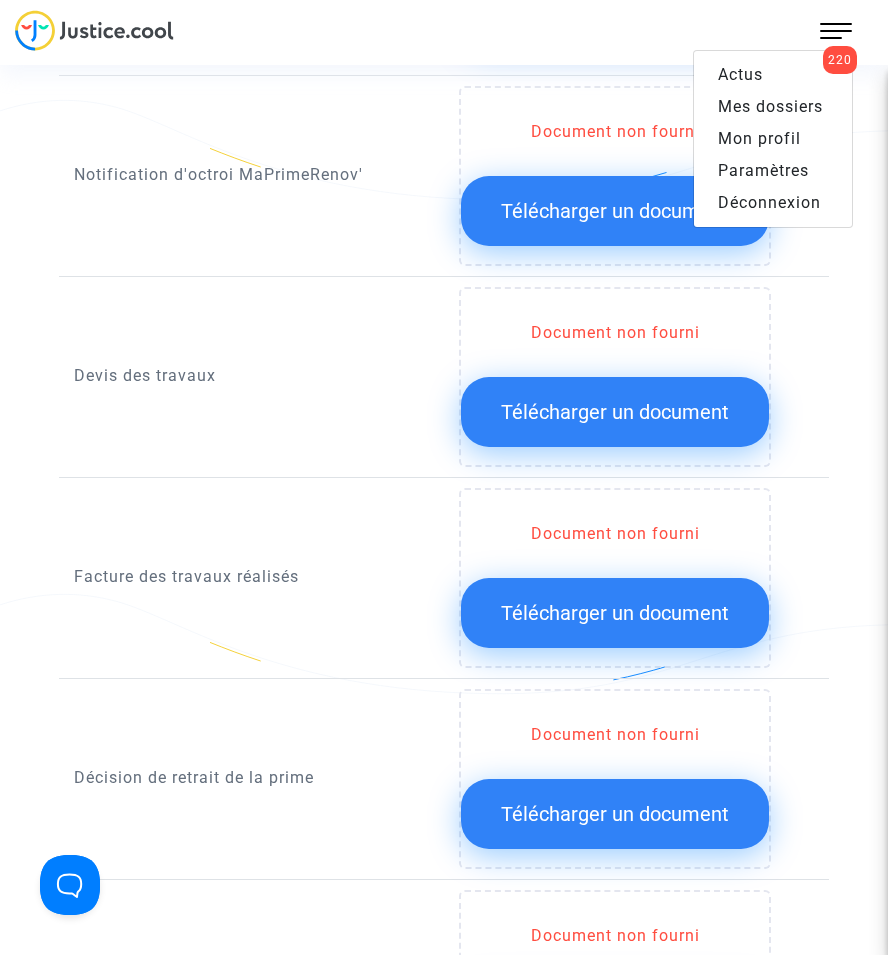 click on "Mes dossiers" at bounding box center (770, 106) 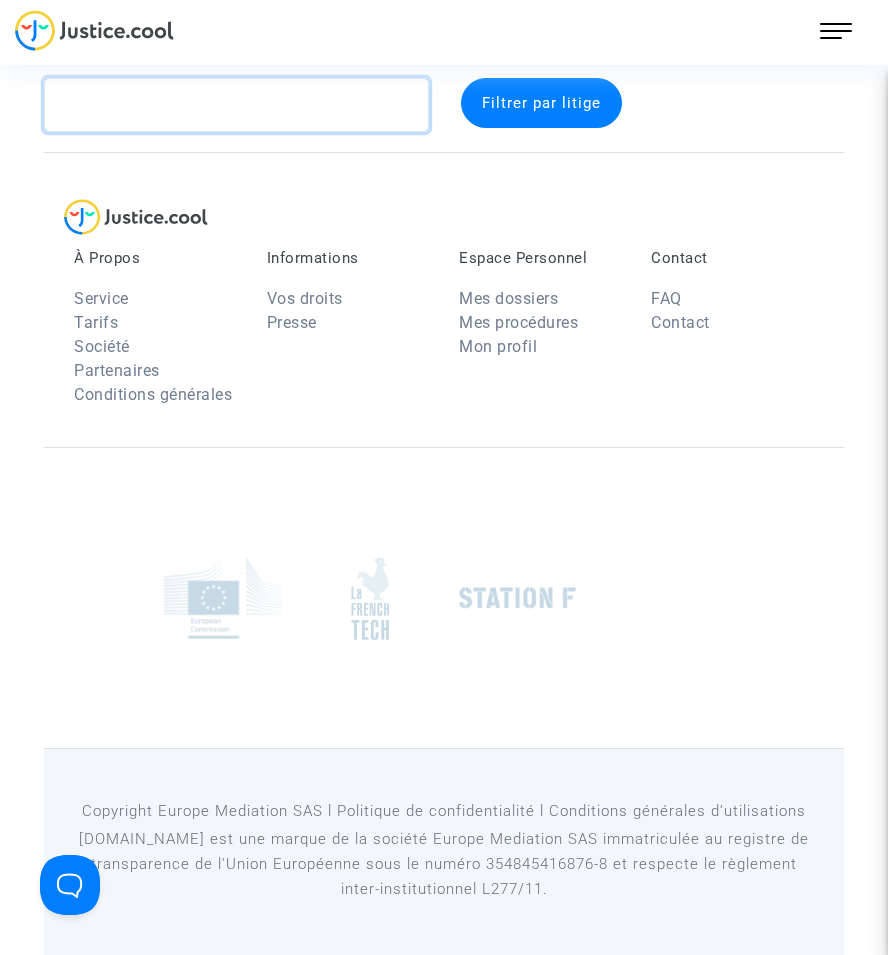 click 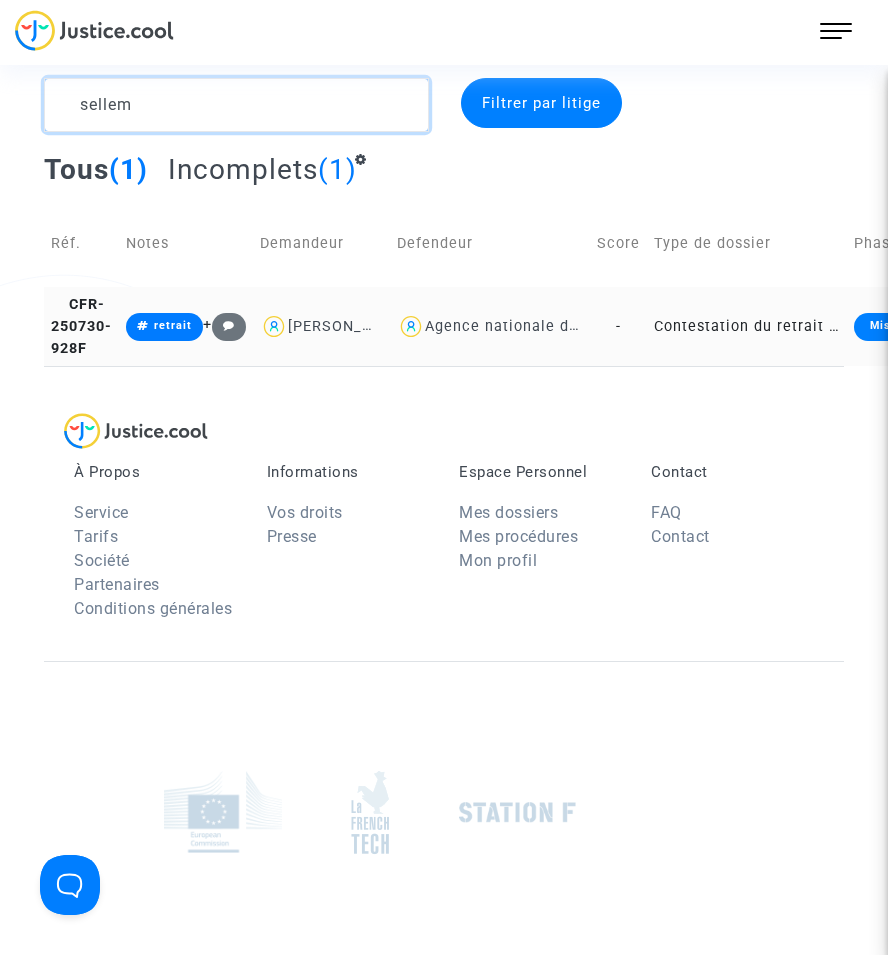 type on "sellem" 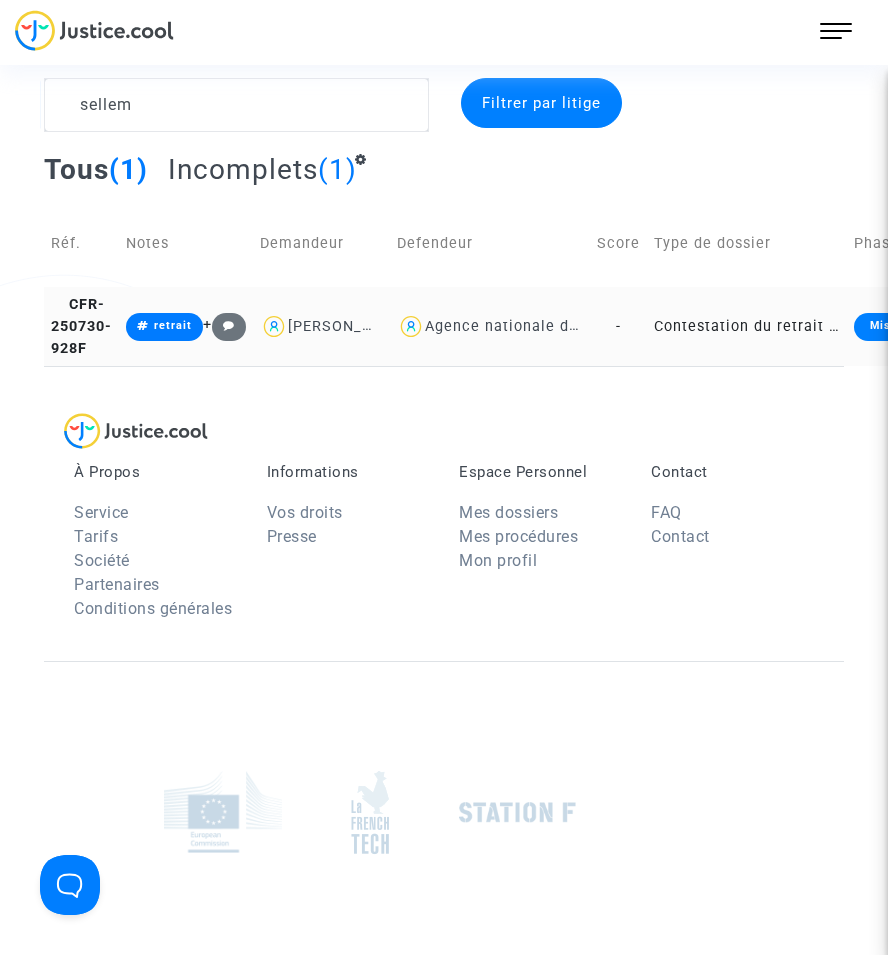 click on "Contestation du retrait de [PERSON_NAME] par l'ANAH (mandataire)" 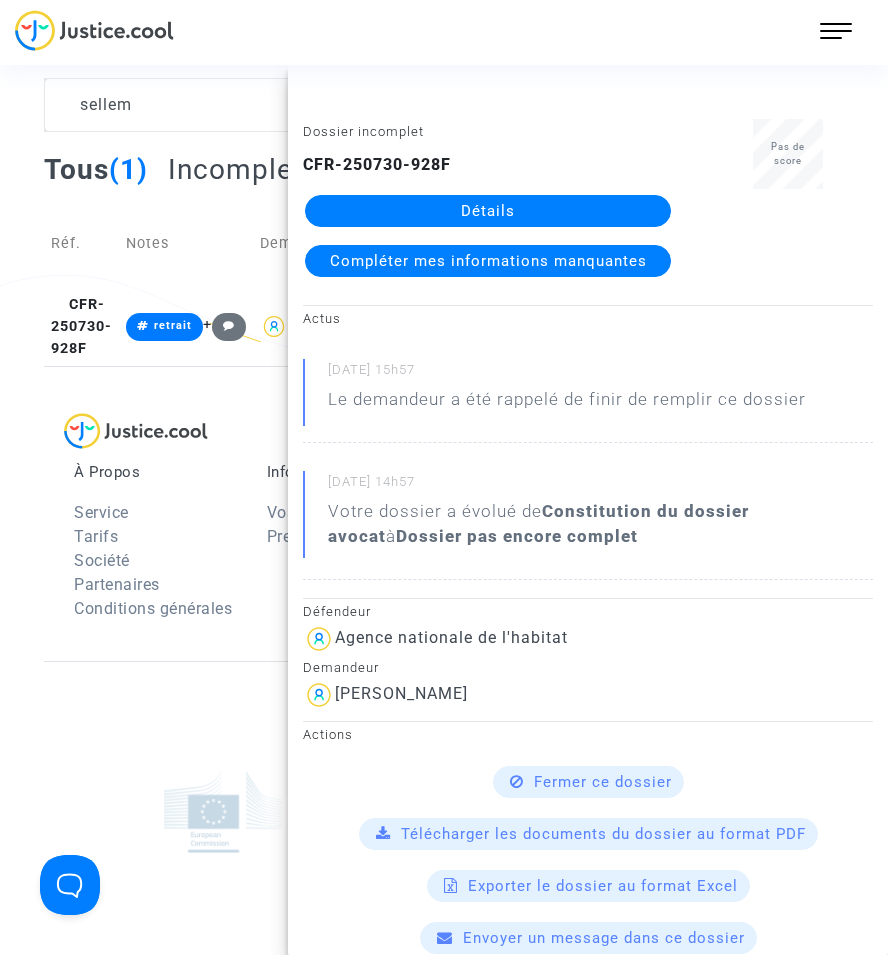 click on "Détails" 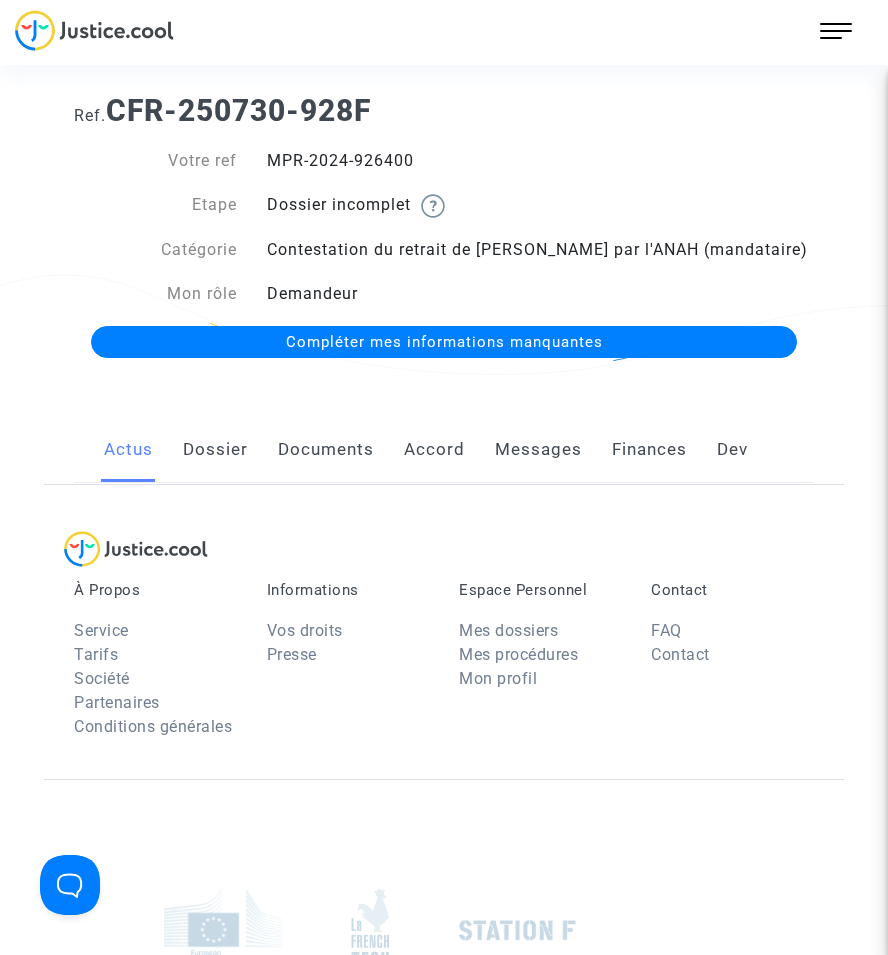 scroll, scrollTop: 0, scrollLeft: 0, axis: both 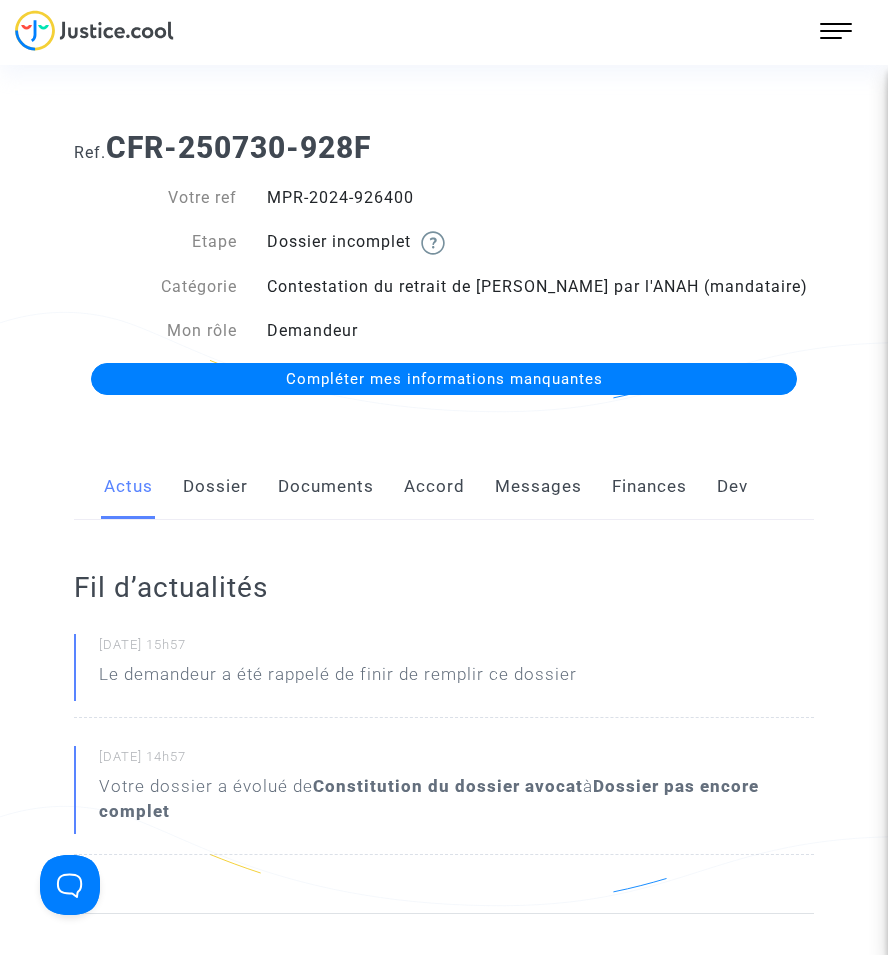 click on "Documents" 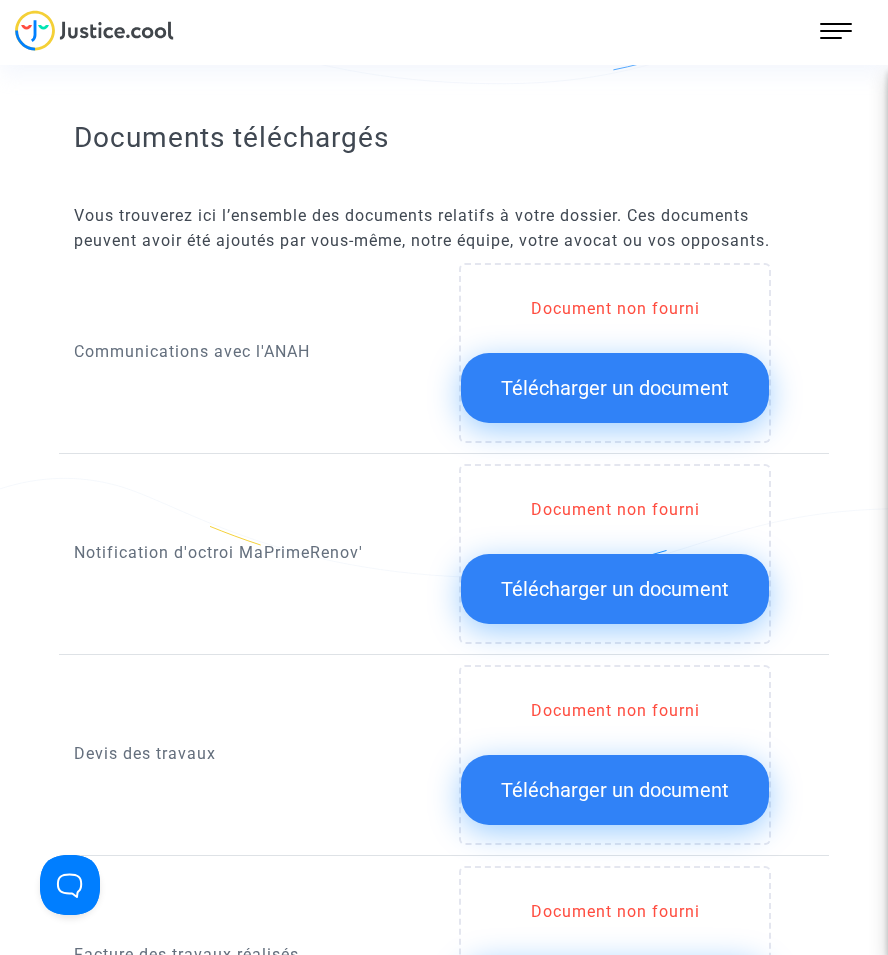 scroll, scrollTop: 1300, scrollLeft: 0, axis: vertical 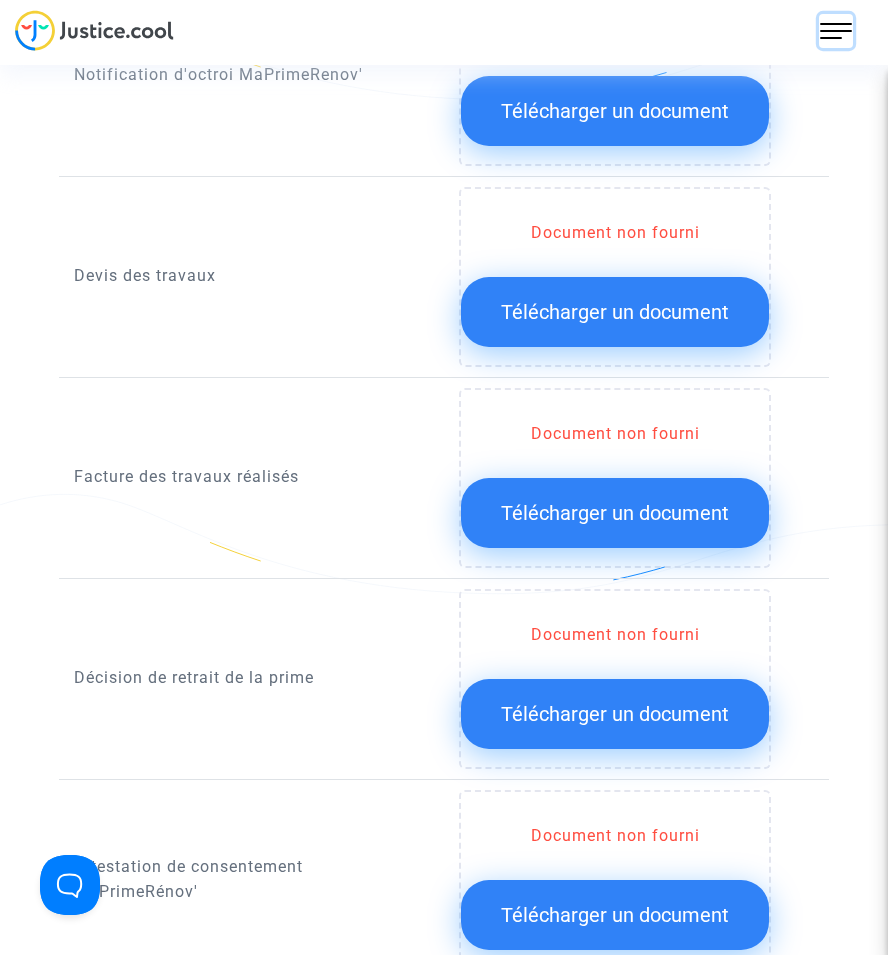 click at bounding box center (836, 31) 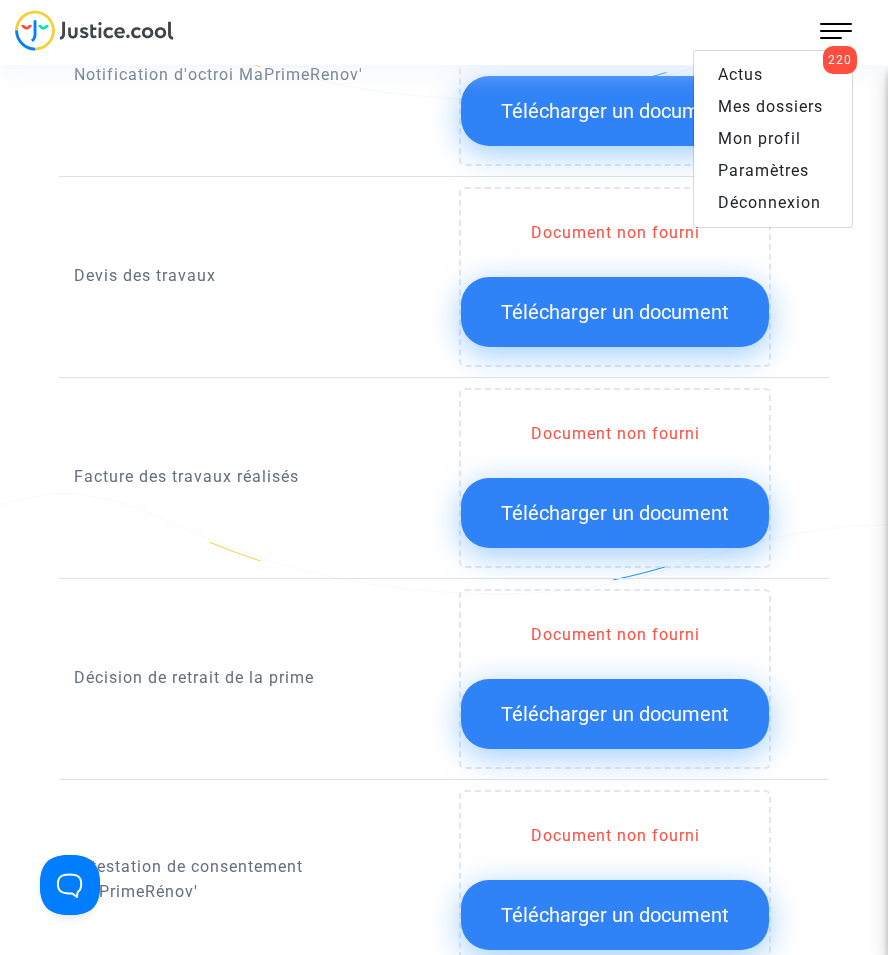 click on "Mes dossiers" at bounding box center [770, 106] 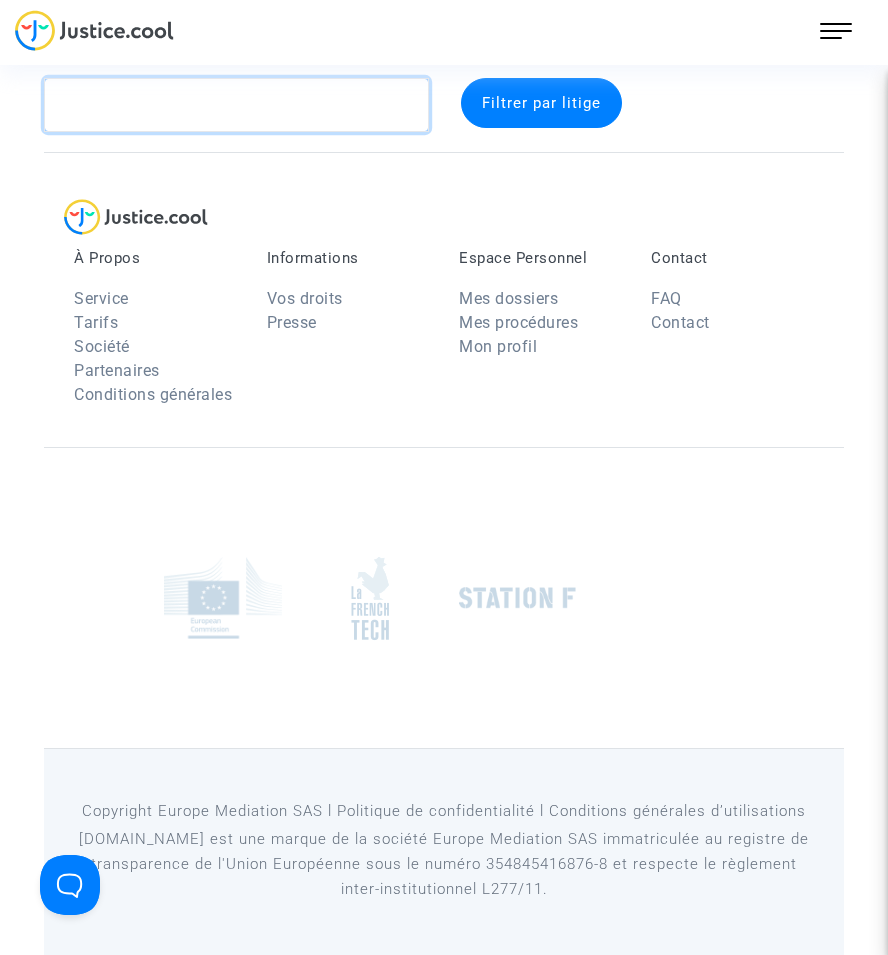 click 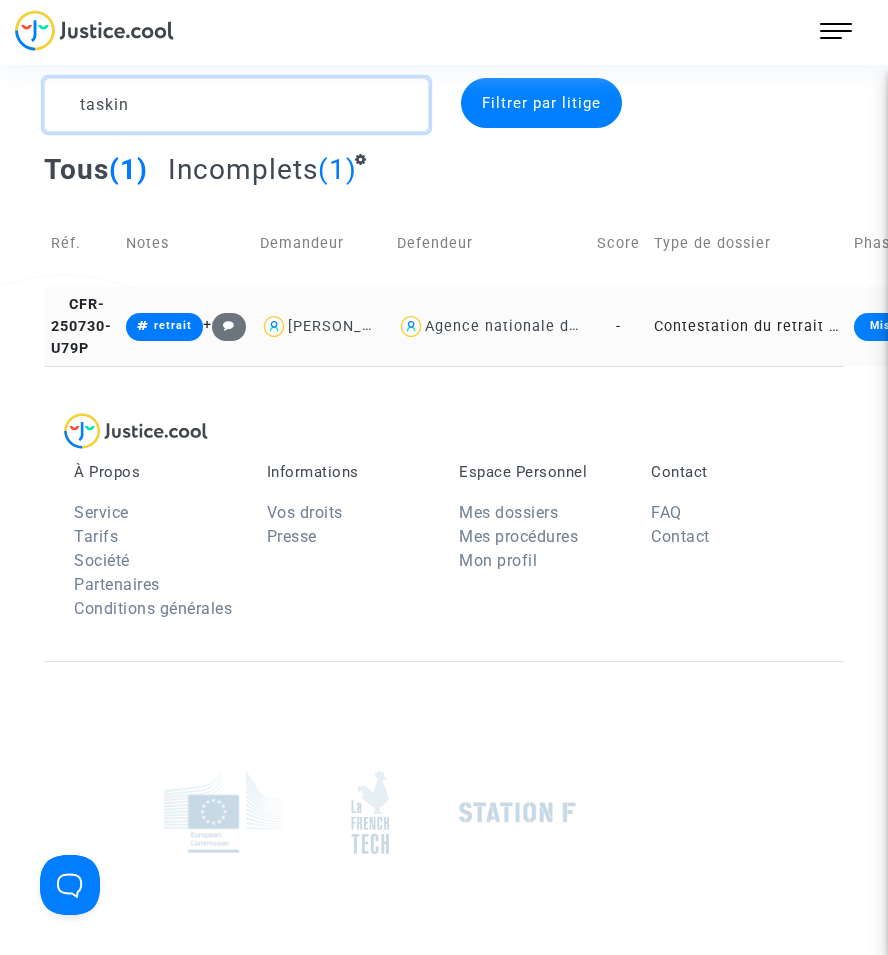 type on "taskin" 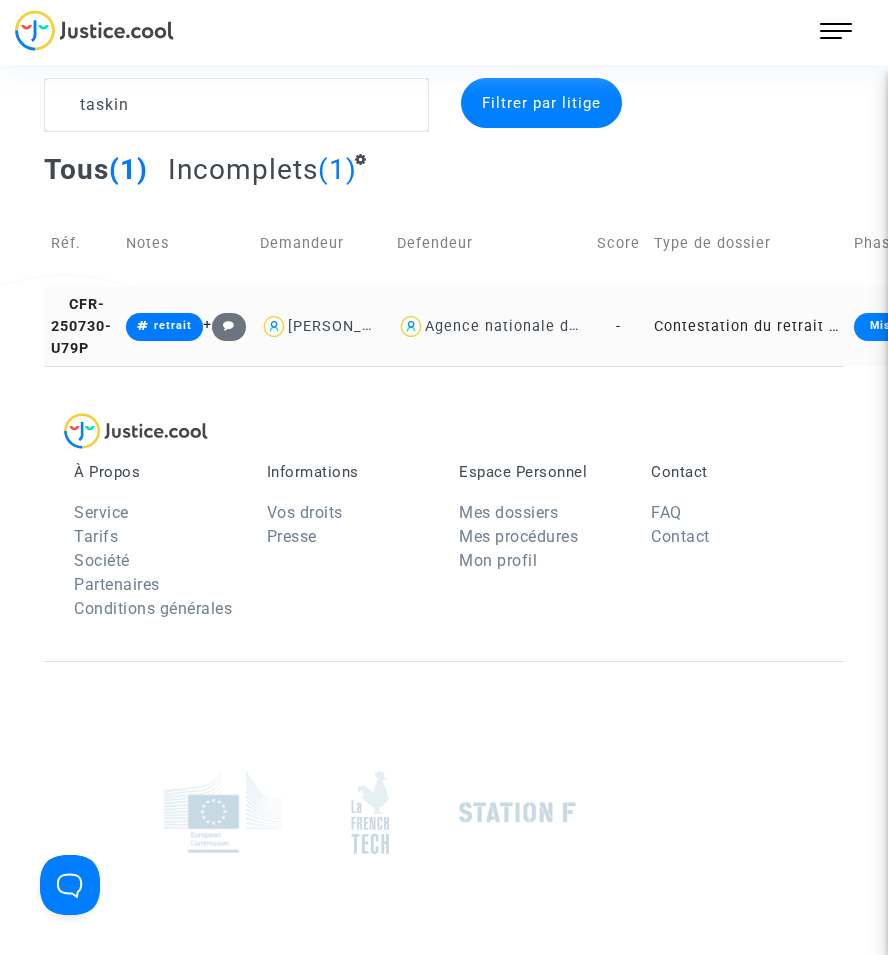 click on "Contestation du retrait de [PERSON_NAME] par l'ANAH (mandataire)" 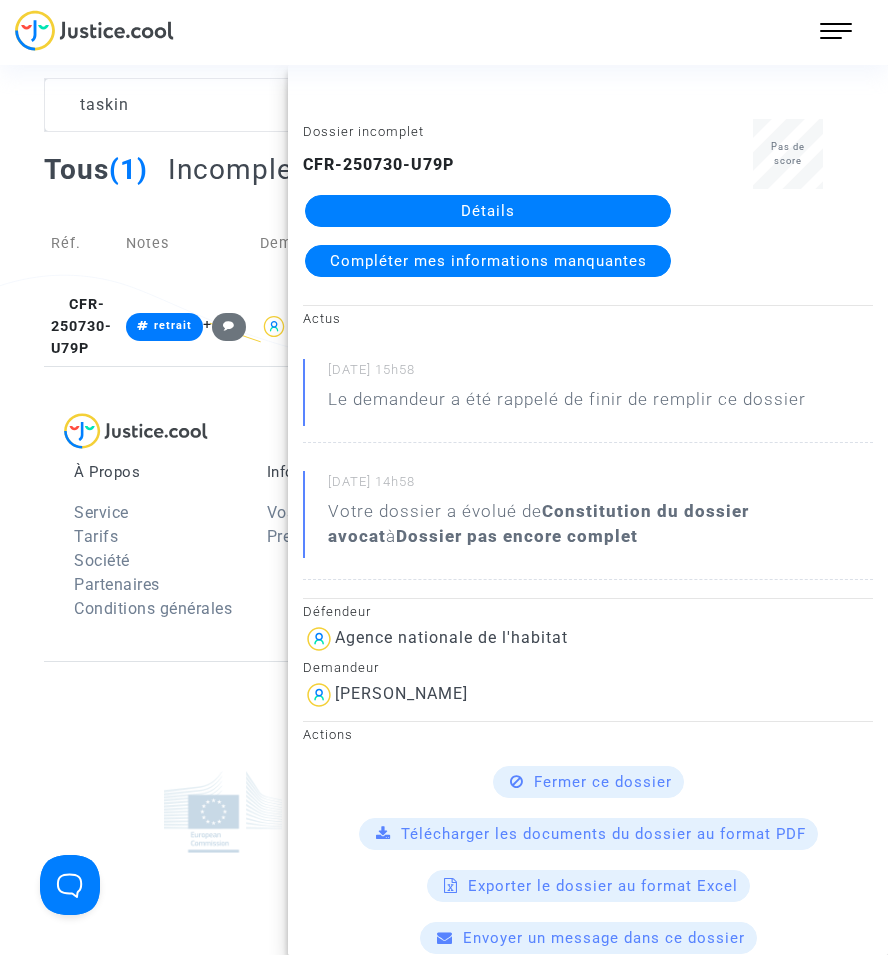click on "Détails" 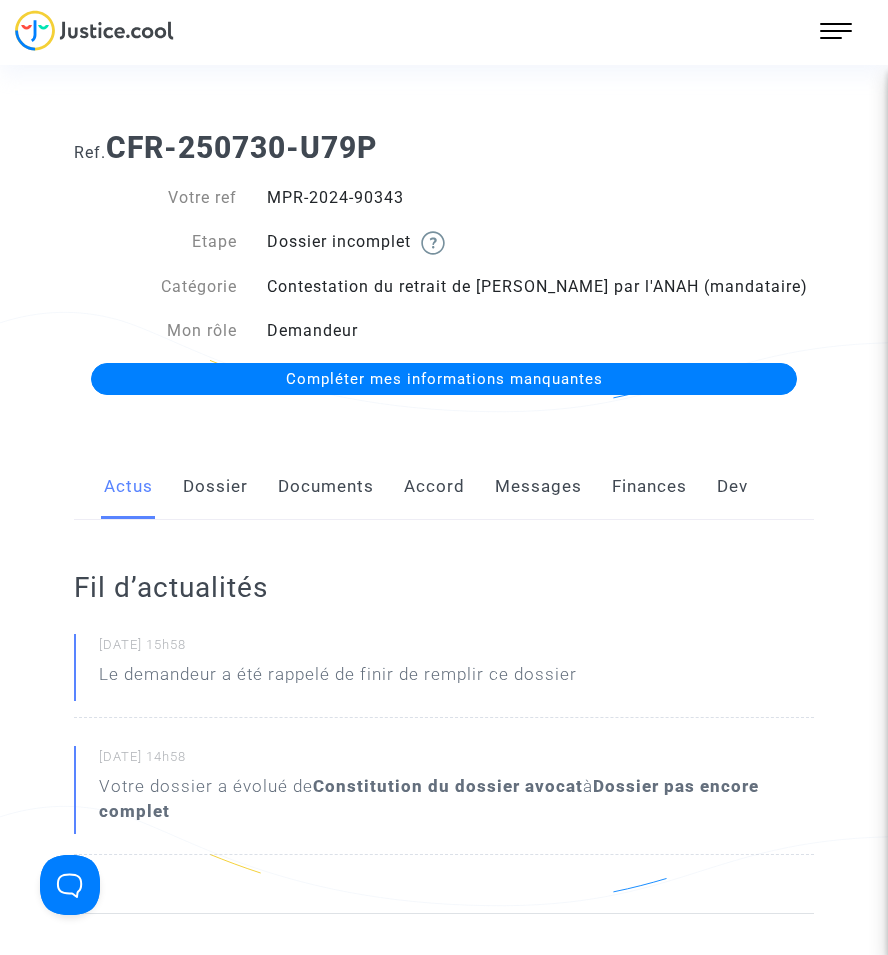 click on "Documents" 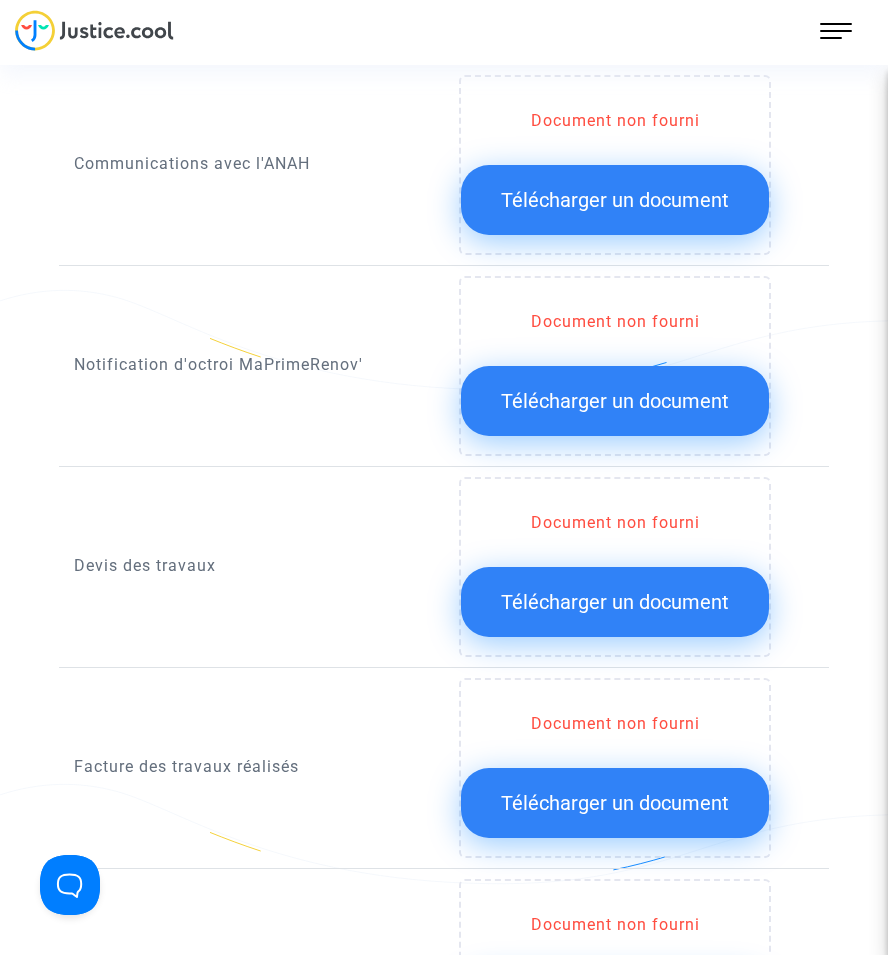 scroll, scrollTop: 1200, scrollLeft: 0, axis: vertical 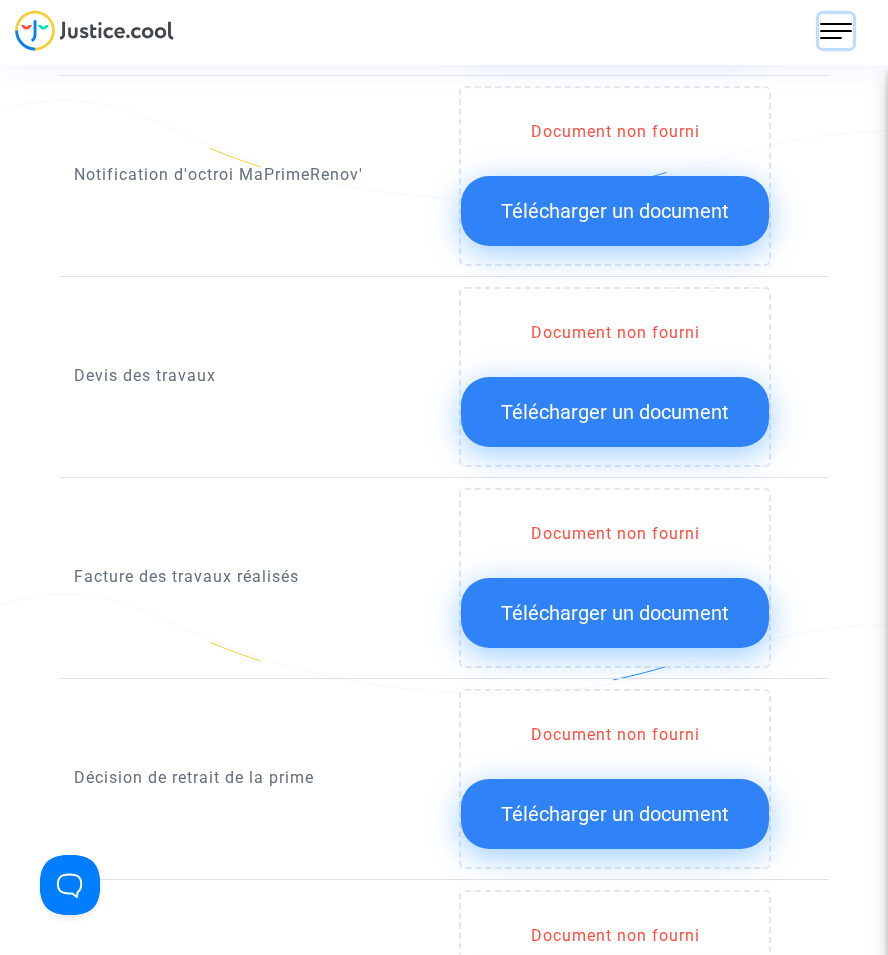 click at bounding box center (836, 31) 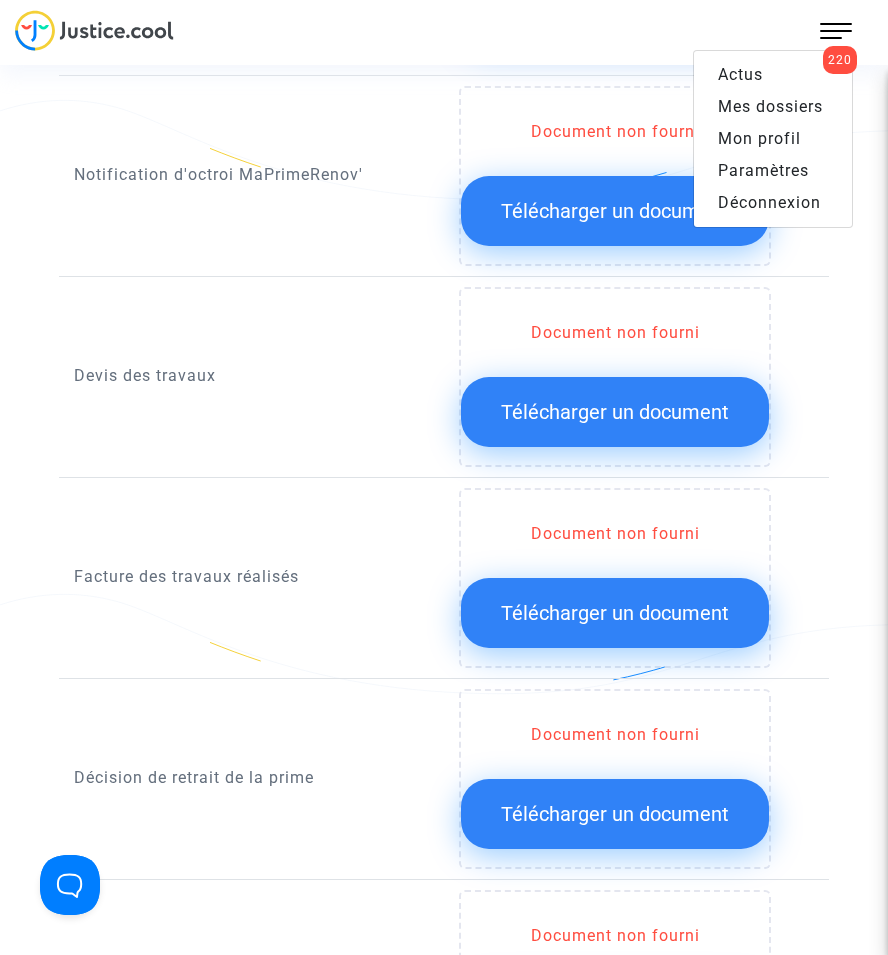 click on "Mes dossiers" at bounding box center [770, 106] 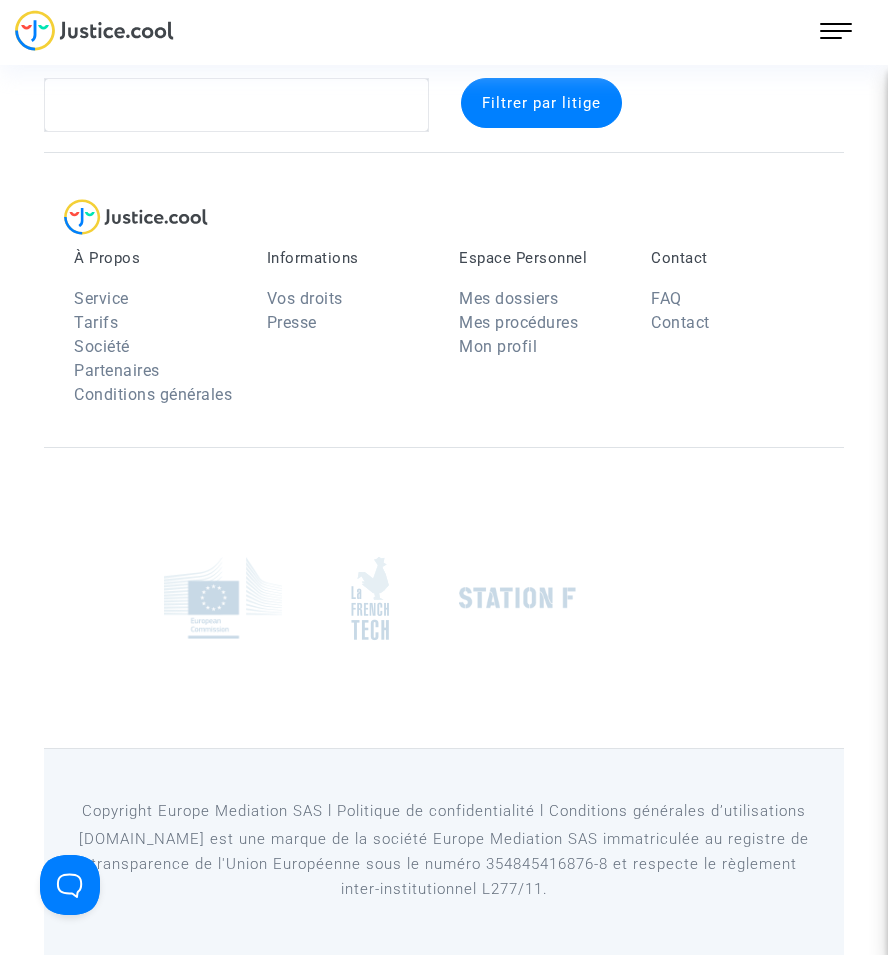 scroll, scrollTop: 37, scrollLeft: 0, axis: vertical 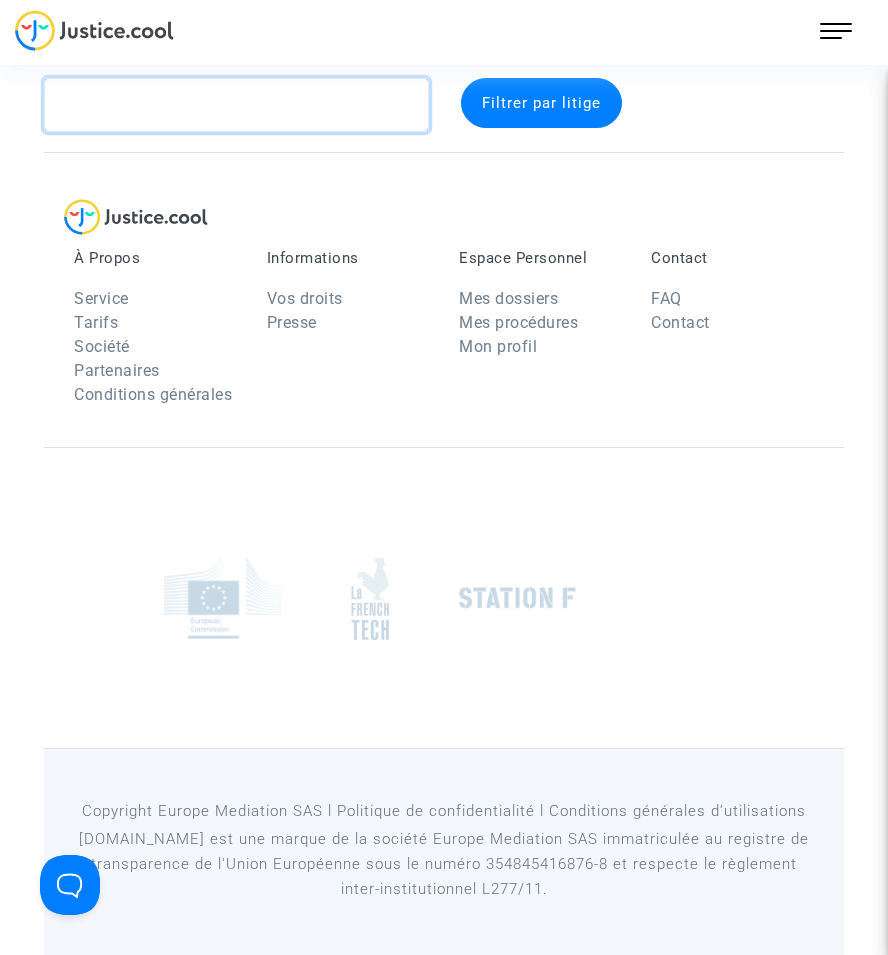 click 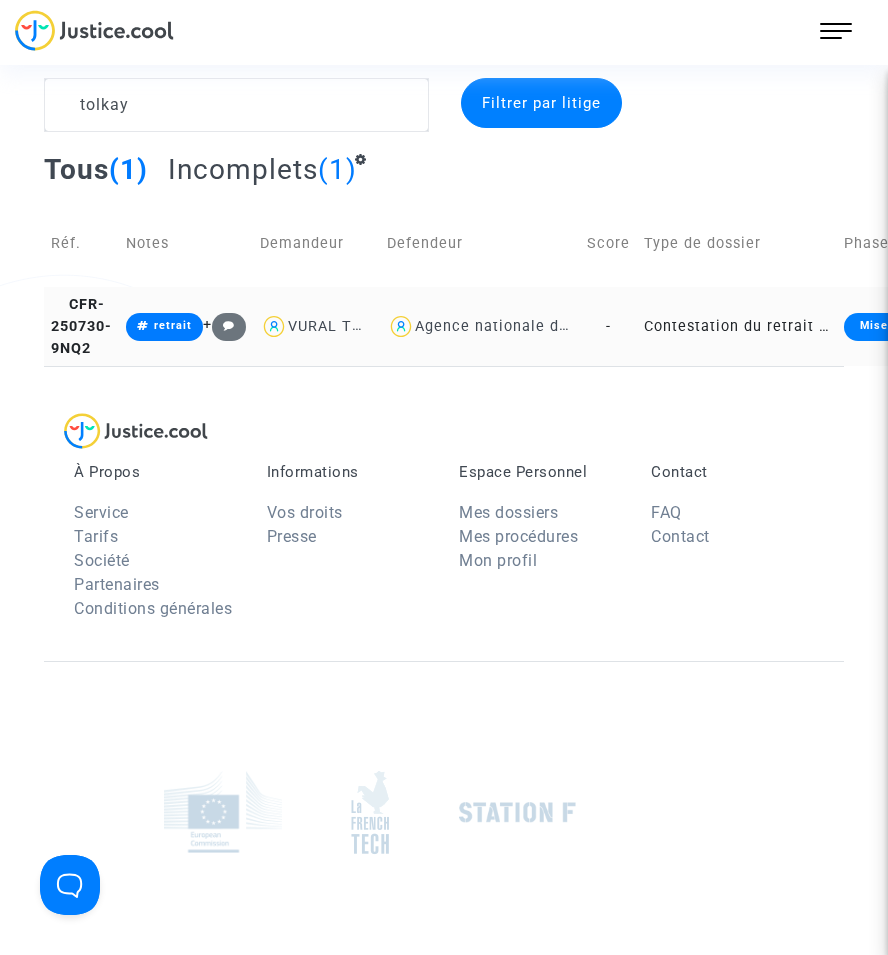 click on "Contestation du retrait de [PERSON_NAME] par l'ANAH (mandataire)" 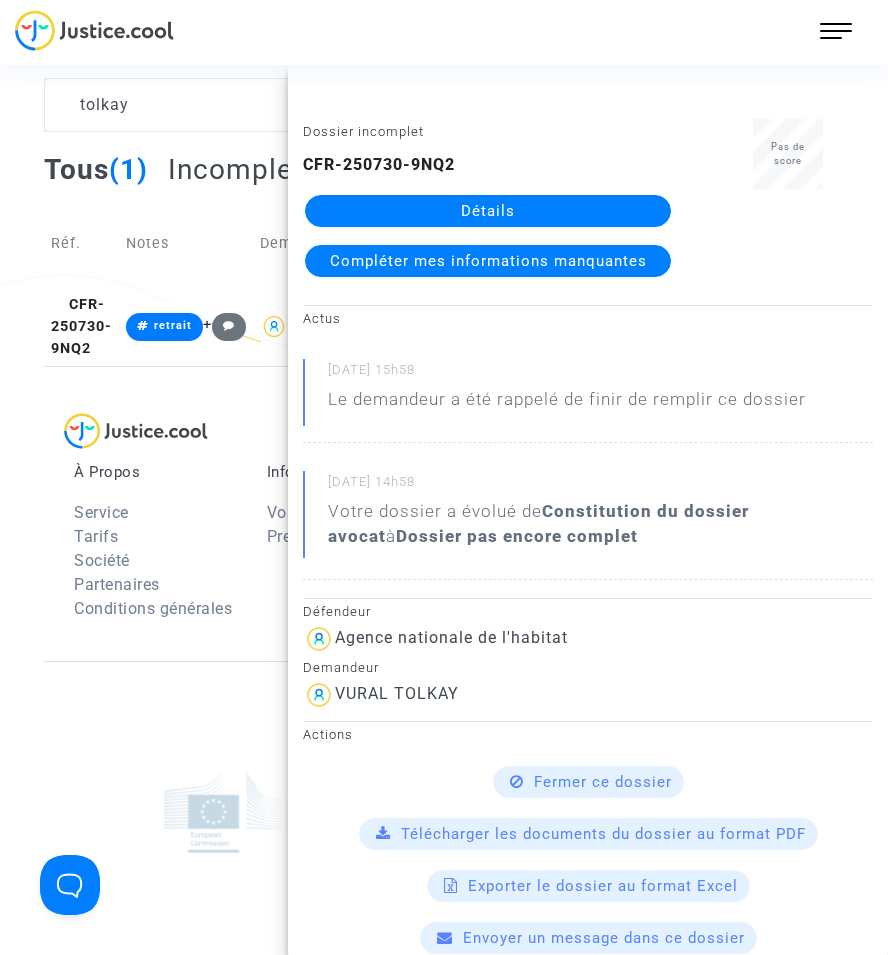 click on "CFR-250730-9NQ2  Détails  Compléter mes informations manquantes" 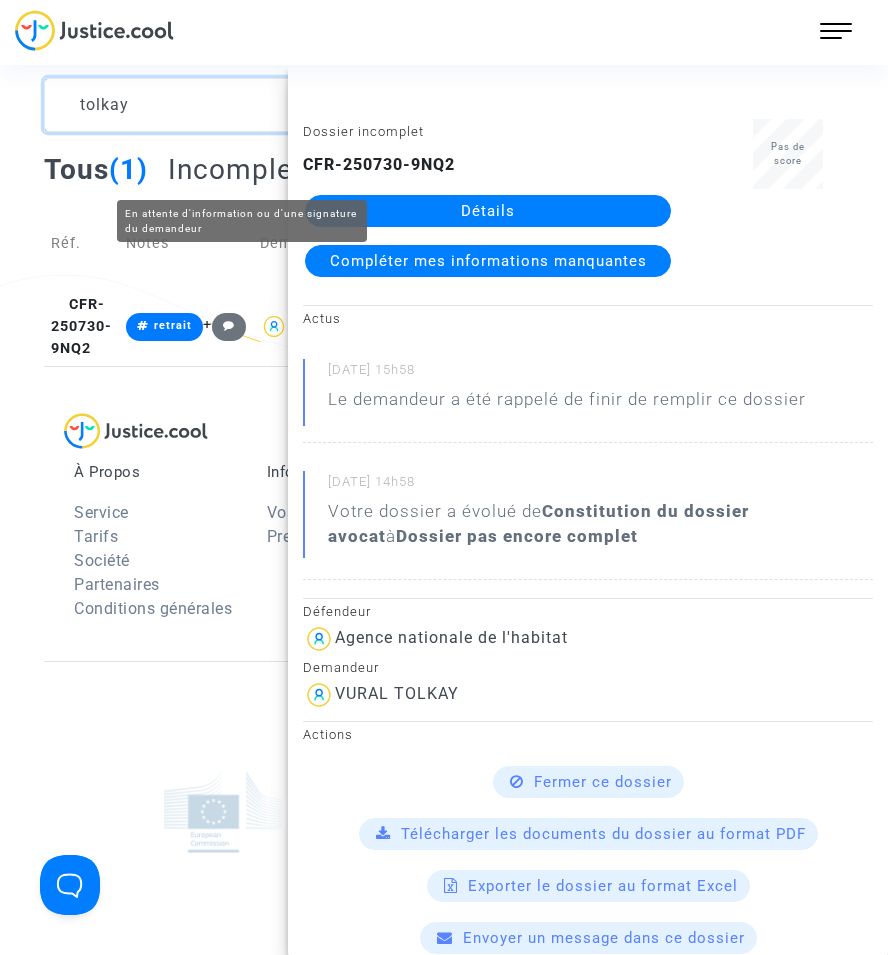 click 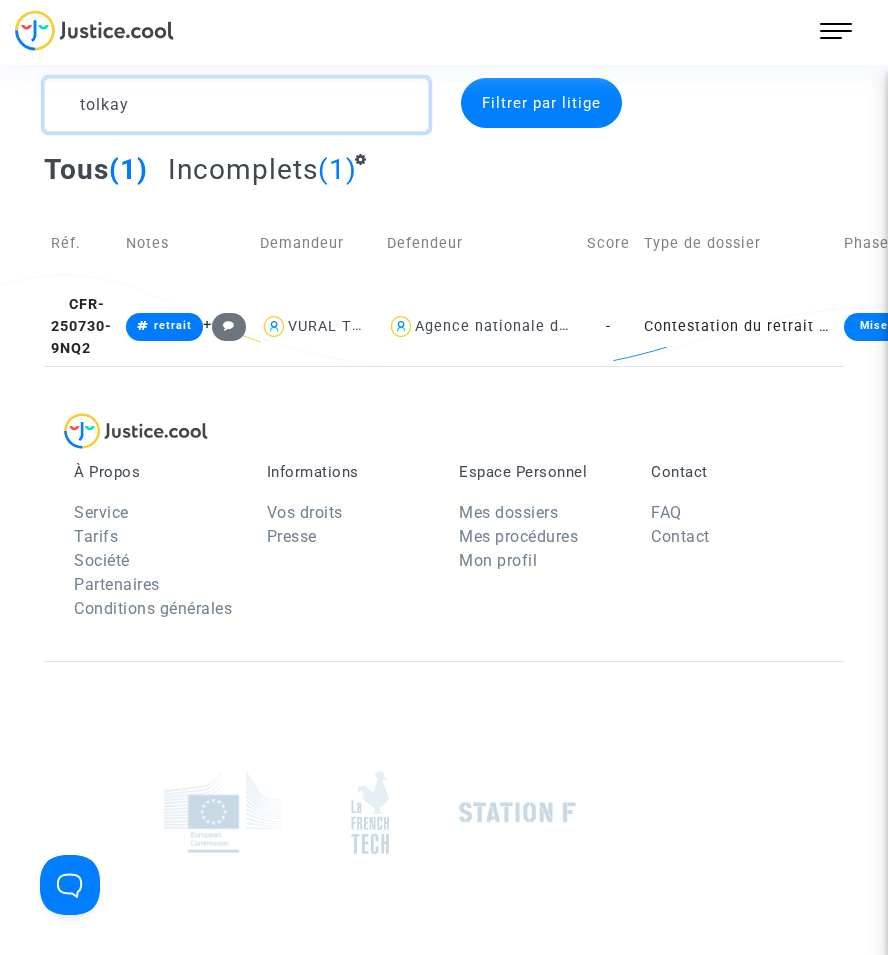 click on "tolkay  Filtrer par litige  Tous (1) Incomplets (1)  Réf.   Notes   Demandeur   Defendeur   Score   Type de dossier   Phase   Créé le   Expire le    CFR-250730-9NQ2 retrait  +  VURAL TOLKAY Agence nationale de l'habitat  -  Contestation du retrait de MaPrimeRénov par l'ANAH (mandataire)  Mise en demeure
2025-07-30 2 hours ago" at bounding box center (444, 222) 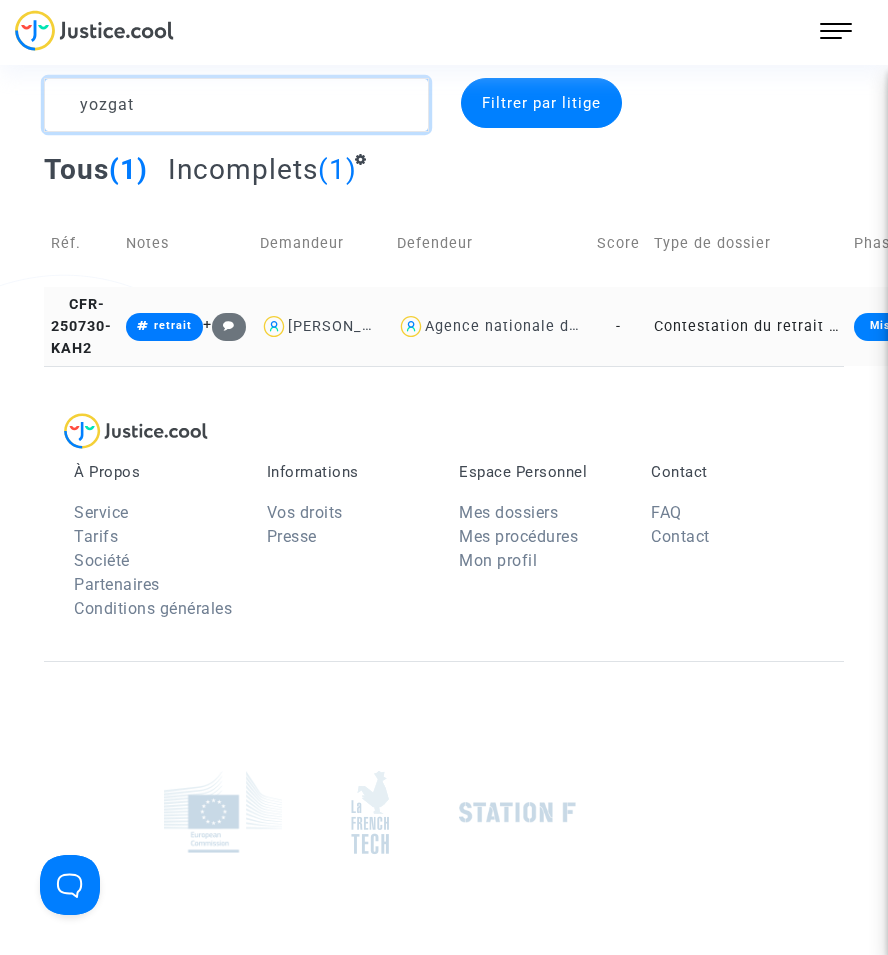 type on "yozgat" 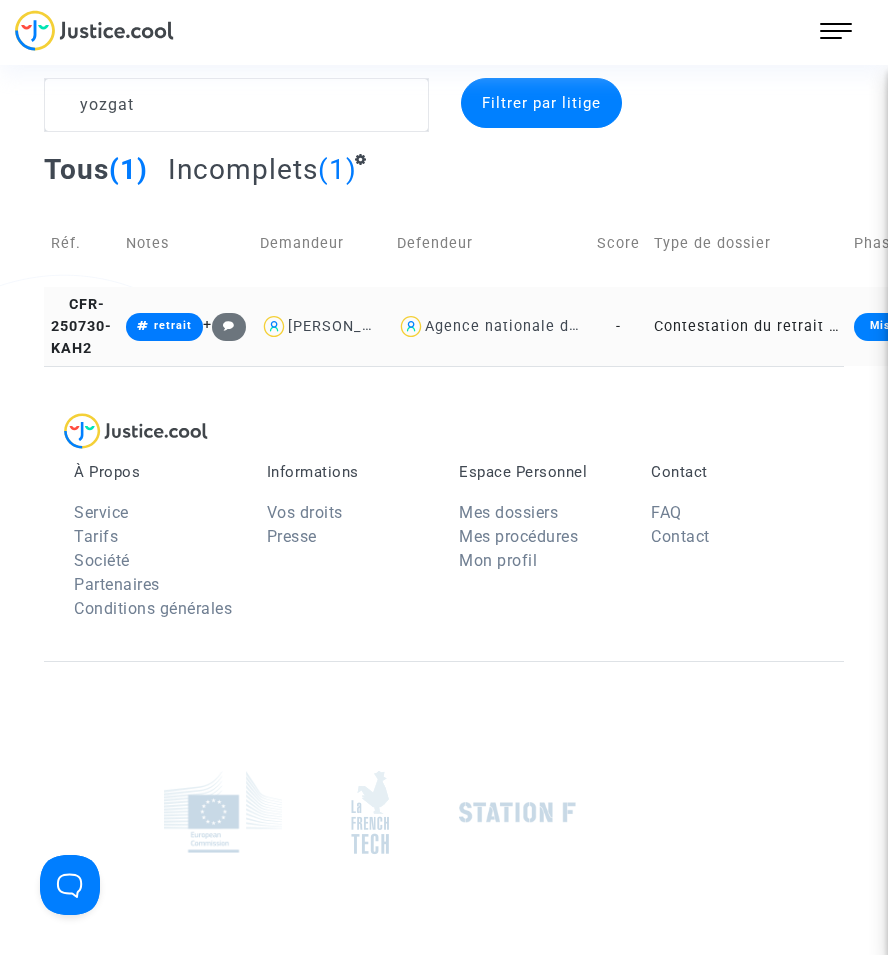 click on "-" 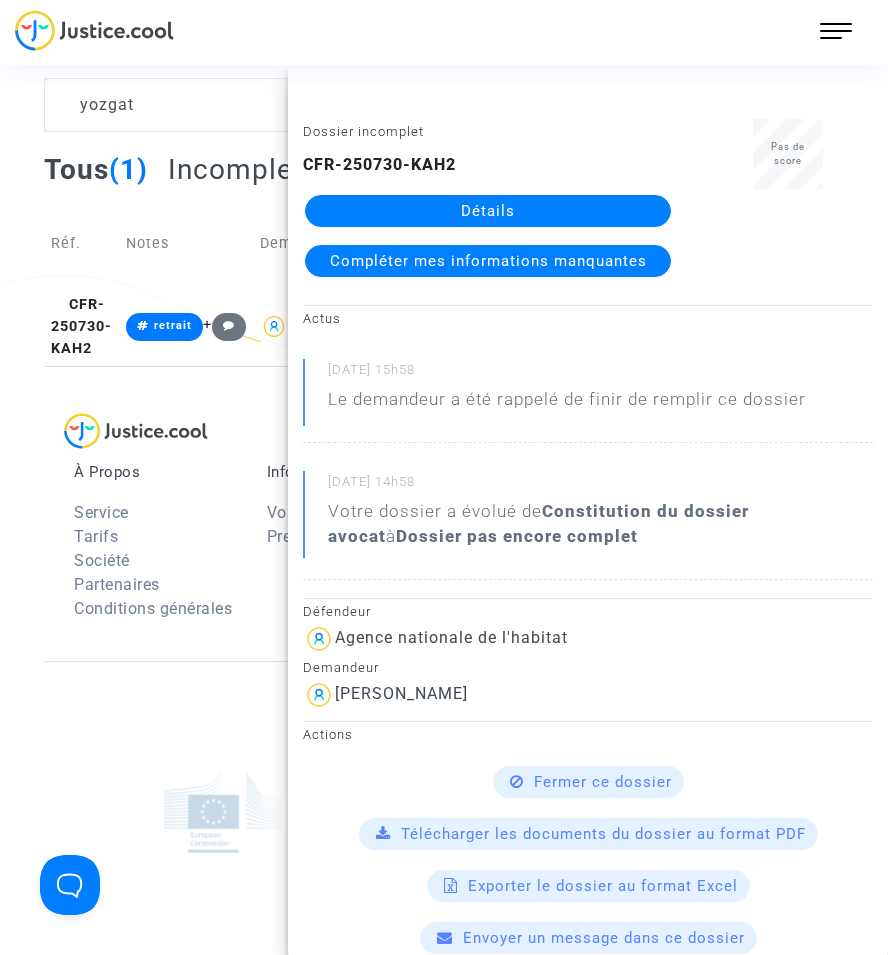 click on "CFR-250730-KAH2  Détails  Compléter mes informations manquantes" 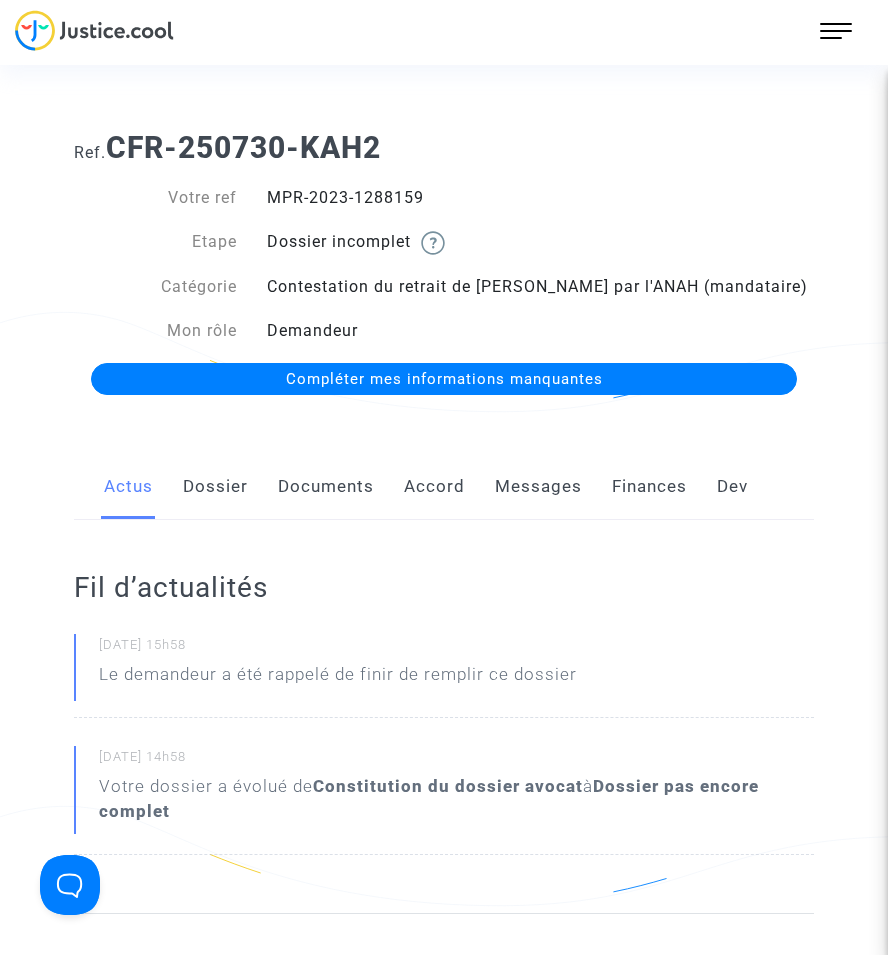 click on "Documents" 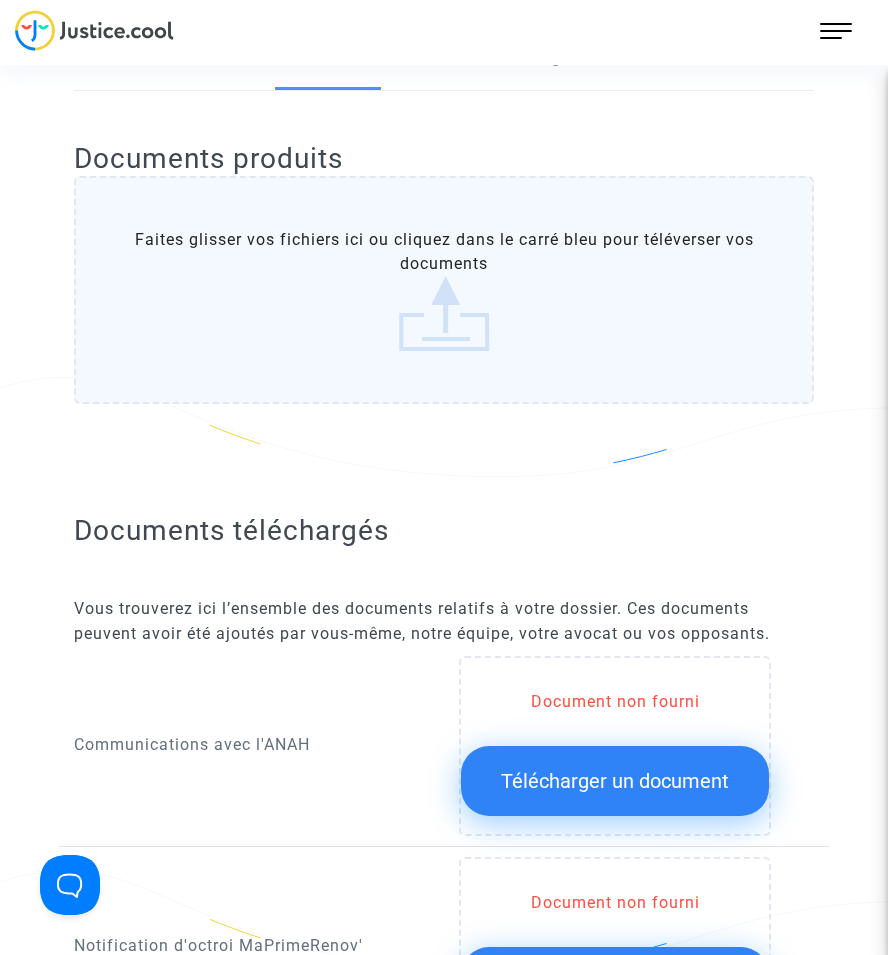 scroll, scrollTop: 800, scrollLeft: 0, axis: vertical 